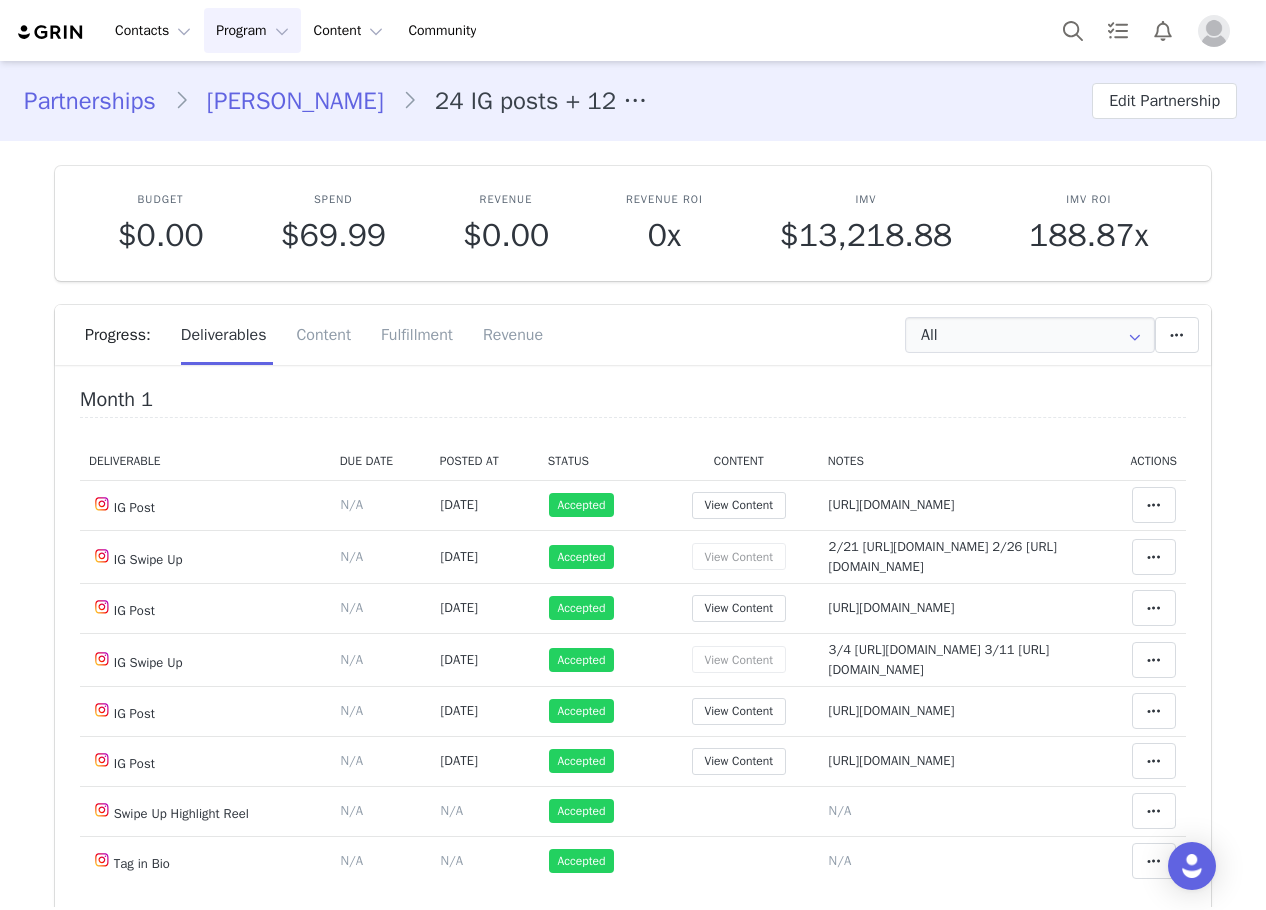 scroll, scrollTop: 0, scrollLeft: 0, axis: both 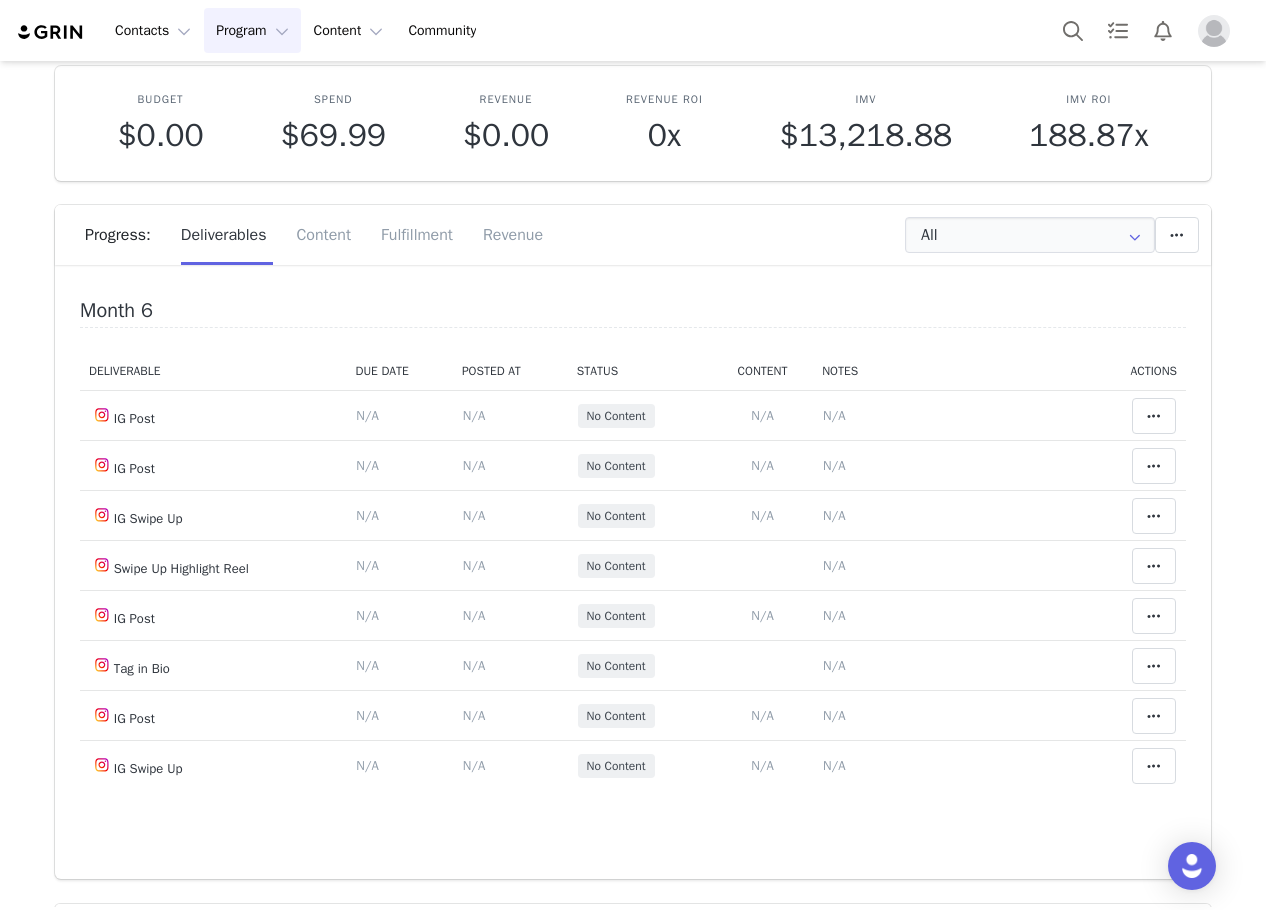 click on "N/A" at bounding box center (834, -42) 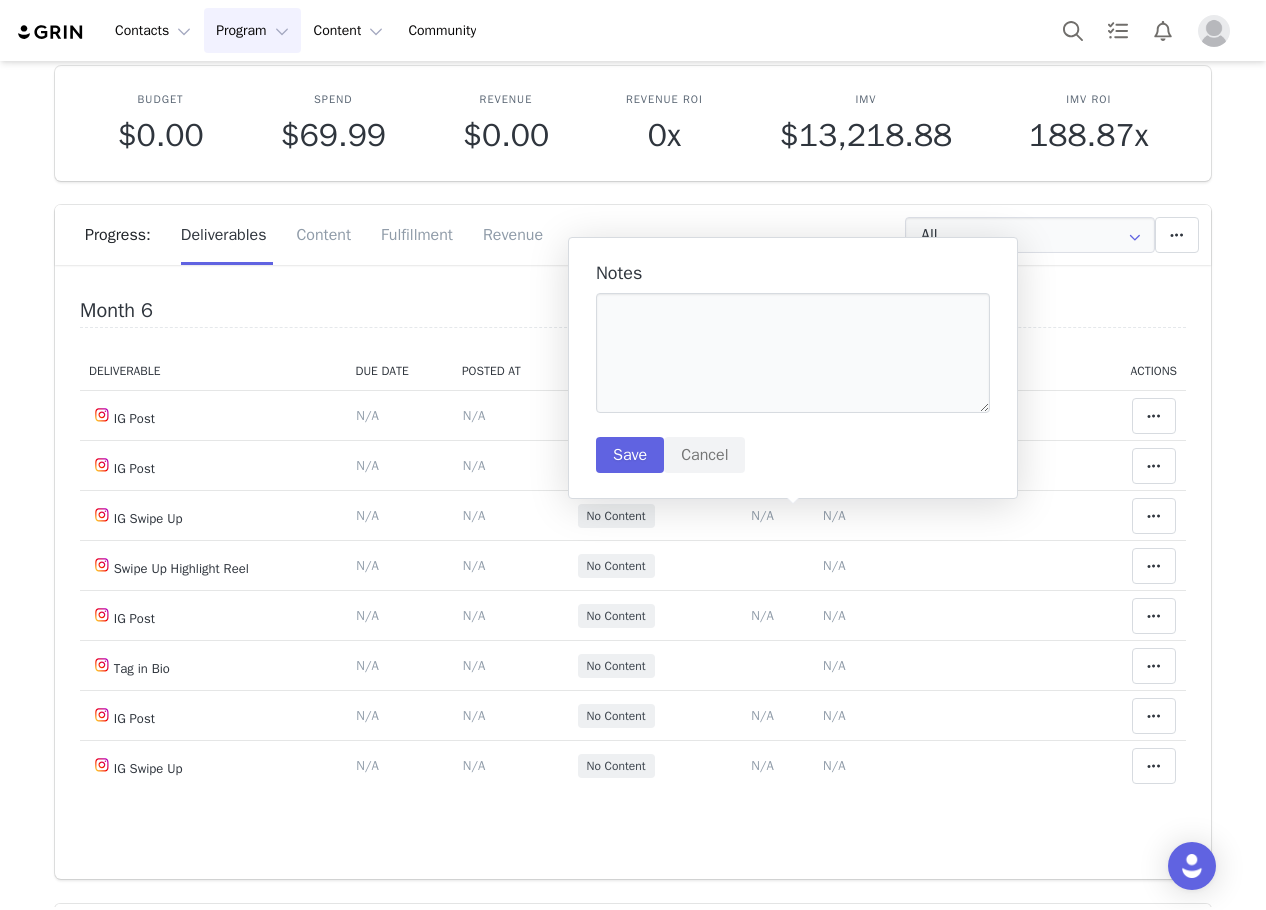 click on "Notes  Save  Cancel" at bounding box center [793, 368] 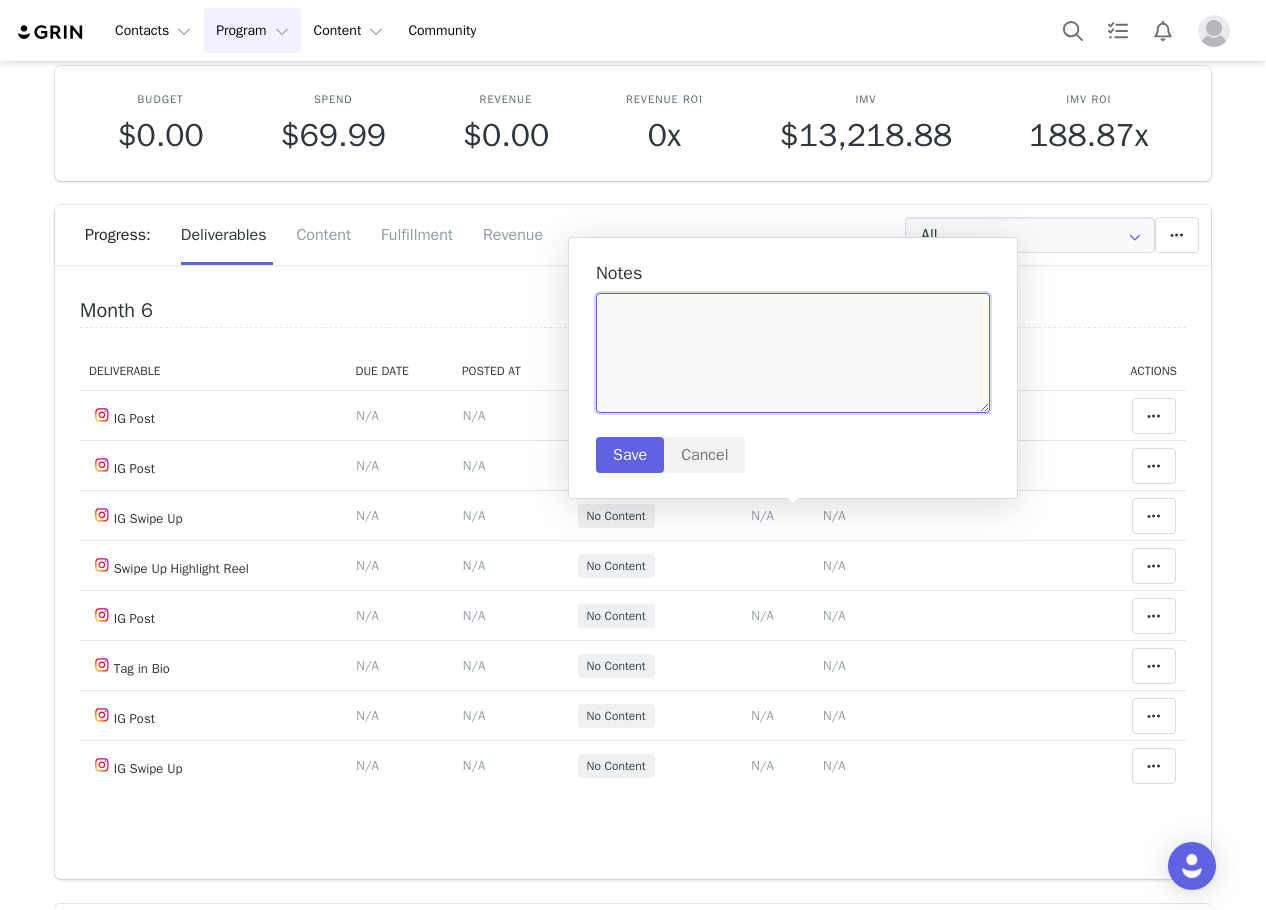 click at bounding box center [793, 353] 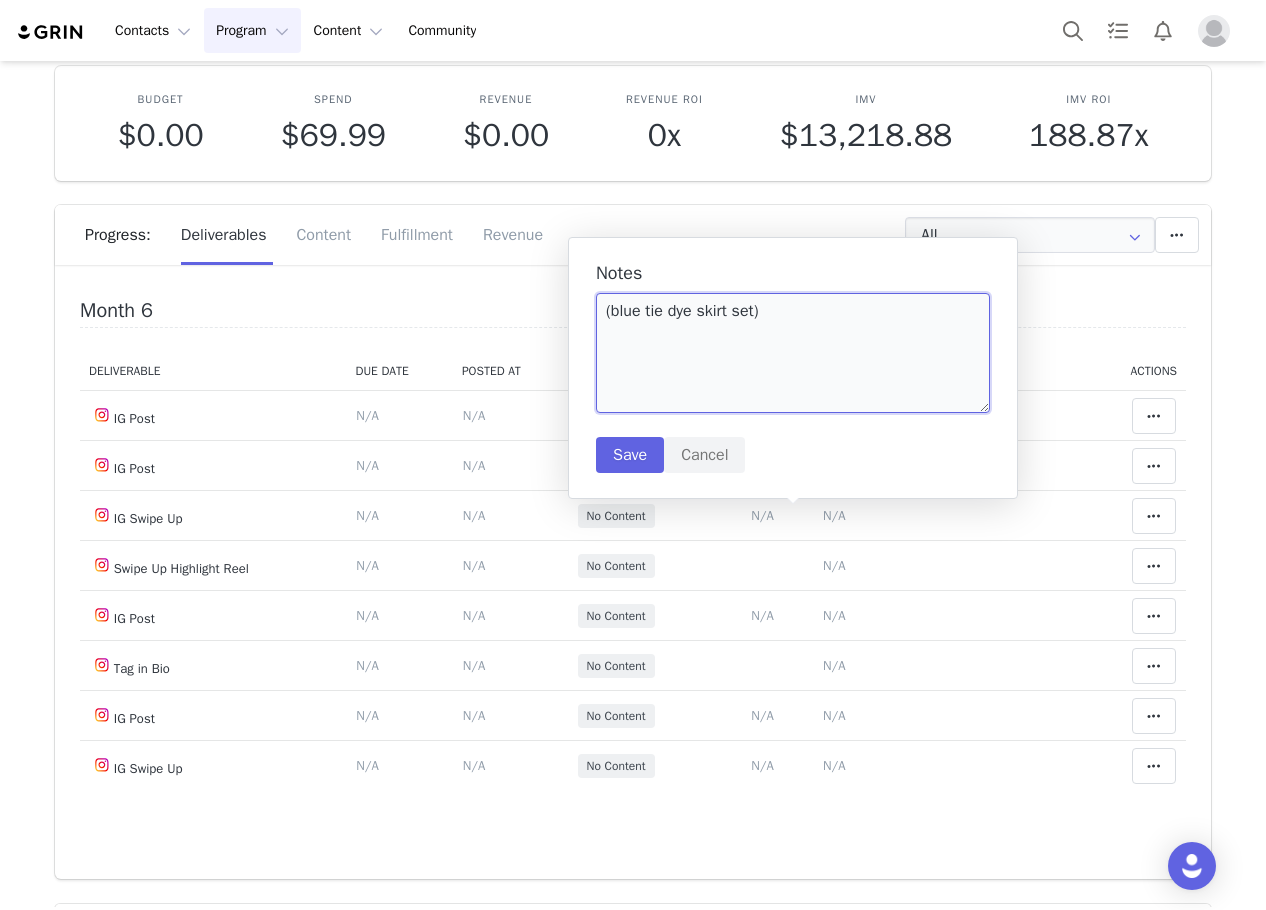 click on "(blue tie dye skirt set)" at bounding box center [793, 353] 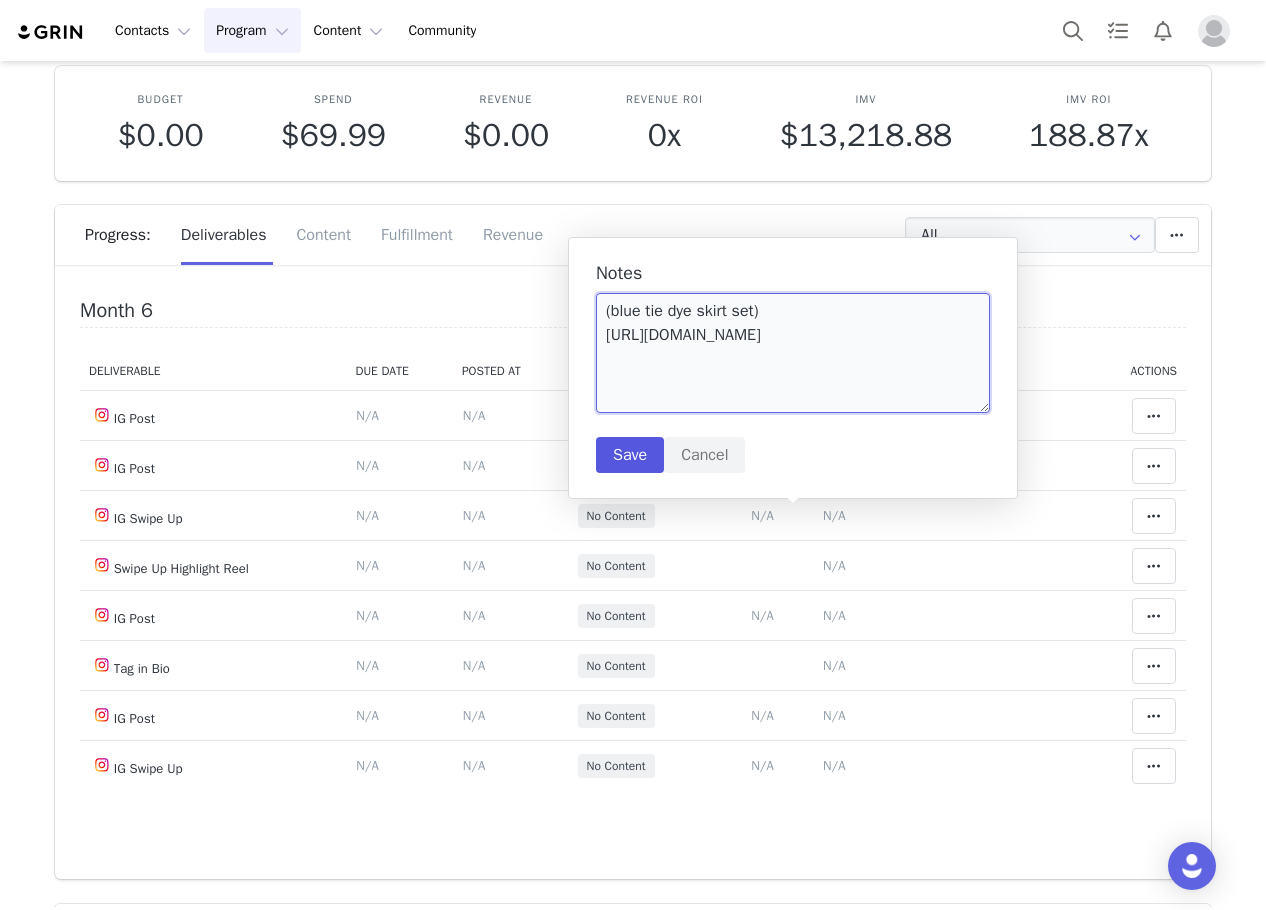type on "(blue tie dye skirt set)
https://www.instagram.com/p/DL6DkPoy_6u/?img_index=1" 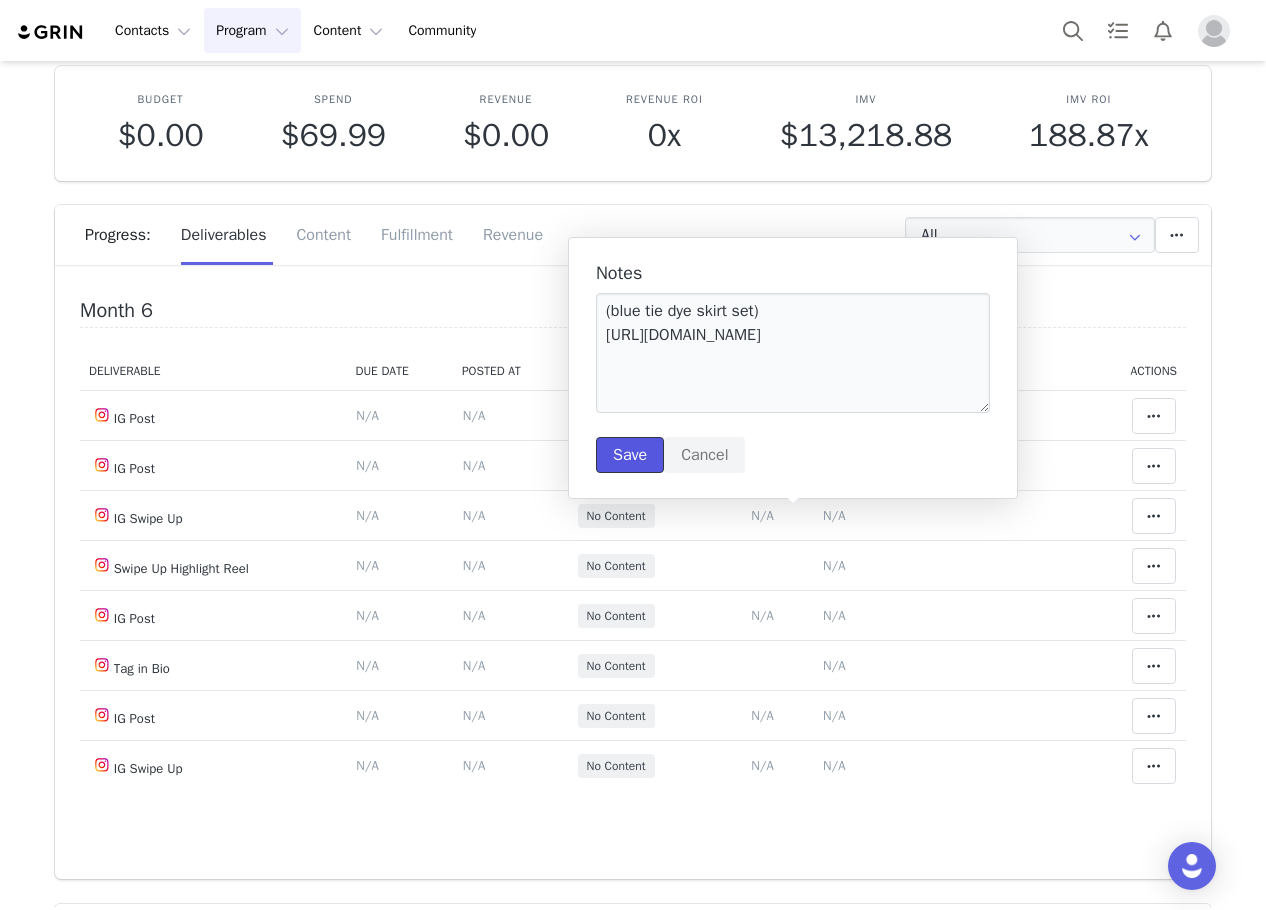 click on "Save" at bounding box center [630, 455] 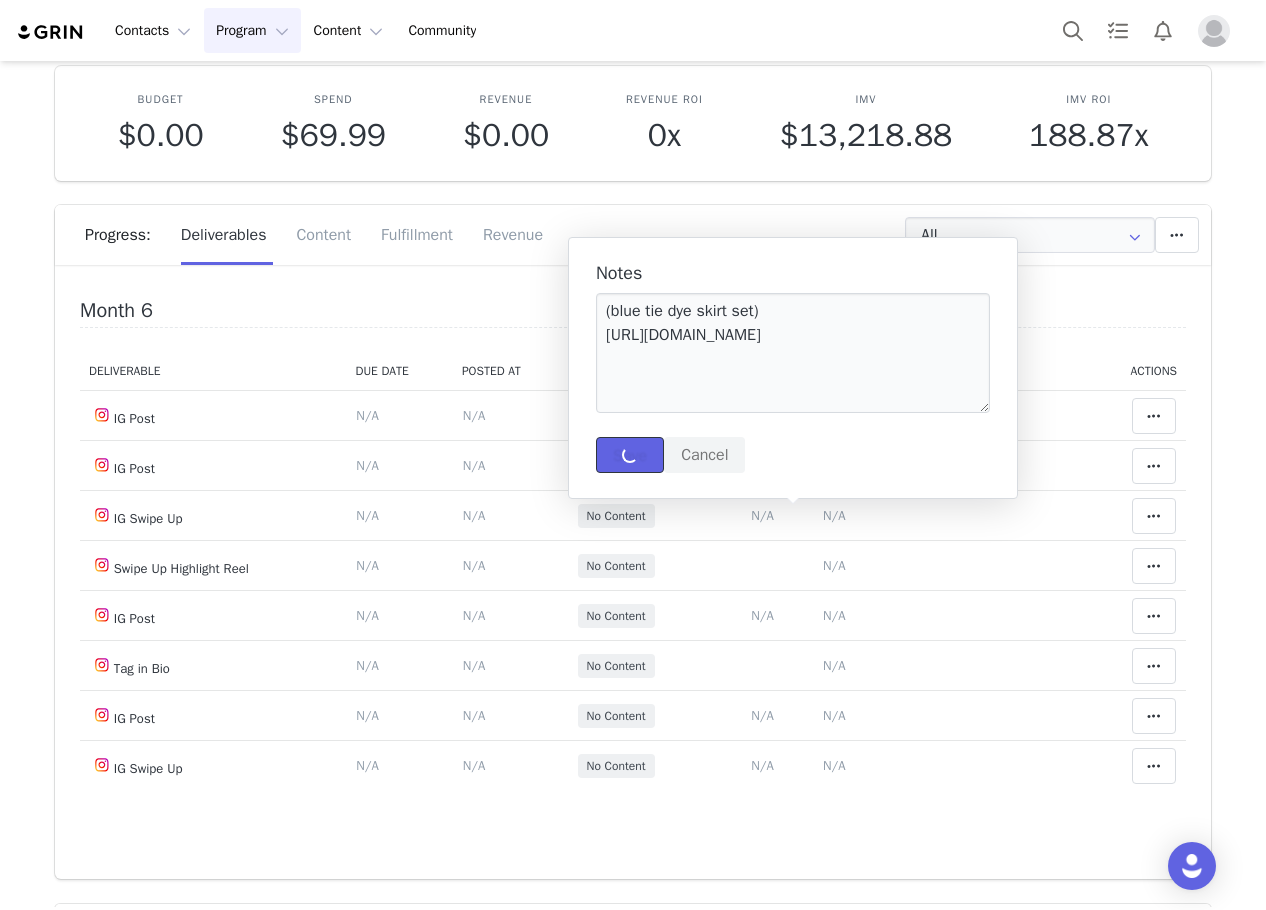type 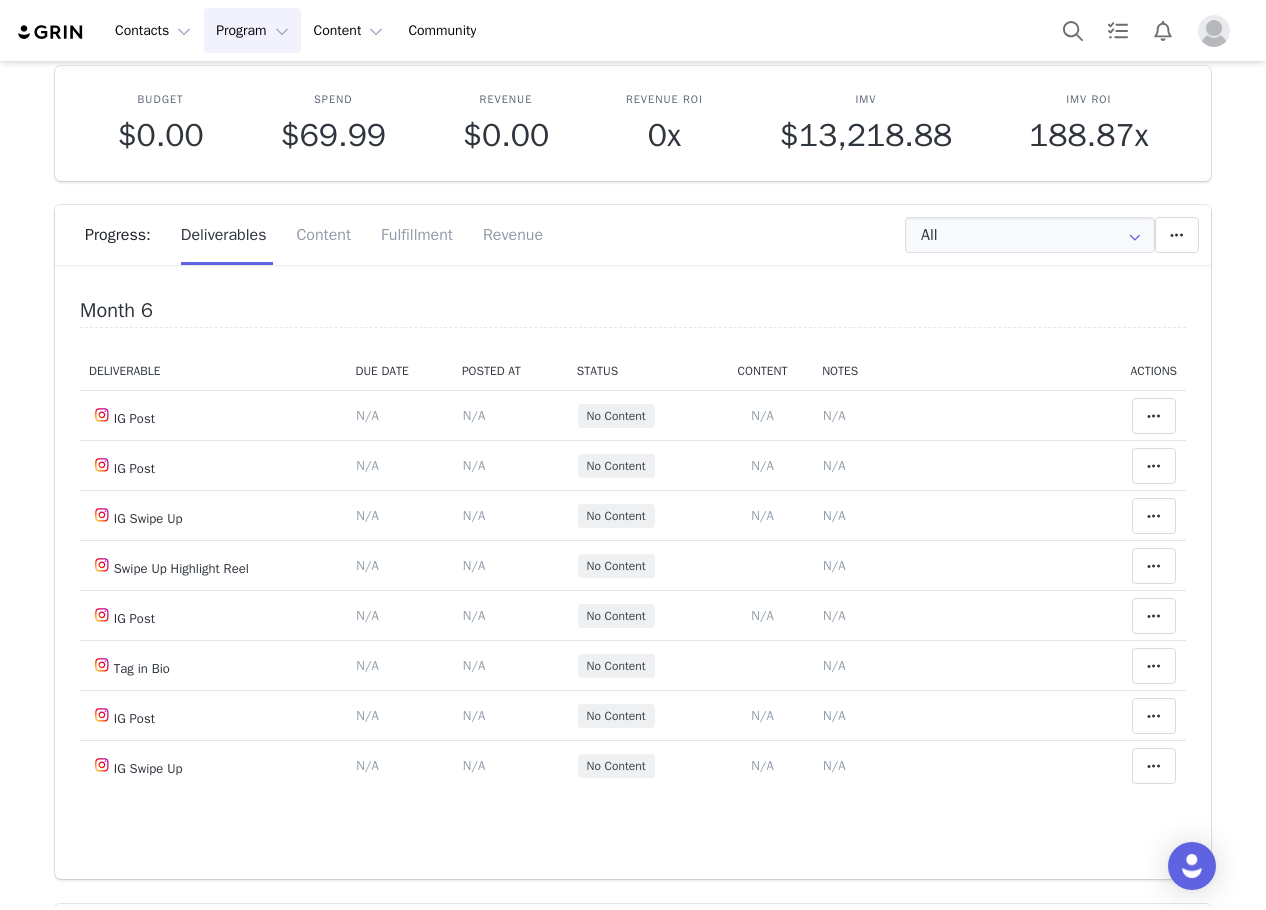 click on "N/A" at bounding box center [474, -42] 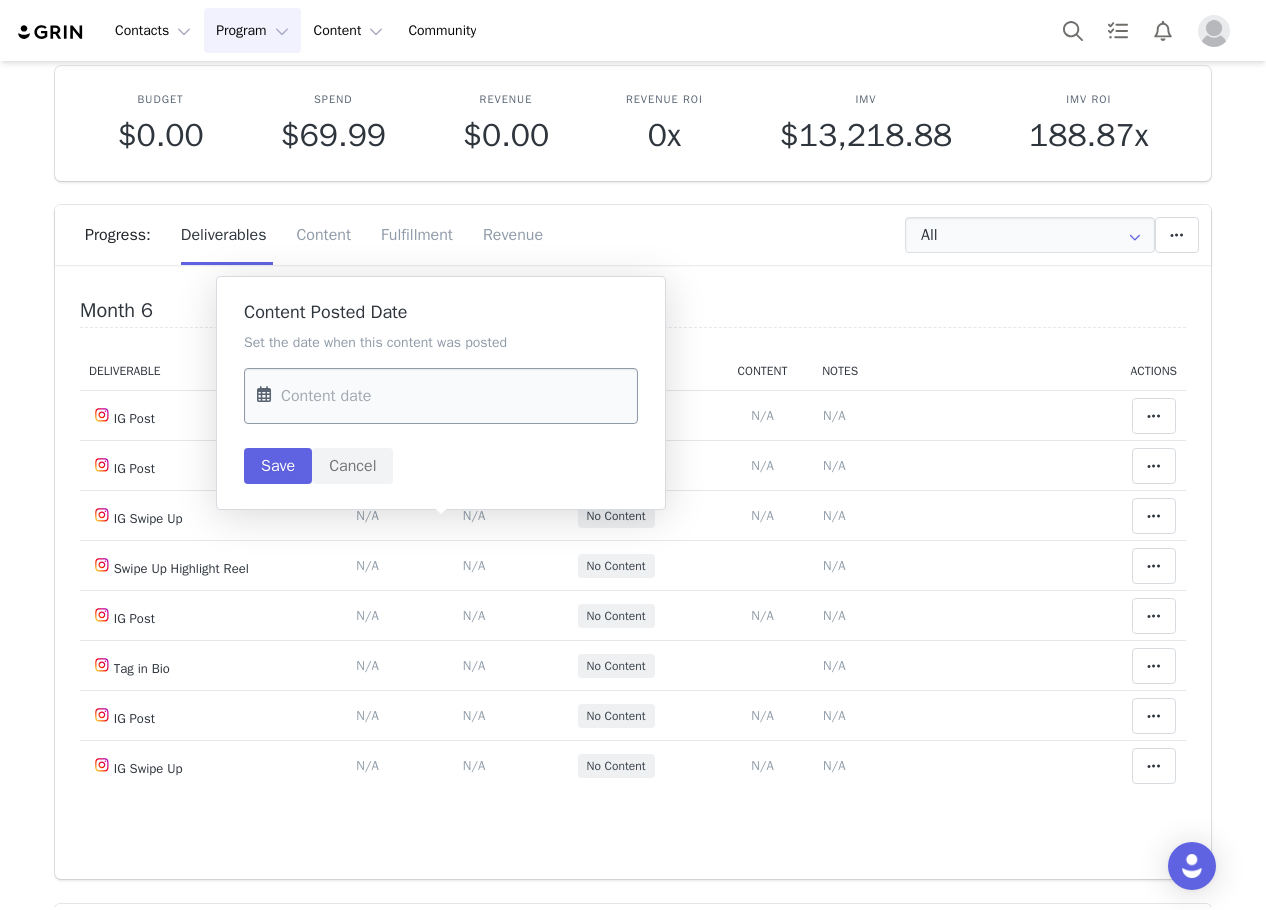 click at bounding box center [441, 396] 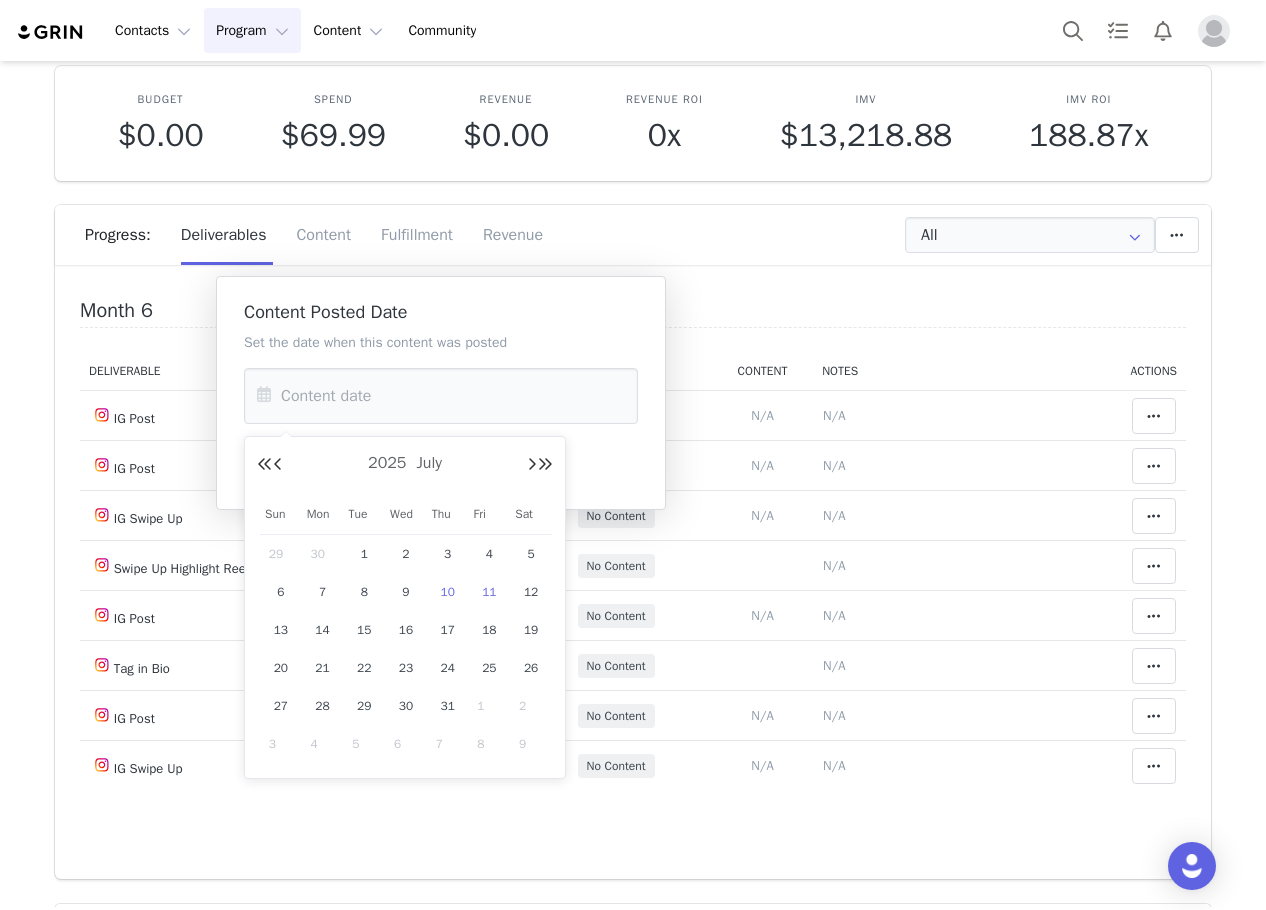click on "10" at bounding box center (448, 592) 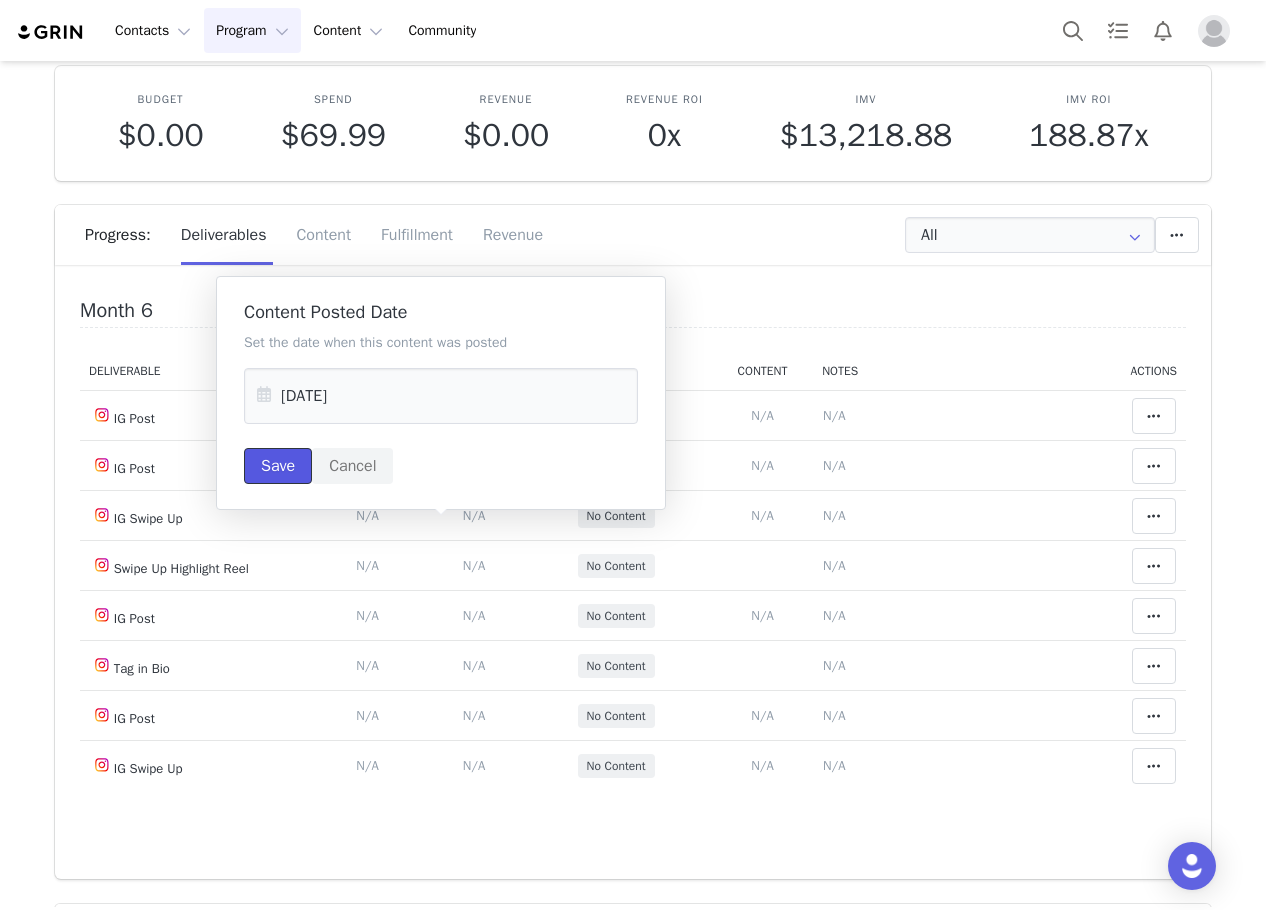 click on "Save" at bounding box center (278, 466) 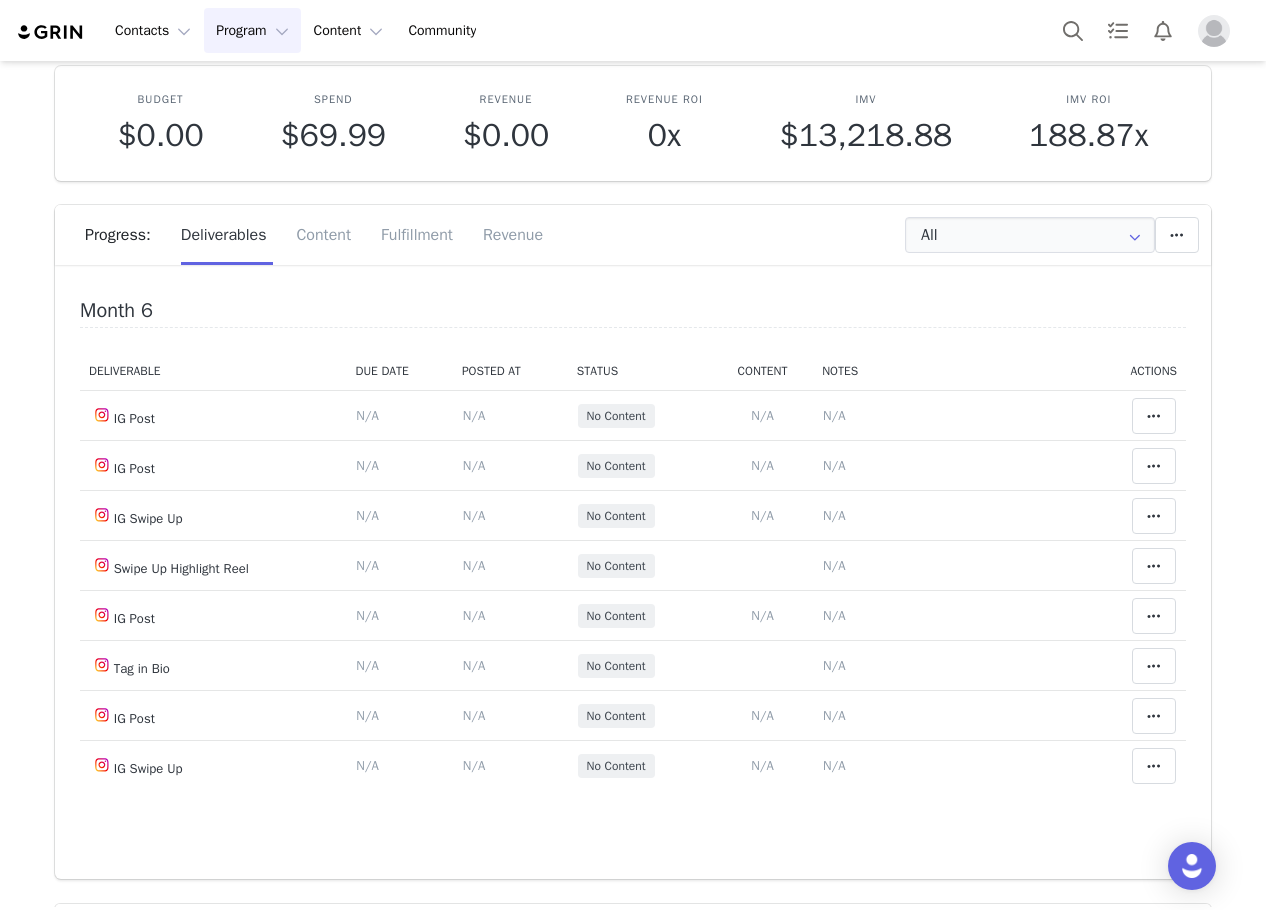 click at bounding box center (1154, -42) 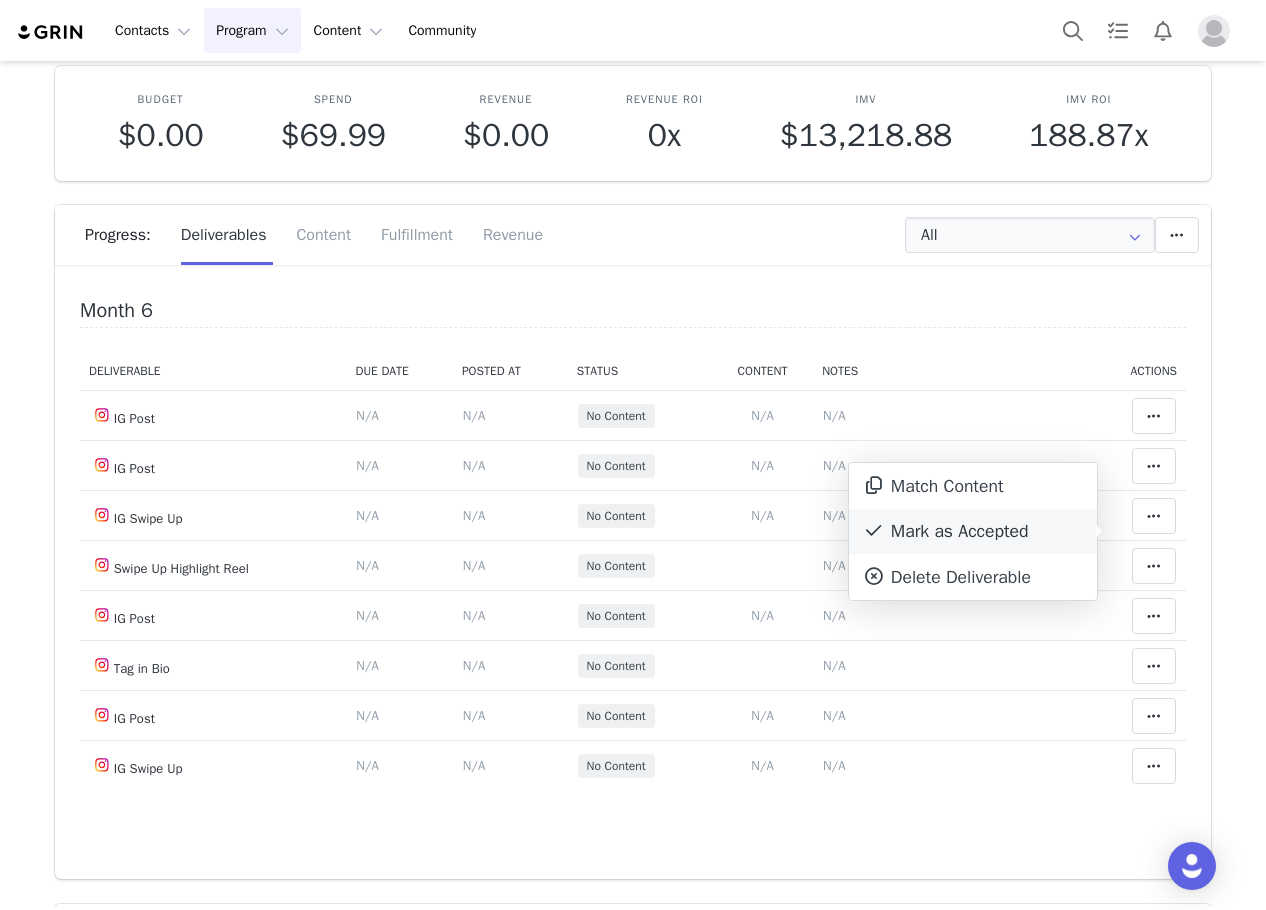 click on "Mark as Accepted" at bounding box center [973, 532] 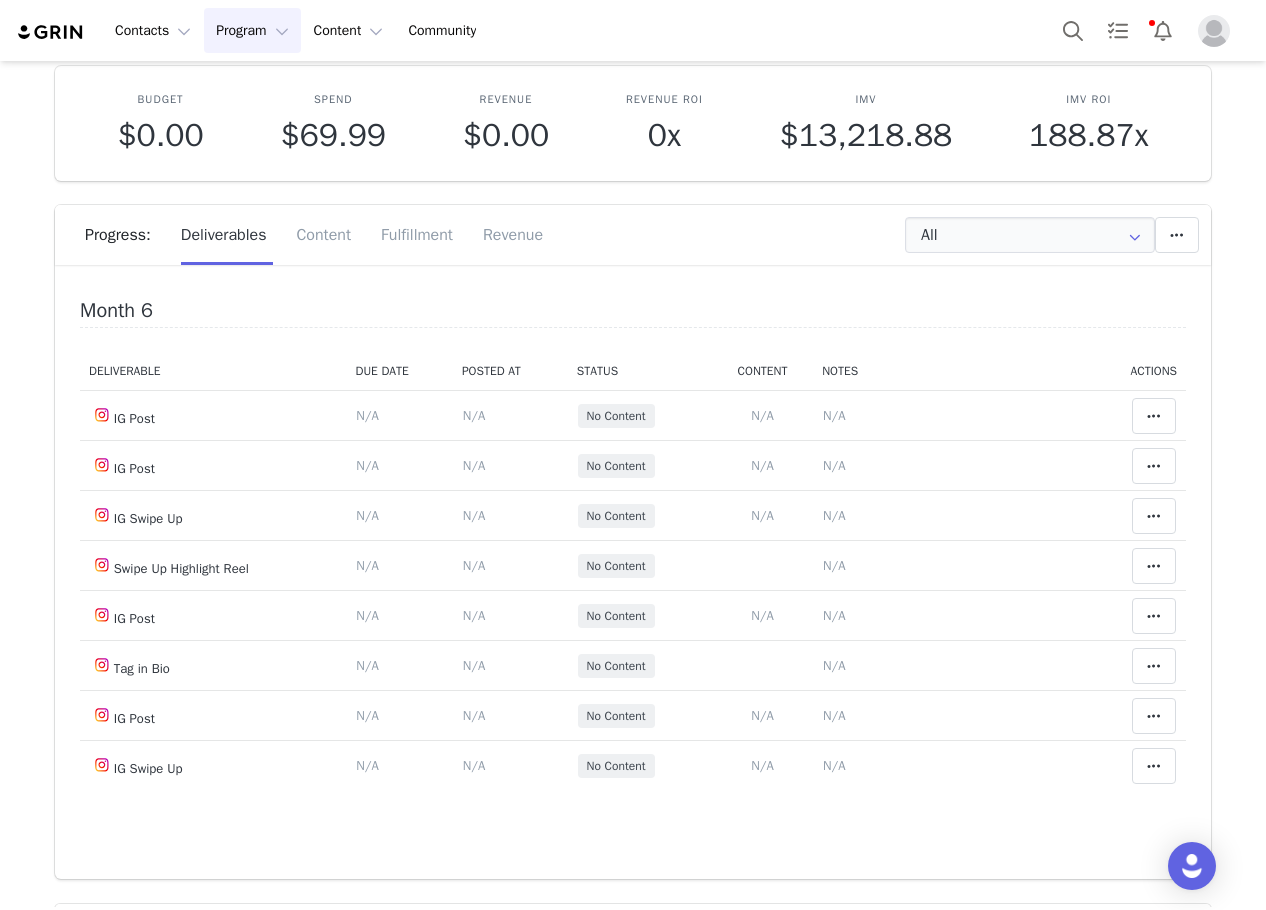 scroll, scrollTop: 3000, scrollLeft: 0, axis: vertical 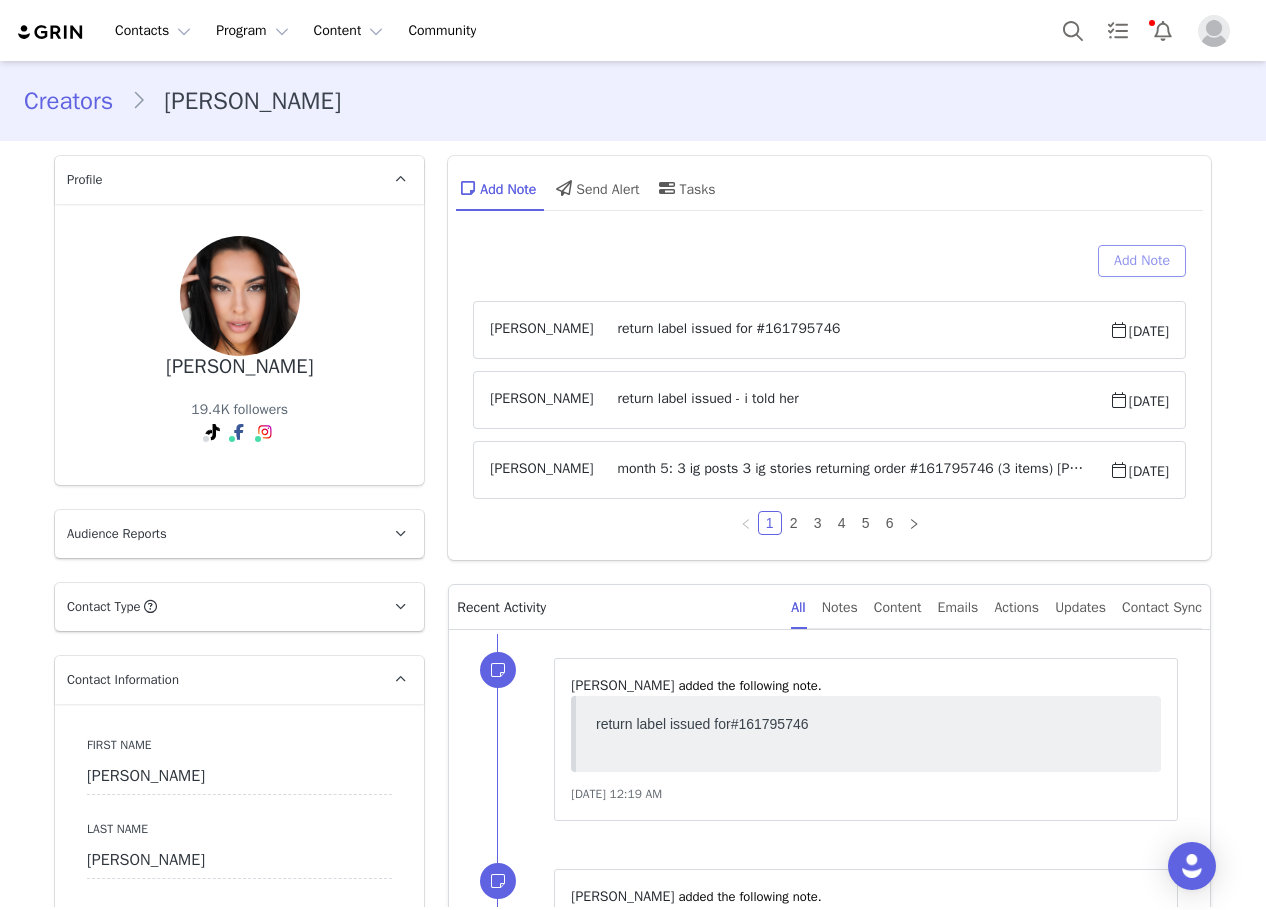 click on "Add Note" at bounding box center [1142, 261] 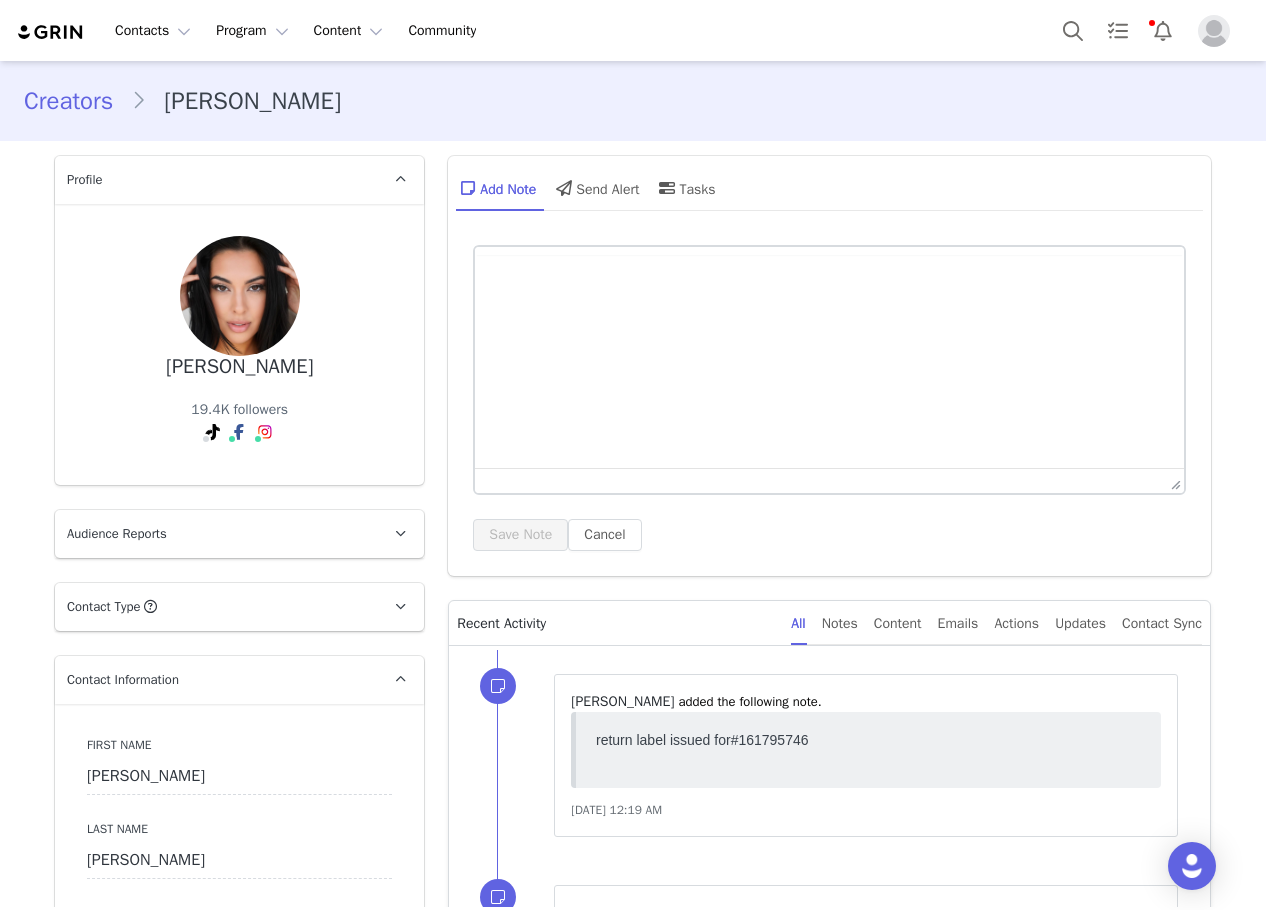 scroll, scrollTop: 0, scrollLeft: 0, axis: both 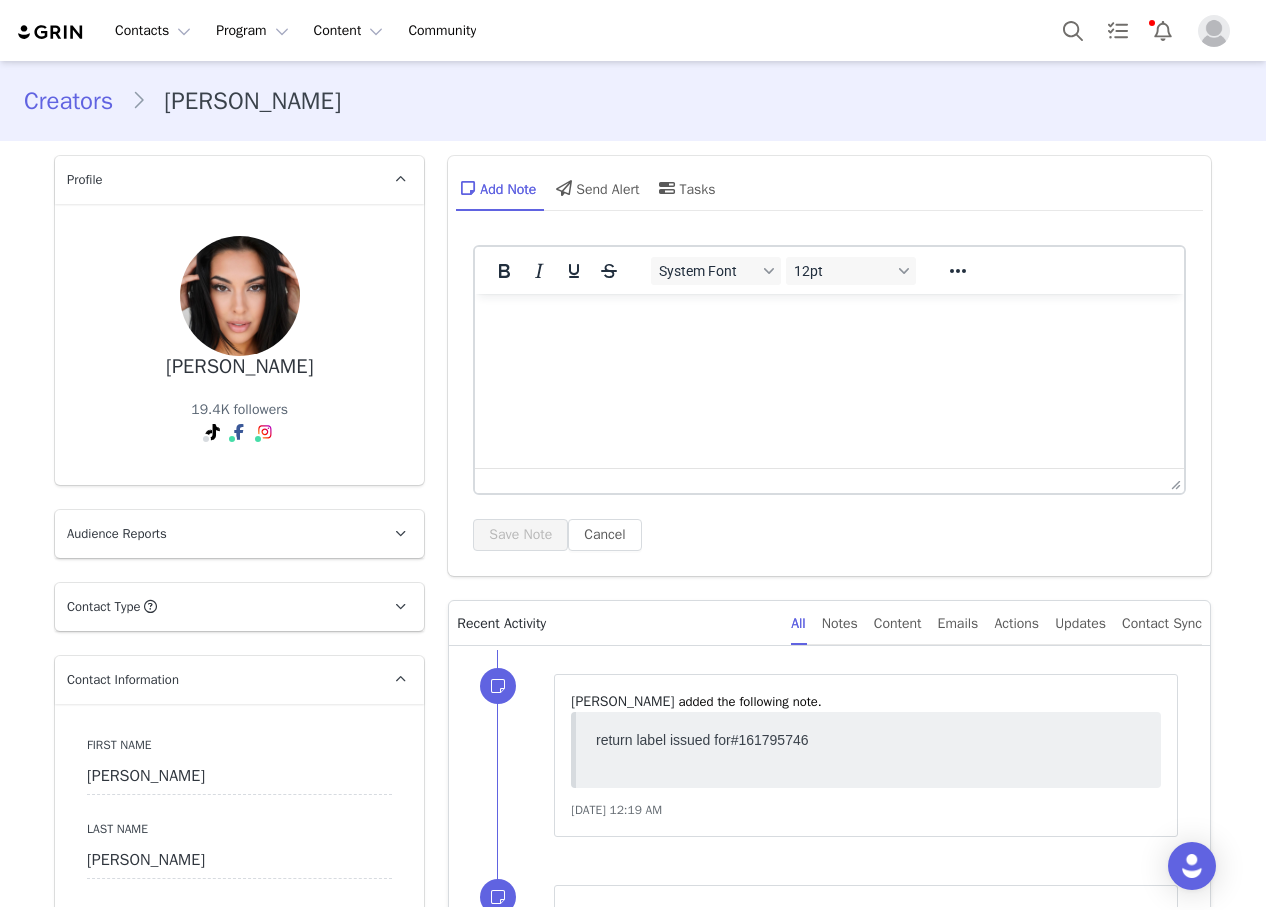 type 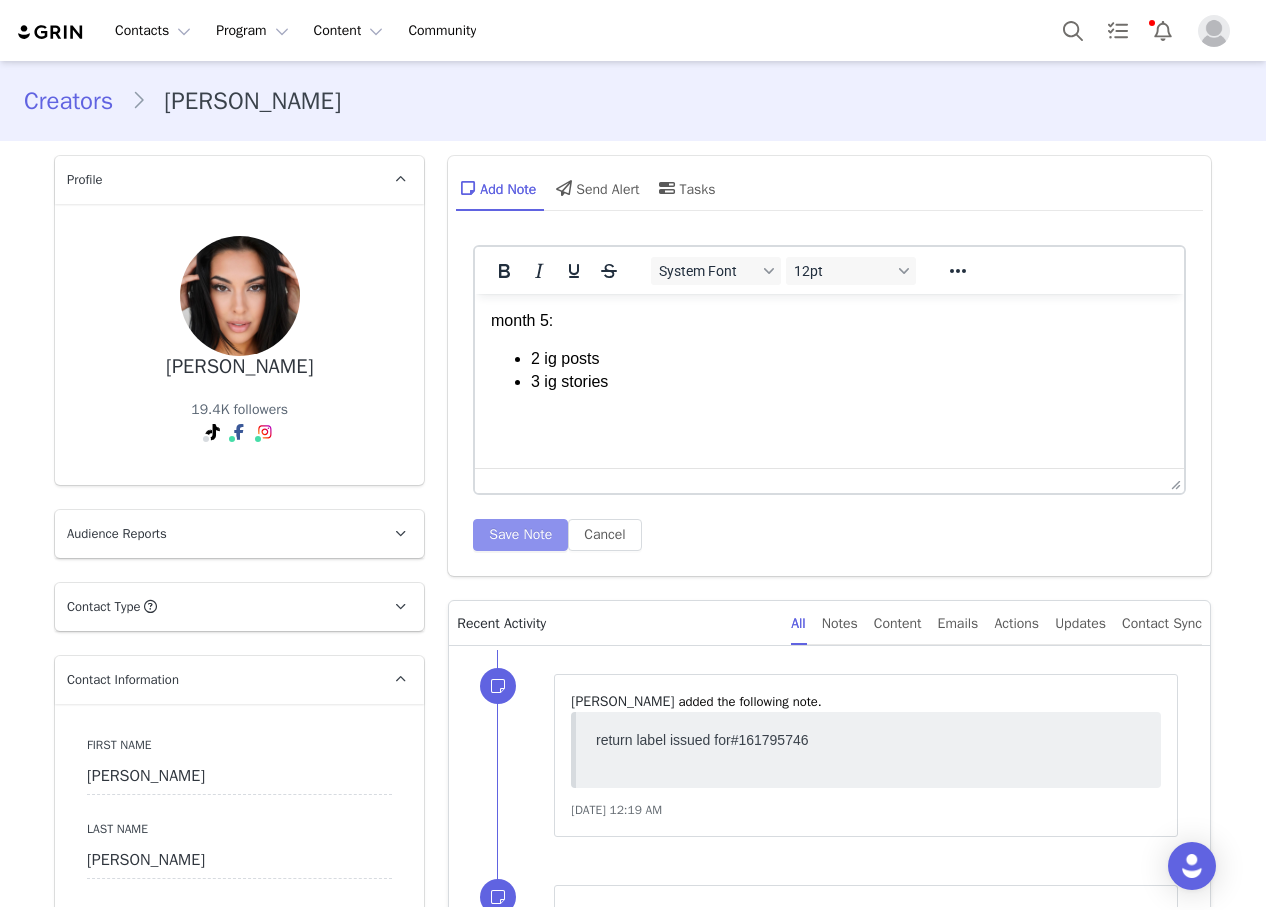 click on "Save Note" at bounding box center (520, 535) 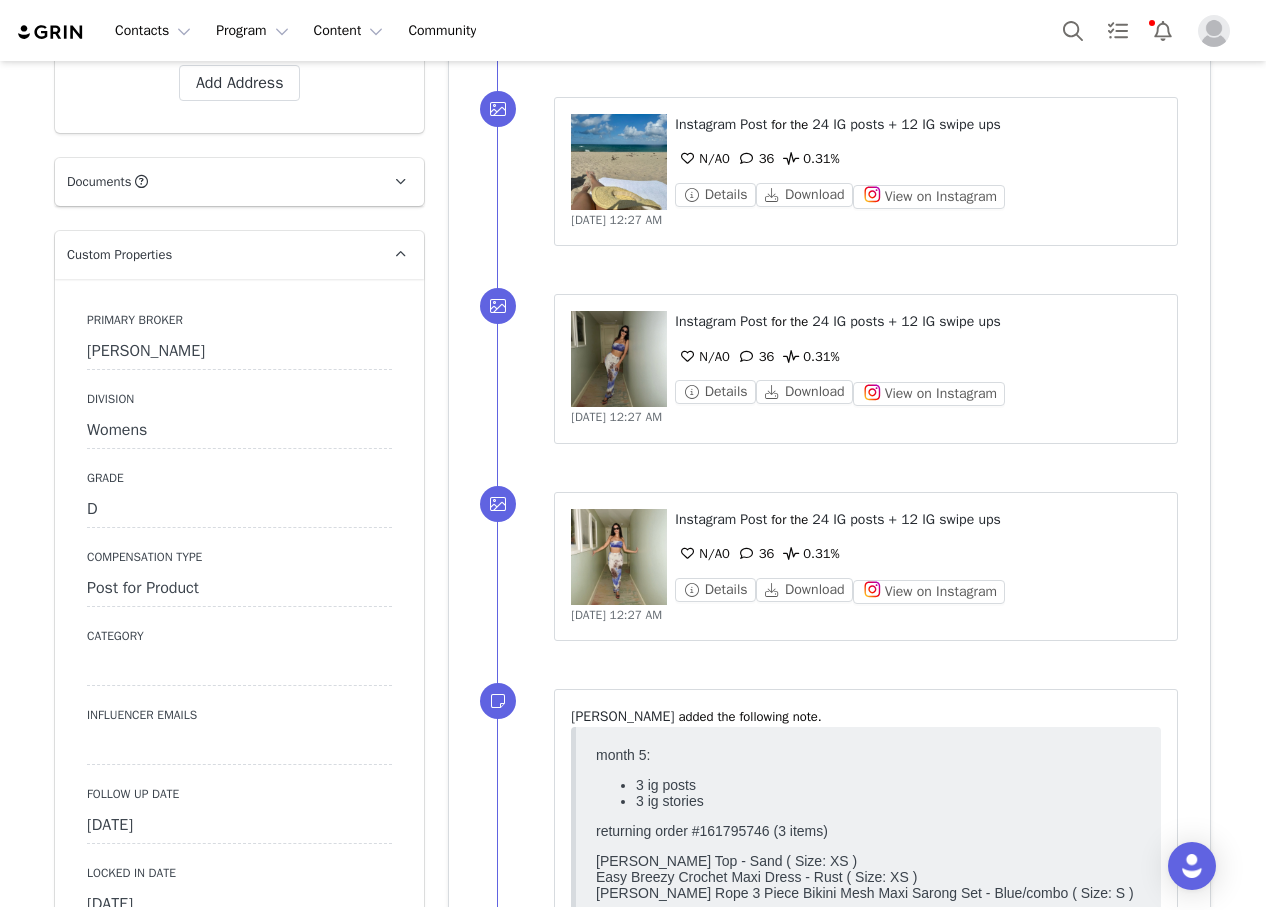 scroll, scrollTop: 1700, scrollLeft: 0, axis: vertical 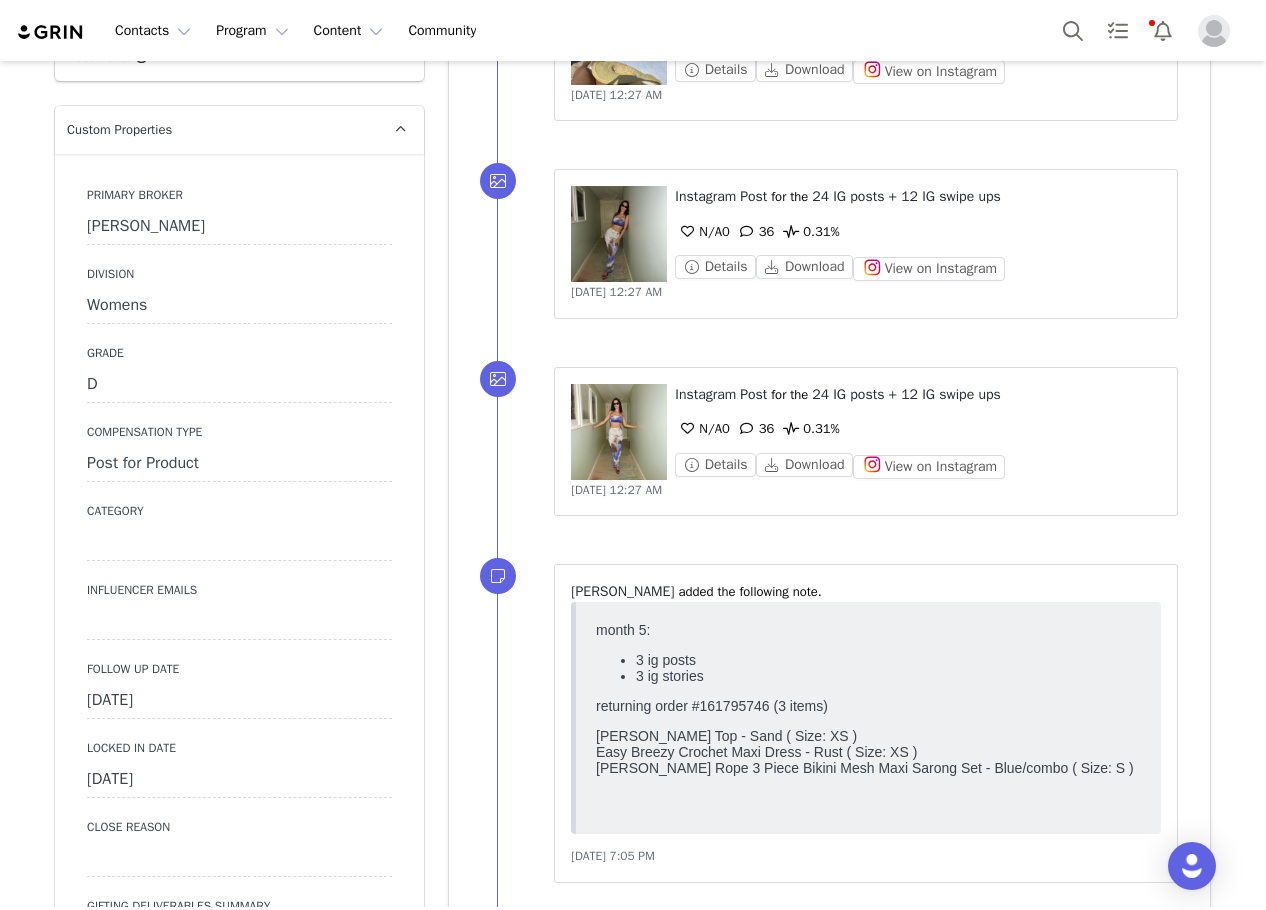 click on "July 9th, 2025" at bounding box center [239, 701] 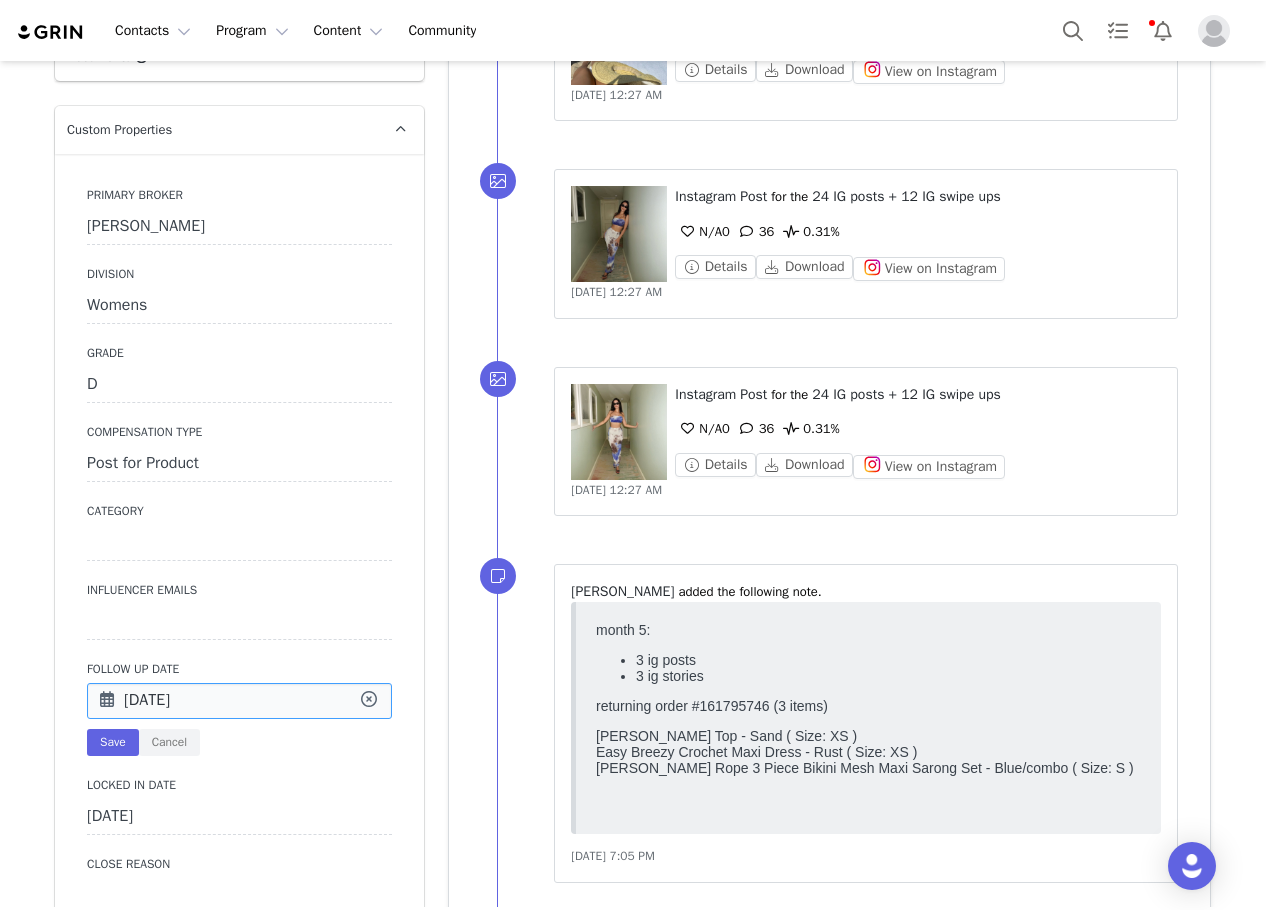 drag, startPoint x: 209, startPoint y: 684, endPoint x: 242, endPoint y: 678, distance: 33.54102 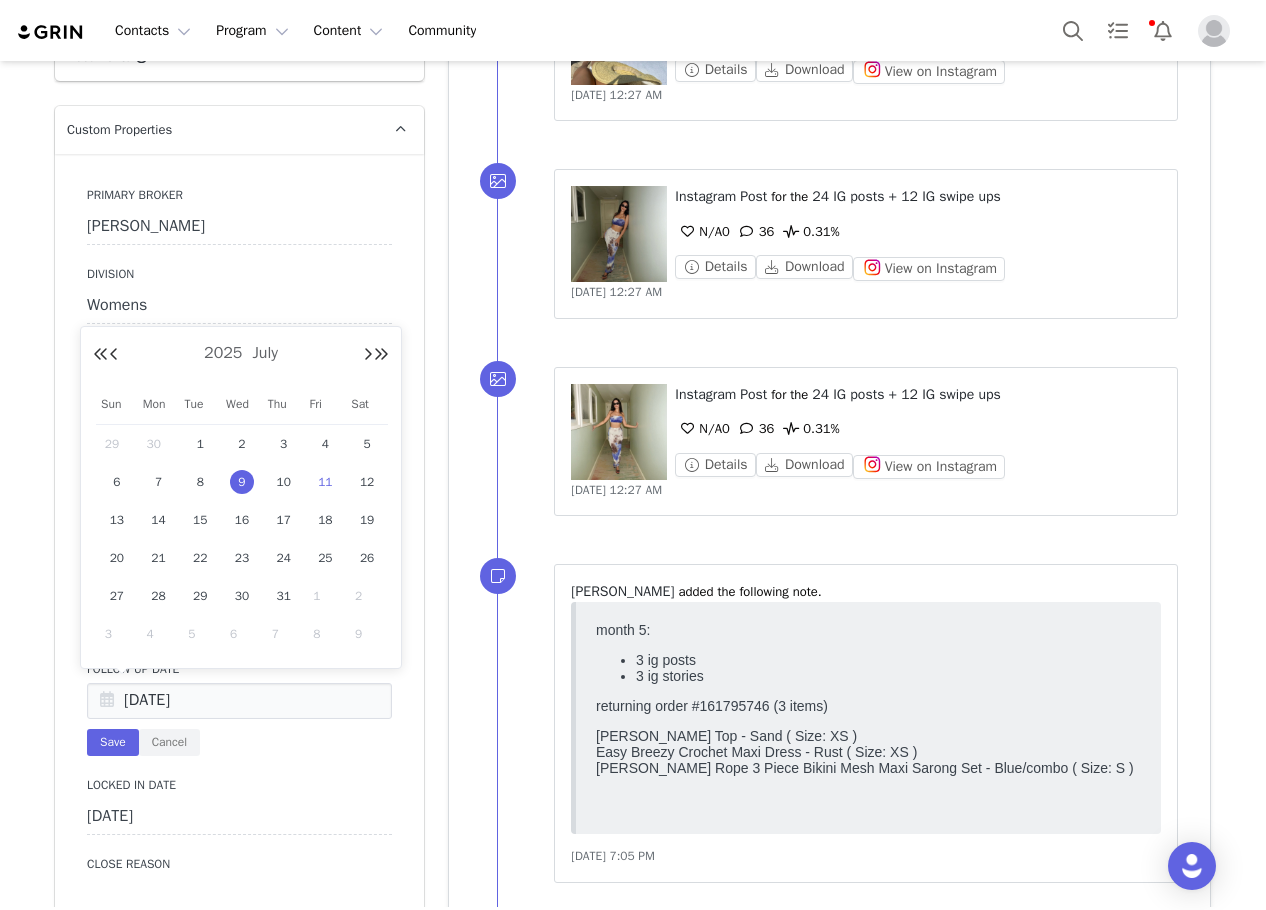 click on "11" at bounding box center (326, 482) 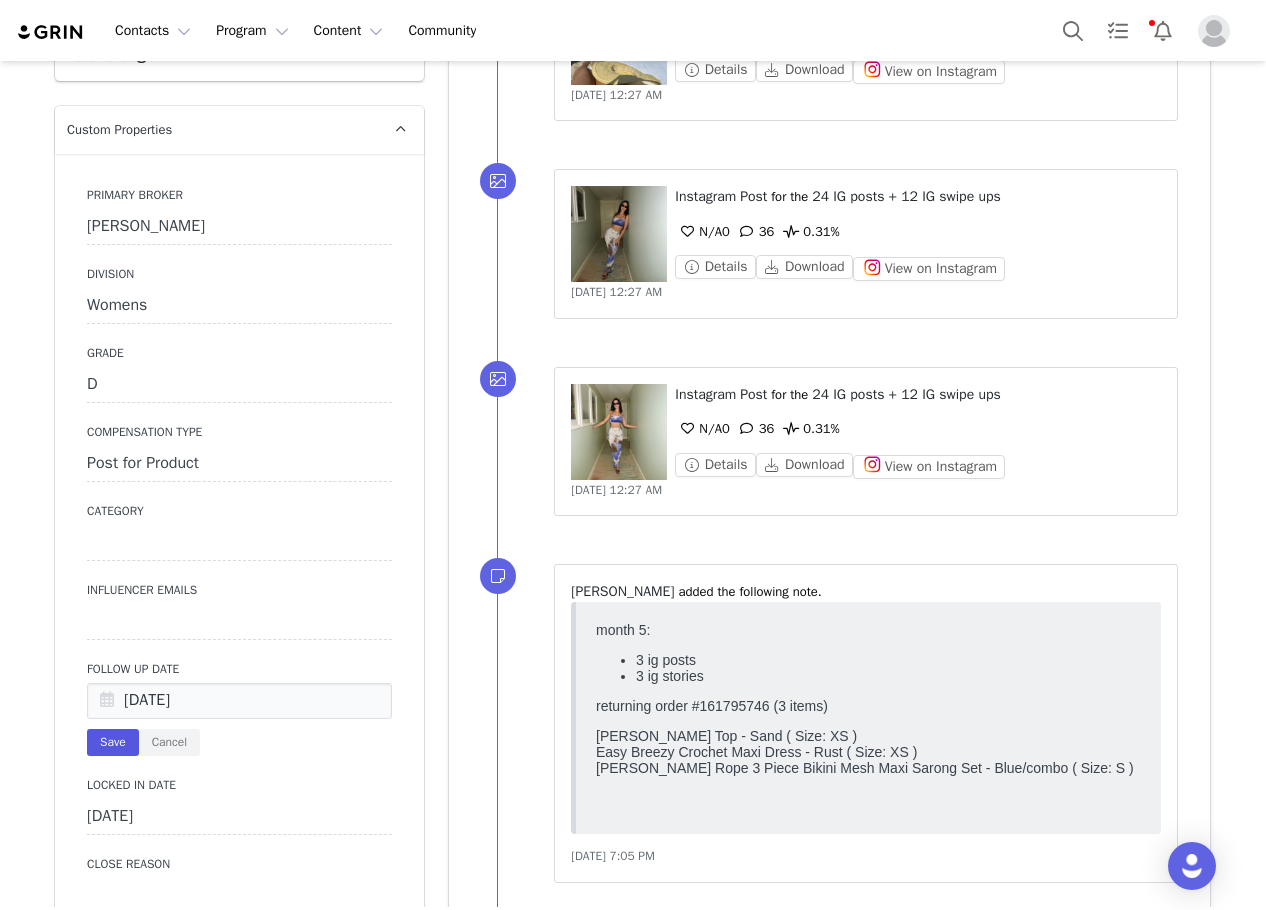 click on "Primary Broker   Jonny   Division   Womens   Grade   D   Compensation Type   Post for Product   Category      Influencer Emails      Follow Up Date  Jul 11 2025  Save  Cancel  Locked In Date   March 26th, 2024   Close Reason      Gifting Deliverables Summary   4 posts 2 stories monthly   Primary Platform   Instagram   Negotiation Start Date      Contacted Date (First Broker Contacted)      Close Date      NEGOTIATION SUBSTAGES      Influencer Birthday      Sprinklr Case #   #429977   Reality Show Name      NETSUITE ID      VENDOR NAME      UTM Link      Category (NEW)" at bounding box center [239, 1063] 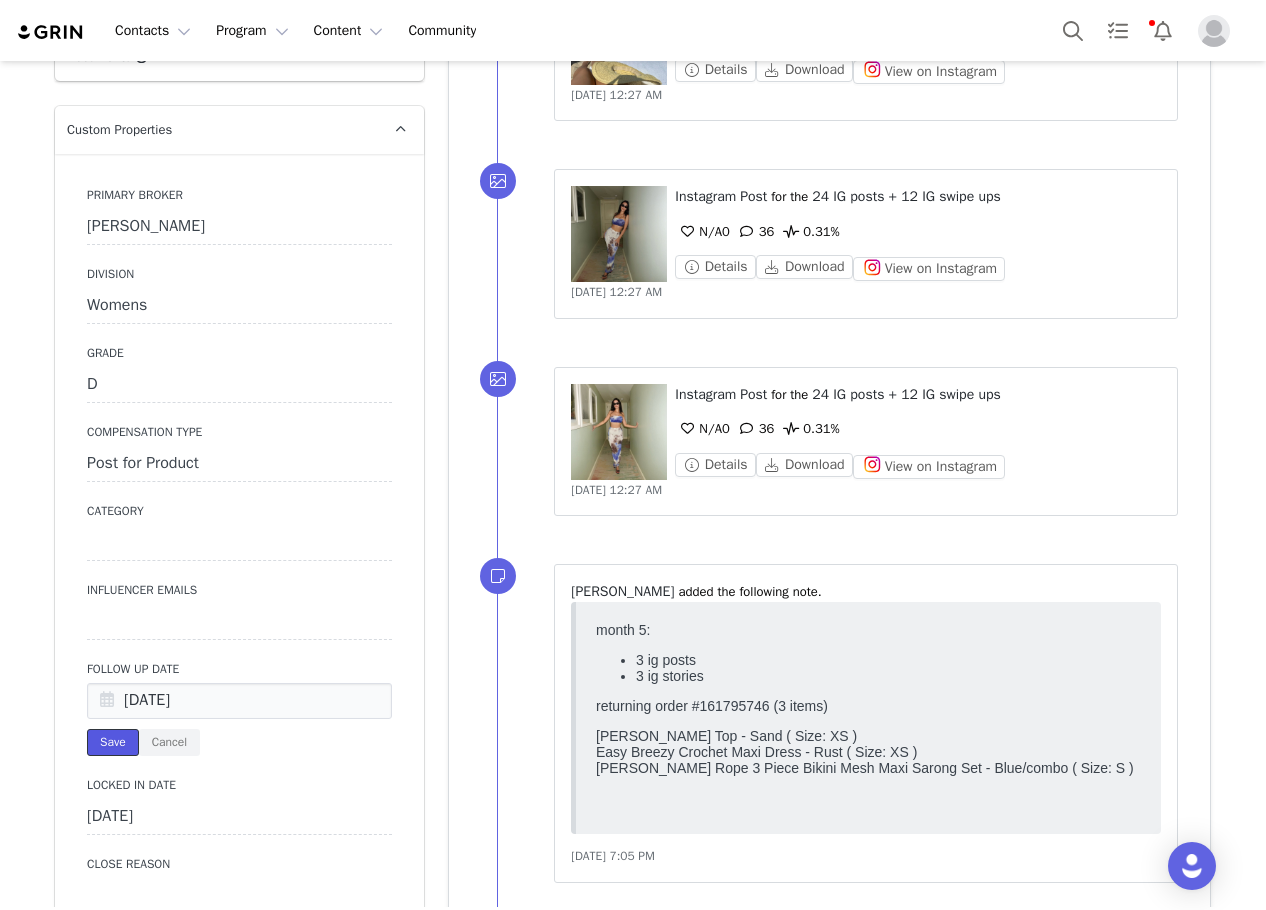 click on "Save" at bounding box center [113, 742] 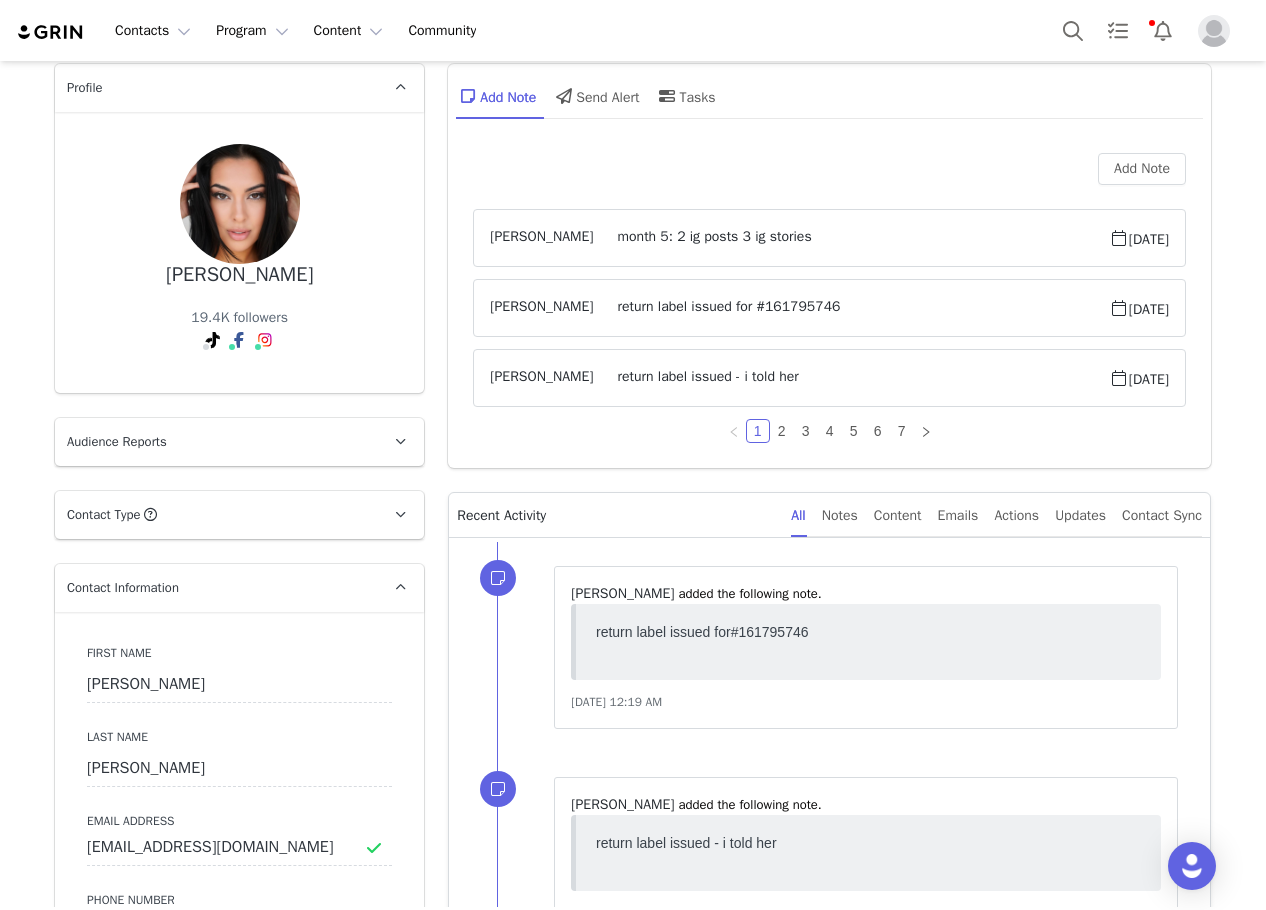 scroll, scrollTop: 0, scrollLeft: 0, axis: both 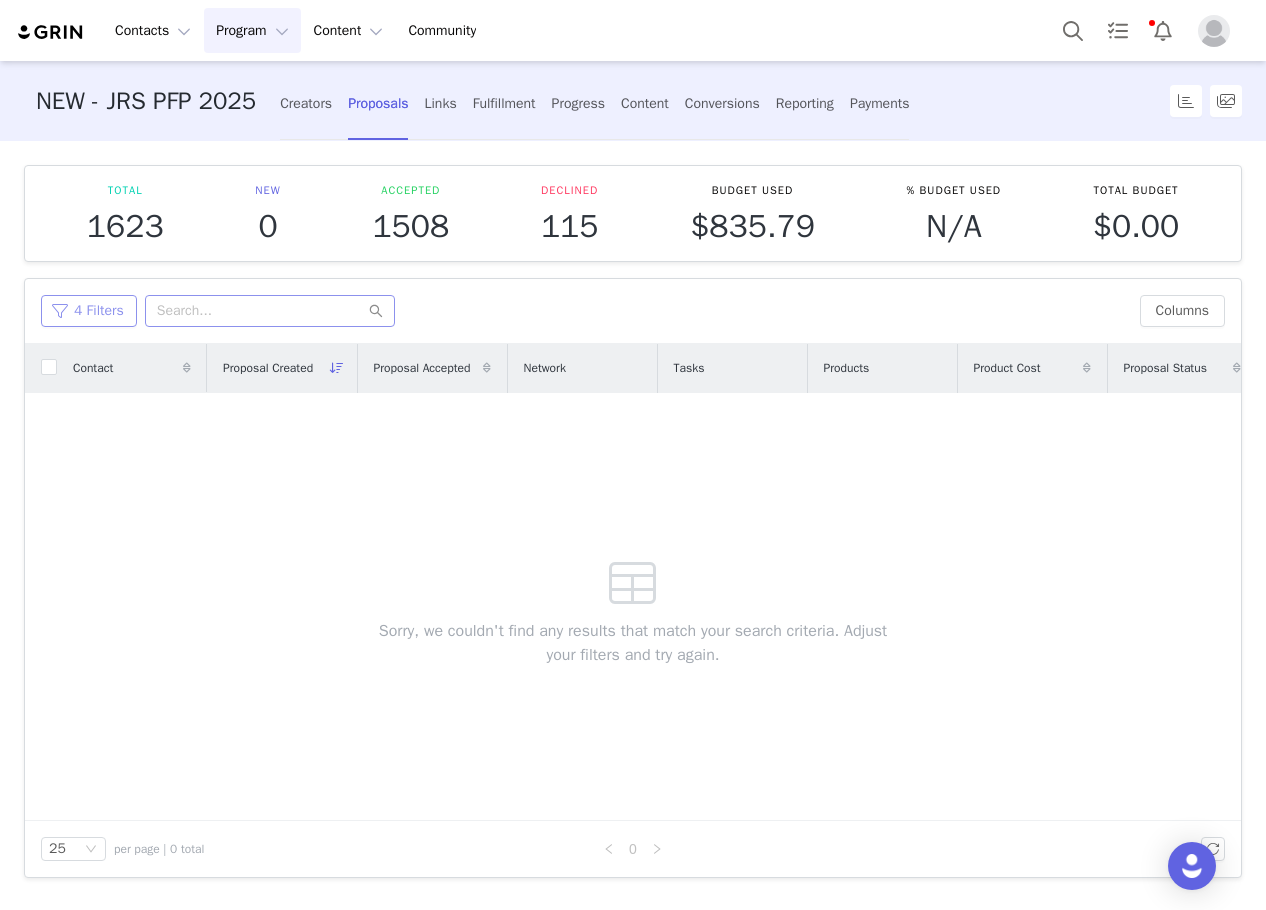 click on "4 Filters" at bounding box center [89, 311] 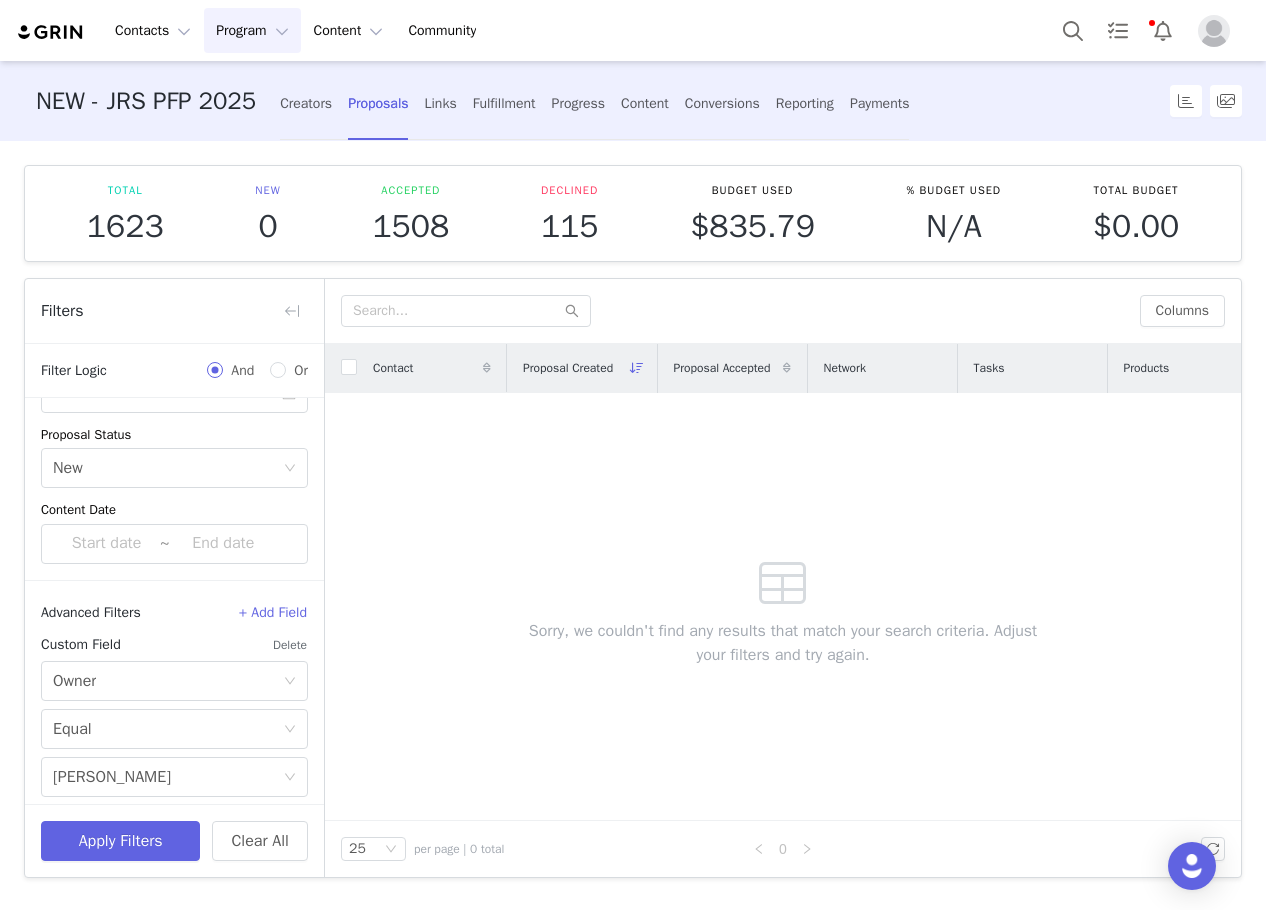 scroll, scrollTop: 300, scrollLeft: 0, axis: vertical 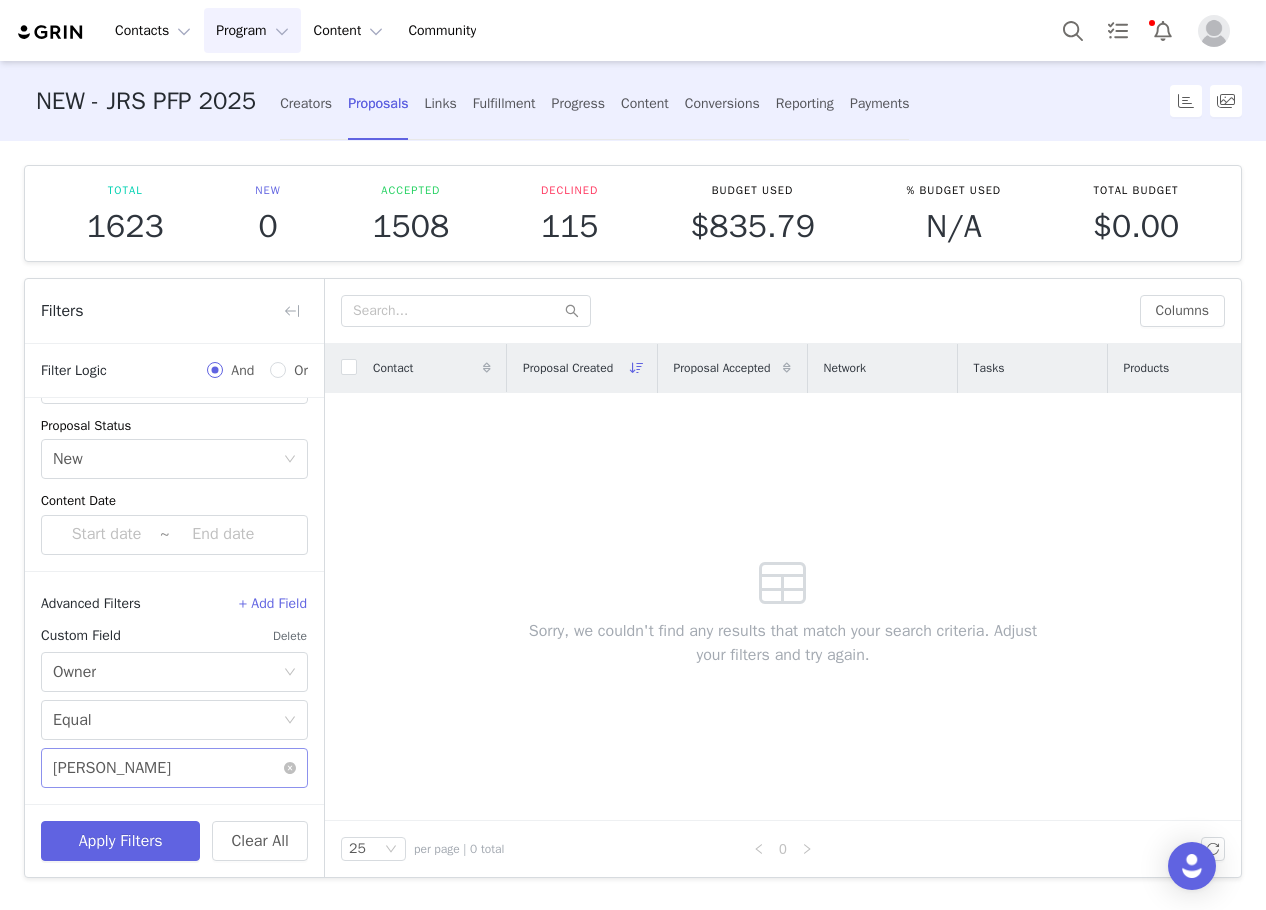 click on "Kaeli Barankiewicz" at bounding box center (112, 768) 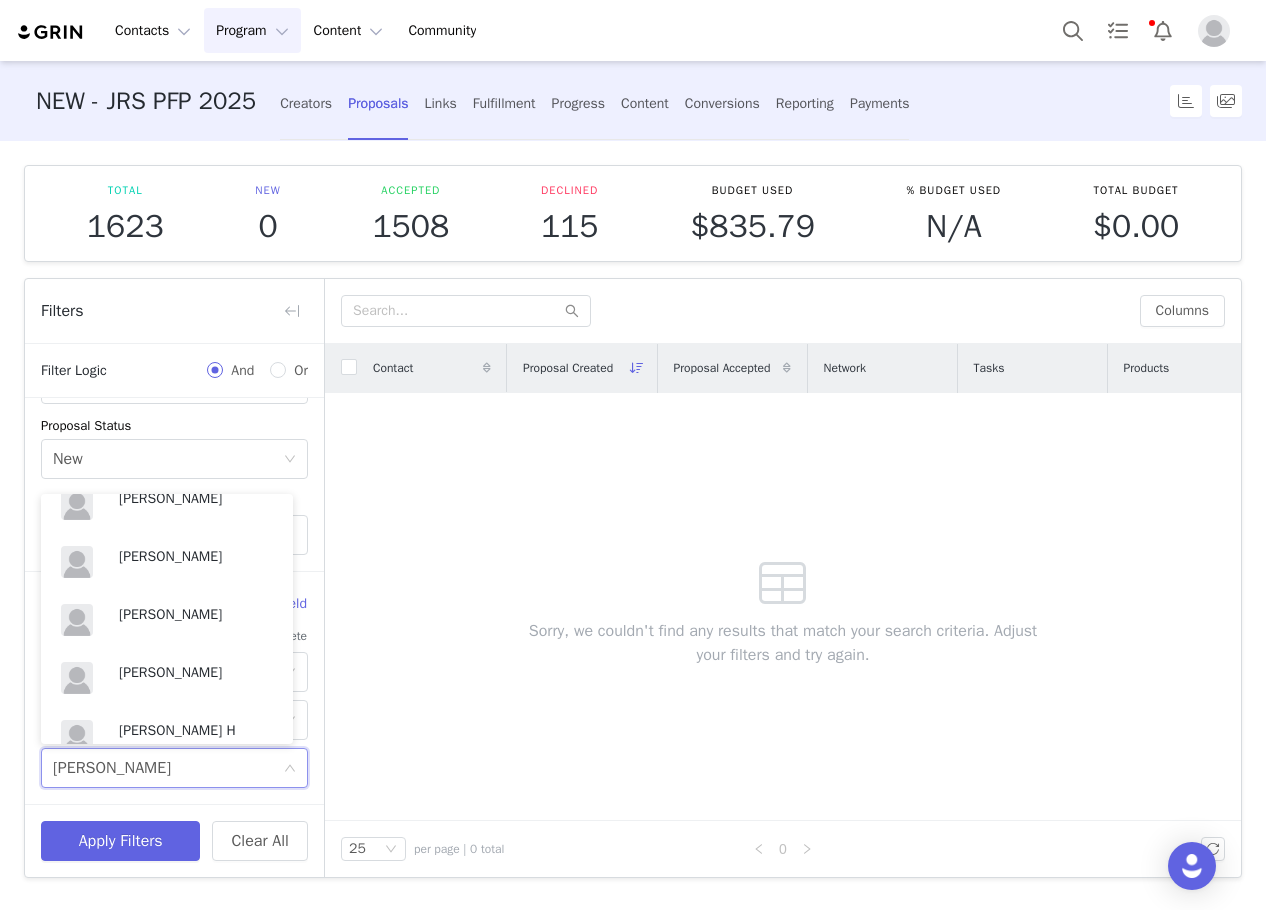 scroll, scrollTop: 0, scrollLeft: 0, axis: both 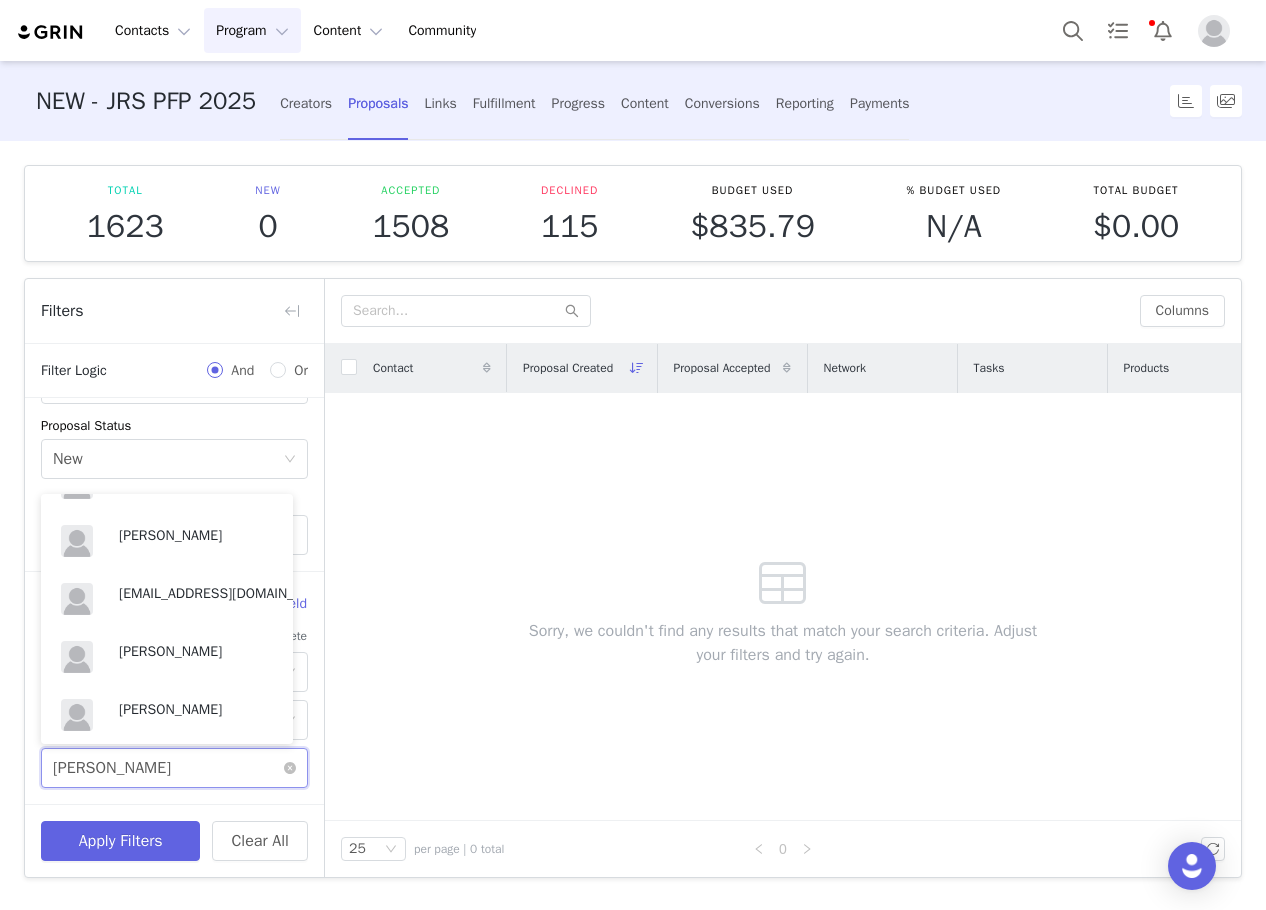 click on "Kaeli Barankiewicz" at bounding box center (112, 768) 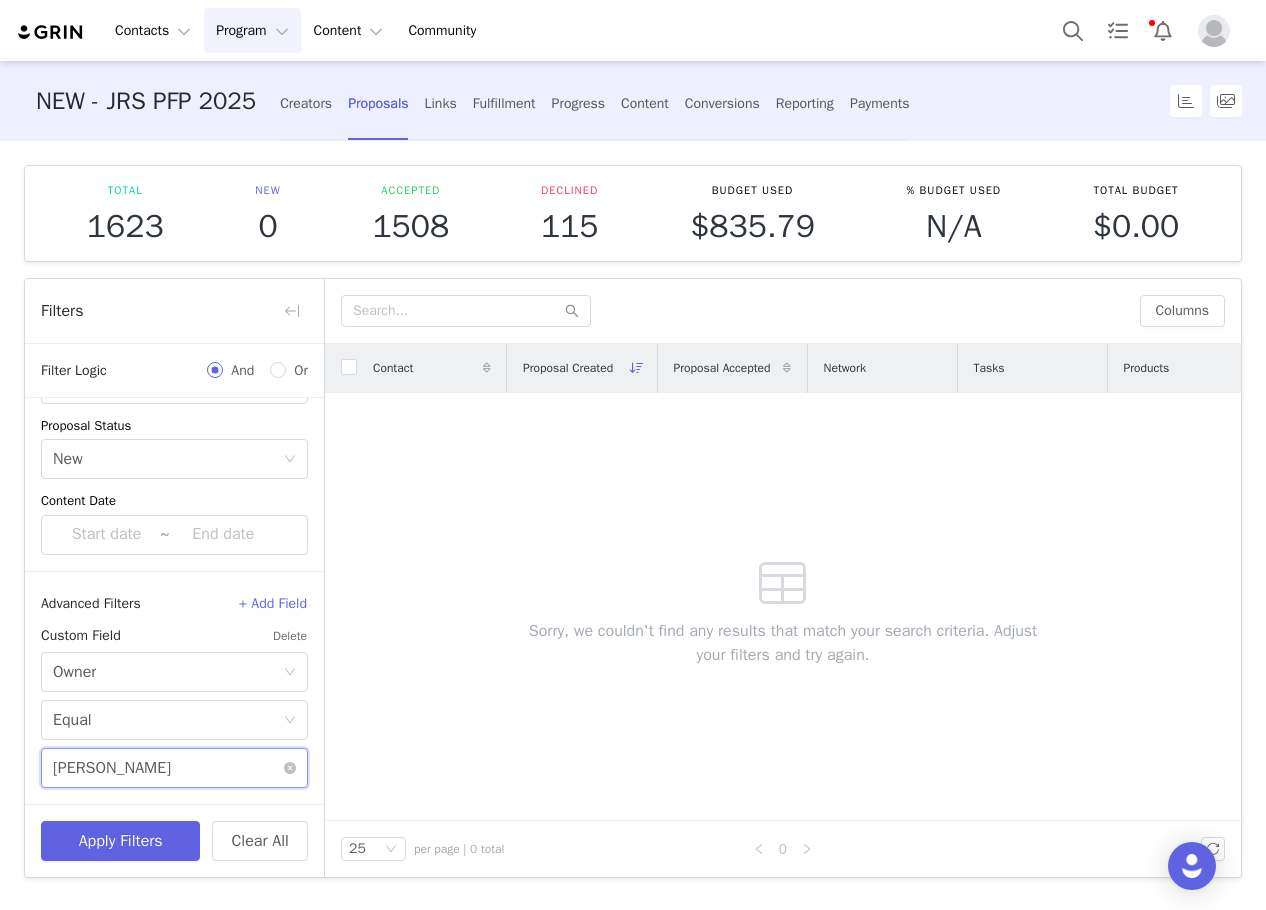 click on "Kaeli Barankiewicz" at bounding box center (112, 768) 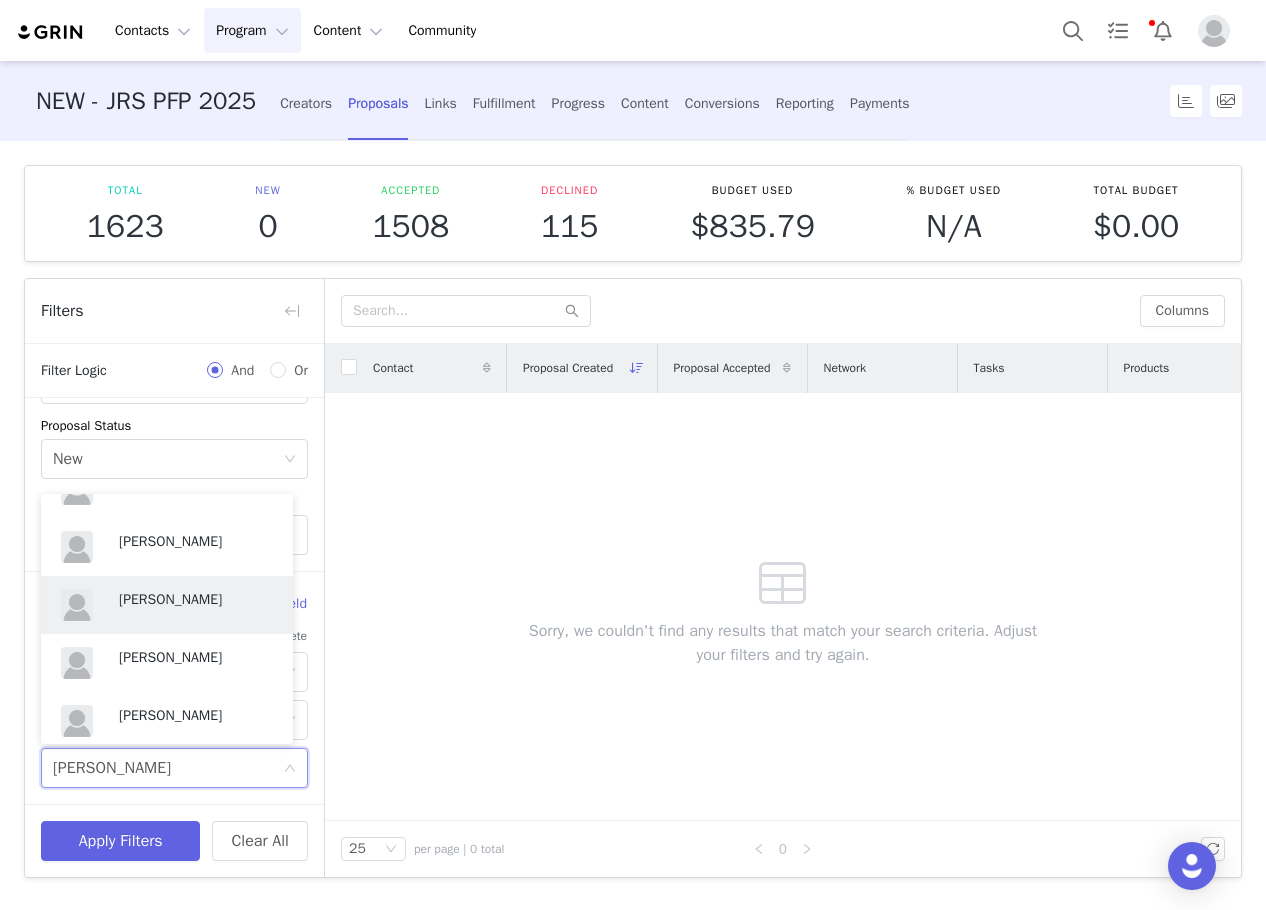 scroll, scrollTop: 2712, scrollLeft: 0, axis: vertical 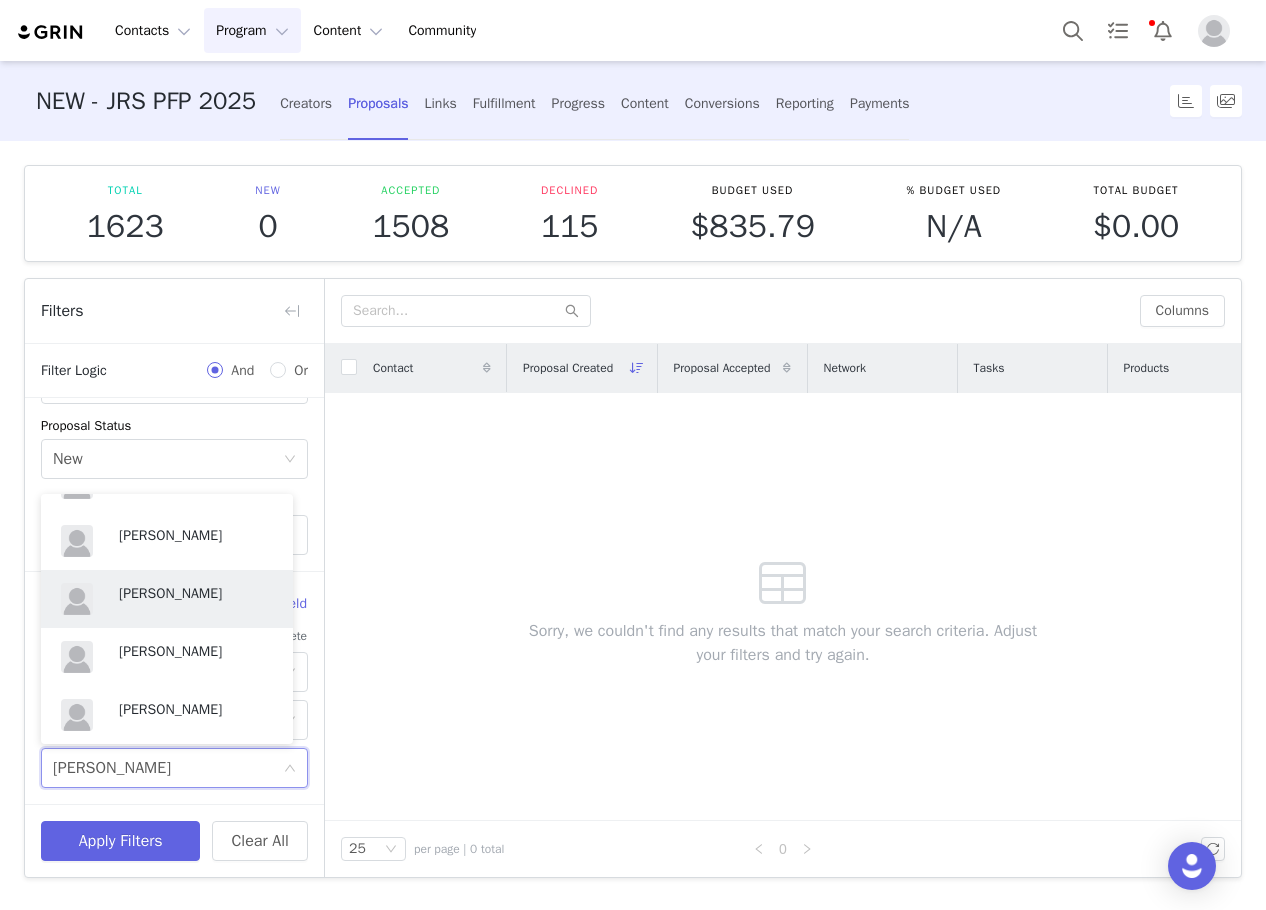 click on "Donna Yadidi" at bounding box center [196, 710] 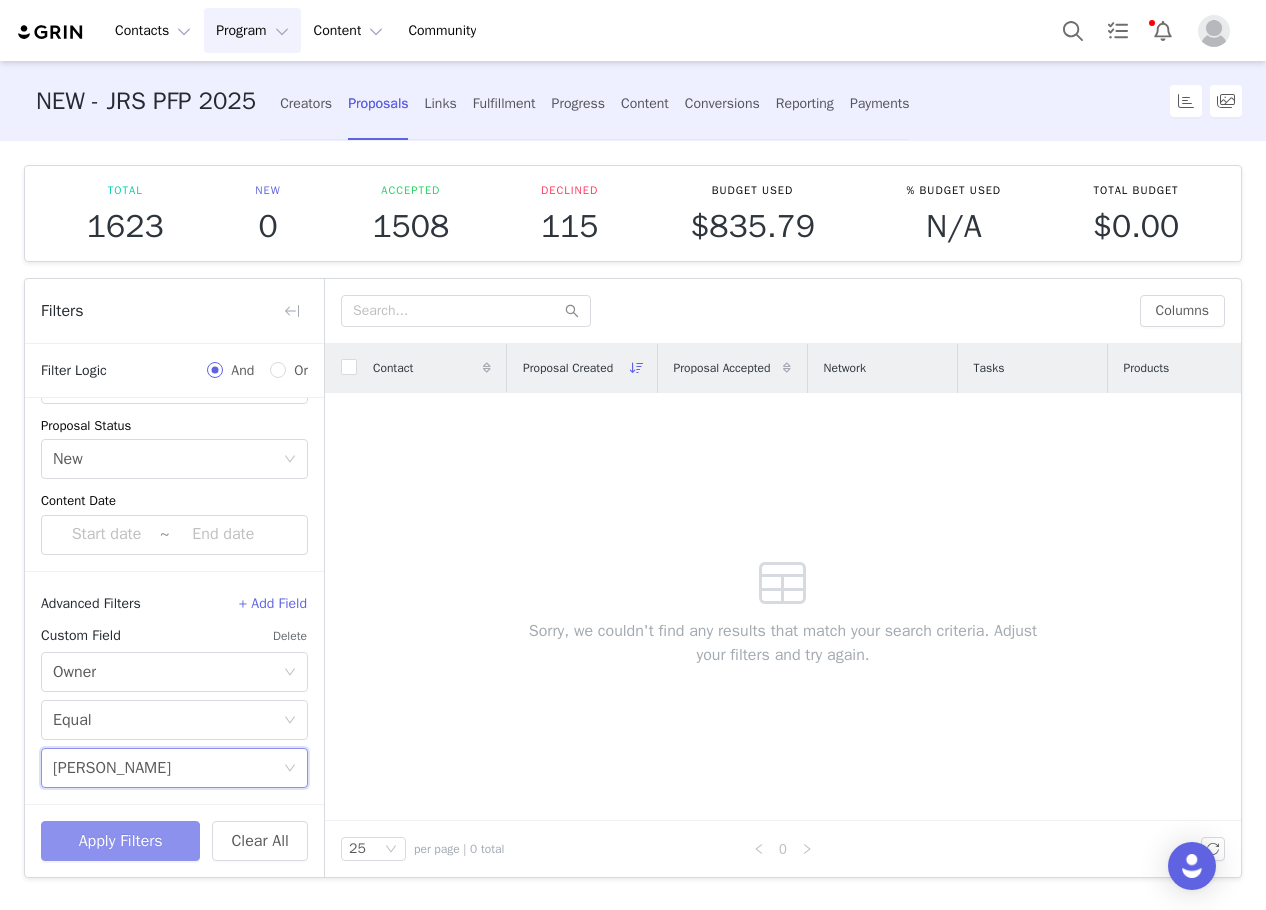 click on "Apply Filters" at bounding box center [120, 841] 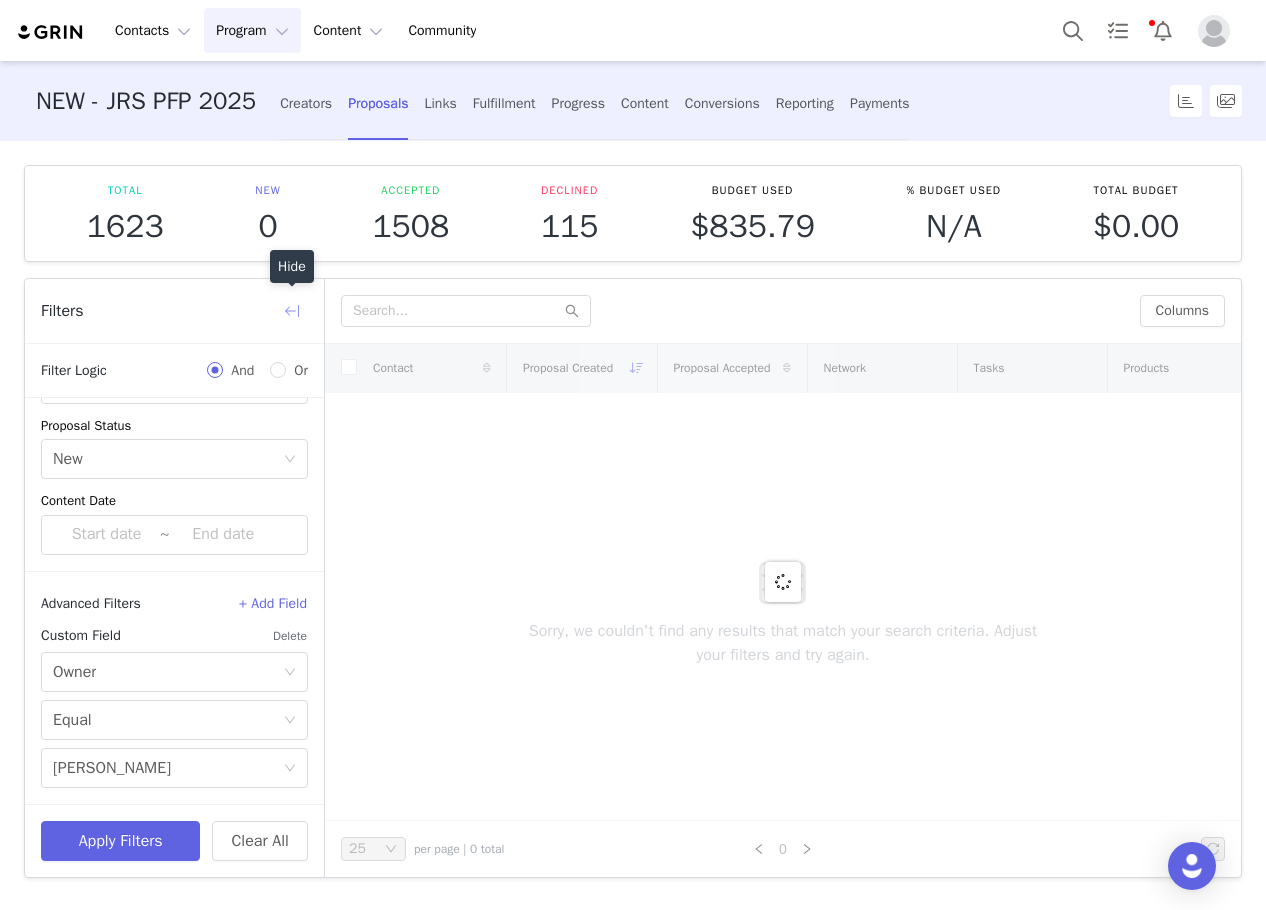 click at bounding box center (292, 311) 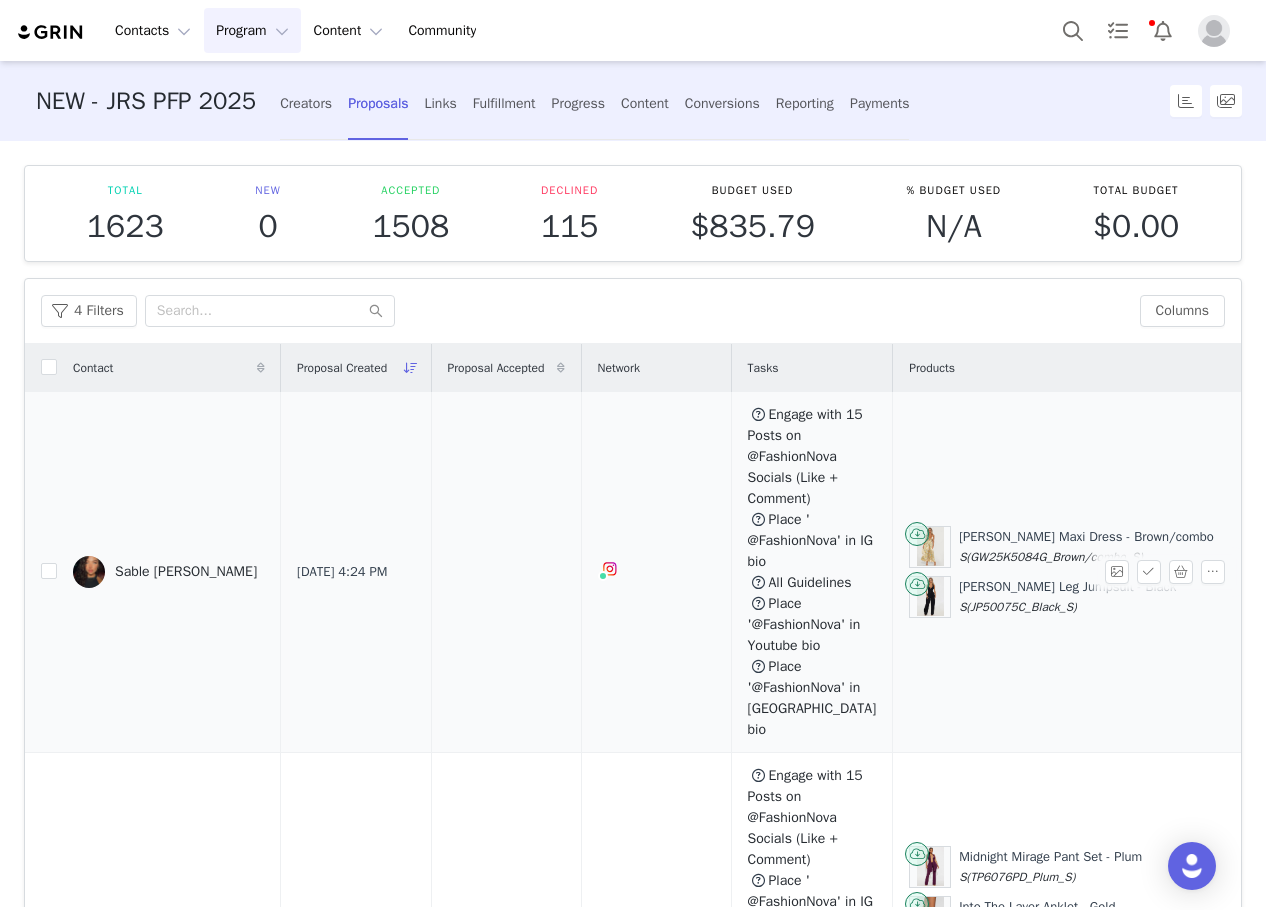 scroll, scrollTop: 224, scrollLeft: 0, axis: vertical 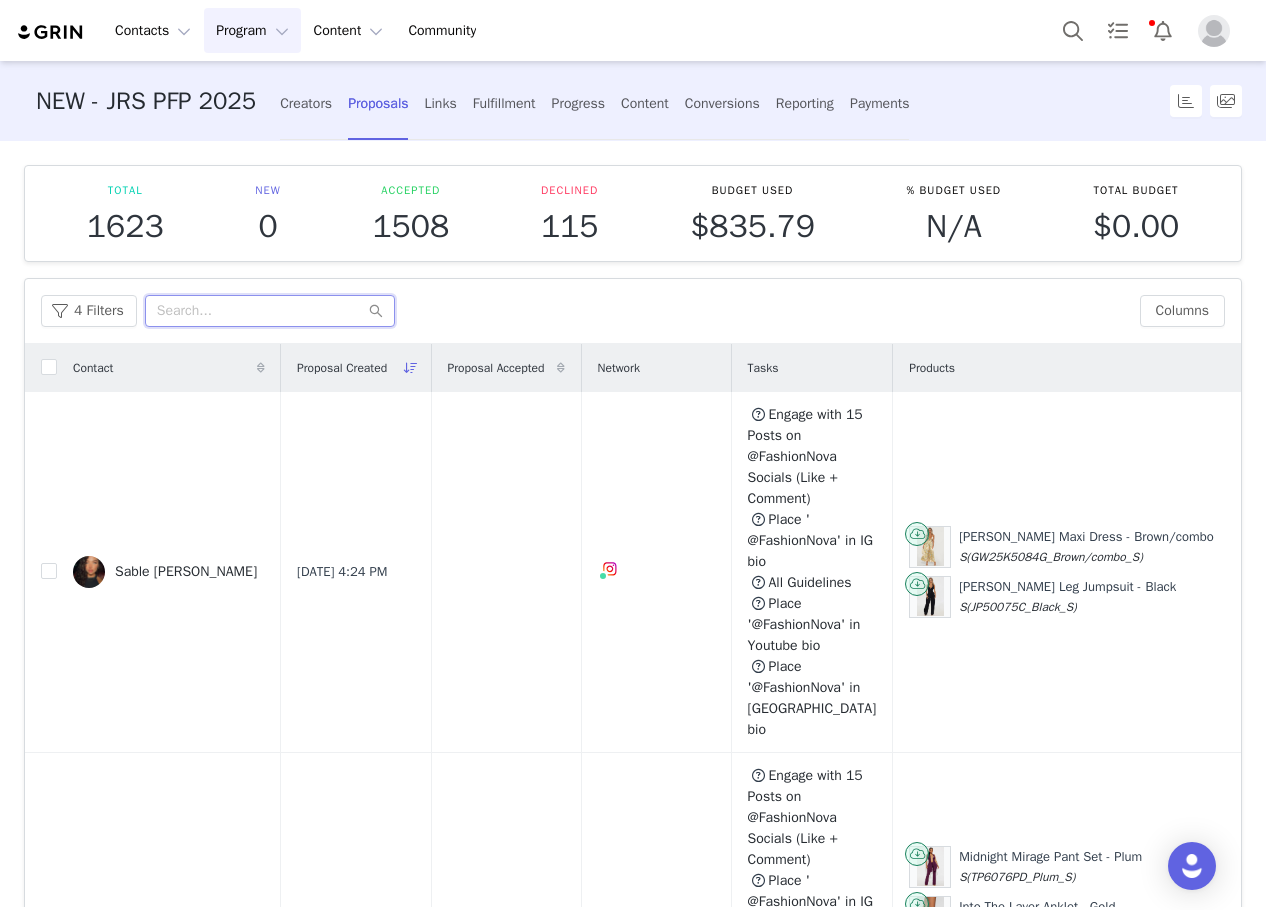 click at bounding box center [270, 311] 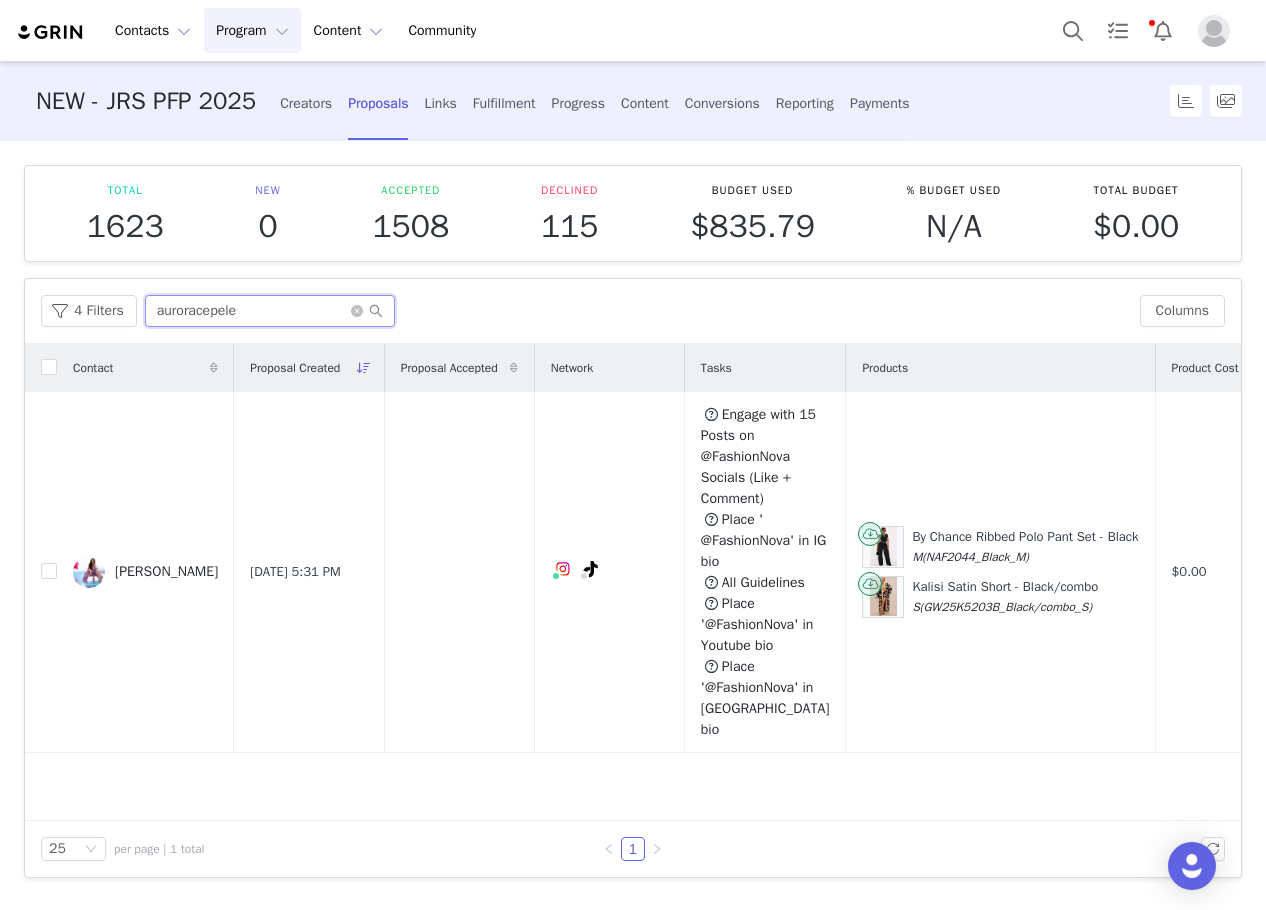 scroll, scrollTop: 300, scrollLeft: 0, axis: vertical 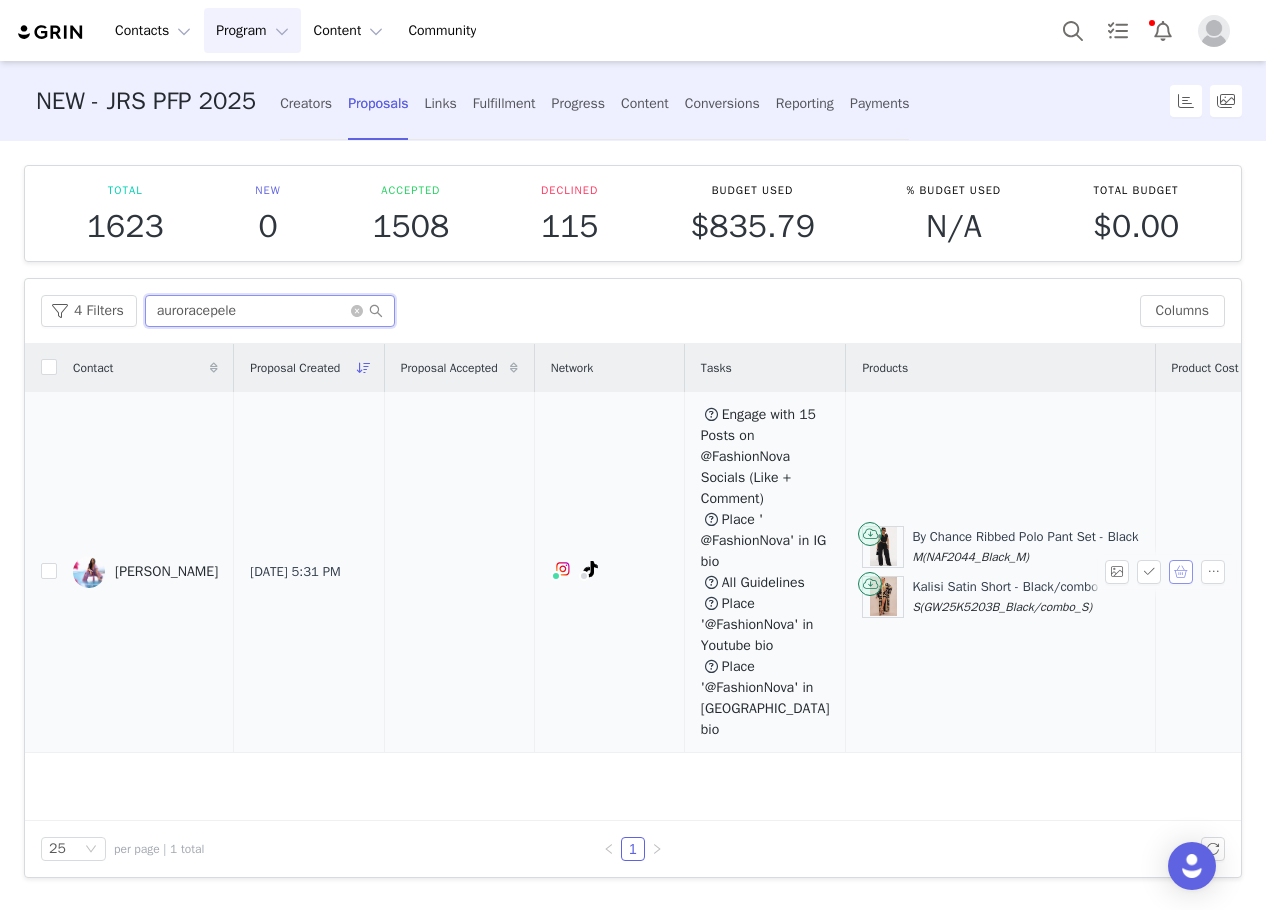 type on "auroracepele" 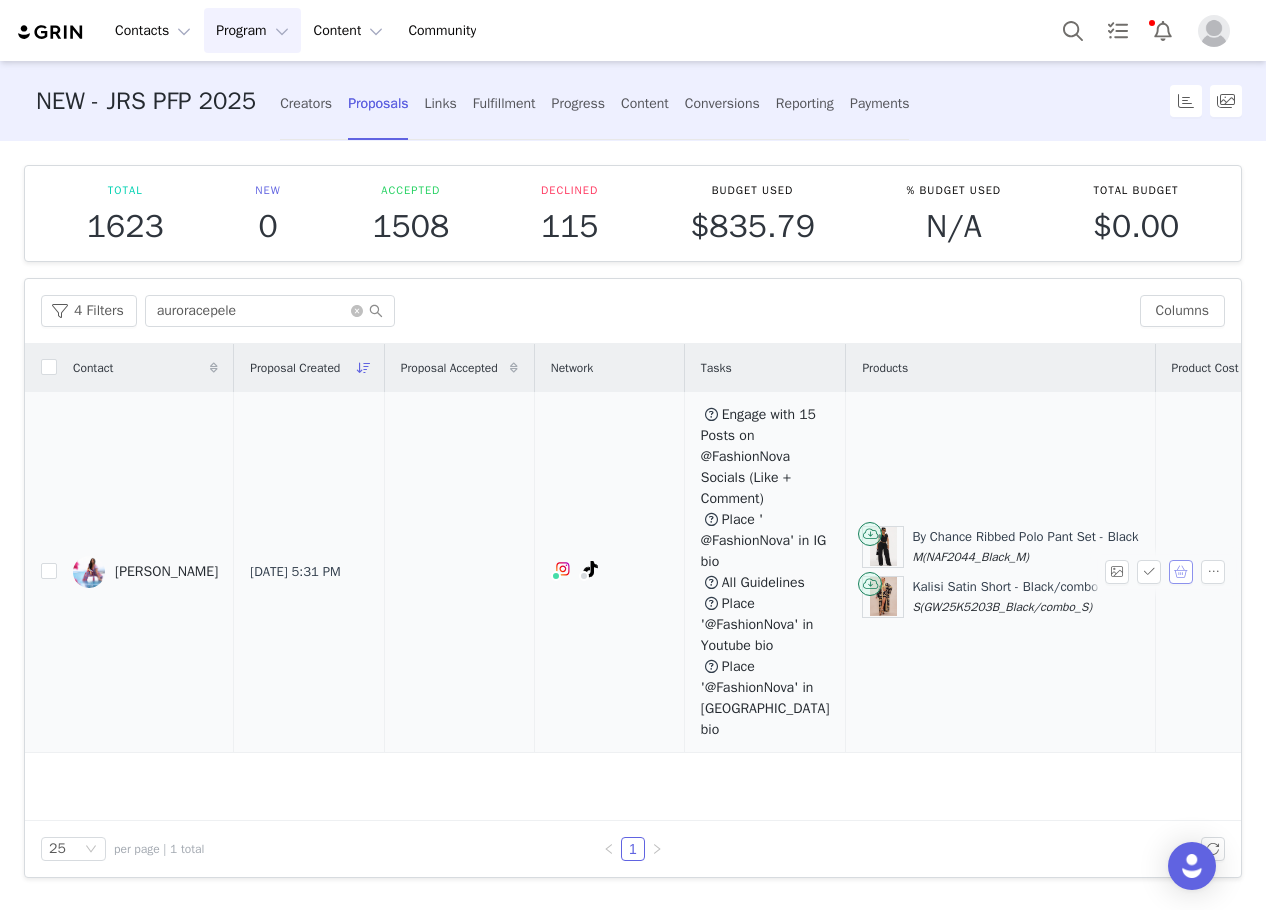 click at bounding box center [1181, 572] 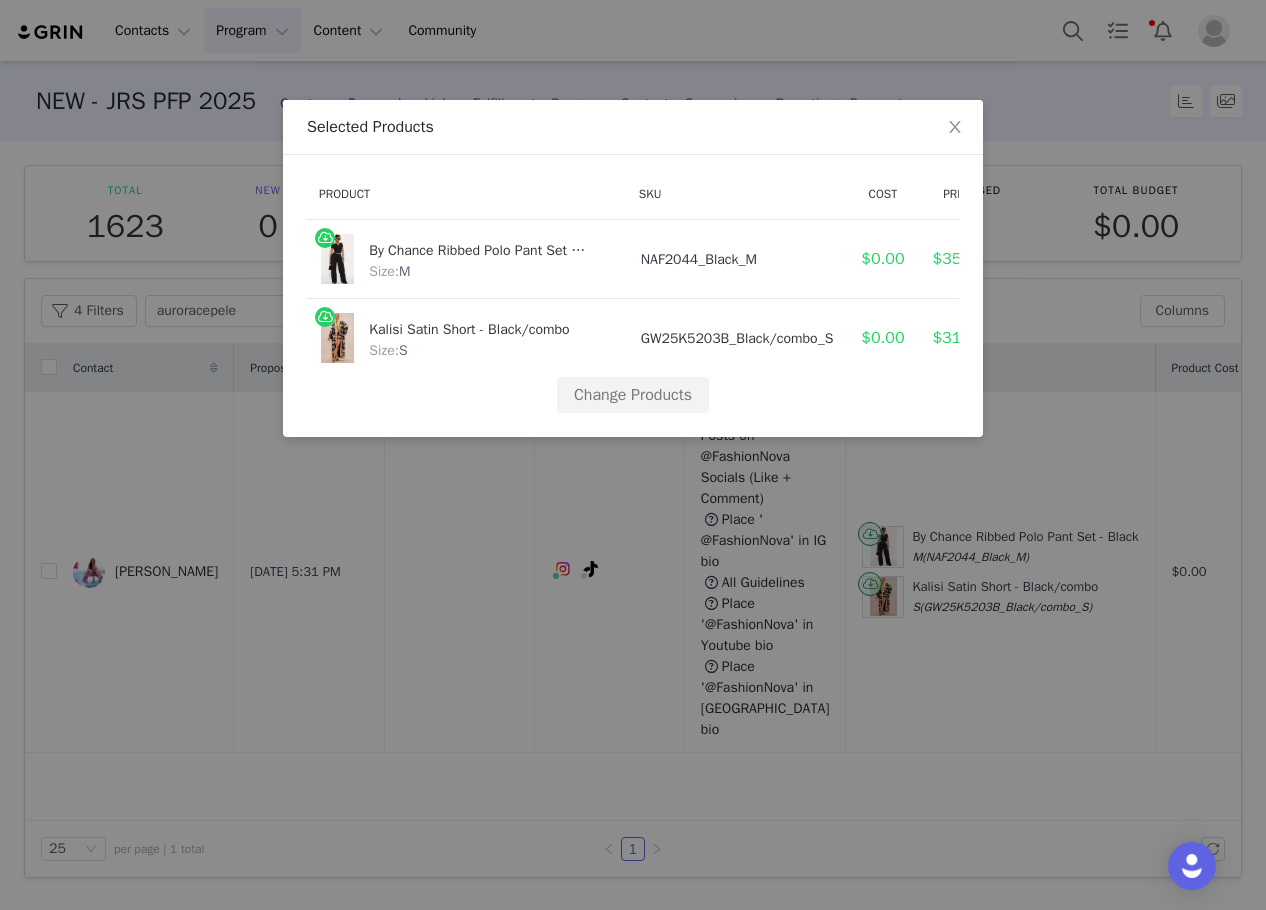 scroll, scrollTop: 0, scrollLeft: 26, axis: horizontal 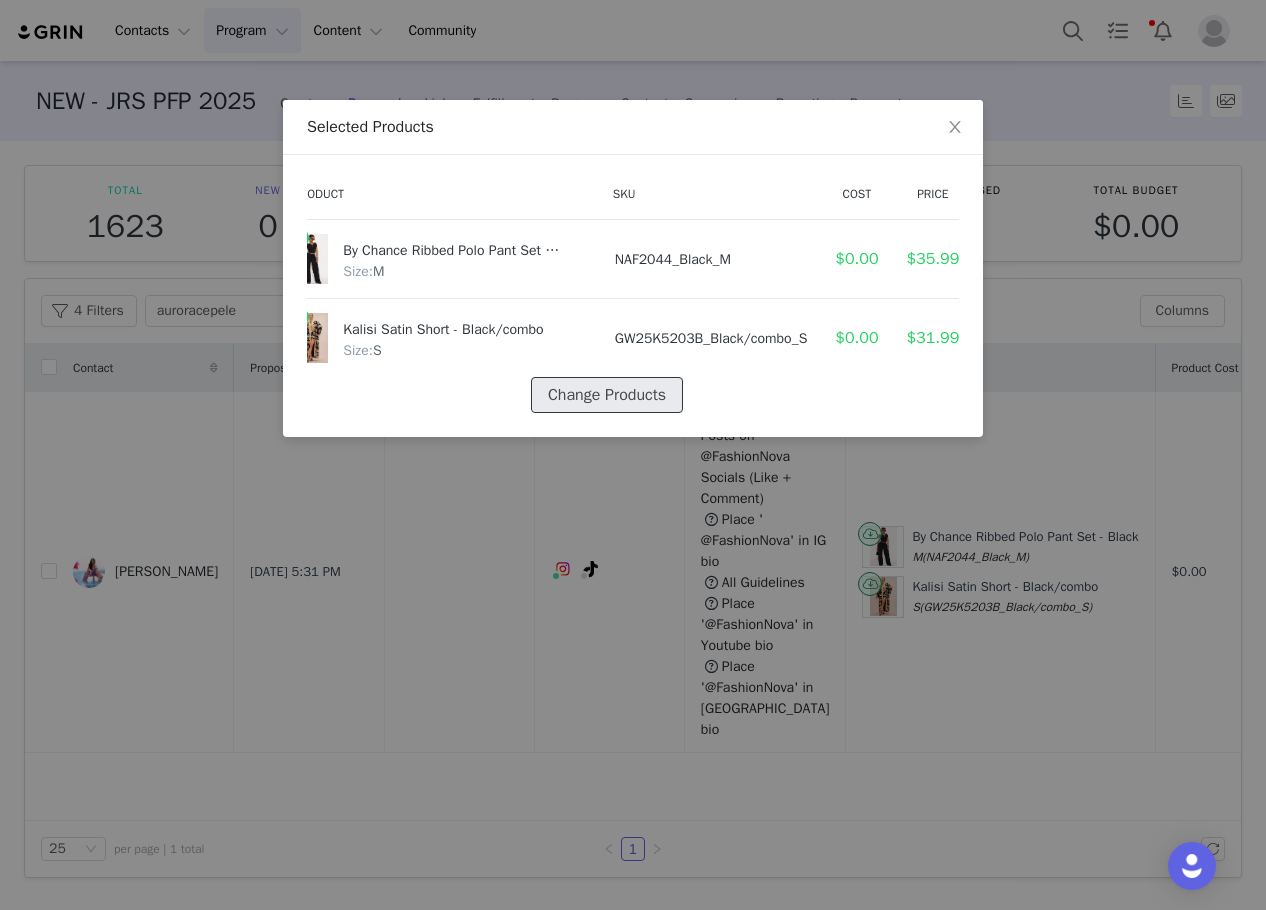 click on "Change Products" at bounding box center (607, 395) 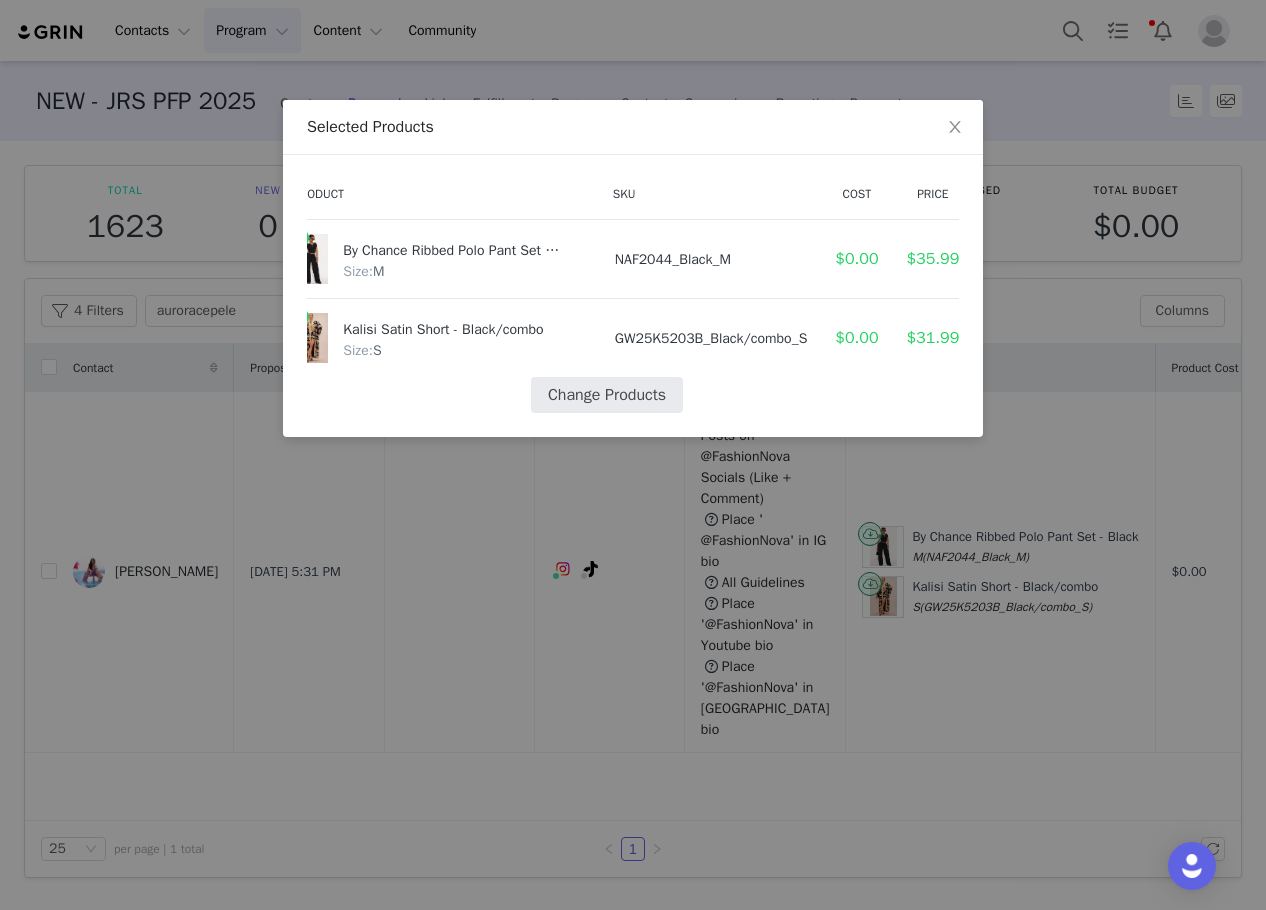 select on "27562851" 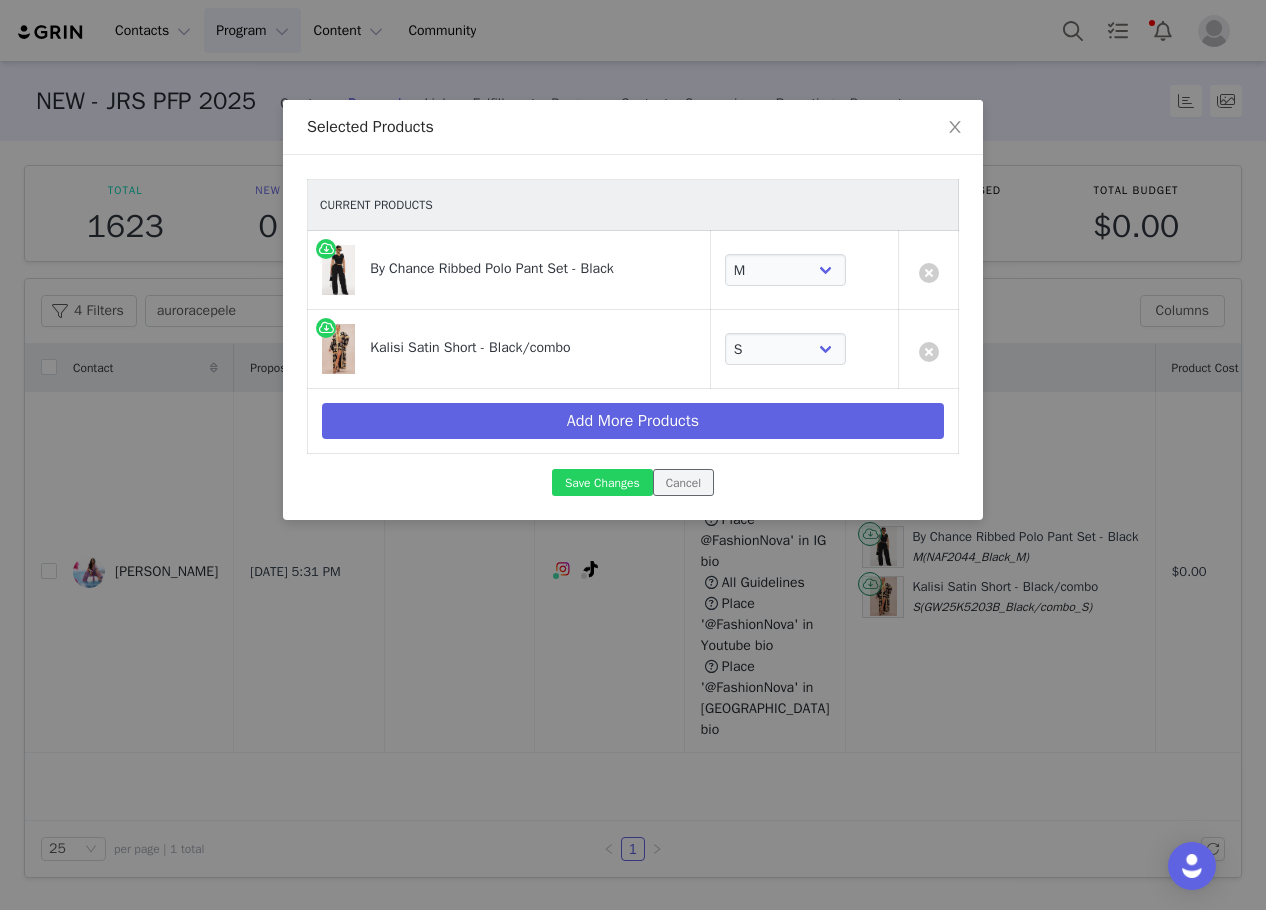 click on "Cancel" at bounding box center [683, 482] 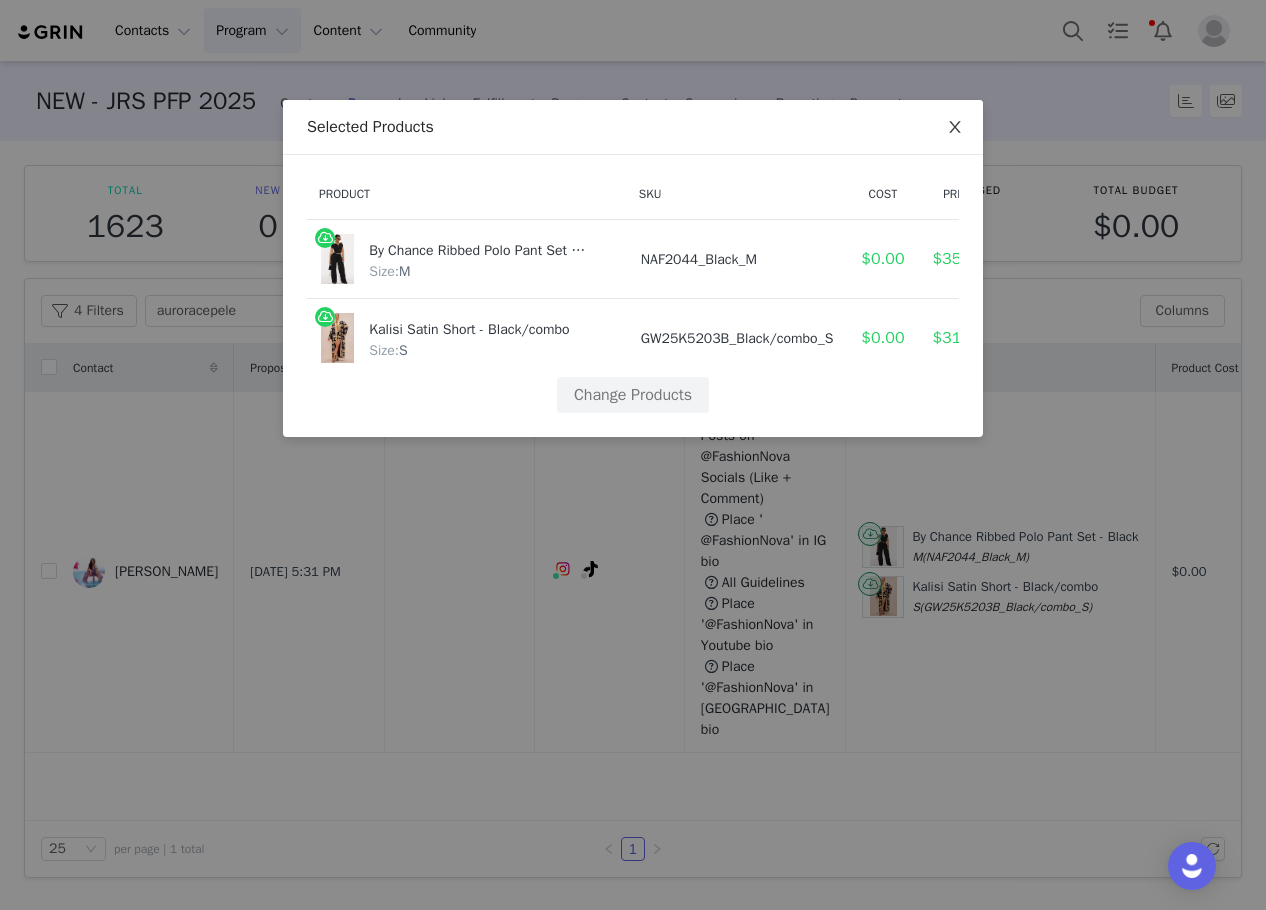 click at bounding box center (955, 128) 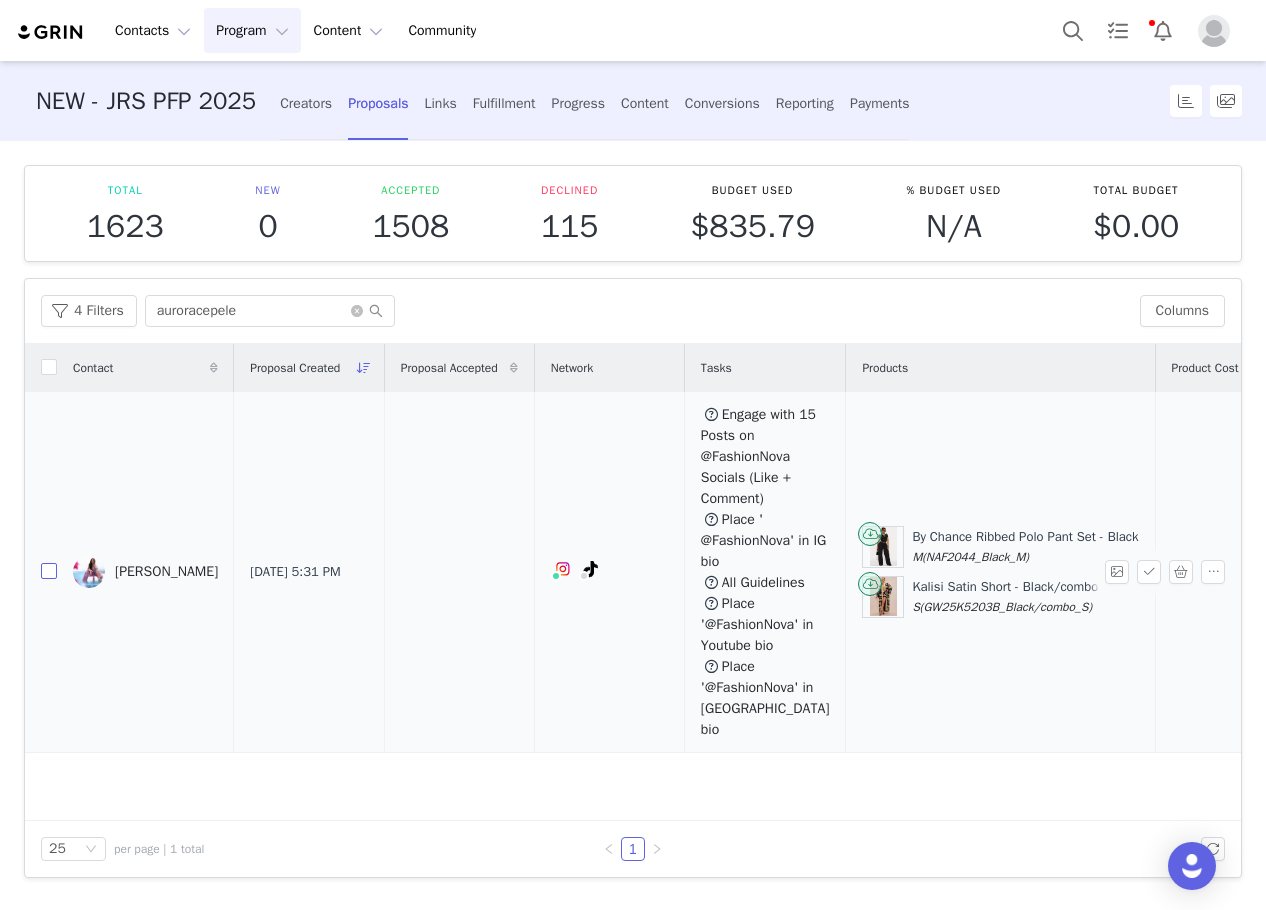 click at bounding box center [49, 571] 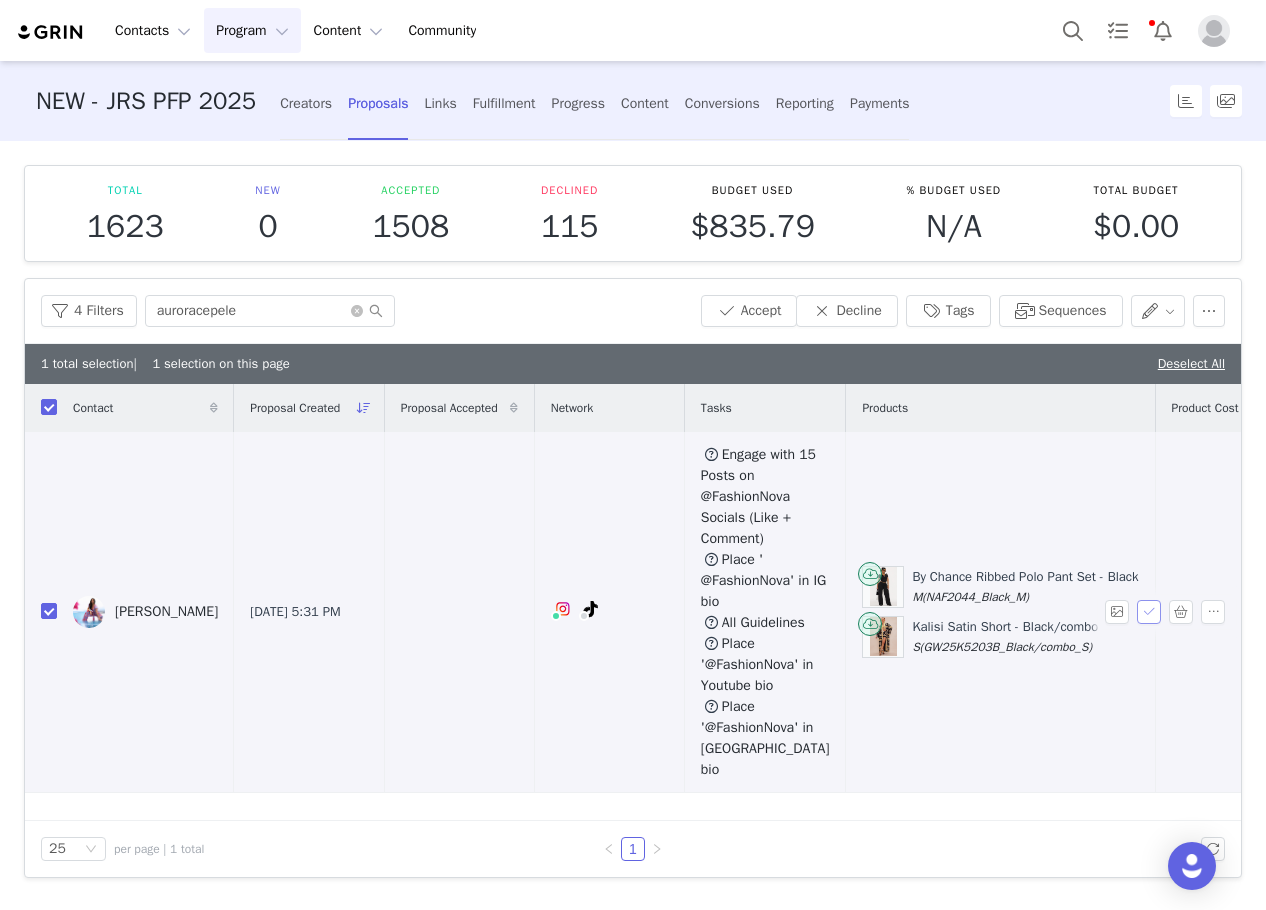 click at bounding box center [1149, 612] 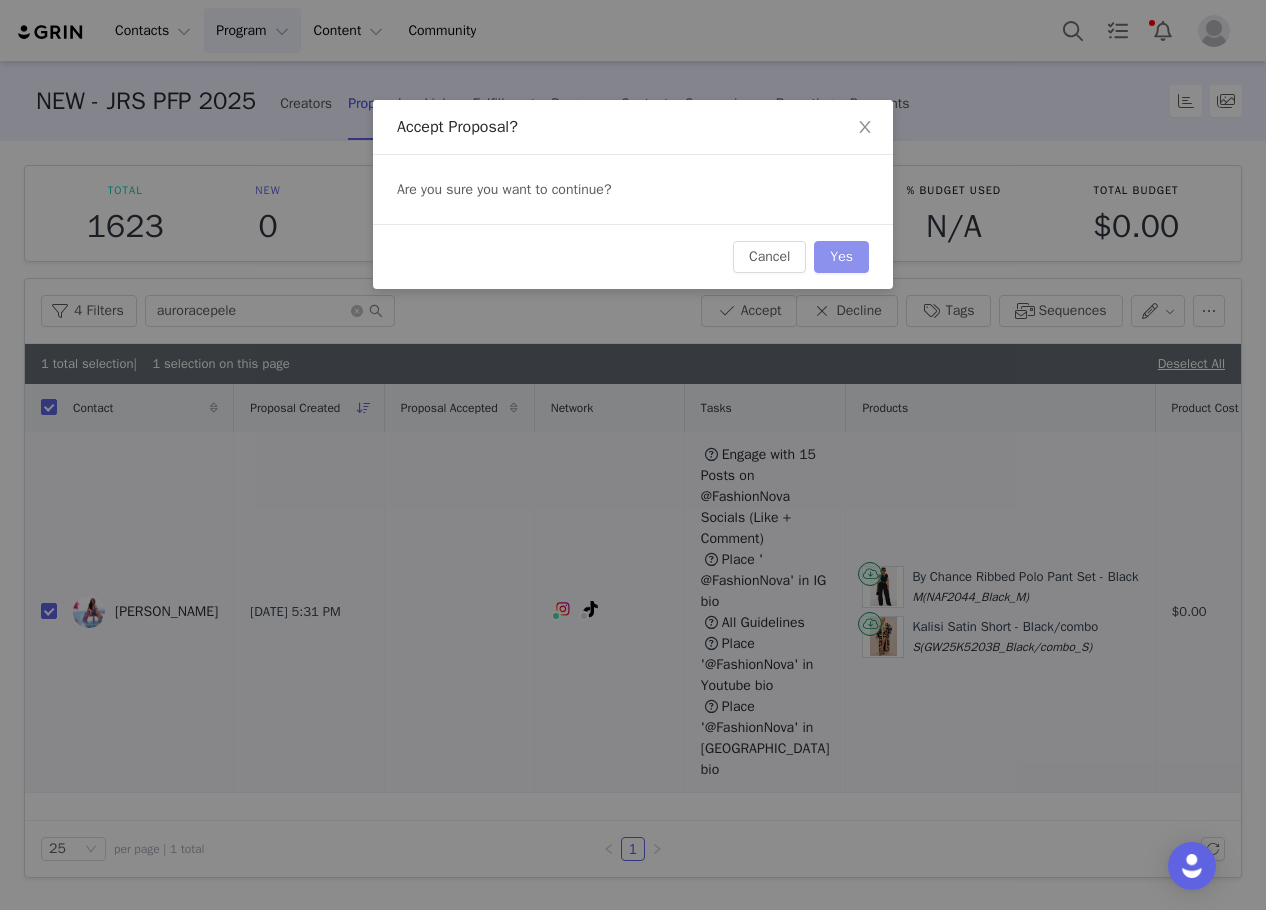 click on "Yes" at bounding box center (841, 257) 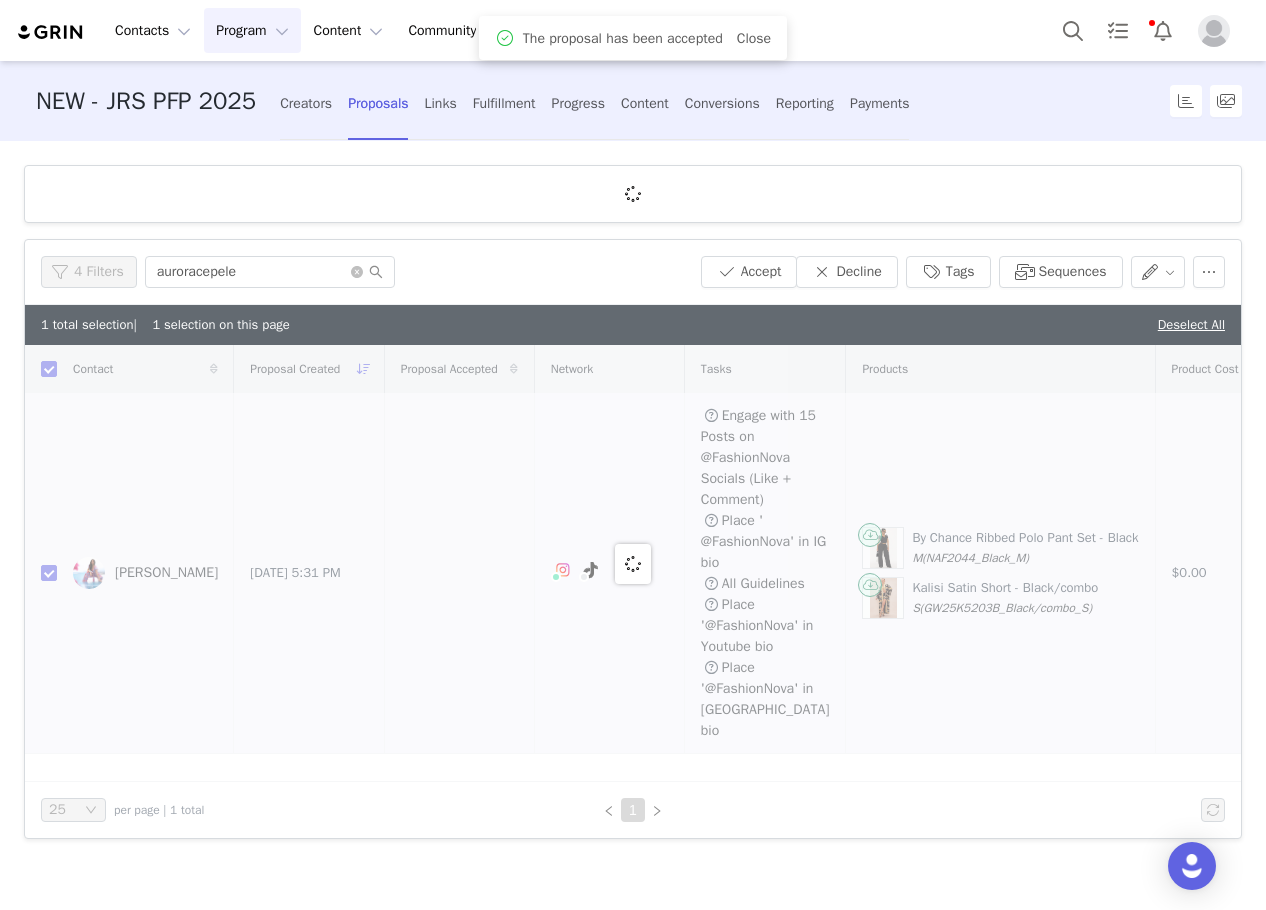 checkbox on "false" 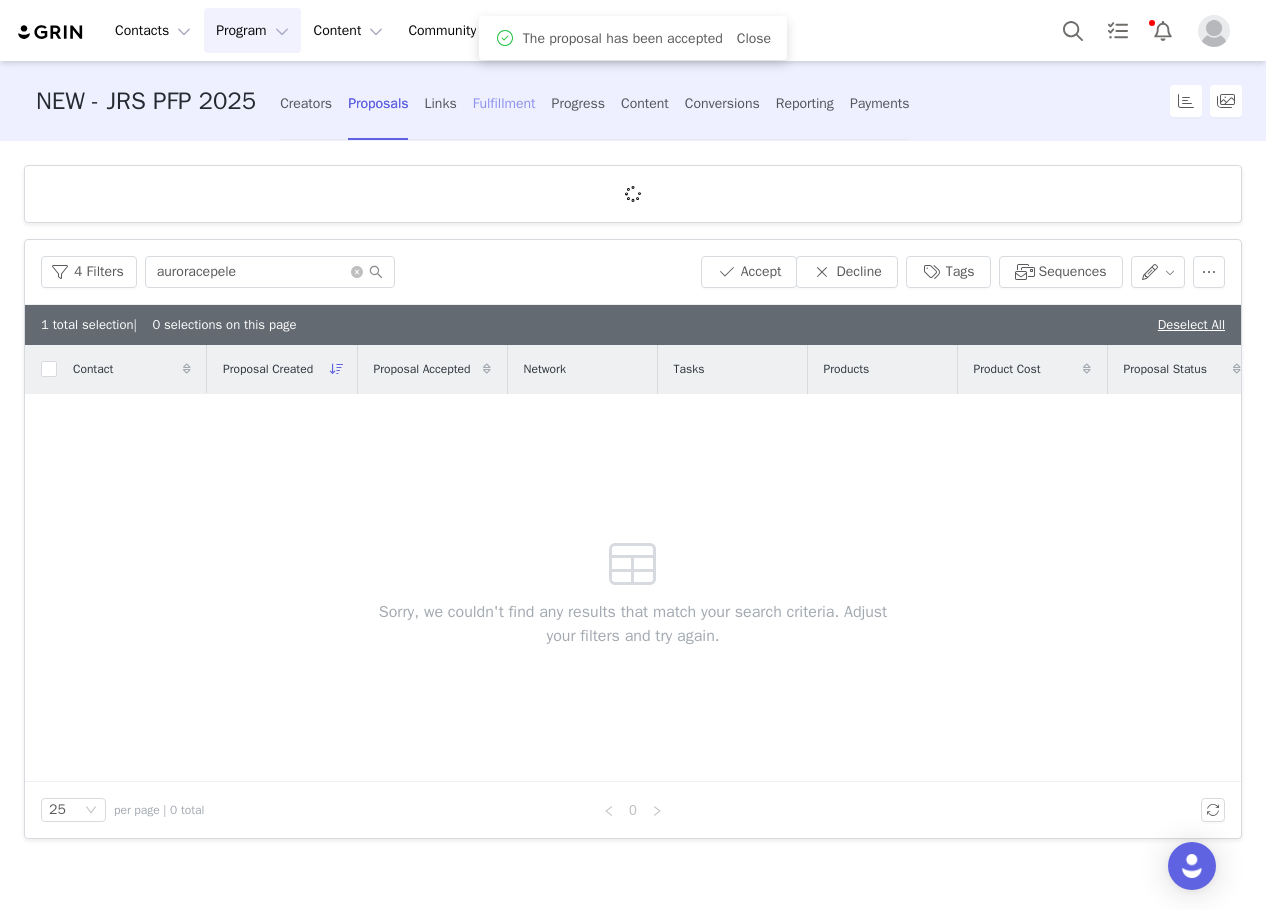click on "Fulfillment" at bounding box center (504, 103) 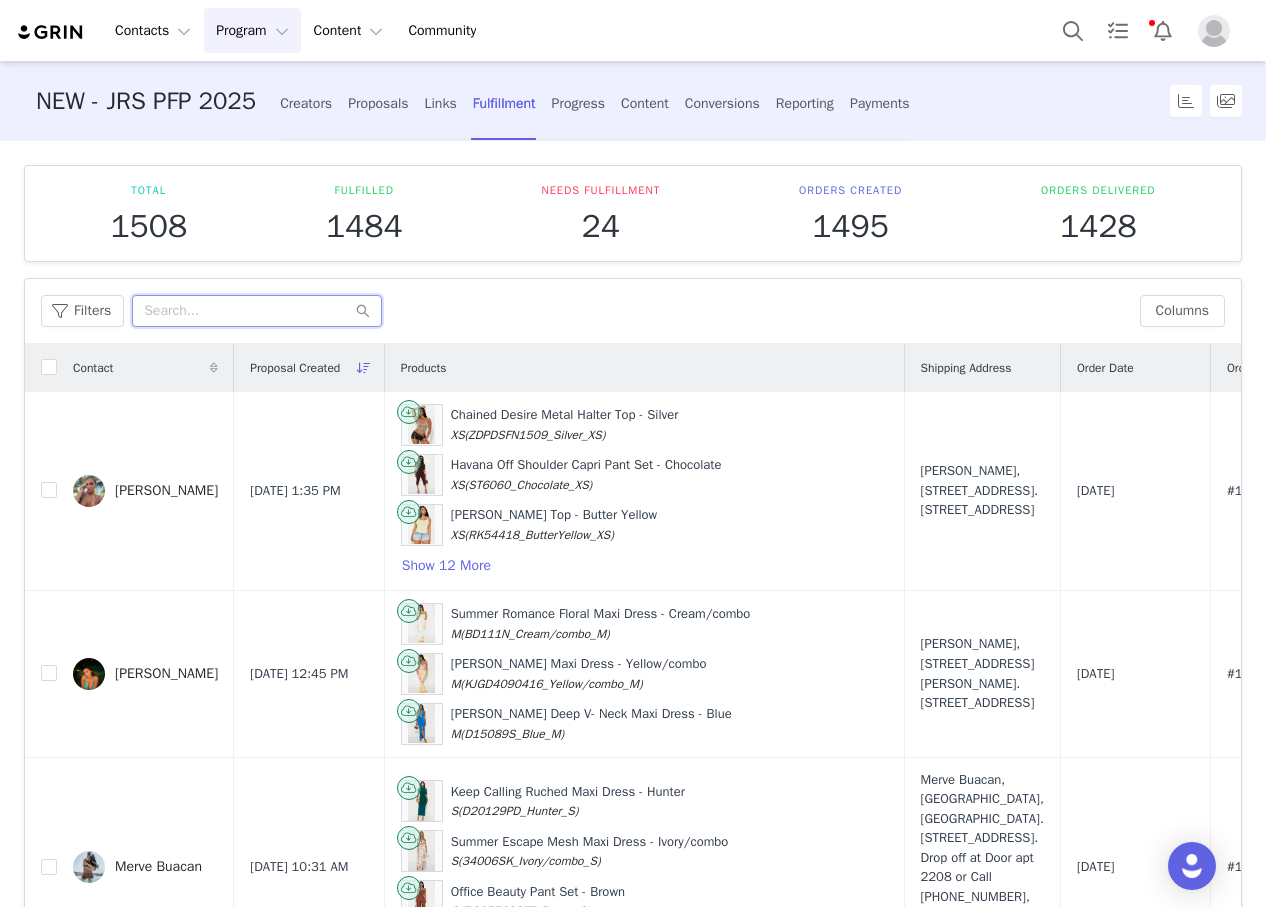 click at bounding box center [257, 311] 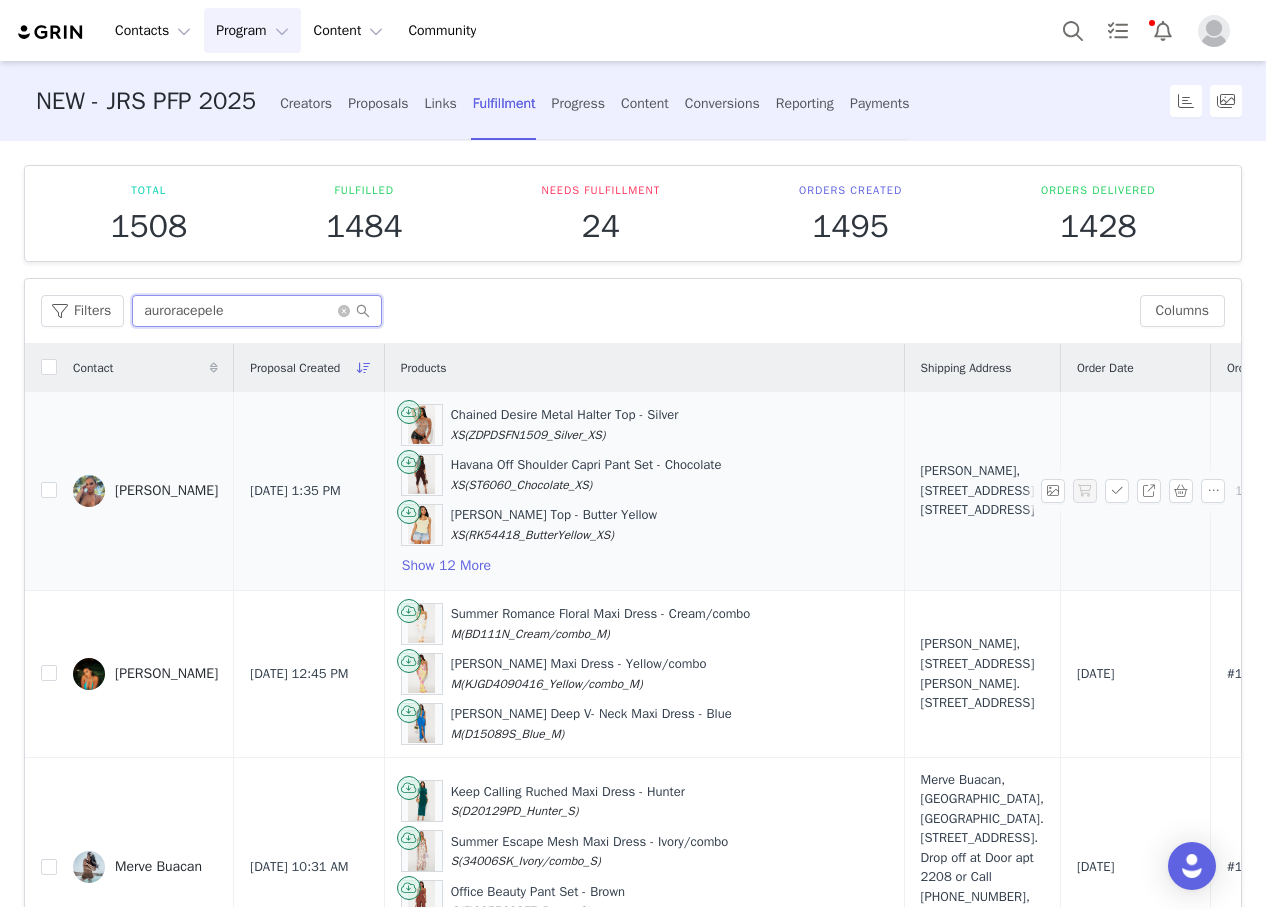 type on "auroracepele" 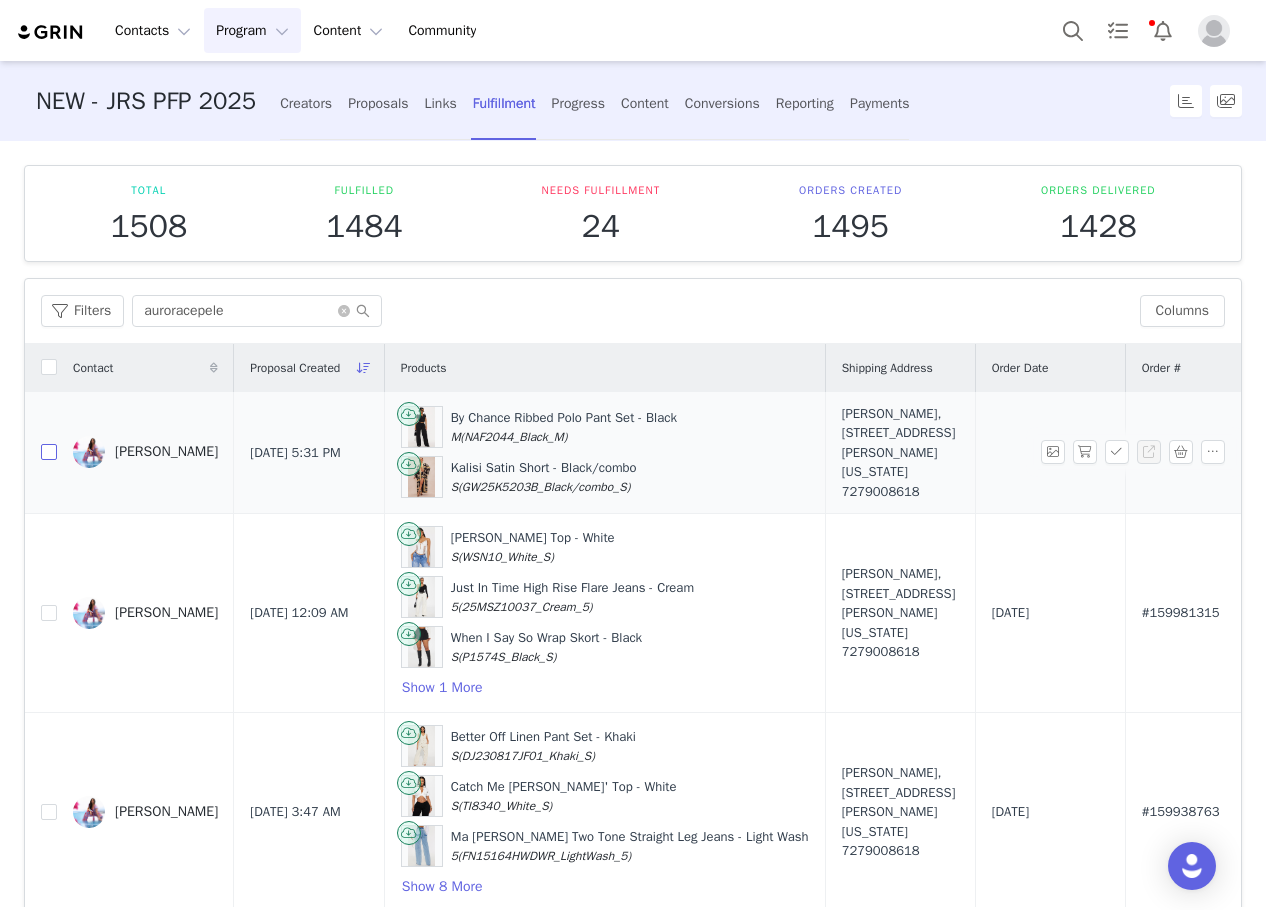click at bounding box center [49, 452] 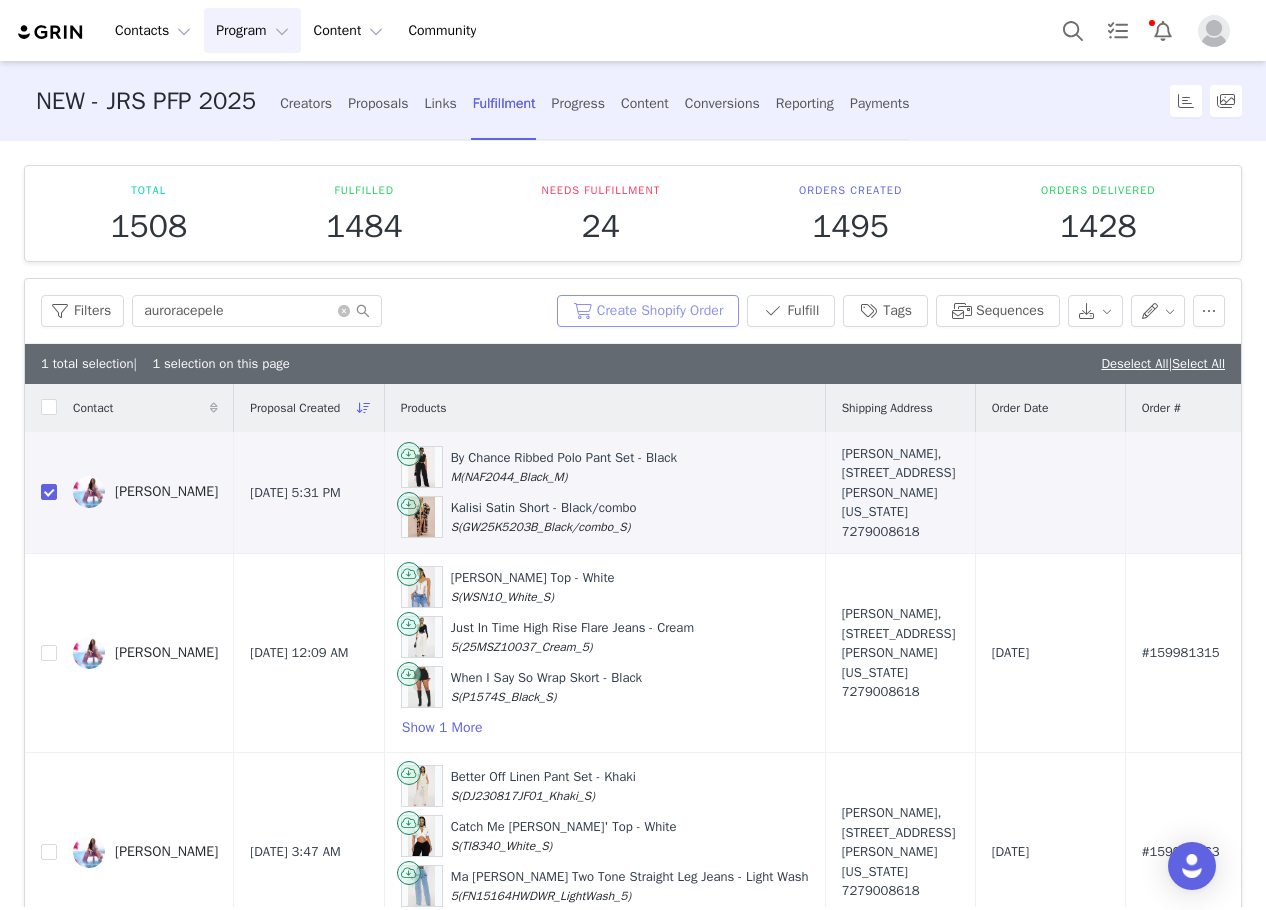 click on "Create Shopify Order" at bounding box center (648, 311) 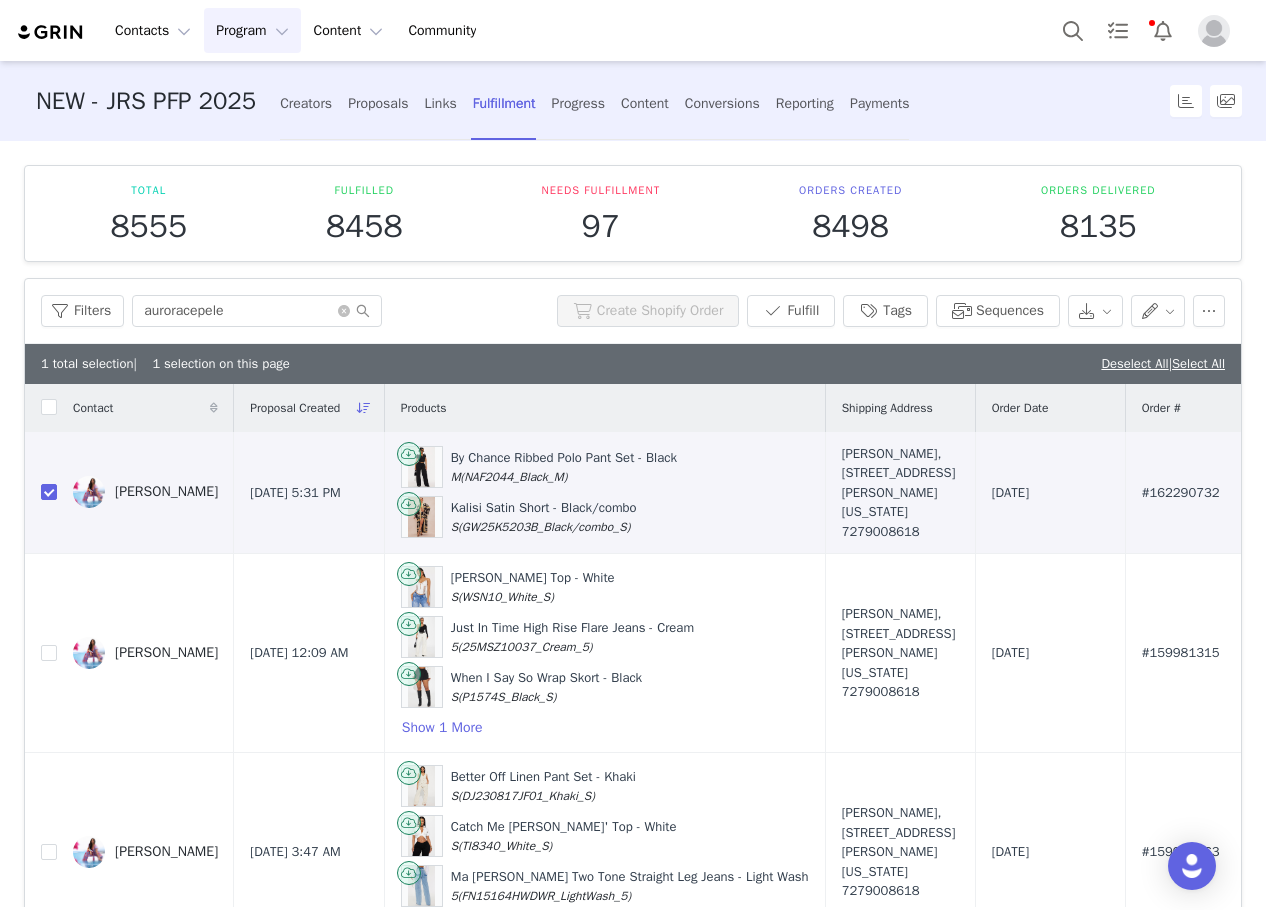 scroll, scrollTop: 100, scrollLeft: 0, axis: vertical 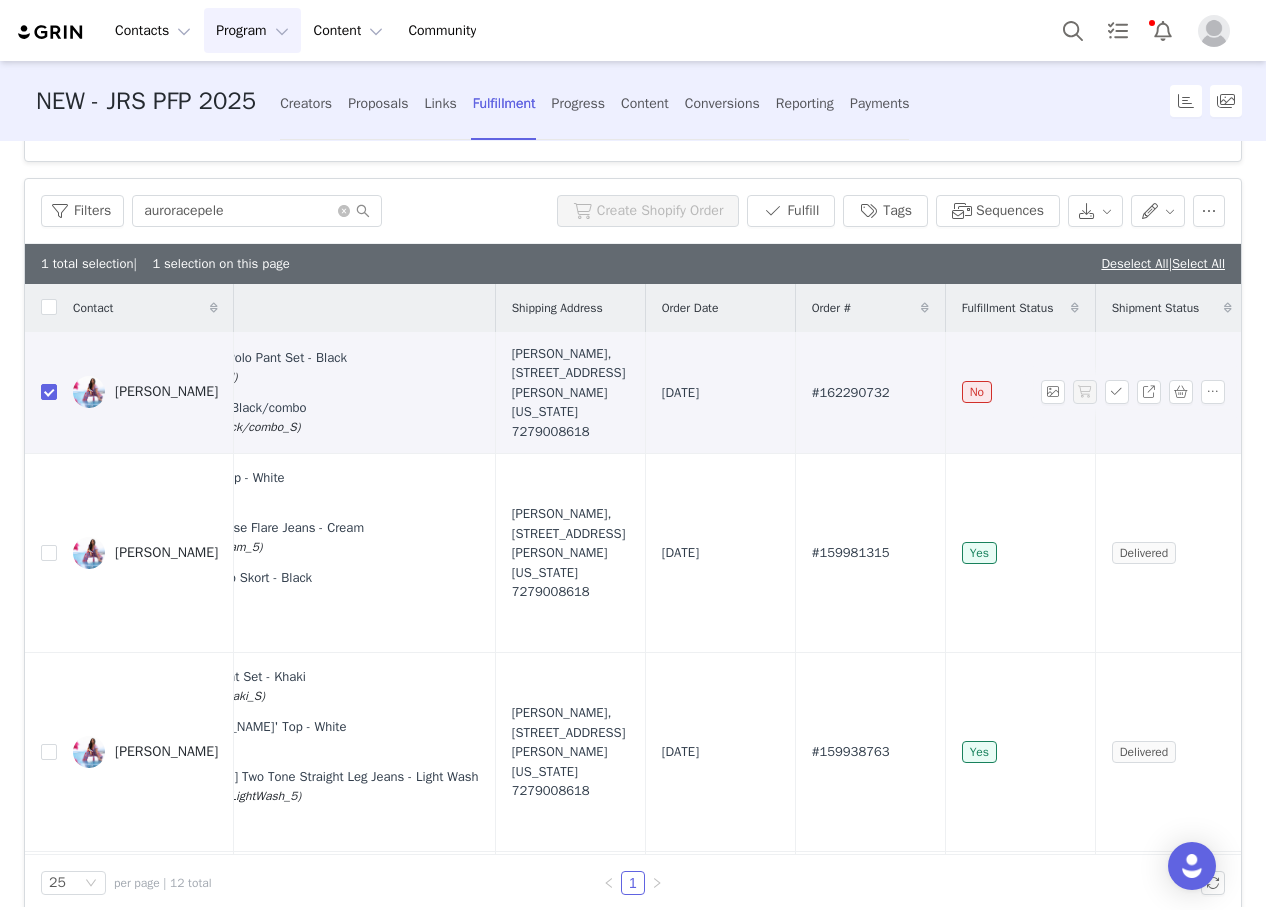 click on "#162290732" at bounding box center [851, 393] 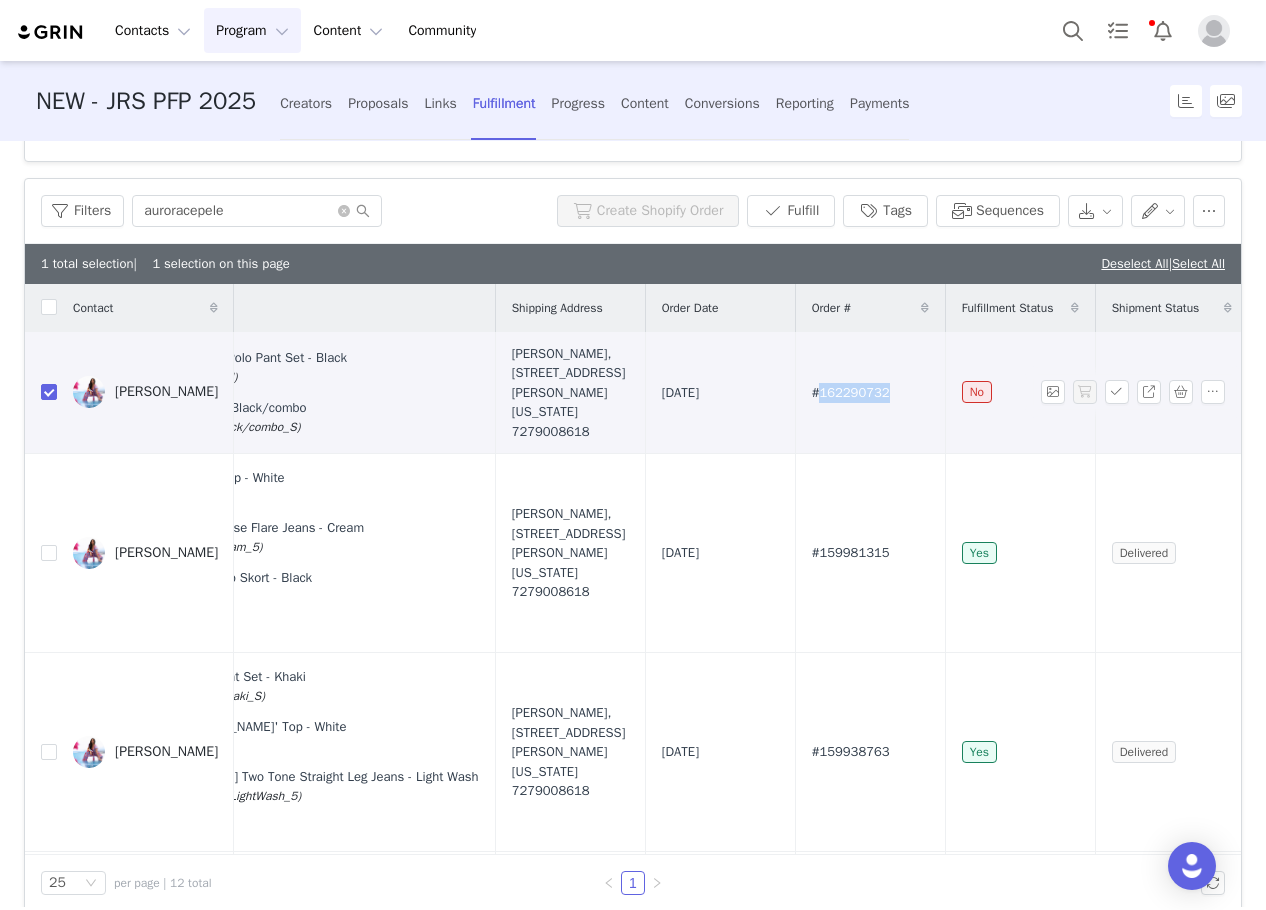 click on "#162290732" at bounding box center [851, 393] 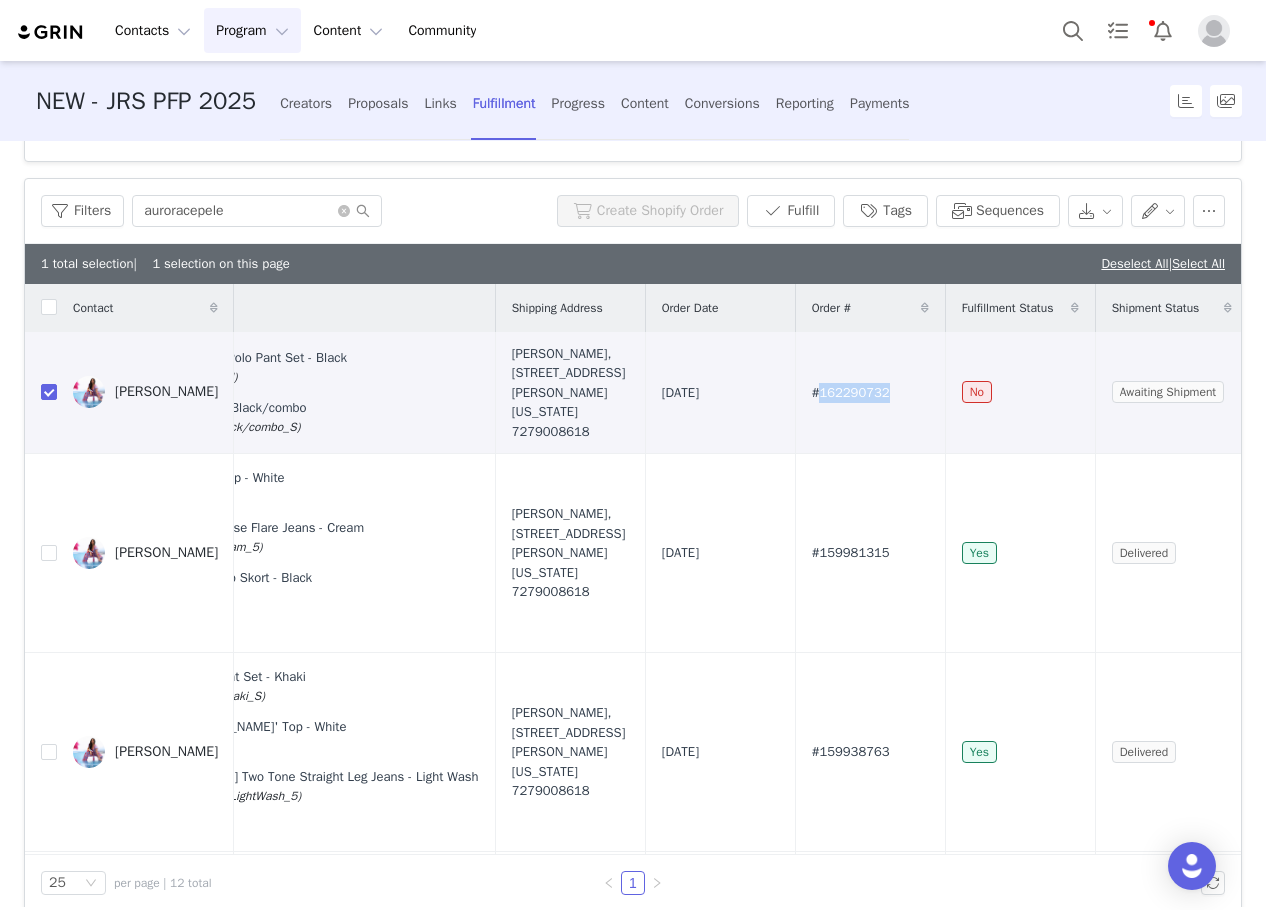 scroll, scrollTop: 0, scrollLeft: 0, axis: both 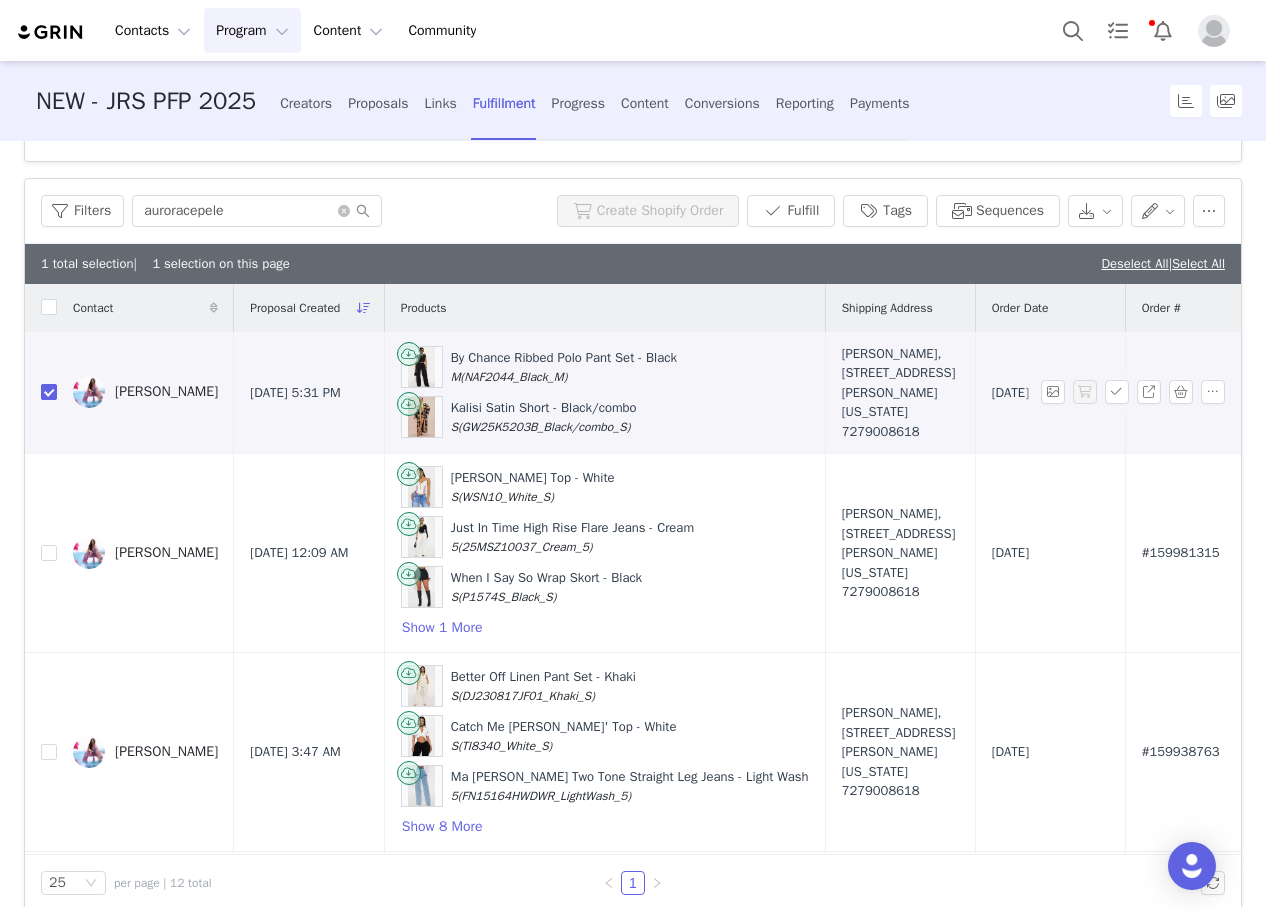 click at bounding box center (49, 392) 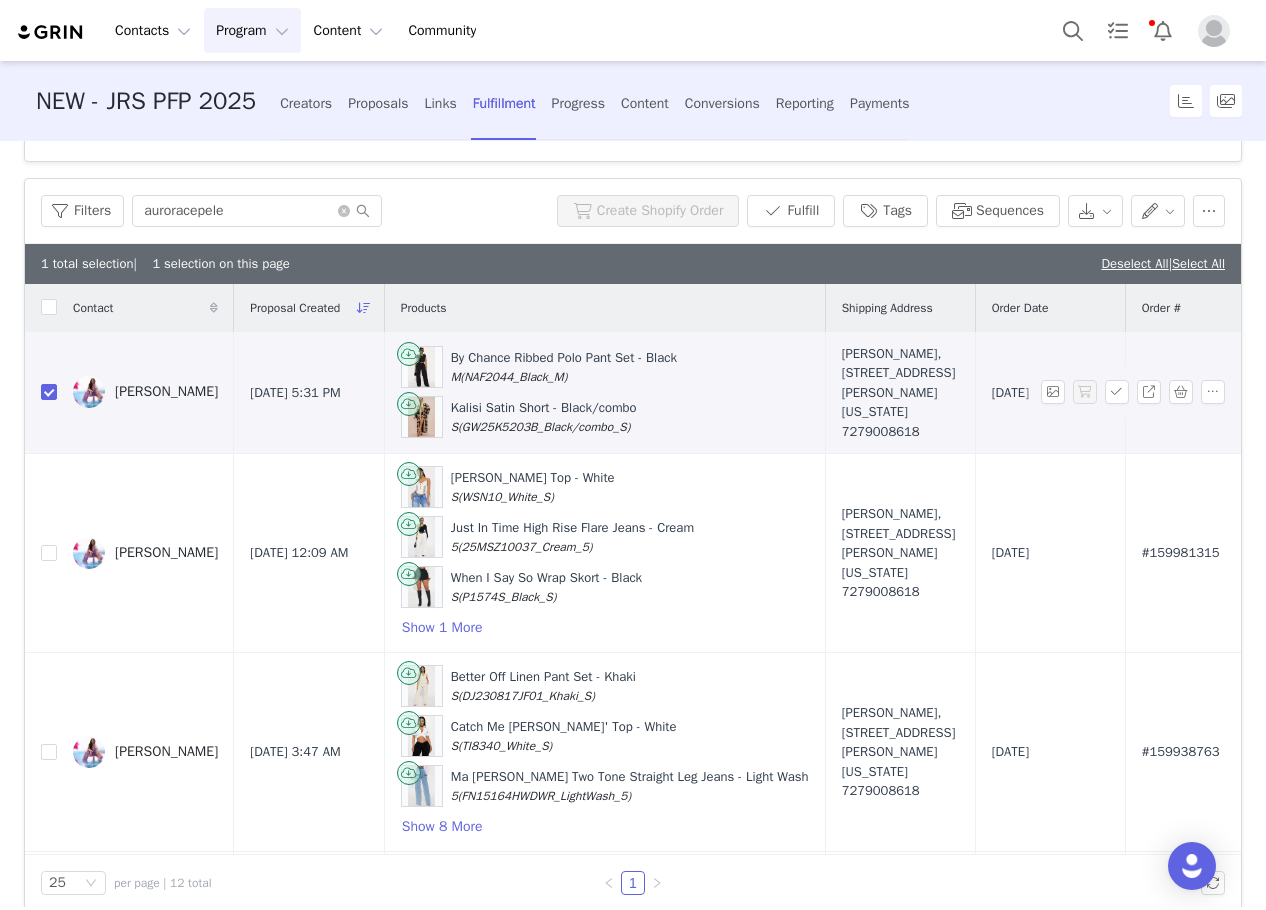 checkbox on "false" 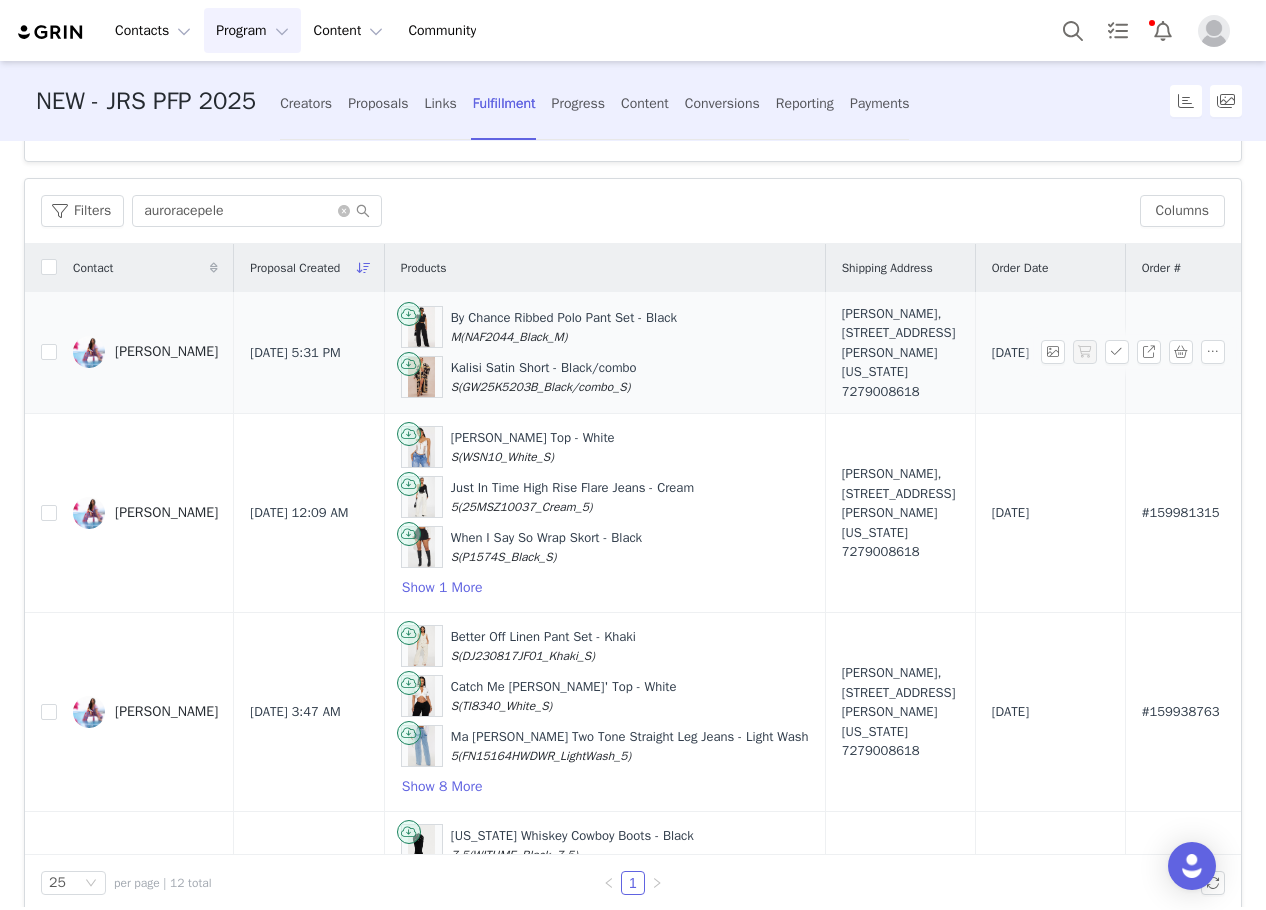 click on "Kalisi Satin Short - Black/combo S (GW25K5203B_Black/combo_S)" at bounding box center [605, 377] 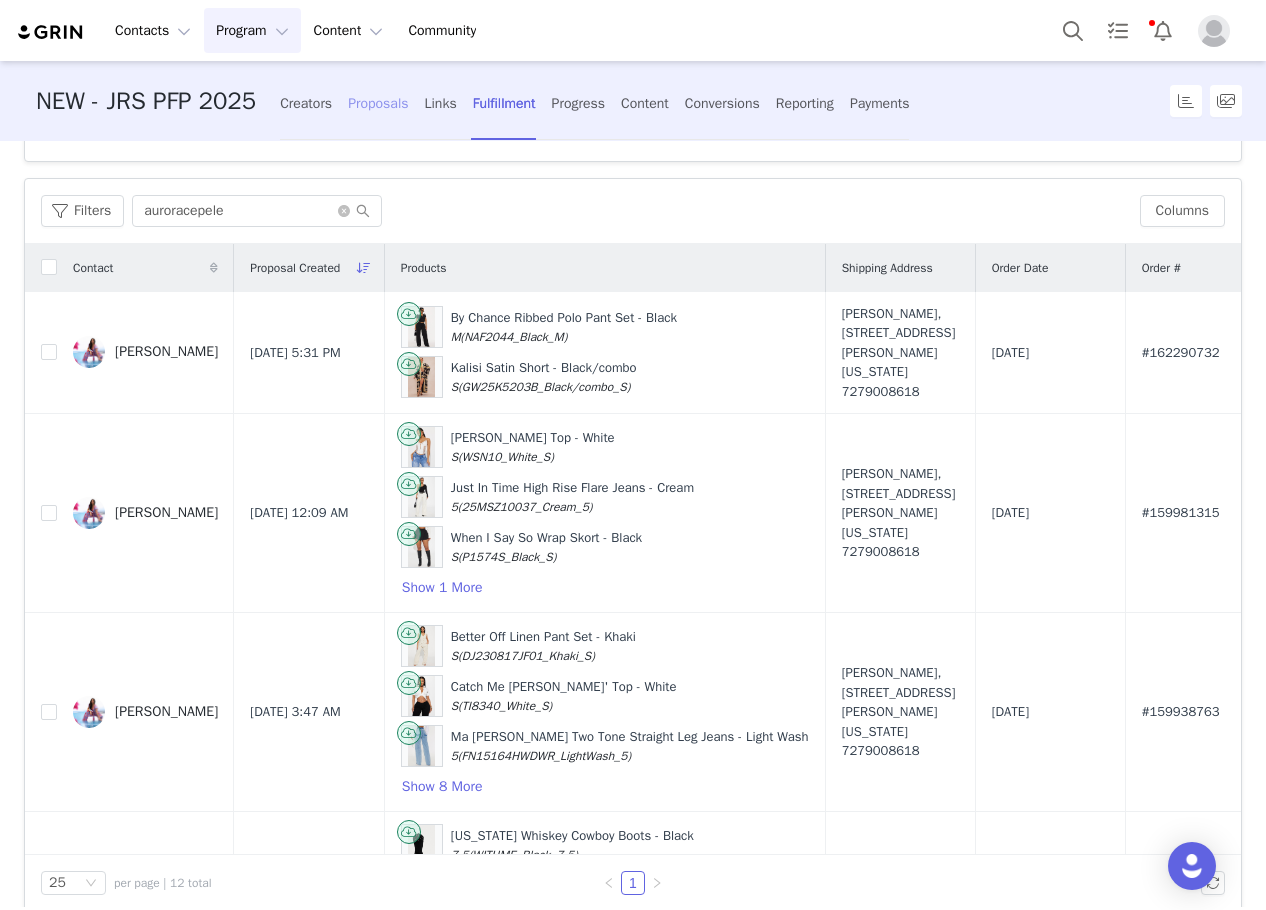 drag, startPoint x: 364, startPoint y: 113, endPoint x: 373, endPoint y: 123, distance: 13.453624 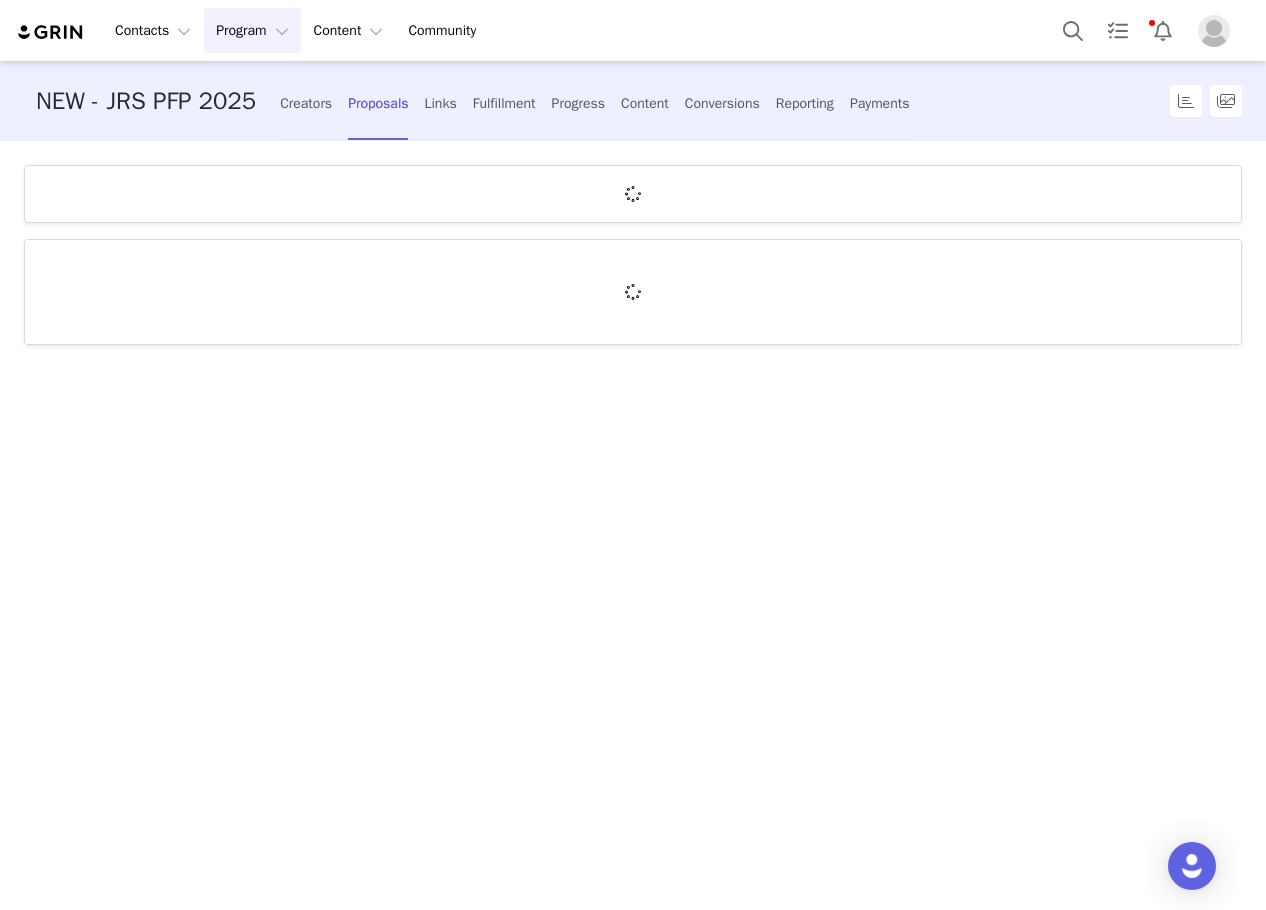scroll, scrollTop: 0, scrollLeft: 0, axis: both 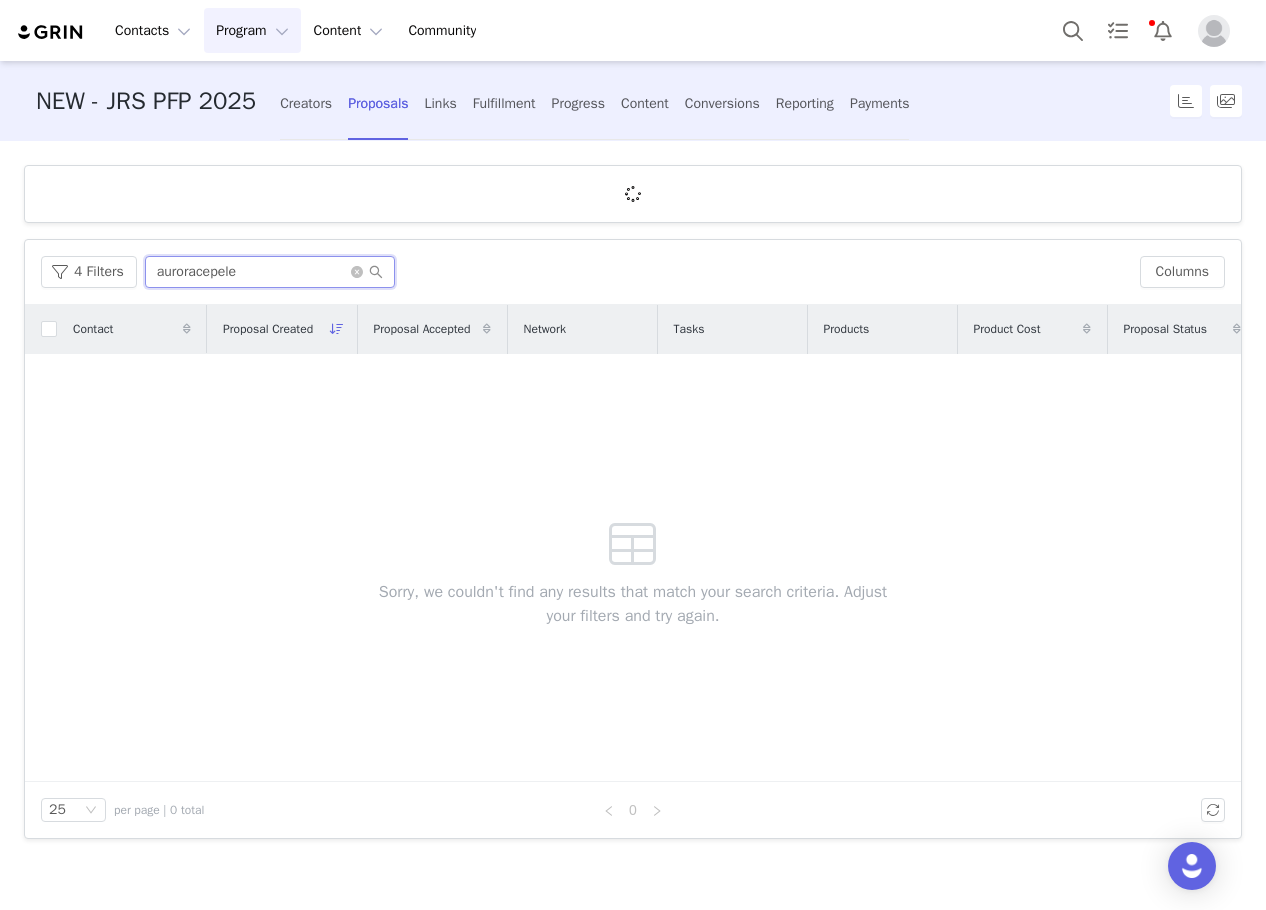 click on "auroracepele" at bounding box center (270, 272) 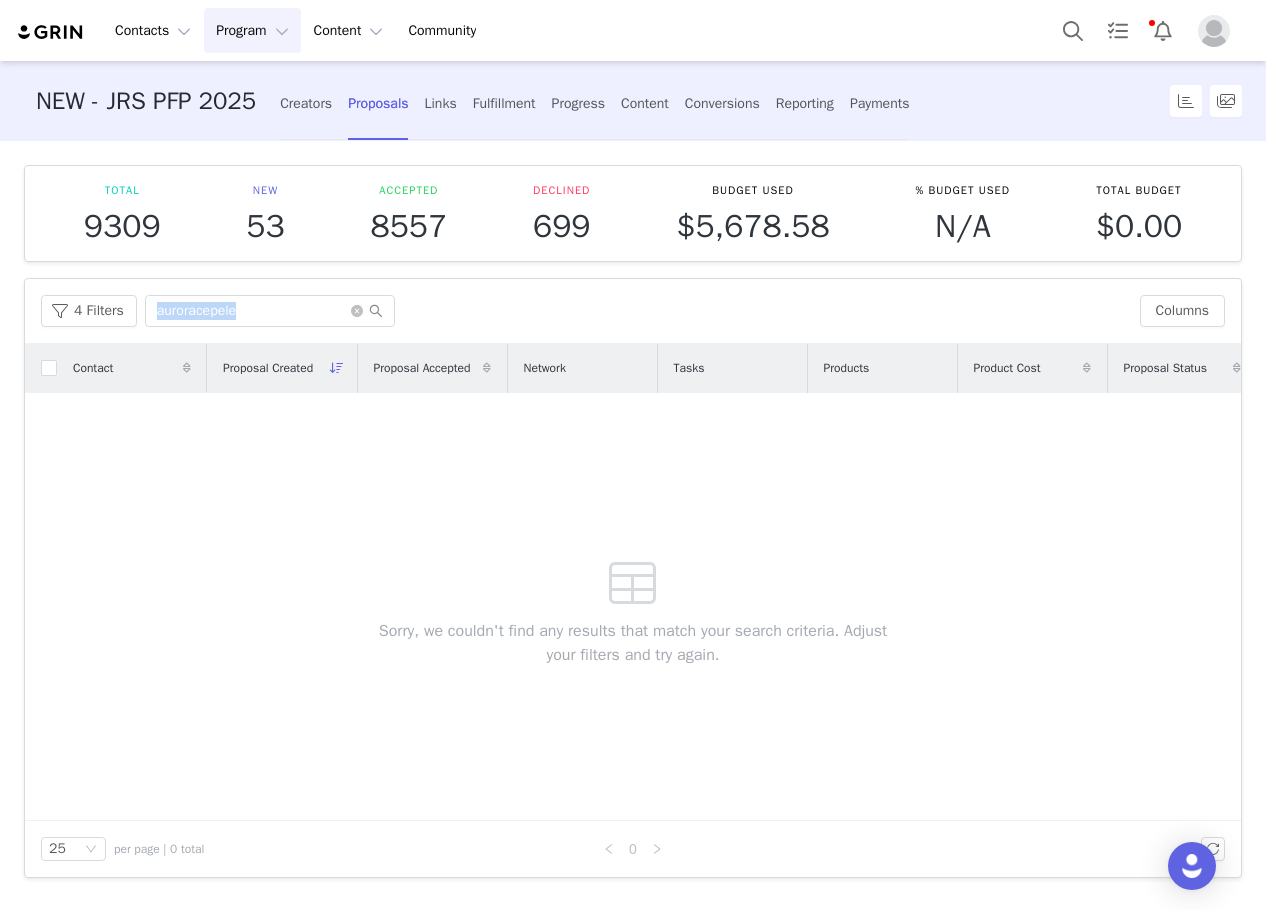 click on "Total  9309  New  53  Accepted  8557  Declined  699  Budget Used $5,678.58 % Budget Used N/A Total Budget $0.00  Filters   Filter Logic  And Or  Archived  Select No  Content Progress  Select  Fulfillment Status  Select Unfulfilled  Proposal Created Date   Proposal Status  Select New  Content Date   ~   Advanced Filters   + Add Field   Custom Field   Delete  Select Owner   Select  Equal  Select Donna Yadidi Apply Filters Clear All 4 Filters auroracepele         Columns  Contact   Proposal Created   Proposal Accepted   Network   Tasks   Products   Product Cost   Proposal Status   Content Since Last Proposal   Sorry, we couldn't find any results that match your search criteria. Adjust your filters and try again.   25   per page | 0 total  0" at bounding box center (633, 524) 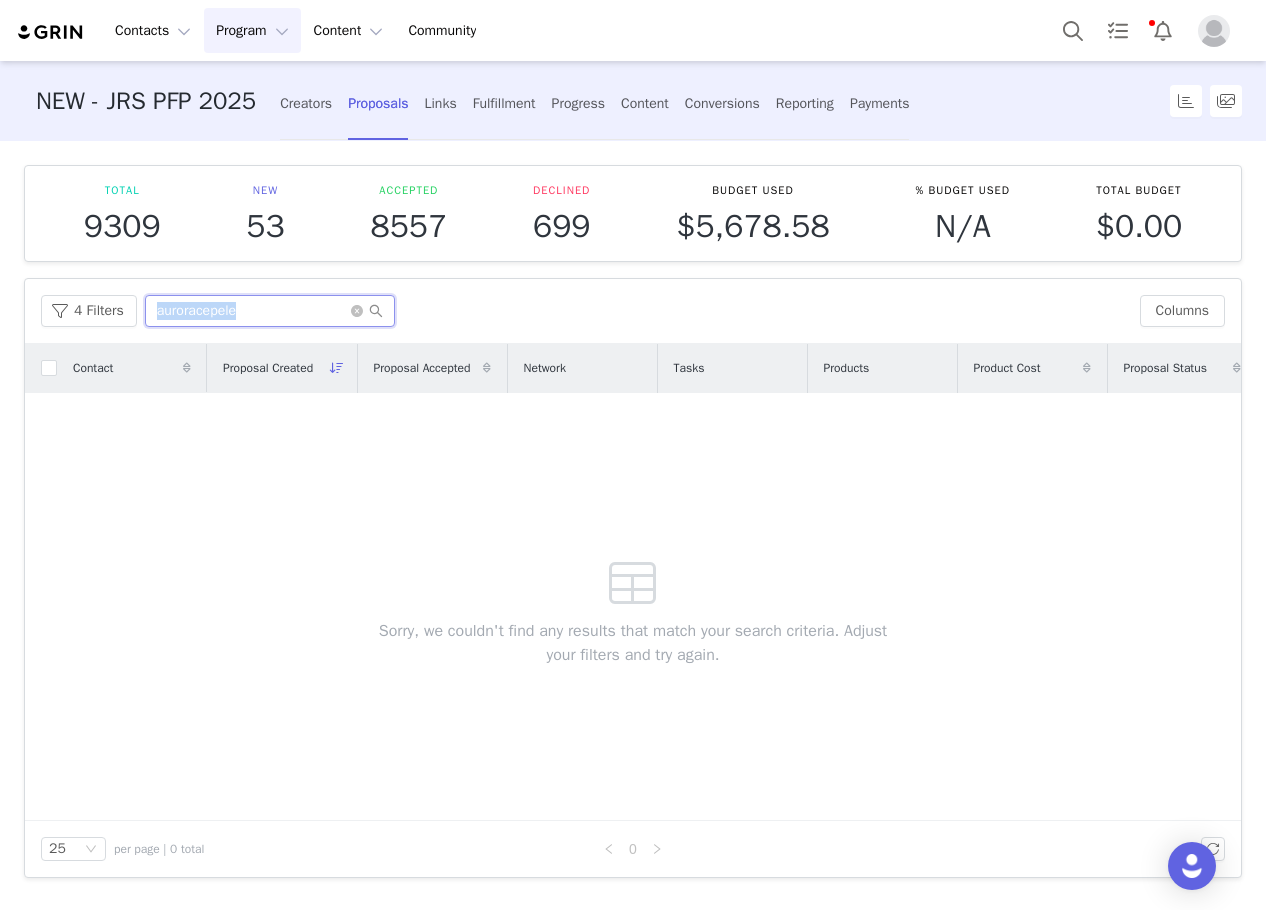 drag, startPoint x: 203, startPoint y: 272, endPoint x: 192, endPoint y: 314, distance: 43.416588 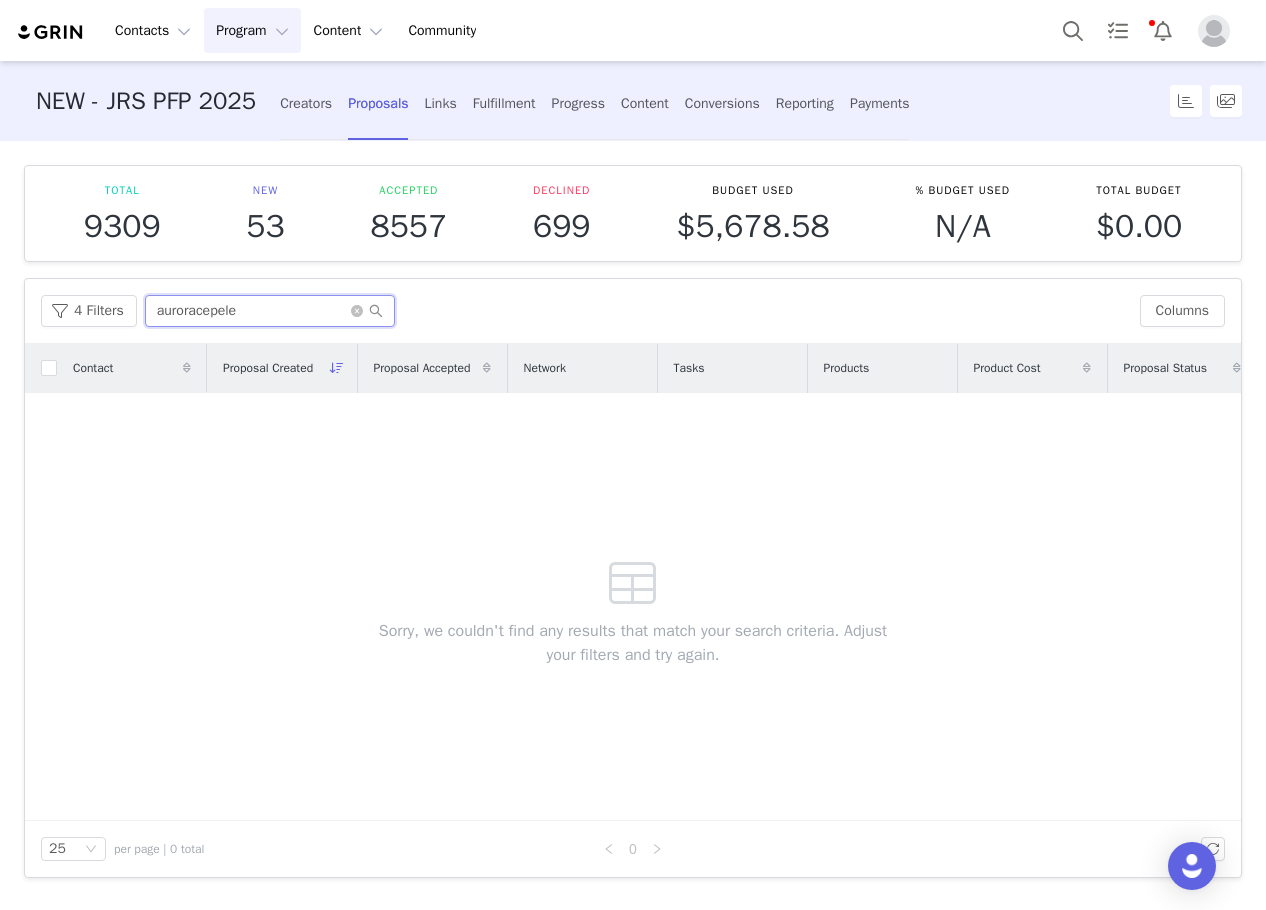 click on "auroracepele" at bounding box center (270, 311) 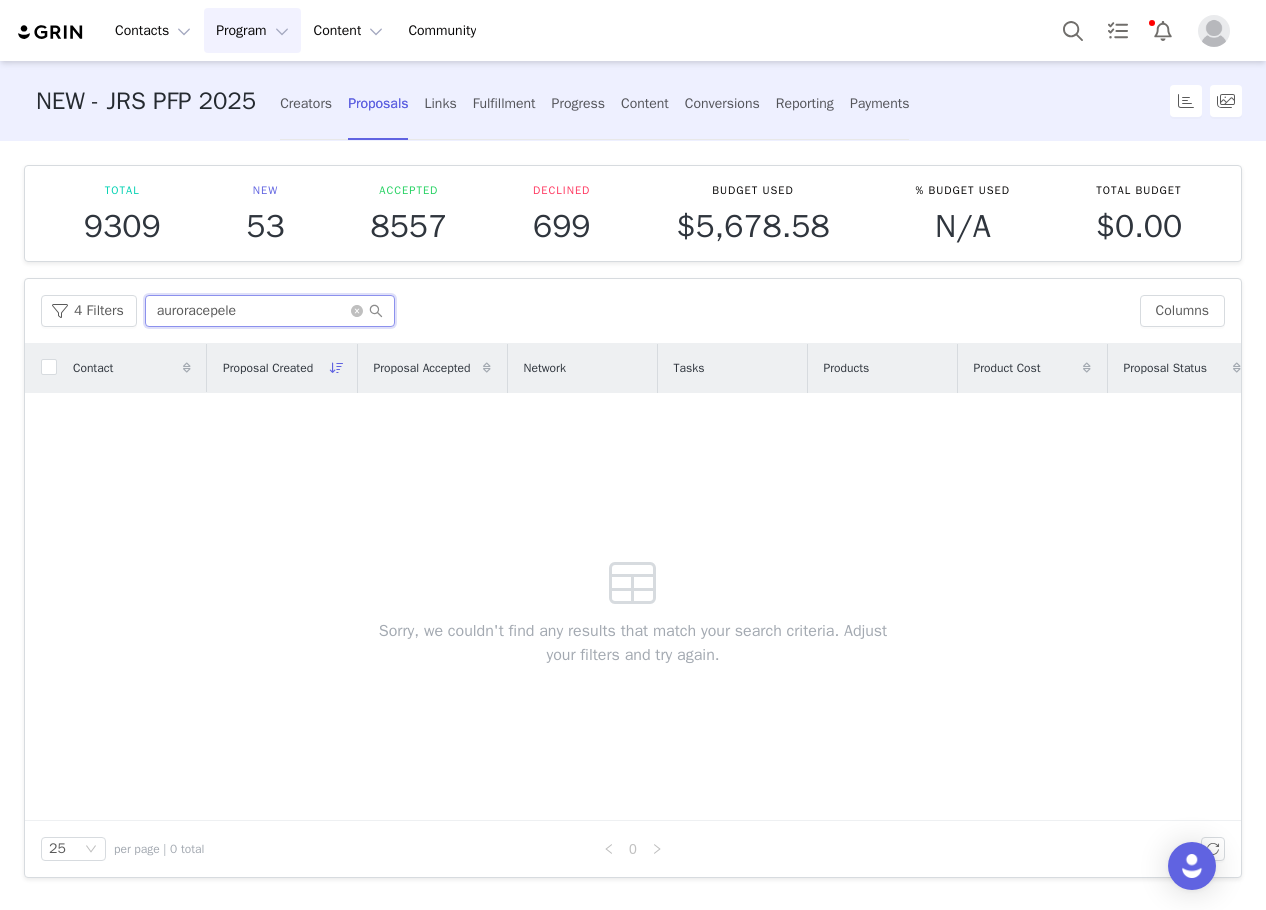 paste on "_lingeeshh" 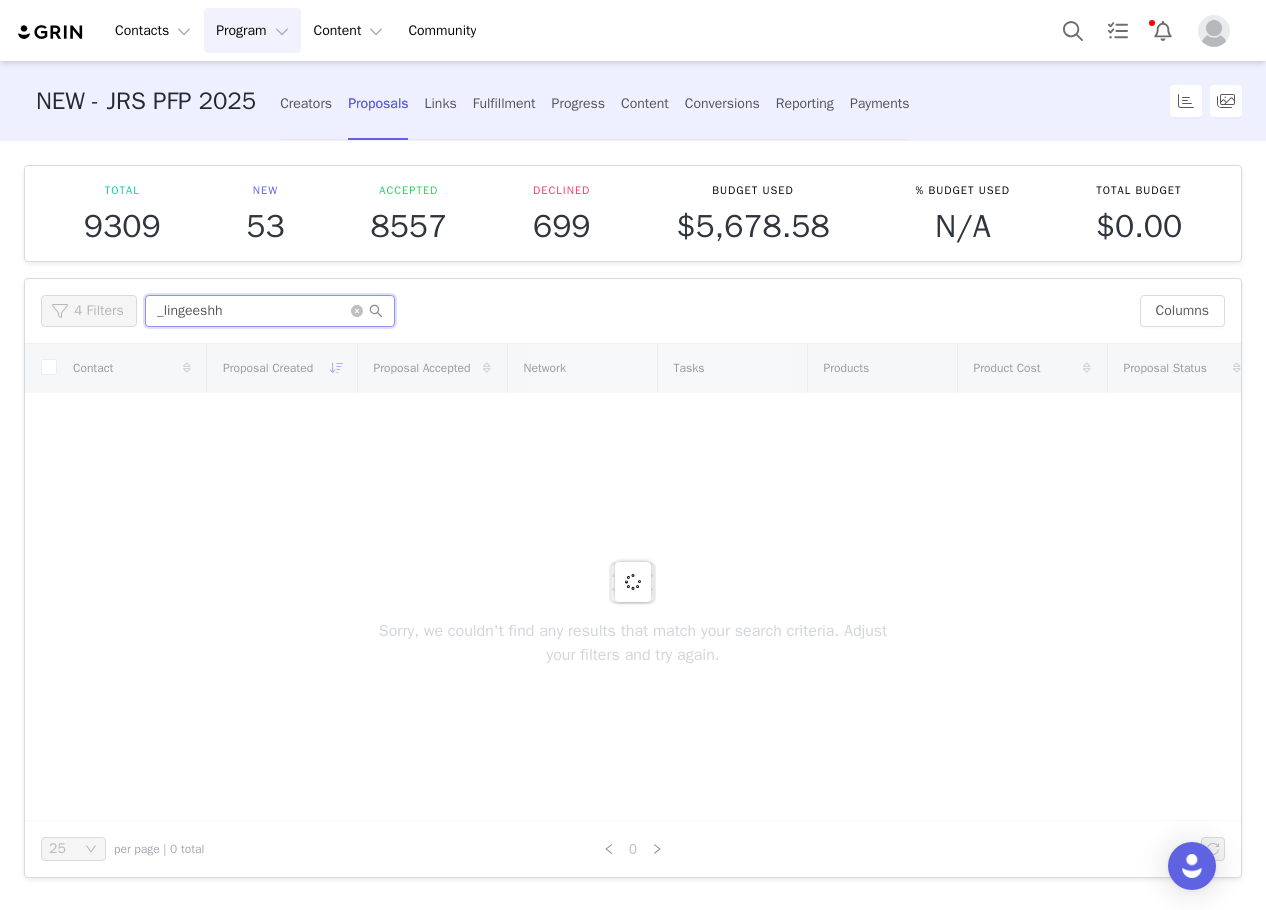 type on "_lingeeshh" 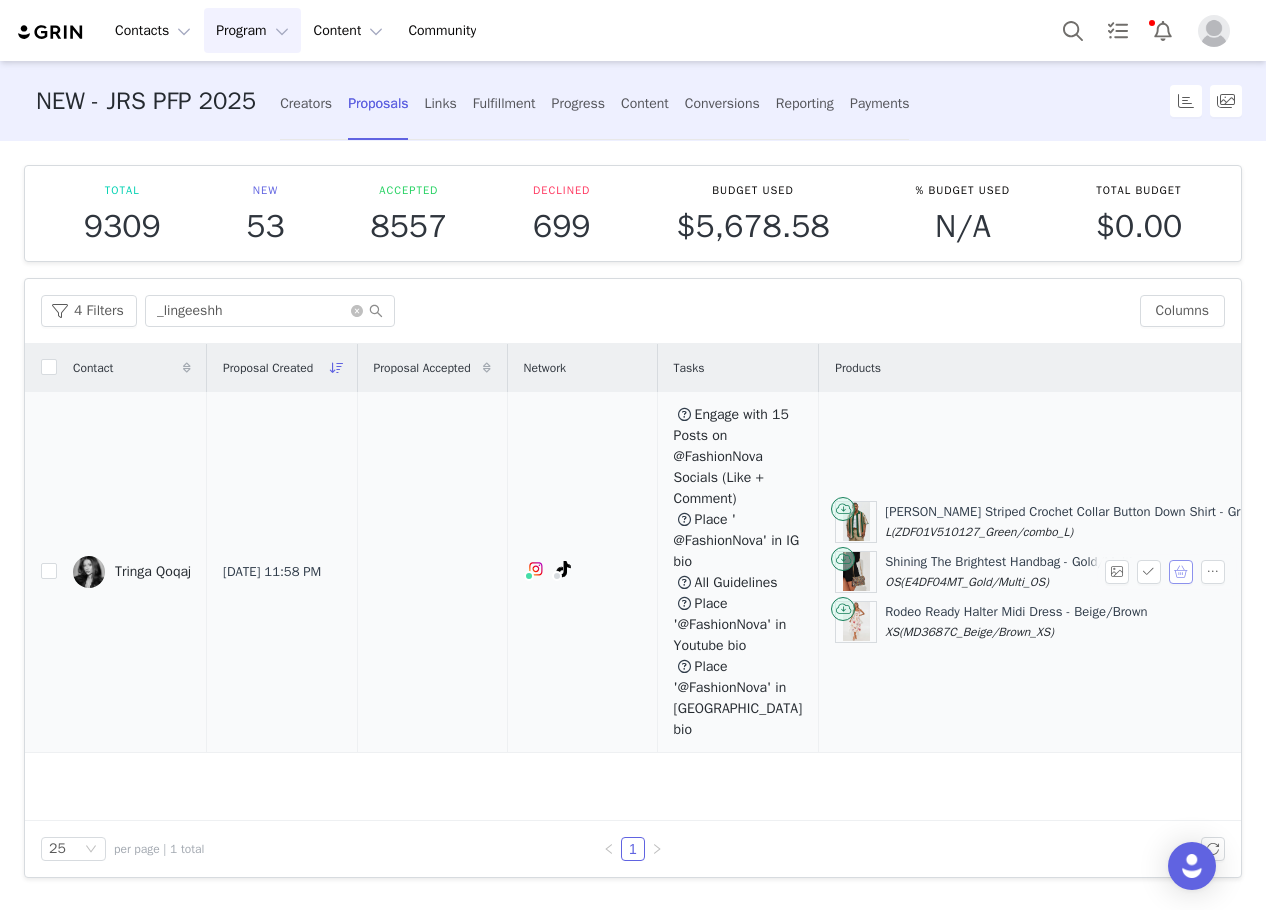 click at bounding box center [1181, 572] 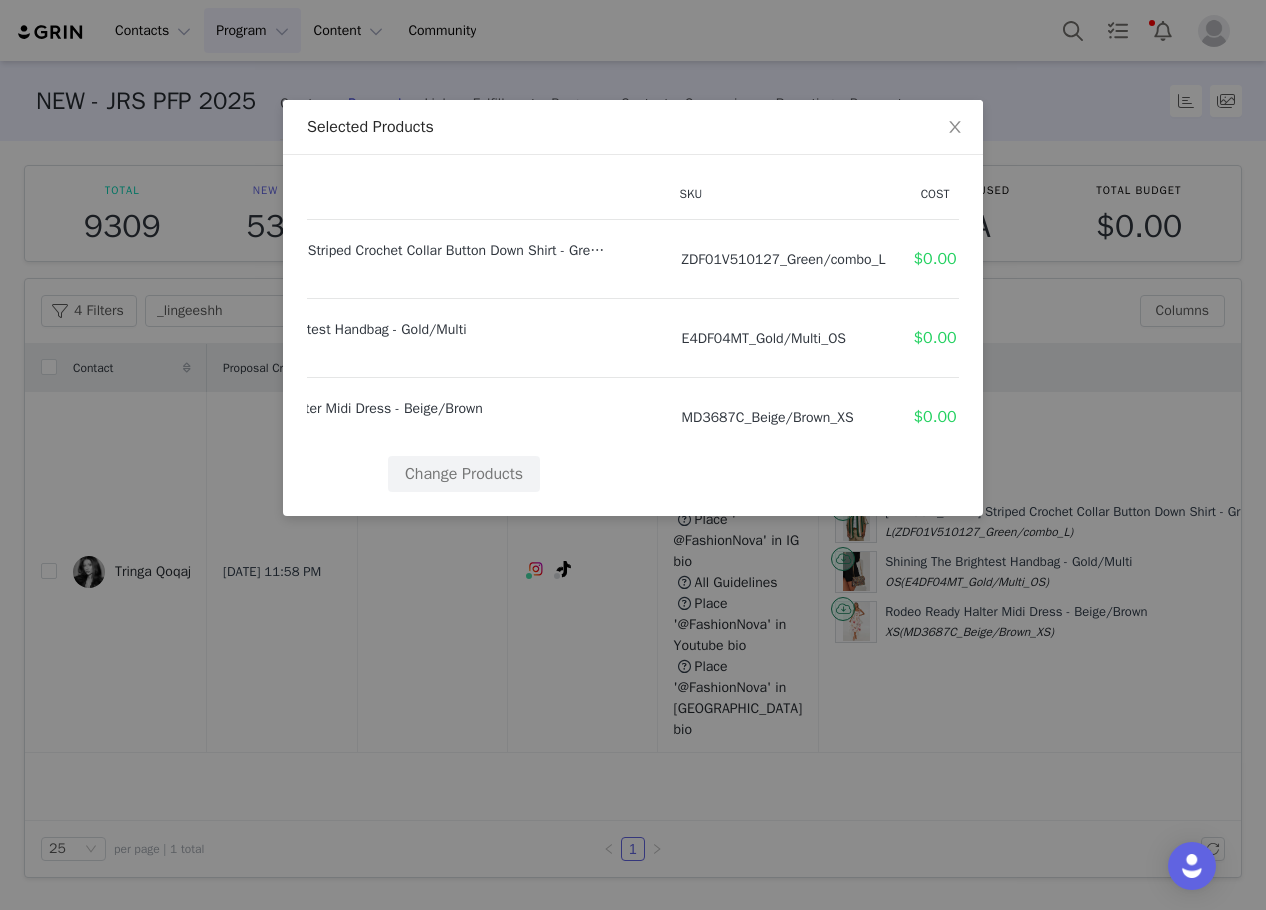 scroll, scrollTop: 0, scrollLeft: 187, axis: horizontal 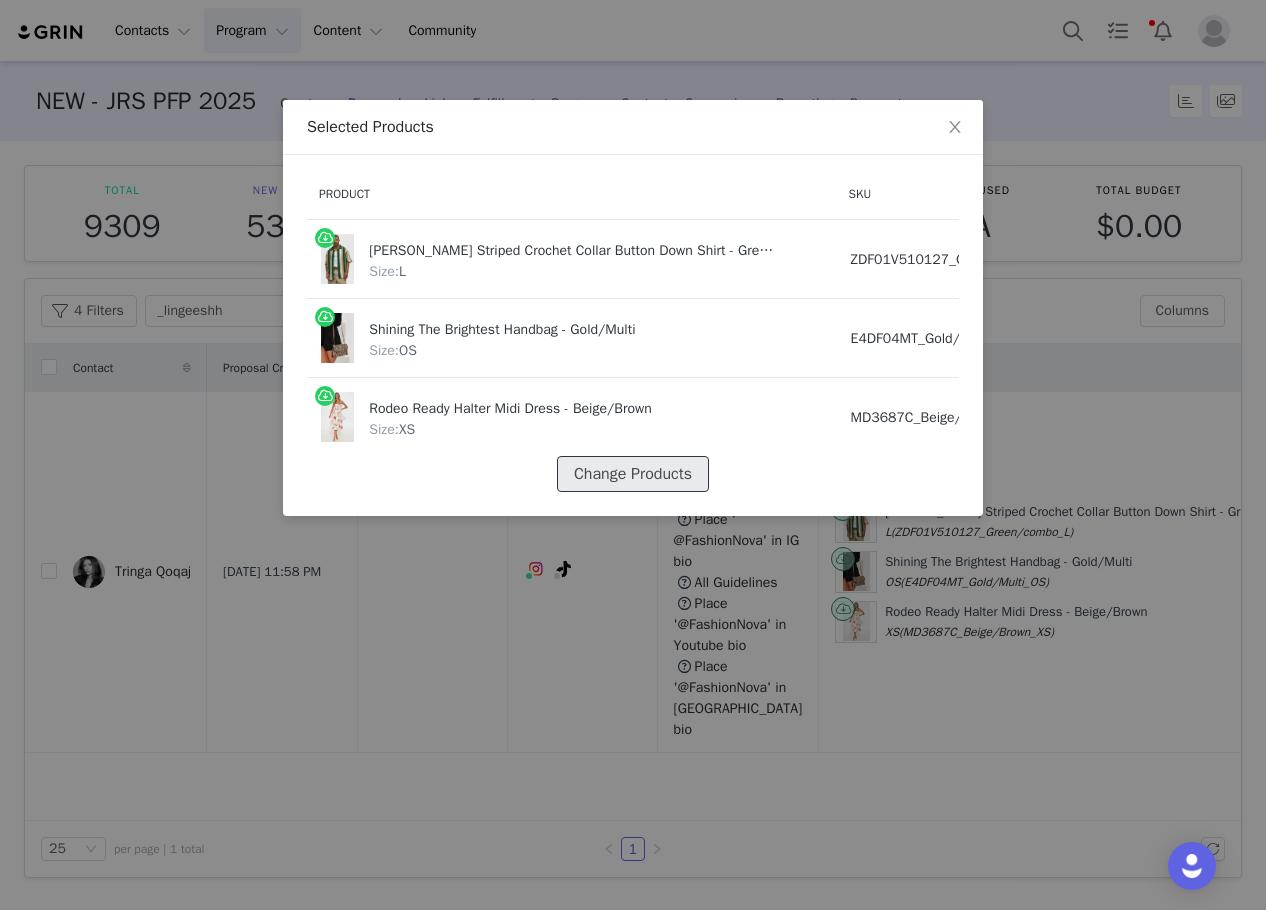 click on "Change Products" at bounding box center (633, 474) 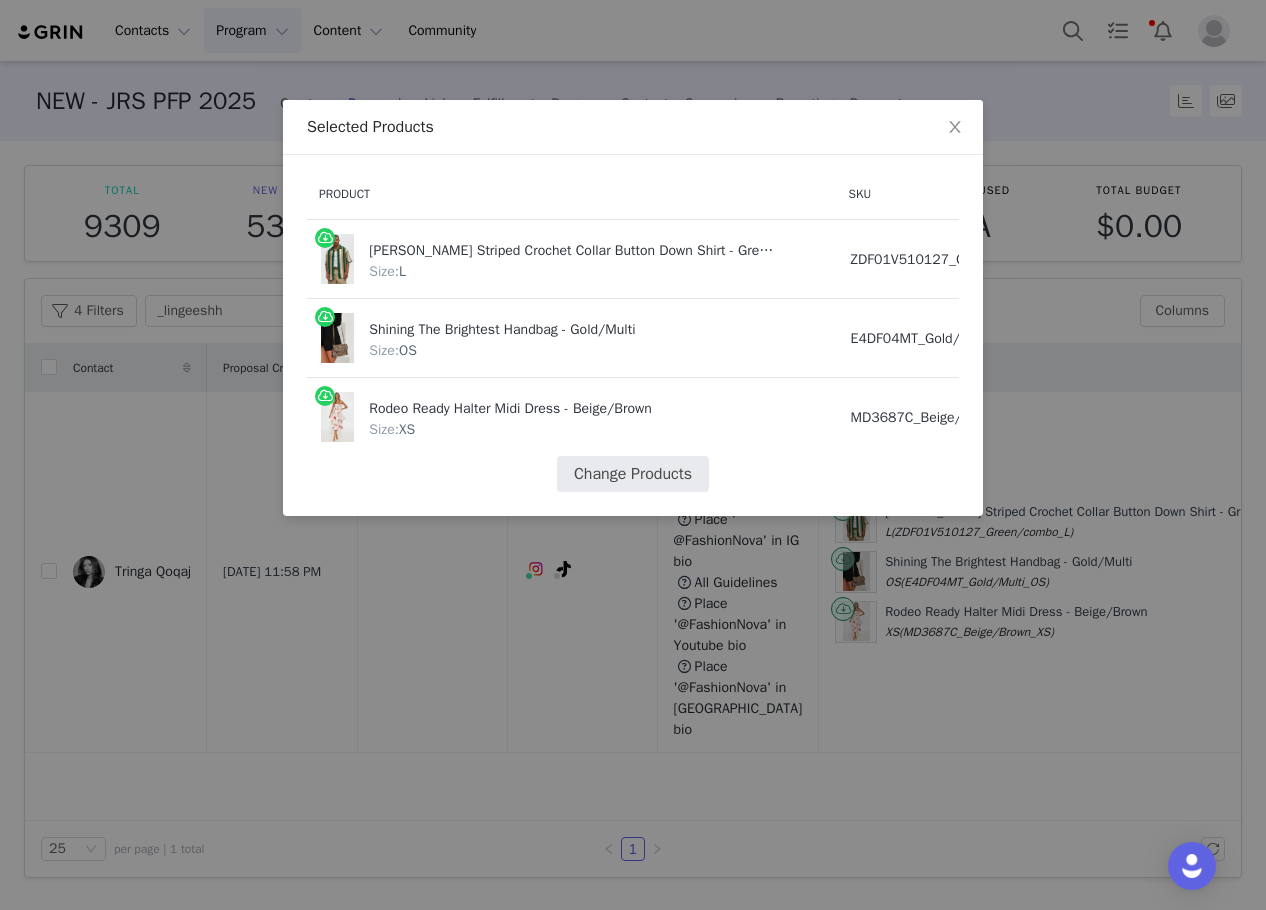 select on "25946576" 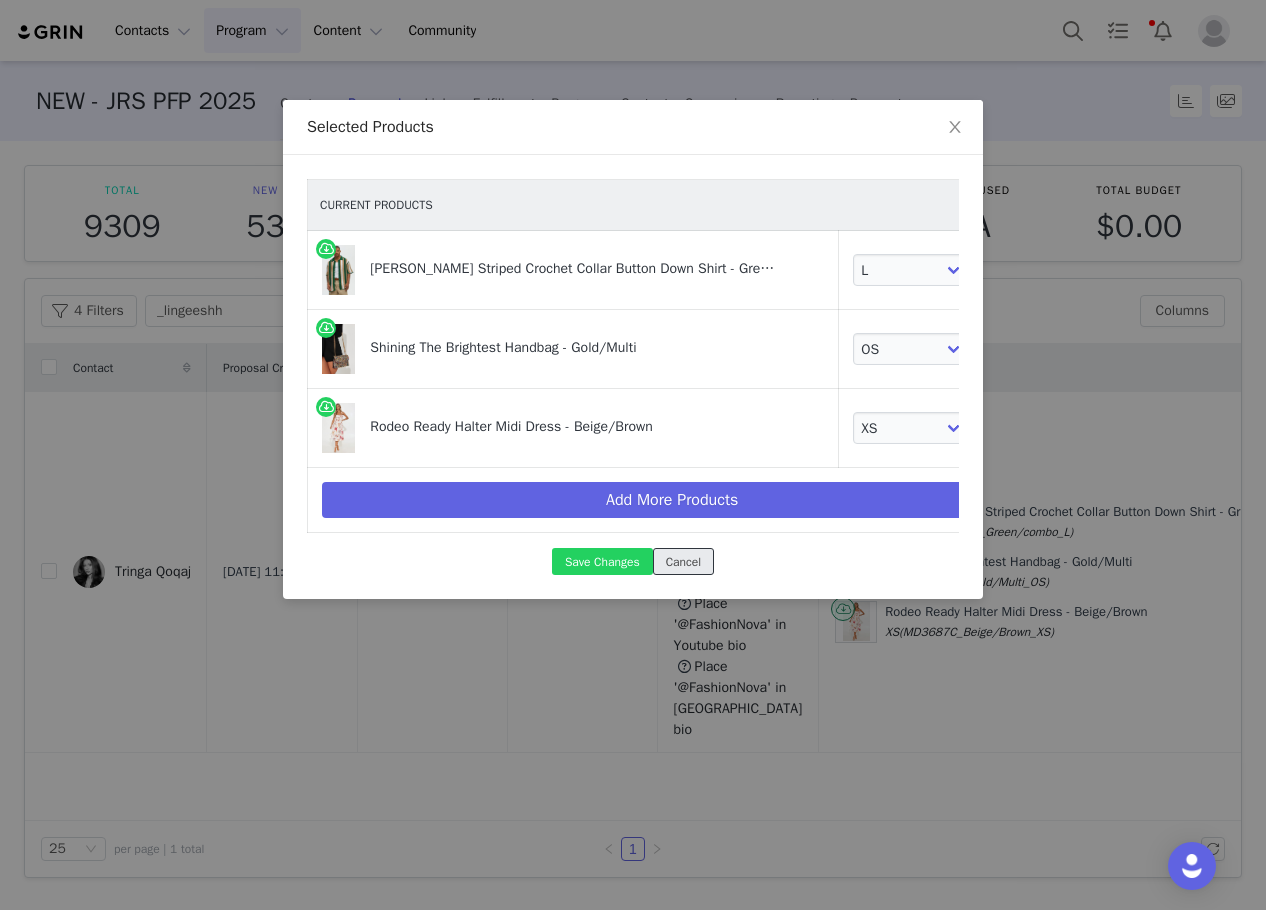 click on "Cancel" at bounding box center (683, 561) 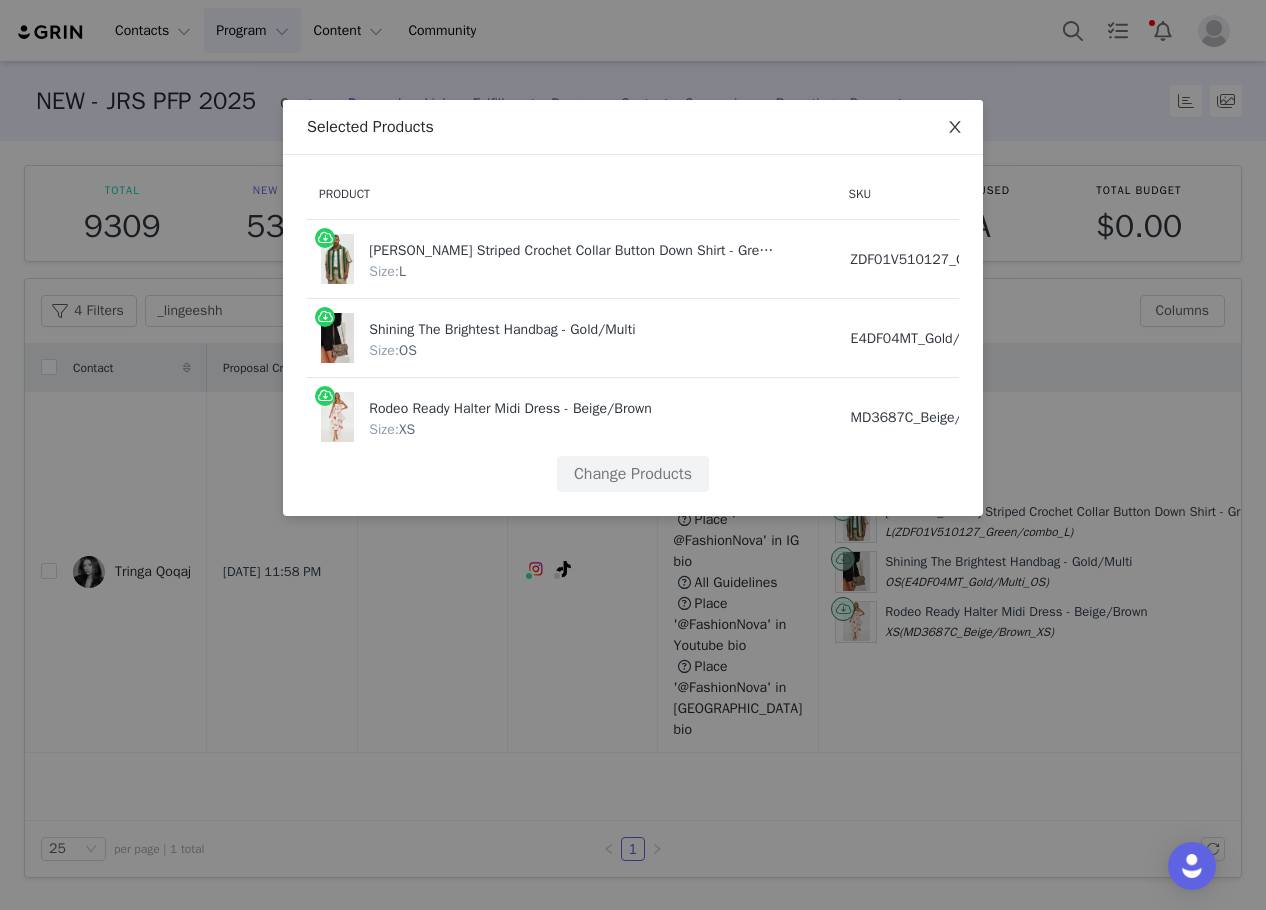 drag, startPoint x: 963, startPoint y: 123, endPoint x: 955, endPoint y: 204, distance: 81.394104 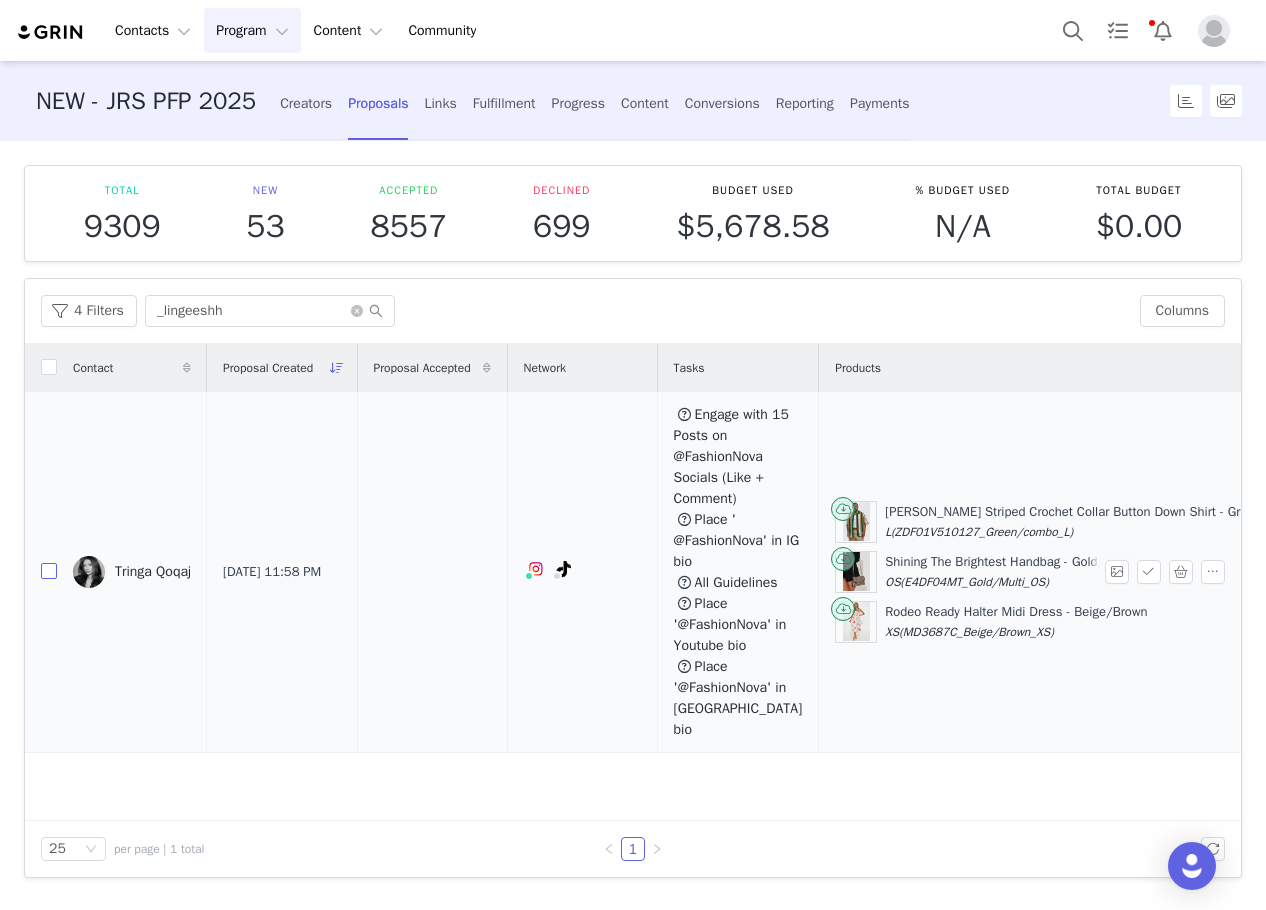 click at bounding box center (49, 571) 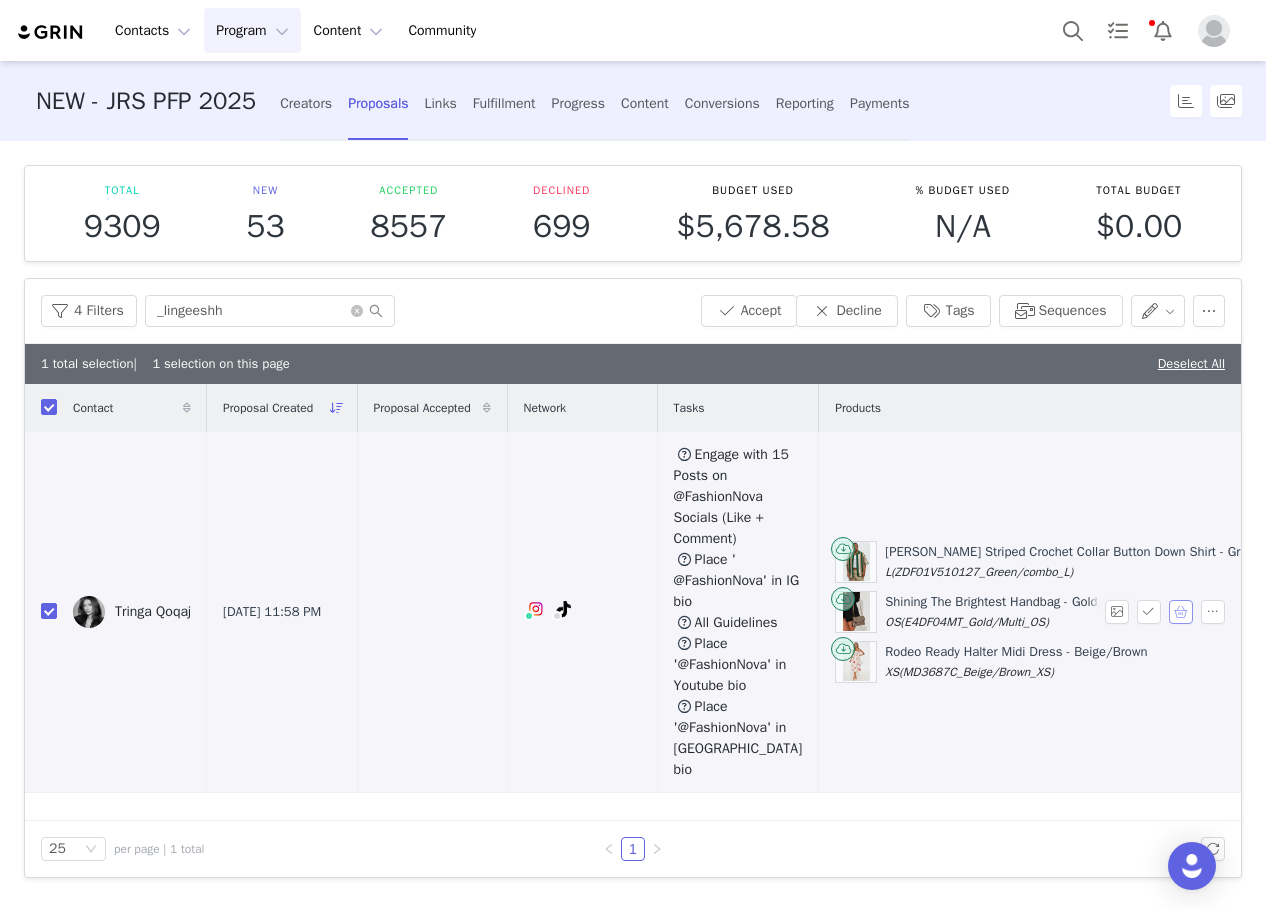 click at bounding box center [1181, 612] 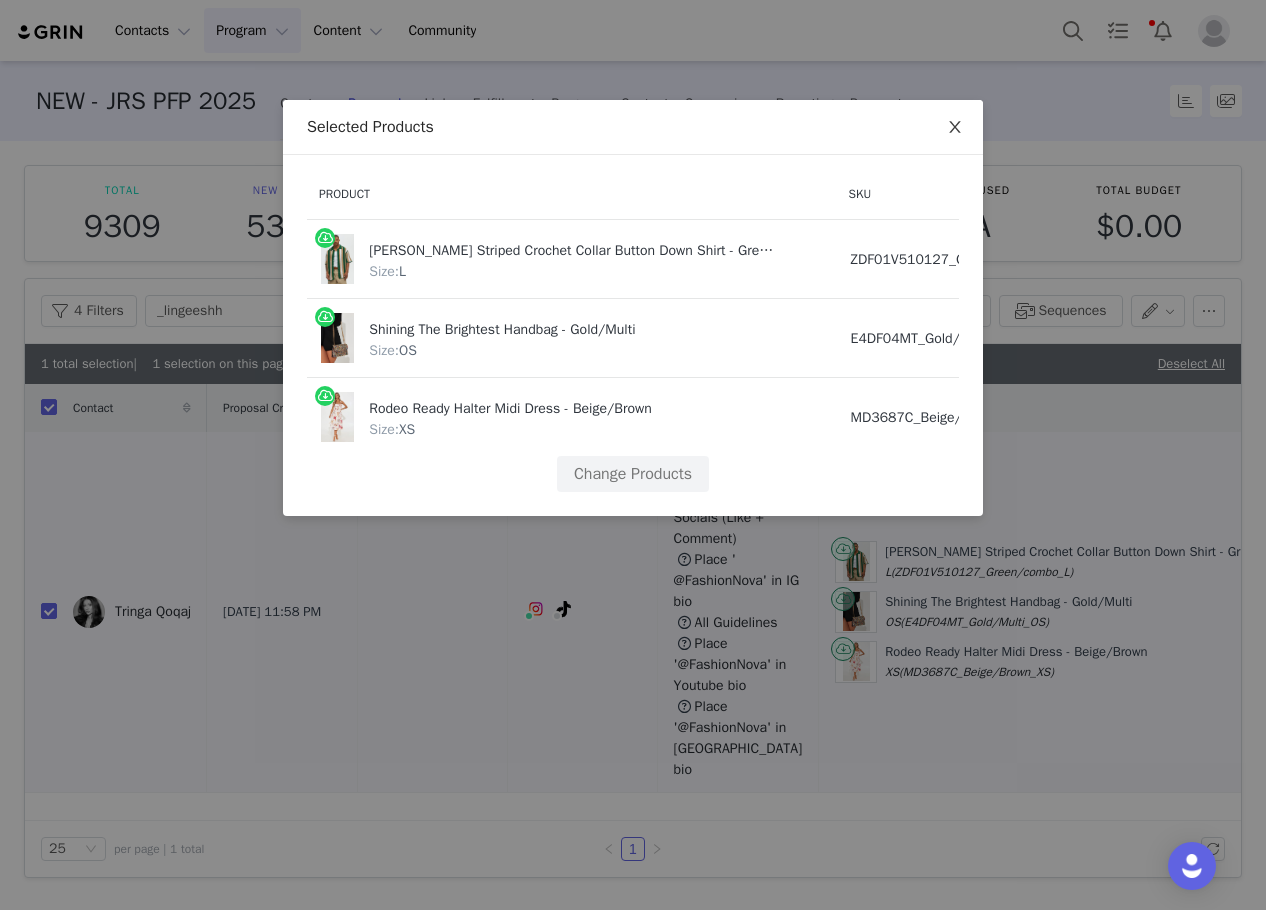 click 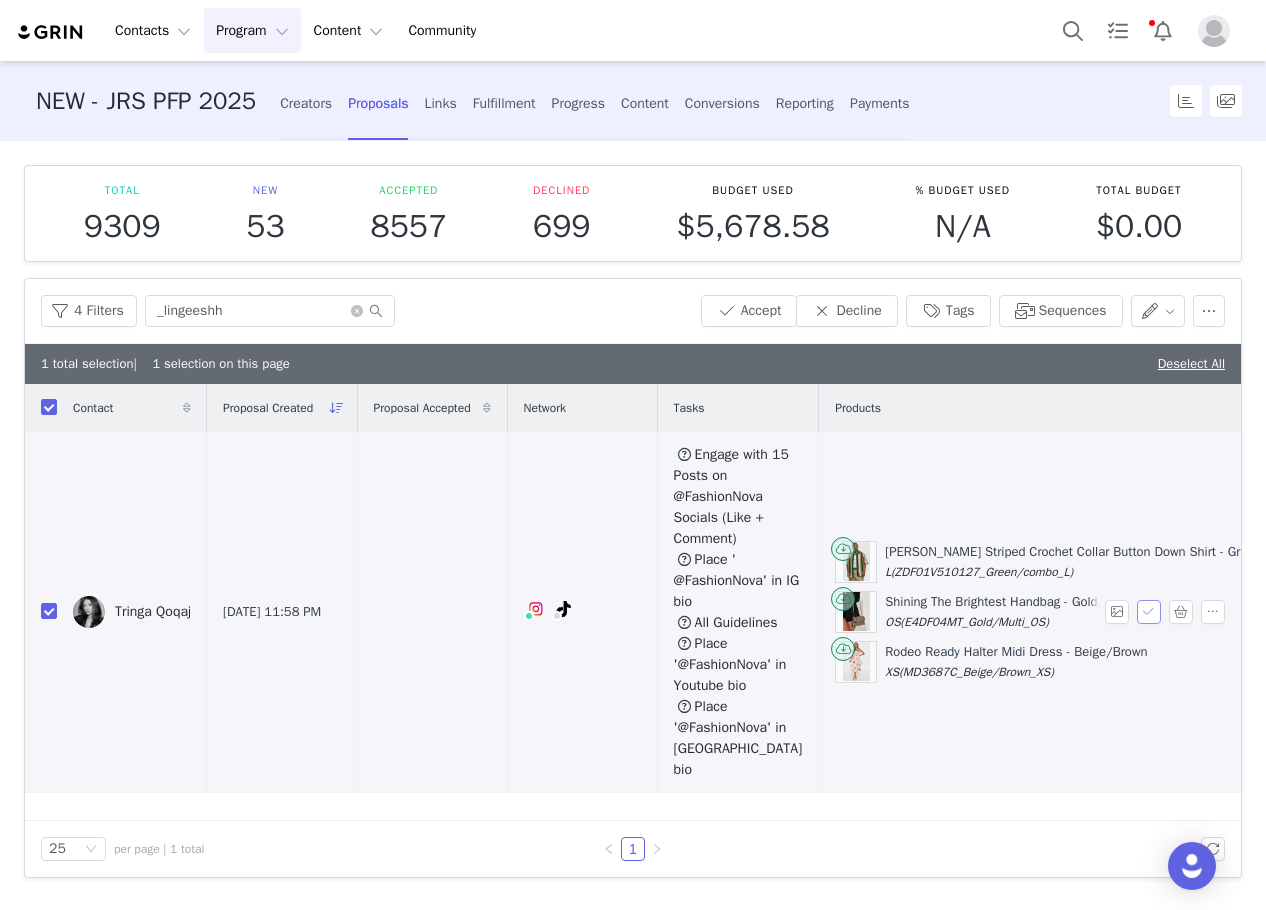 click at bounding box center [1149, 612] 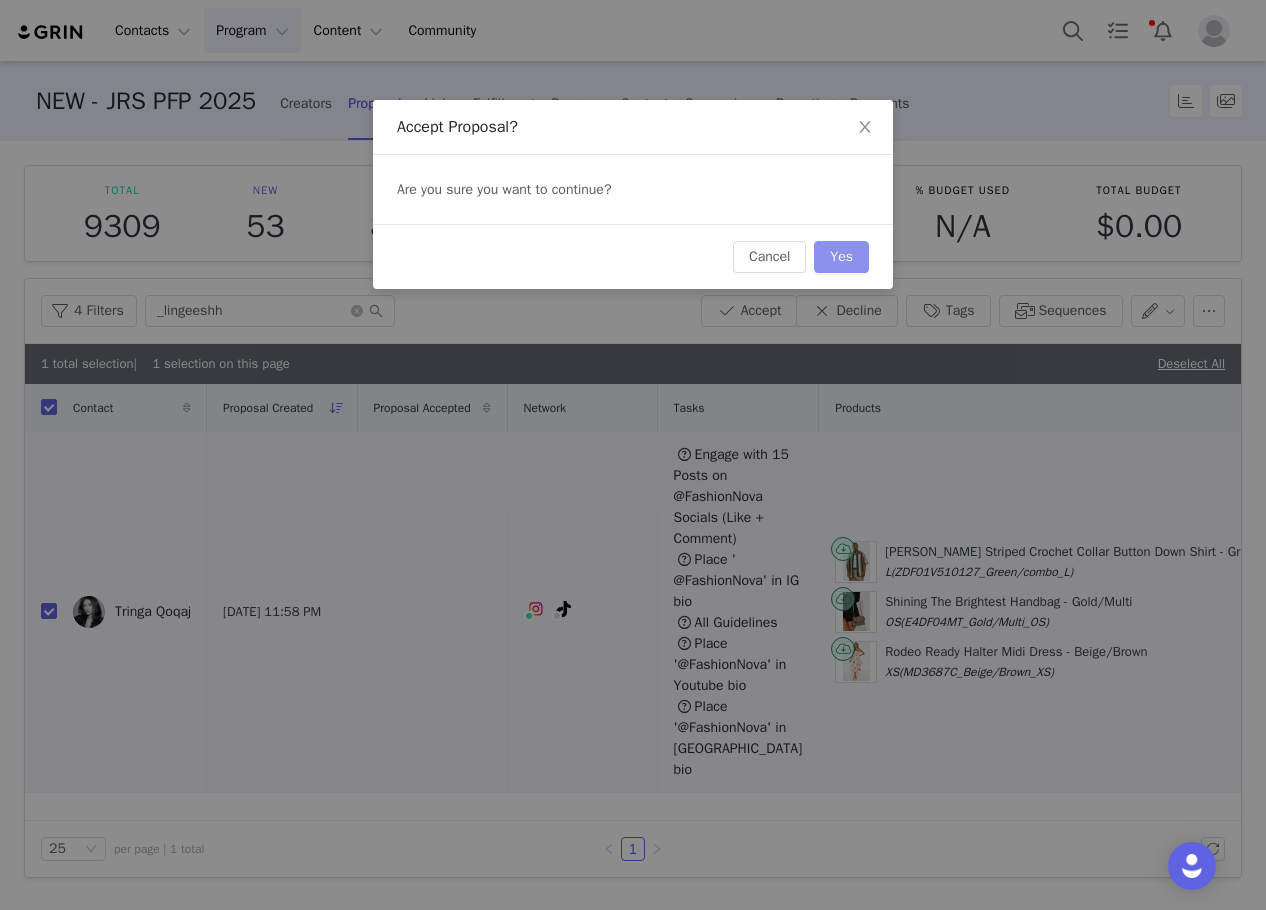 click on "Yes" at bounding box center (841, 257) 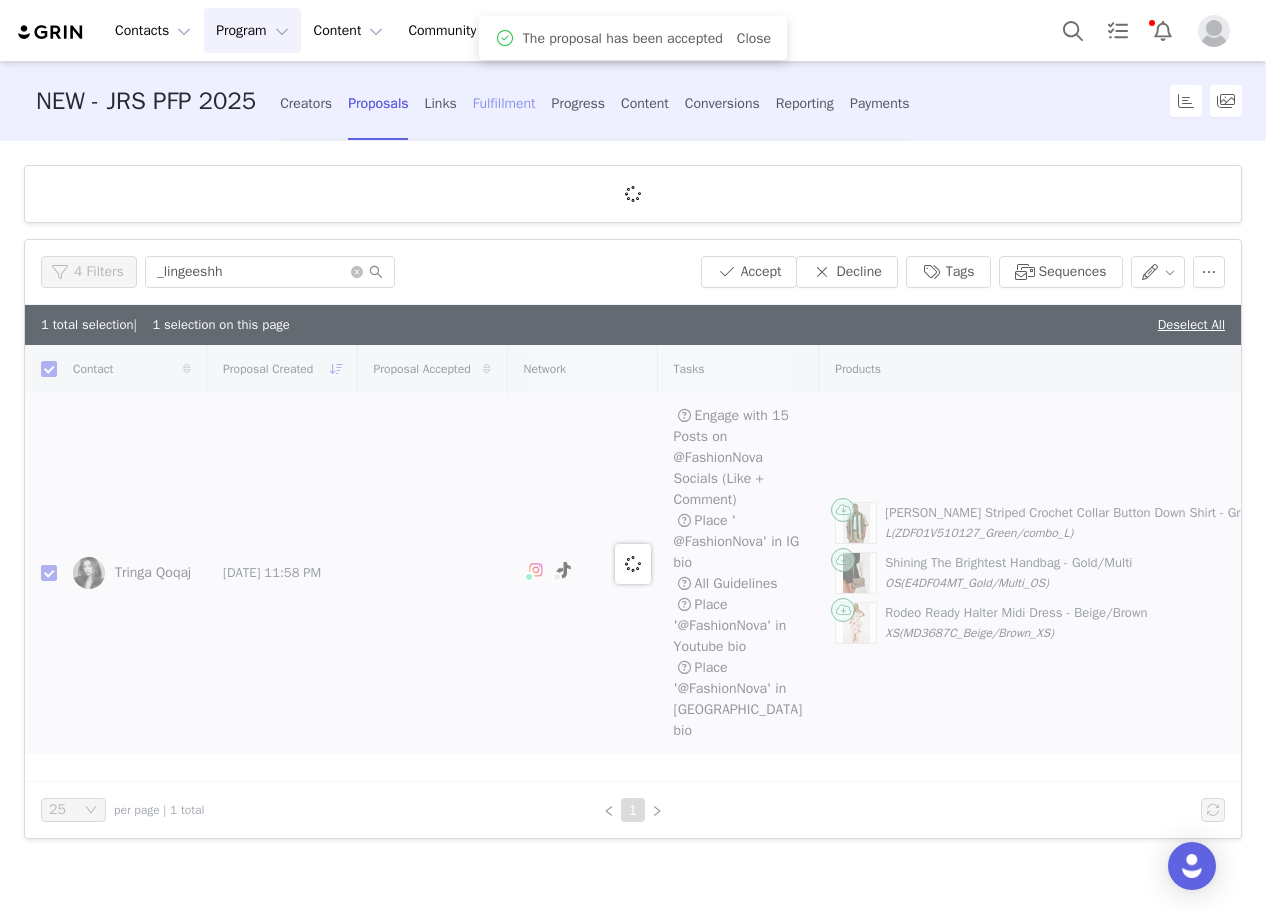 checkbox on "false" 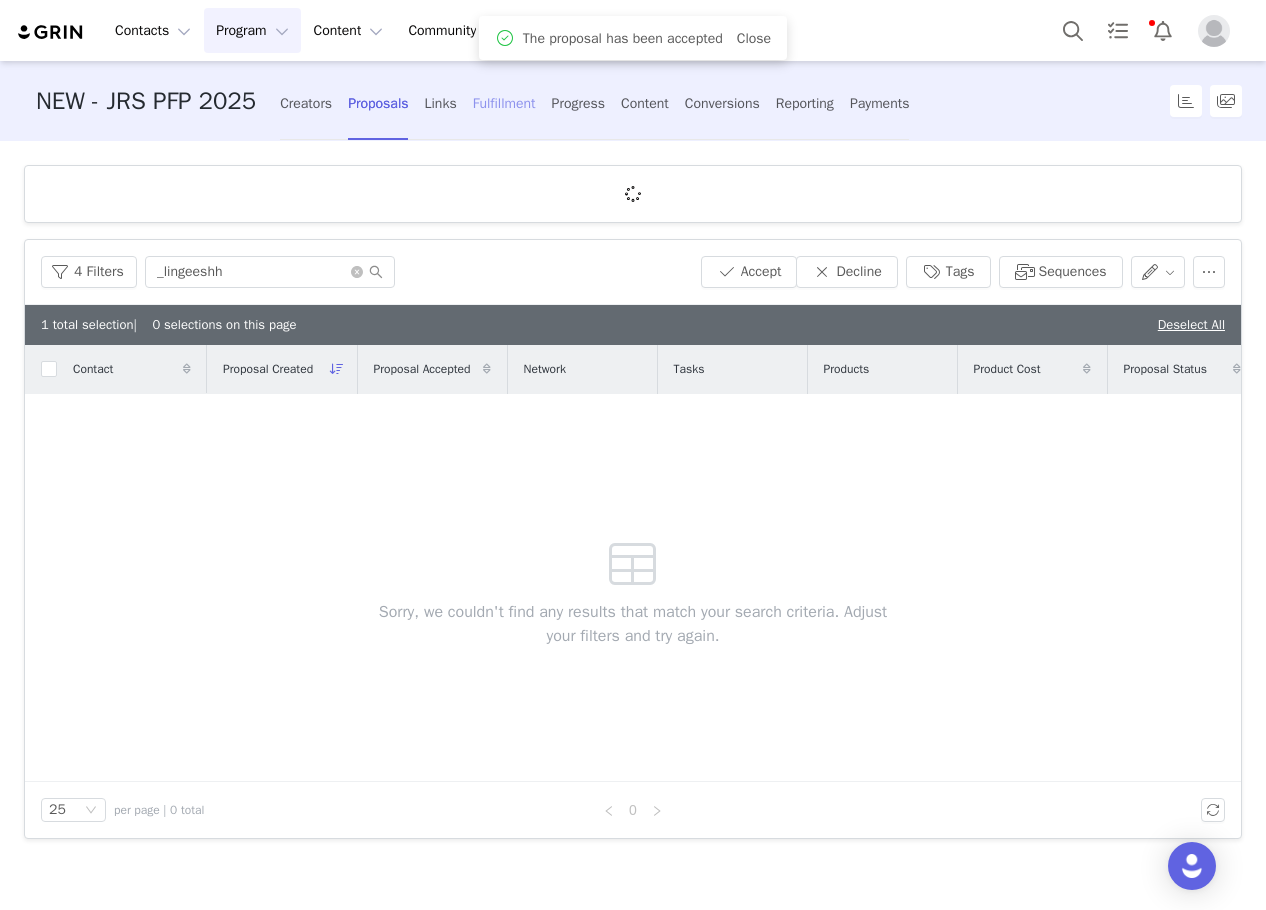 click on "Fulfillment" at bounding box center [504, 103] 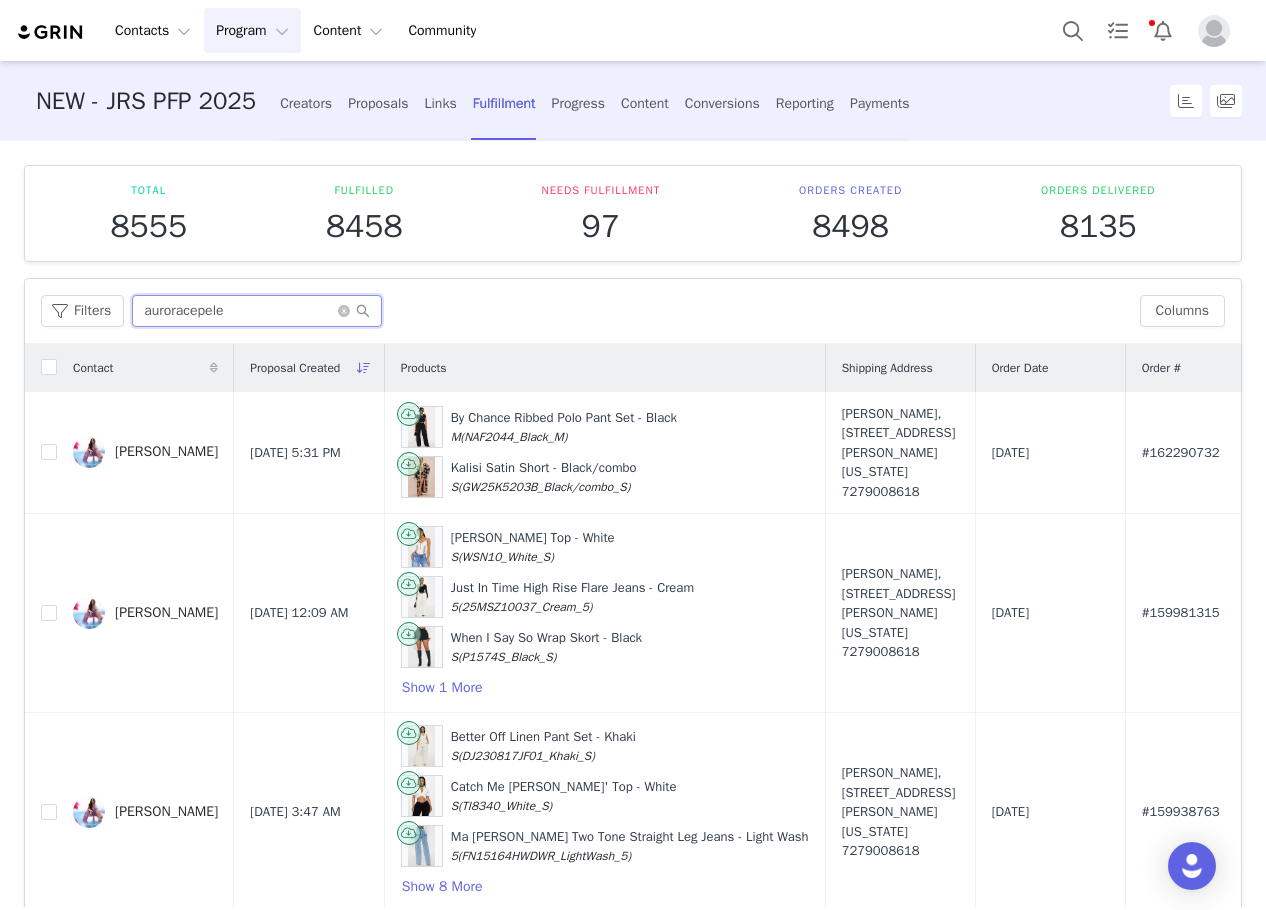 click on "auroracepele" at bounding box center (257, 311) 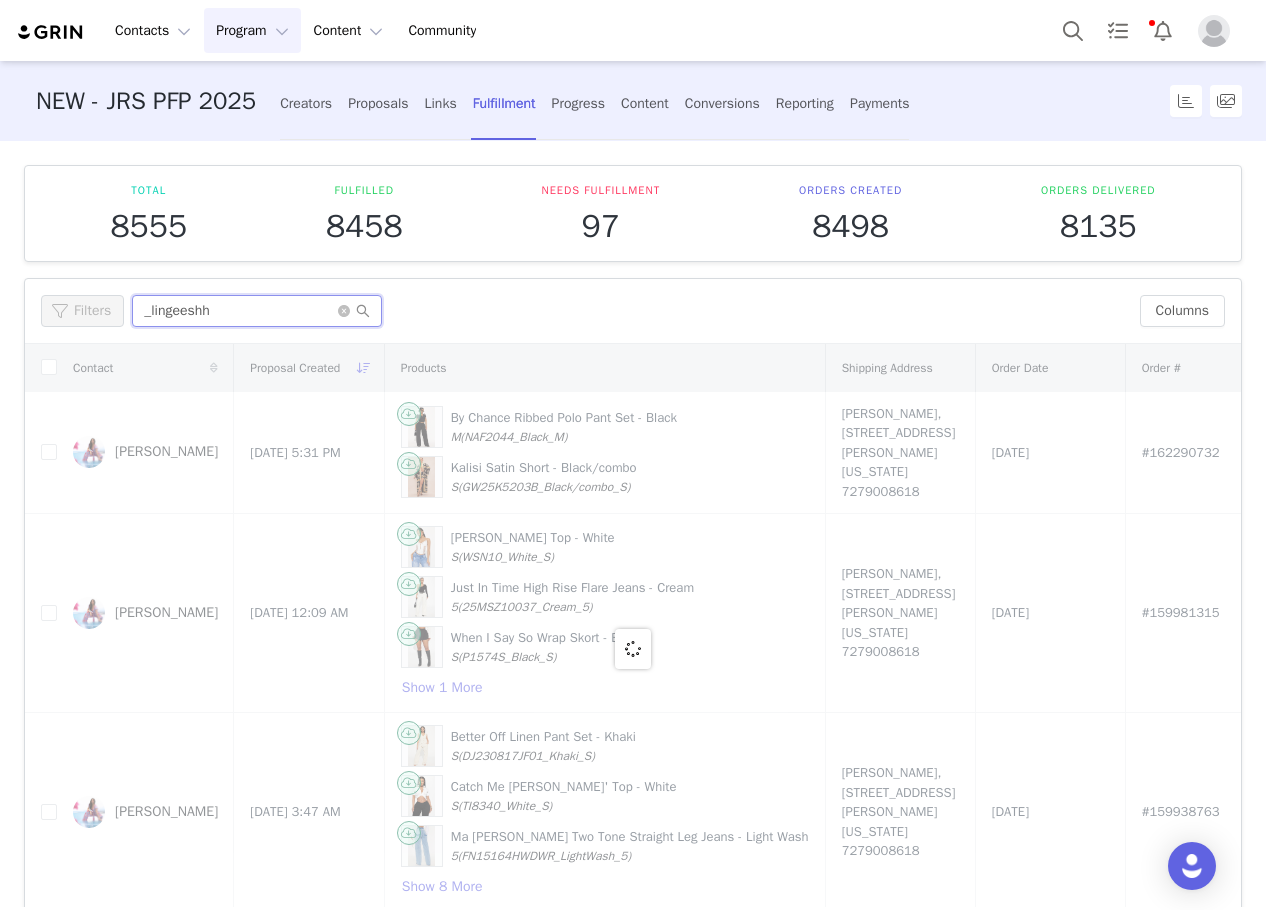 type on "_lingeeshh" 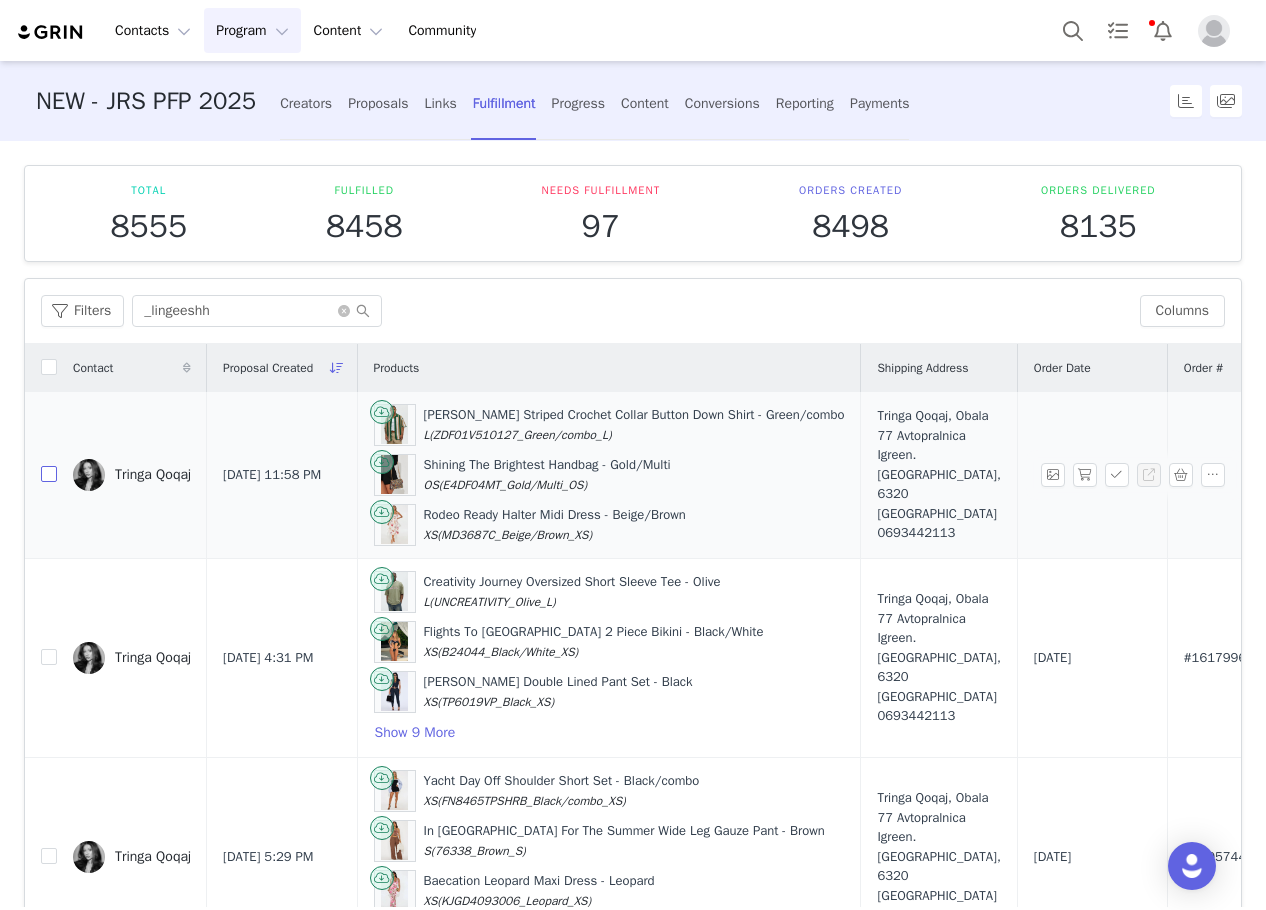click at bounding box center (49, 474) 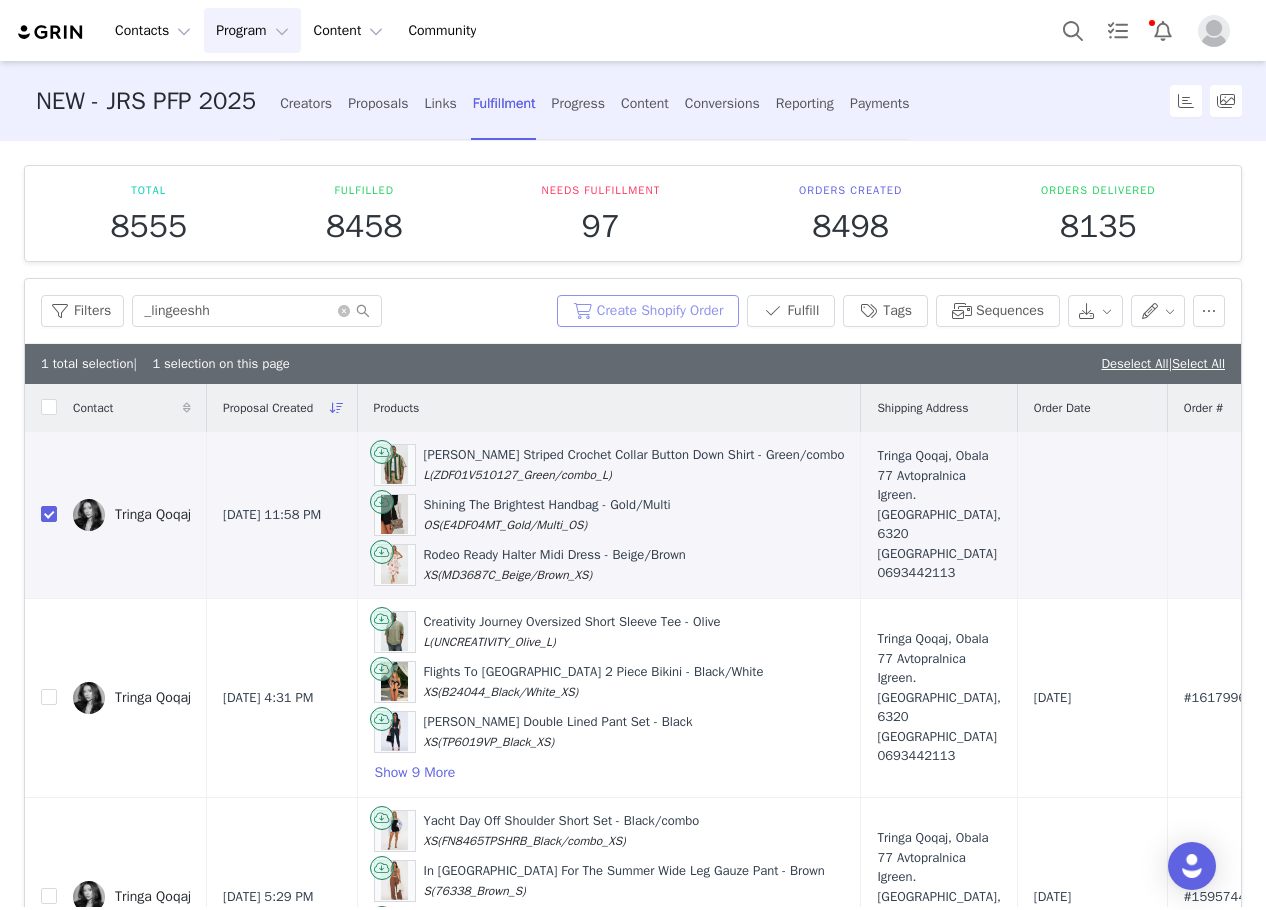 click on "Create Shopify Order" at bounding box center (648, 311) 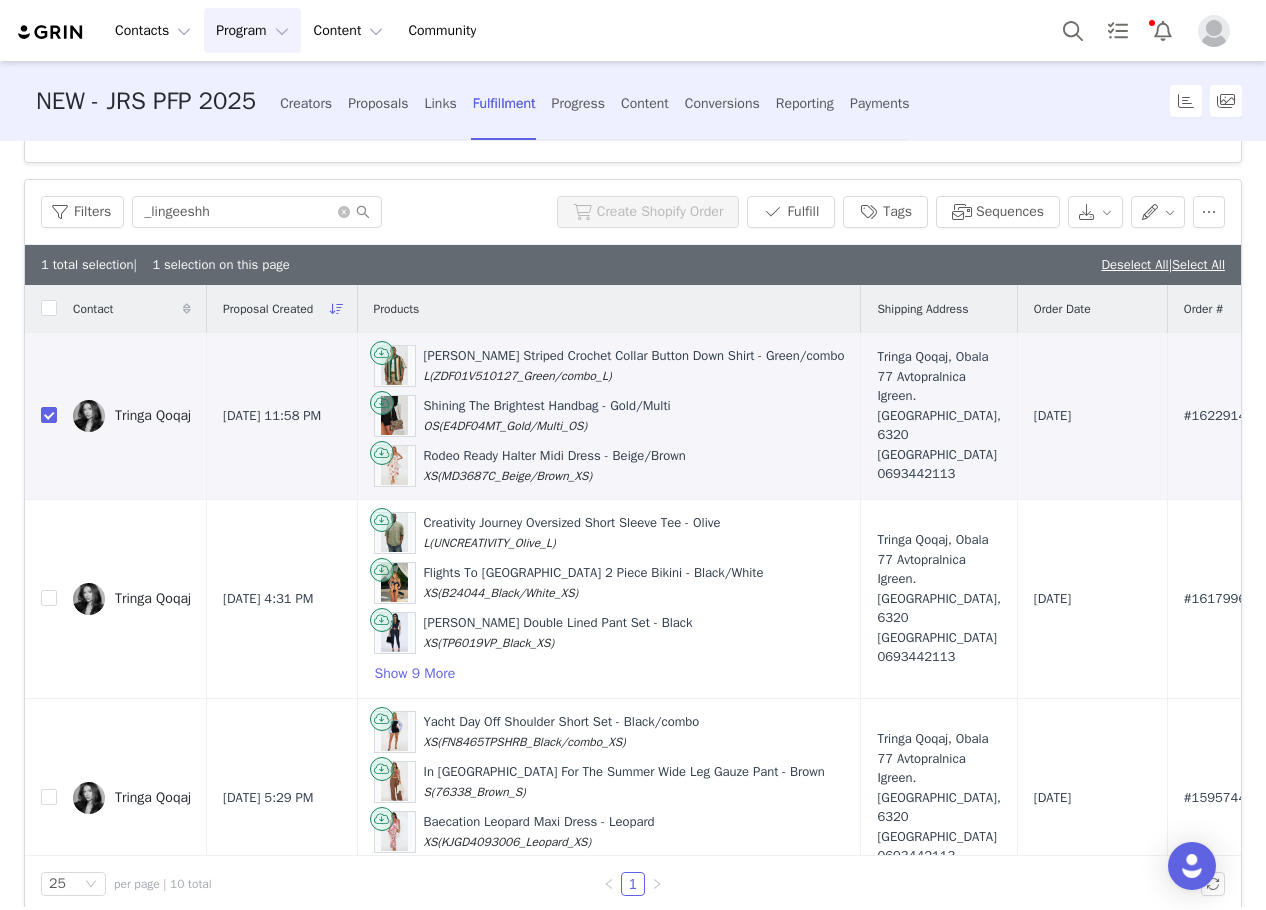 scroll, scrollTop: 100, scrollLeft: 0, axis: vertical 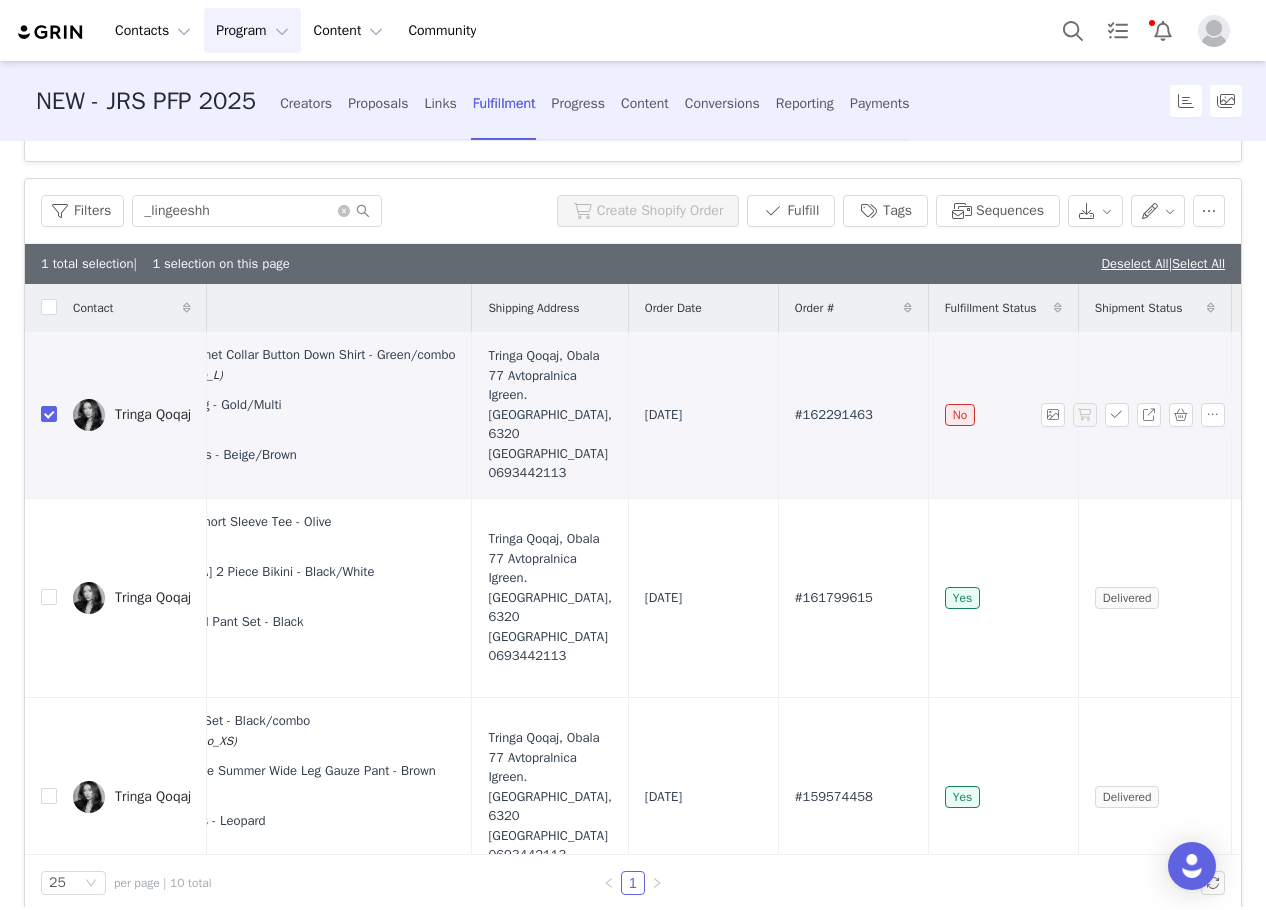 click on "#162291463" at bounding box center [834, 415] 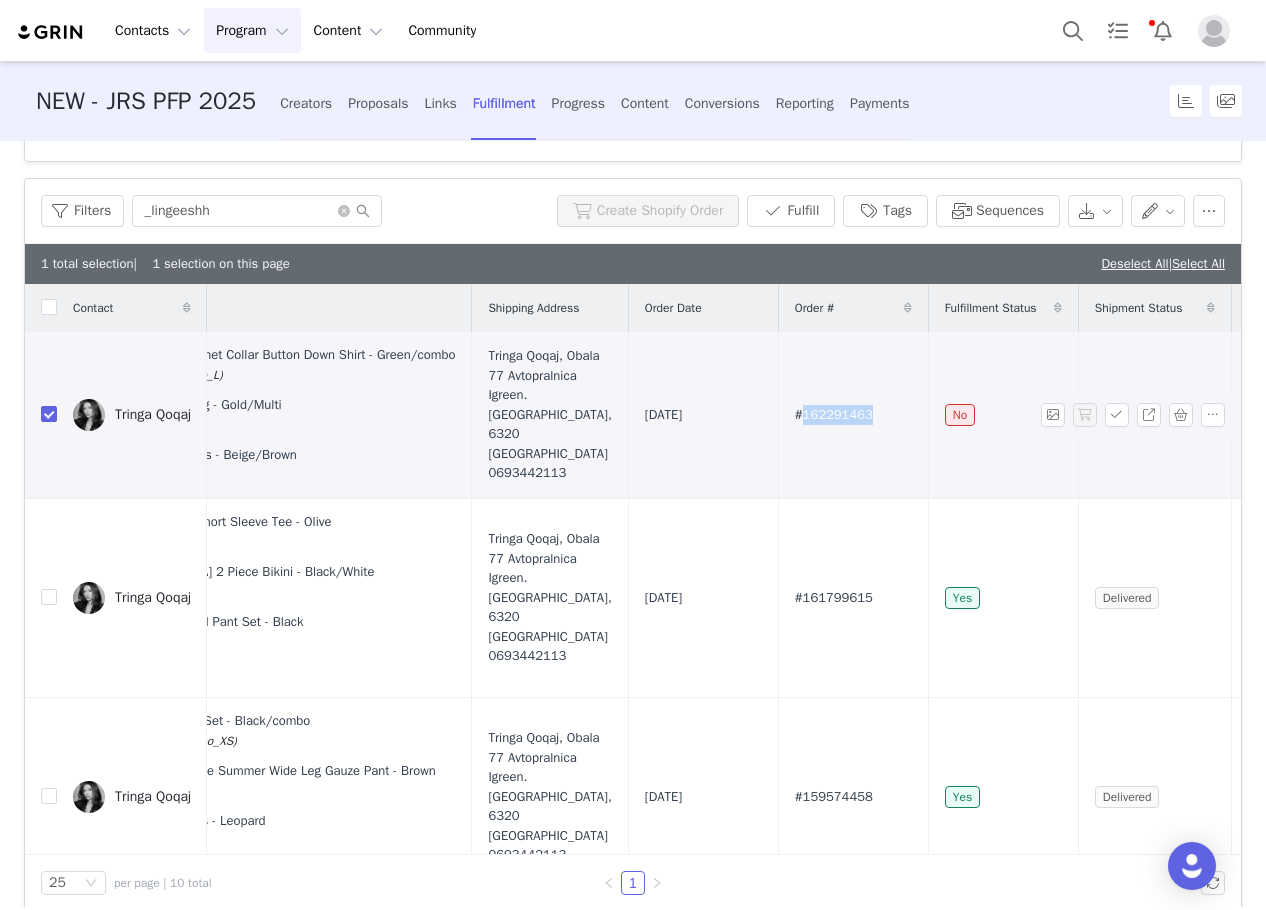 click on "#162291463" at bounding box center [834, 415] 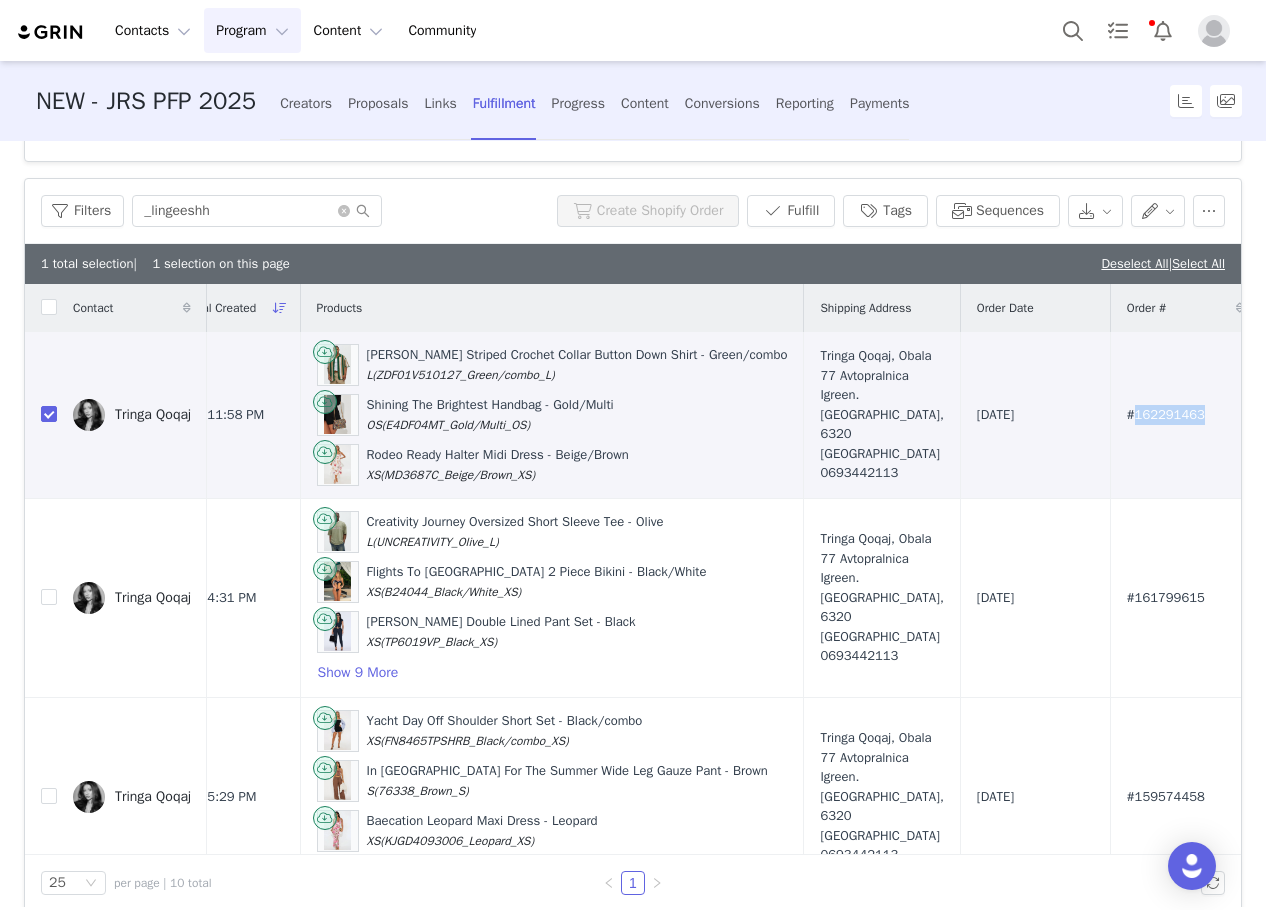 scroll, scrollTop: 0, scrollLeft: 0, axis: both 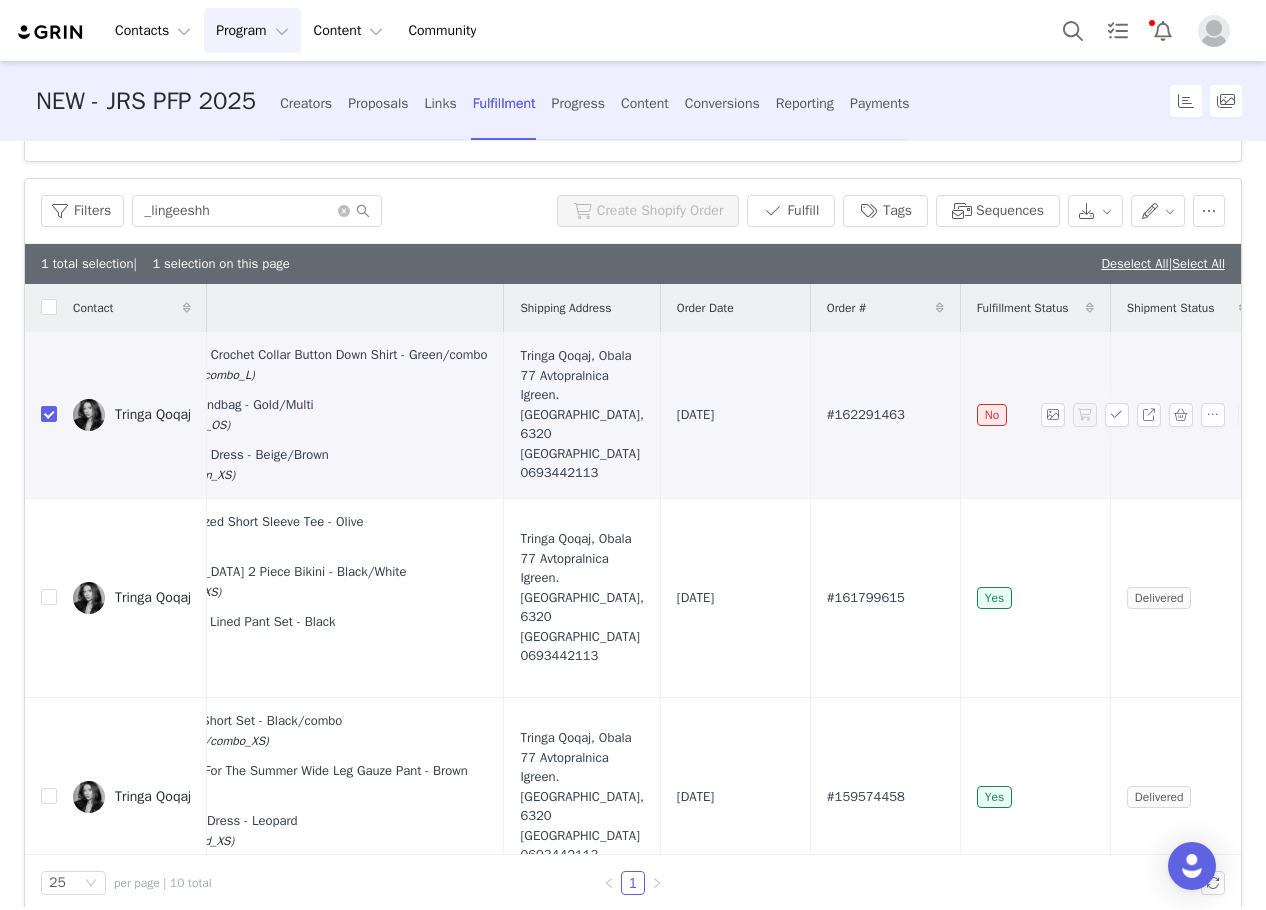 click on "Jul 11, 2025" at bounding box center [735, 415] 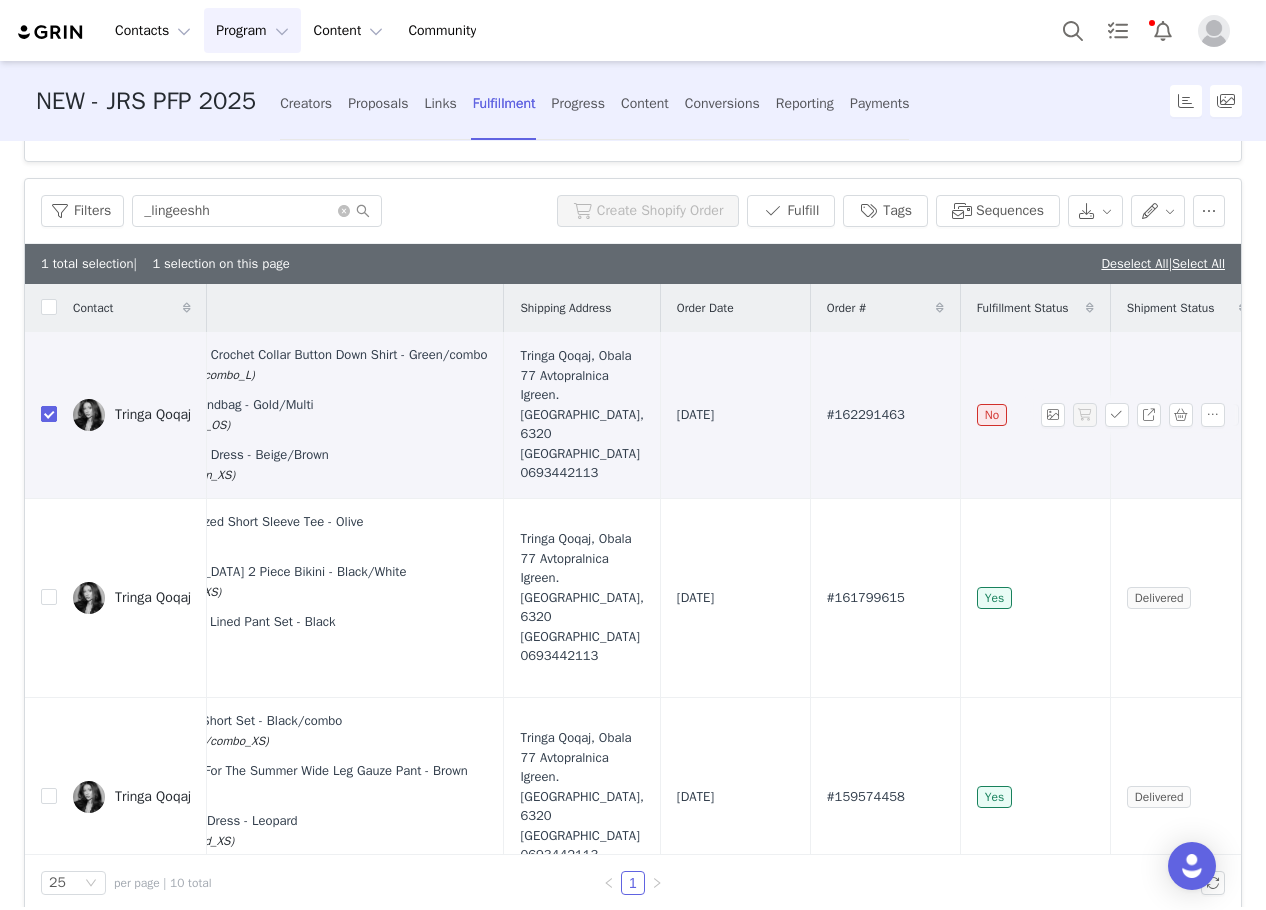 click at bounding box center [49, 414] 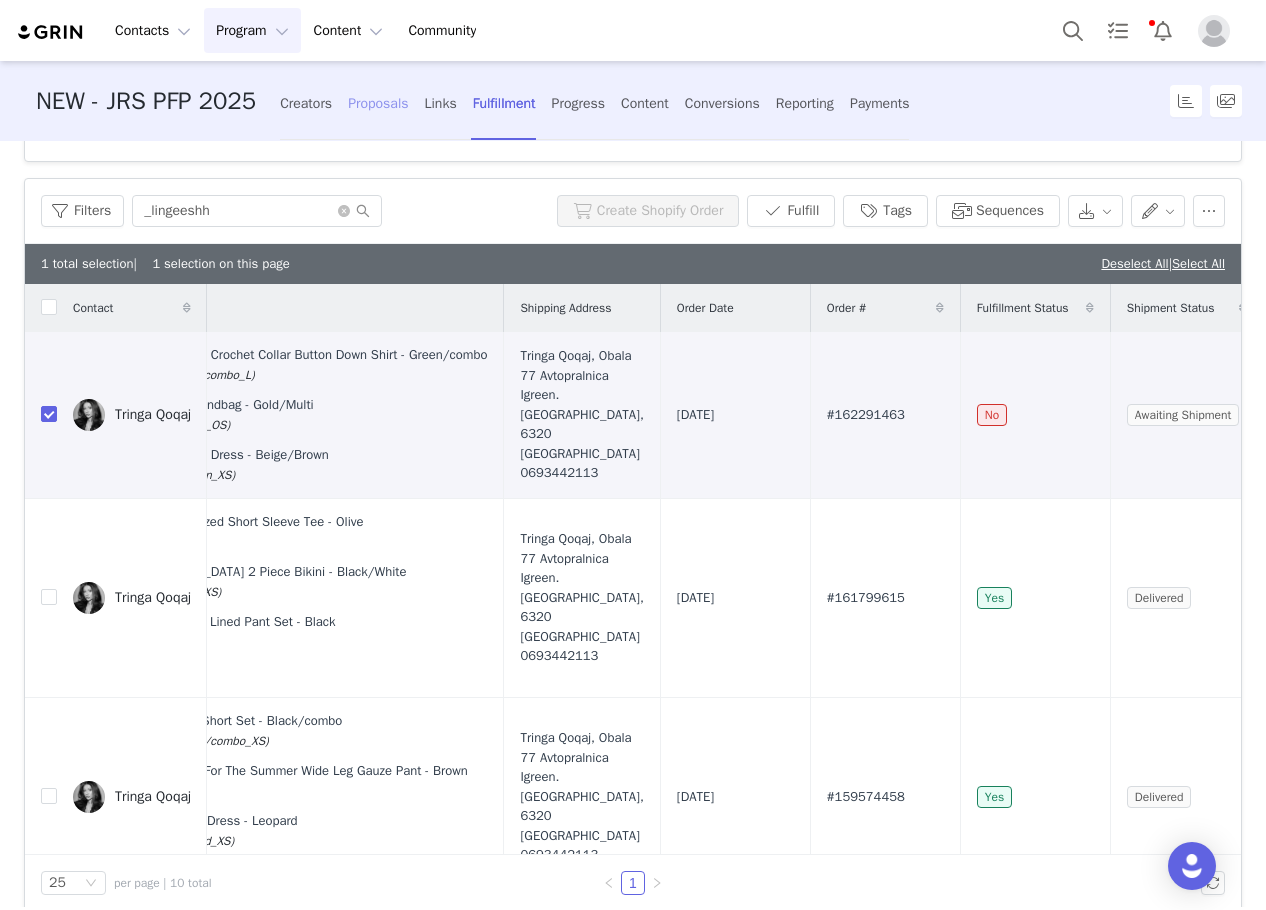 checkbox on "false" 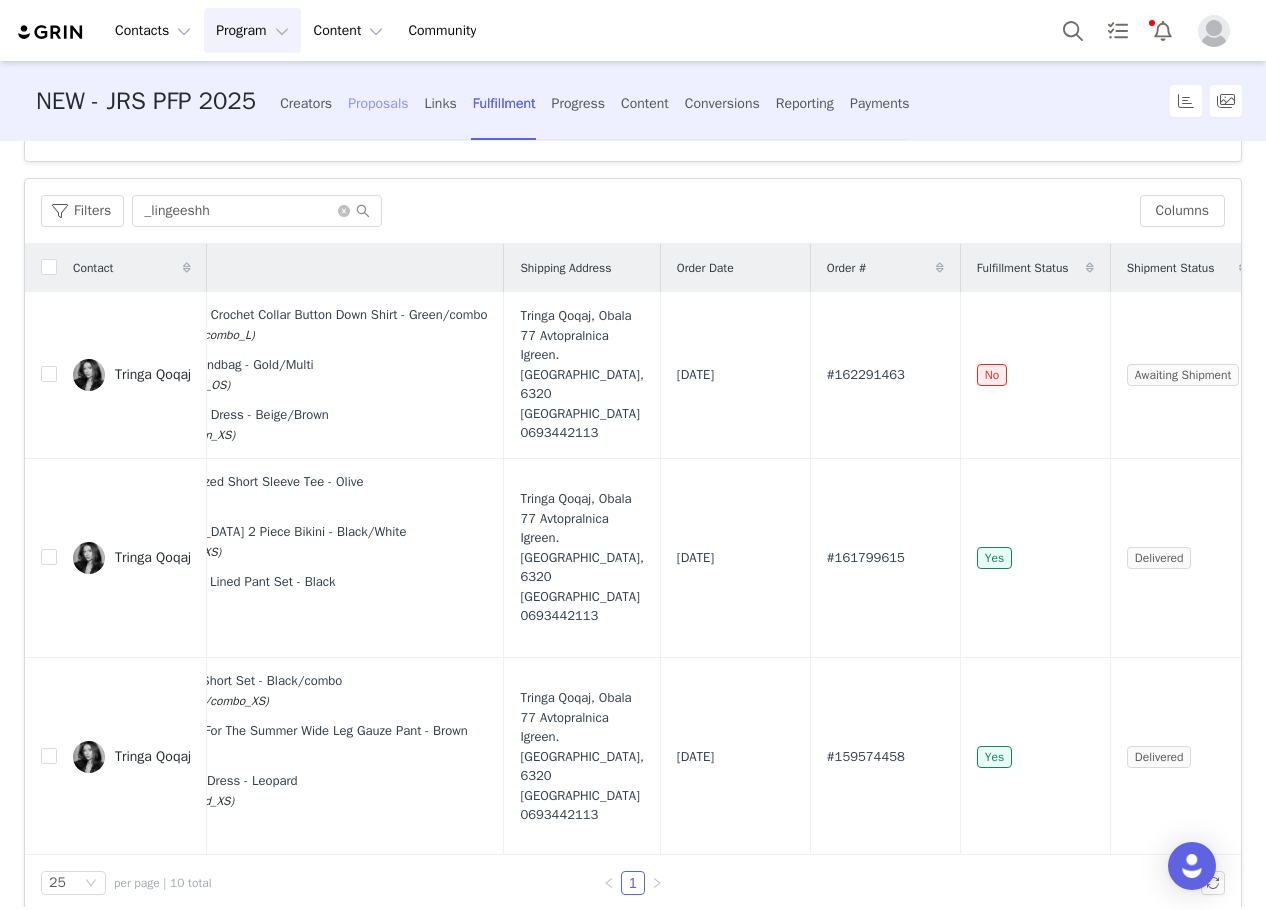click on "Proposals" at bounding box center [378, 103] 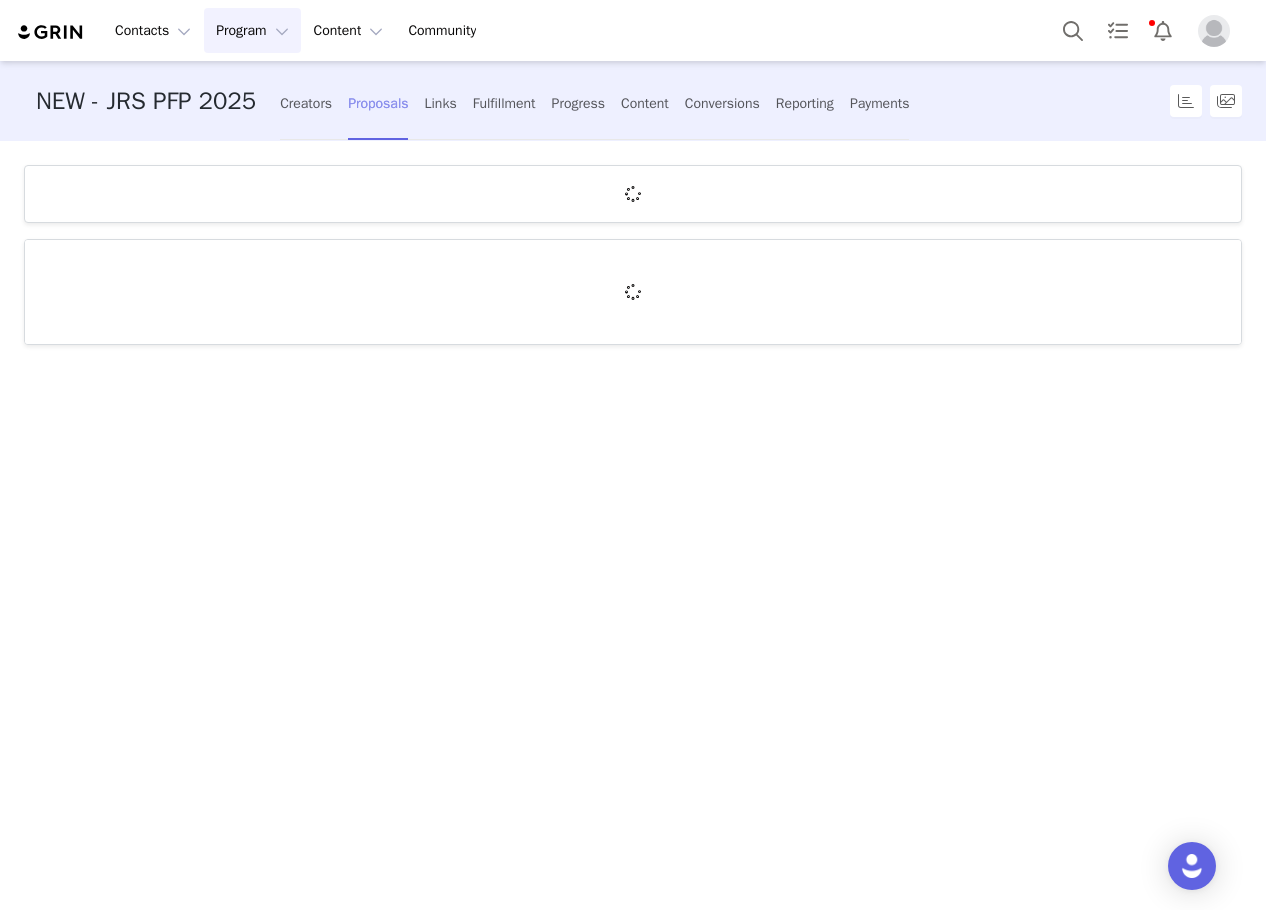scroll, scrollTop: 0, scrollLeft: 0, axis: both 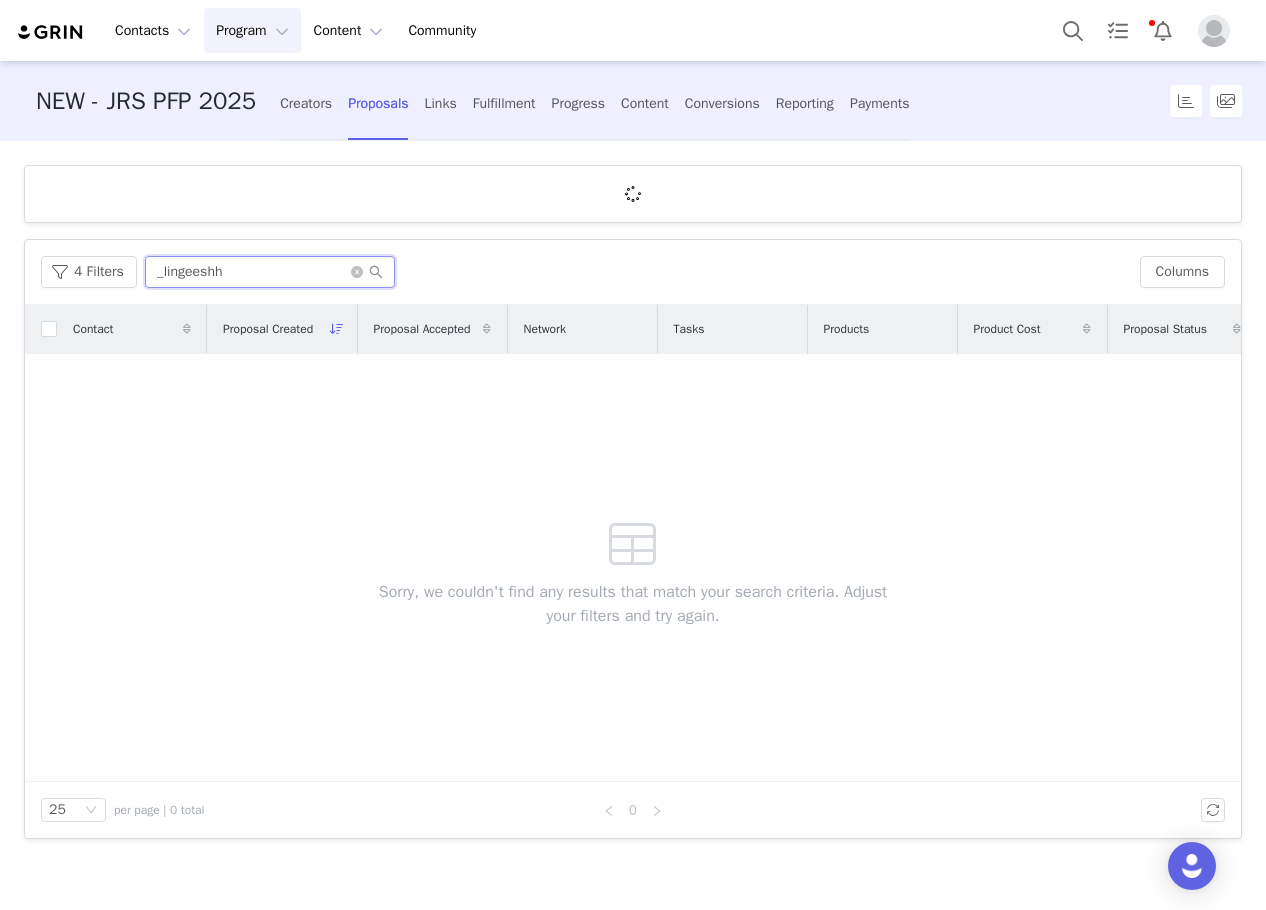 click on "_lingeeshh" at bounding box center (270, 272) 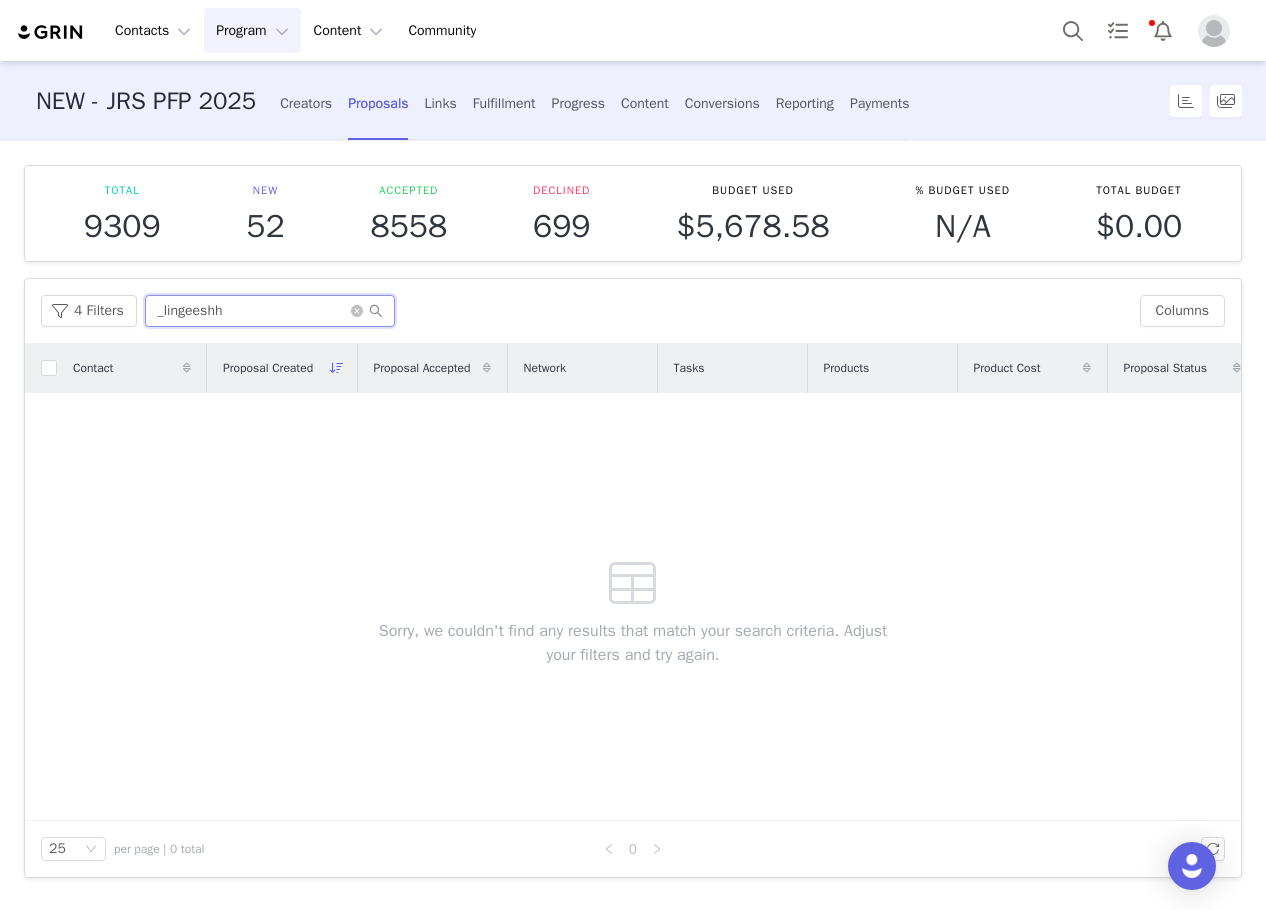 drag, startPoint x: 254, startPoint y: 263, endPoint x: 219, endPoint y: 310, distance: 58.60034 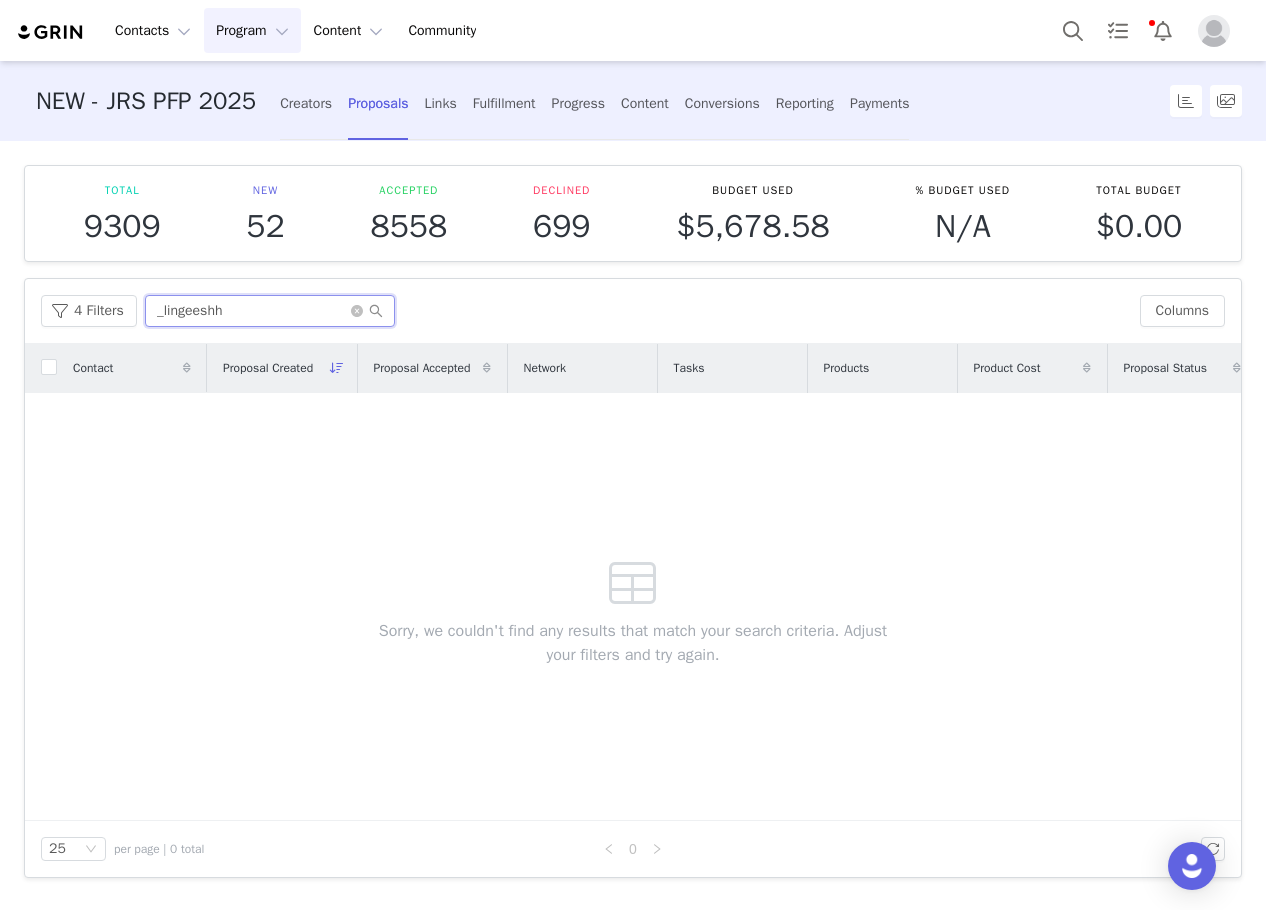 paste on "Adilene.thedoll" 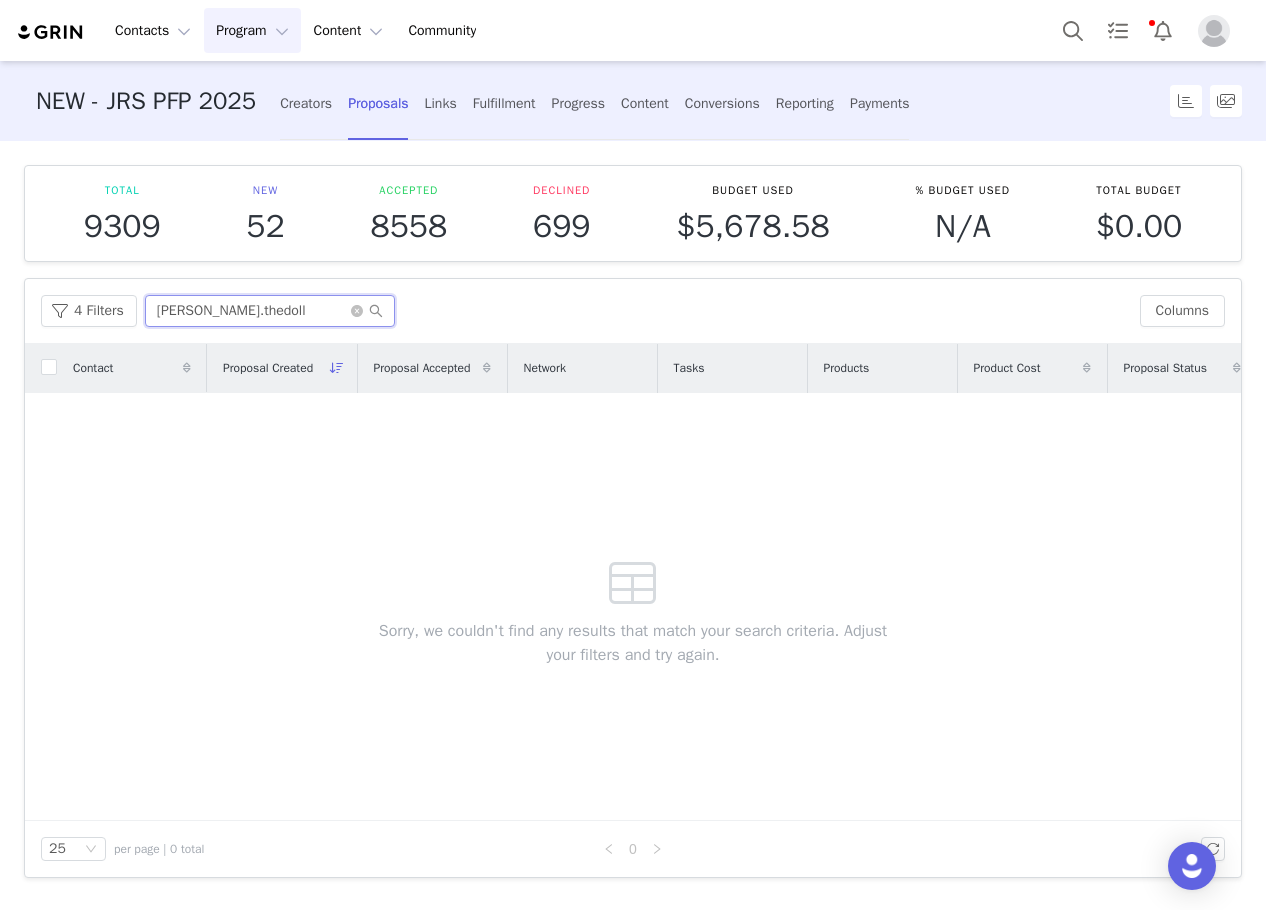 click on "Adilene.thedoll" at bounding box center [270, 311] 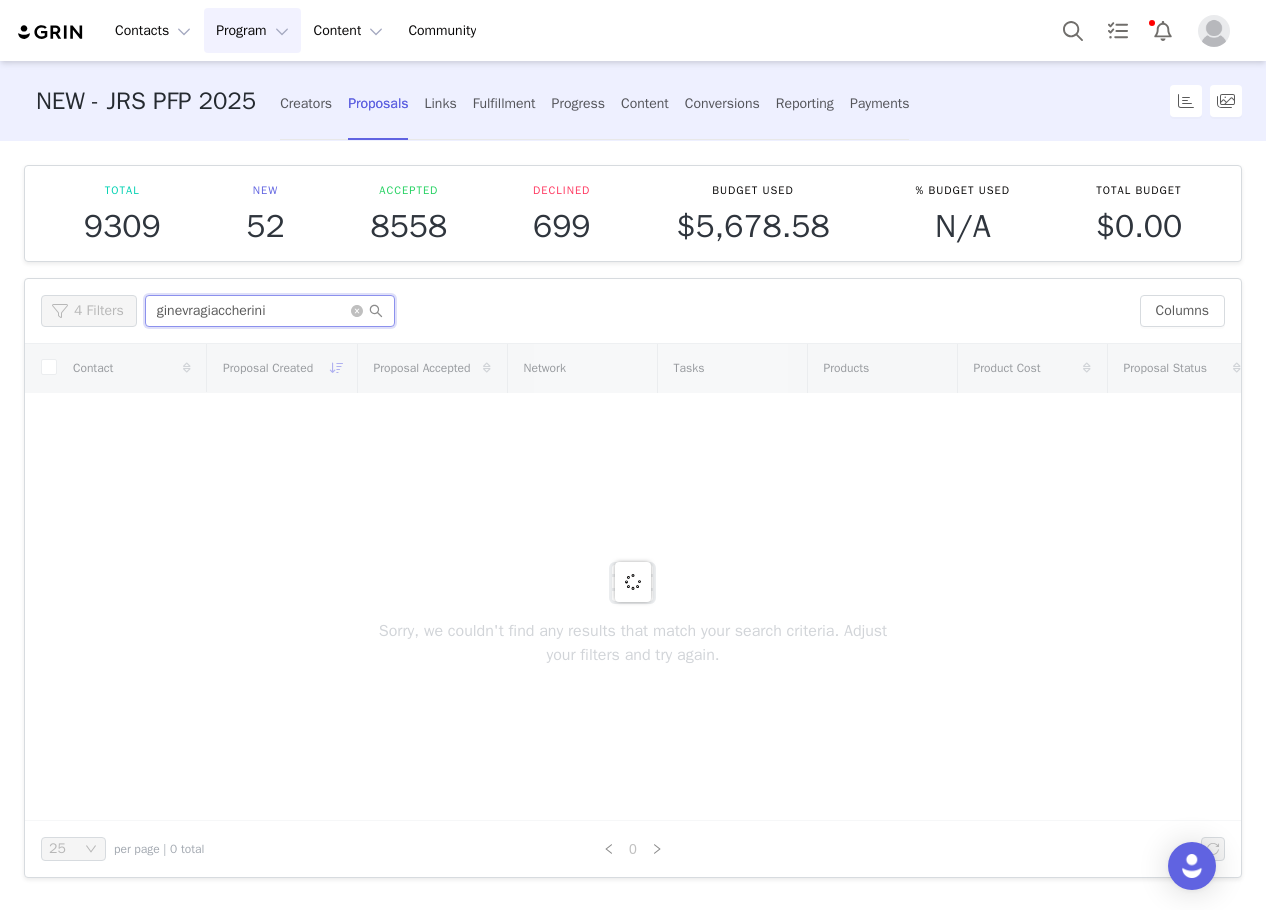 type on "ginevragiaccherini" 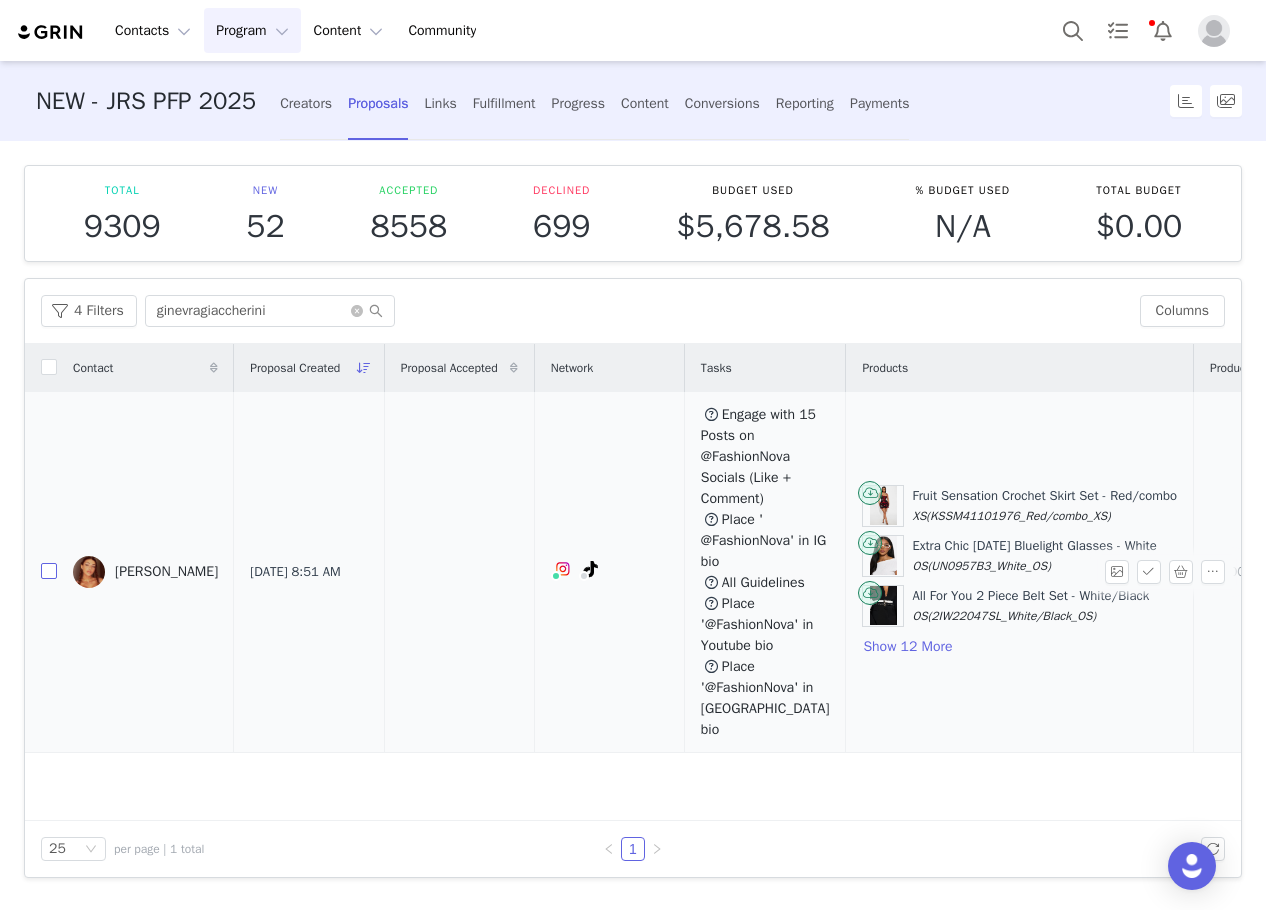 drag, startPoint x: 44, startPoint y: 564, endPoint x: 118, endPoint y: 576, distance: 74.96666 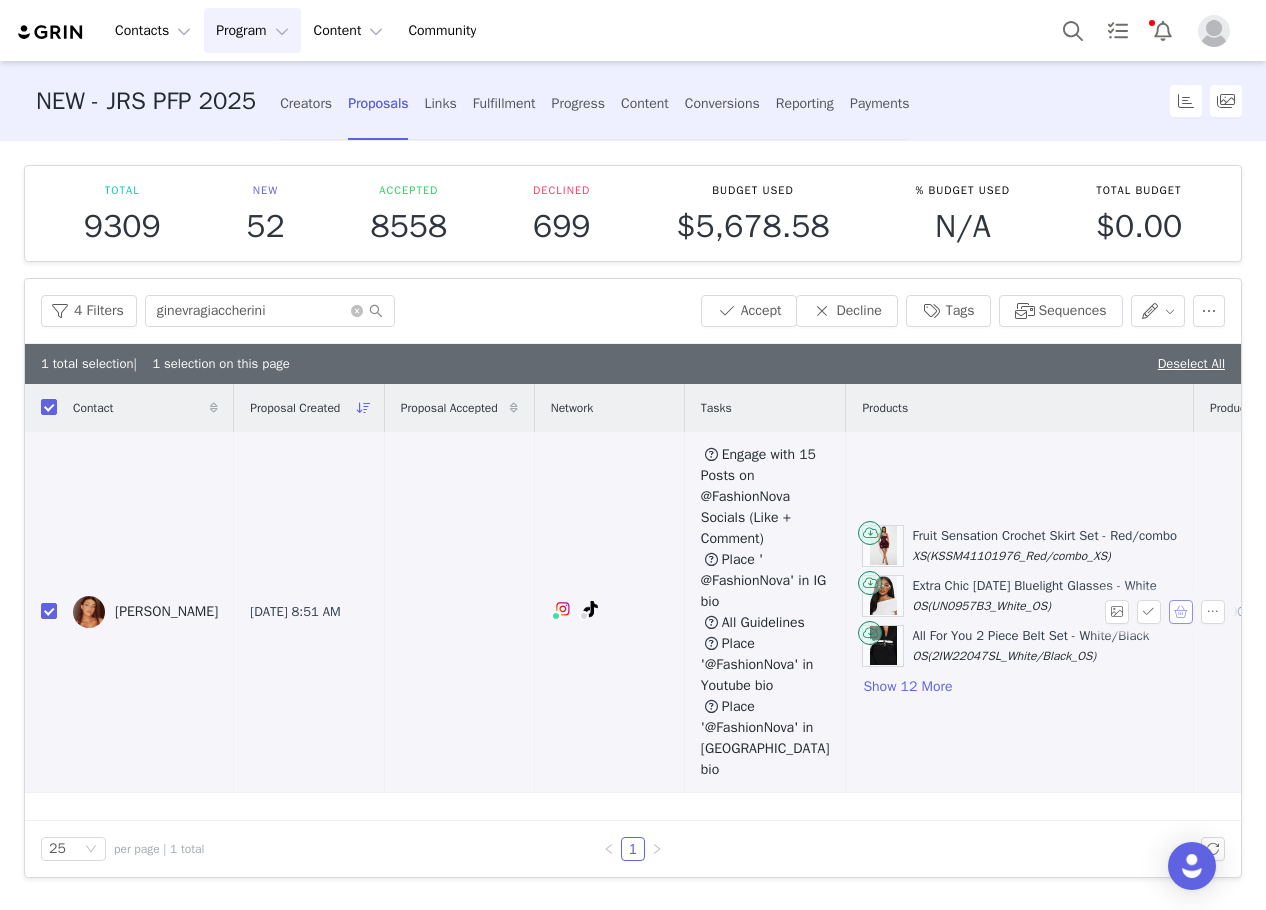 click at bounding box center (1181, 612) 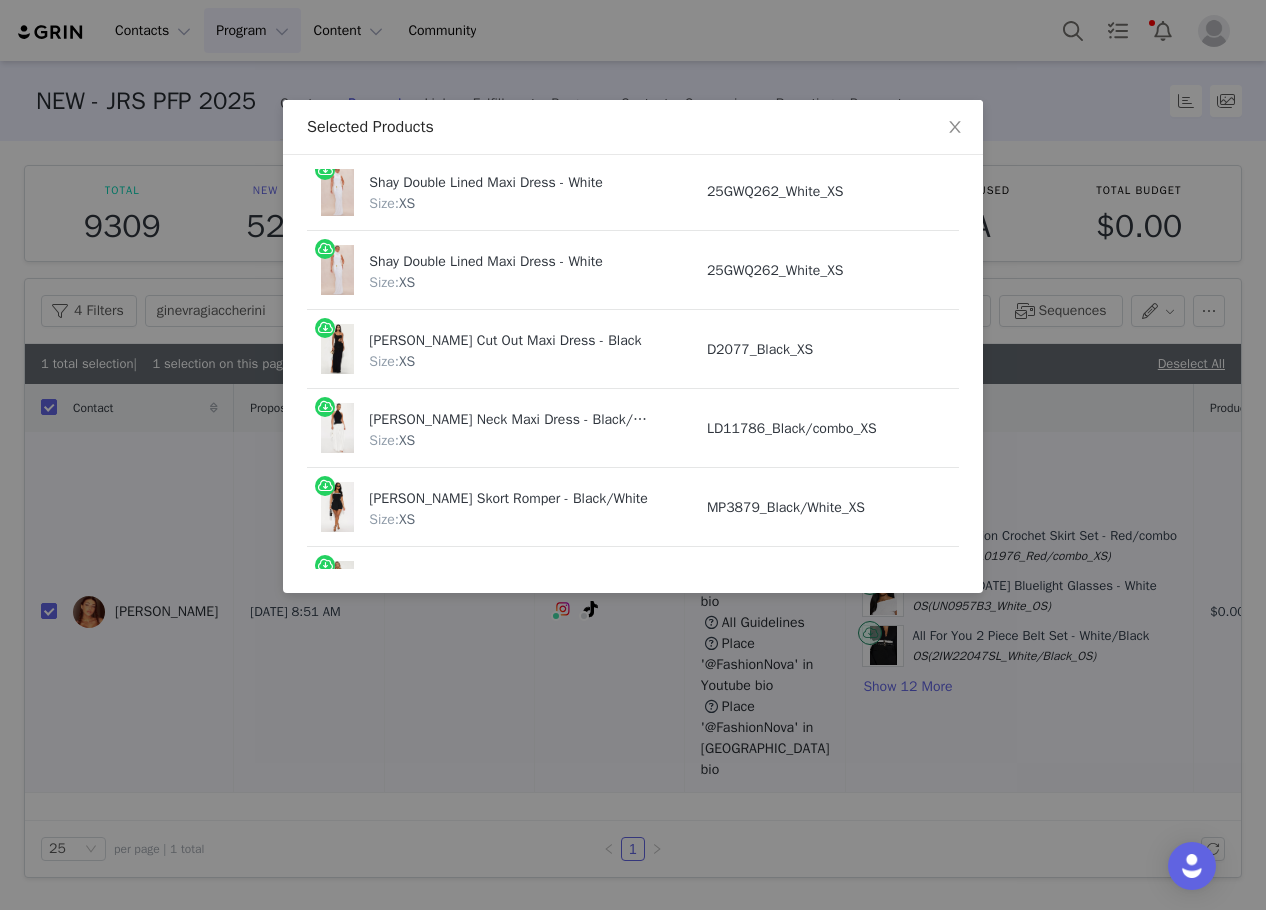 scroll, scrollTop: 886, scrollLeft: 0, axis: vertical 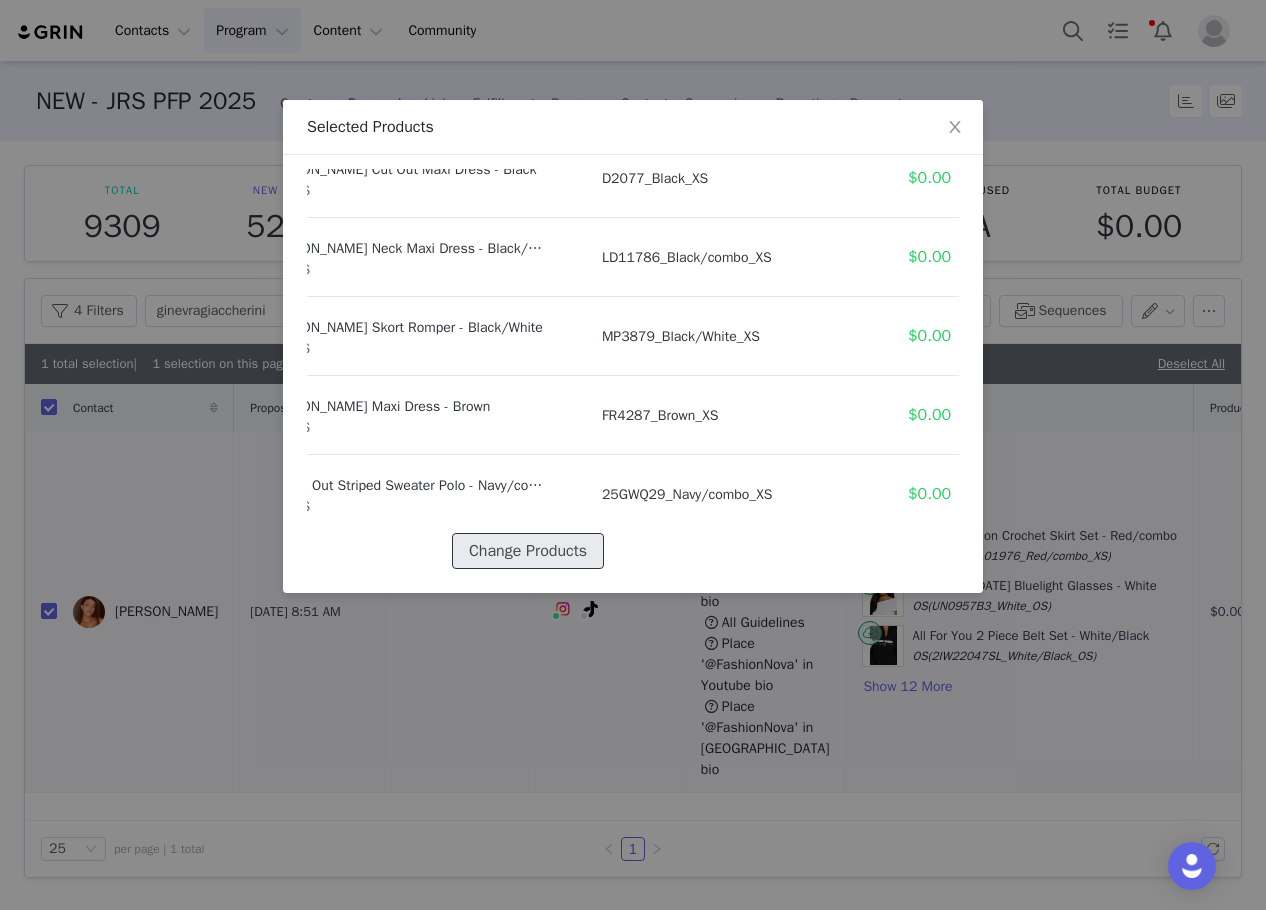click on "Change Products" at bounding box center (528, 551) 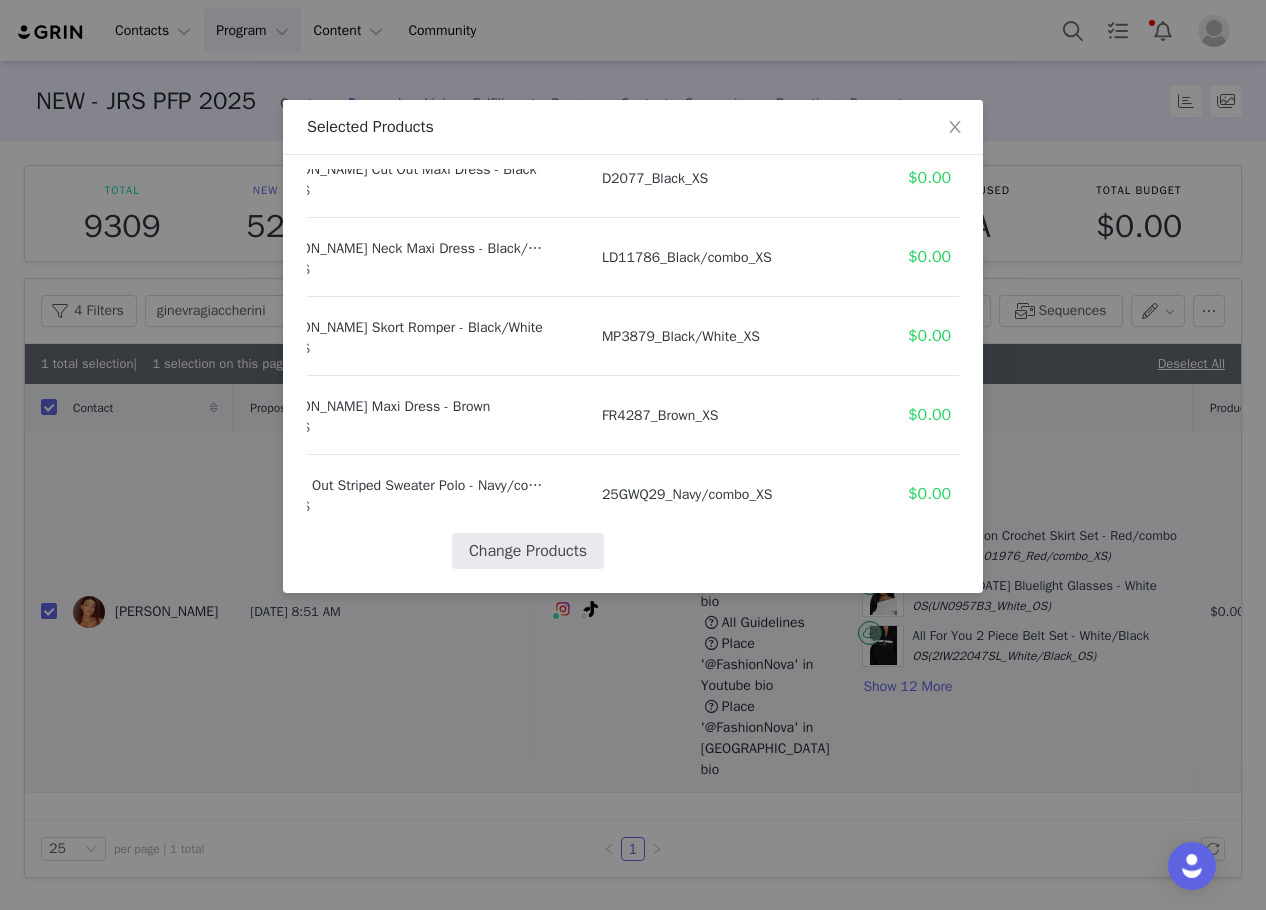 select on "26629814" 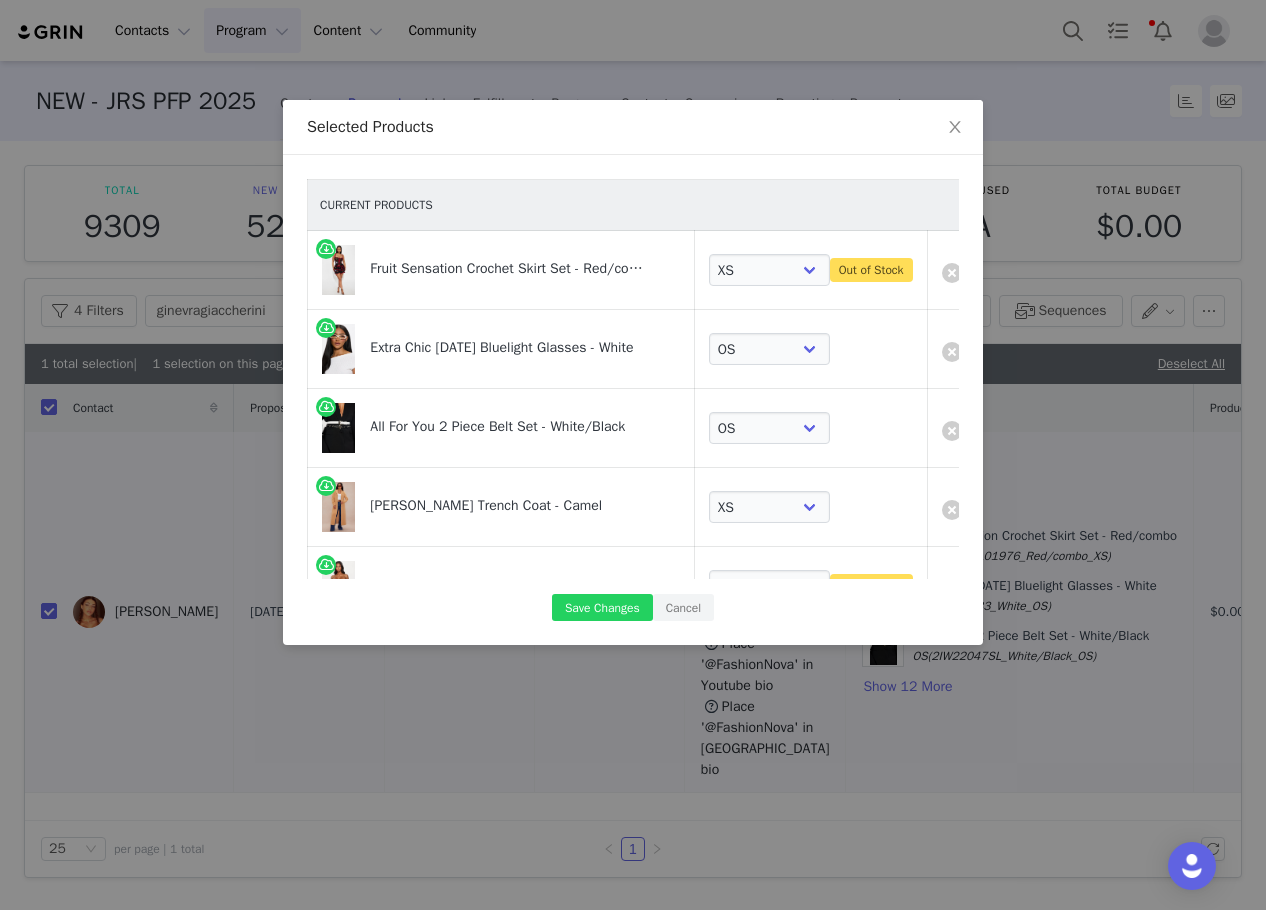 click on "Fruit Sensation Crochet Skirt Set - Red/combo" at bounding box center (509, 262) 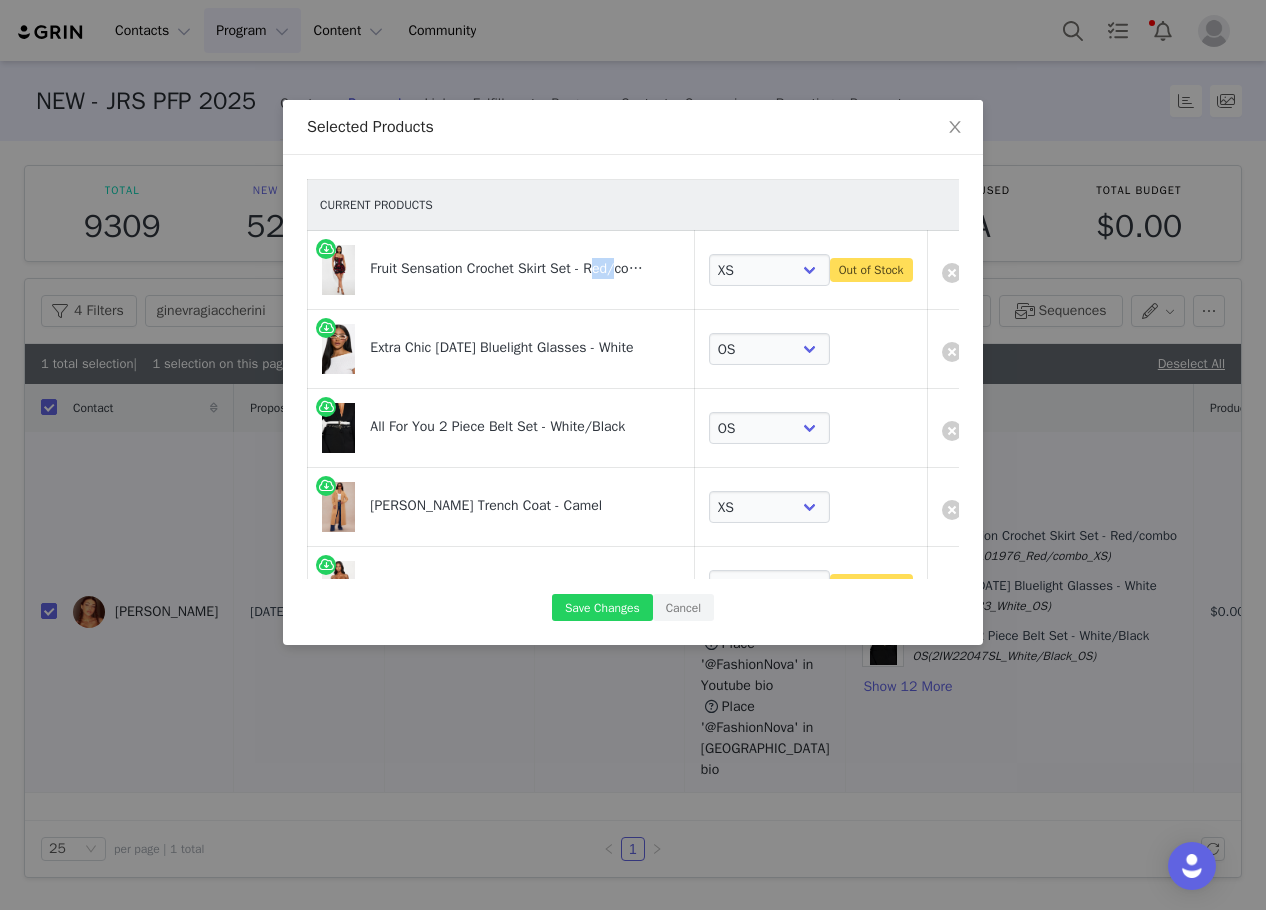 click on "Fruit Sensation Crochet Skirt Set - Red/combo" at bounding box center (509, 262) 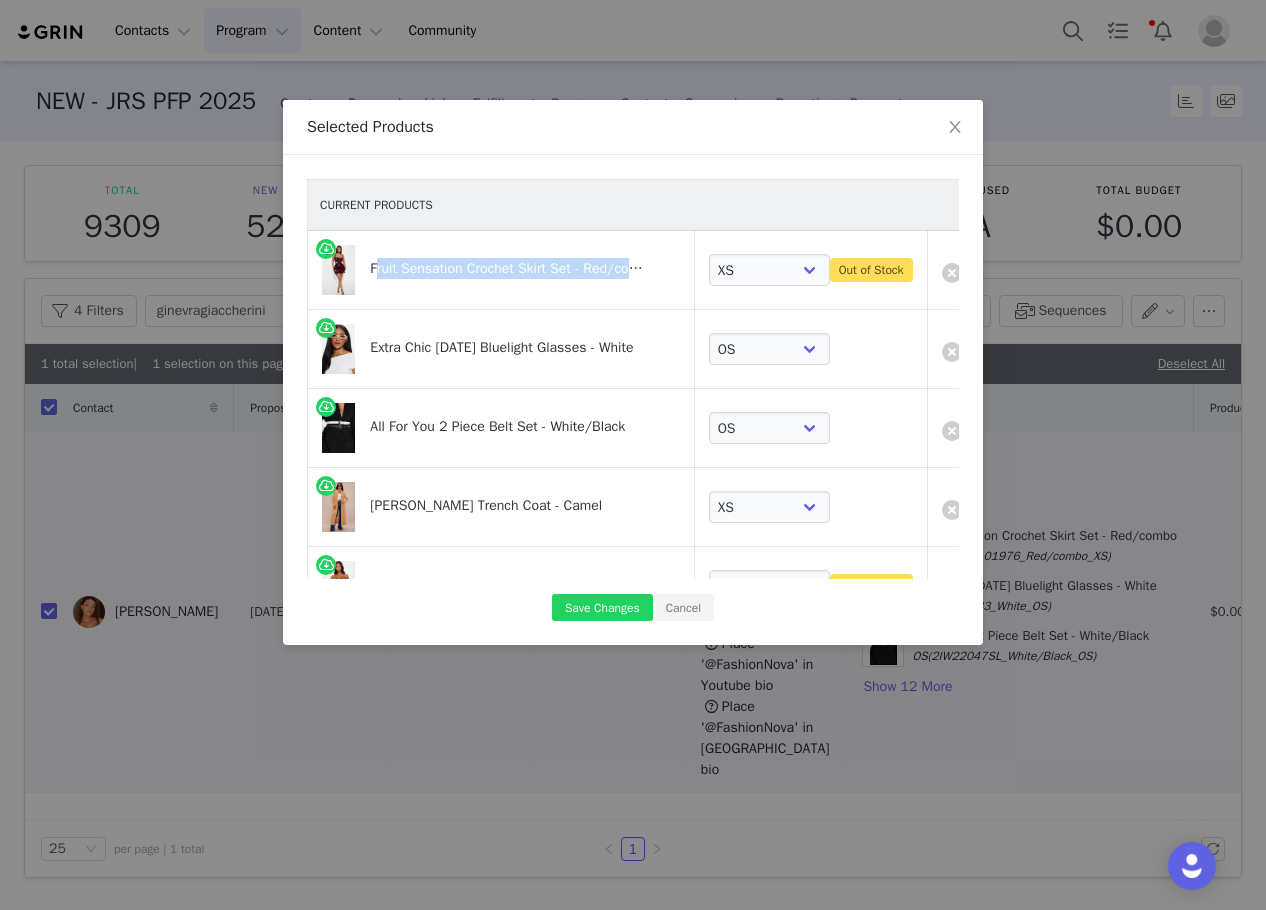 click on "Fruit Sensation Crochet Skirt Set - Red/combo" at bounding box center (509, 262) 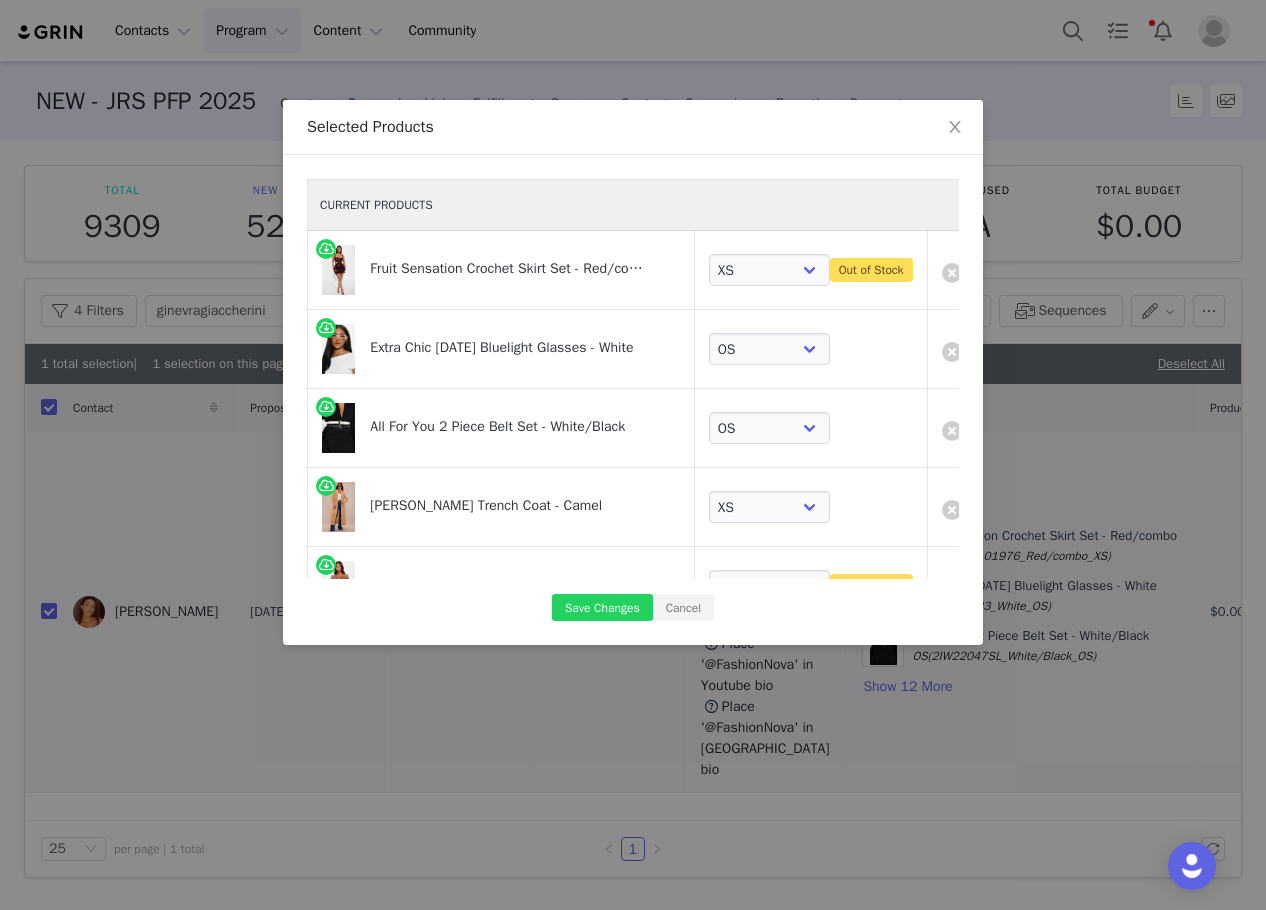 click at bounding box center (951, 270) 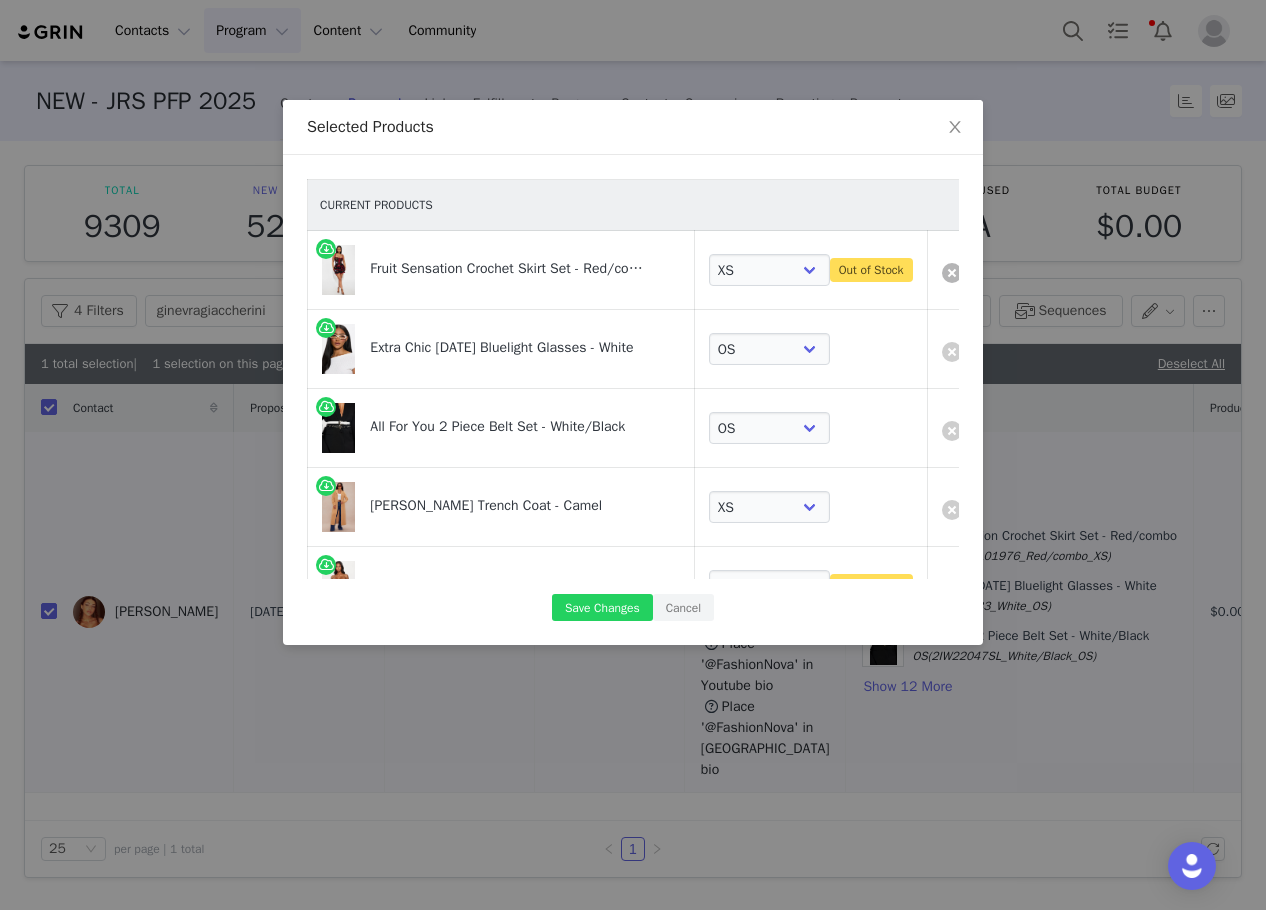 click at bounding box center [952, 273] 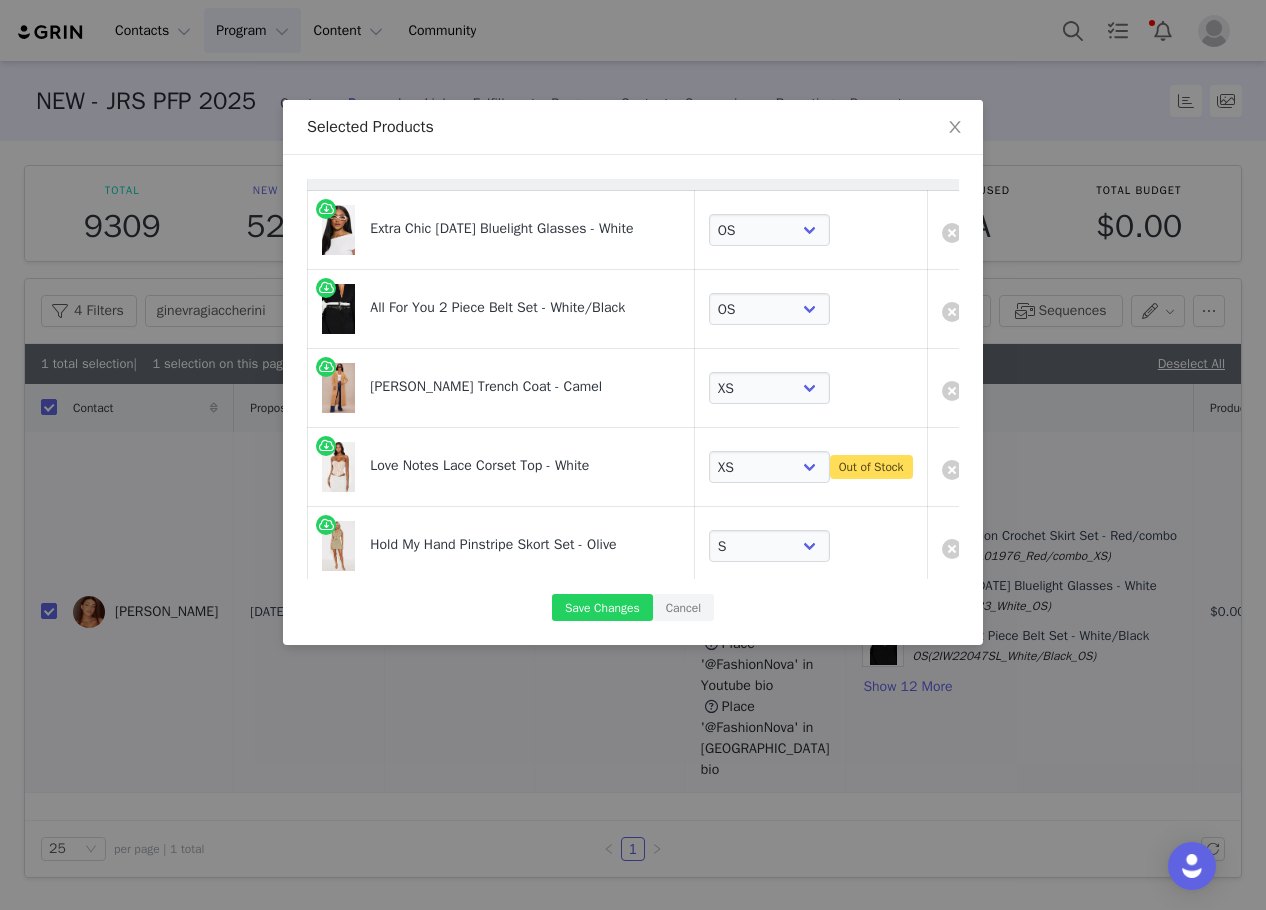 scroll, scrollTop: 100, scrollLeft: 0, axis: vertical 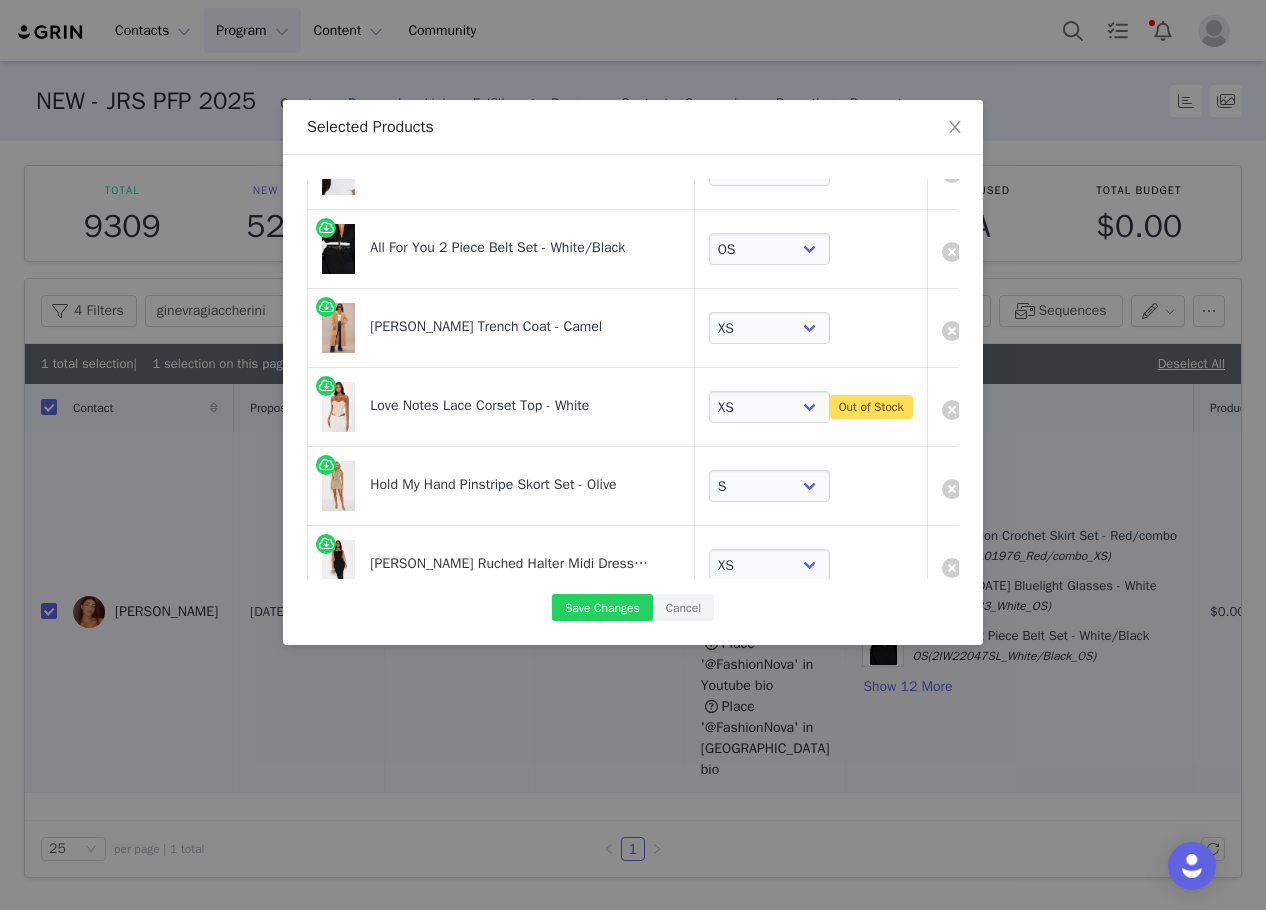 click on "Love Notes Lace Corset Top - White" at bounding box center (509, 399) 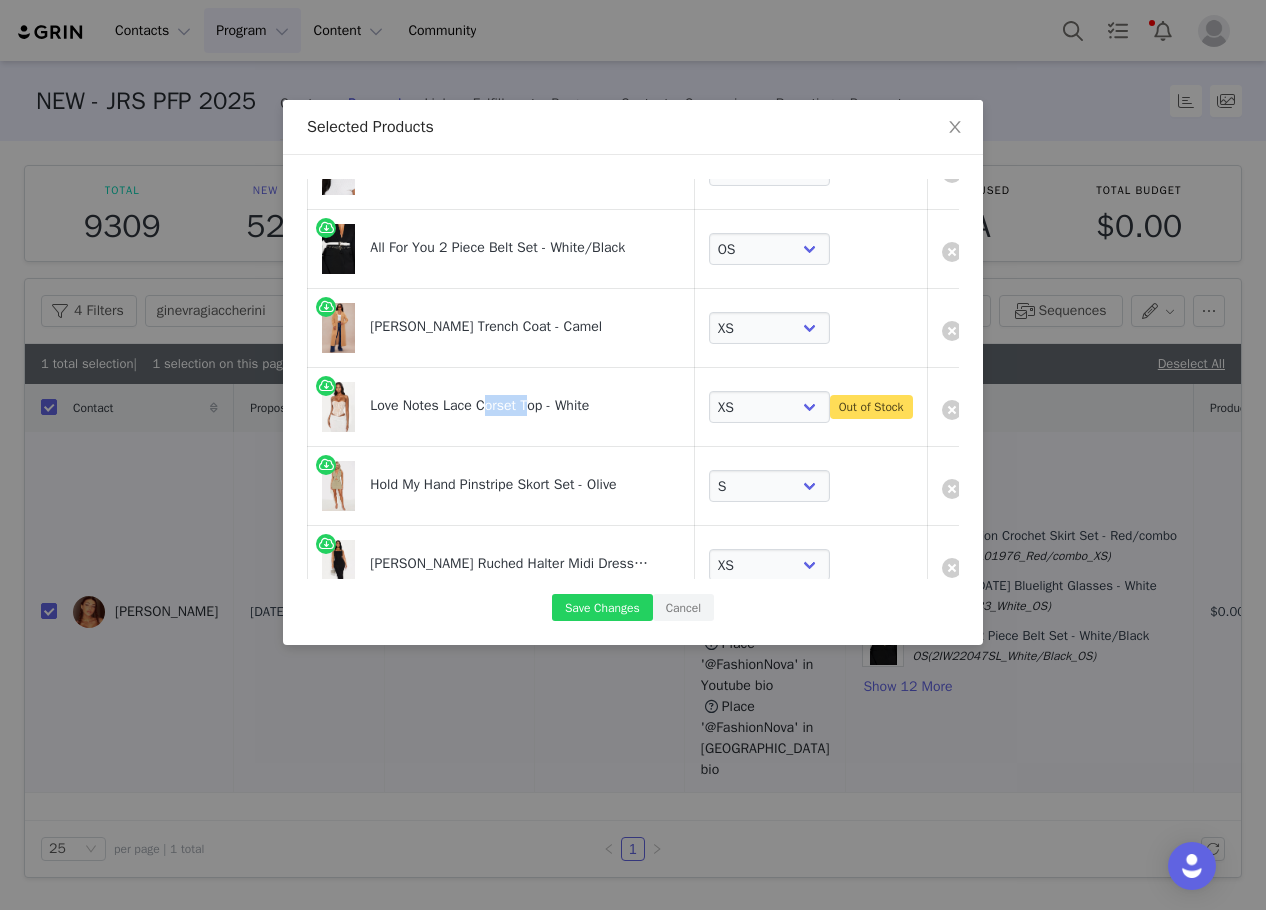 click on "Love Notes Lace Corset Top - White" at bounding box center [509, 399] 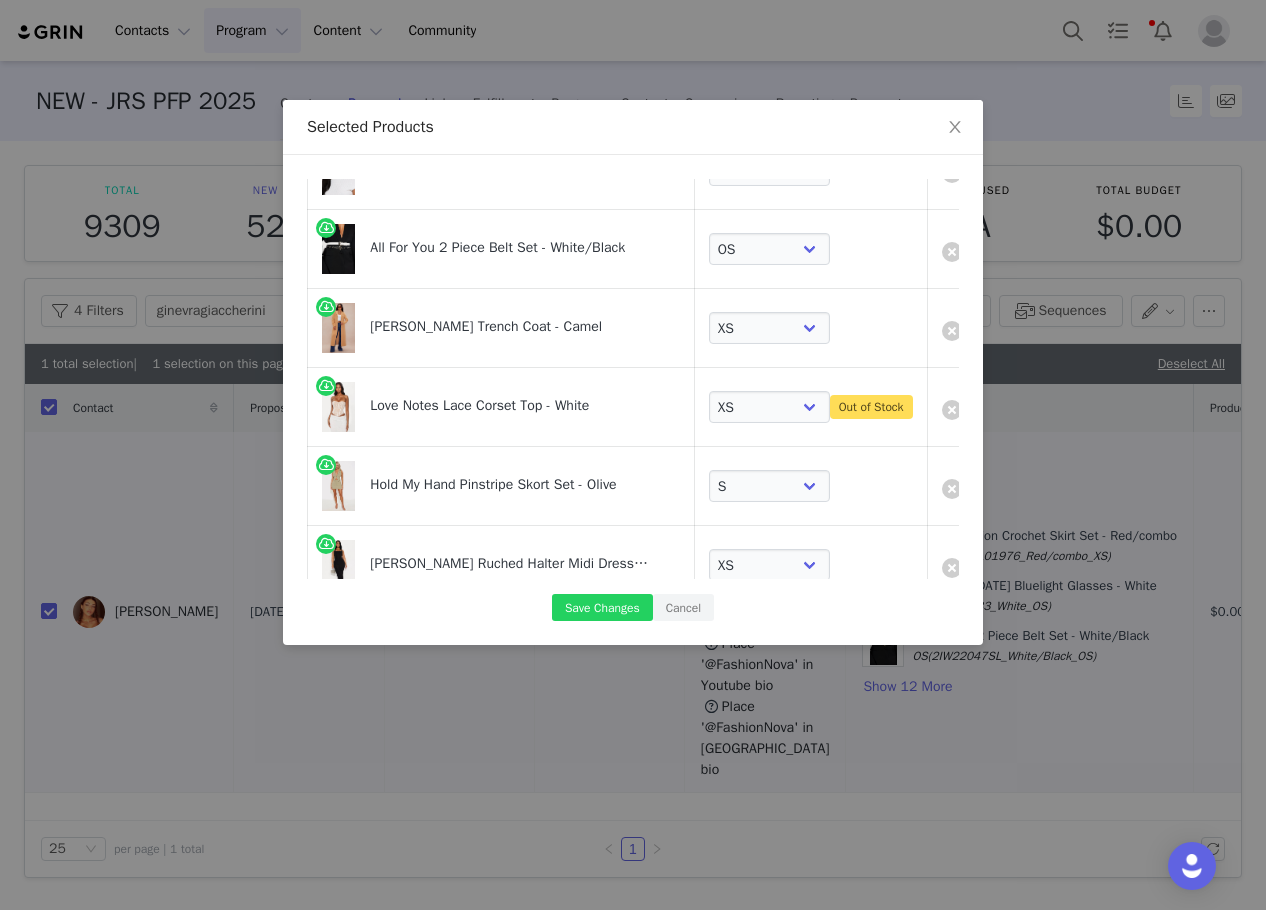 drag, startPoint x: 505, startPoint y: 397, endPoint x: 470, endPoint y: 403, distance: 35.510563 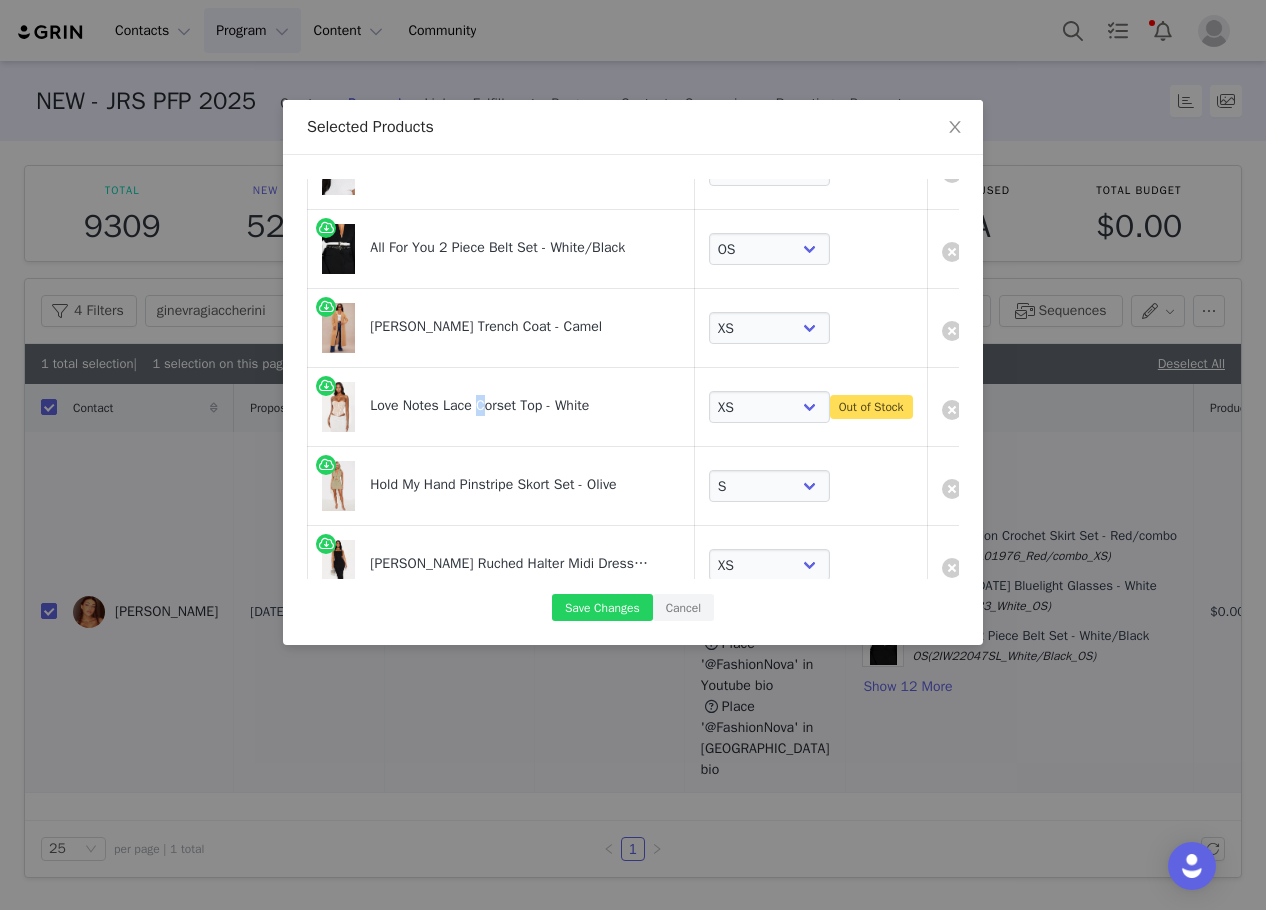 click on "Love Notes Lace Corset Top - White" at bounding box center [509, 399] 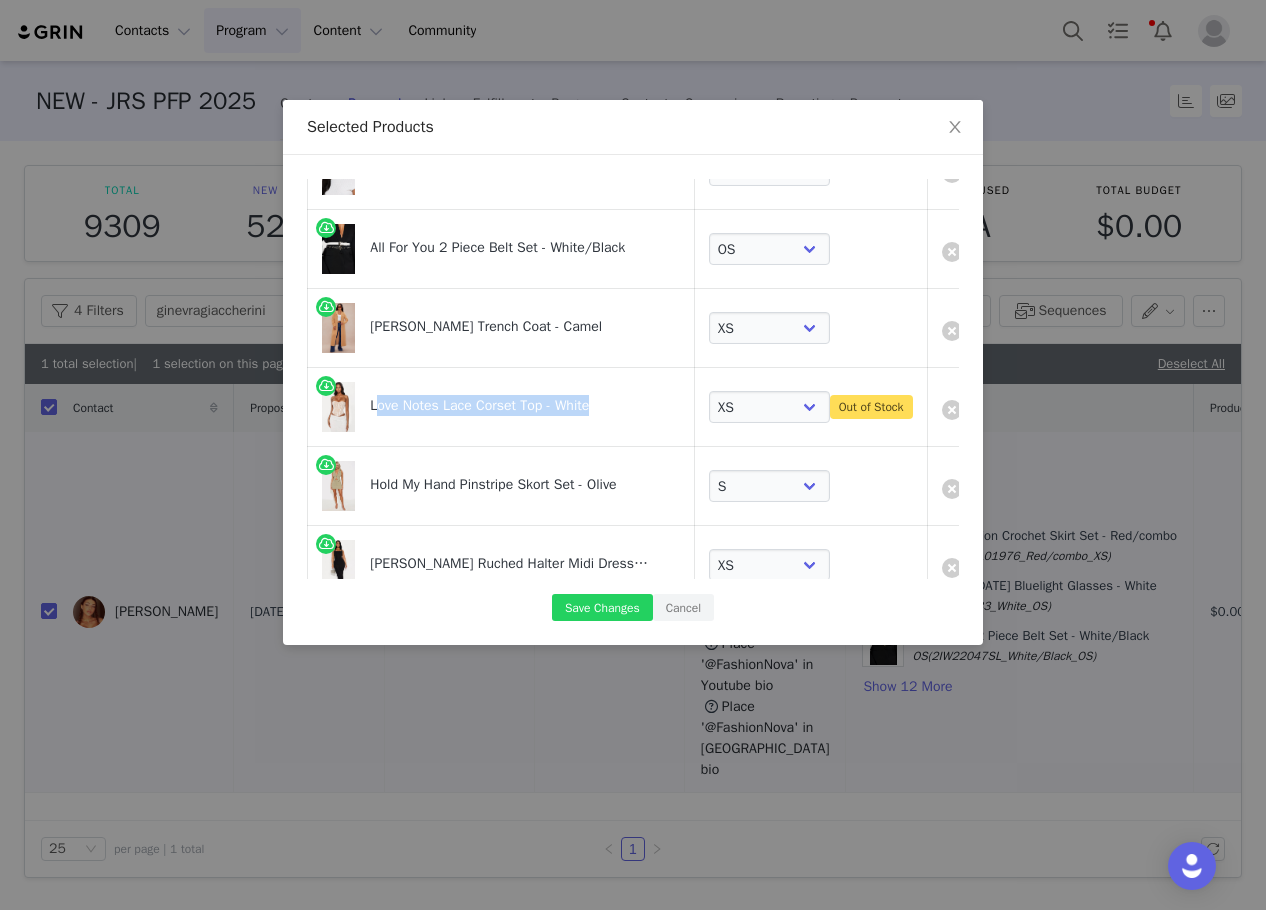 click on "Love Notes Lace Corset Top - White" at bounding box center (509, 399) 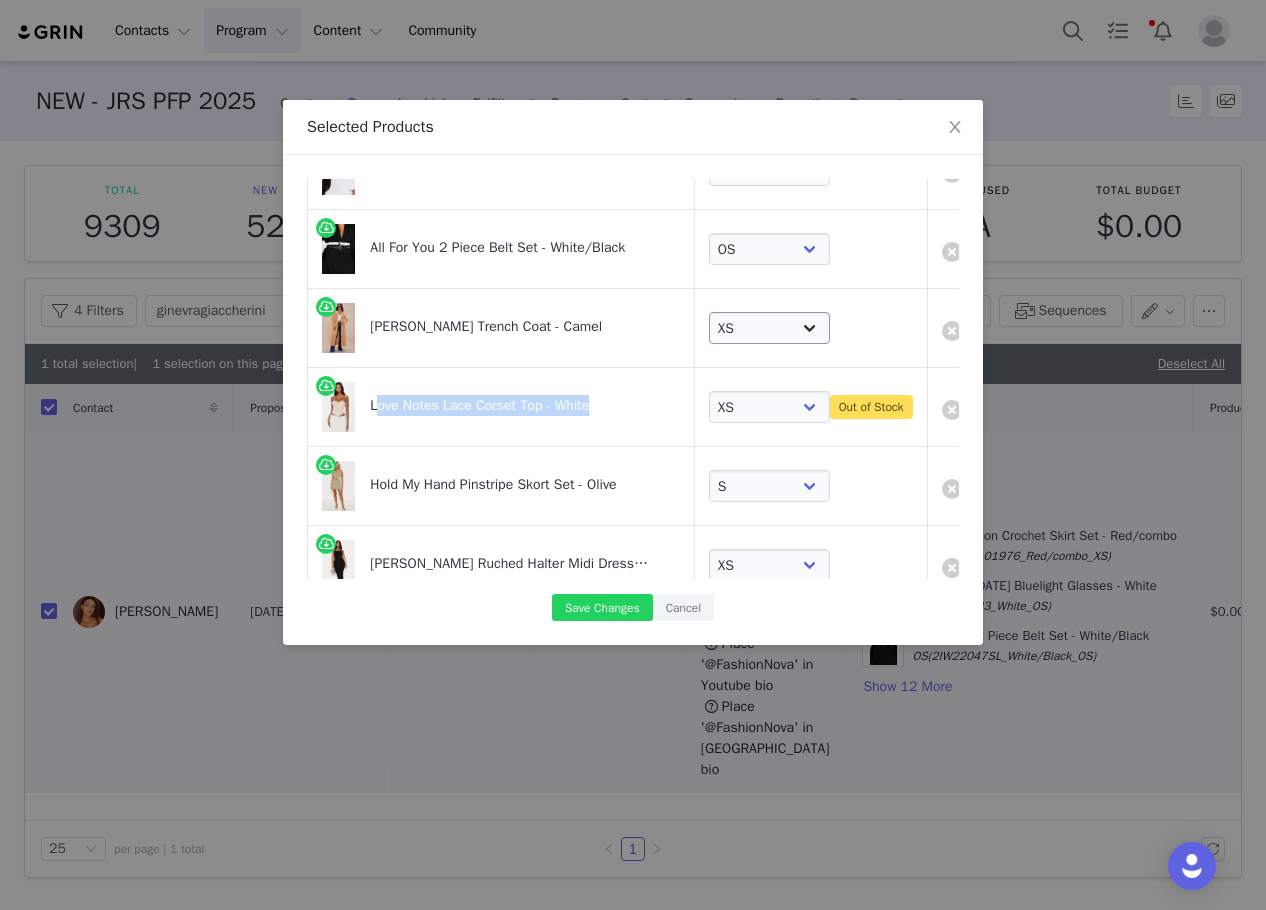 click at bounding box center [952, 410] 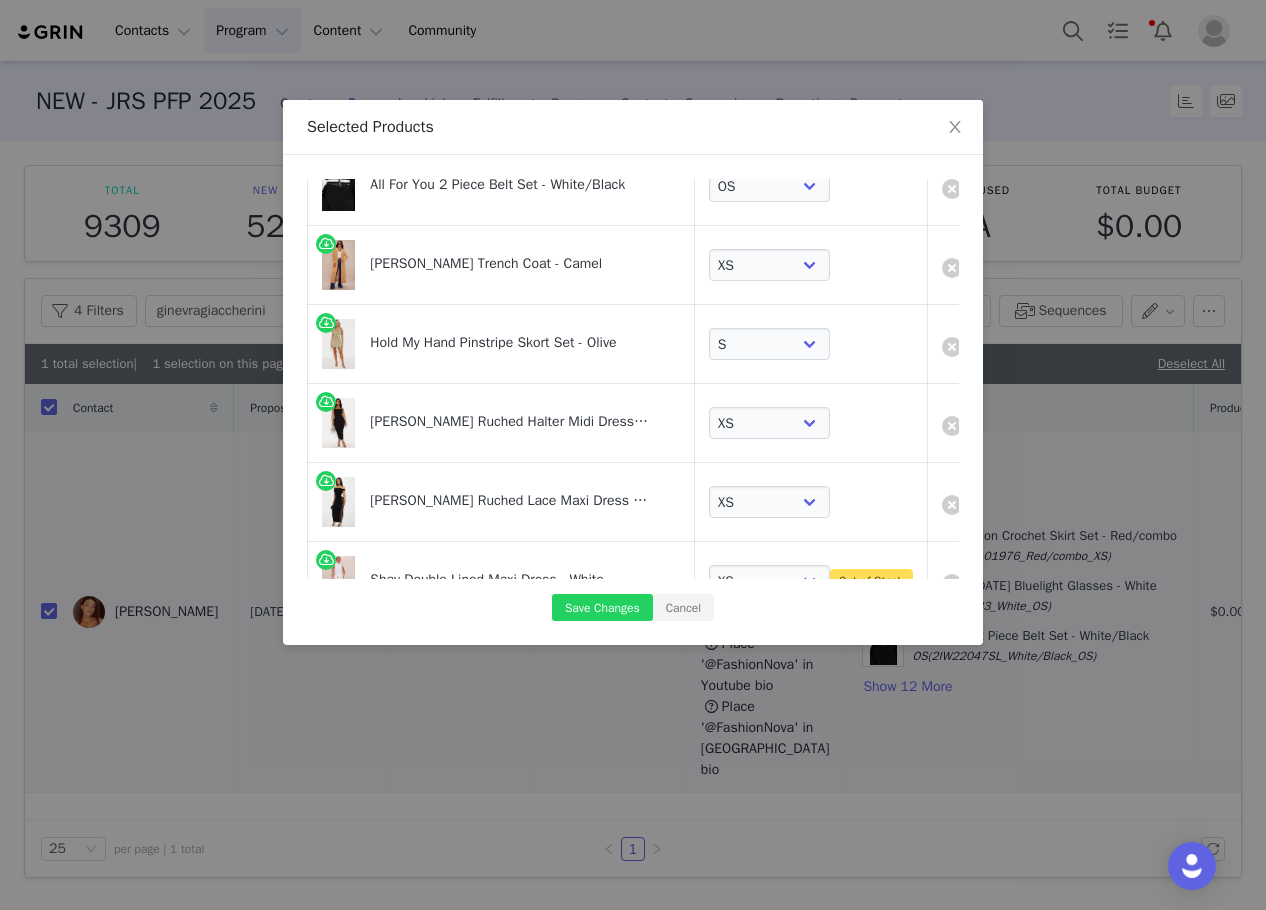 scroll, scrollTop: 0, scrollLeft: 0, axis: both 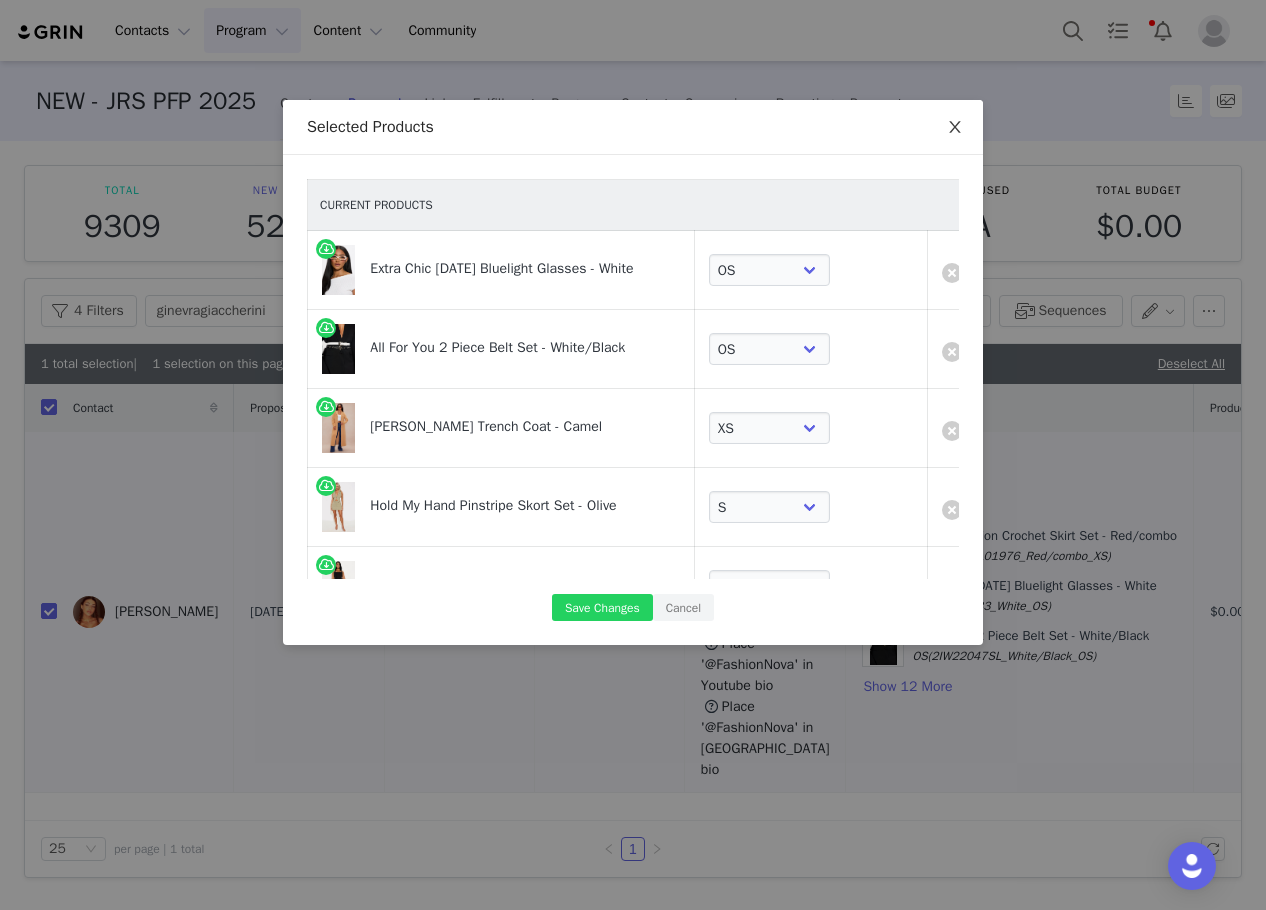 click at bounding box center [955, 128] 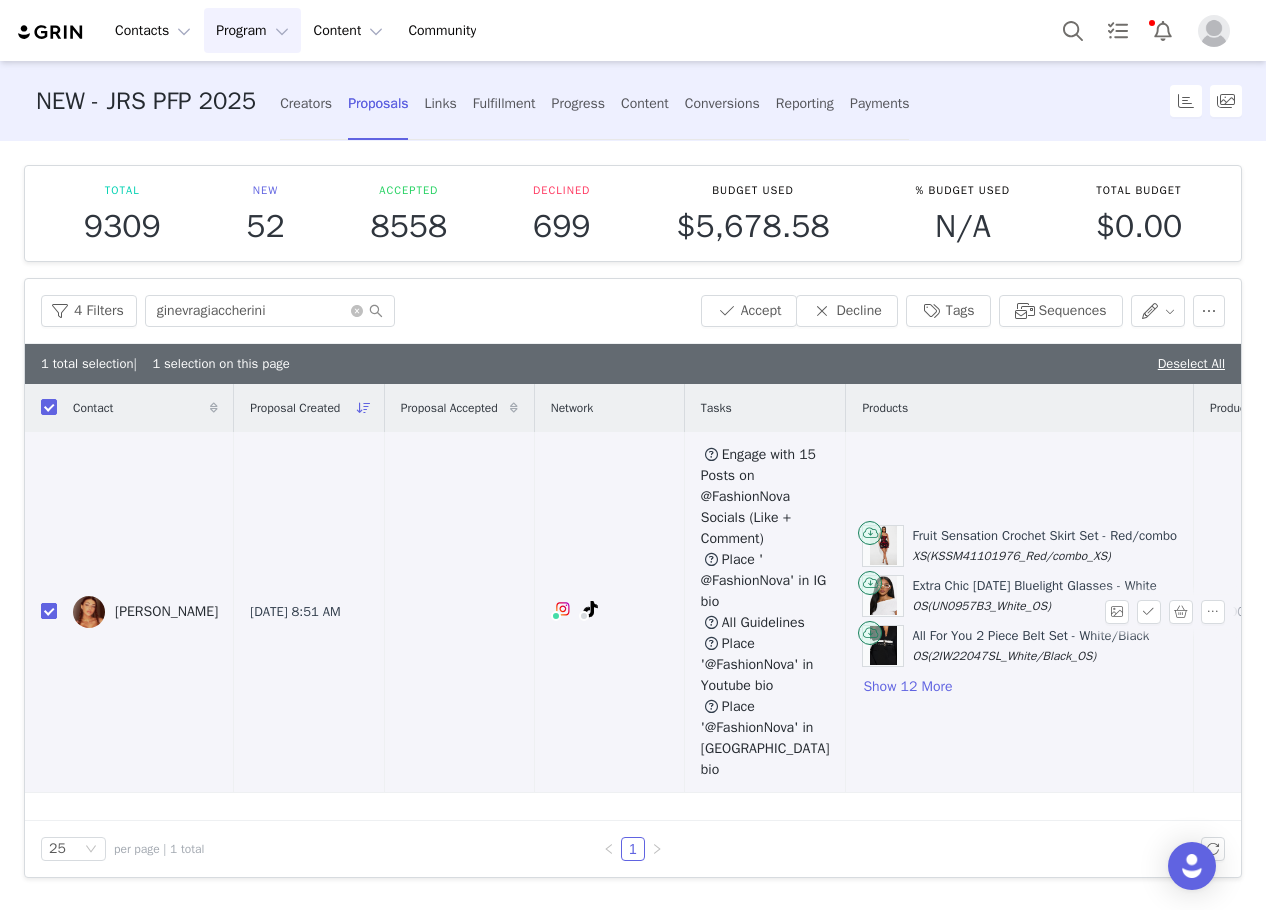 click at bounding box center (49, 611) 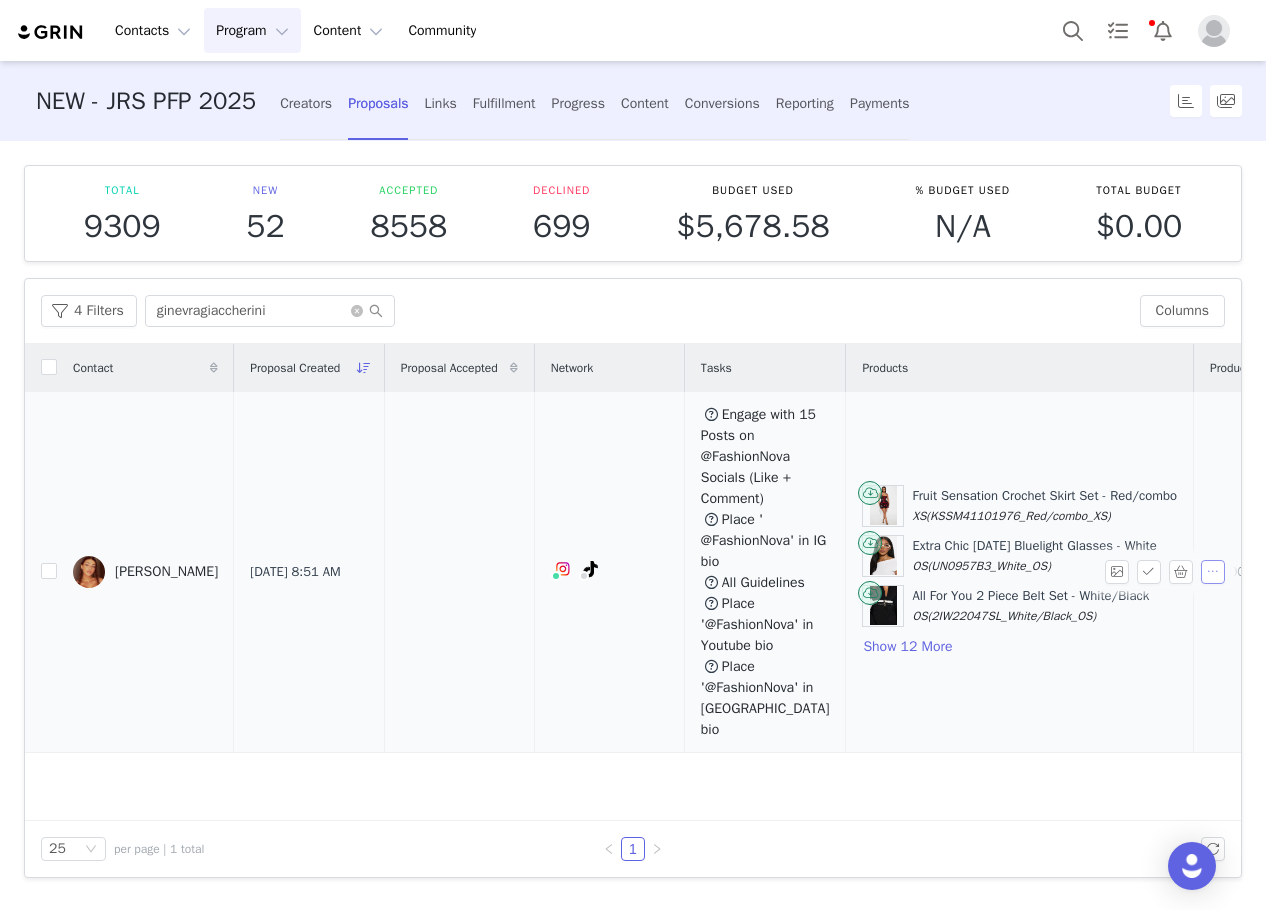 click at bounding box center (1213, 572) 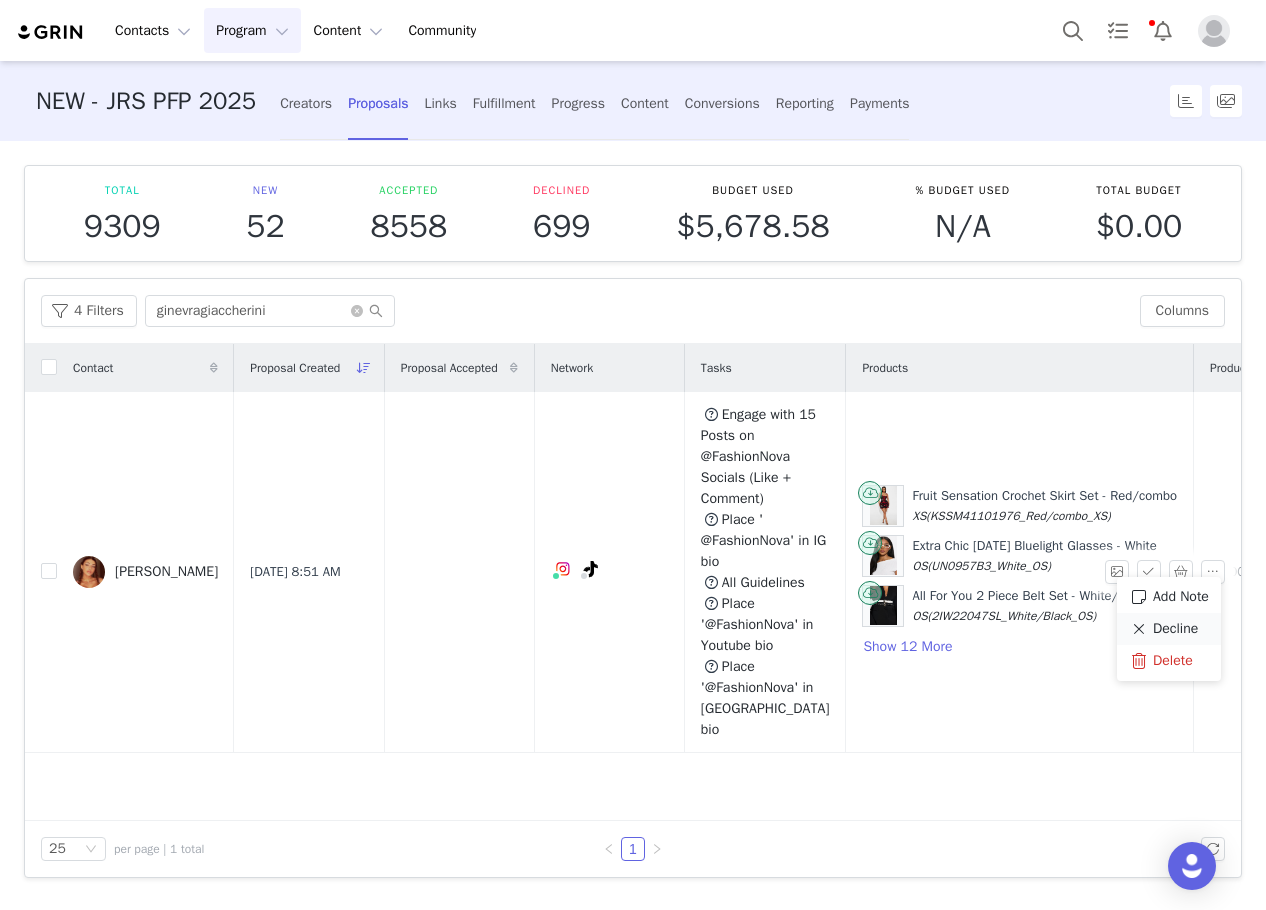 click on "Decline" at bounding box center (1175, 629) 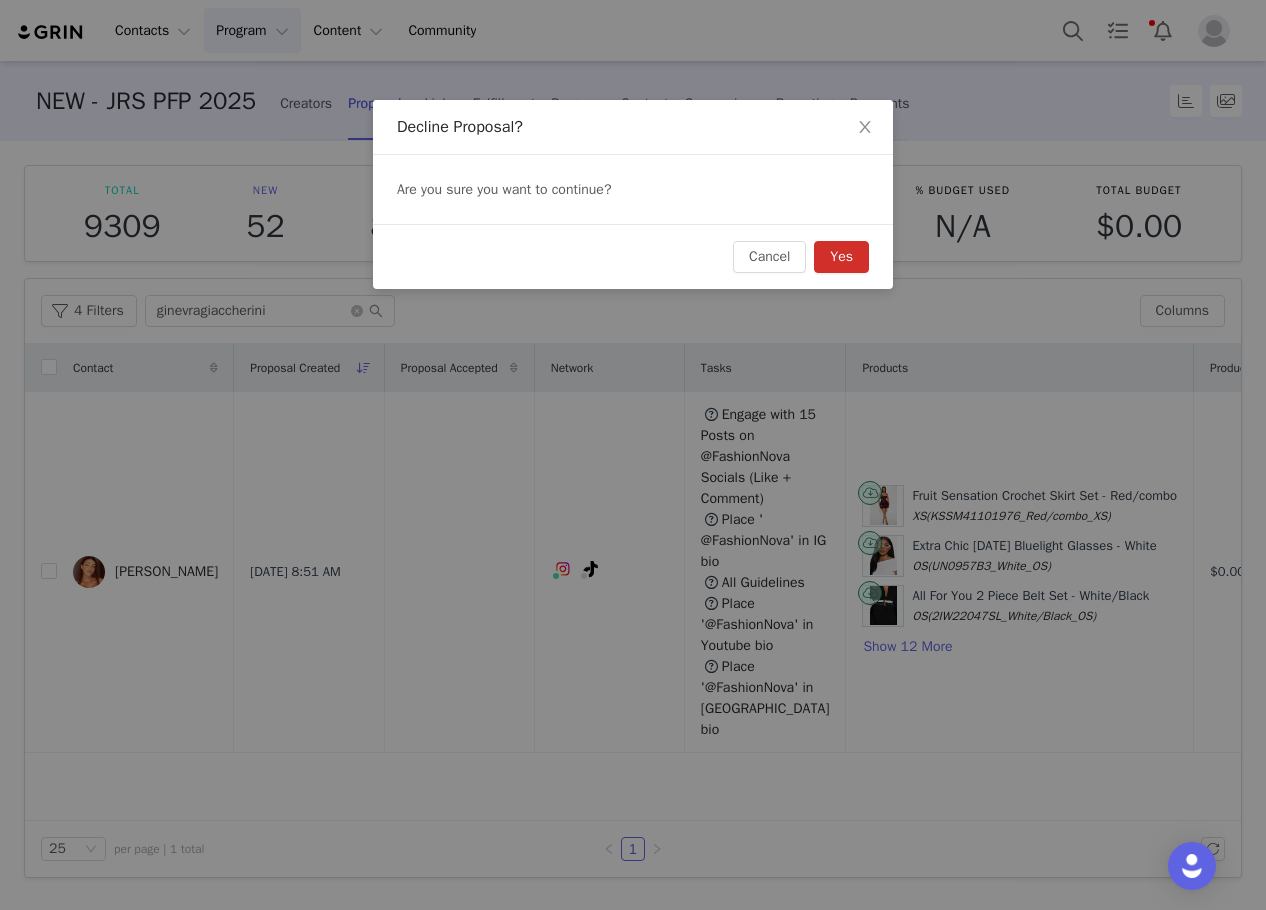 click on "Yes" at bounding box center (841, 257) 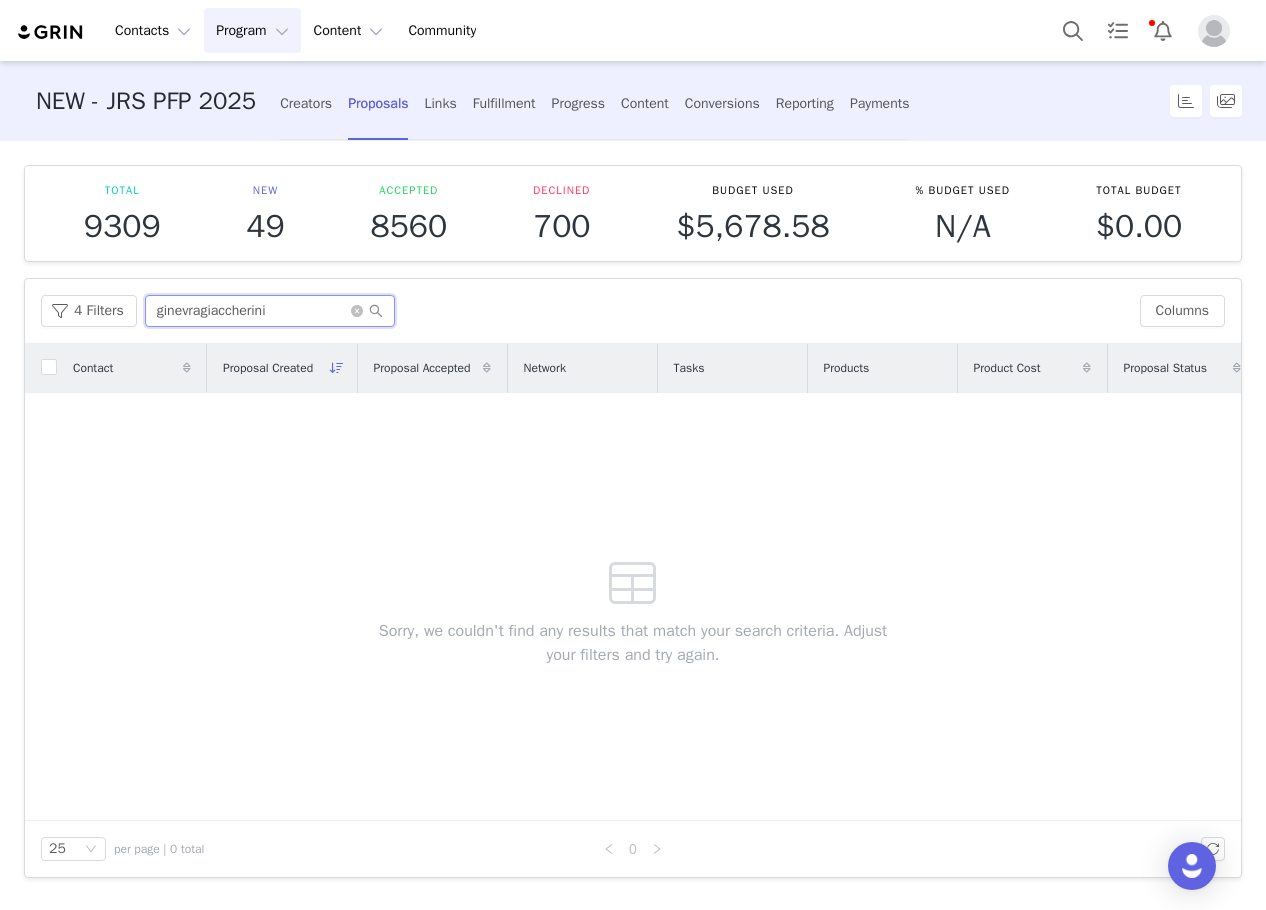 click on "ginevragiaccherini" at bounding box center (270, 311) 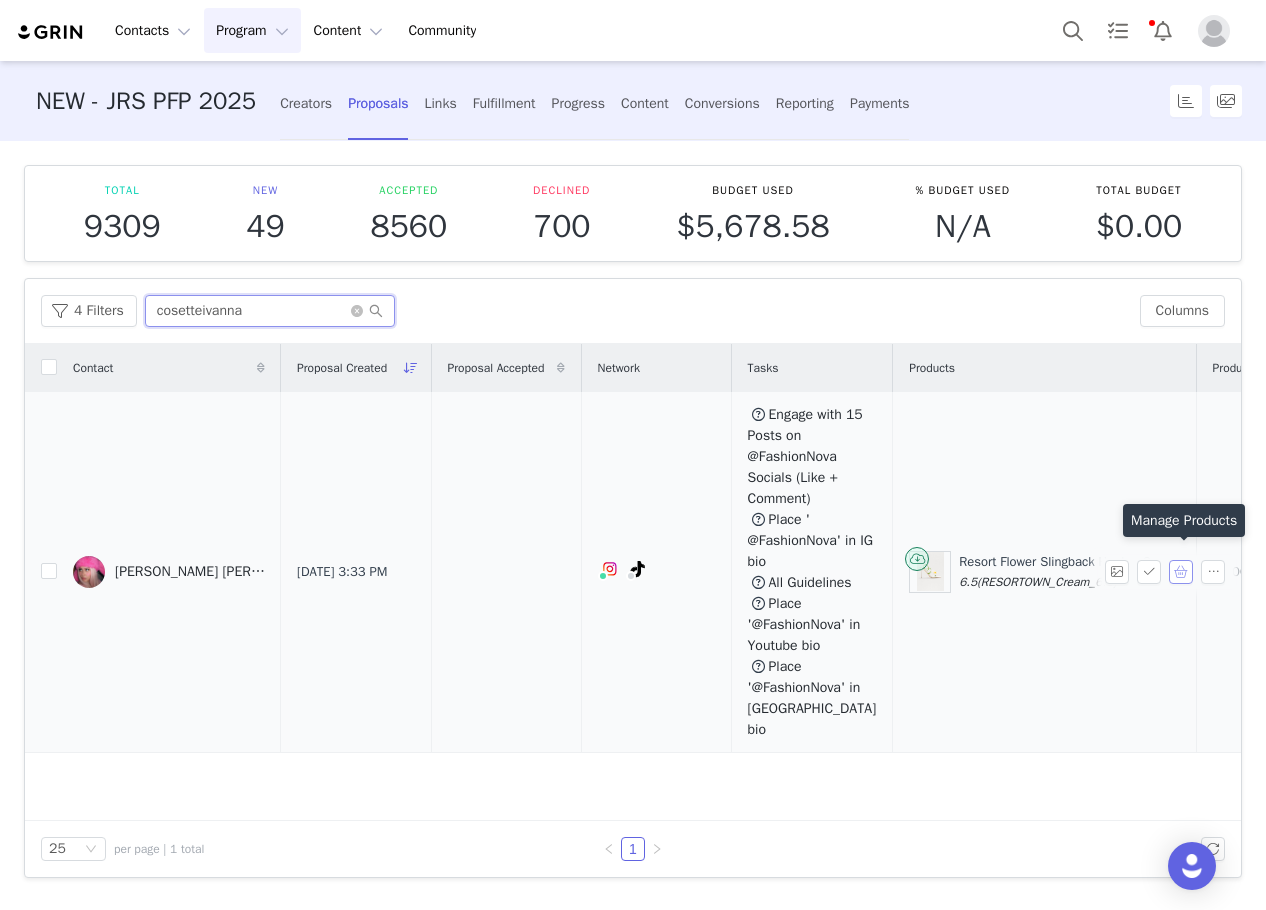 type on "cosetteivanna" 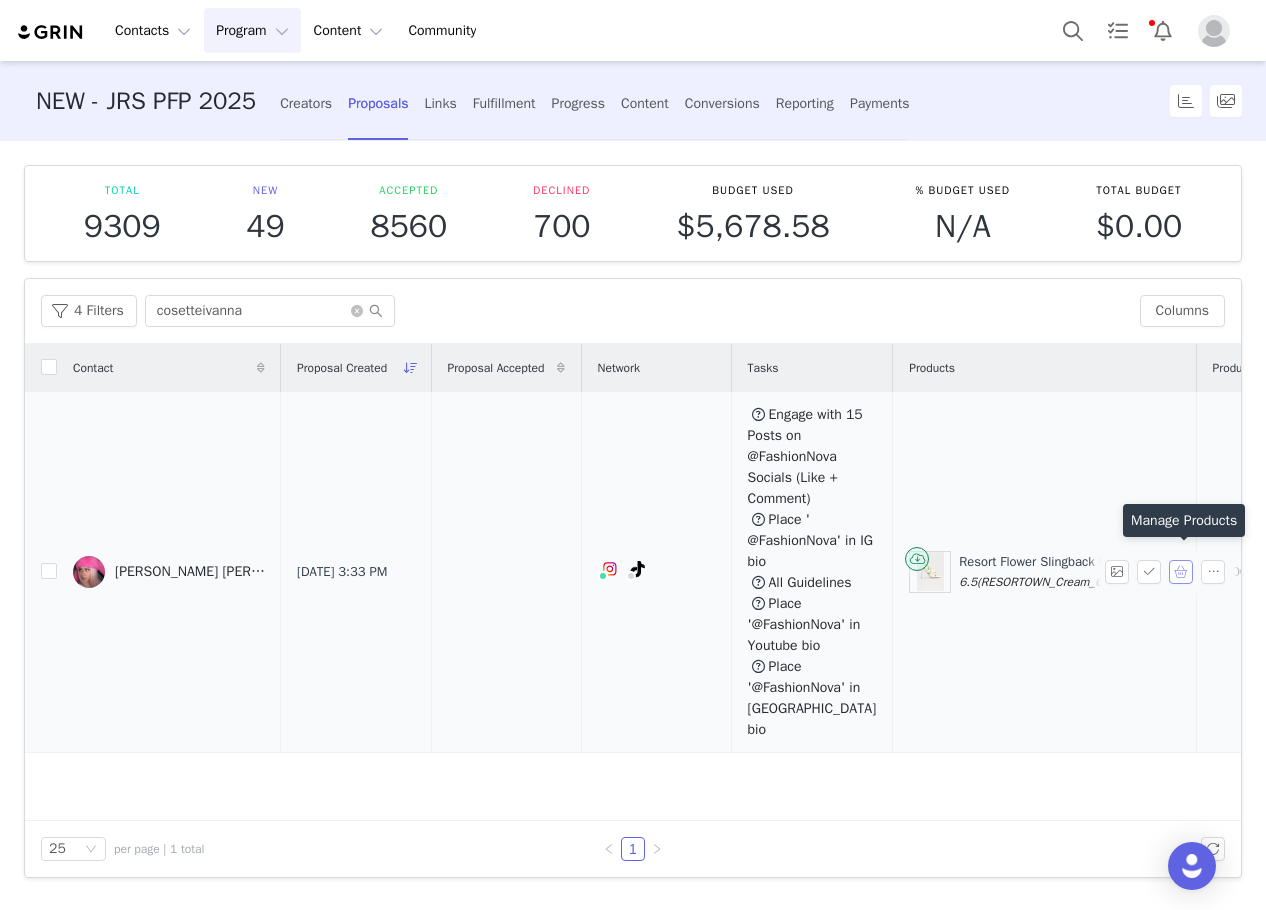 click at bounding box center [1181, 572] 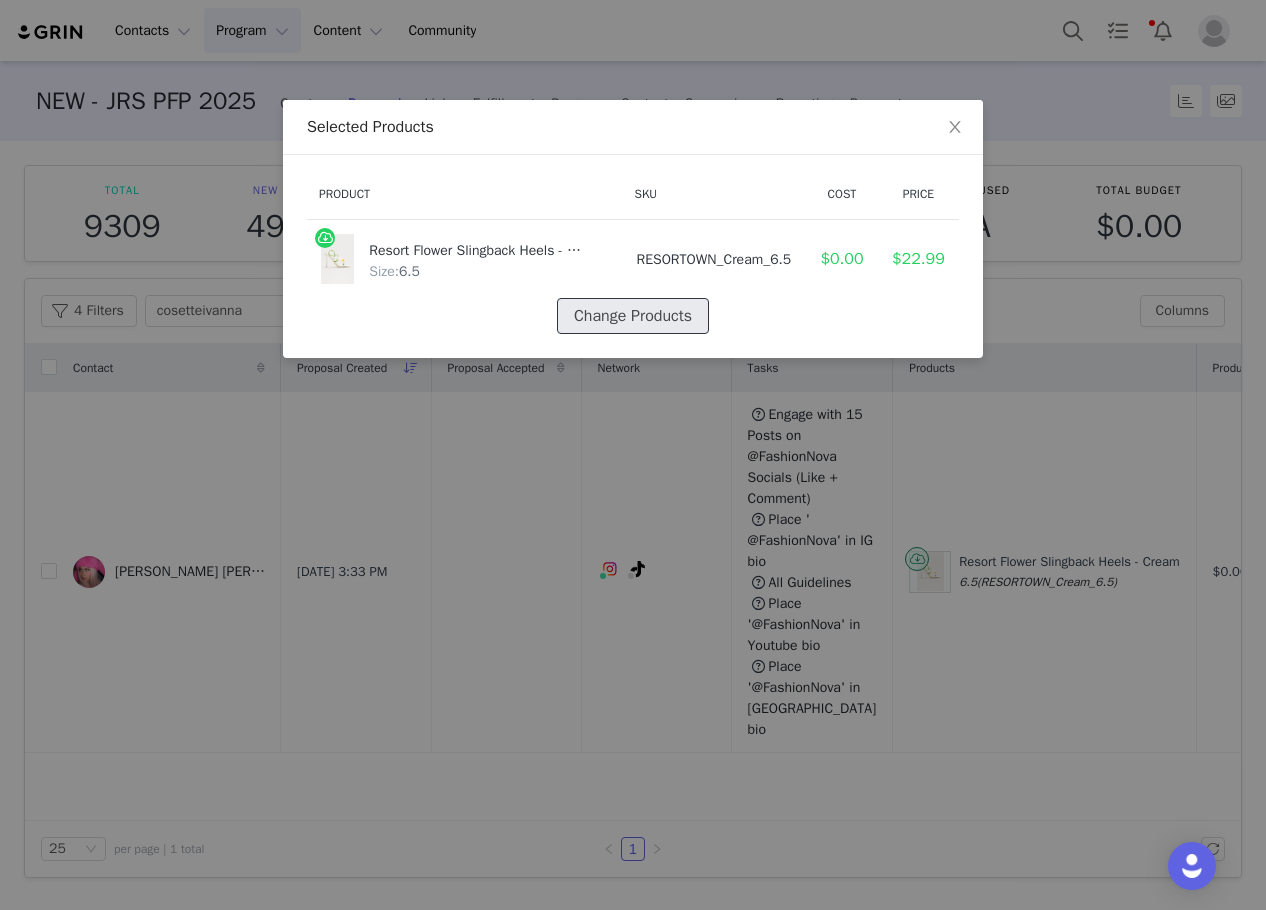 click on "Change Products" at bounding box center (633, 316) 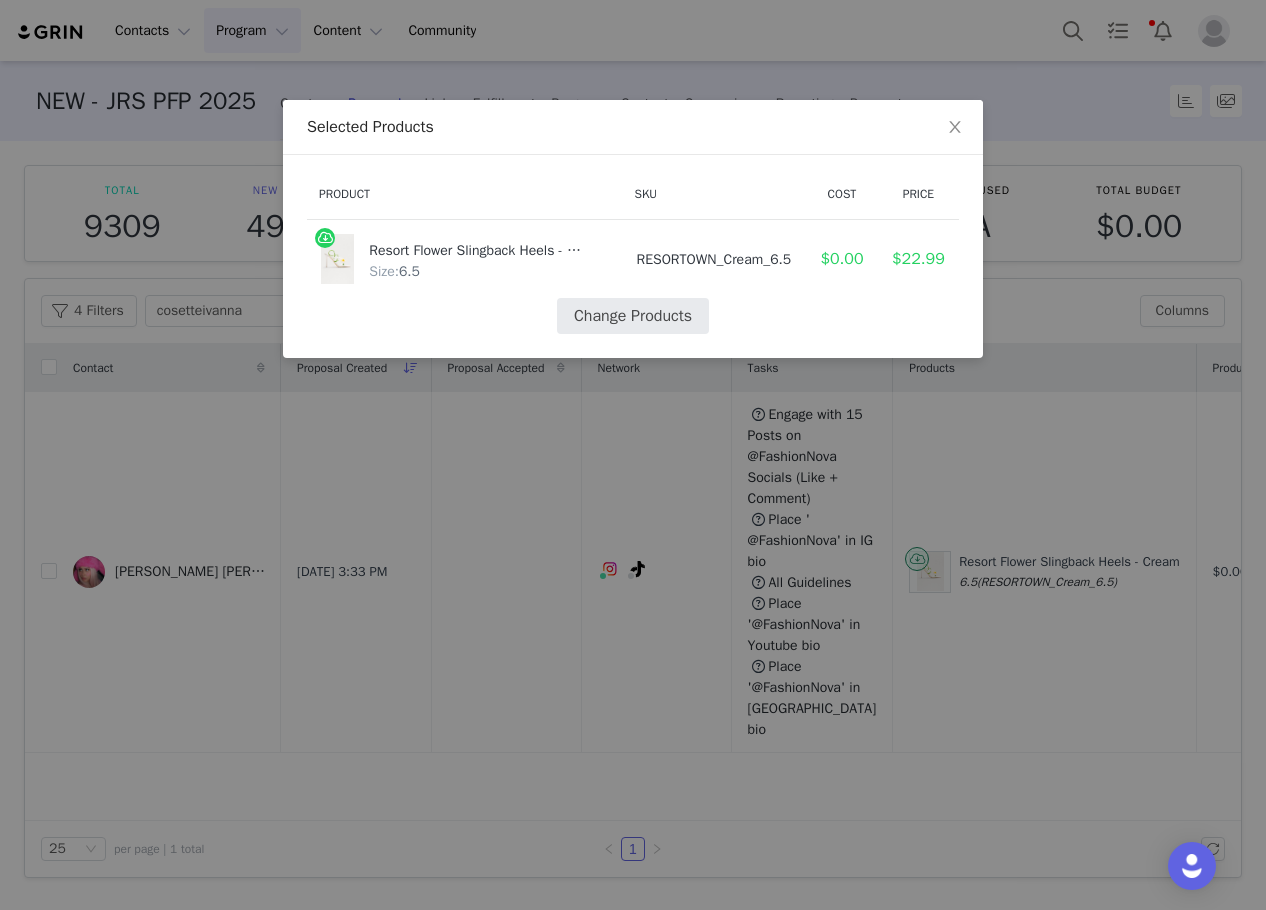 select on "26186112" 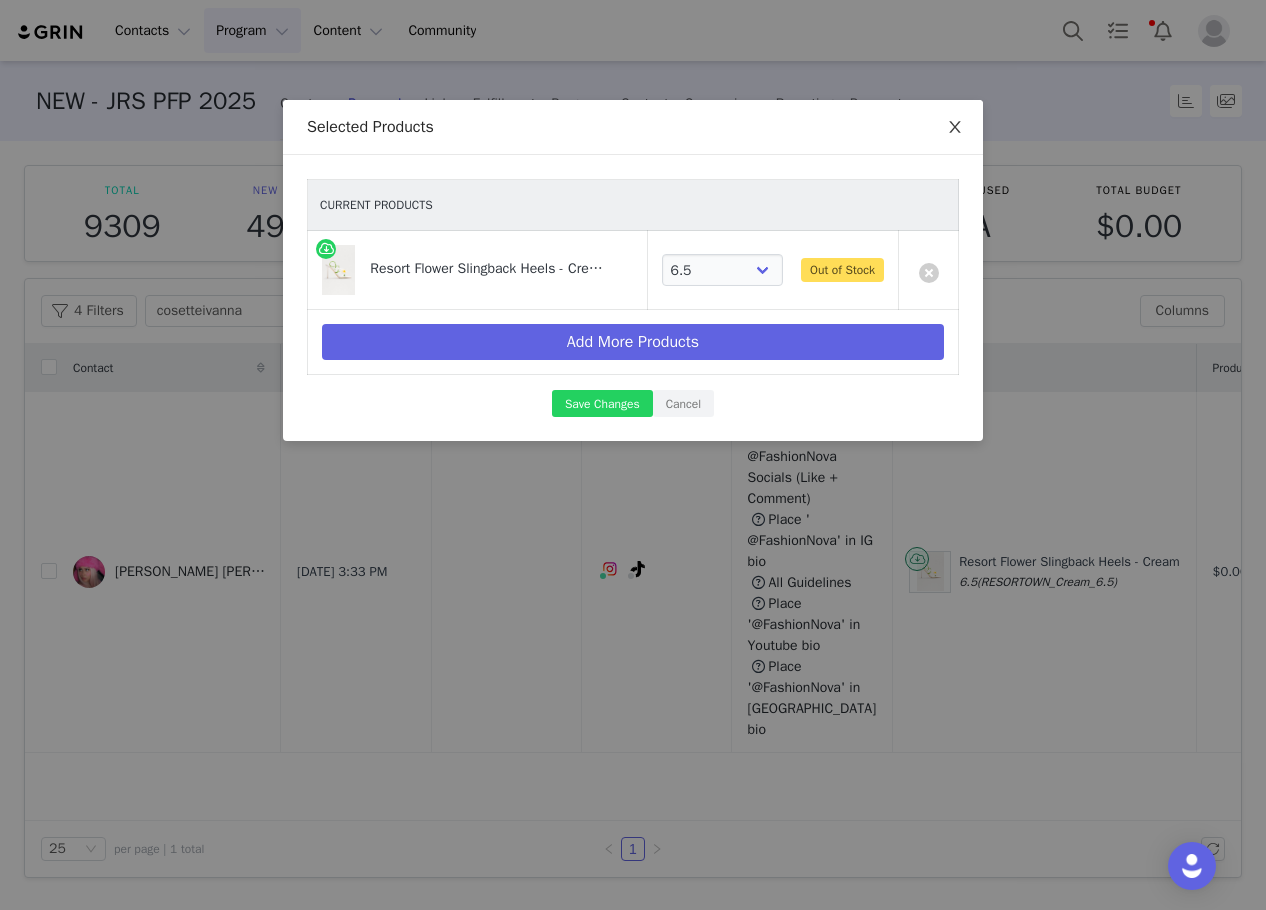 click 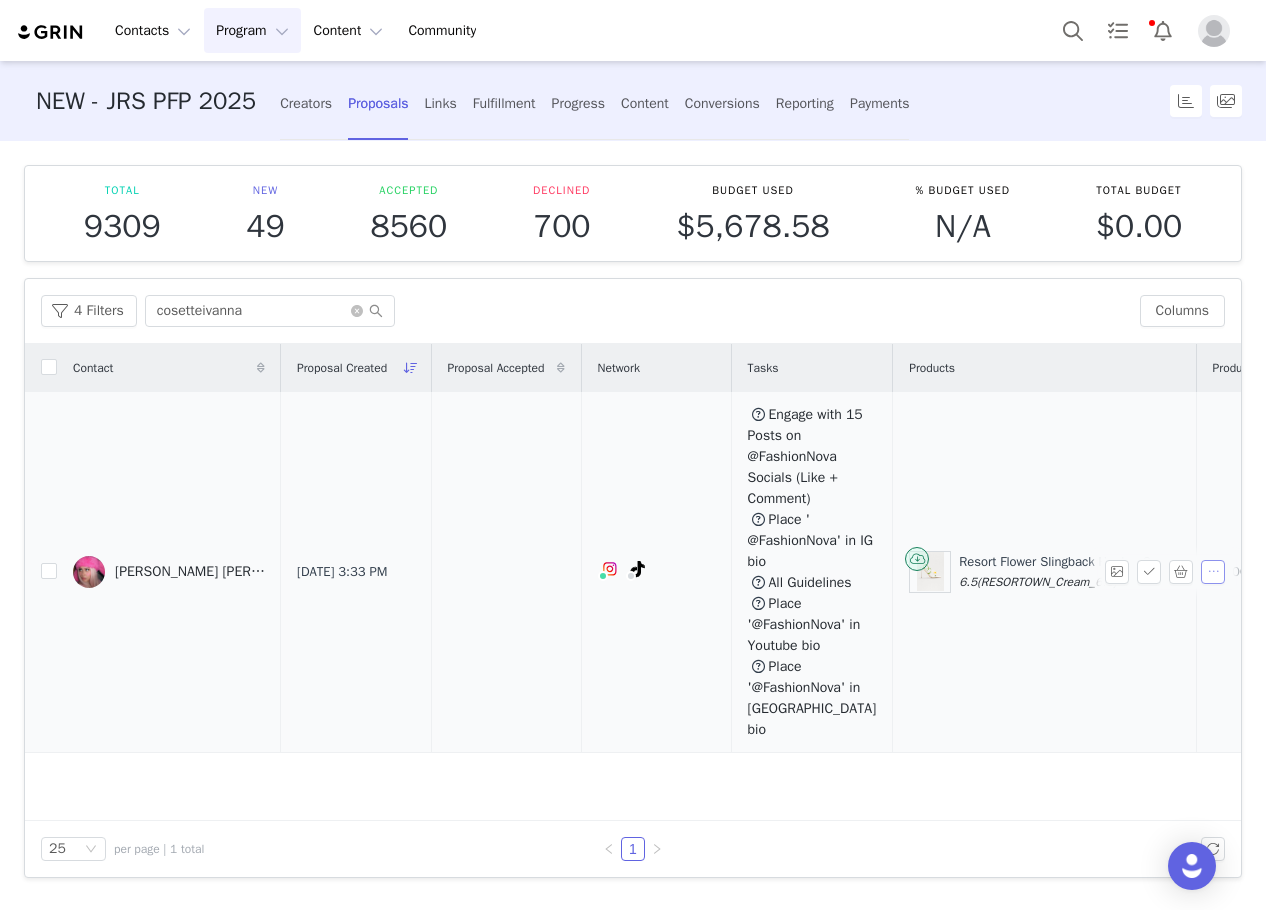 click at bounding box center (1213, 572) 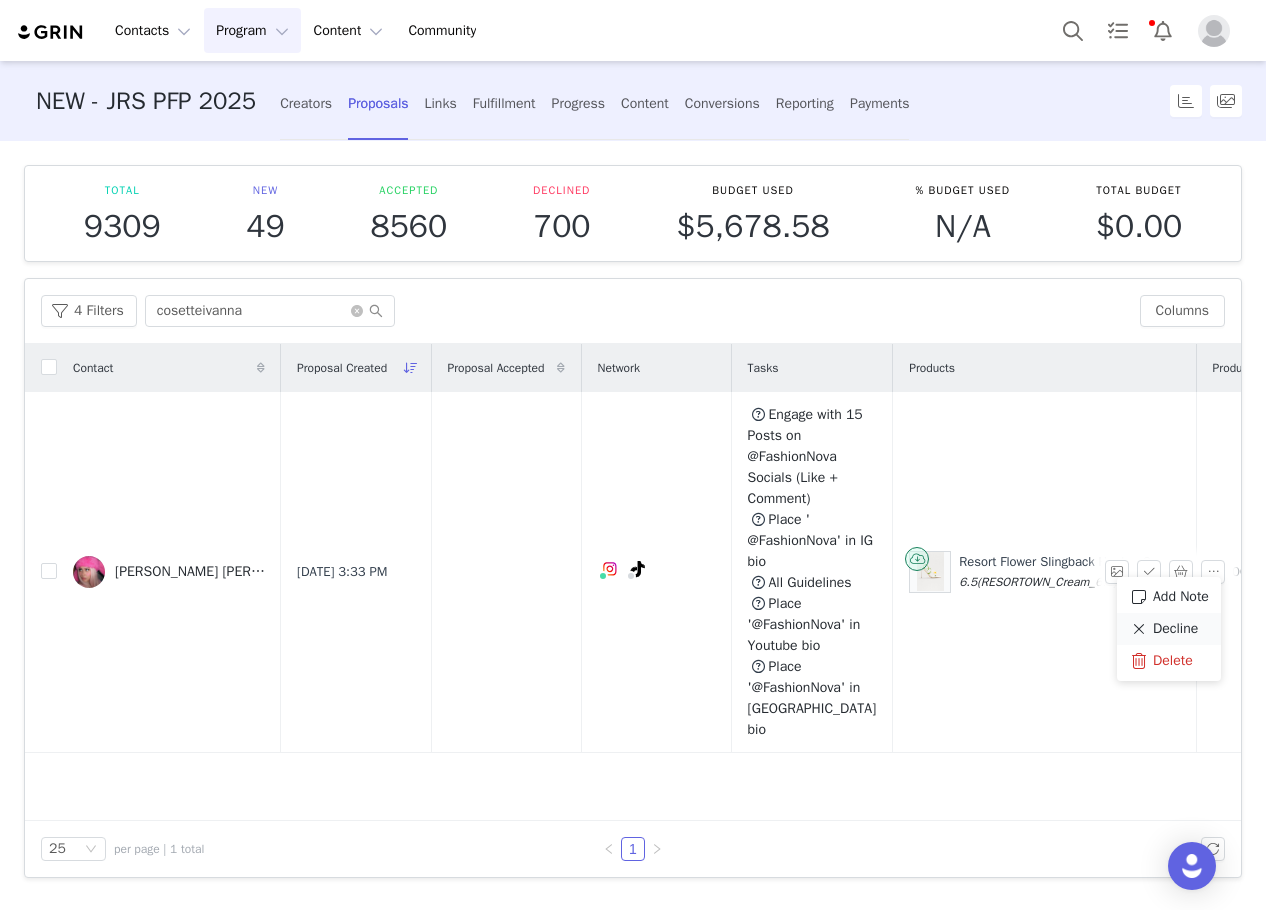 click on "Decline" at bounding box center (1175, 629) 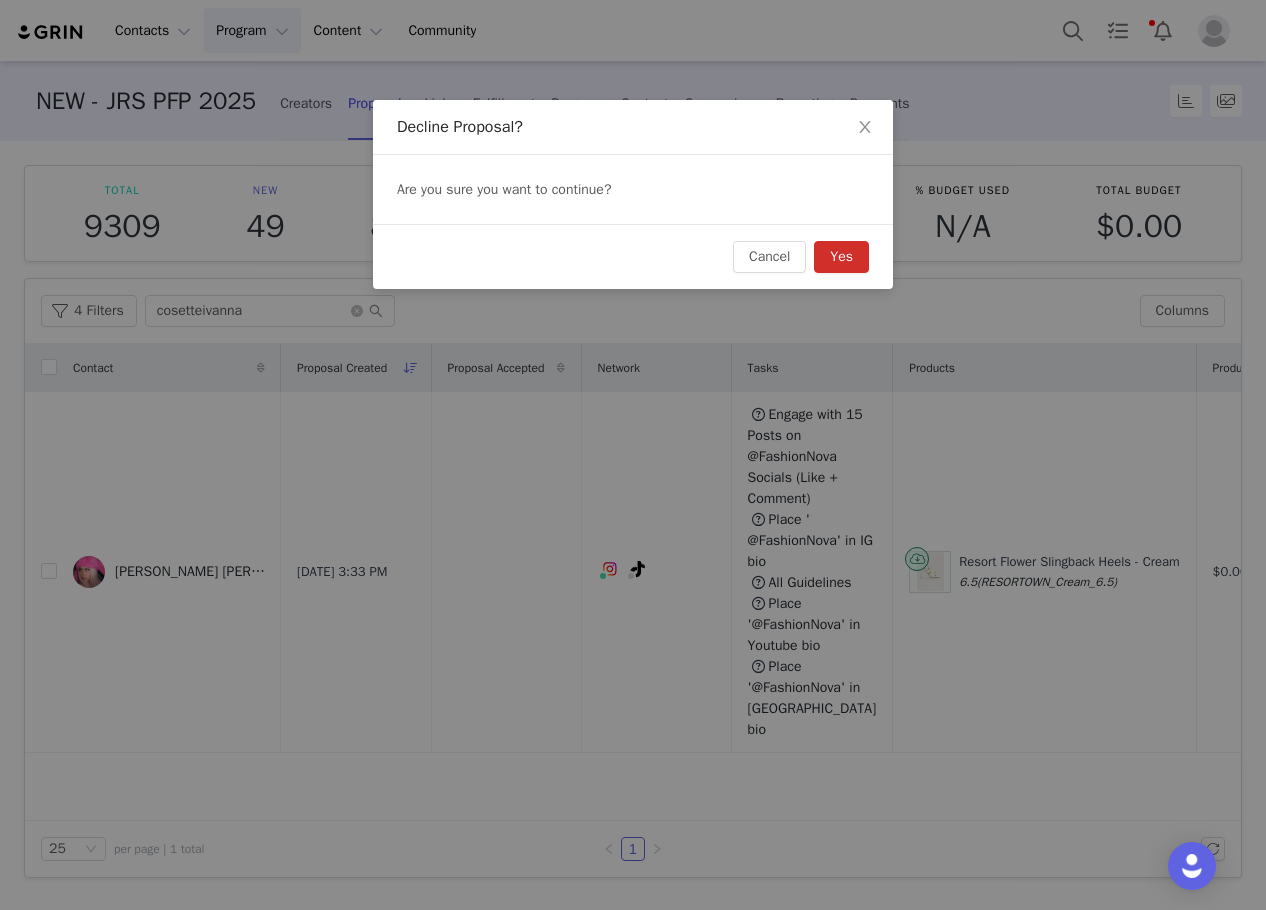 click on "Yes" at bounding box center [841, 257] 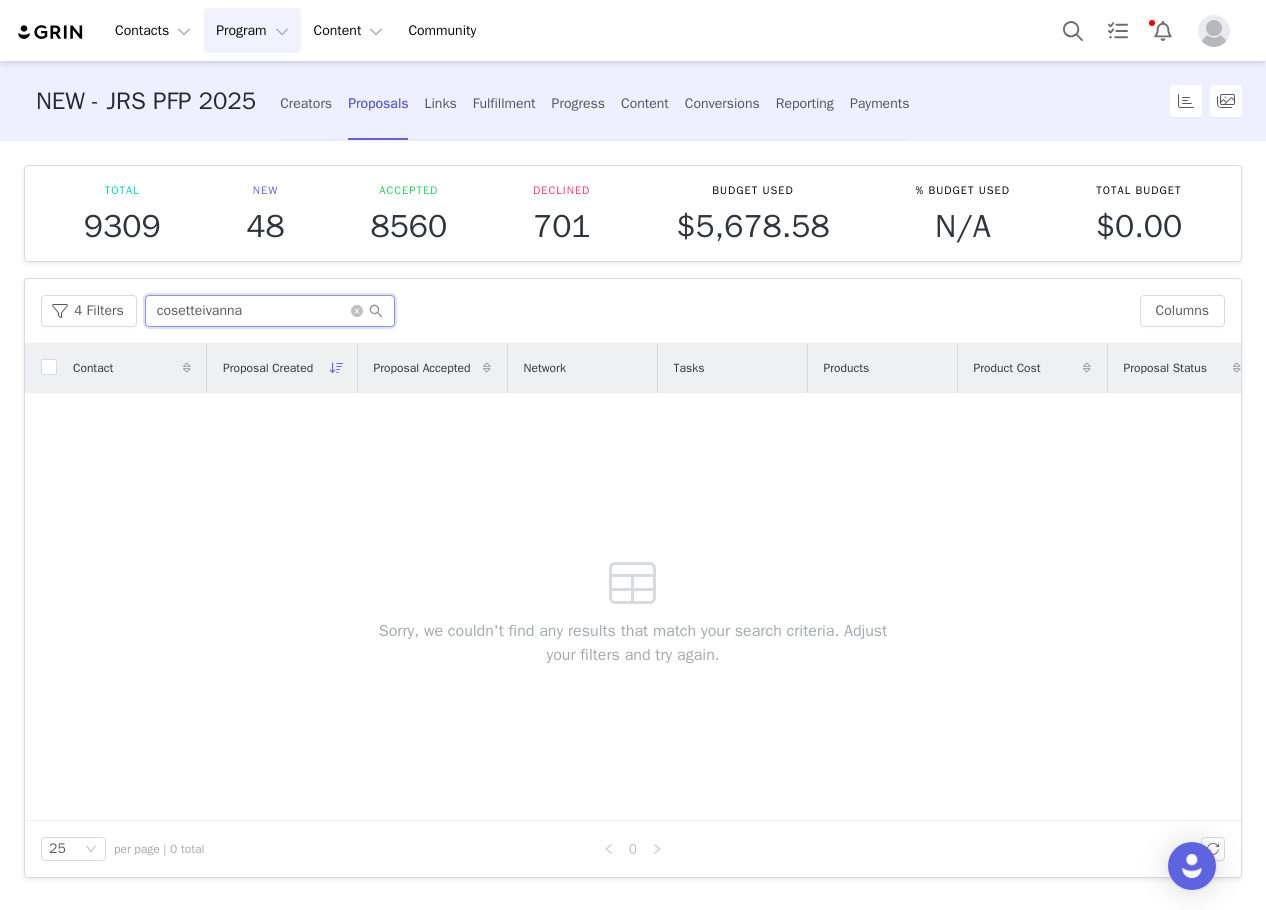 click on "cosetteivanna" at bounding box center [270, 311] 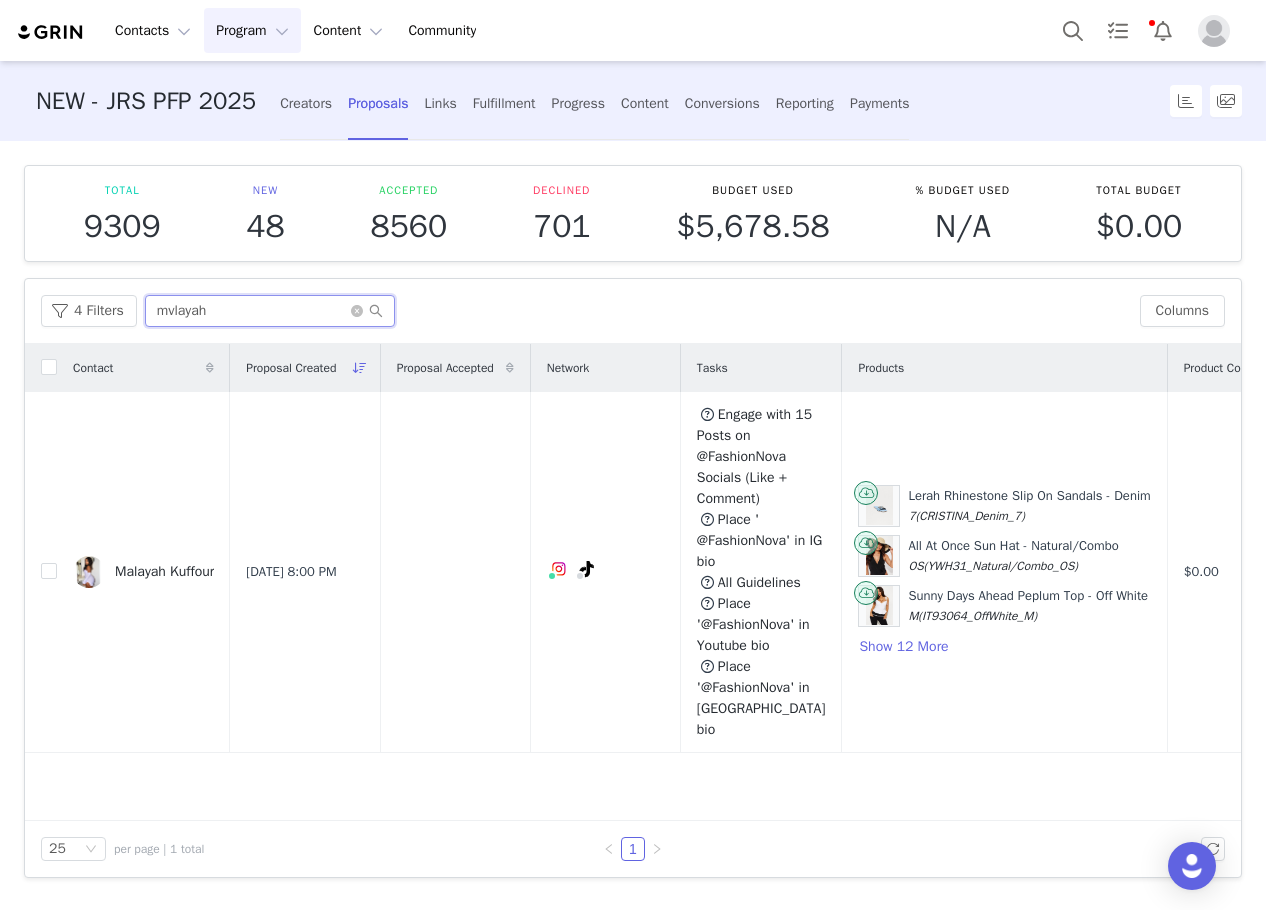 type on "mvlayah" 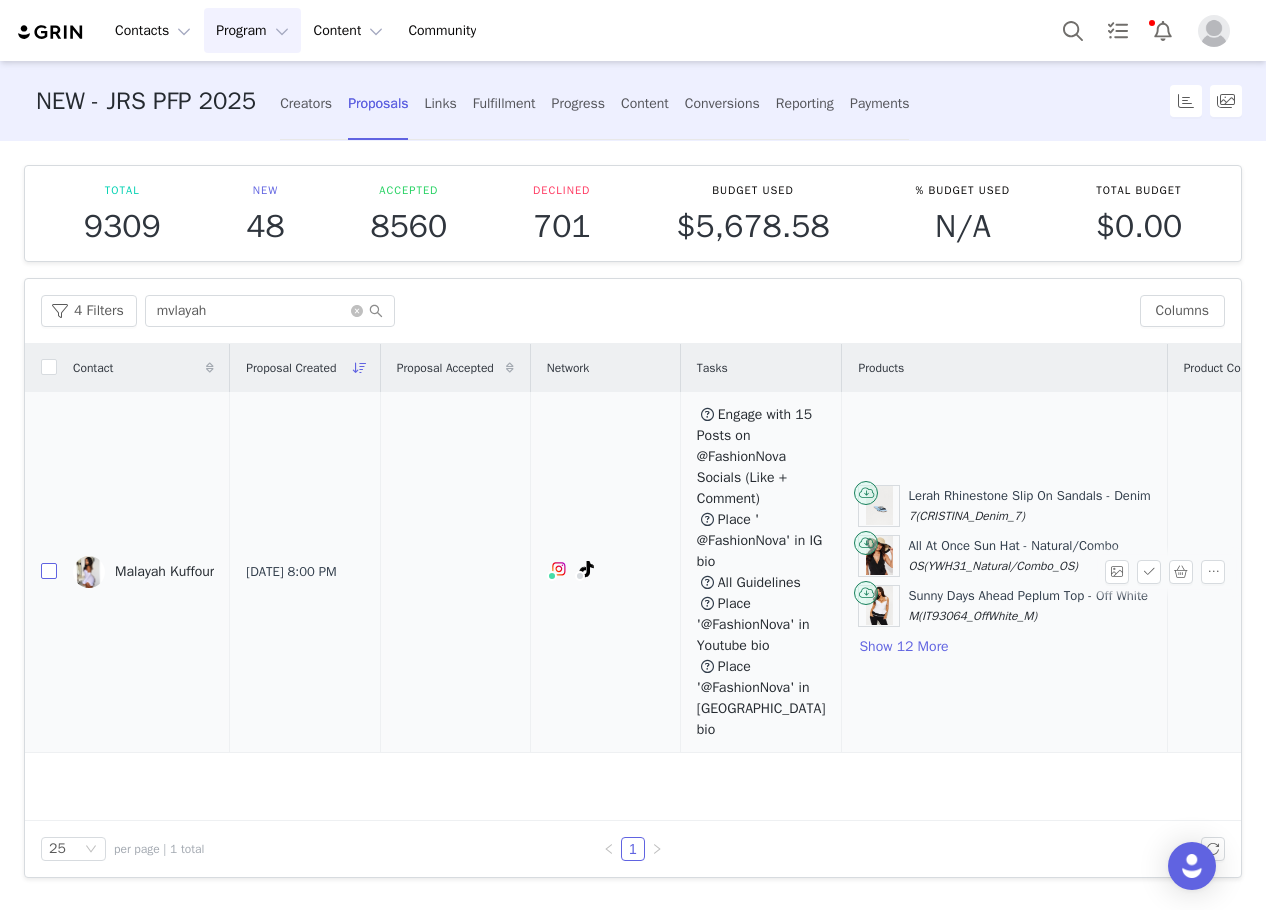 click at bounding box center (49, 571) 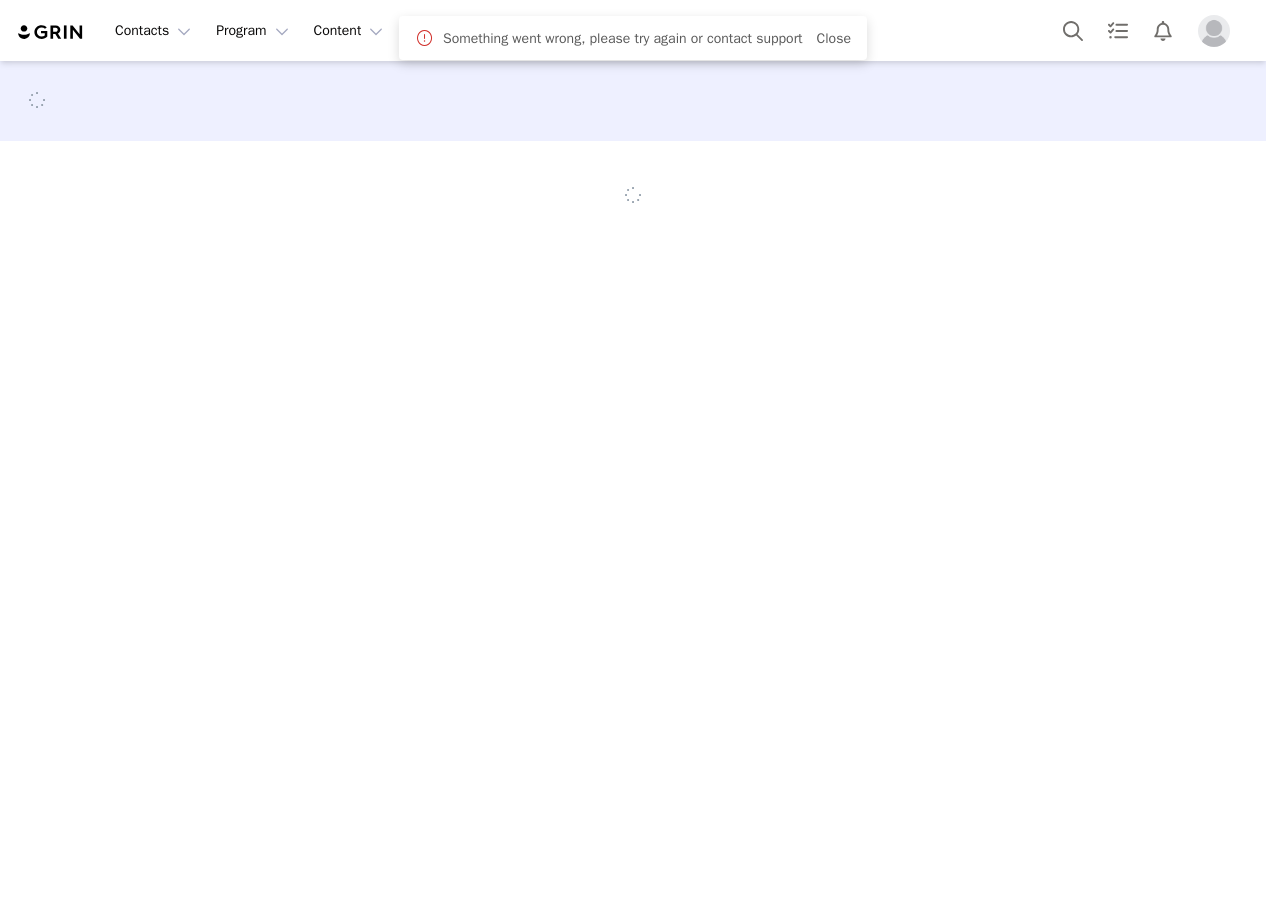 scroll, scrollTop: 0, scrollLeft: 0, axis: both 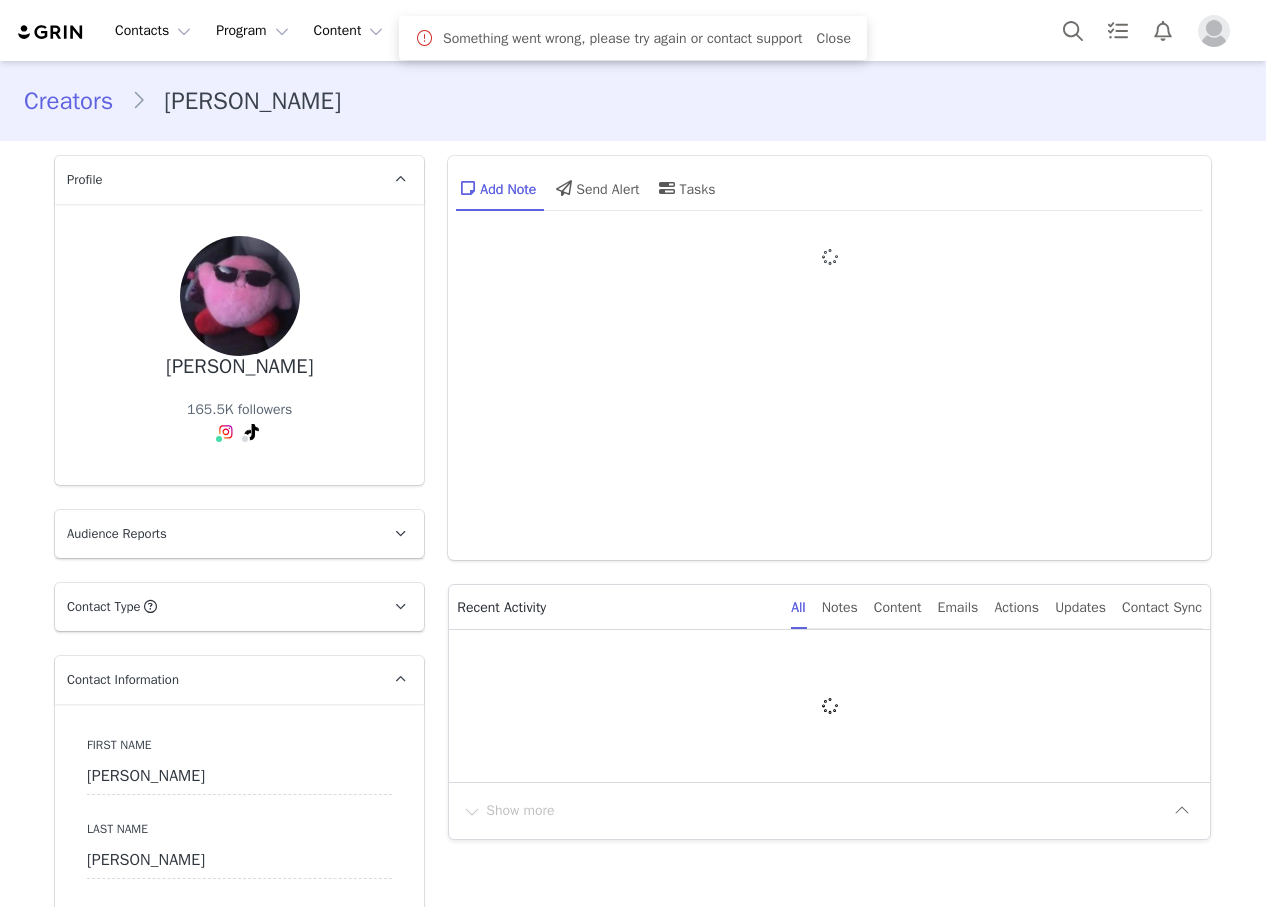 type on "+1 ([GEOGRAPHIC_DATA])" 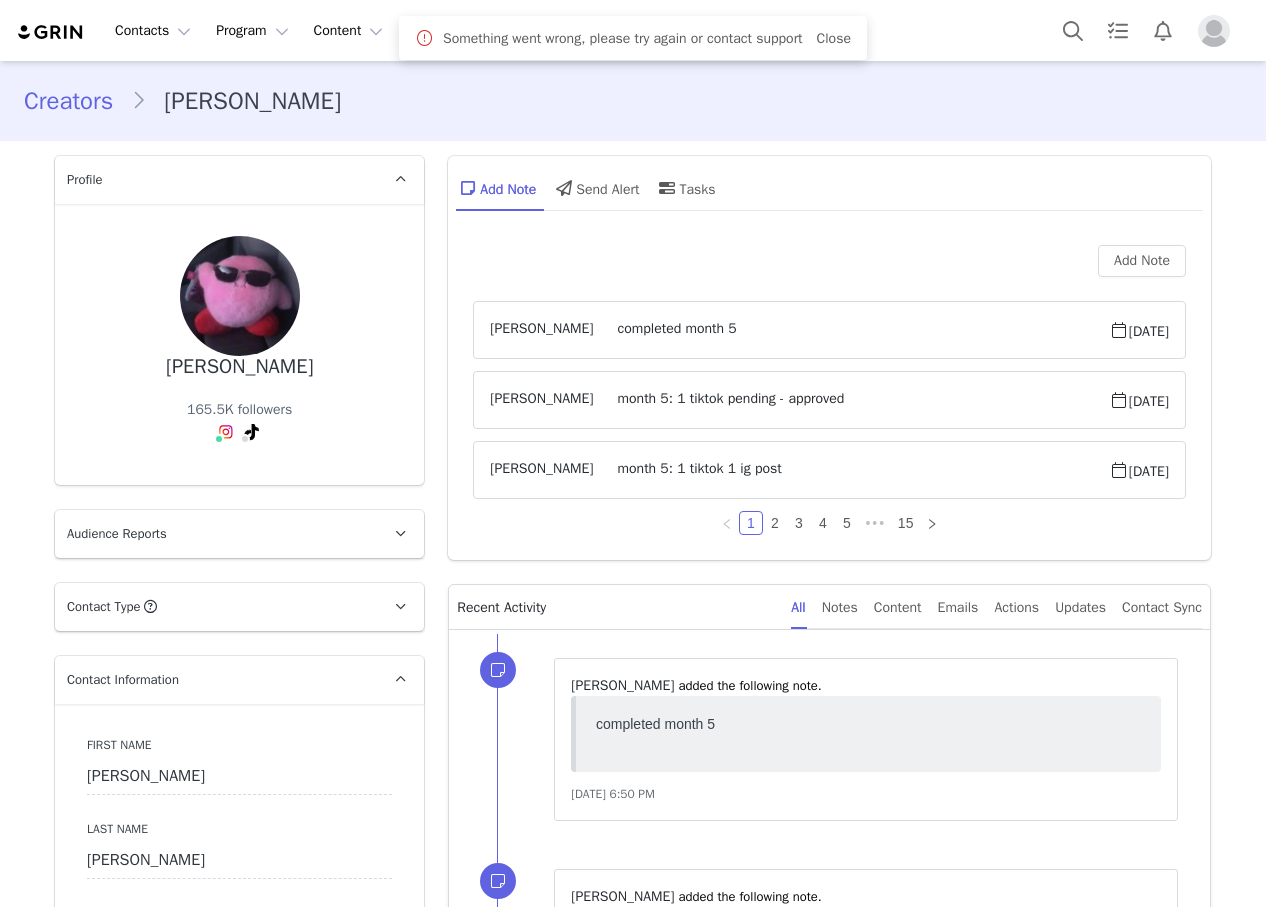 scroll, scrollTop: 0, scrollLeft: 0, axis: both 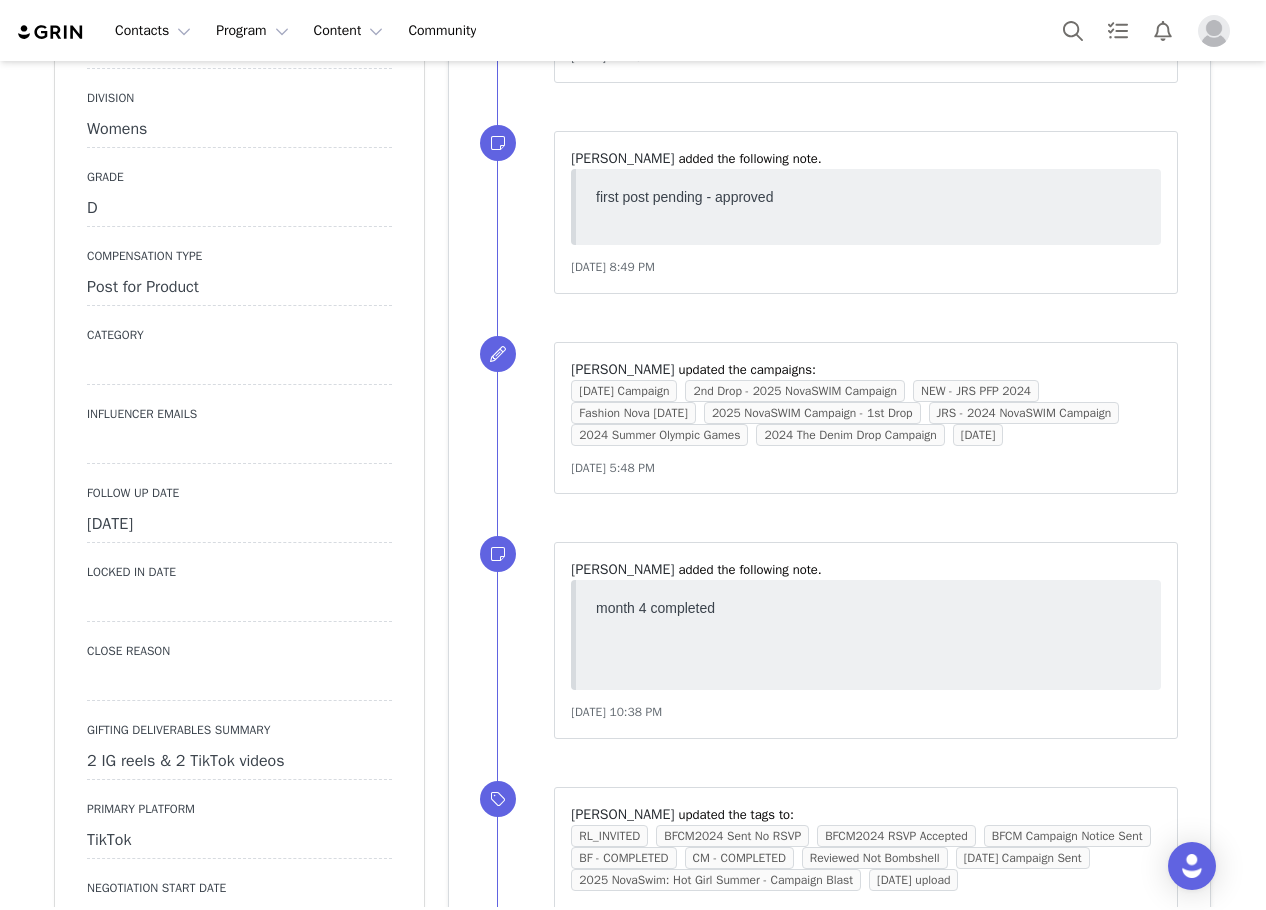 click on "[DATE]" at bounding box center (239, 525) 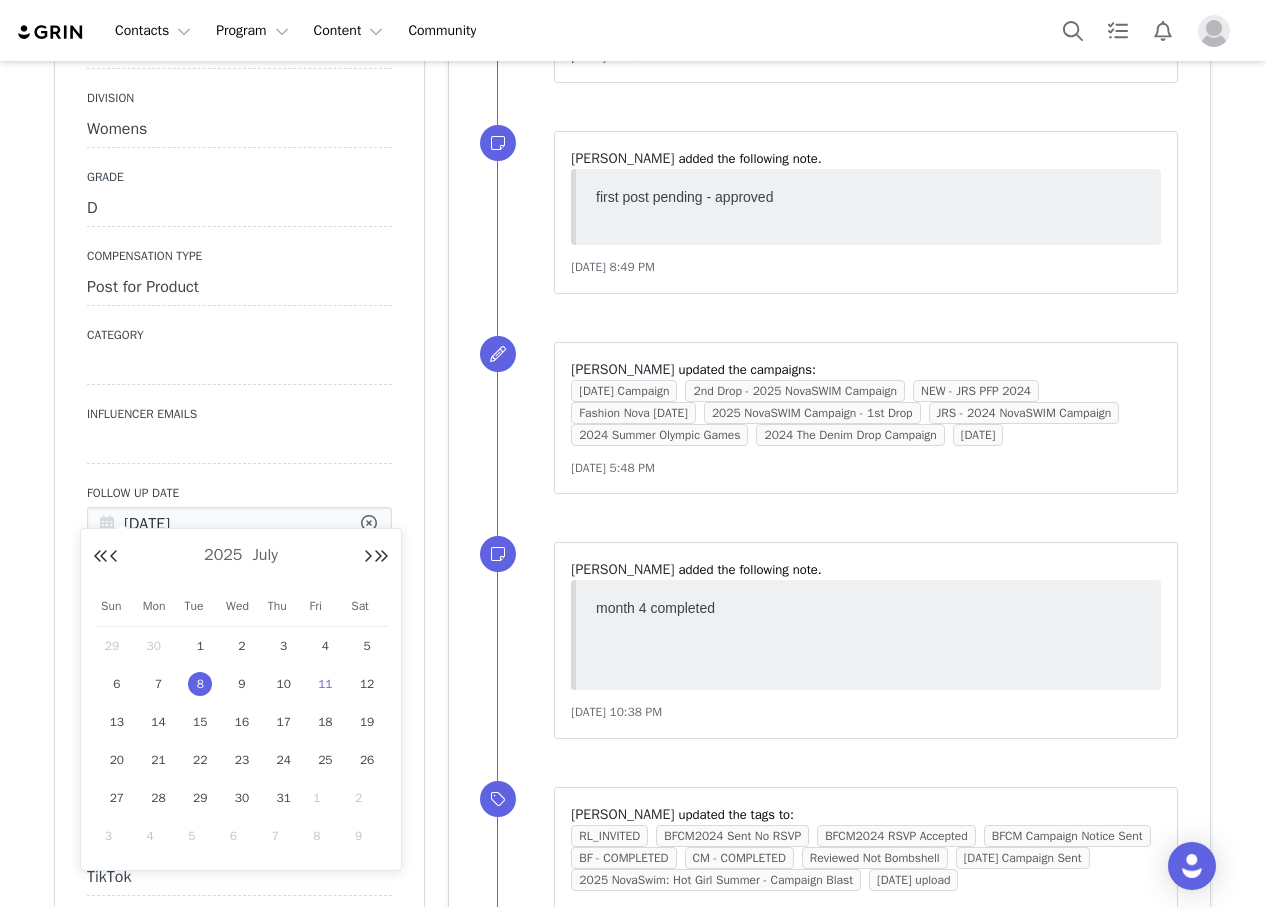 click on "[DATE]" at bounding box center [239, 525] 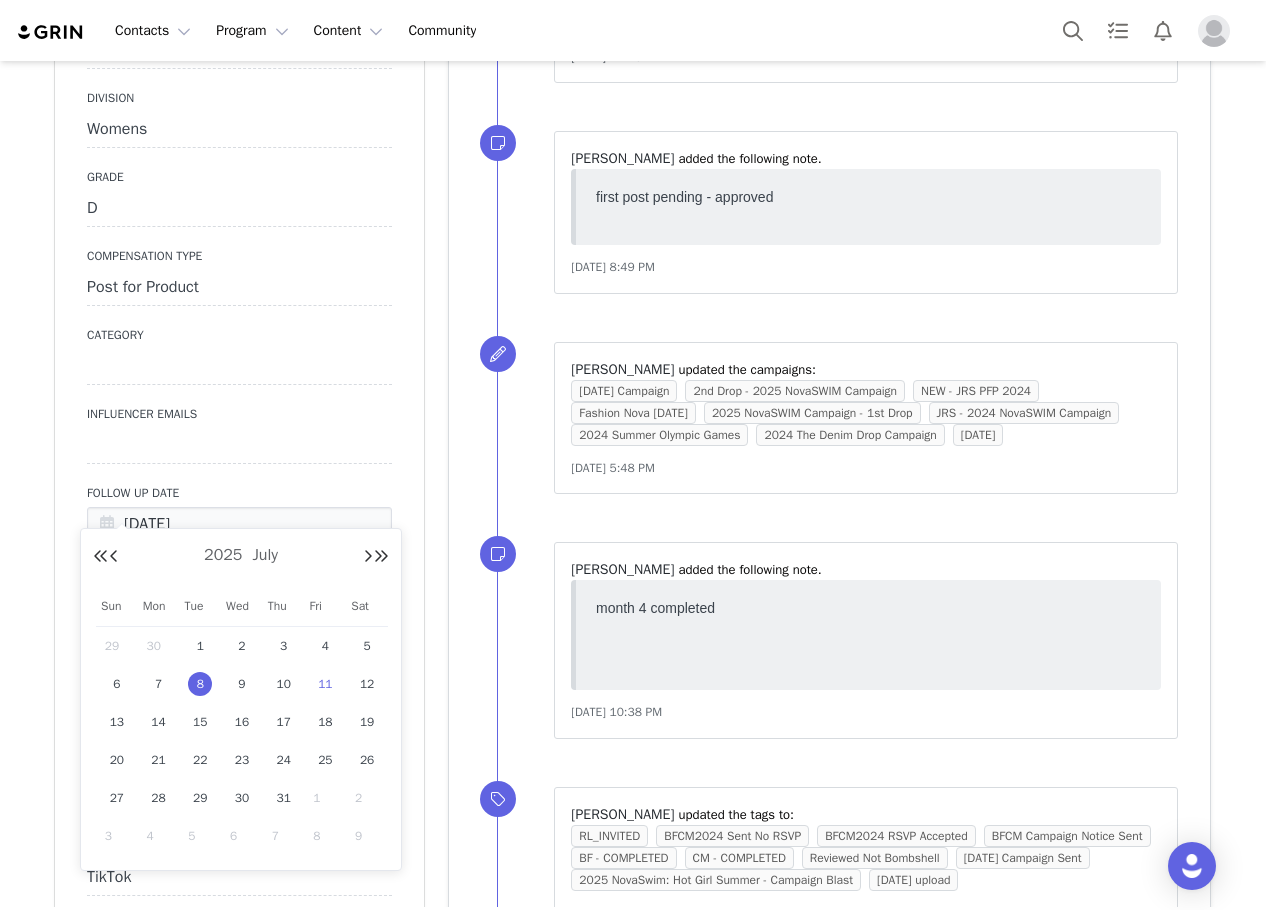 click on "11" at bounding box center (325, 684) 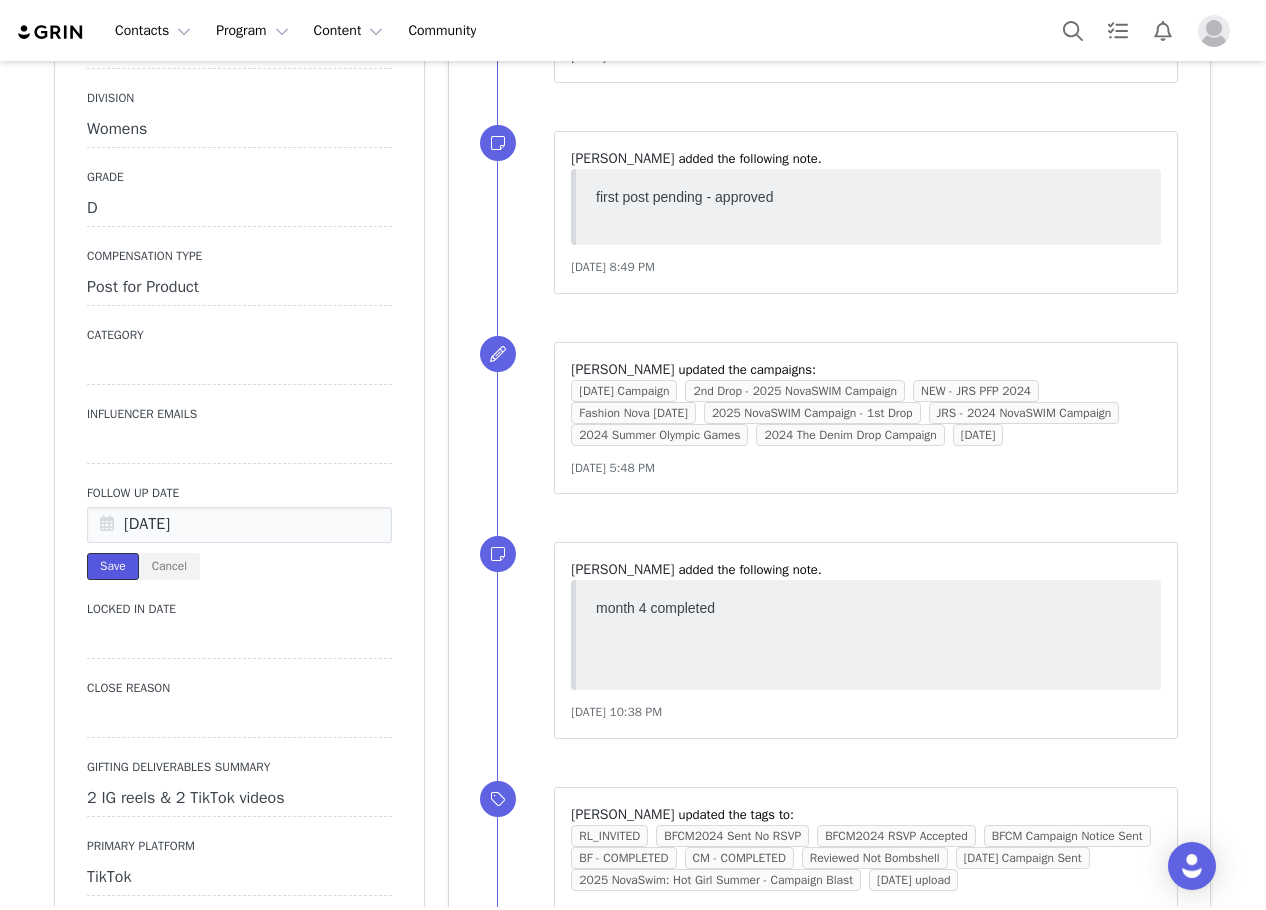 click on "Save" at bounding box center [113, 566] 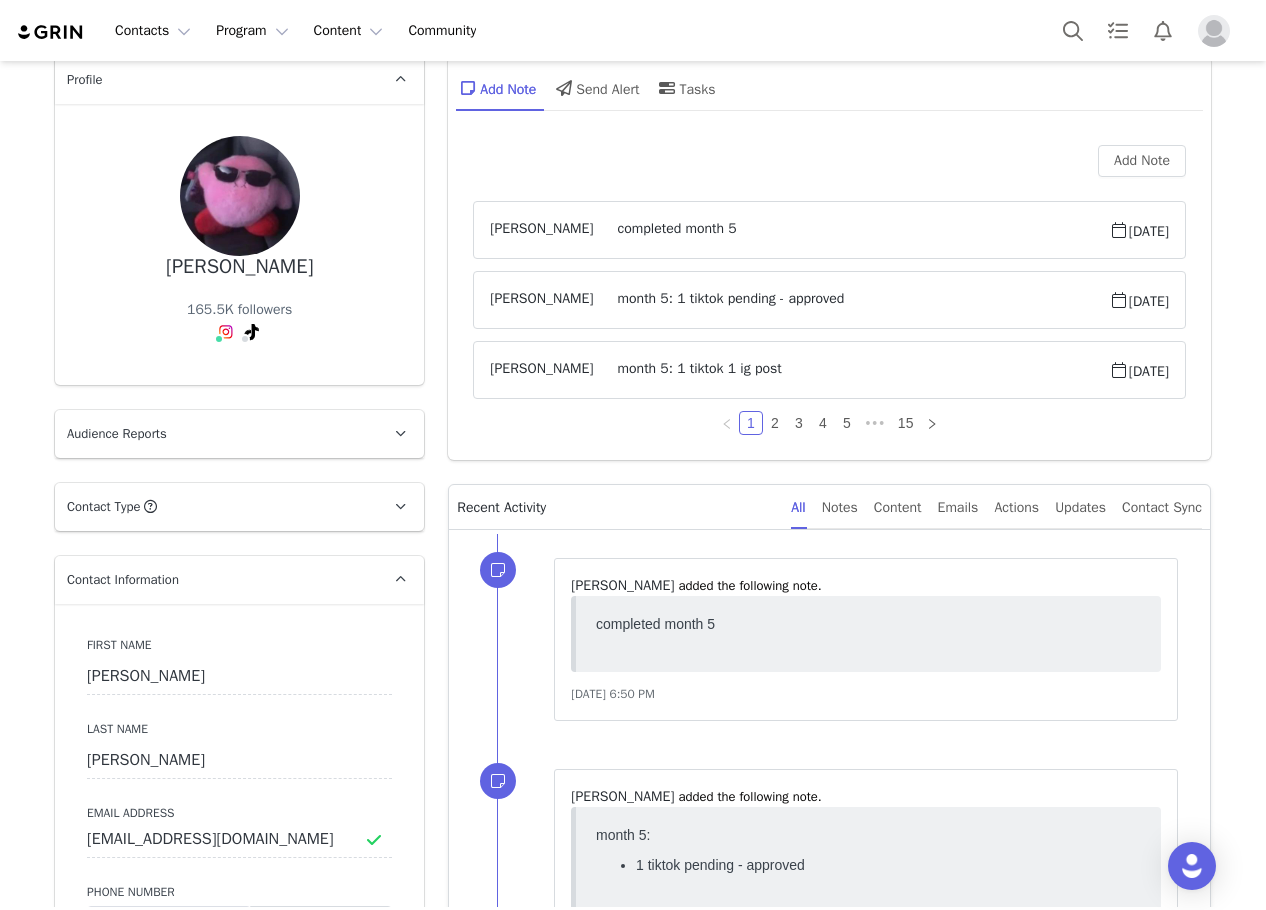 scroll, scrollTop: 0, scrollLeft: 0, axis: both 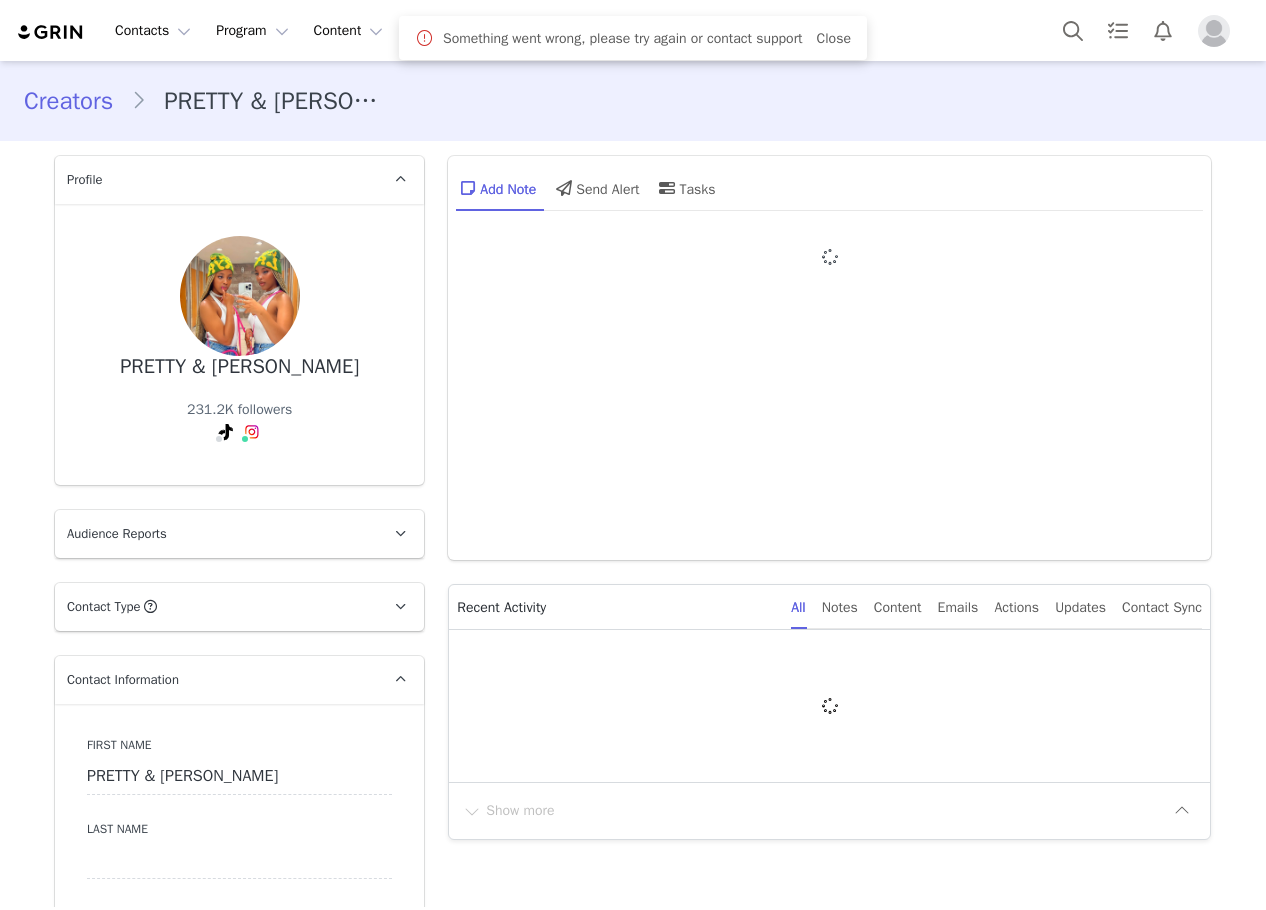 type on "+27 ([GEOGRAPHIC_DATA])" 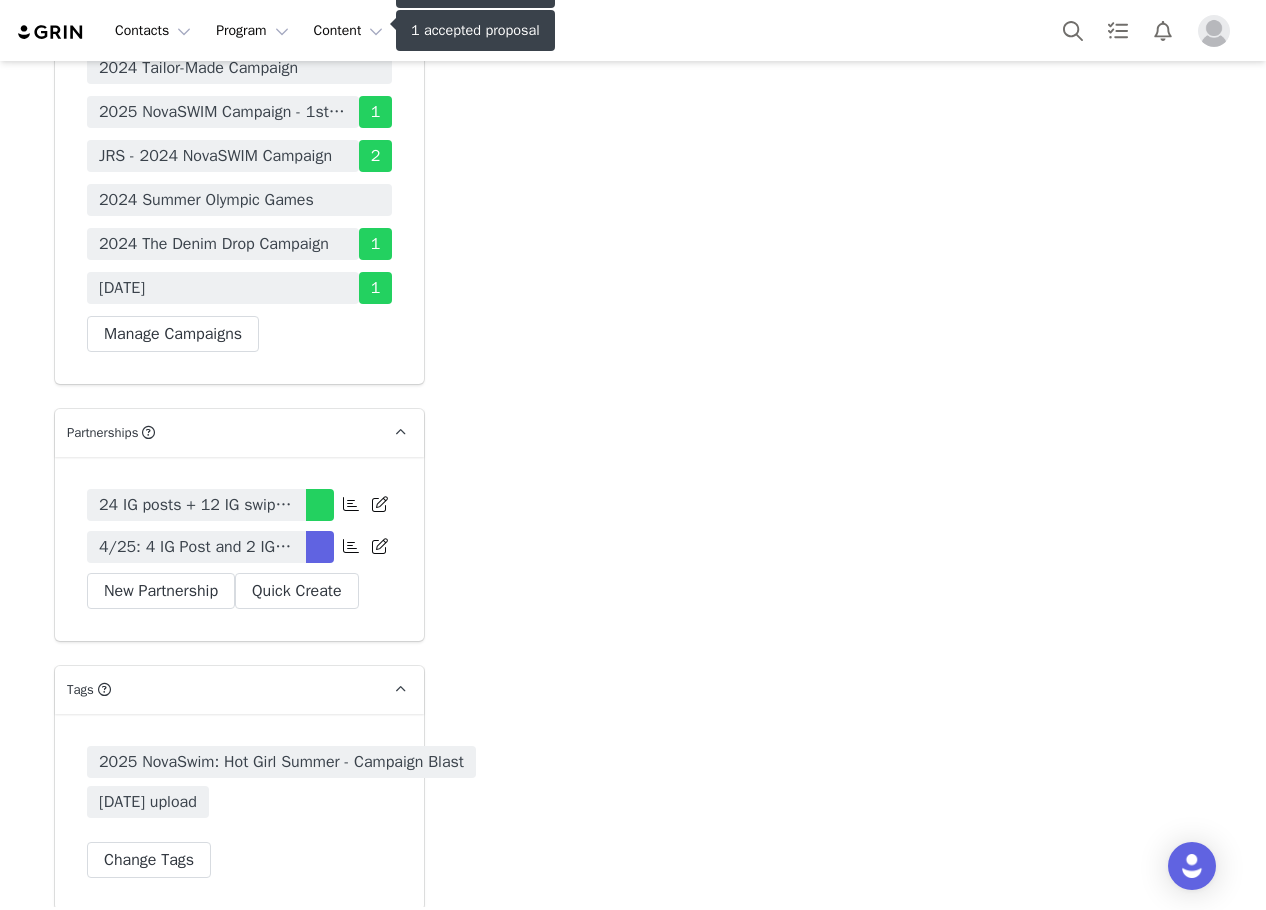 scroll, scrollTop: 5600, scrollLeft: 0, axis: vertical 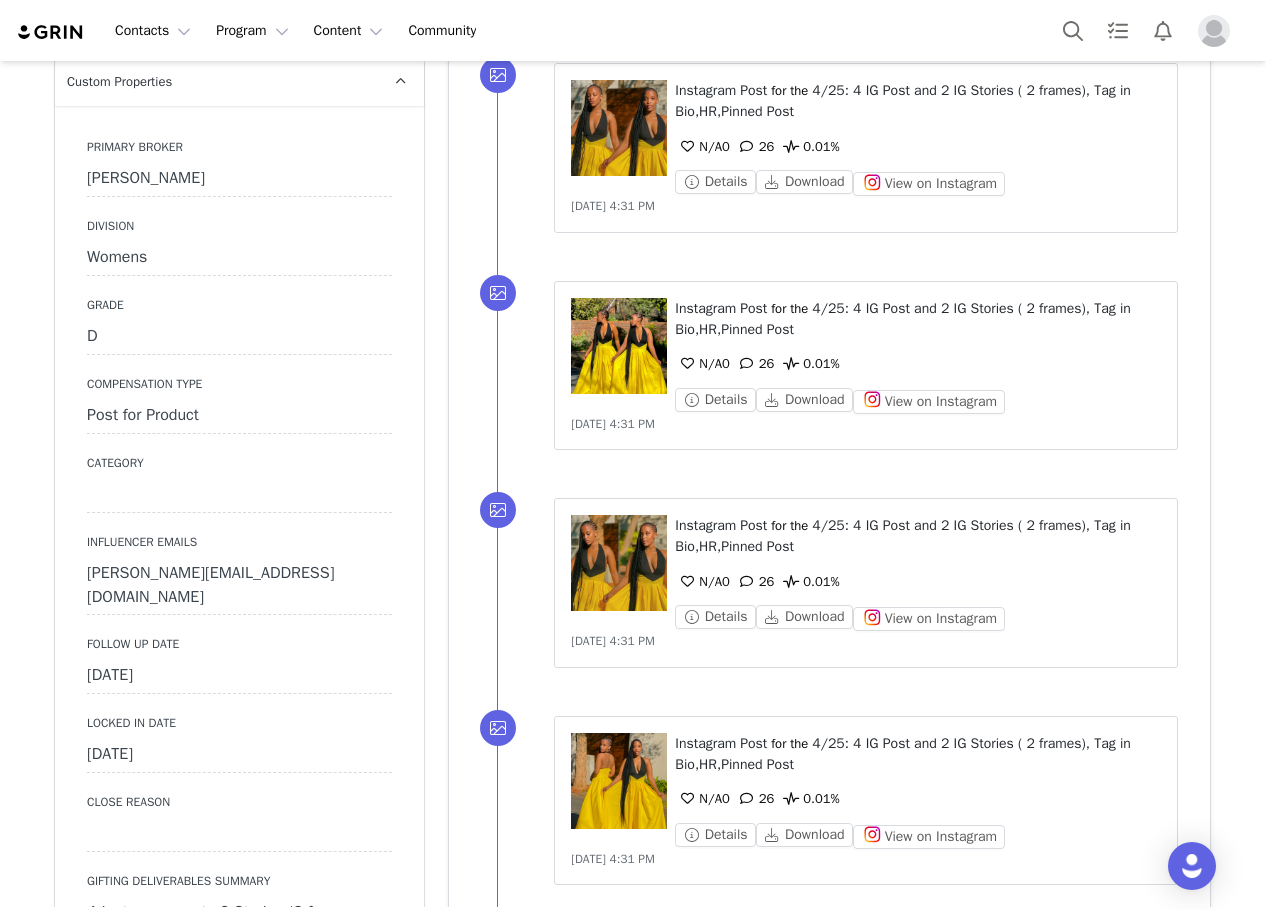 click on "[DATE]" at bounding box center [239, 676] 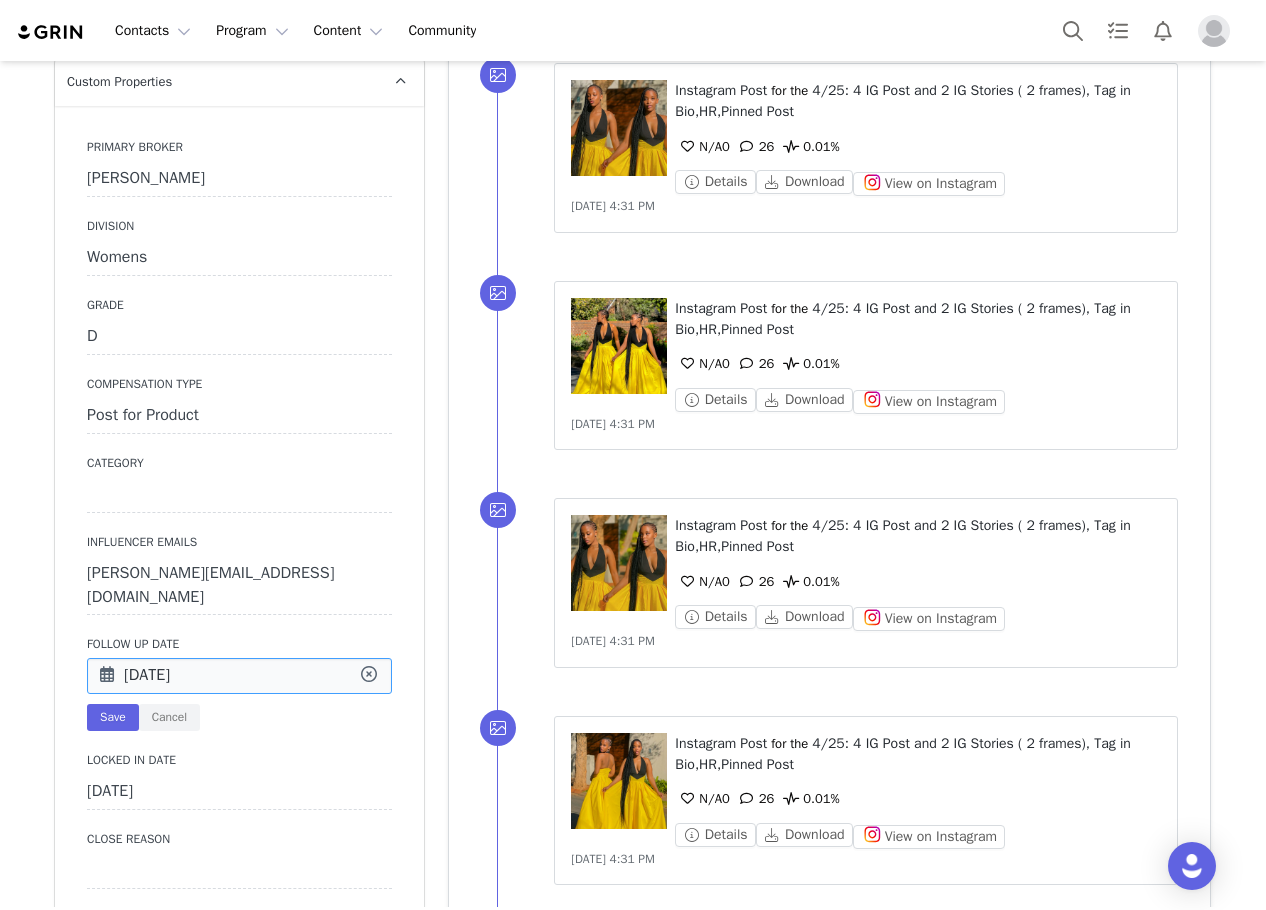drag, startPoint x: 212, startPoint y: 620, endPoint x: 218, endPoint y: 581, distance: 39.45884 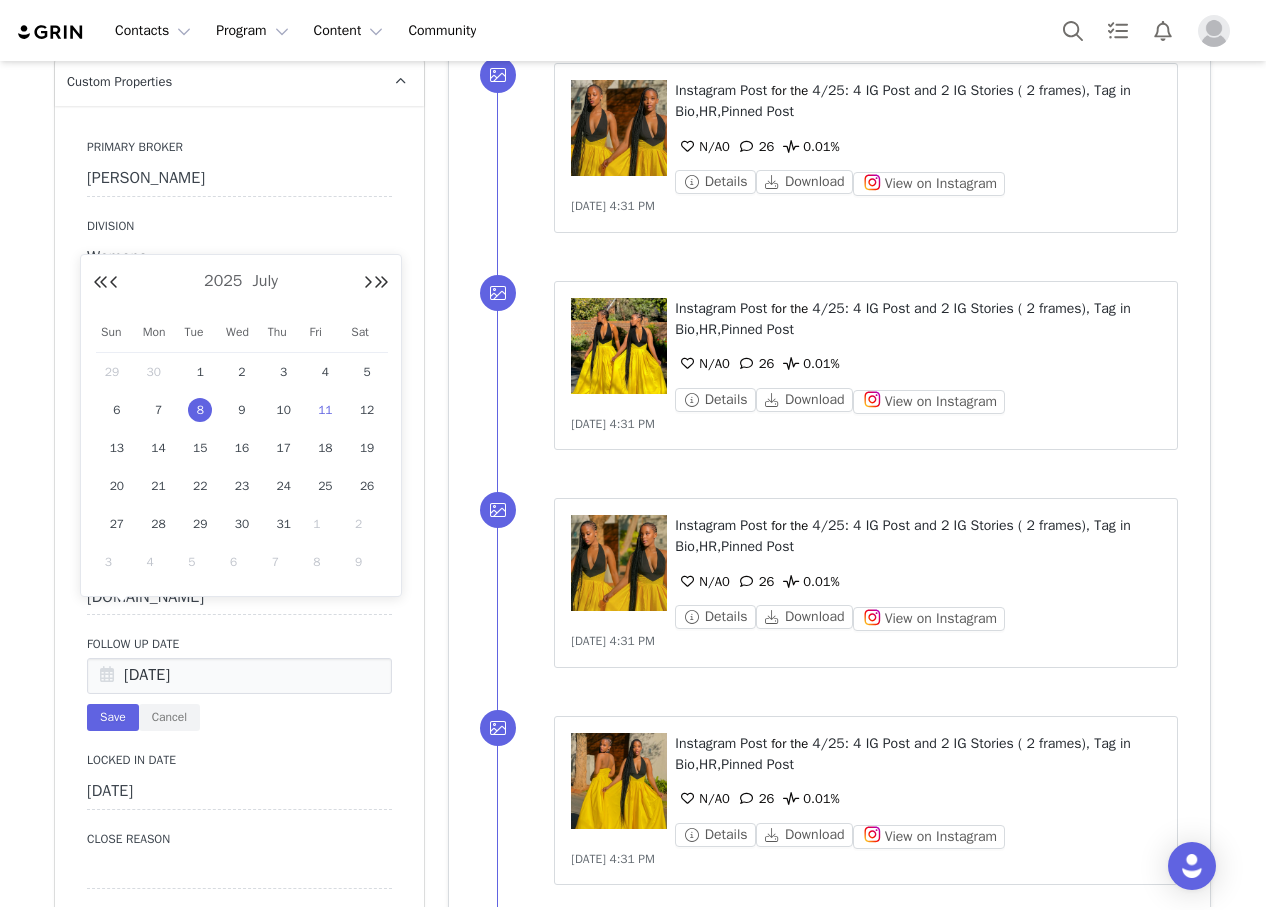 click on "11" at bounding box center [325, 410] 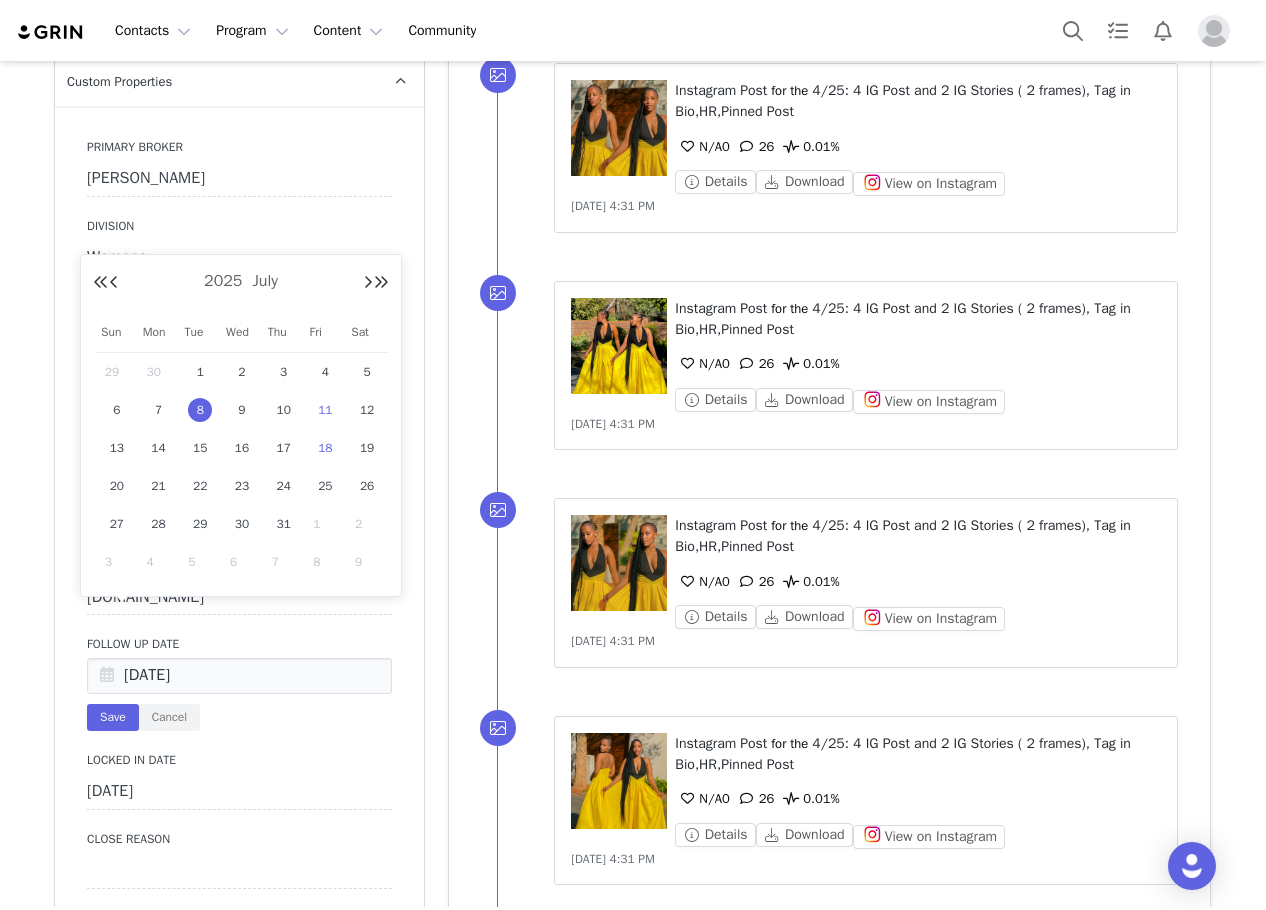 type on "[DATE]" 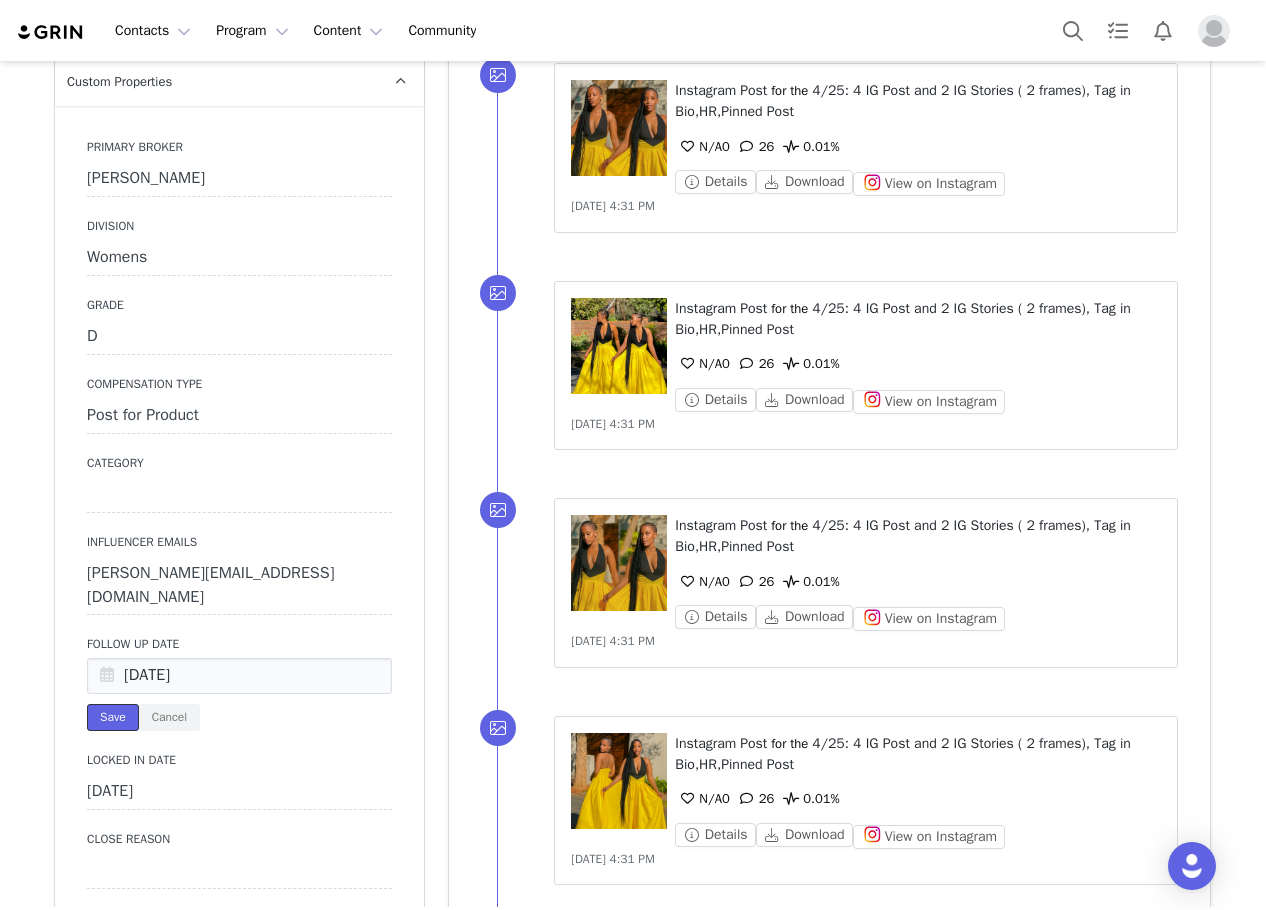 click on "Save" at bounding box center [113, 717] 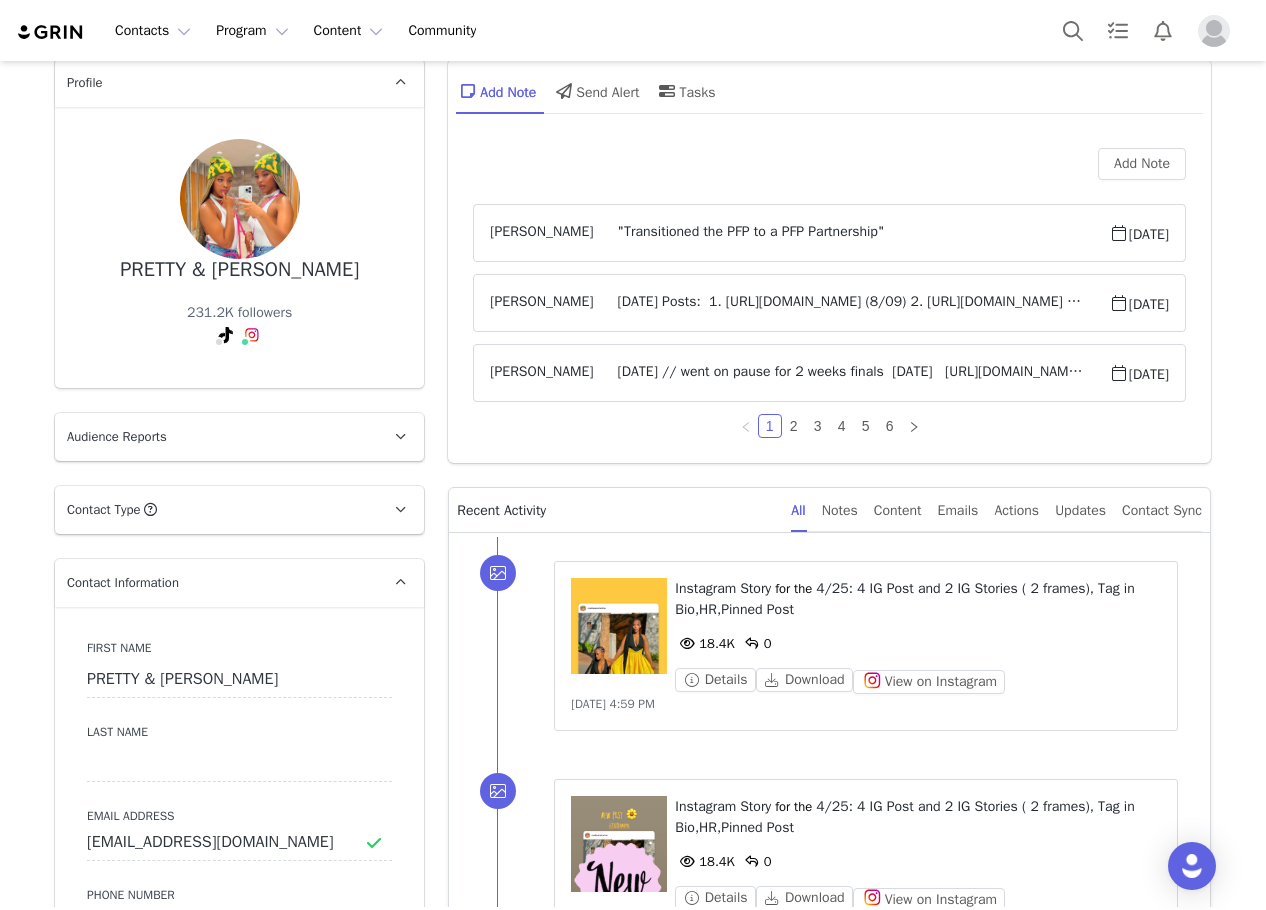 scroll, scrollTop: 0, scrollLeft: 0, axis: both 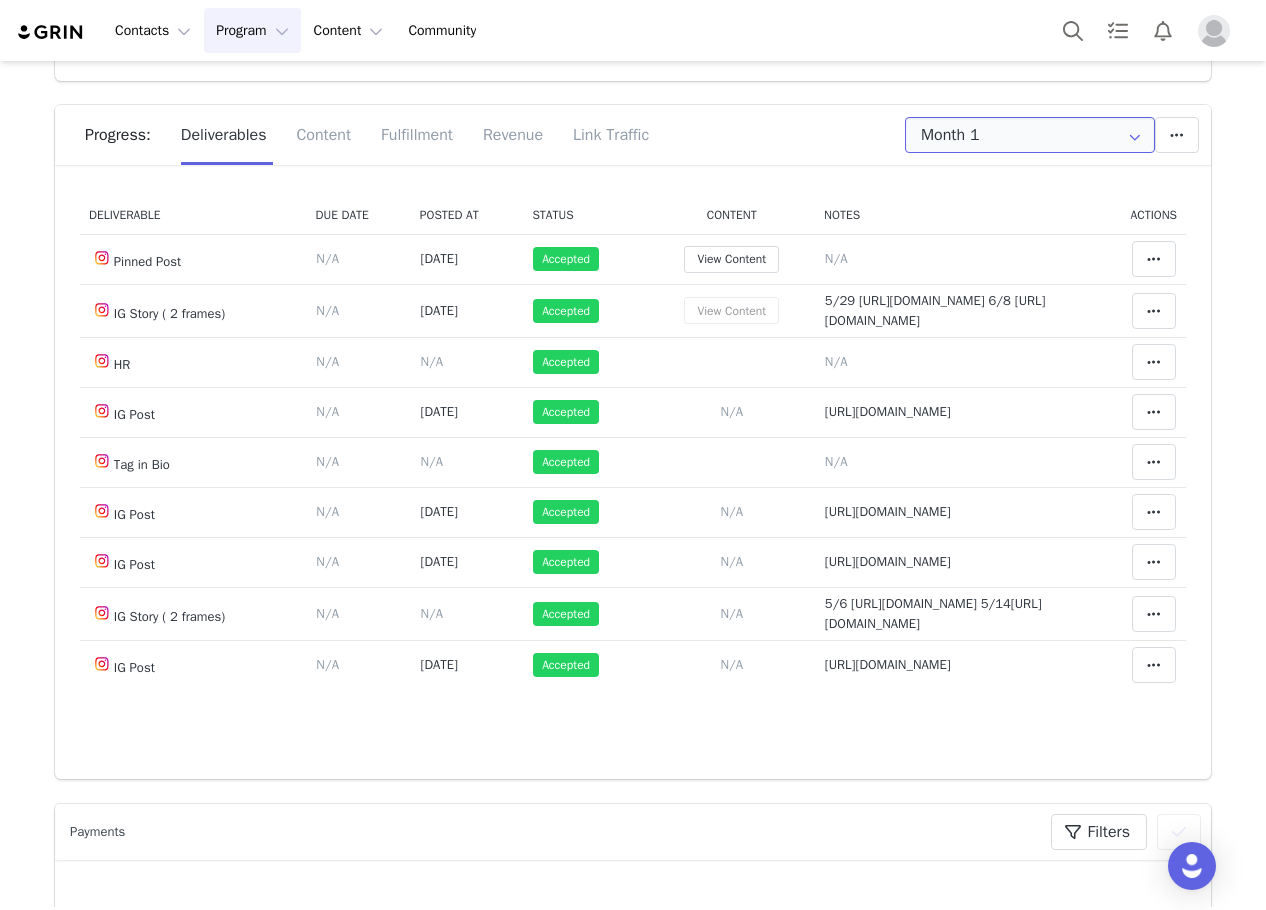 drag, startPoint x: 1059, startPoint y: 119, endPoint x: 1056, endPoint y: 150, distance: 31.144823 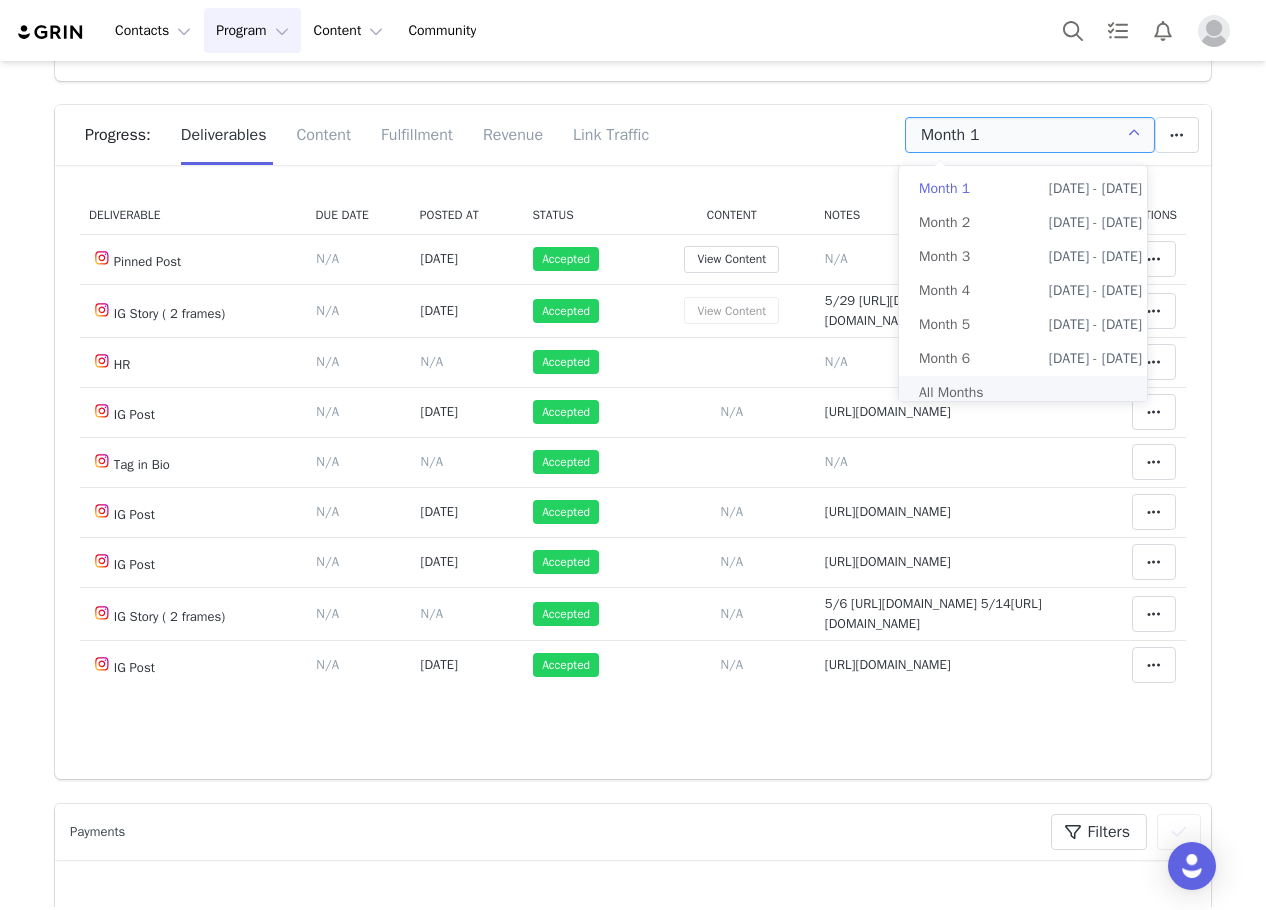 click on "All Months" at bounding box center [1030, 393] 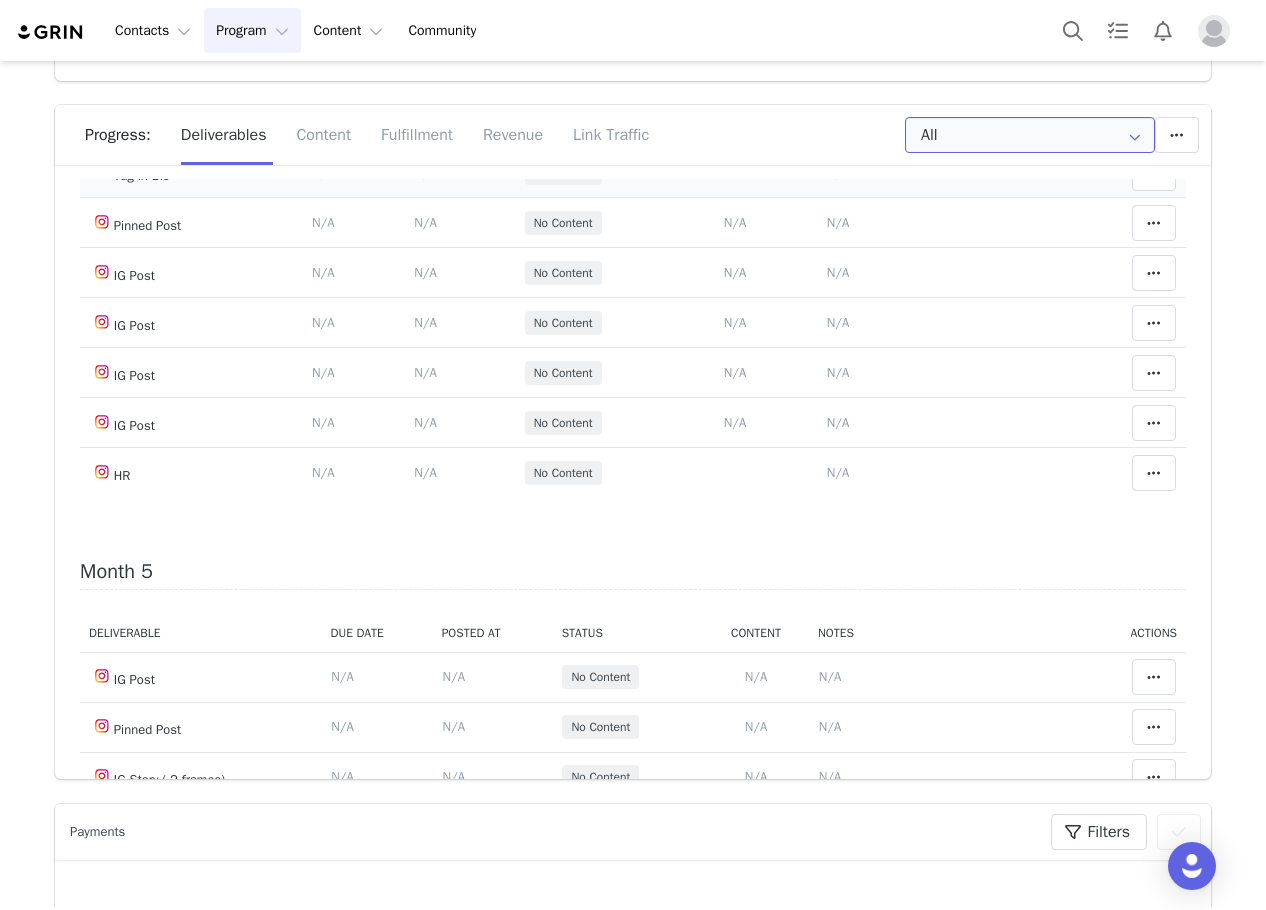 scroll, scrollTop: 1900, scrollLeft: 0, axis: vertical 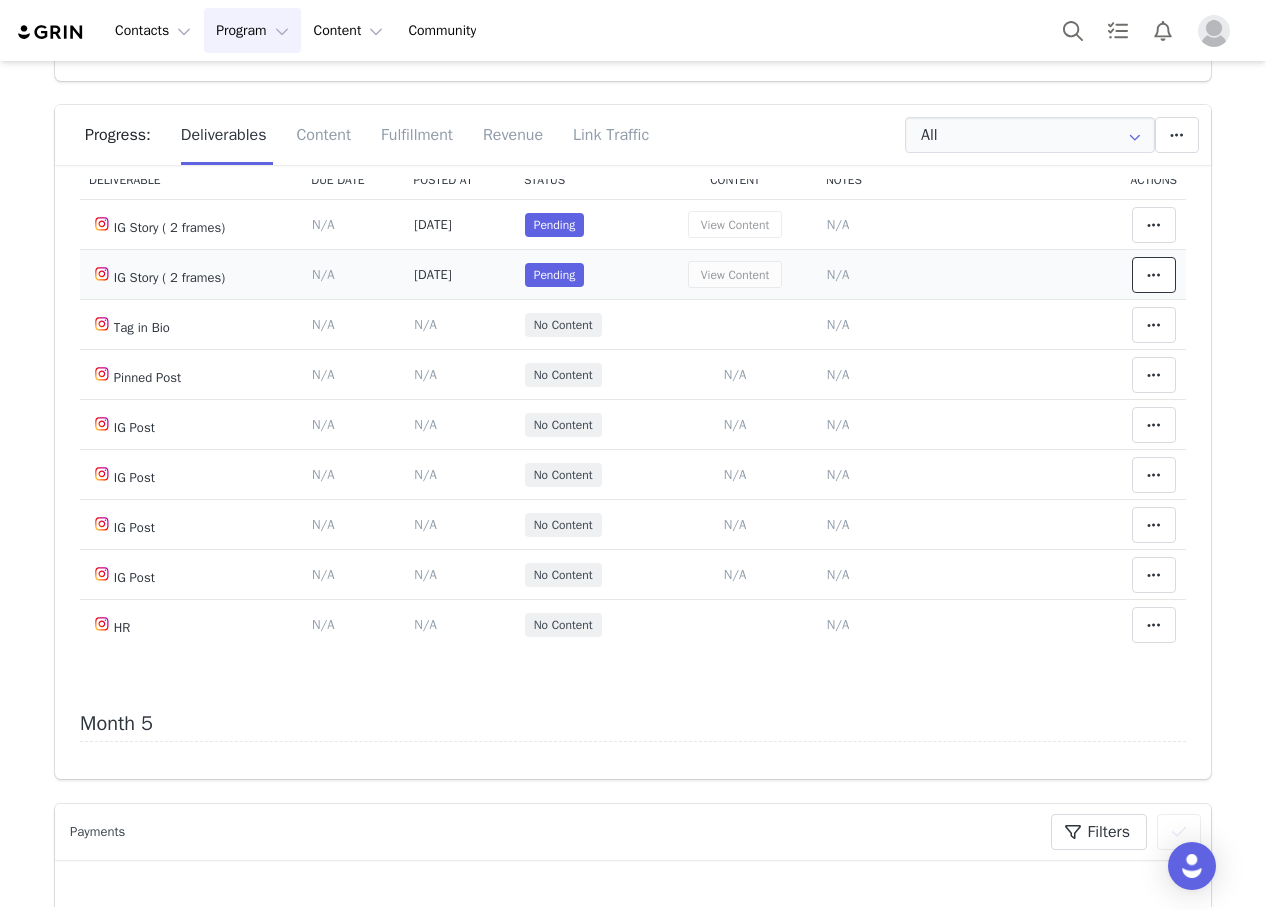 click at bounding box center [1154, 275] 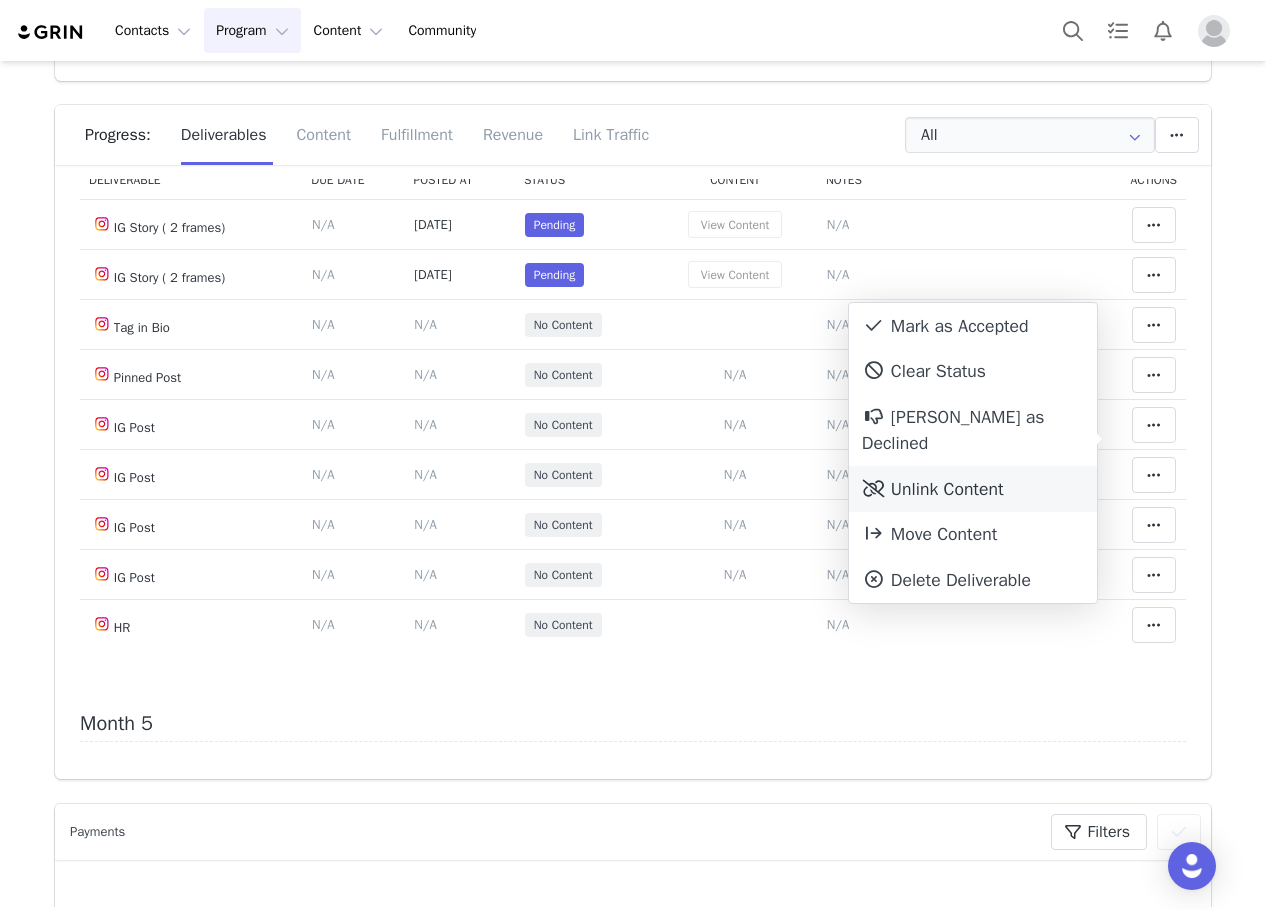 click on "Unlink Content" at bounding box center (973, 489) 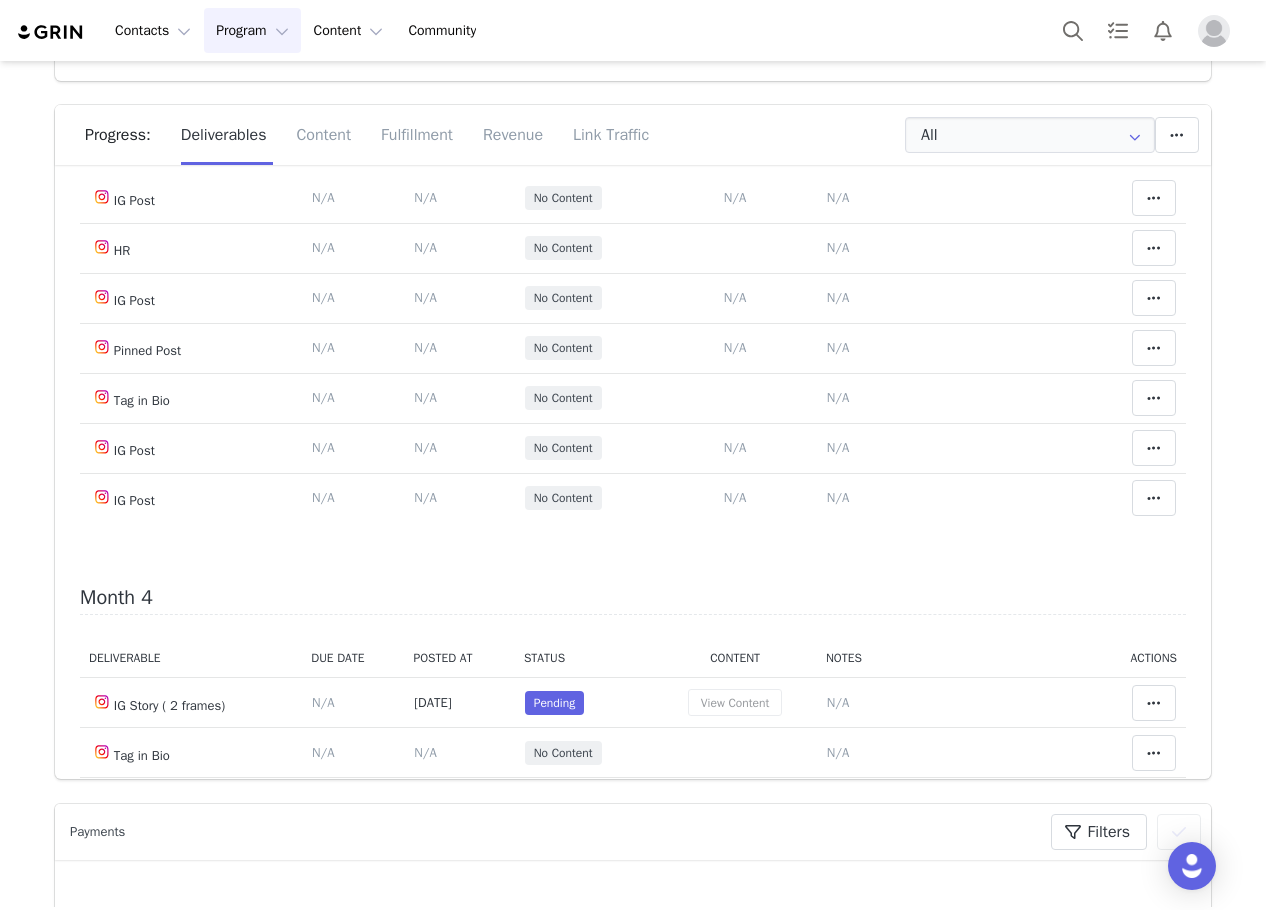 scroll, scrollTop: 1300, scrollLeft: 0, axis: vertical 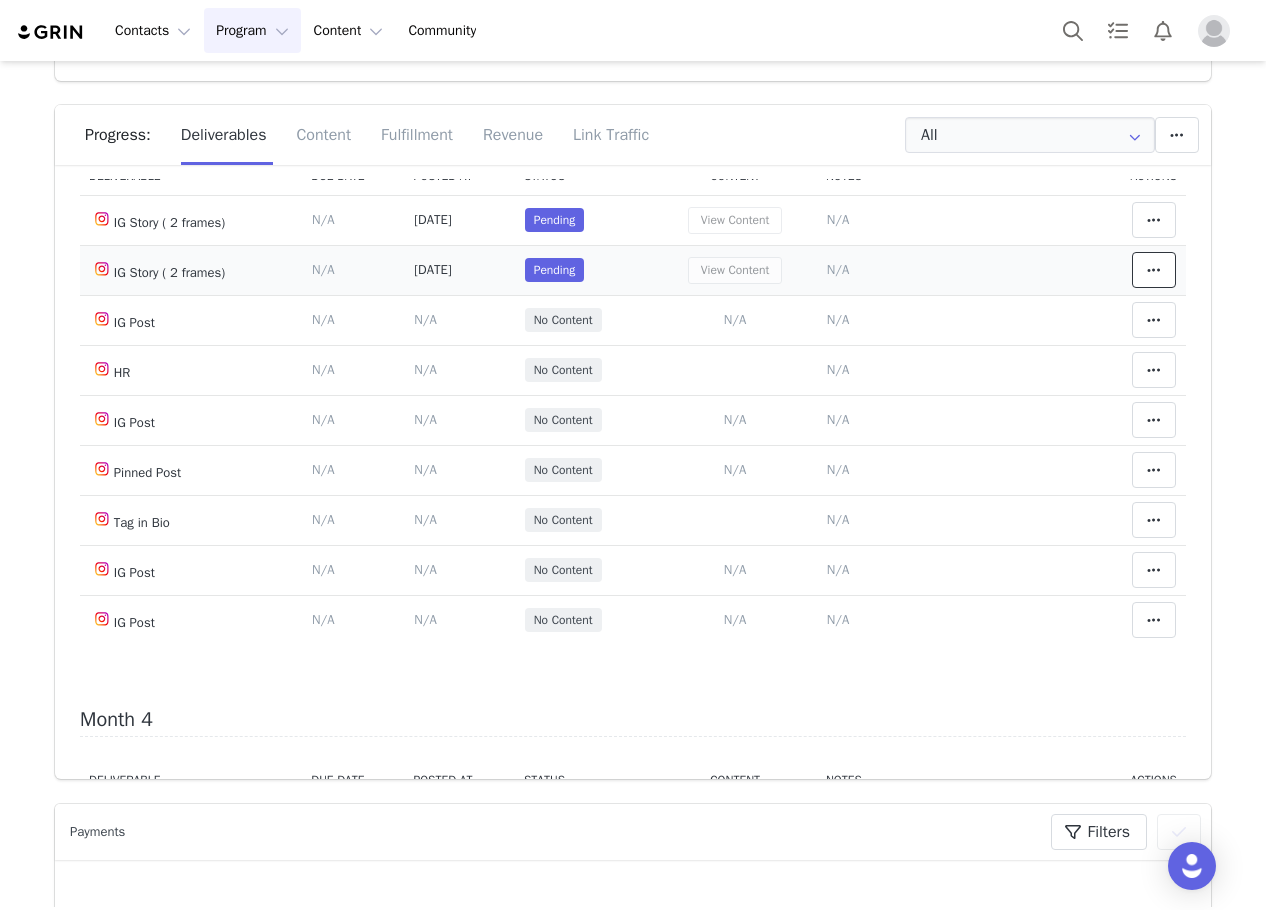 click at bounding box center (1154, 270) 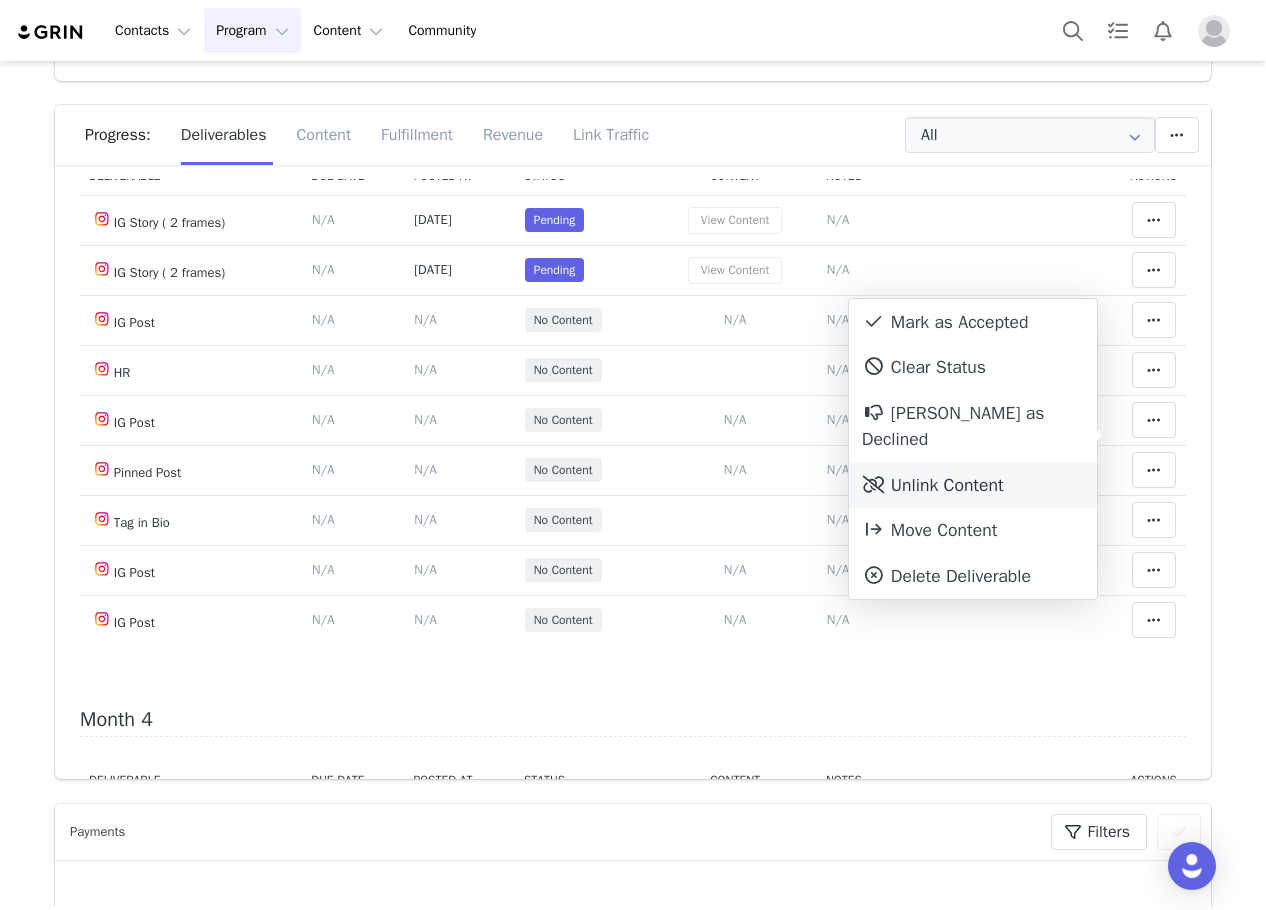 click on "Unlink Content" at bounding box center [973, 485] 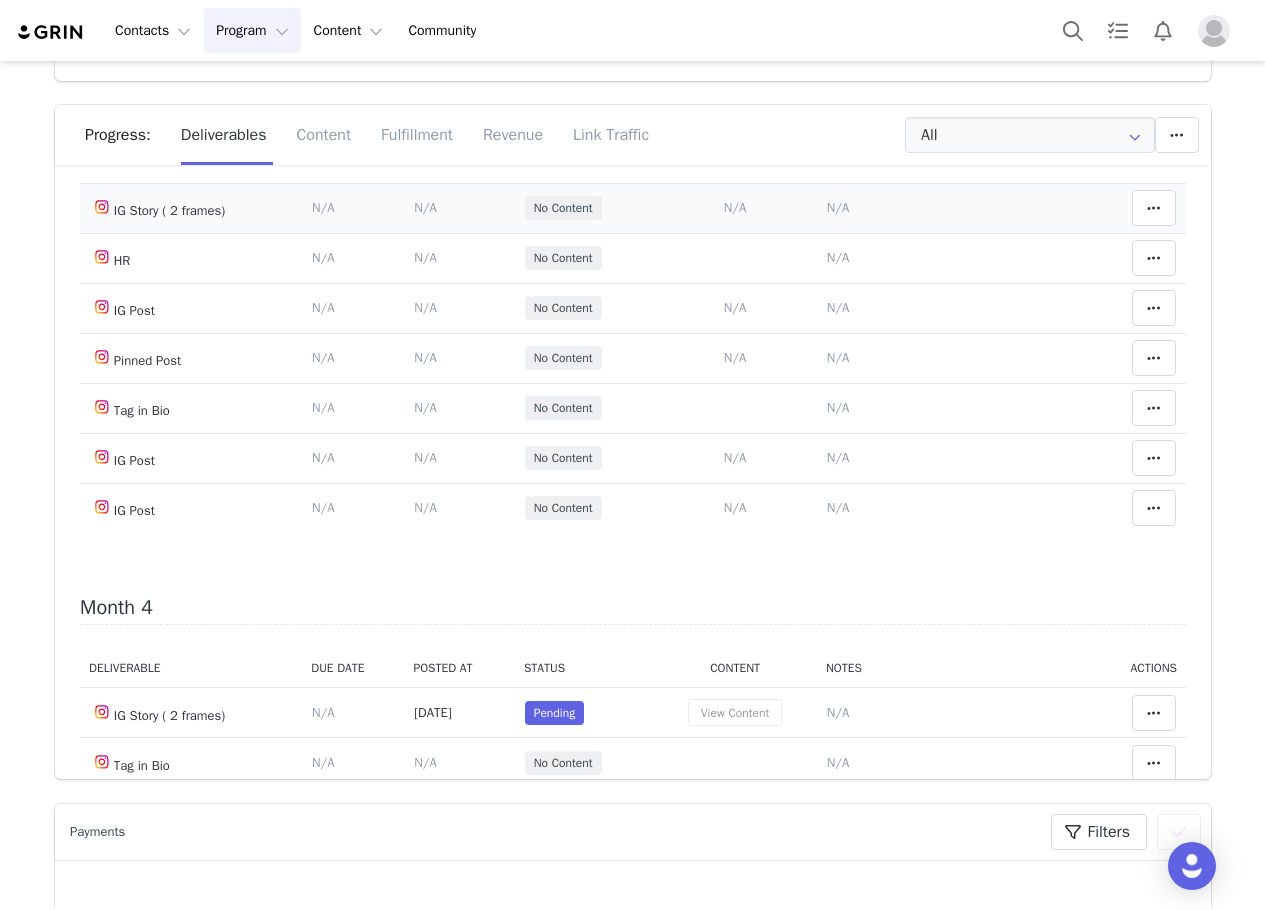 scroll, scrollTop: 1800, scrollLeft: 0, axis: vertical 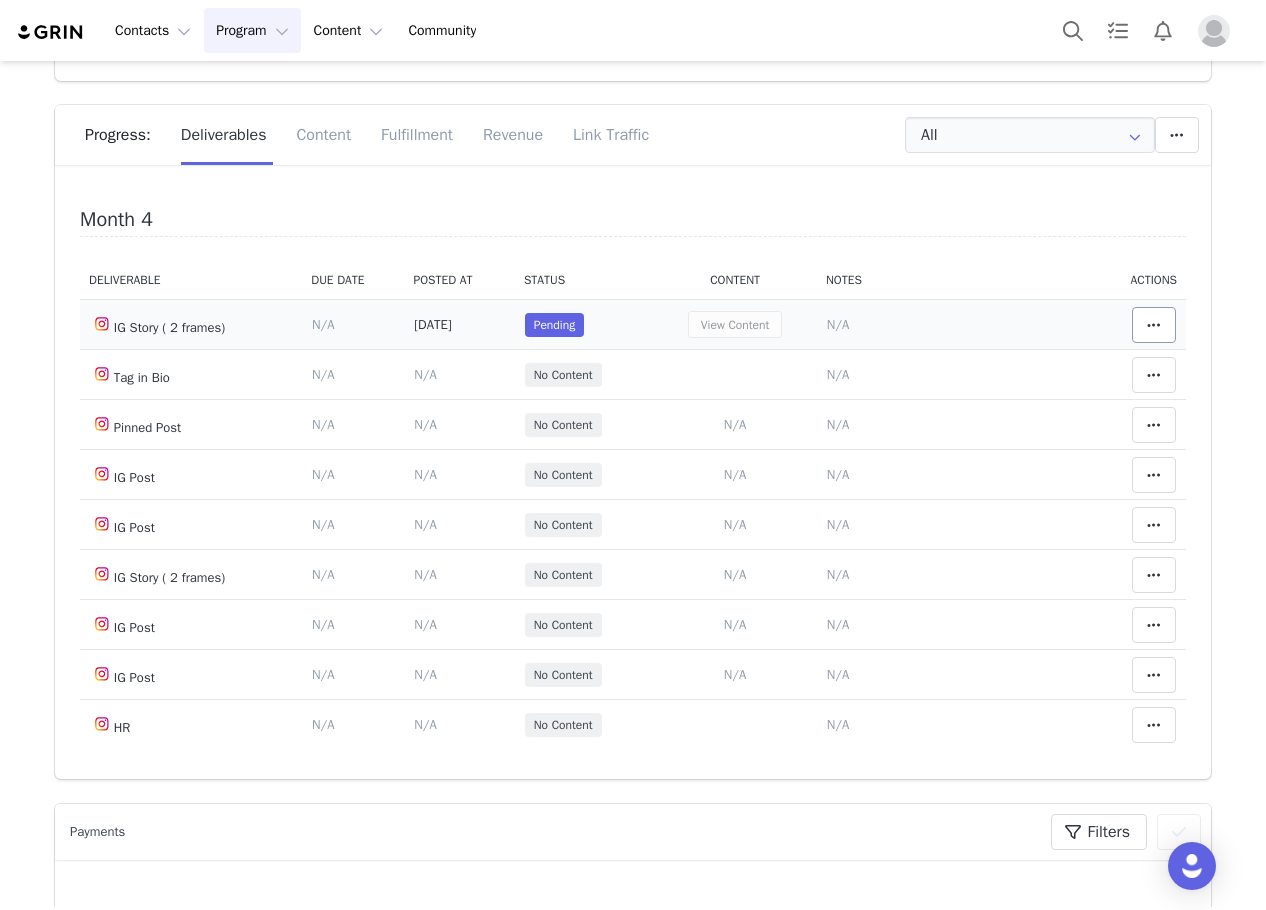 click on "Mark as Accepted   Clear Status   Reason for declining this deliverable   Decline   Mark as Declined   Unlink Content  Move Content  Move  Cancel  Move Content  Delete Deliverable  This will unlink any content, this cannot be undone.  Yes, delete deliverable  Delete Deliverable  Match Deliverable with Content" at bounding box center (1139, 325) 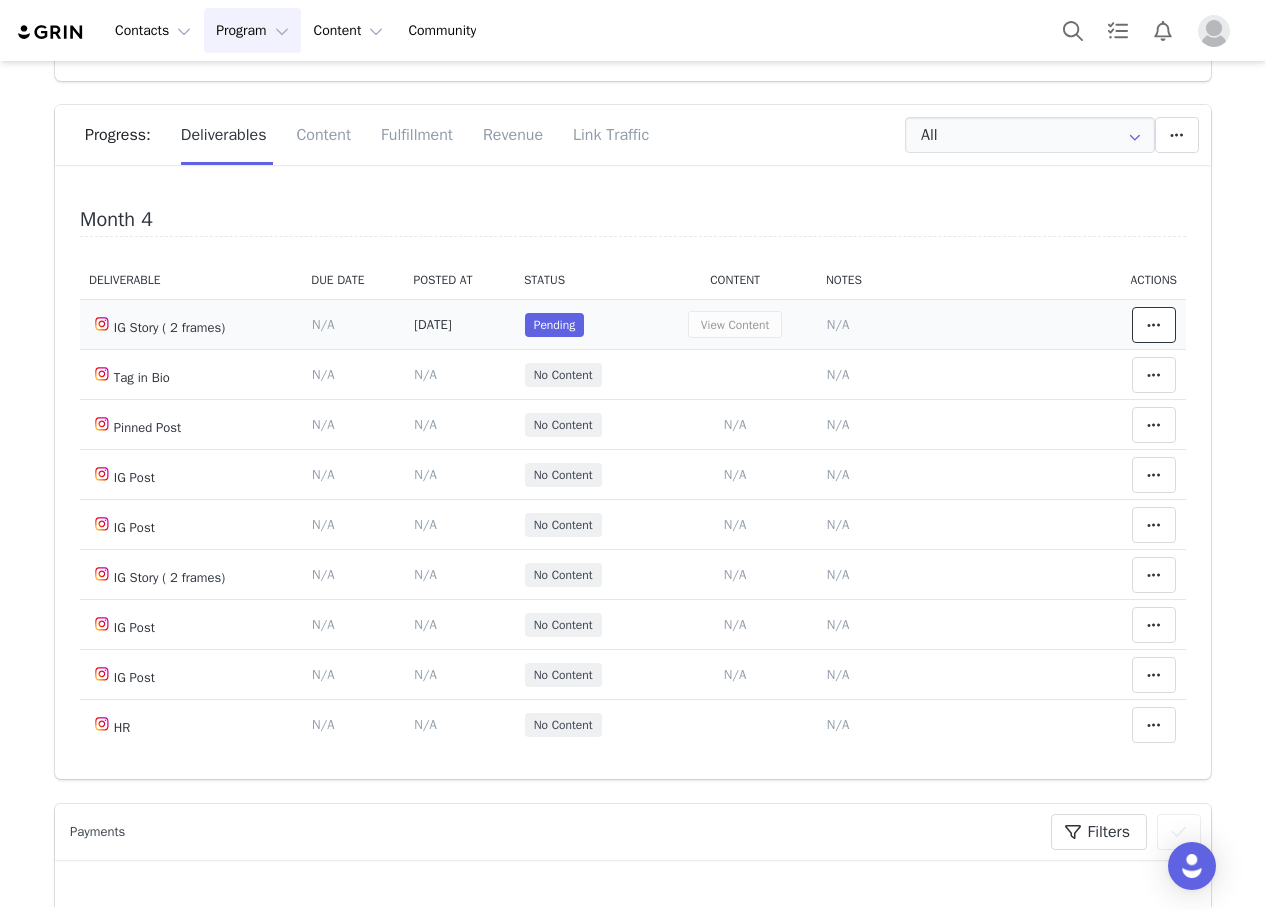 click at bounding box center [1154, 325] 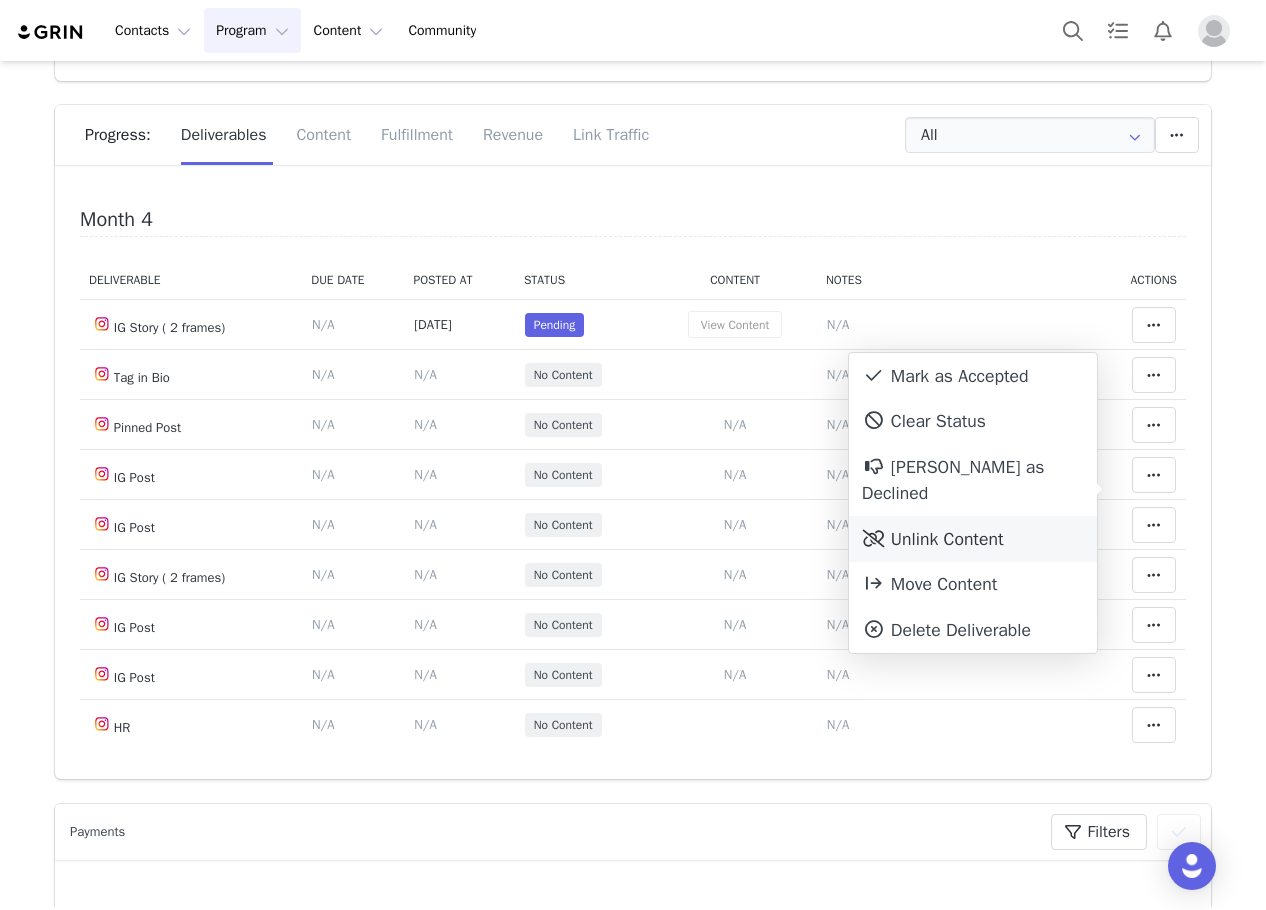 click on "Unlink Content" at bounding box center (973, 539) 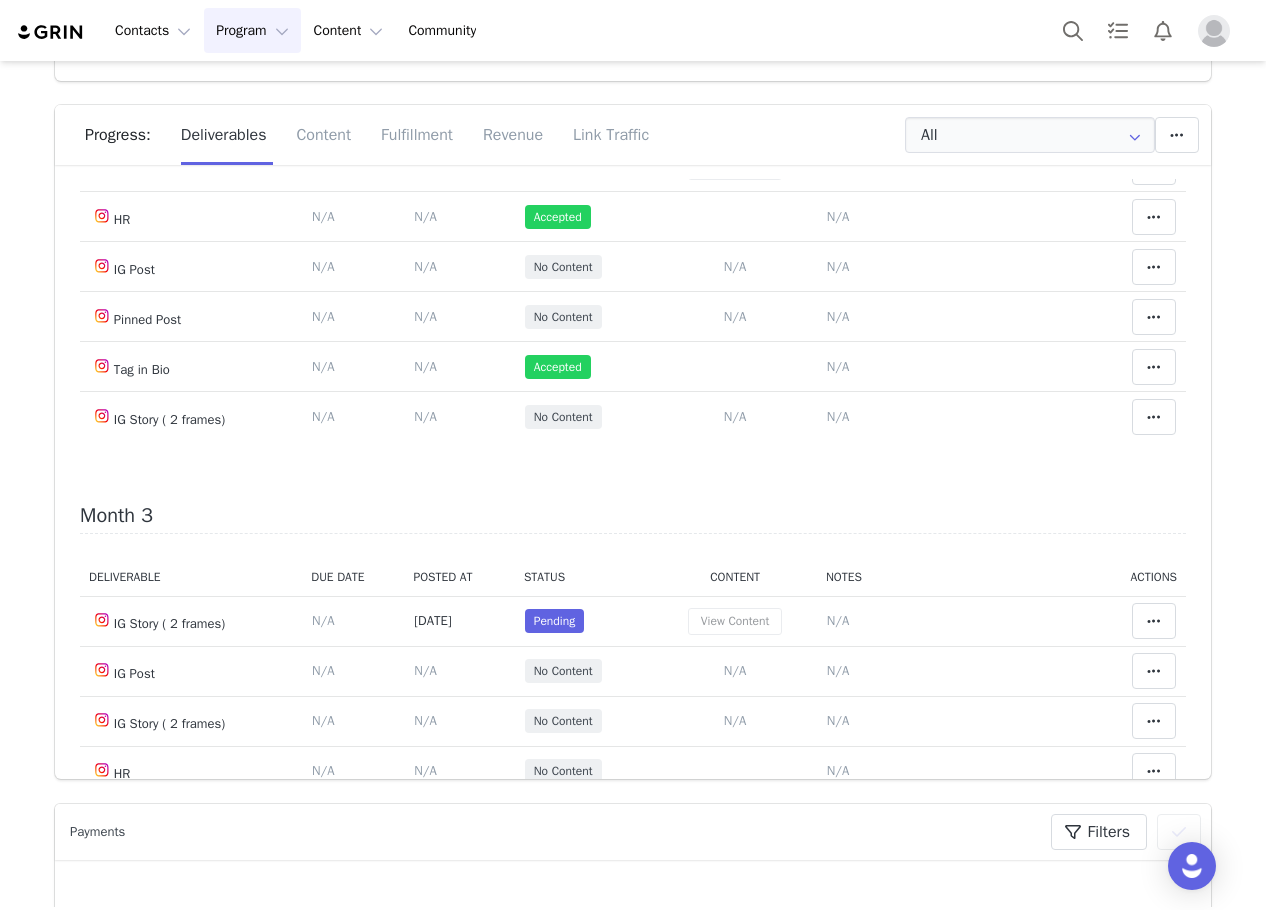 scroll, scrollTop: 900, scrollLeft: 0, axis: vertical 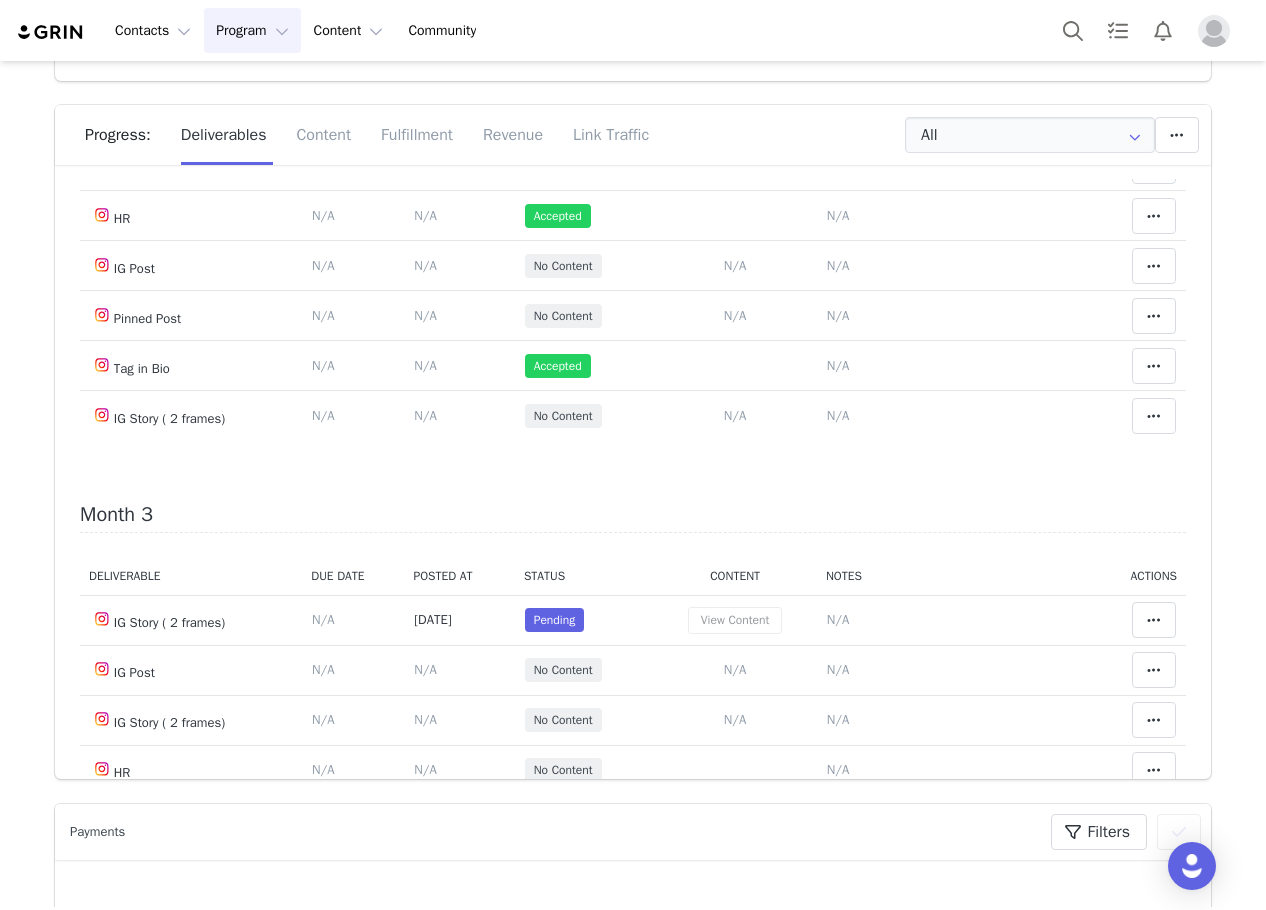 click at bounding box center (1154, 116) 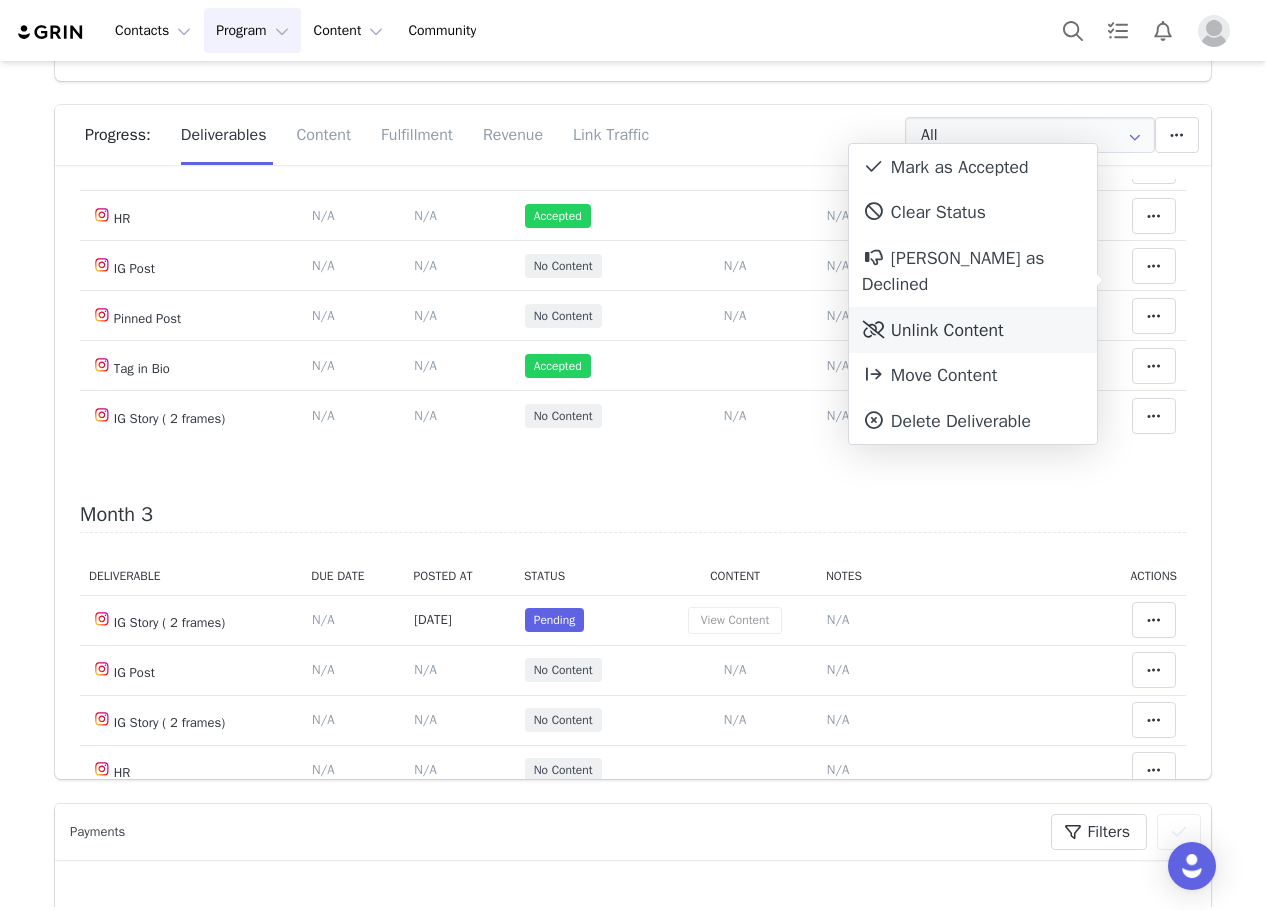 click on "Unlink Content" at bounding box center (973, 330) 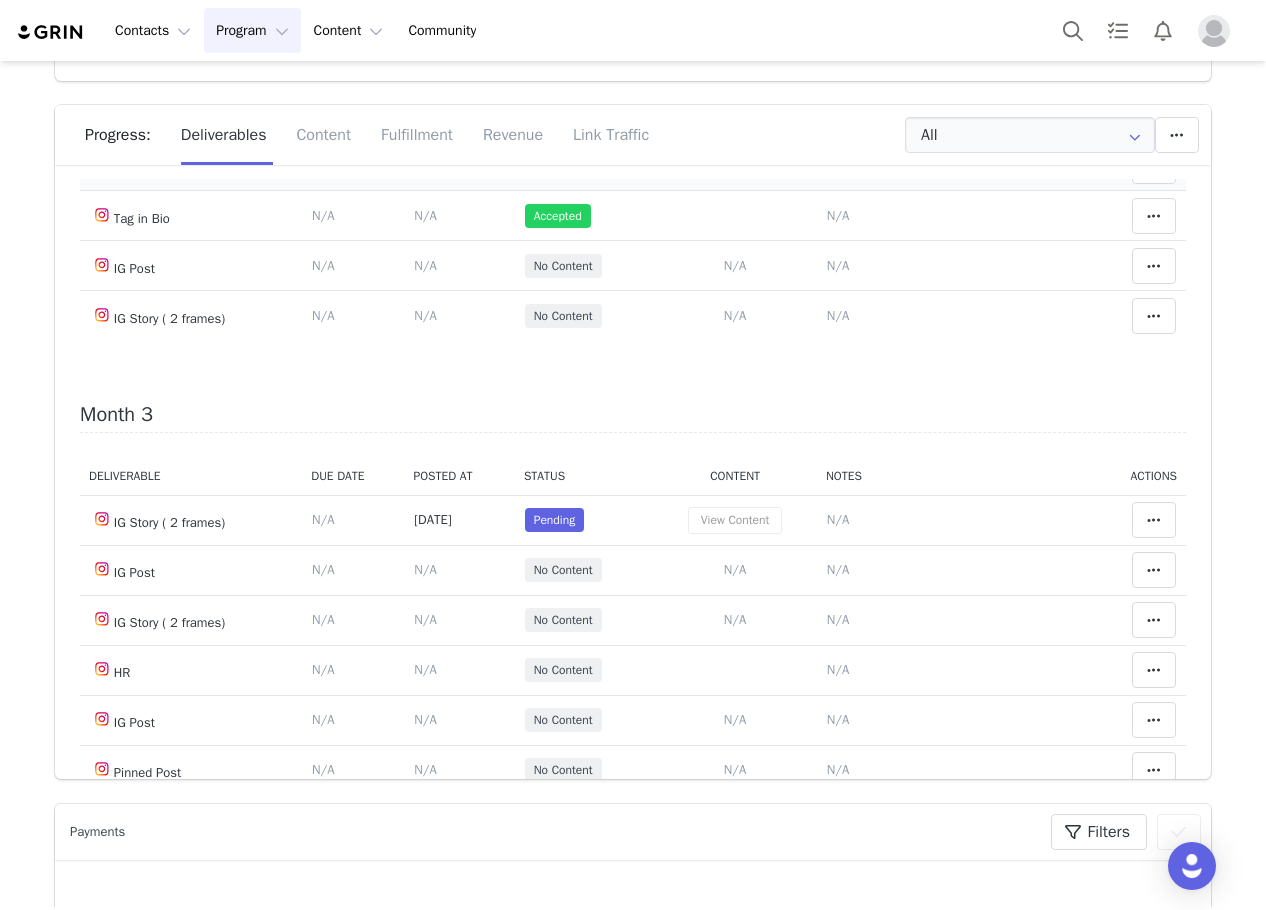 scroll, scrollTop: 800, scrollLeft: 0, axis: vertical 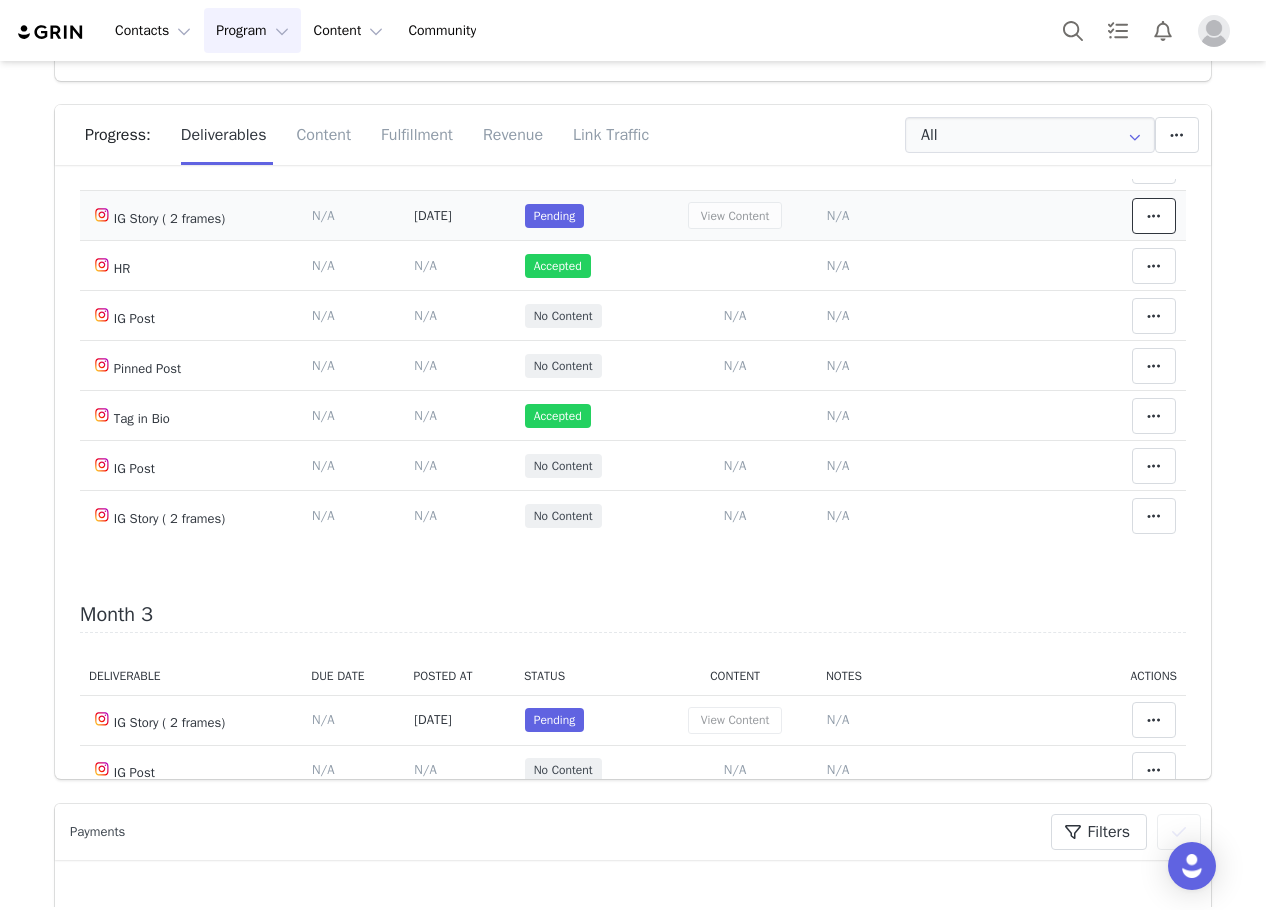 click at bounding box center [1154, 216] 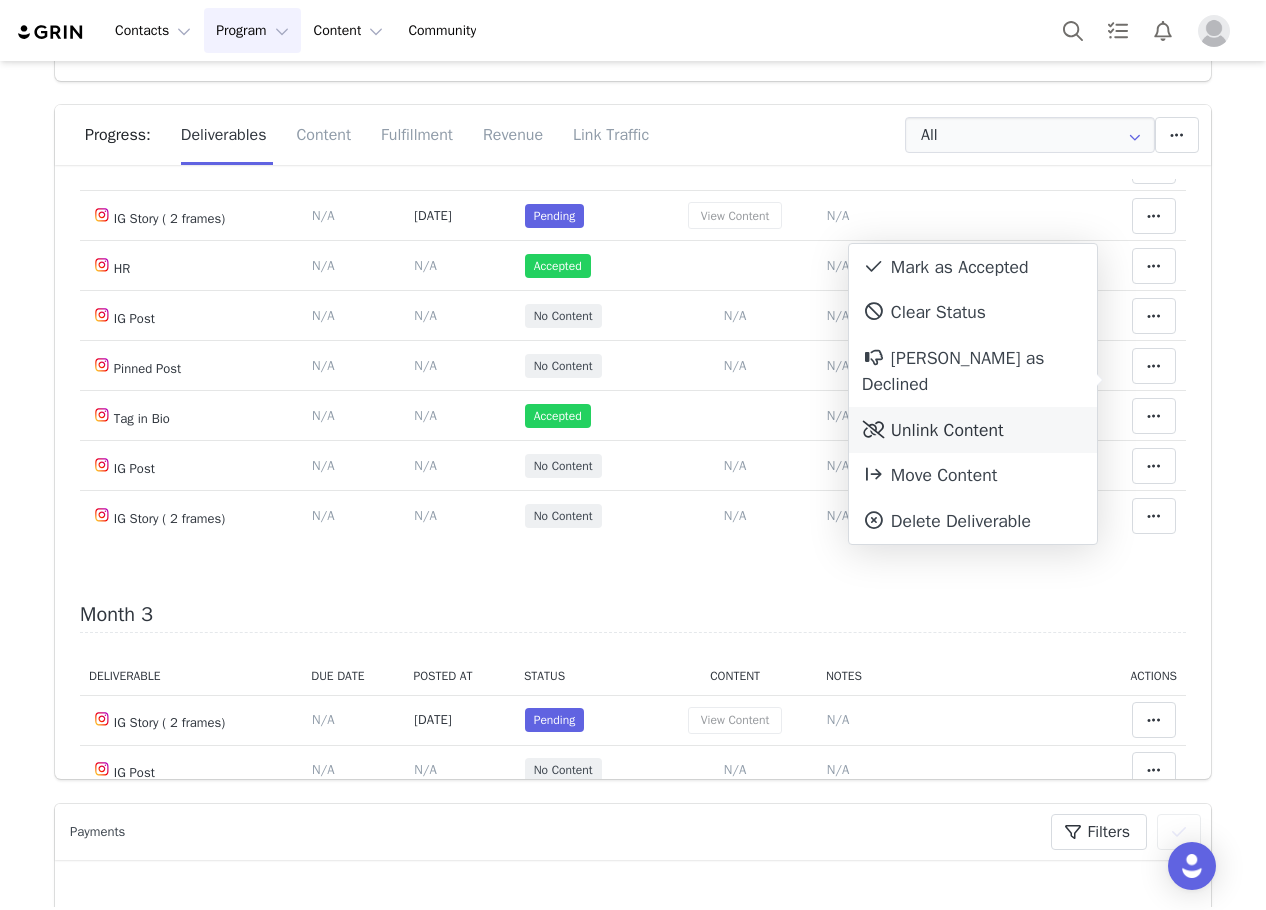 click on "Unlink Content" at bounding box center (973, 430) 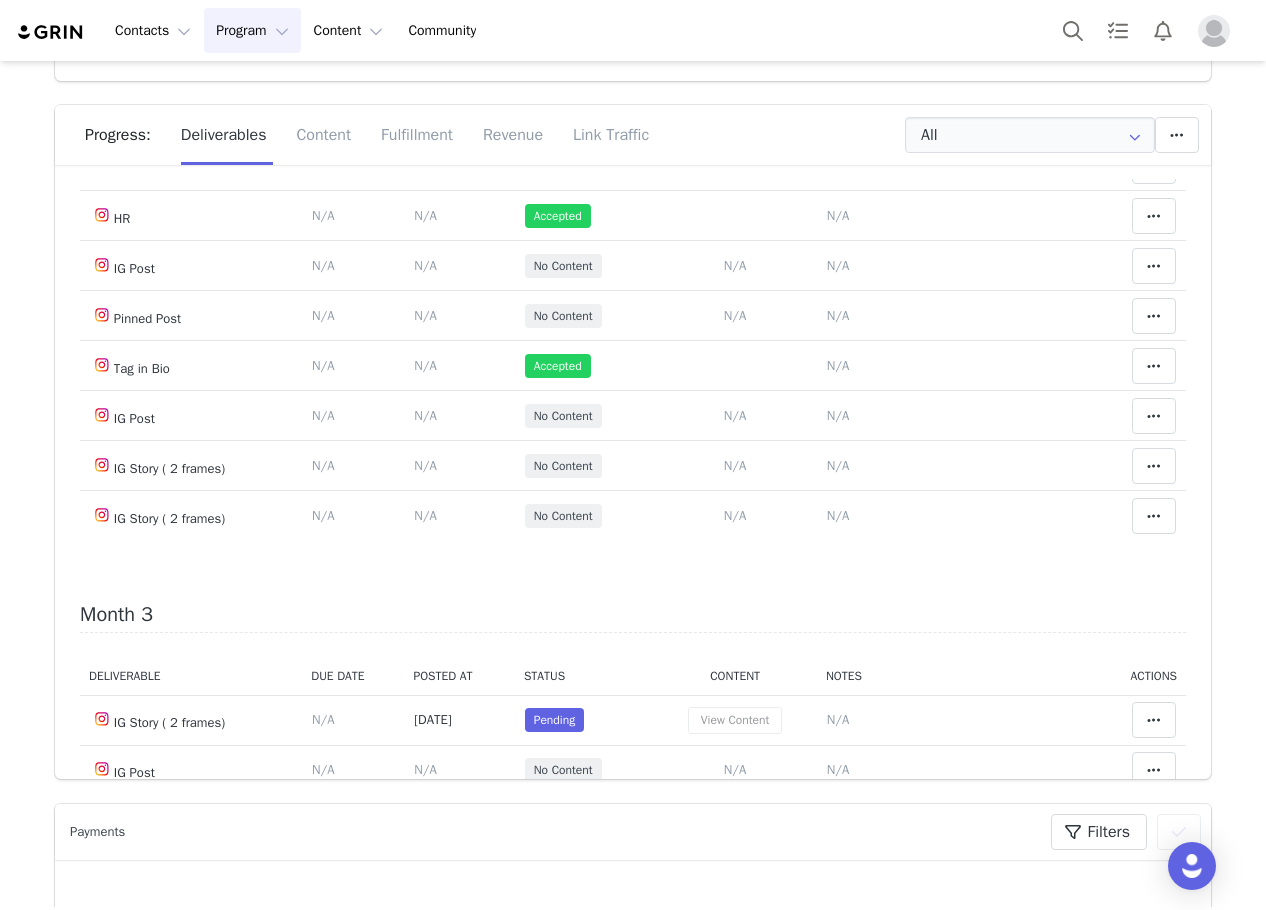scroll, scrollTop: 1200, scrollLeft: 0, axis: vertical 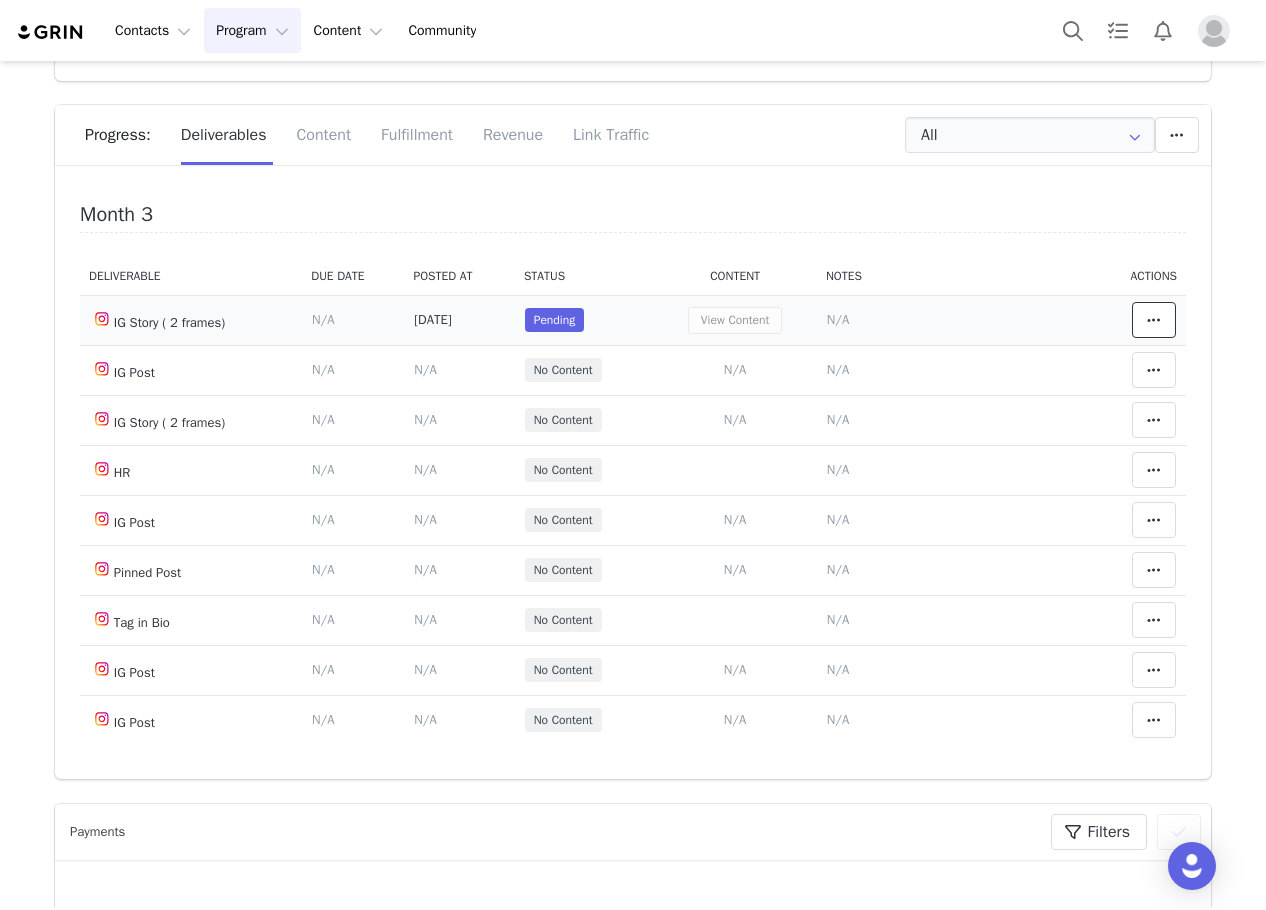 click at bounding box center (1154, 320) 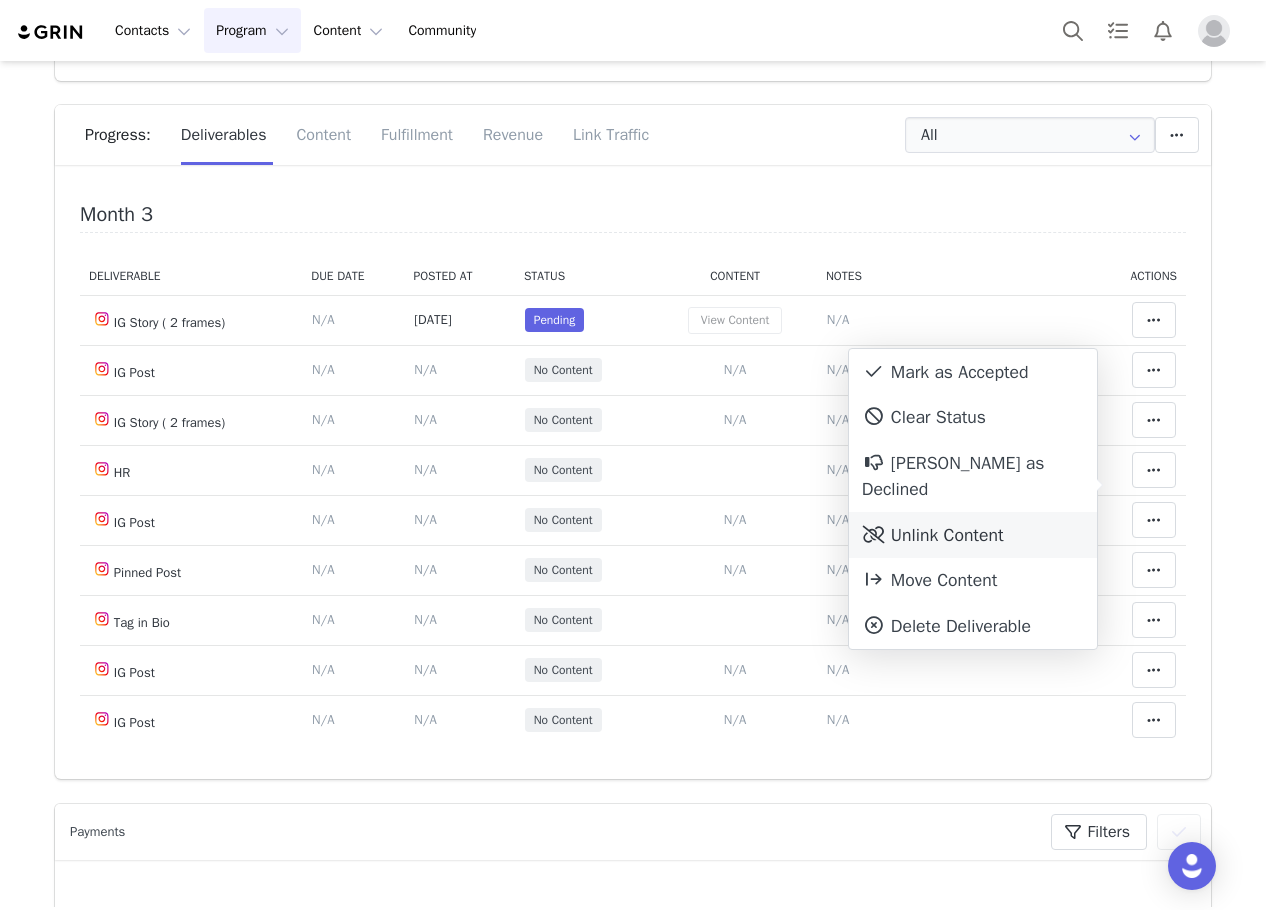 click on "Unlink Content" at bounding box center [973, 535] 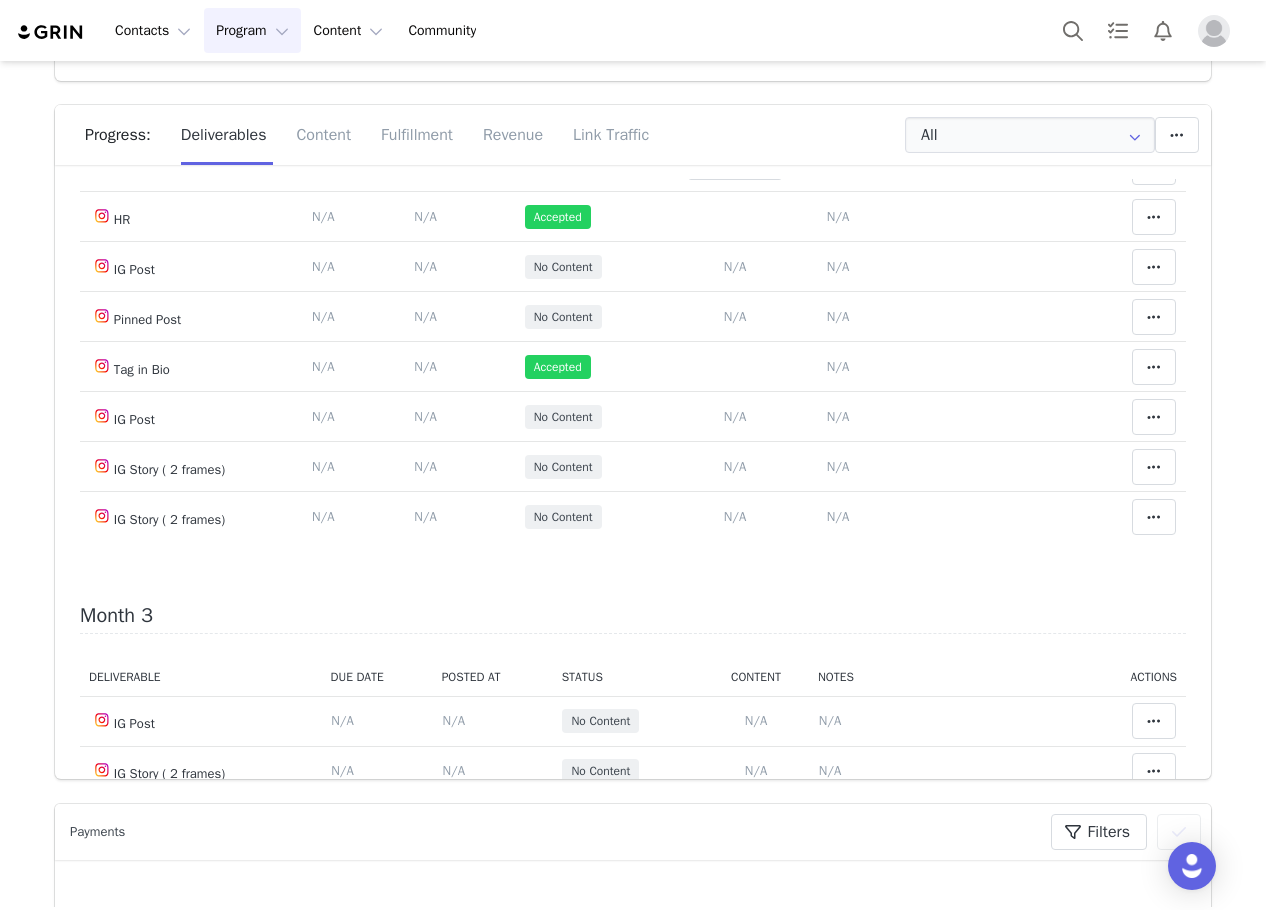 scroll, scrollTop: 800, scrollLeft: 0, axis: vertical 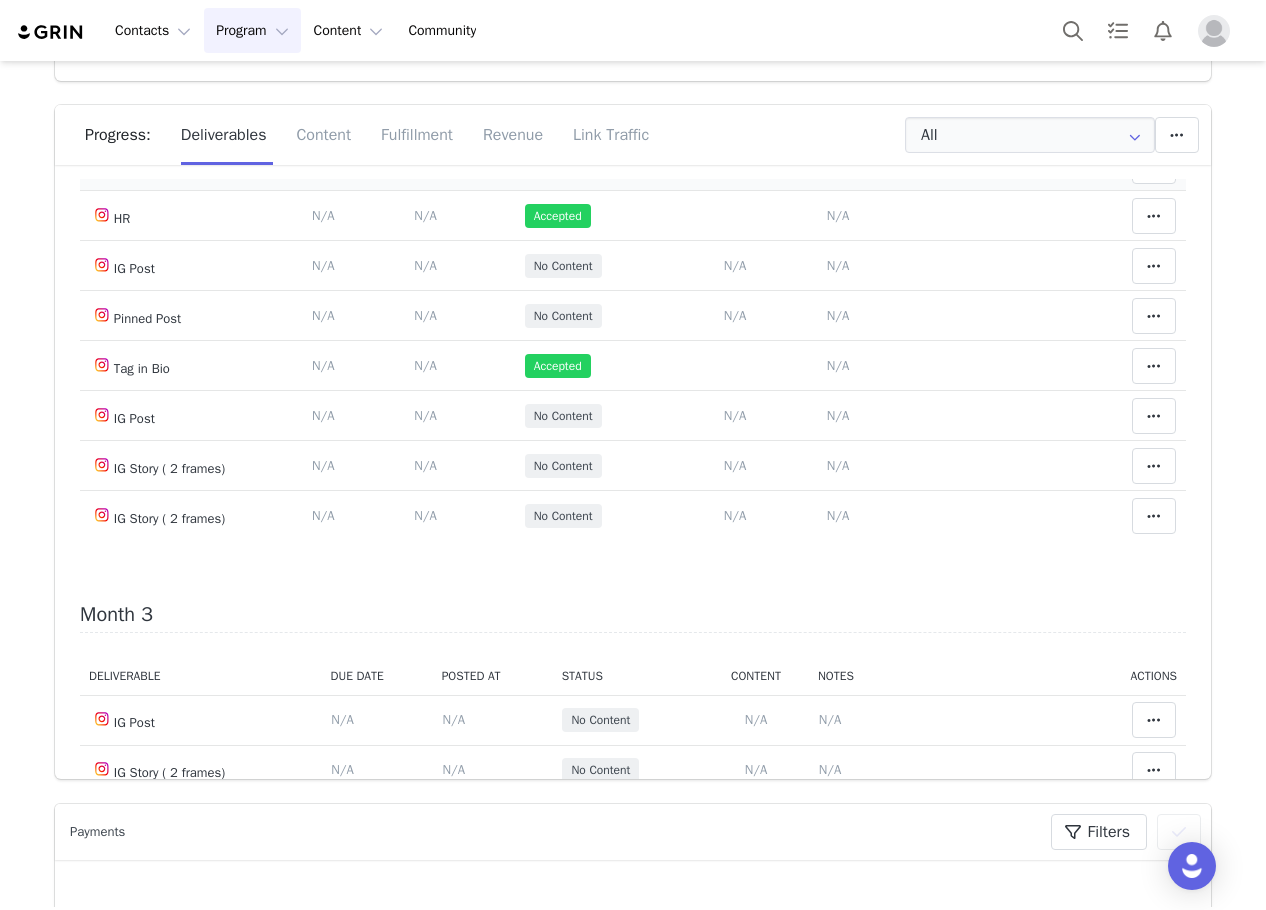 click on "View Content" at bounding box center (735, 165) 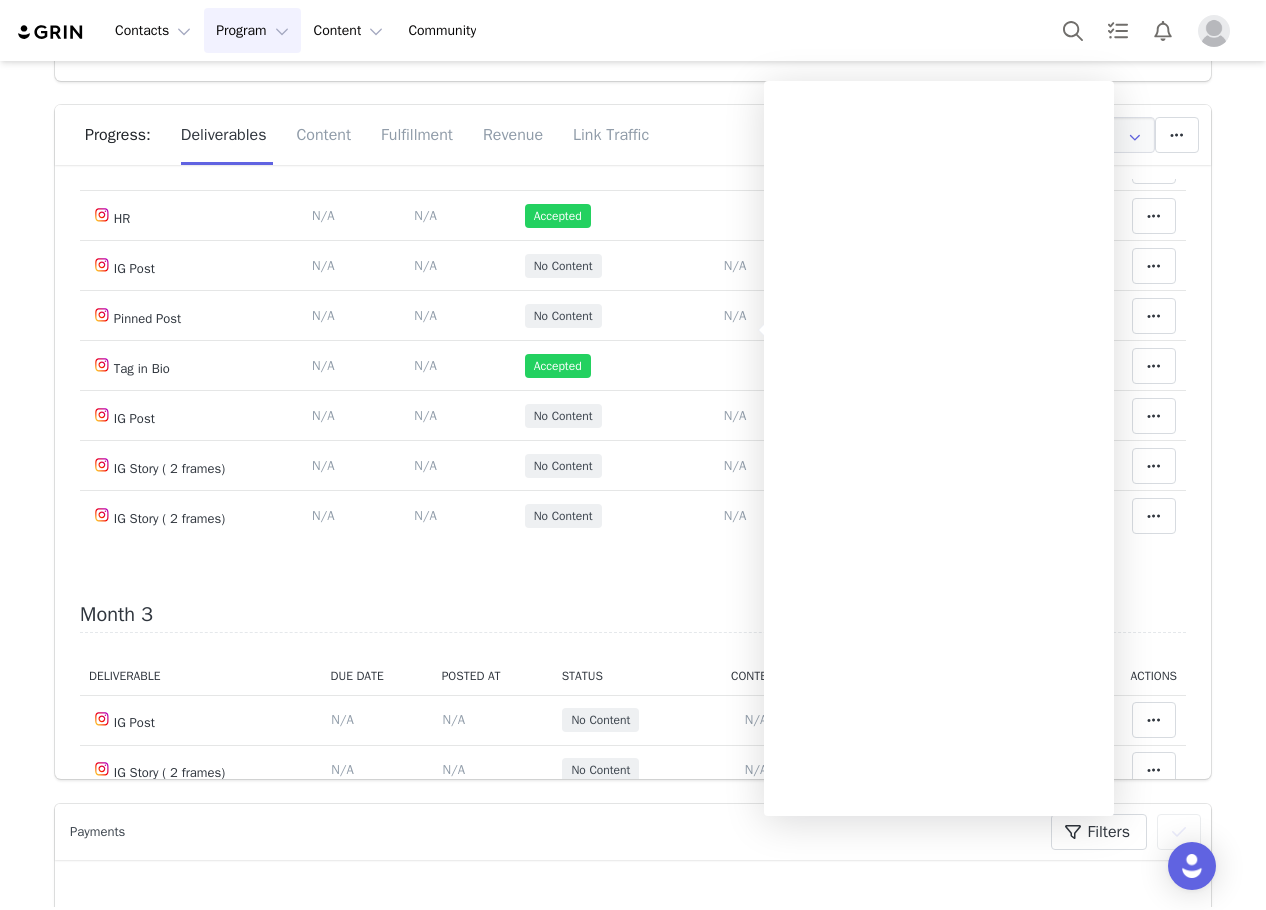 click on "Partnerships  PRETTY & YVONNE   4/25: 4 IG Post and 2 IG Stories ( 2 frames), Tag in Bio,HR,Pinned Post  Edit Partnership  Budget $0.00 Spend $2,372.50 Revenue $0.00 Revenue ROI 0x IMV $32,287.84 IMV ROI 13.61x Progress: Deliverables Content Fulfillment Revenue Link Traffic All Add a new deliverable  What type of deliverable?   IG Post   Pinned Post   HR   IG Story ( 2 frames)   Tag in Bio   Where should it be added?  Throughout Partnership  Month 1   Month 2   Month 3   Month 4   Month 5   Month 6   Throughout Partnership   Save  Cancel  Add Deliverable  Reset Content Do you want to reorder all of the content for this this partnership?  Yes, reset content   Cancel   Reset Content   Allow Content Past End Date   Fetch Recent Content   Month 1  Deliverable Due Date Posted At Status Content Notes Actions  Pinned Post Deliverable Due Date Set the date you expect this content to go live.  Save  Cancel N/A  May 29, 2025   Accepted  View Content Notes  Save  Cancel N/A  Clear Status   Decline   Mark as Declined  s" at bounding box center (633, 3872) 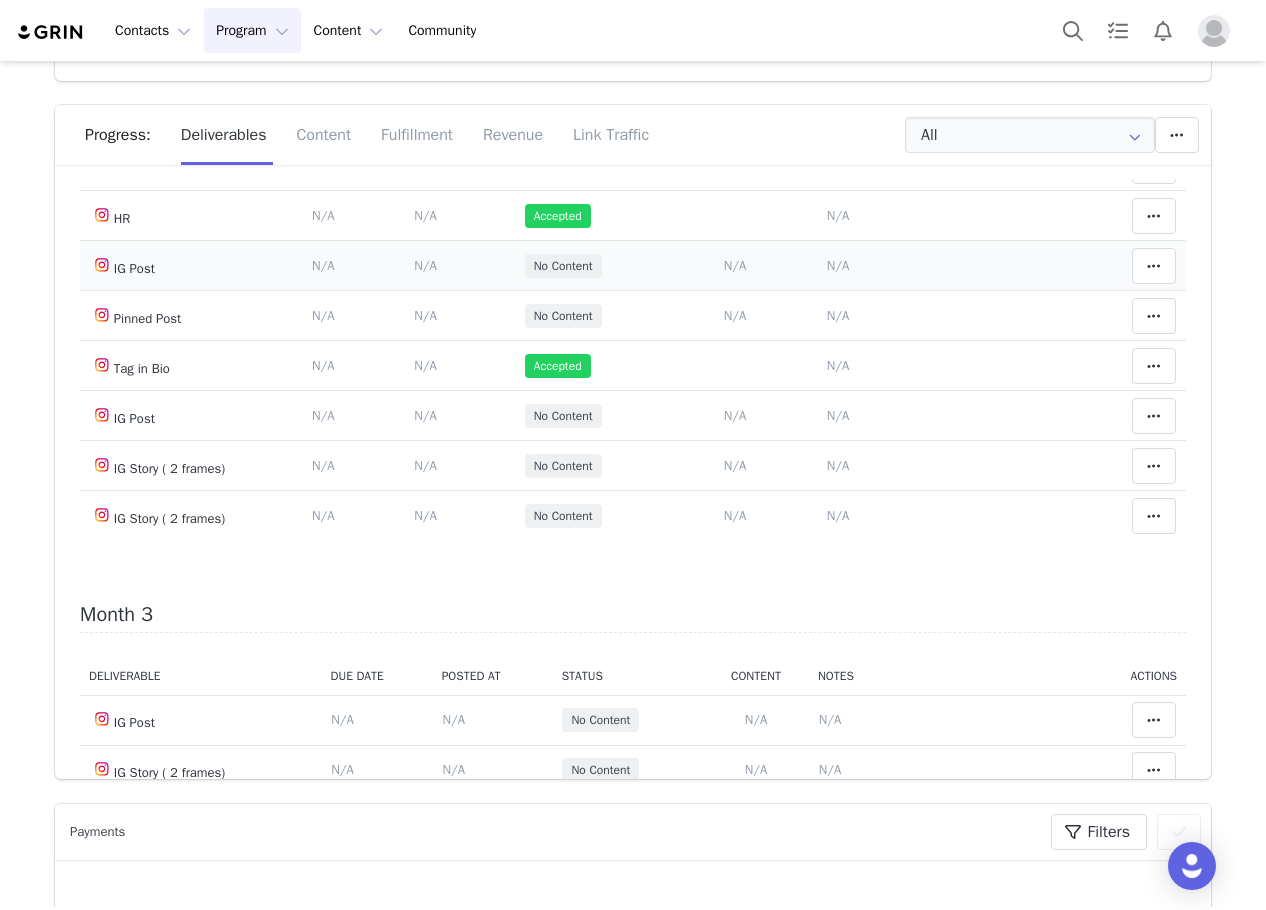 drag, startPoint x: 691, startPoint y: 433, endPoint x: 701, endPoint y: 440, distance: 12.206555 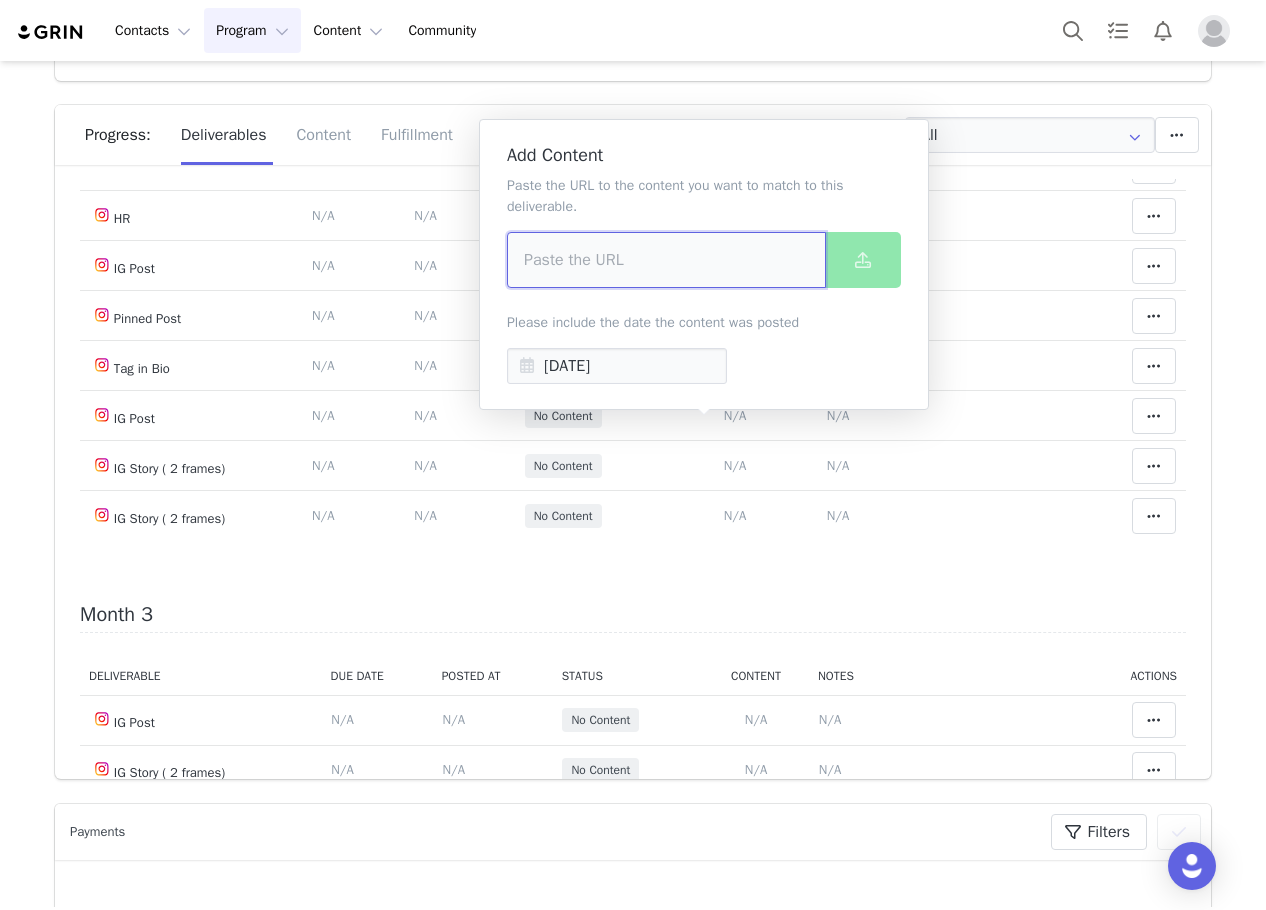 click at bounding box center (666, 260) 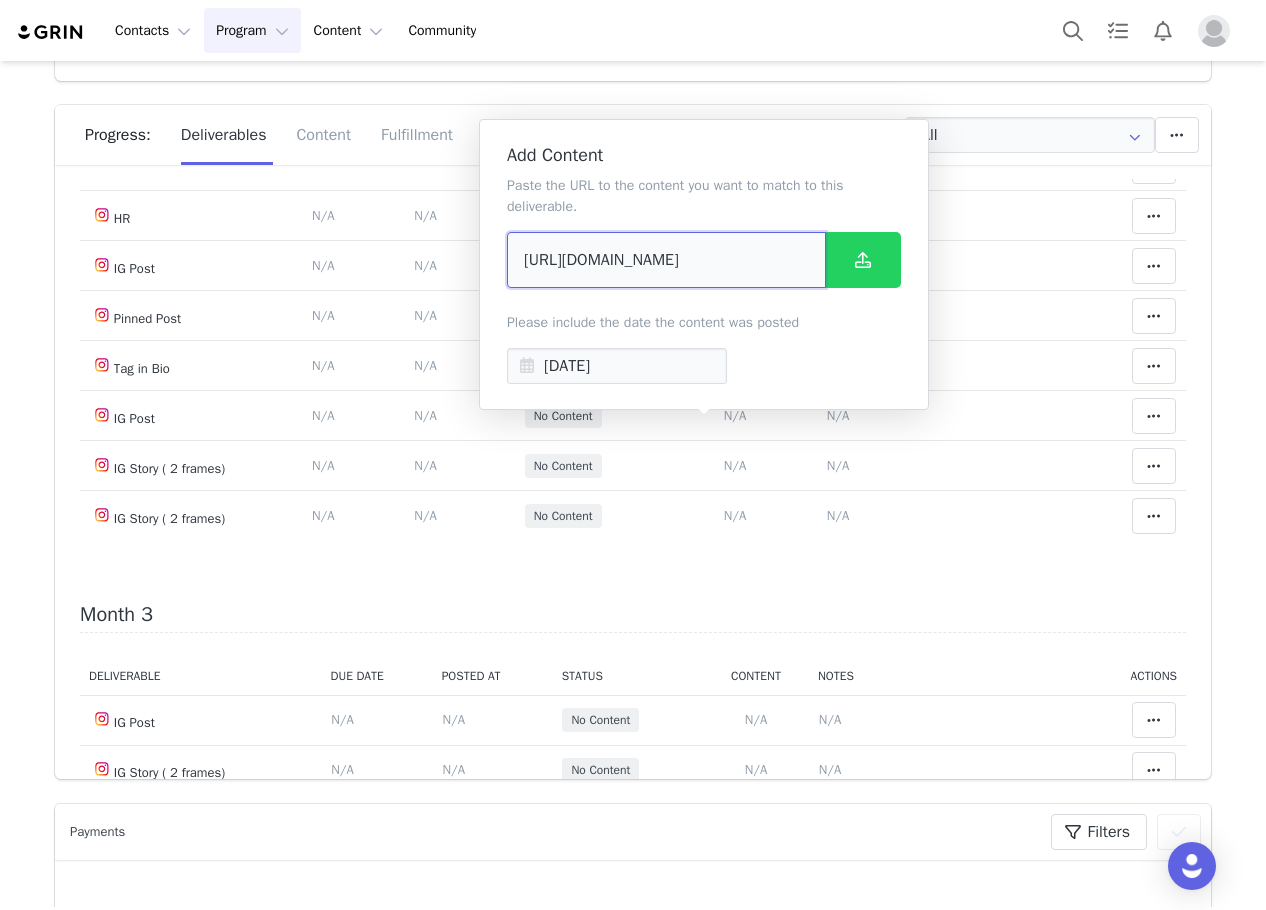 scroll, scrollTop: 0, scrollLeft: 116, axis: horizontal 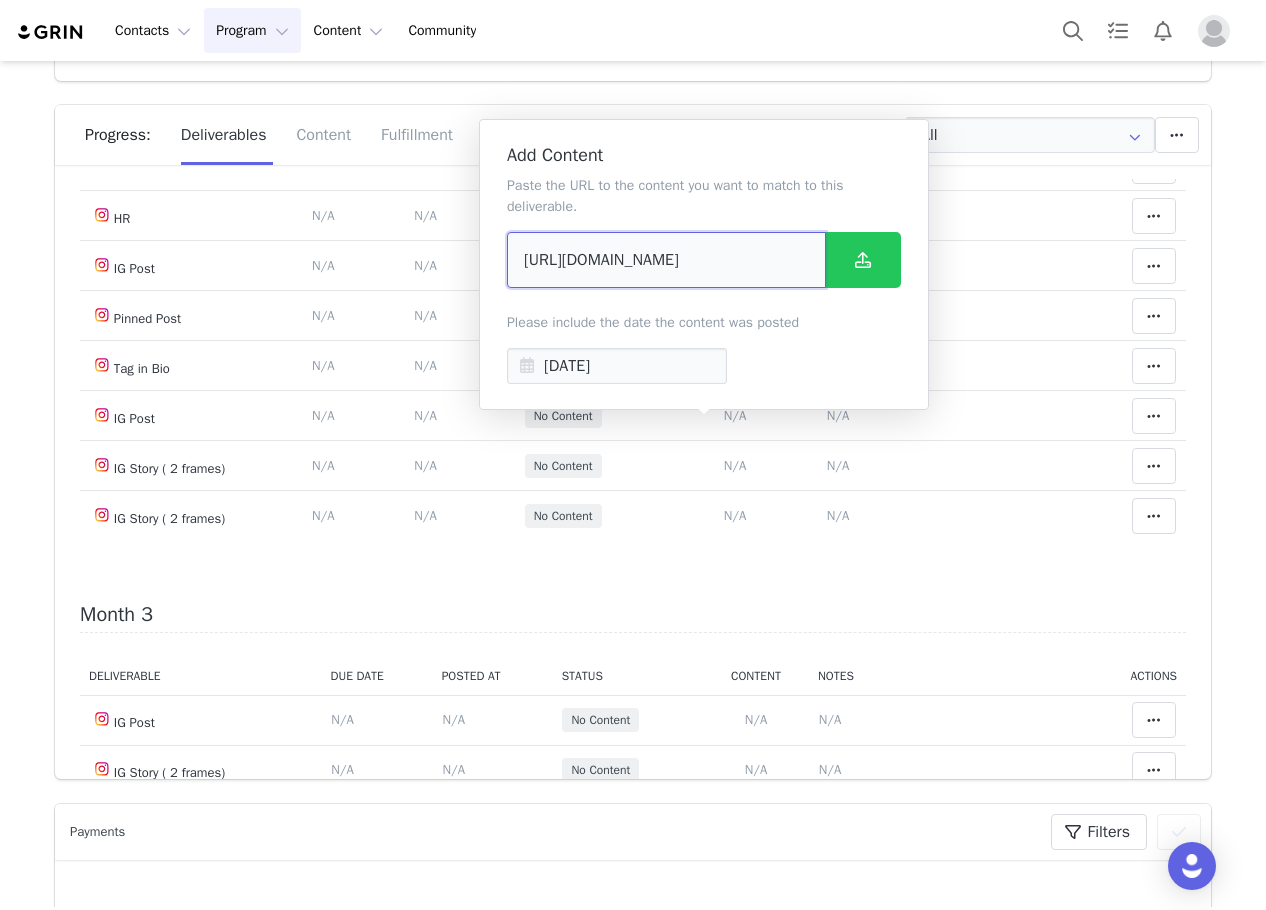 type on "https://www.instagram.com/p/DL2oTsBol0J/?img_index=1" 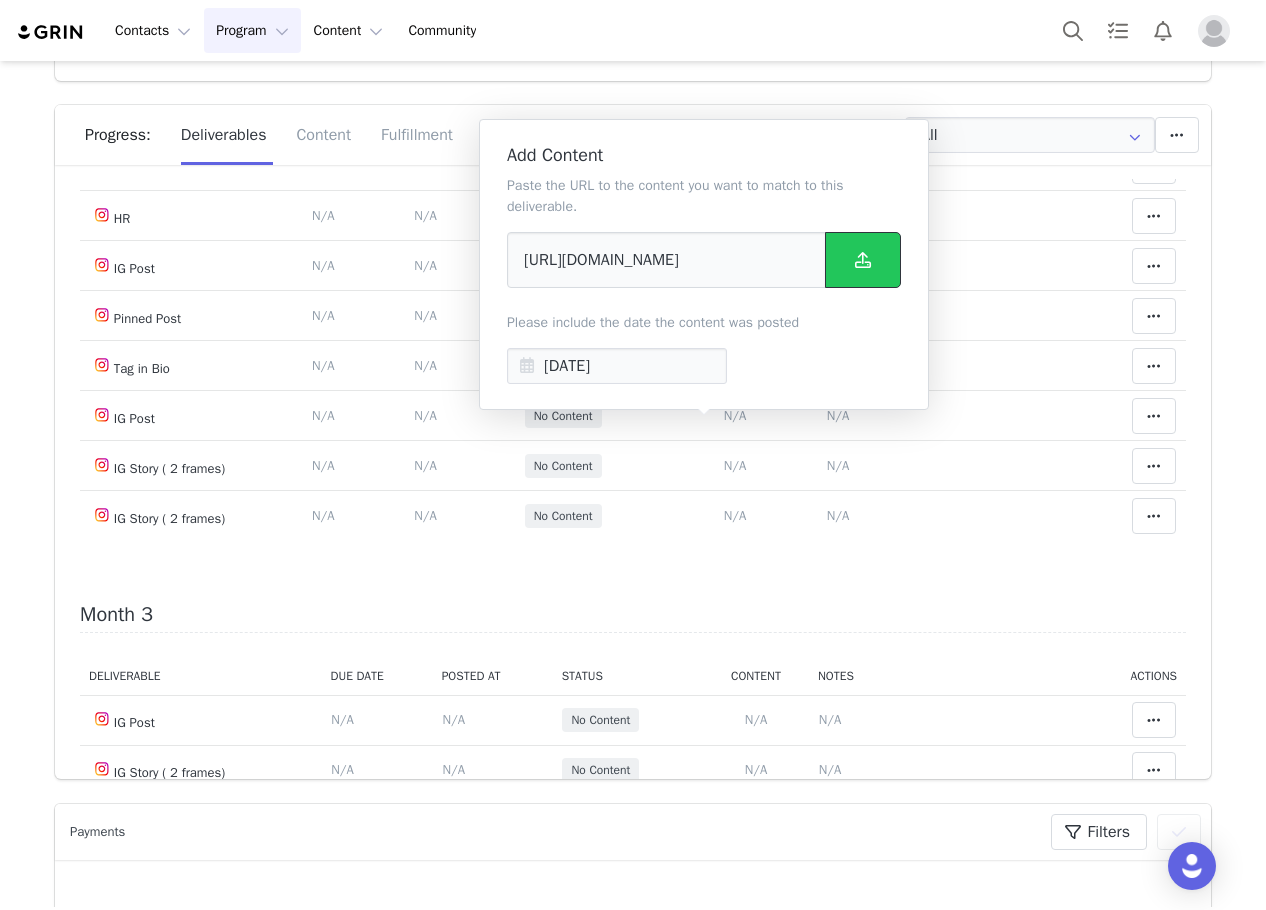 click at bounding box center [863, 260] 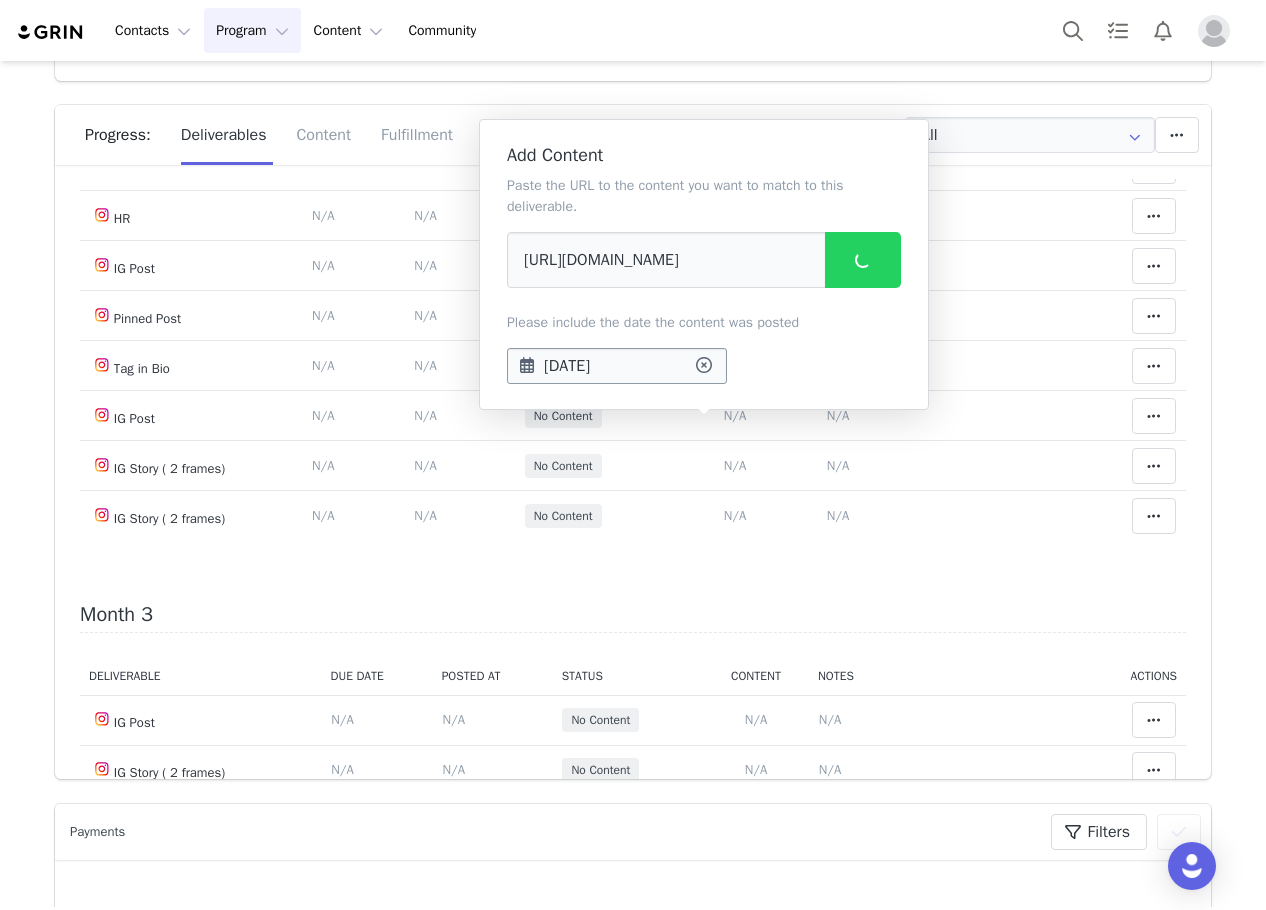click on "[DATE]" at bounding box center [617, 366] 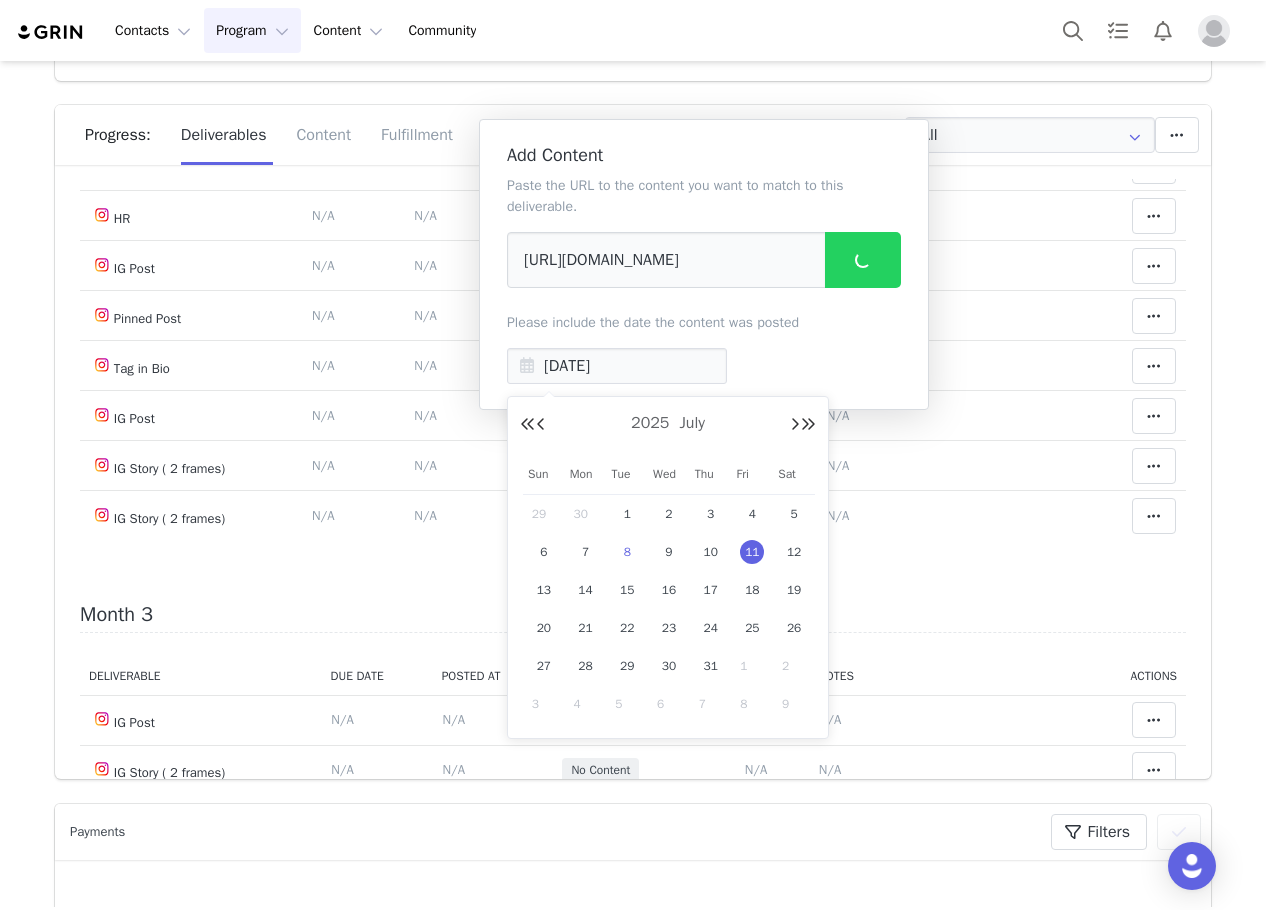 click on "8" at bounding box center (627, 552) 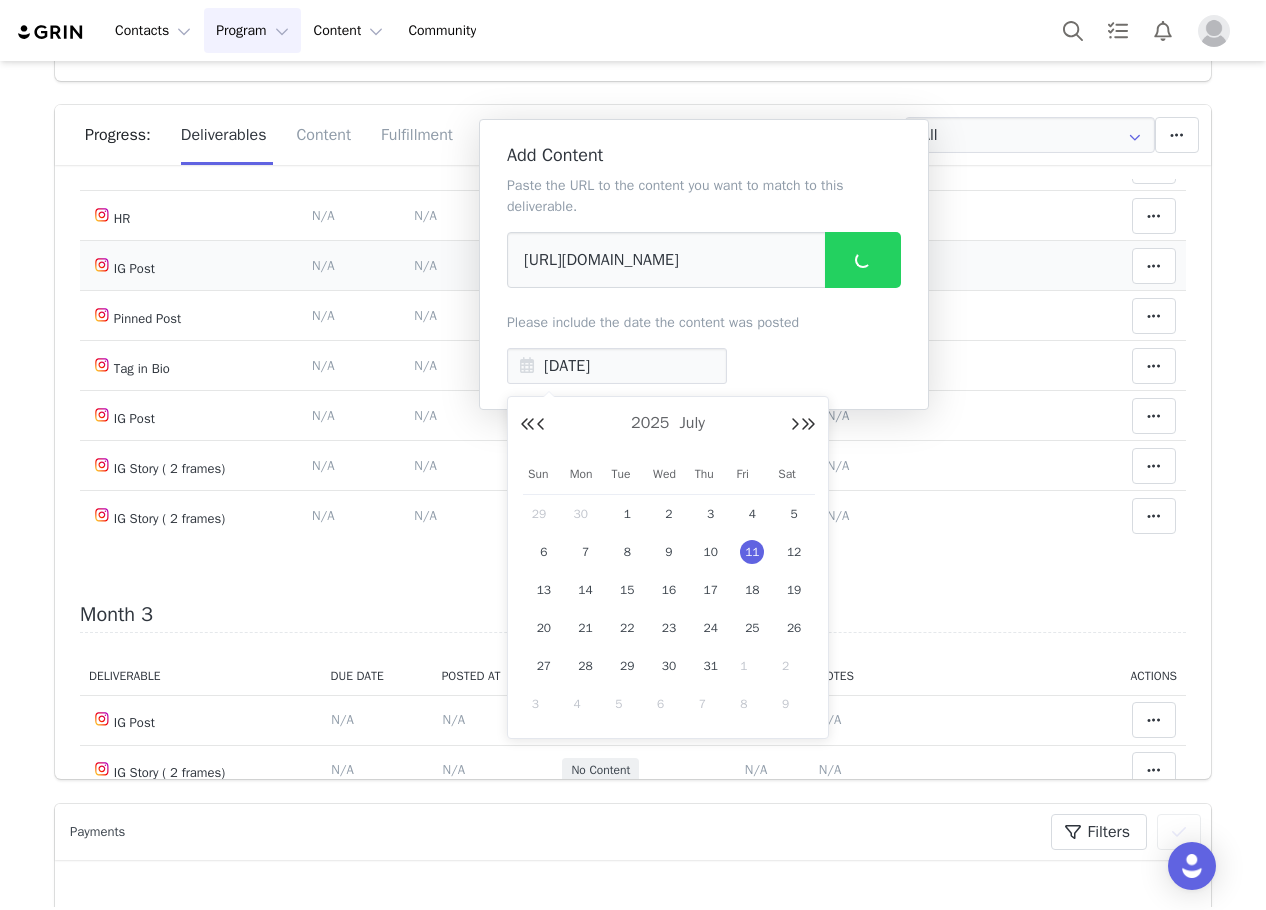 type on "Jul 08 2025" 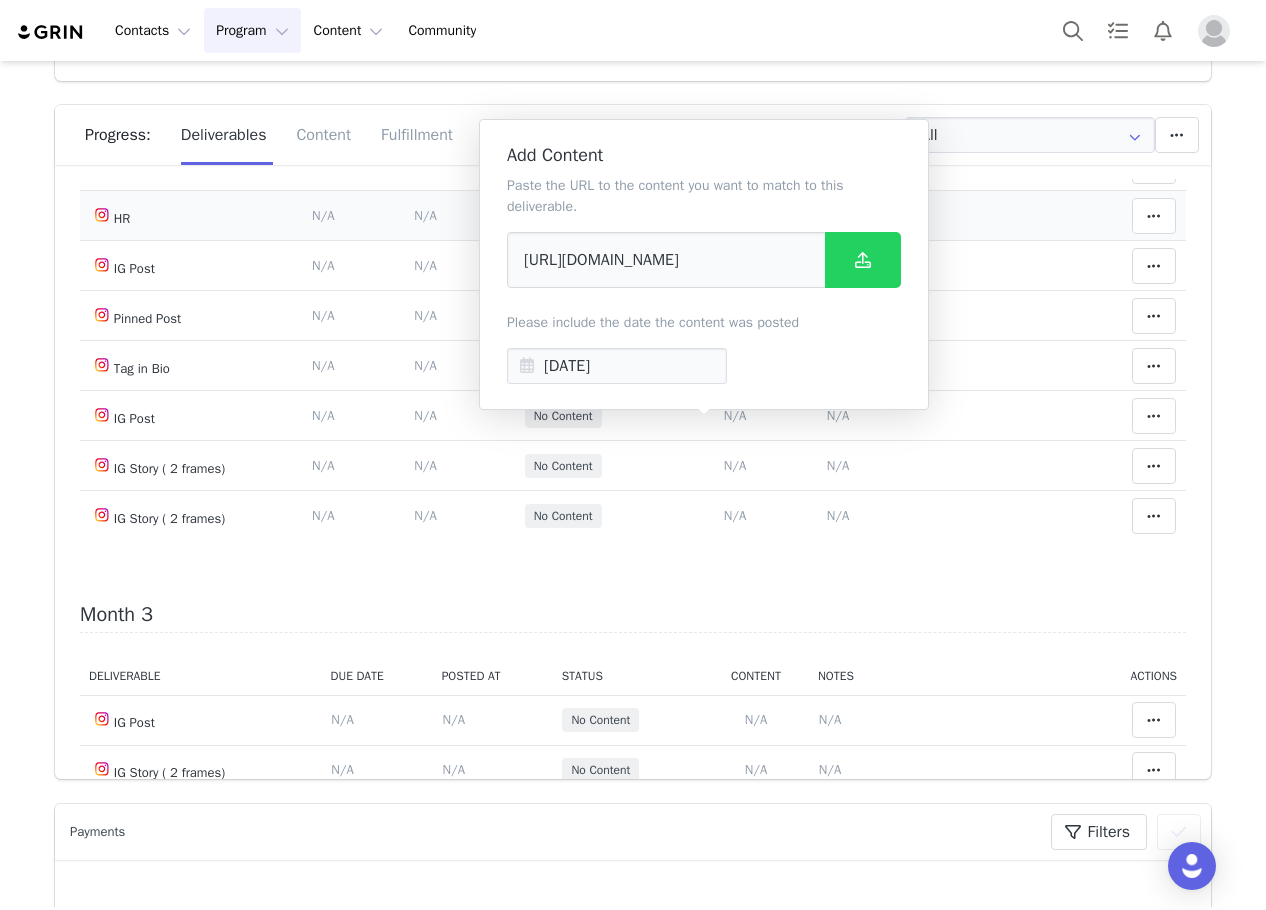 click on "Notes  Save  Cancel N/A" at bounding box center (955, 216) 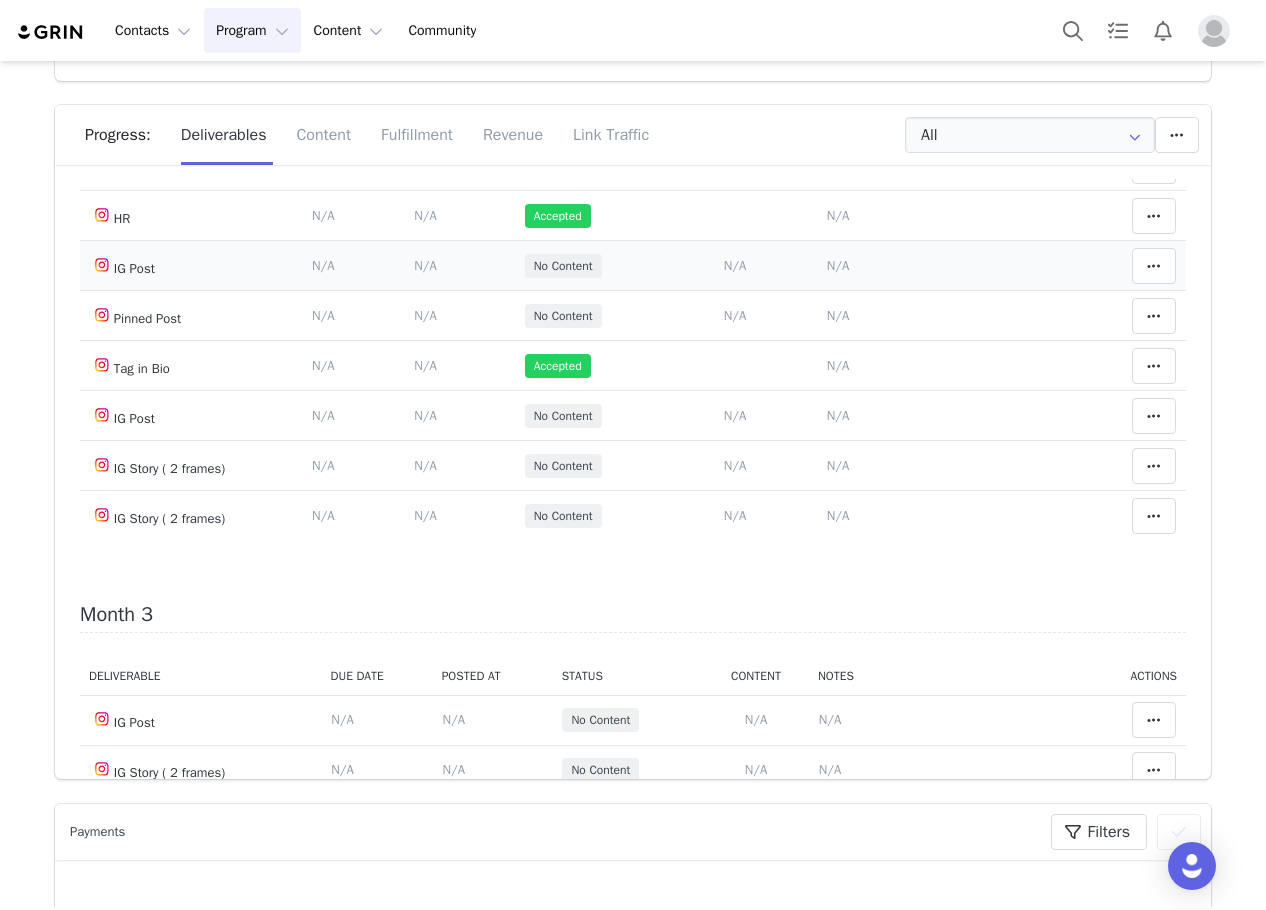 click on "N/A" at bounding box center (838, 265) 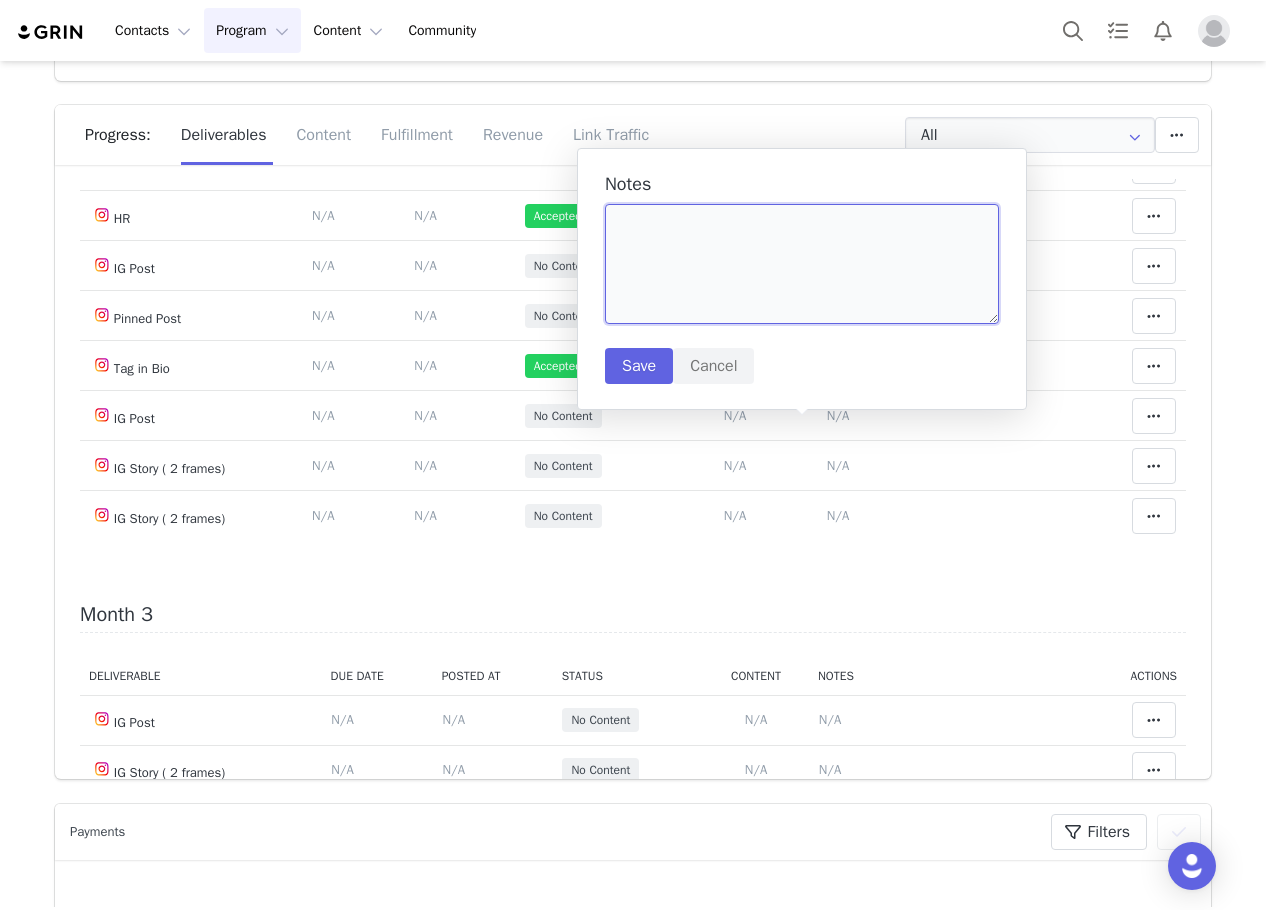 click at bounding box center [802, 264] 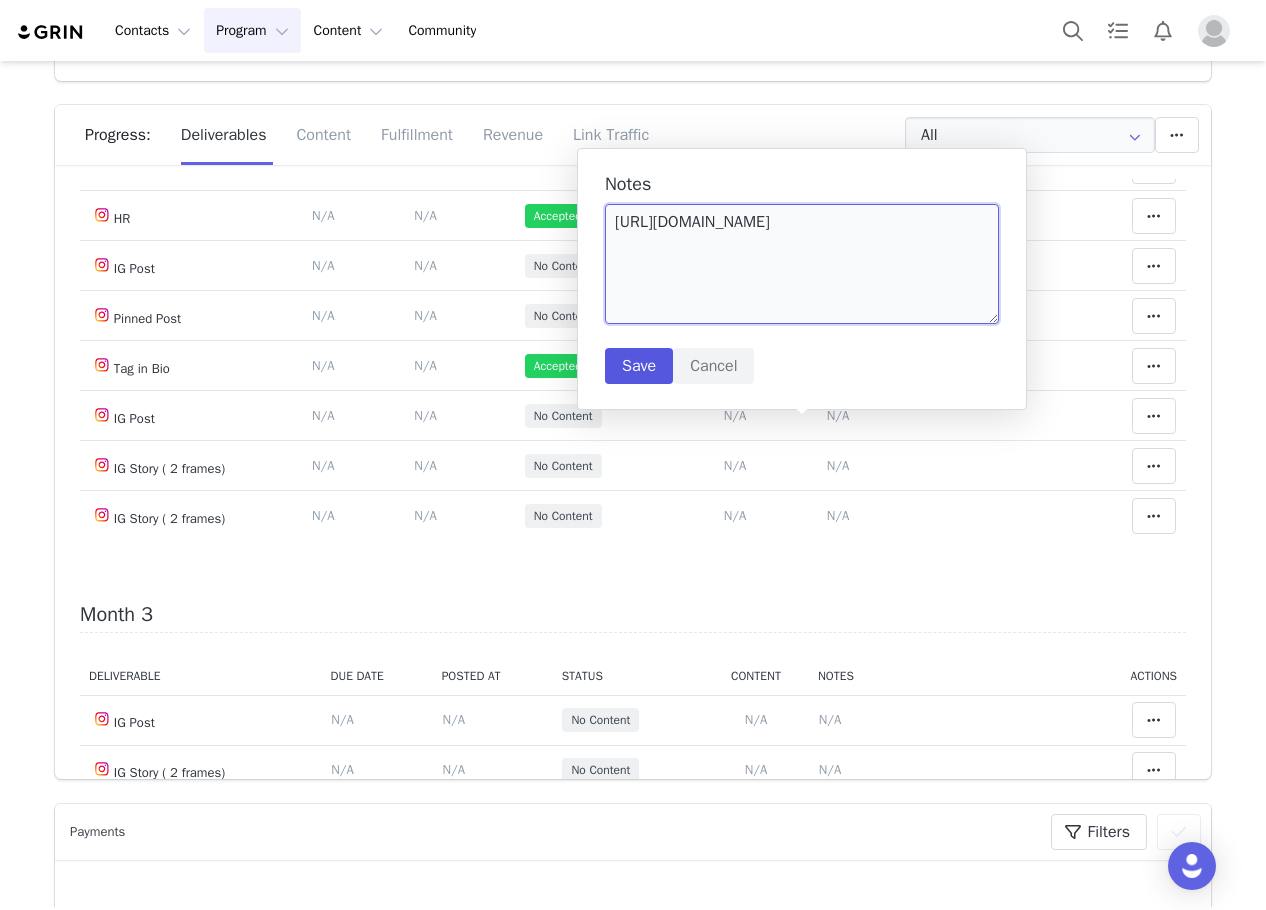 type on "https://www.instagram.com/p/DL2oTsBol0J/?img_index=1" 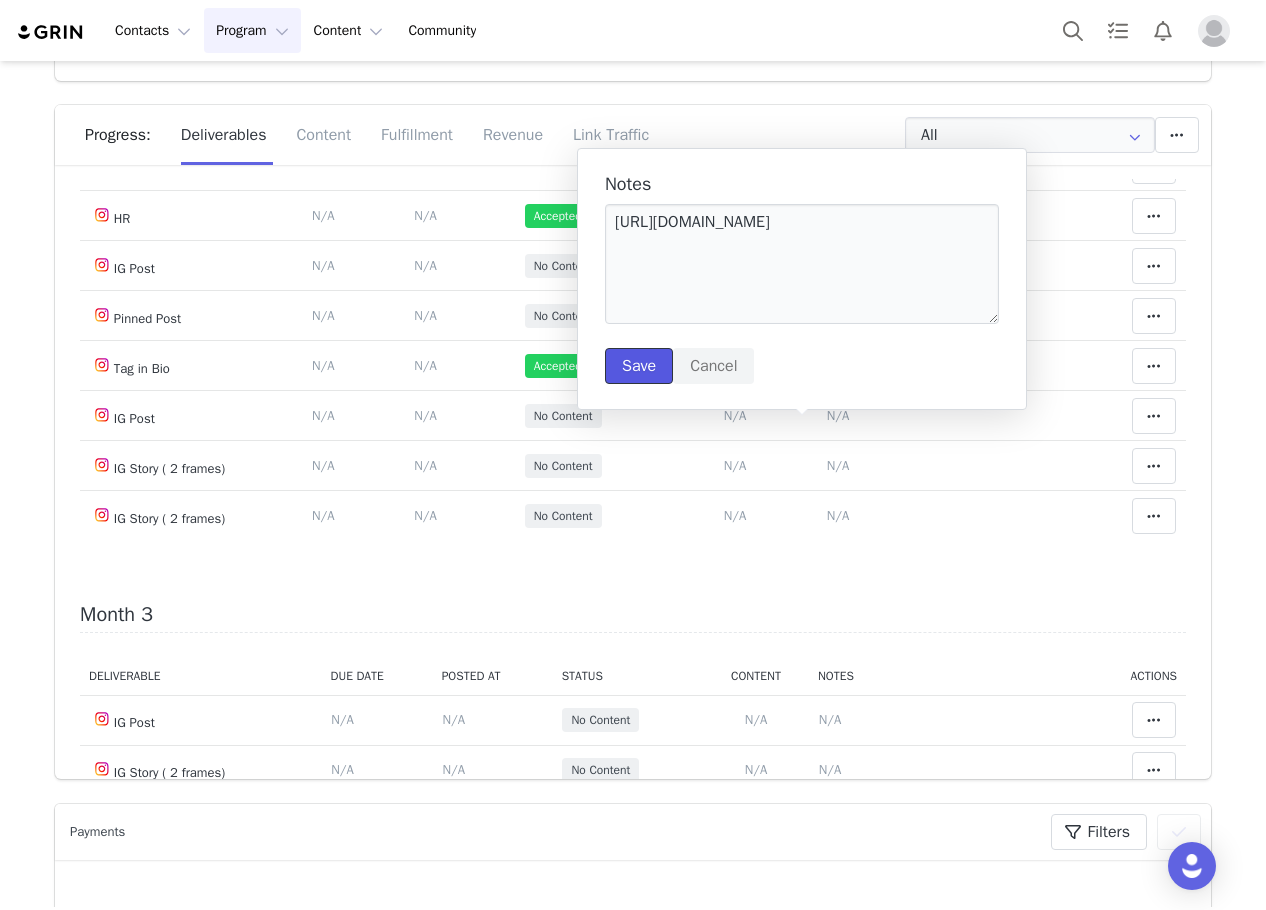 click on "Save" at bounding box center (639, 366) 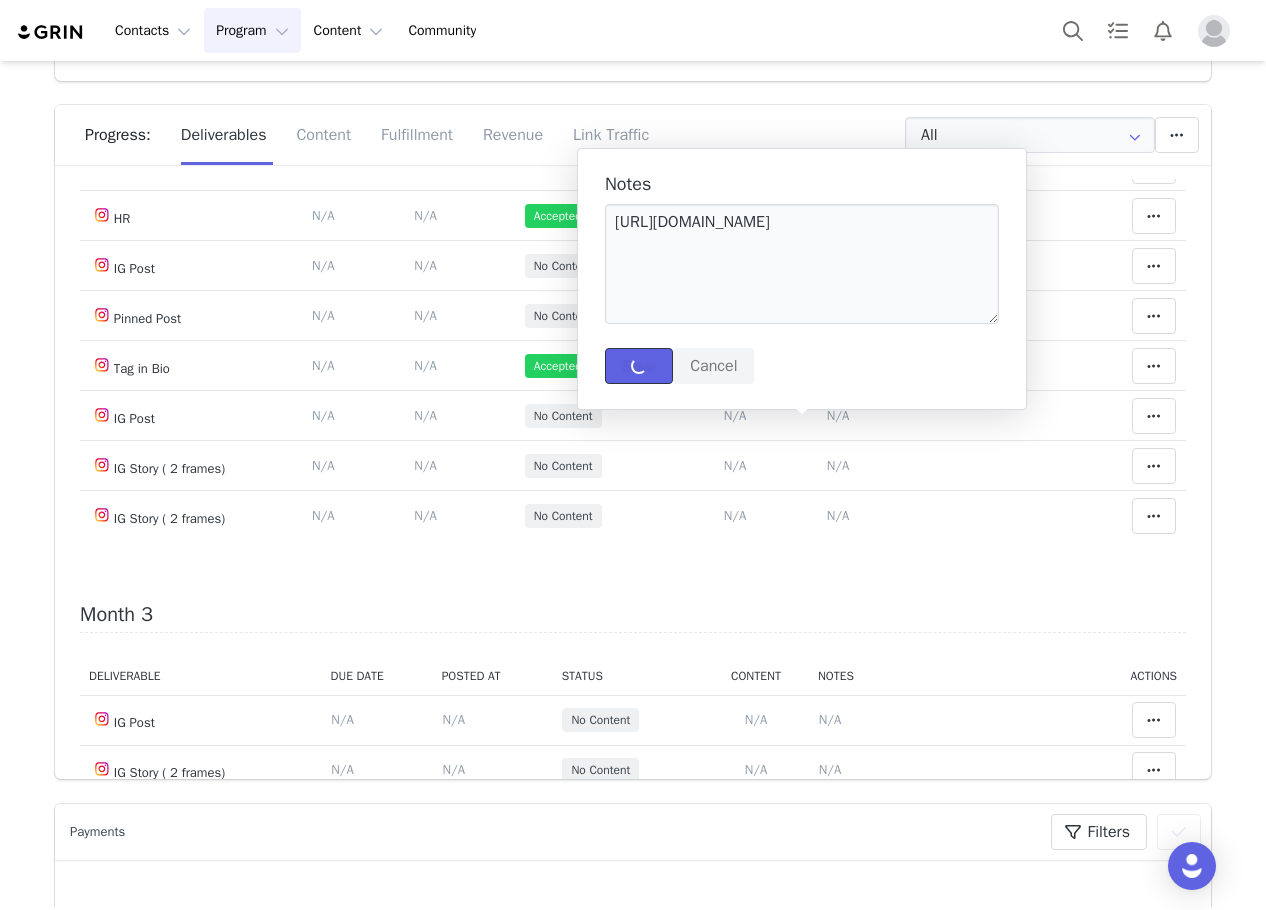 type 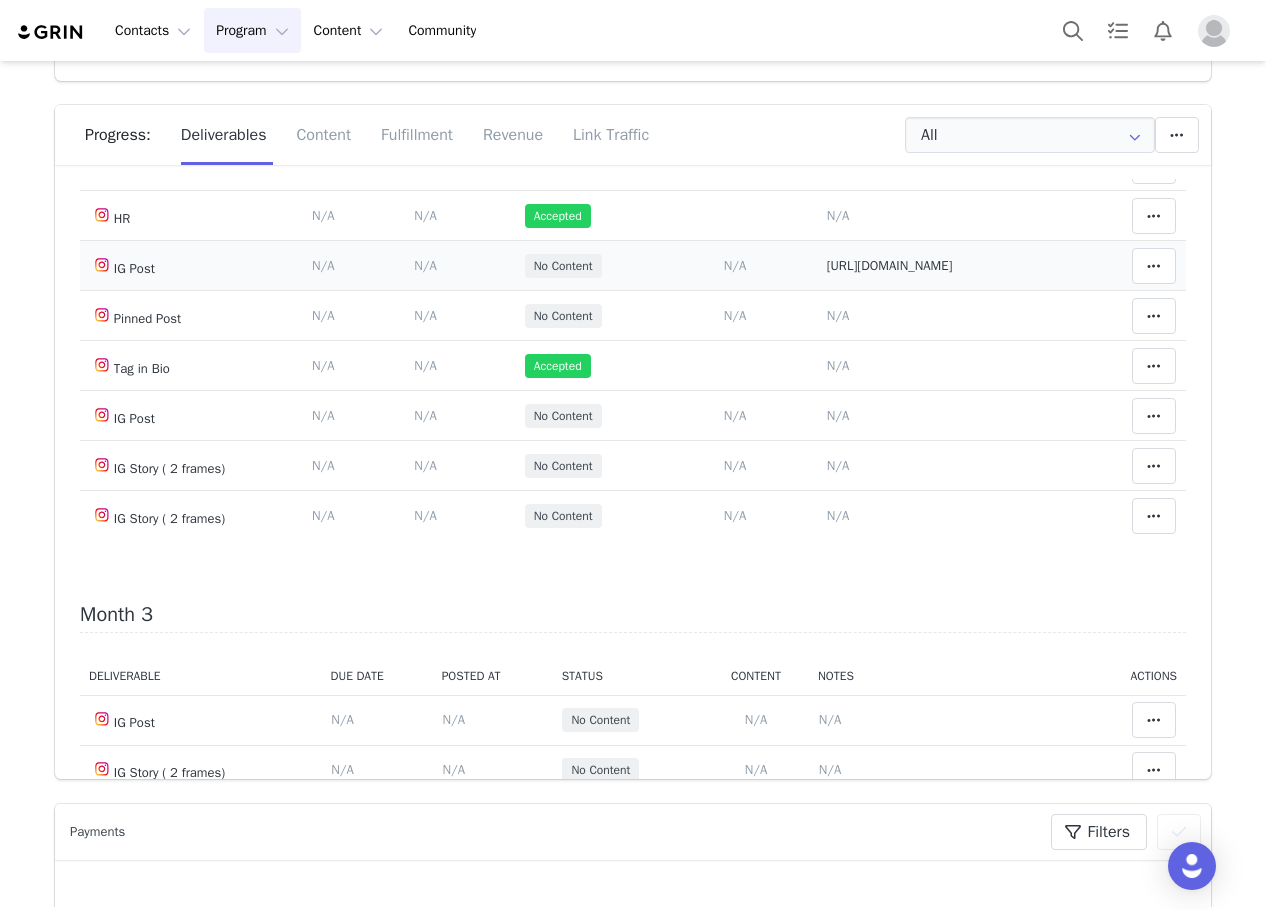 click on "N/A" at bounding box center [735, 265] 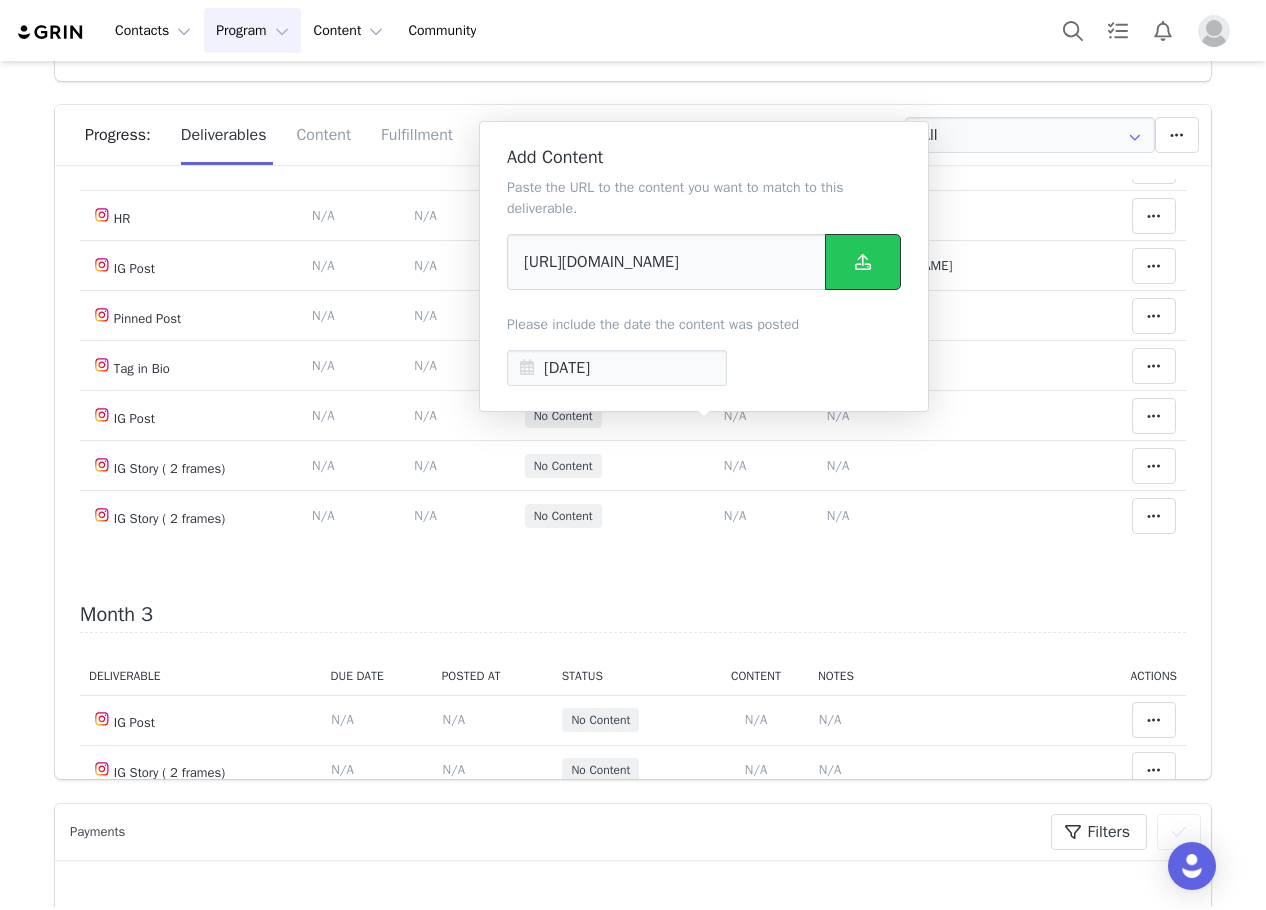 click at bounding box center (863, 262) 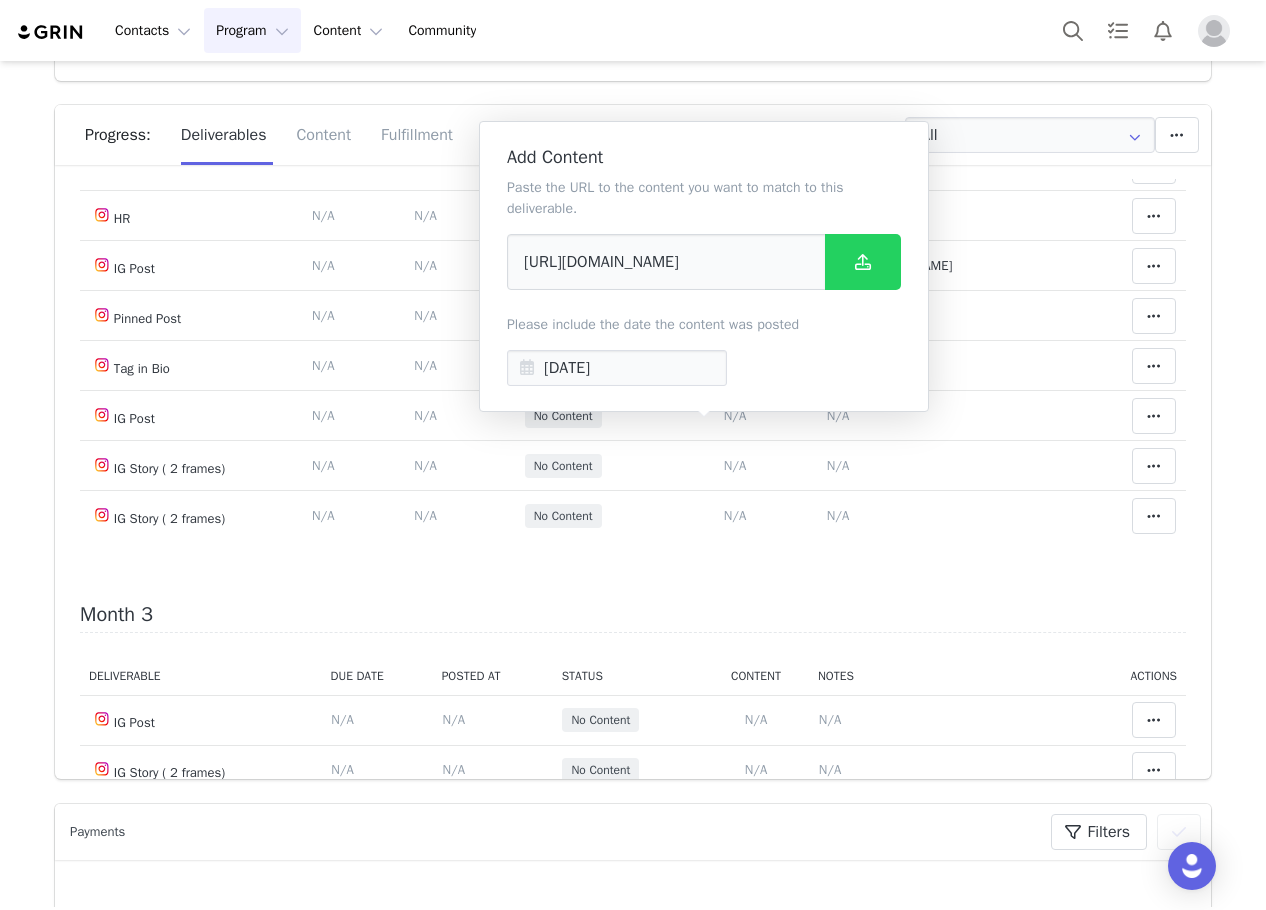 click on "Budget $0.00 Spend $2,372.50 Revenue $0.00 Revenue ROI 0x IMV $32,287.84 IMV ROI 13.61x Progress: Deliverables Content Fulfillment Revenue Link Traffic All Add a new deliverable  What type of deliverable?   IG Post   Pinned Post   HR   IG Story ( 2 frames)   Tag in Bio   Where should it be added?  Throughout Partnership  Month 1   Month 2   Month 3   Month 4   Month 5   Month 6   Throughout Partnership   Save  Cancel  Add Deliverable  Reset Content Do you want to reorder all of the content for this this partnership?  Yes, reset content   Cancel   Reset Content   Allow Content Past End Date   Fetch Recent Content   Month 1  Deliverable Due Date Posted At Status Content Notes Actions  Pinned Post Deliverable Due Date Set the date you expect this content to go live.  Save  Cancel N/A  May 29, 2025   Accepted  View Content Notes  Save  Cancel N/A  Clear Status   Reason for declining this deliverable   Decline   Mark as Declined   Unlink Content  Move Content  Move  Cancel  Move Content  Delete Deliverable  Save" at bounding box center (633, 360) 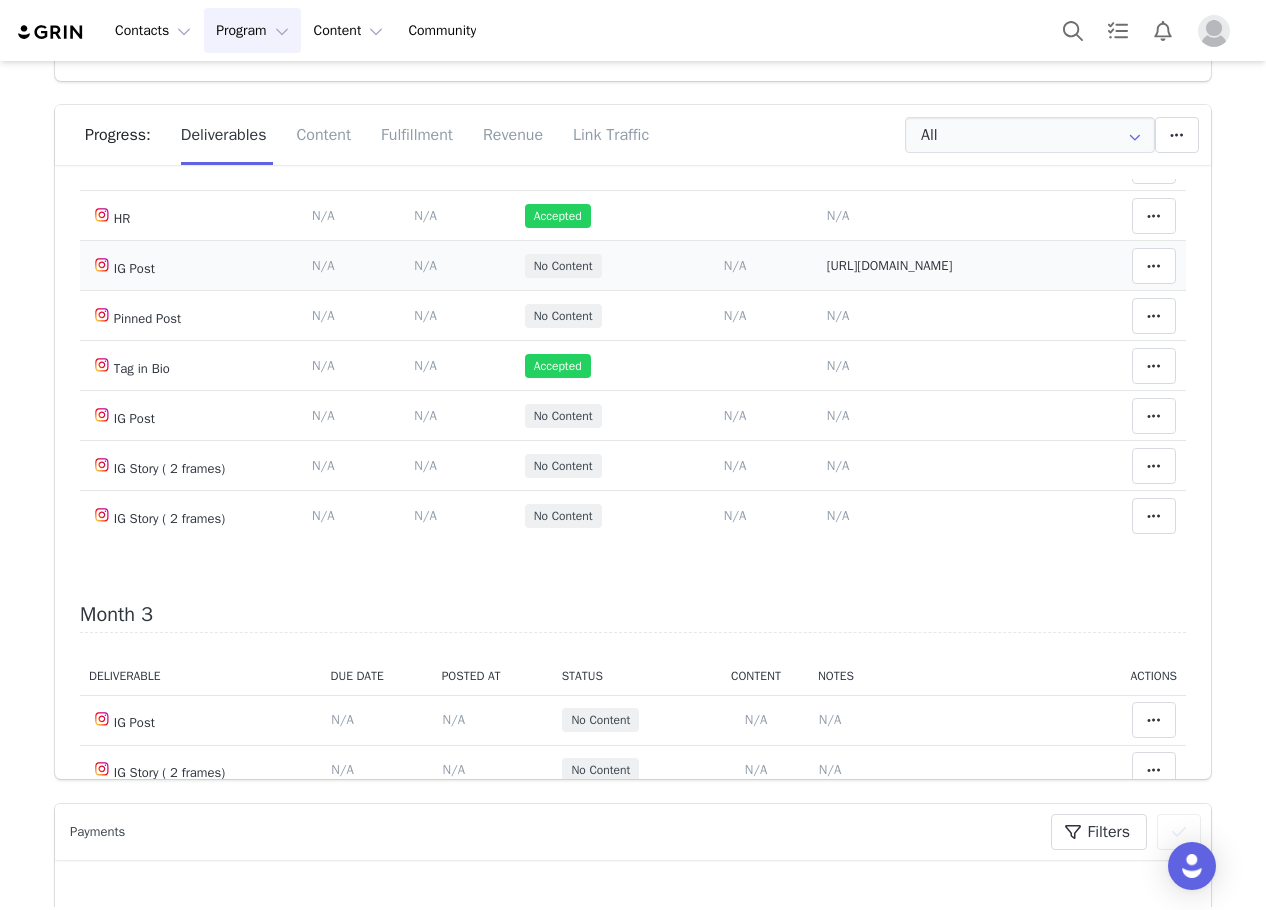 click on "N/A" at bounding box center [425, 265] 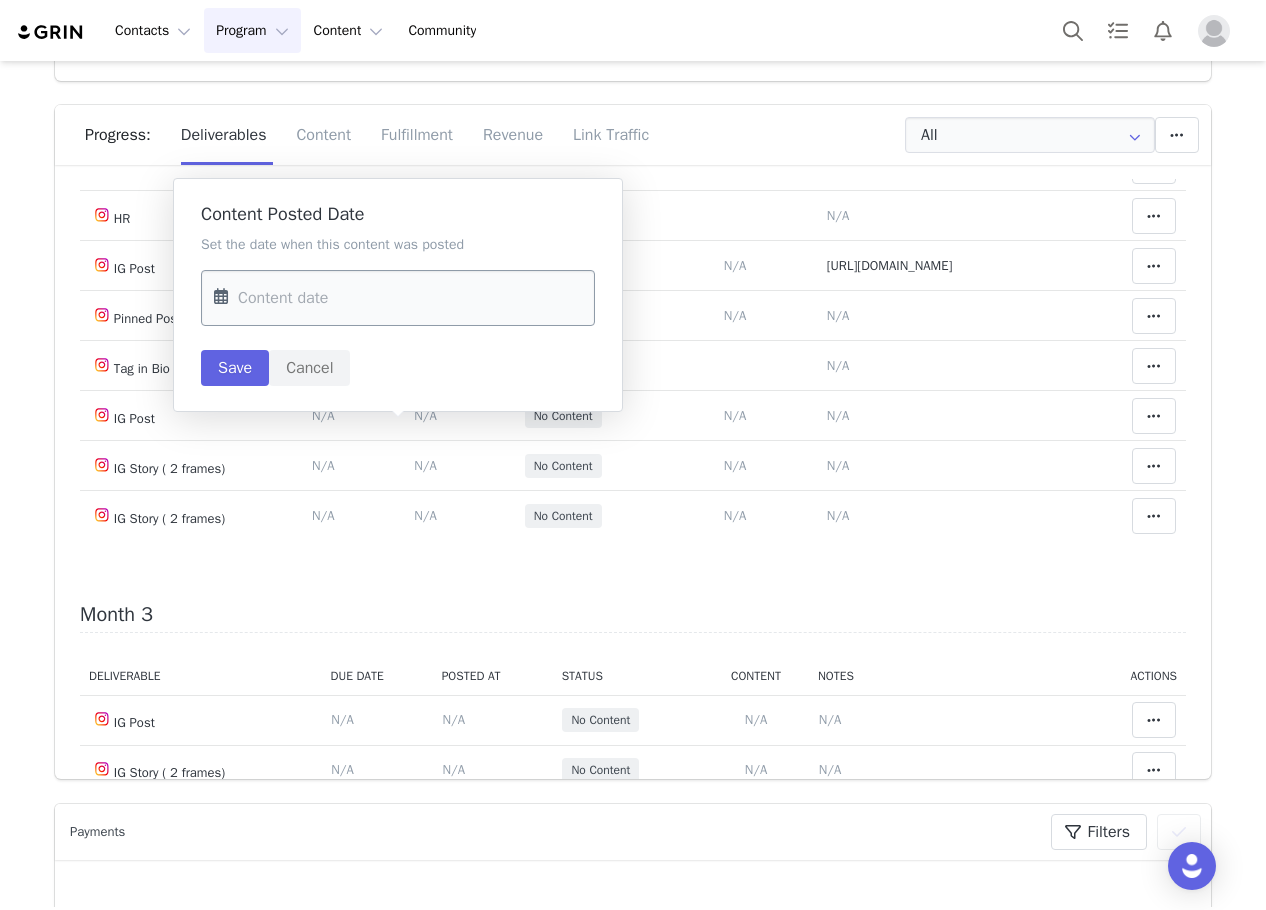 click at bounding box center [398, 298] 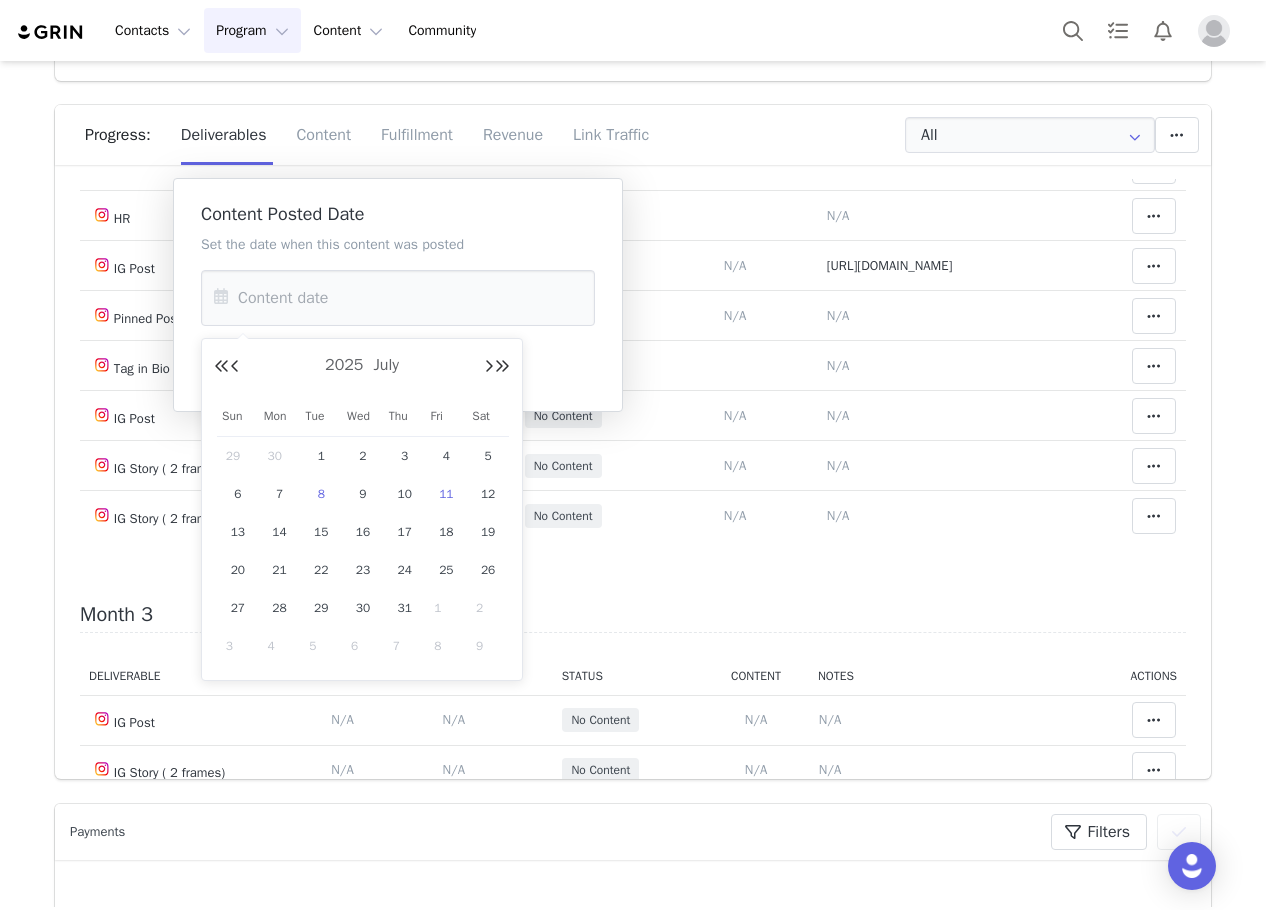 click on "8" at bounding box center (321, 494) 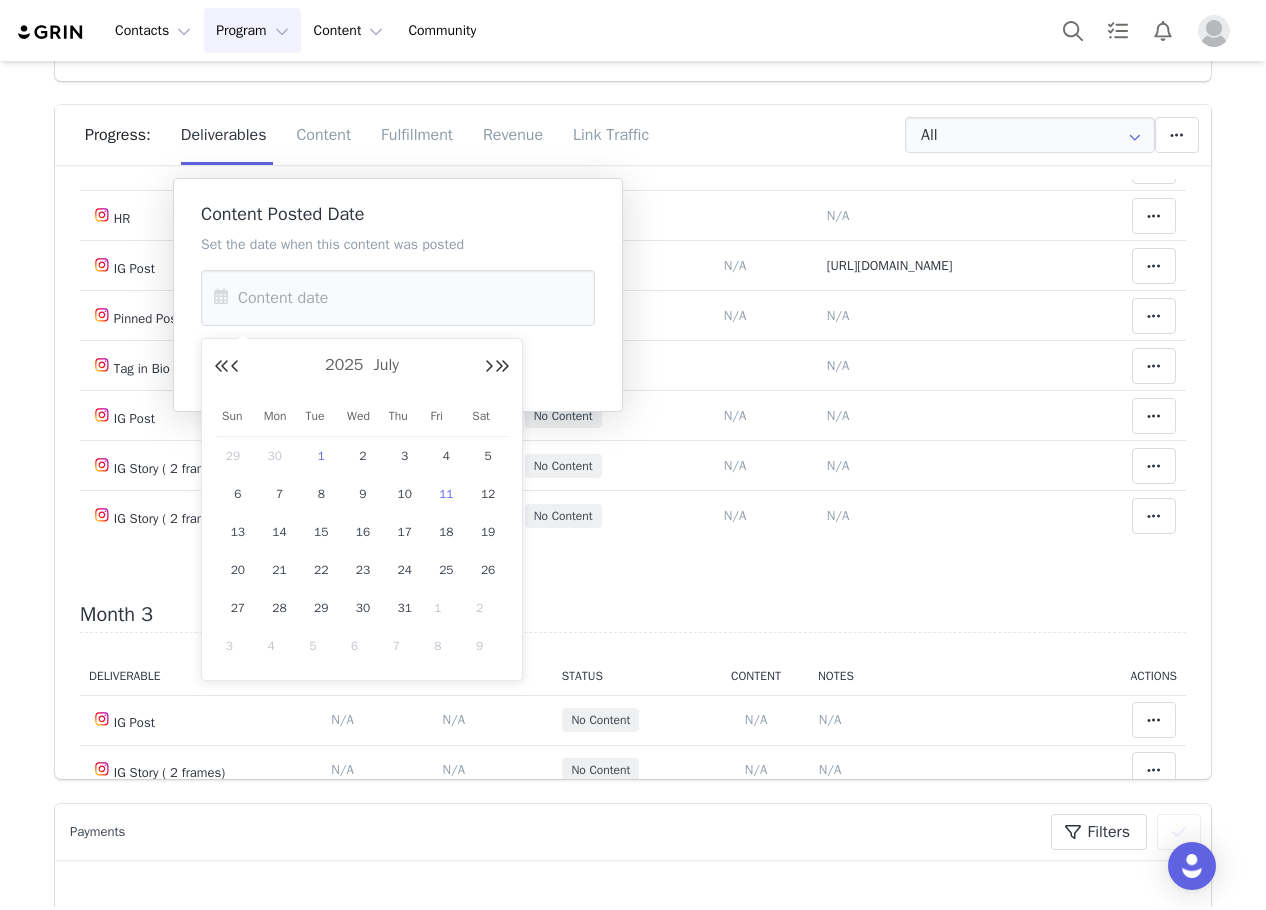 type on "Jul 08 2025" 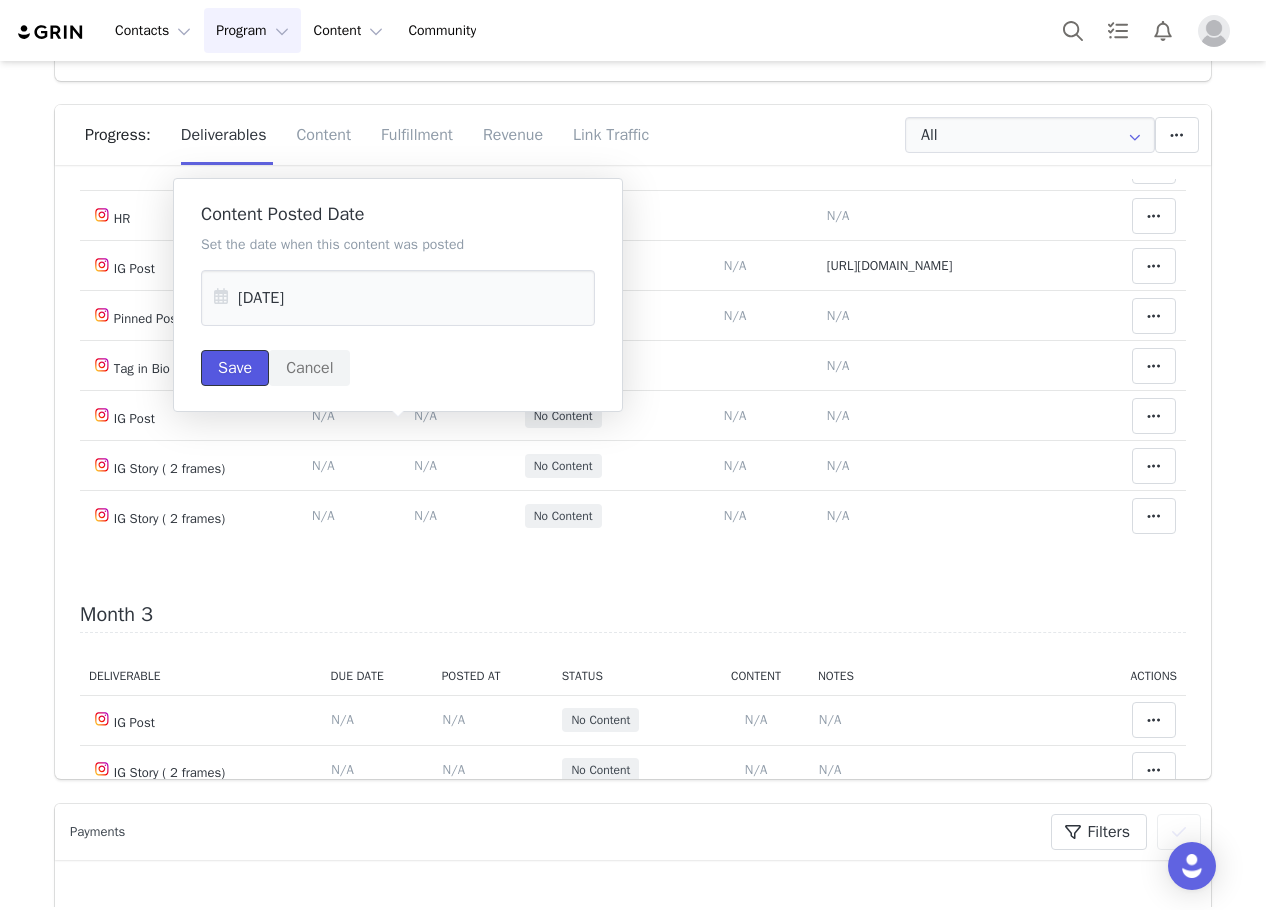 click on "Save" at bounding box center (235, 368) 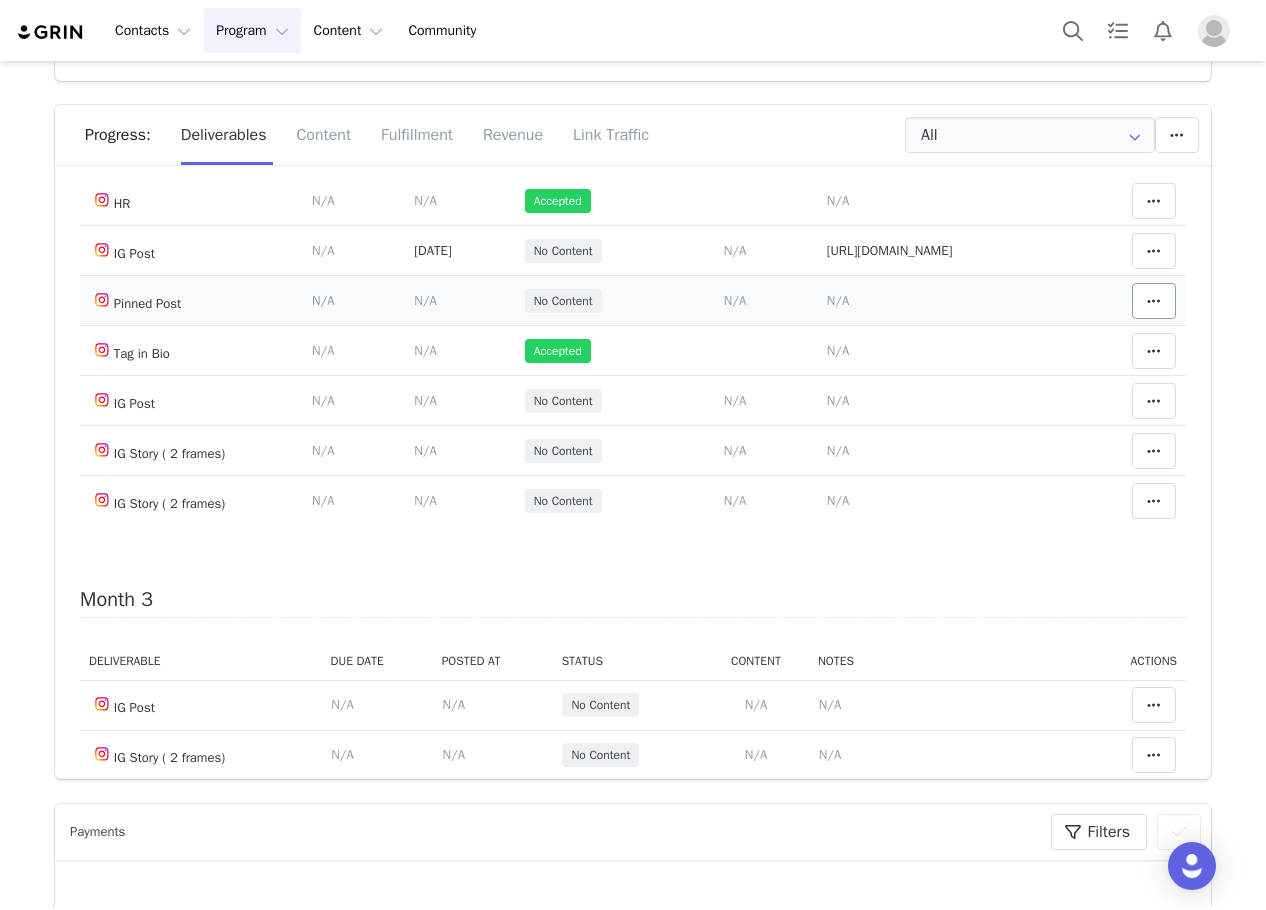scroll, scrollTop: 836, scrollLeft: 0, axis: vertical 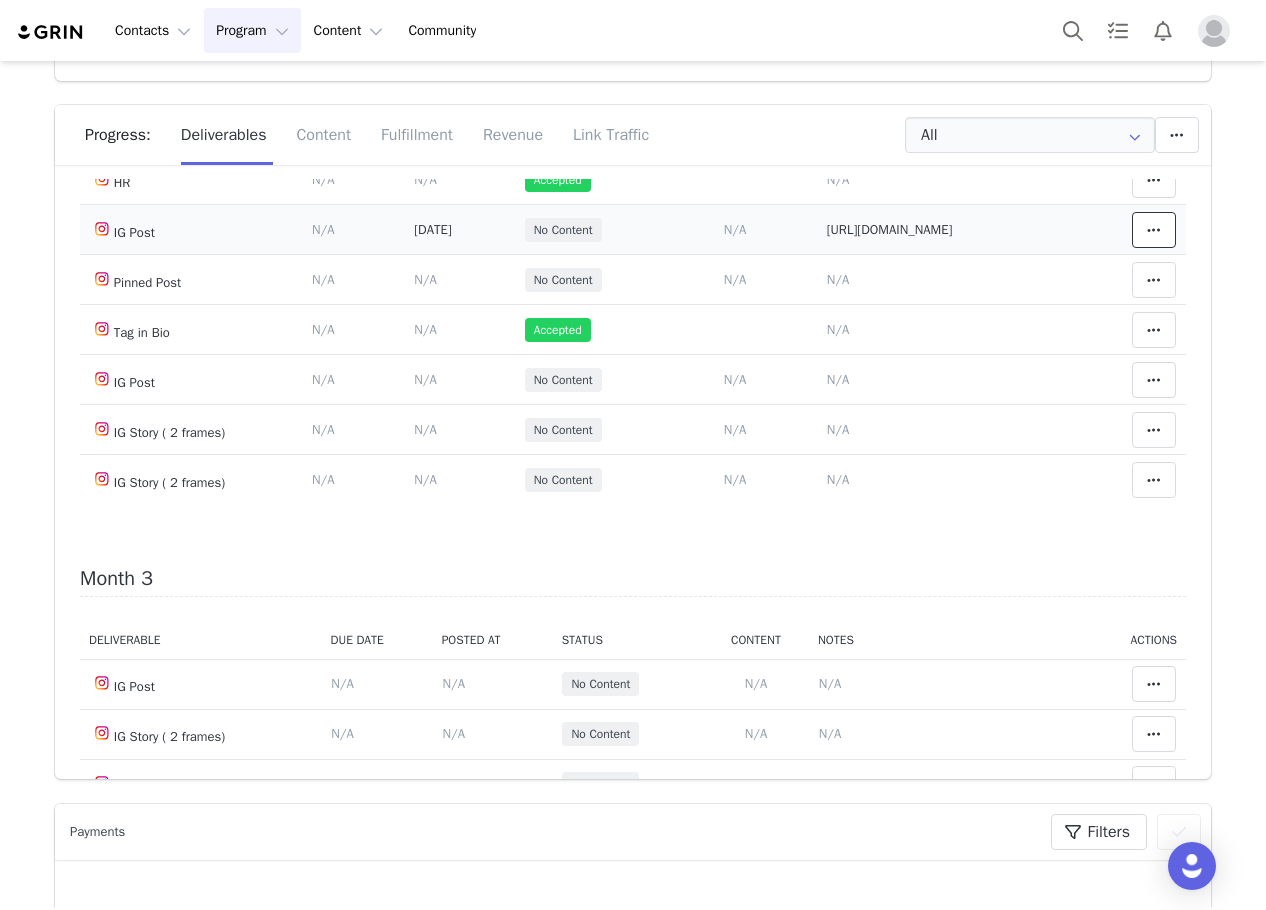 click at bounding box center (1154, 230) 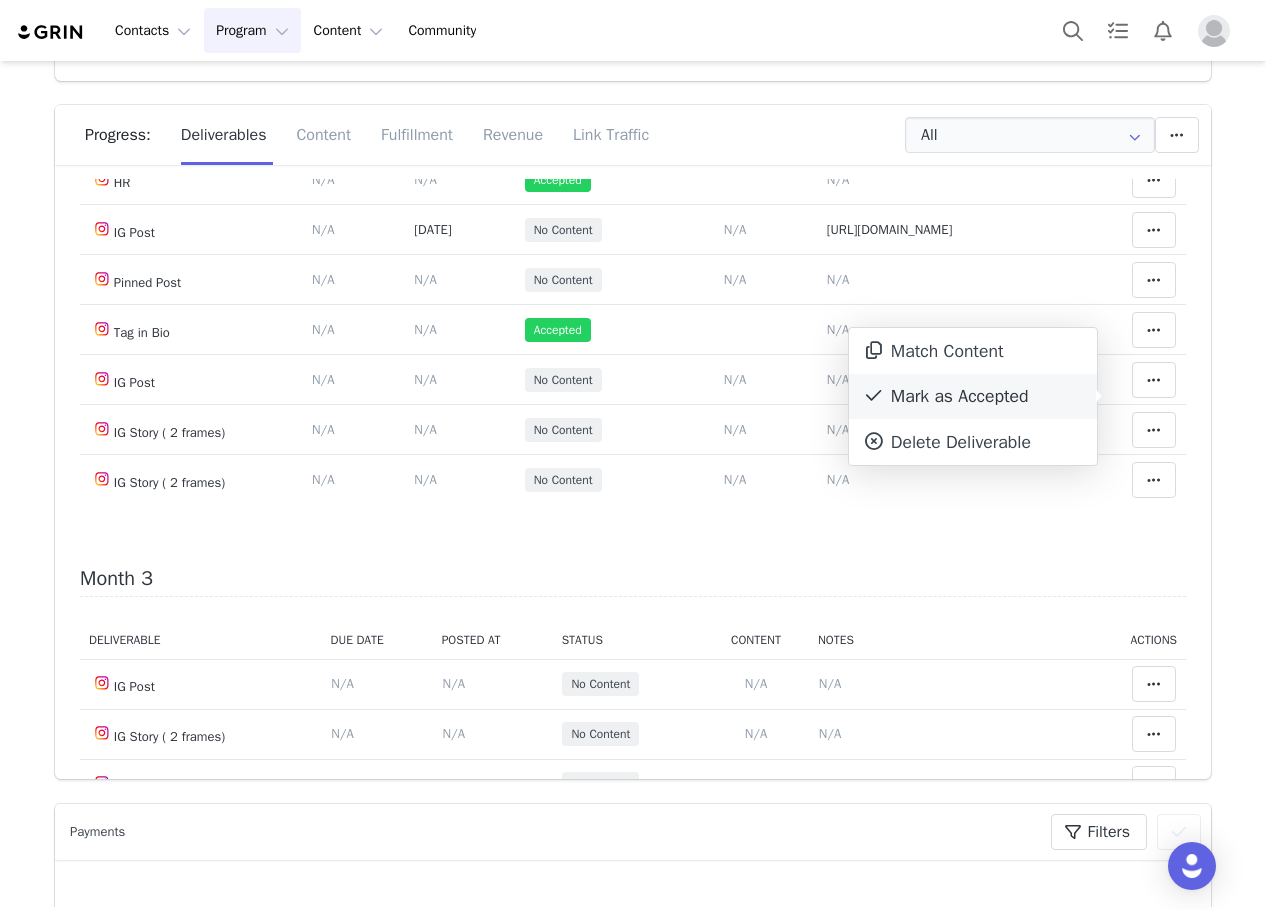 click on "Mark as Accepted" at bounding box center [973, 397] 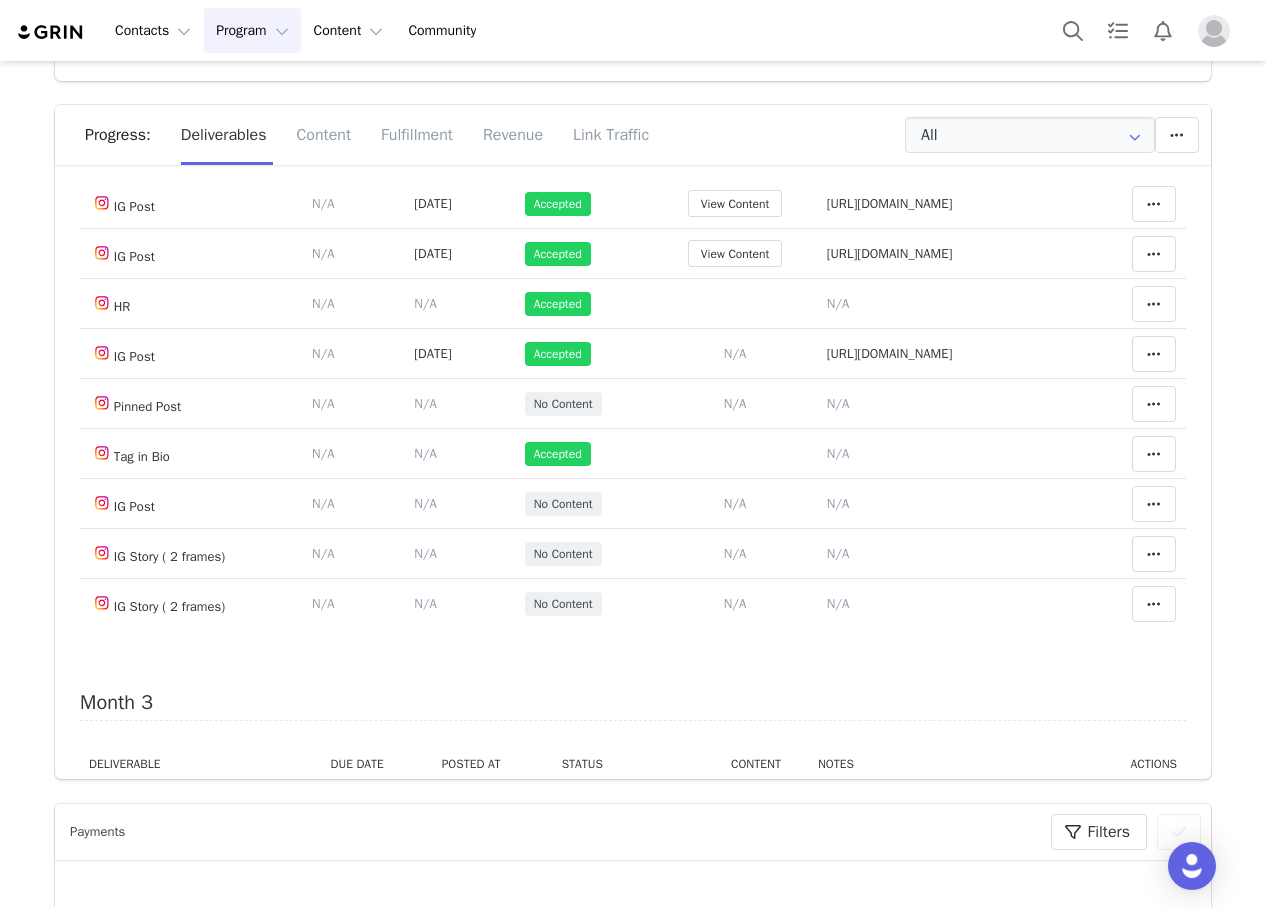 scroll, scrollTop: 836, scrollLeft: 0, axis: vertical 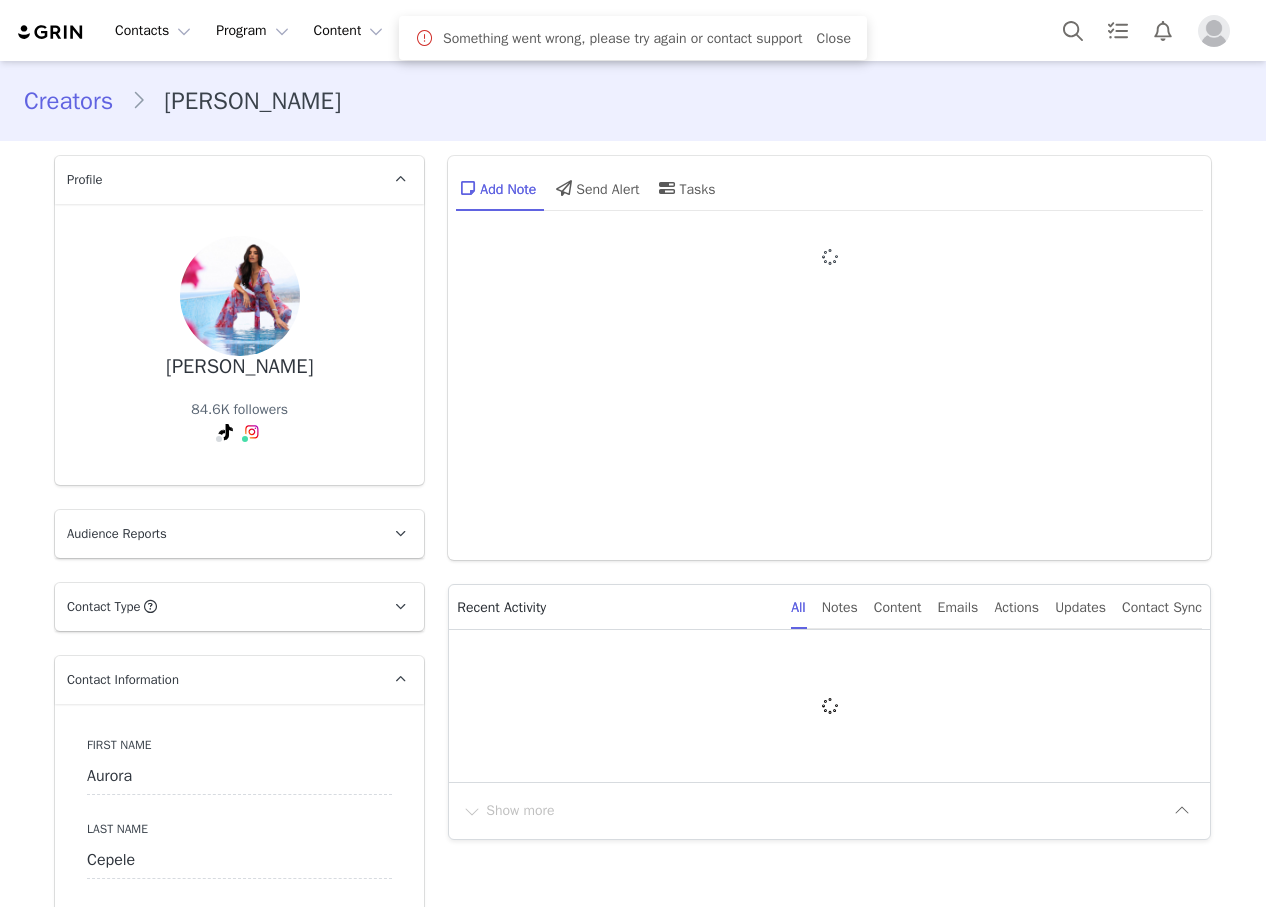 type on "+1 ([GEOGRAPHIC_DATA])" 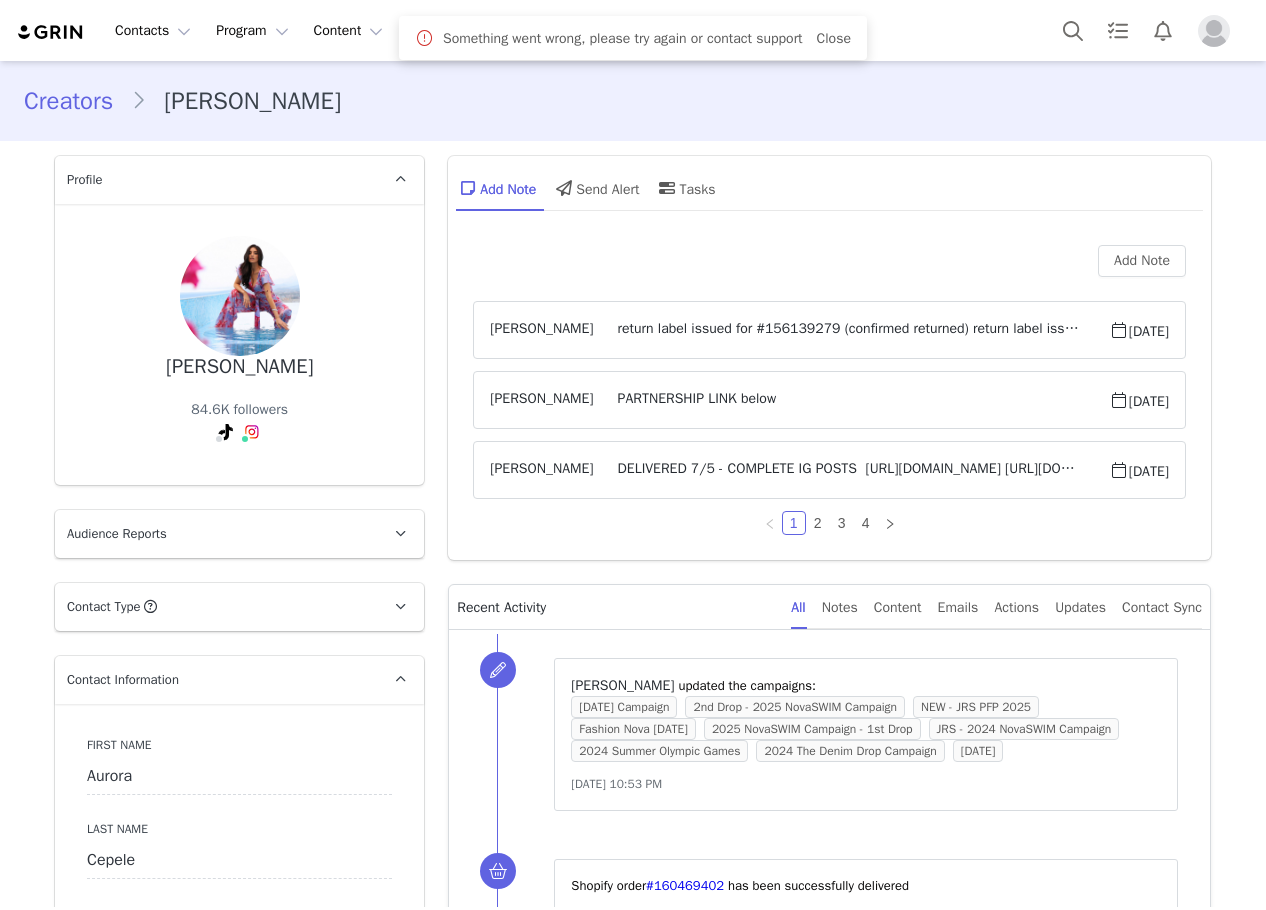scroll, scrollTop: 0, scrollLeft: 0, axis: both 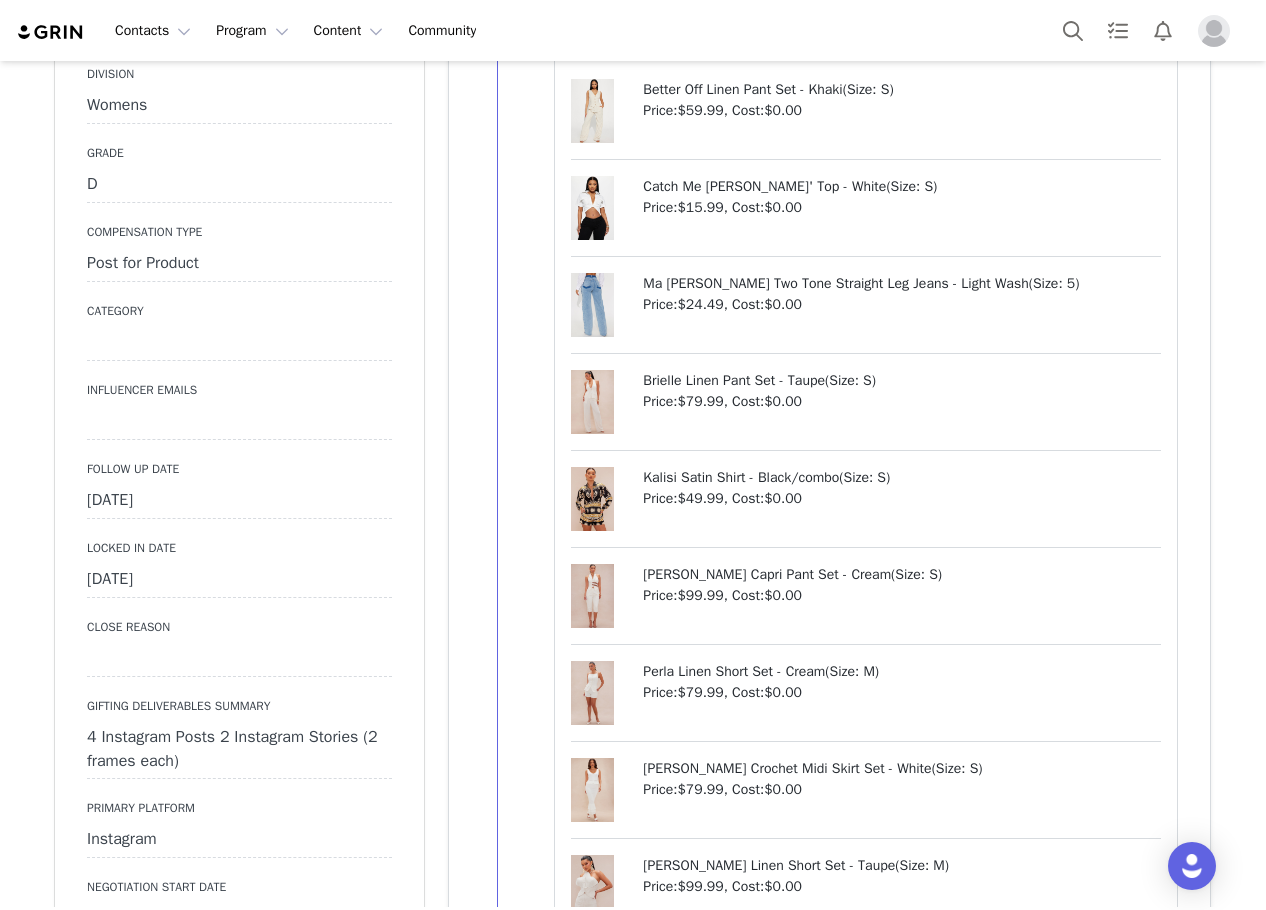 click on "[DATE]" at bounding box center [239, 501] 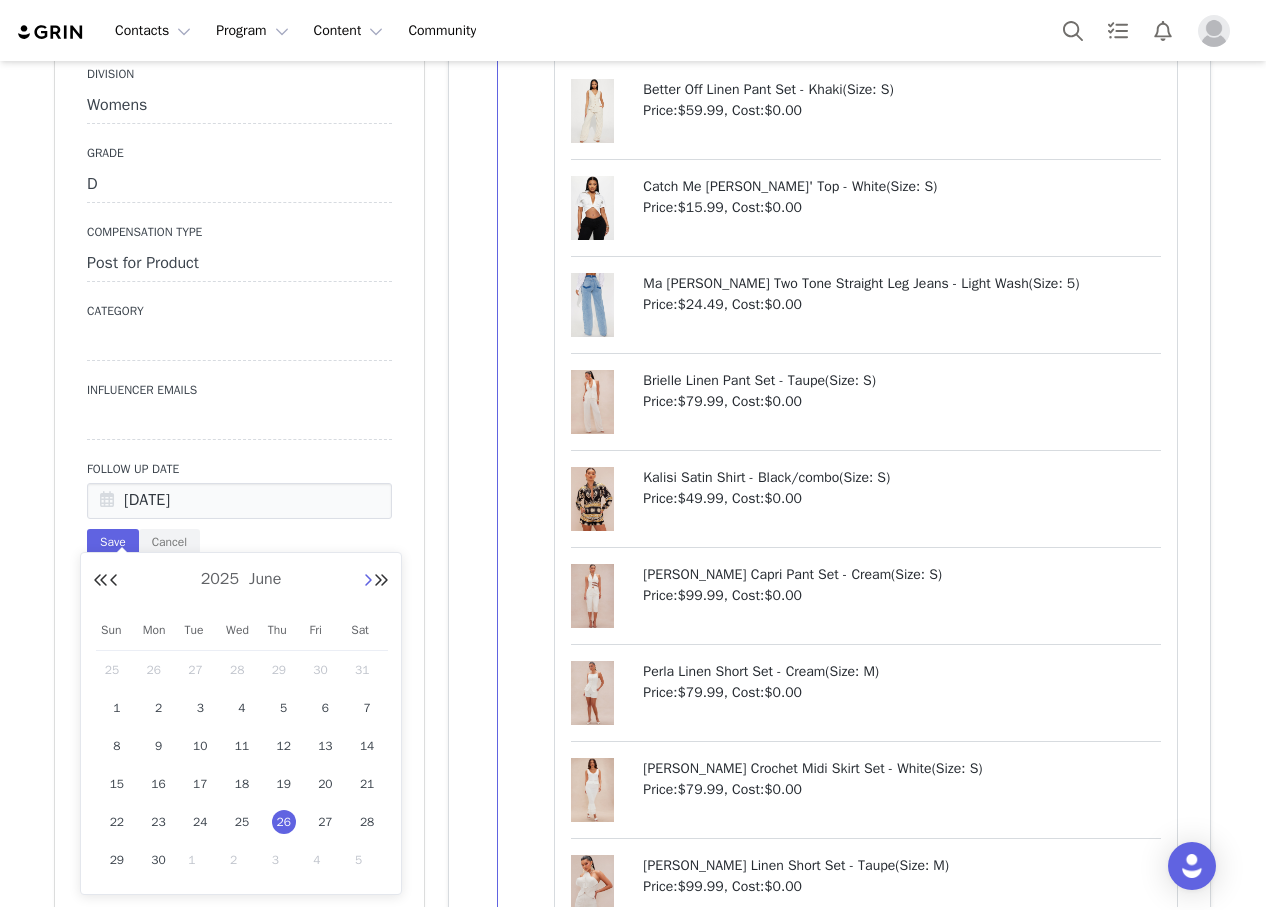click at bounding box center (368, 581) 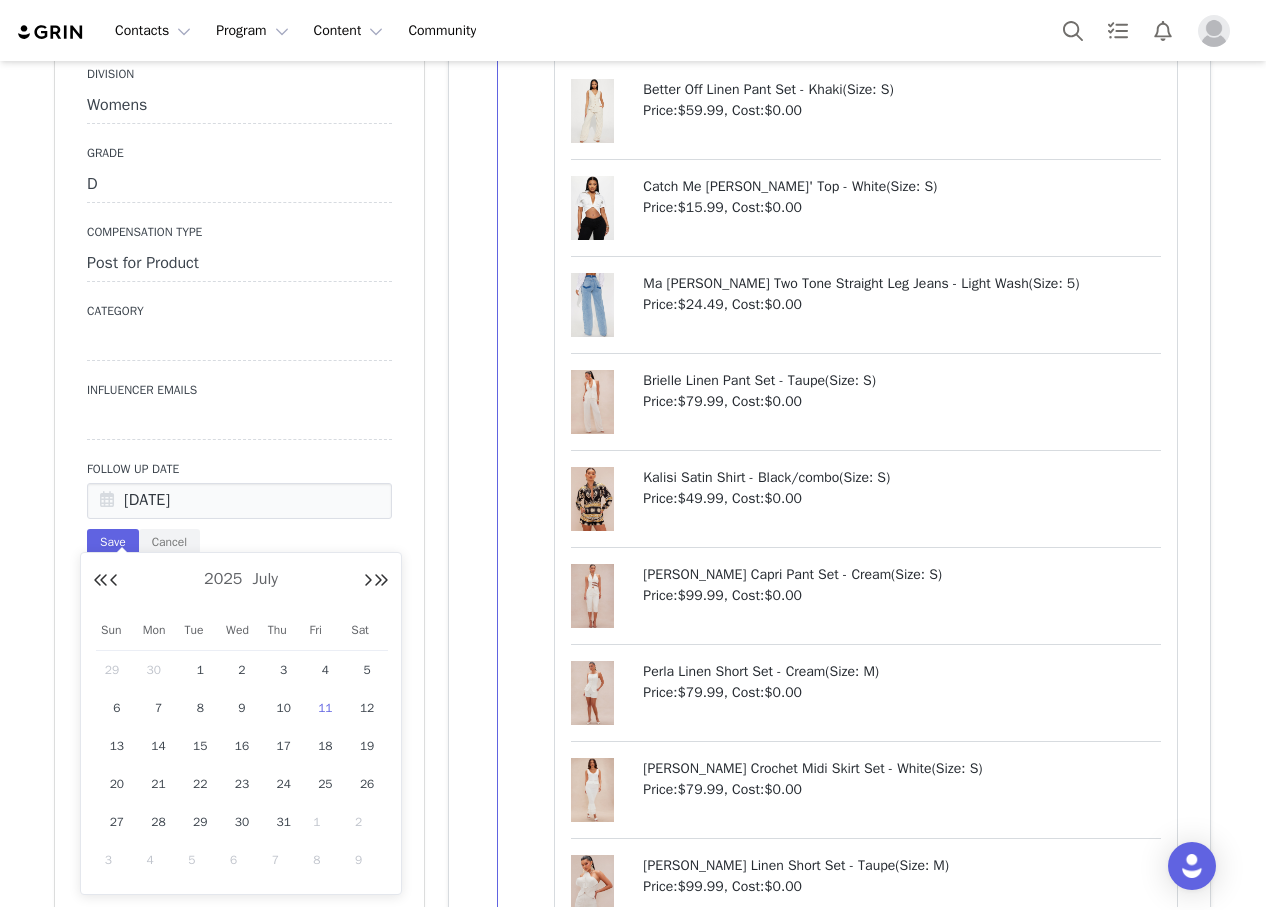 click on "11" at bounding box center (325, 708) 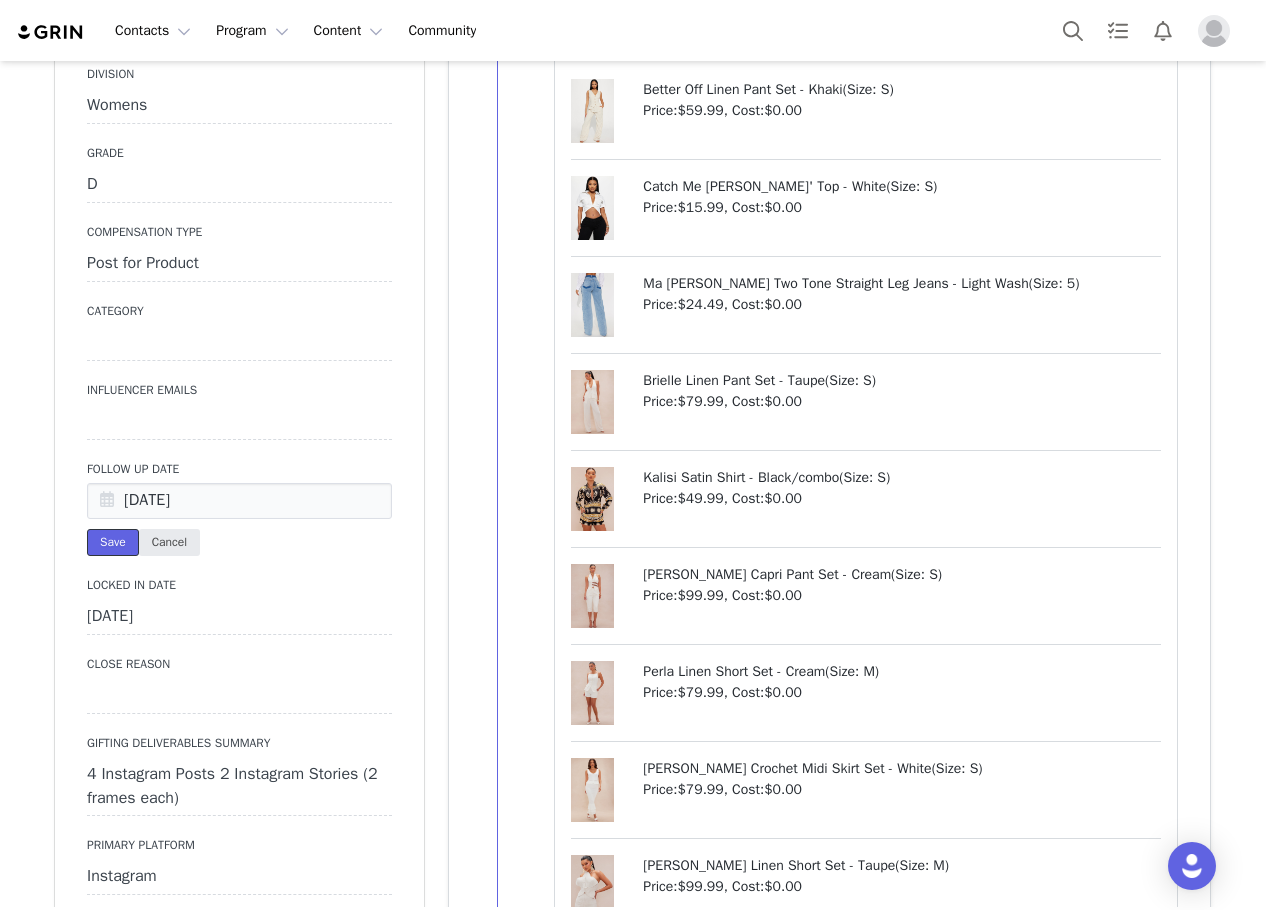 drag, startPoint x: 113, startPoint y: 568, endPoint x: 154, endPoint y: 562, distance: 41.4367 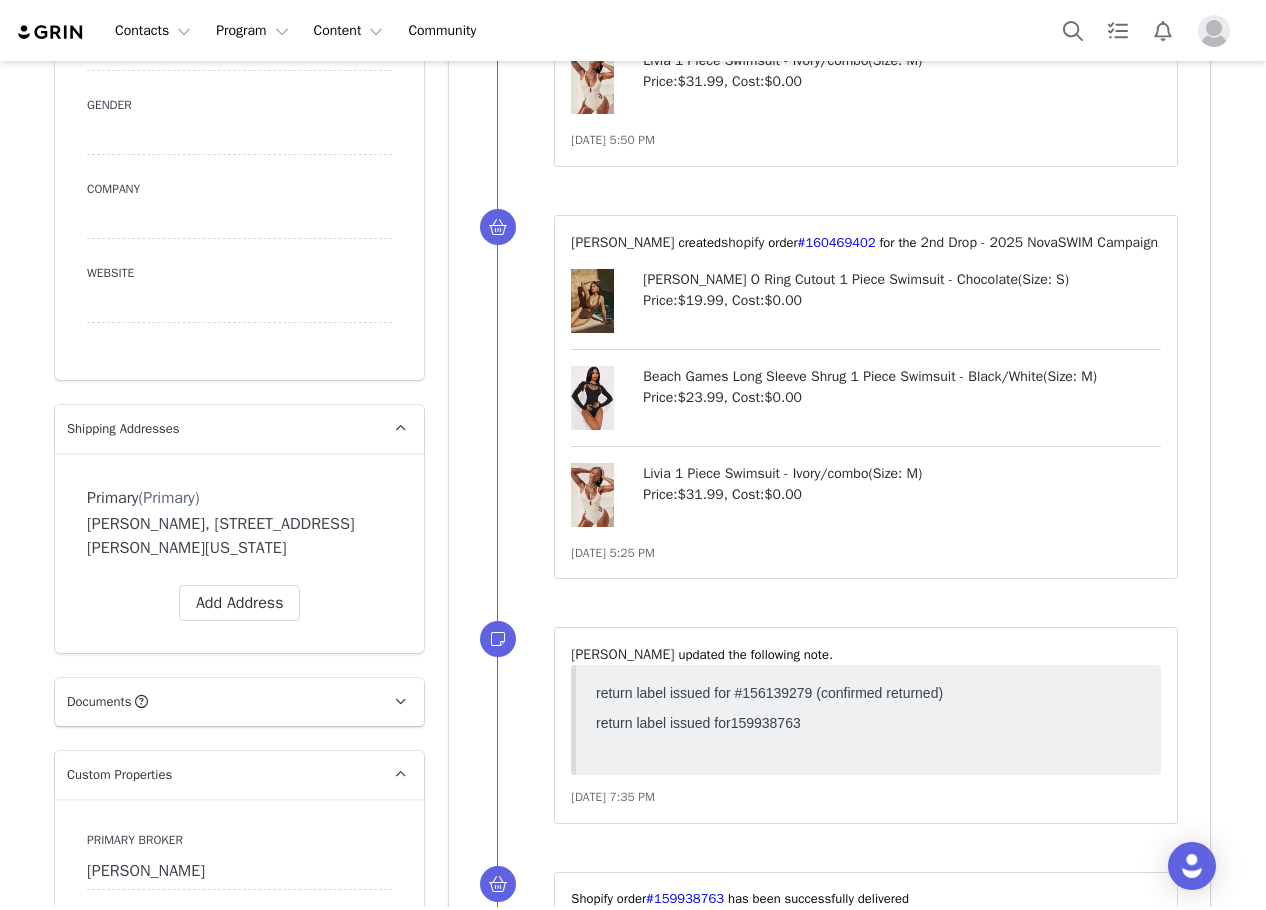 scroll, scrollTop: 1100, scrollLeft: 0, axis: vertical 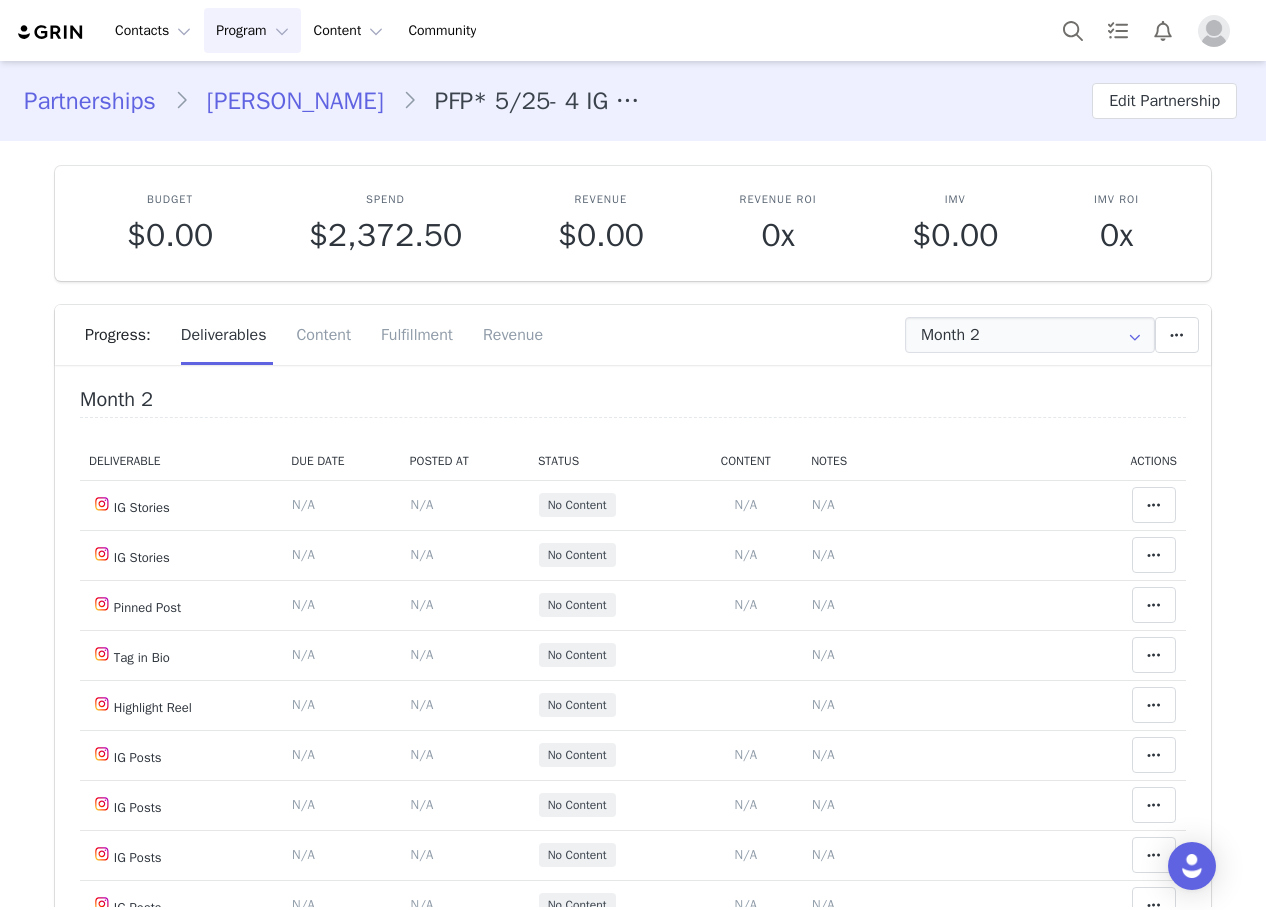 click on "Progress: Deliverables Content Fulfillment Revenue" at bounding box center [648, 335] 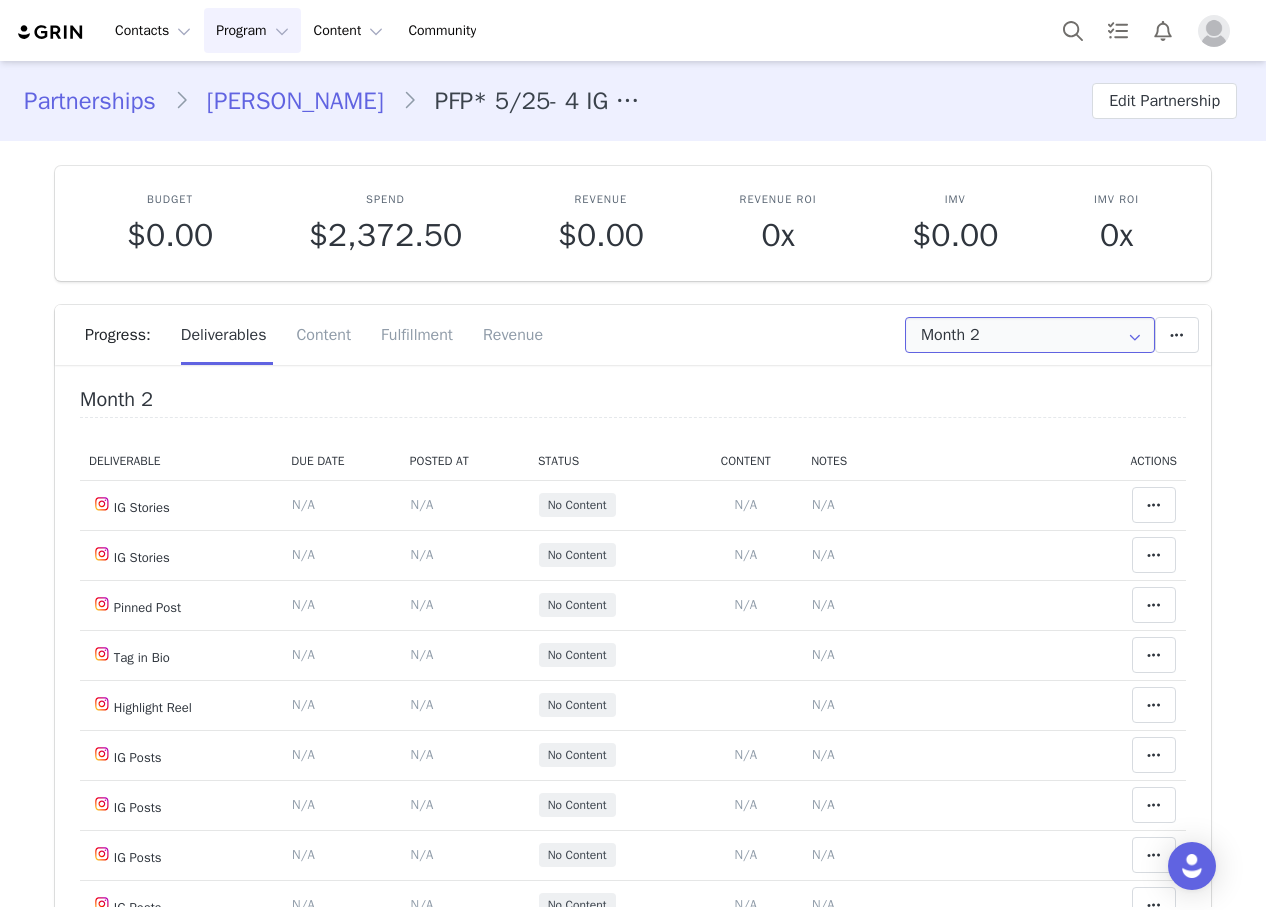 click on "Month 2" at bounding box center (1030, 335) 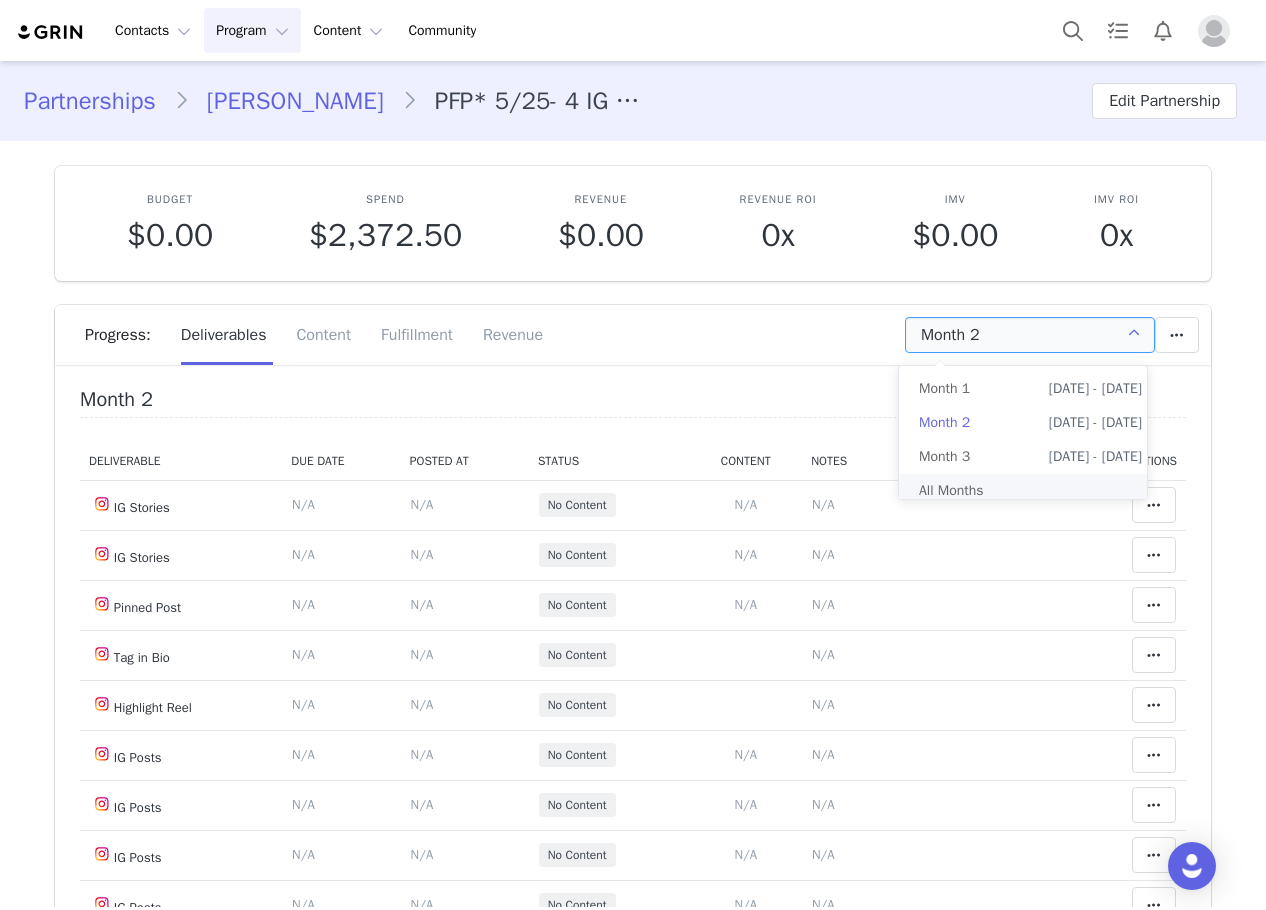 click on "All Months" at bounding box center [1030, 491] 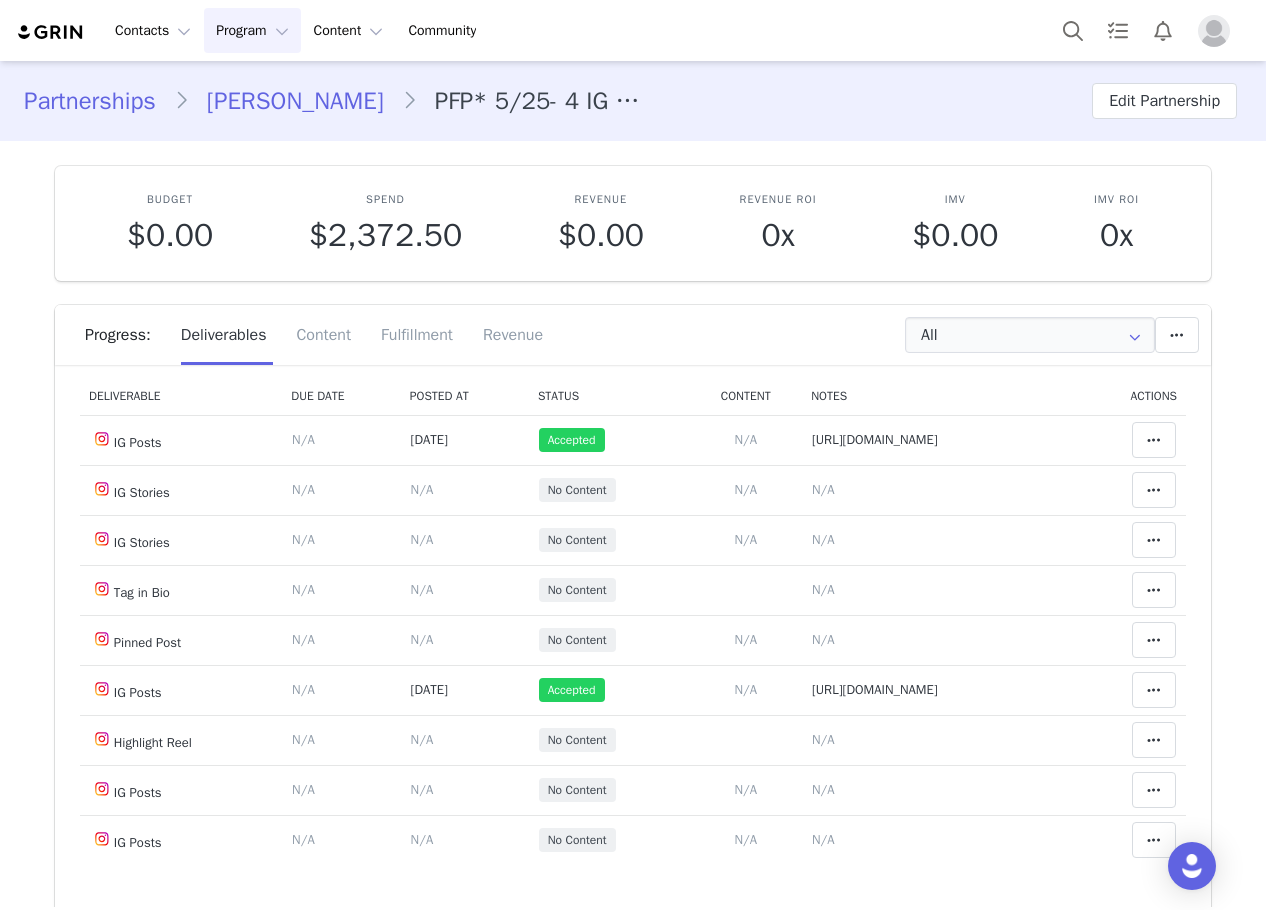 scroll, scrollTop: 100, scrollLeft: 0, axis: vertical 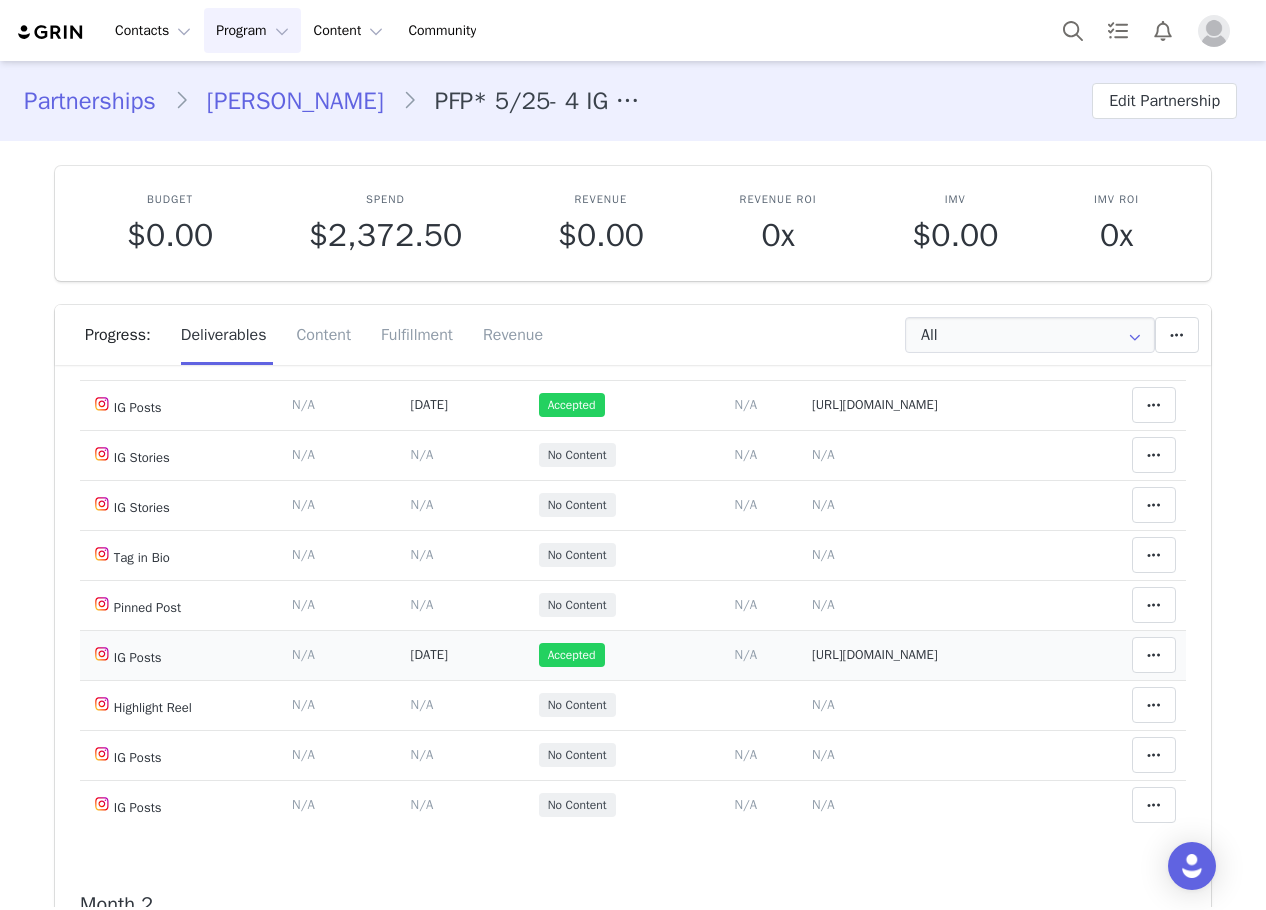 click on "https://www.instagram.com/reel/DLKrPM5gxJW/" at bounding box center [875, 654] 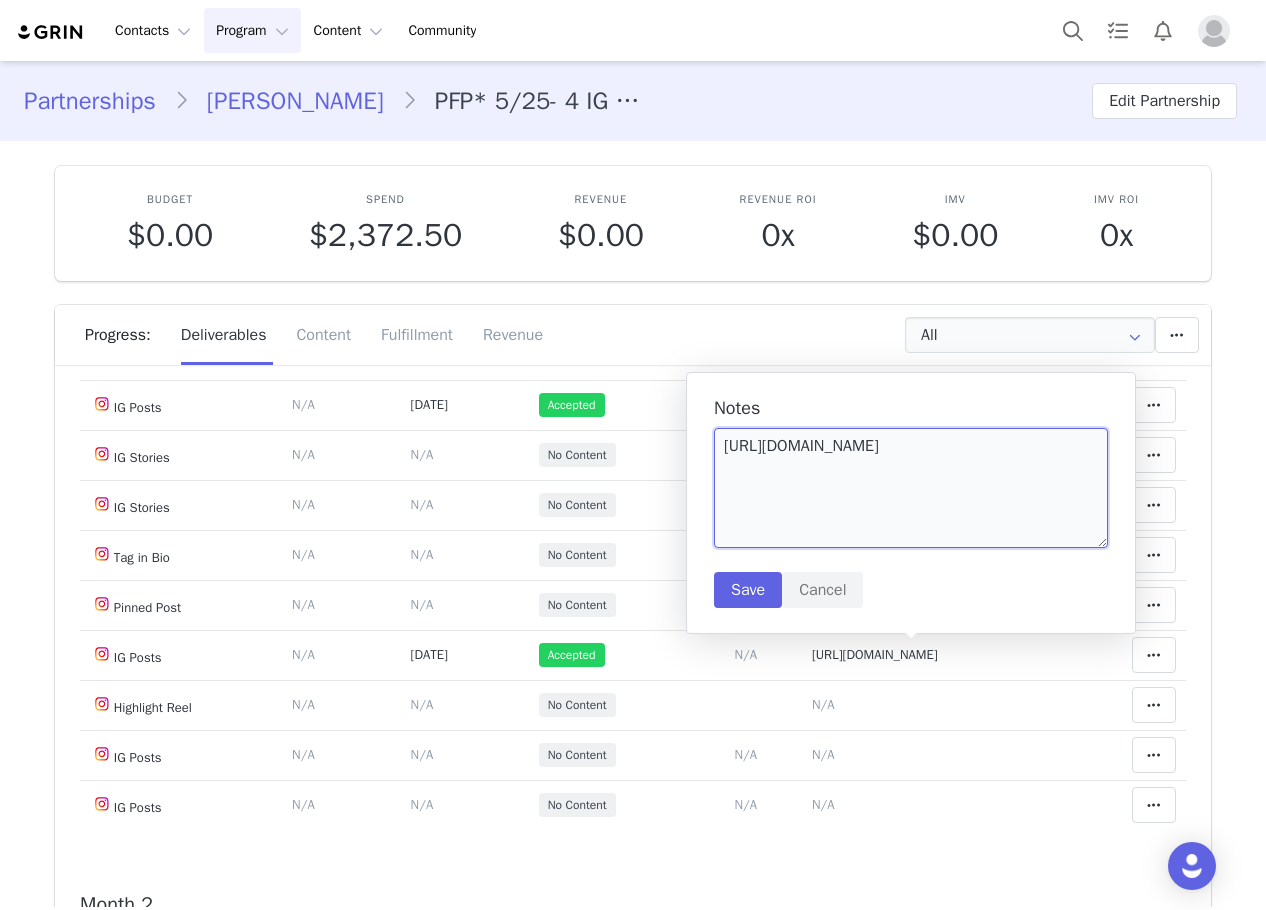 click on "https://www.instagram.com/reel/DLKrPM5gxJW/" at bounding box center [911, 488] 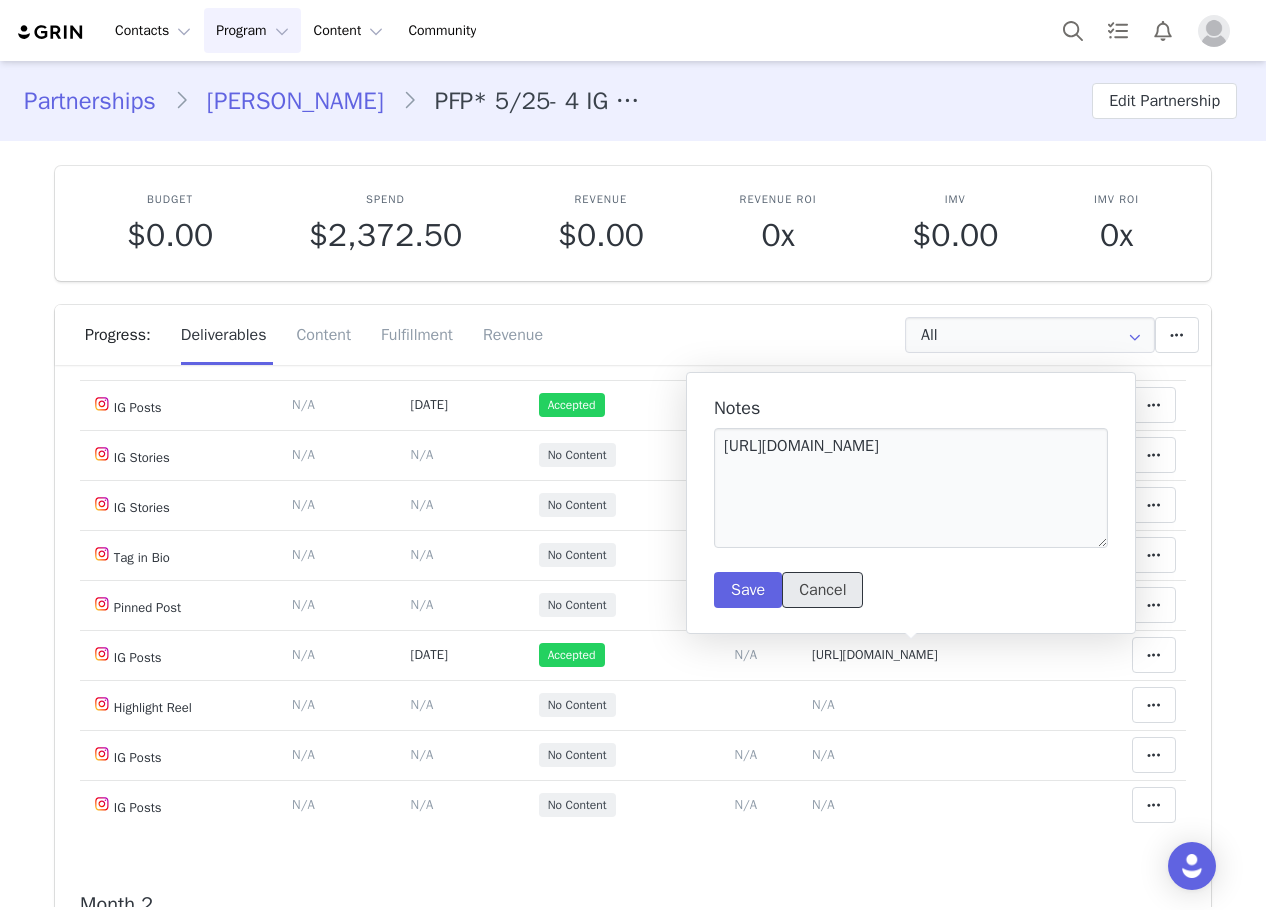 click on "Cancel" at bounding box center (822, 590) 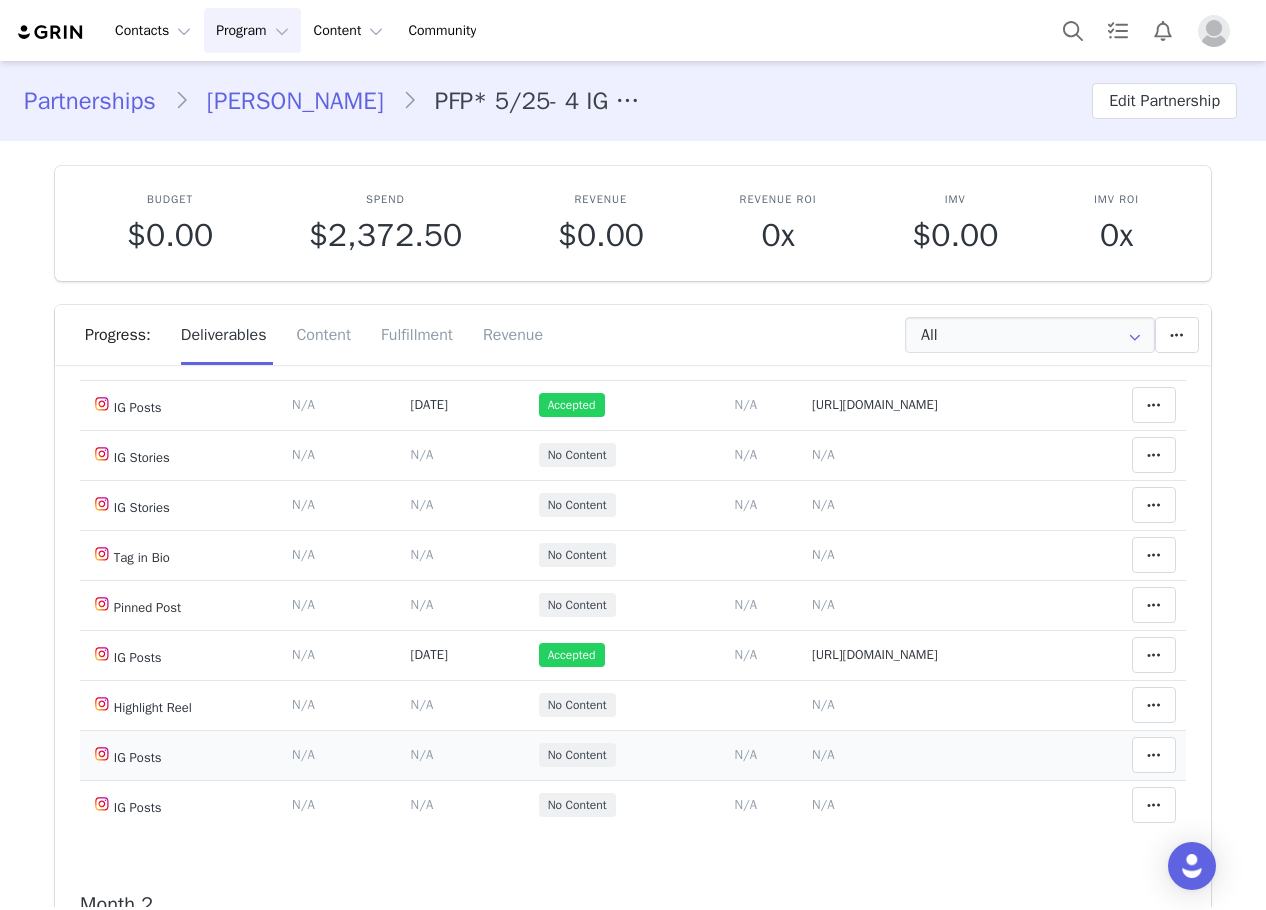 click on "Notes  Save  Cancel N/A" at bounding box center (940, 755) 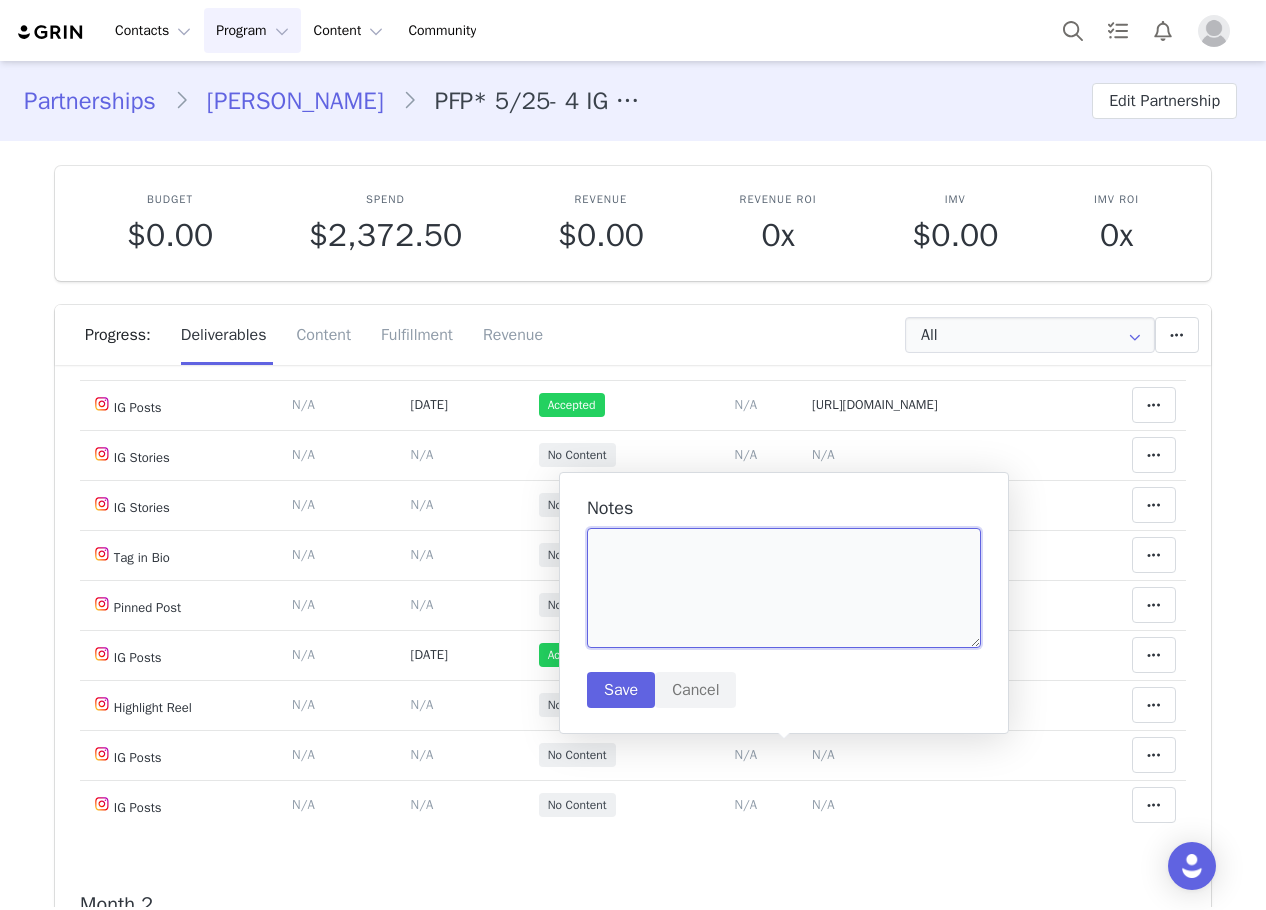 click at bounding box center [784, 588] 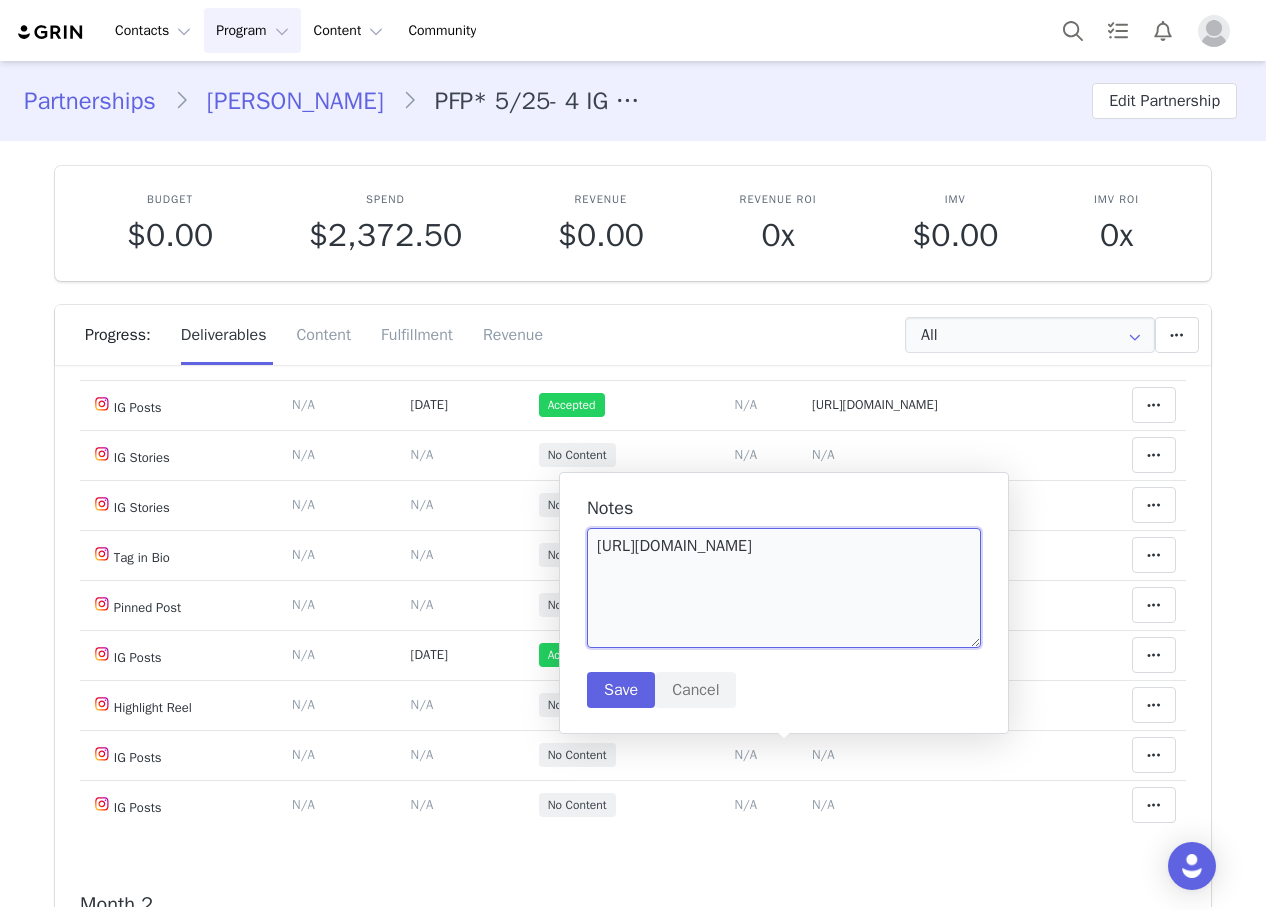 type on "https://www.instagram.com/reel/DLc1Ty2g7bP/" 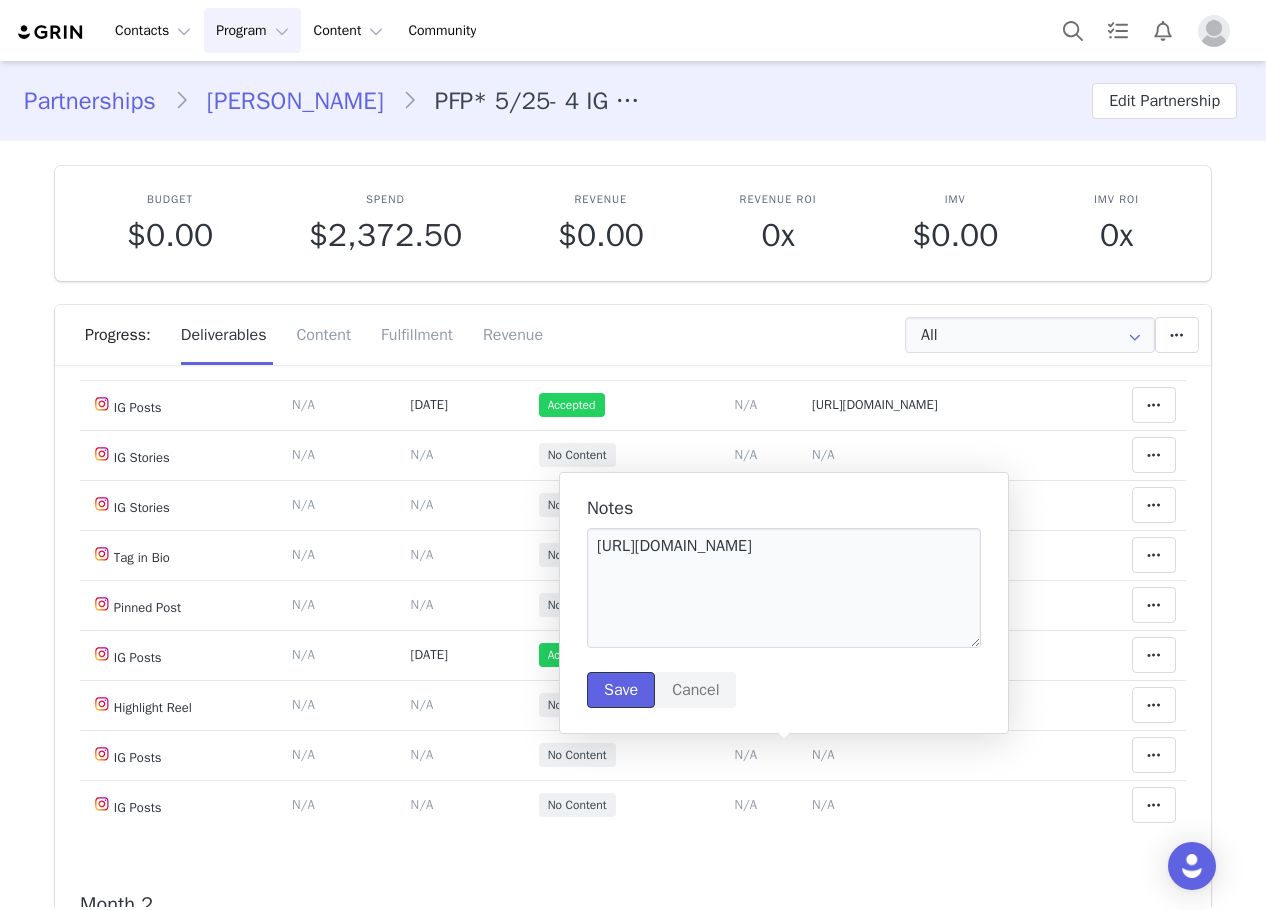 click on "Save" at bounding box center [621, 690] 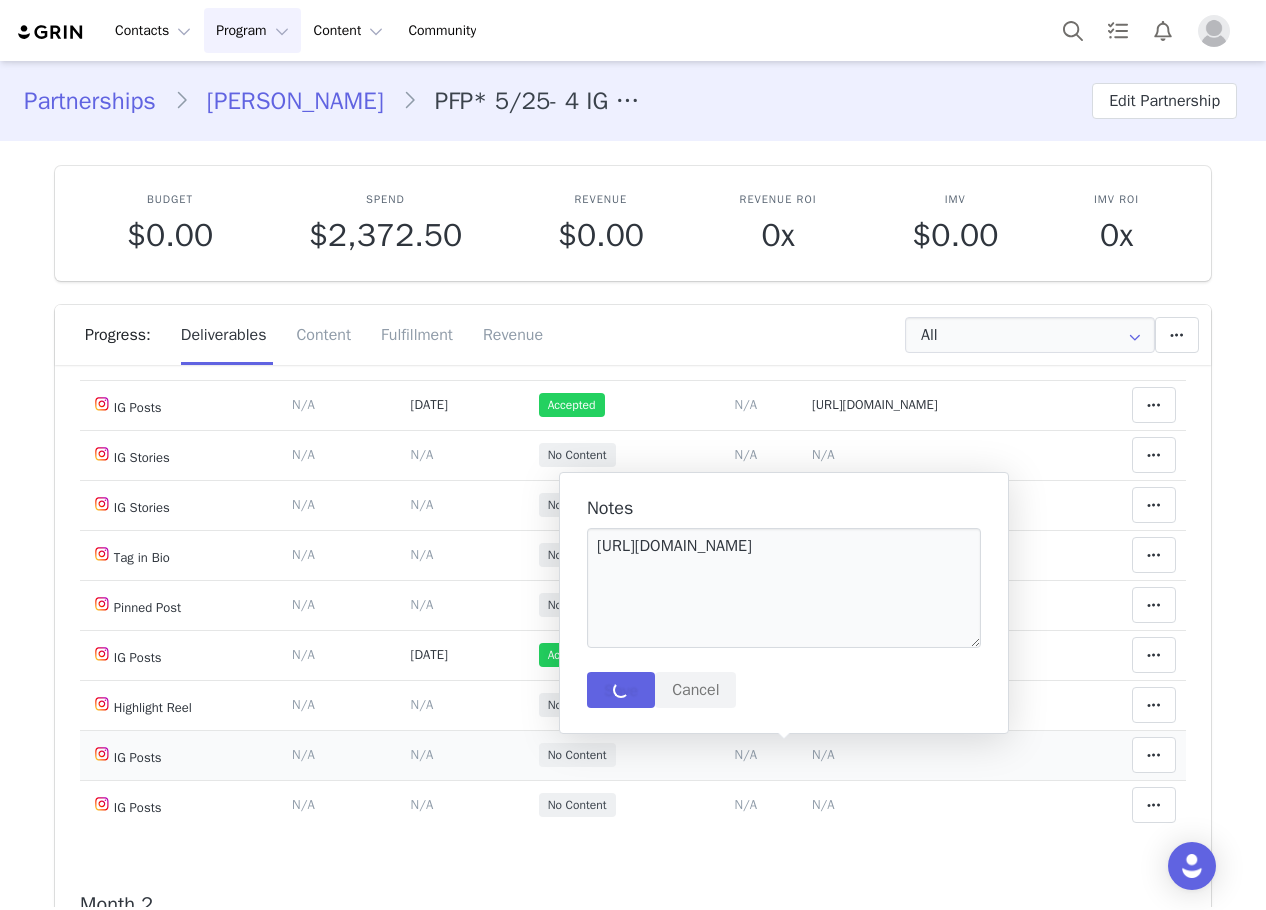 click on "N/A" at bounding box center (422, 754) 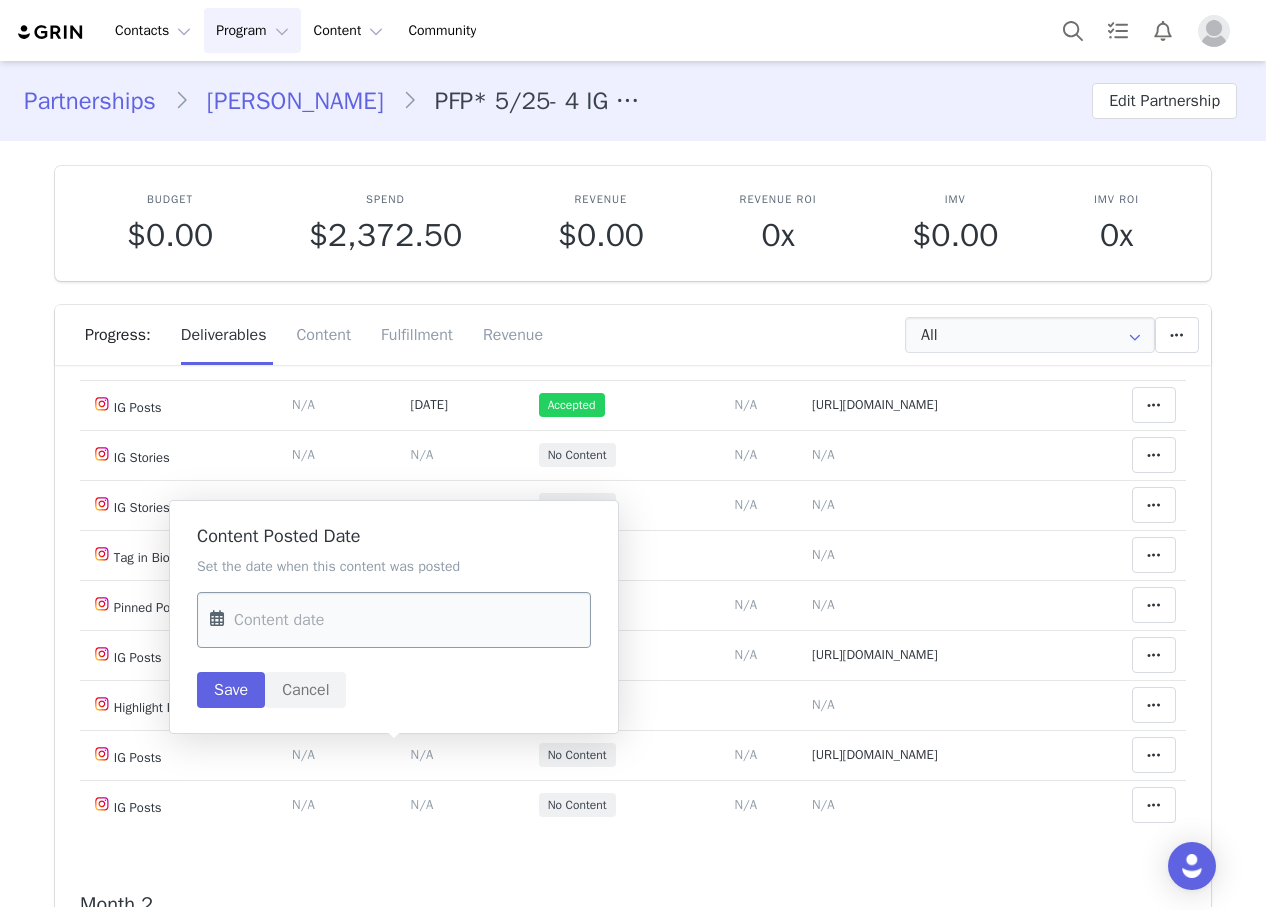 click at bounding box center (394, 620) 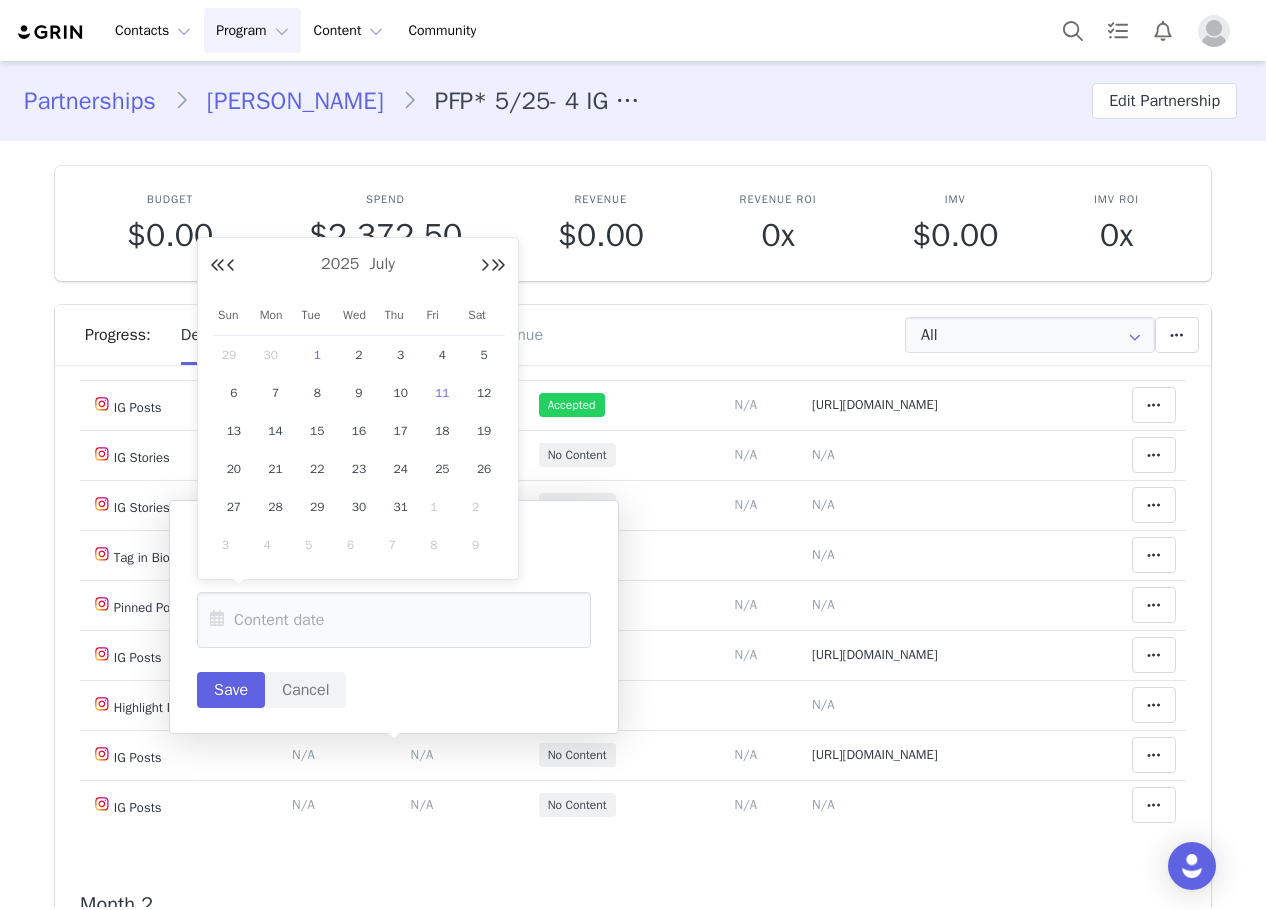 drag, startPoint x: 233, startPoint y: 268, endPoint x: 303, endPoint y: 343, distance: 102.59142 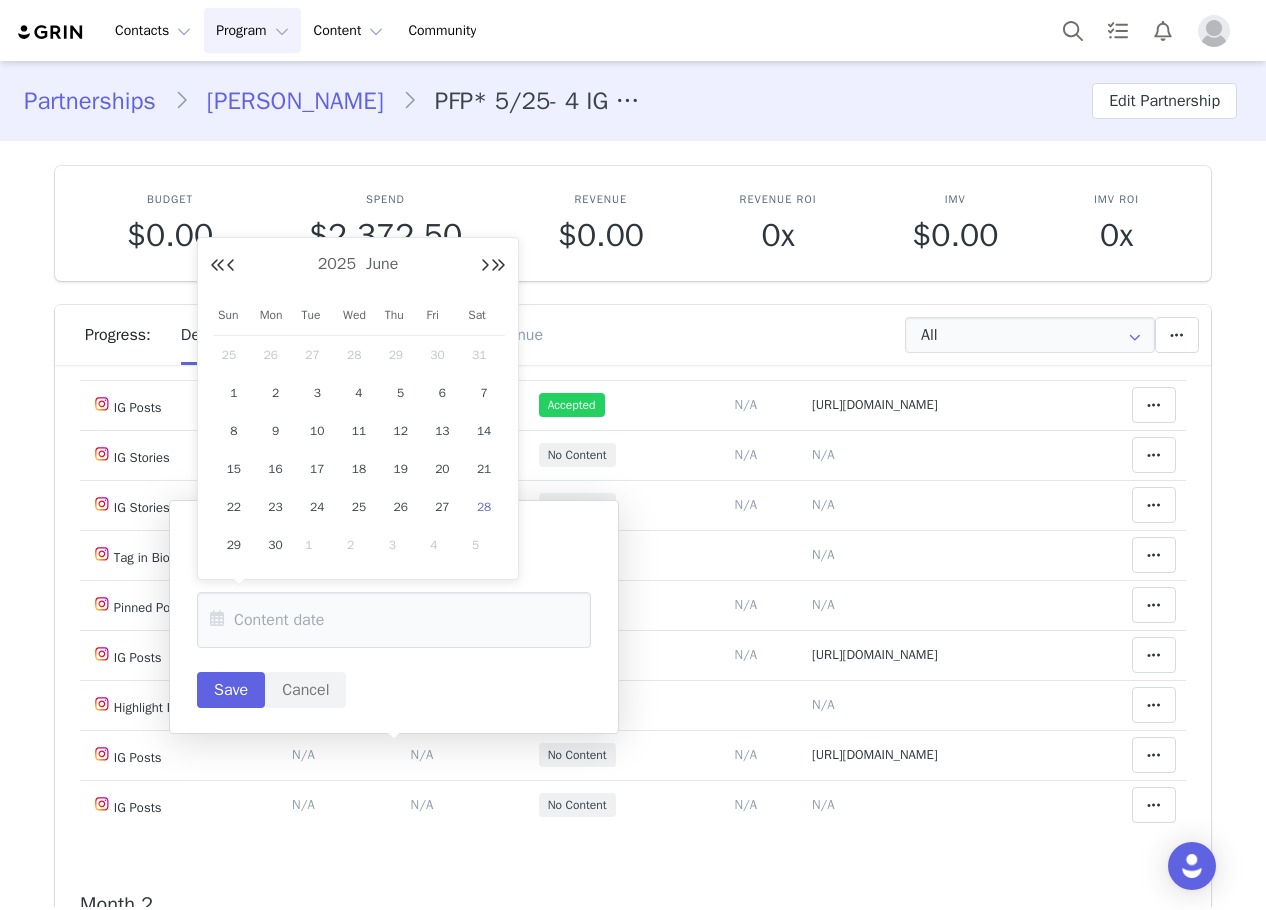 click on "28" at bounding box center [484, 507] 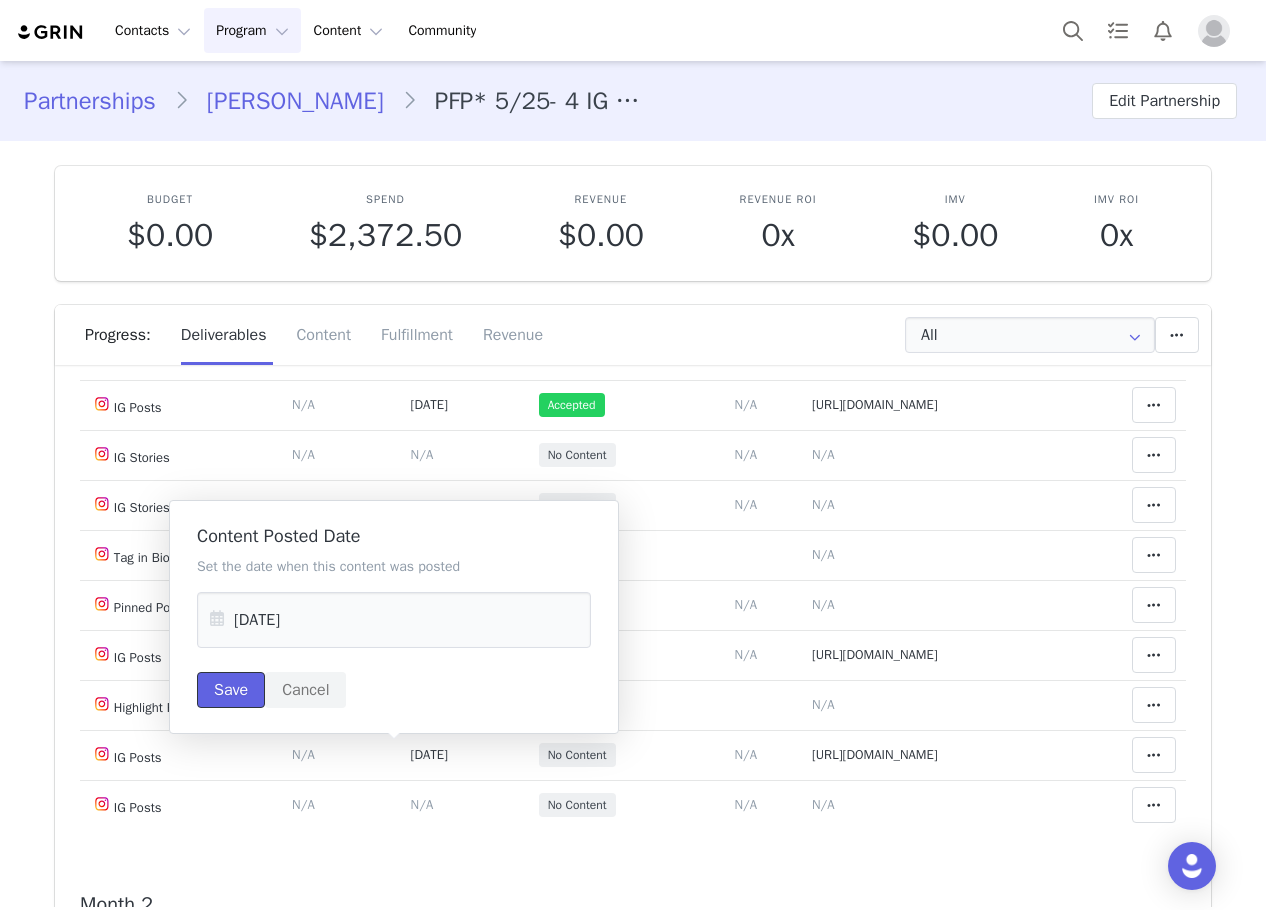 click on "Save" at bounding box center (231, 690) 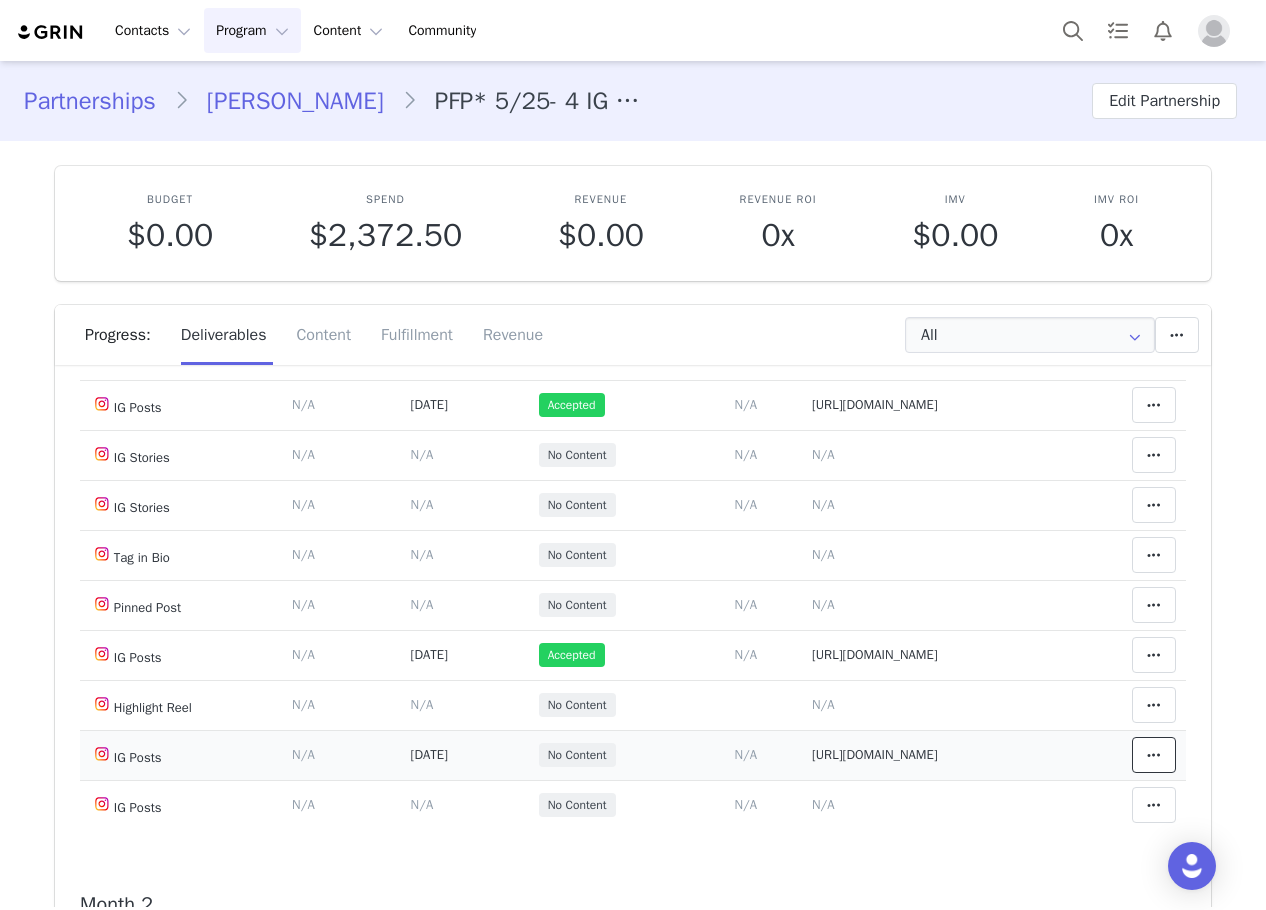 click at bounding box center [1154, 755] 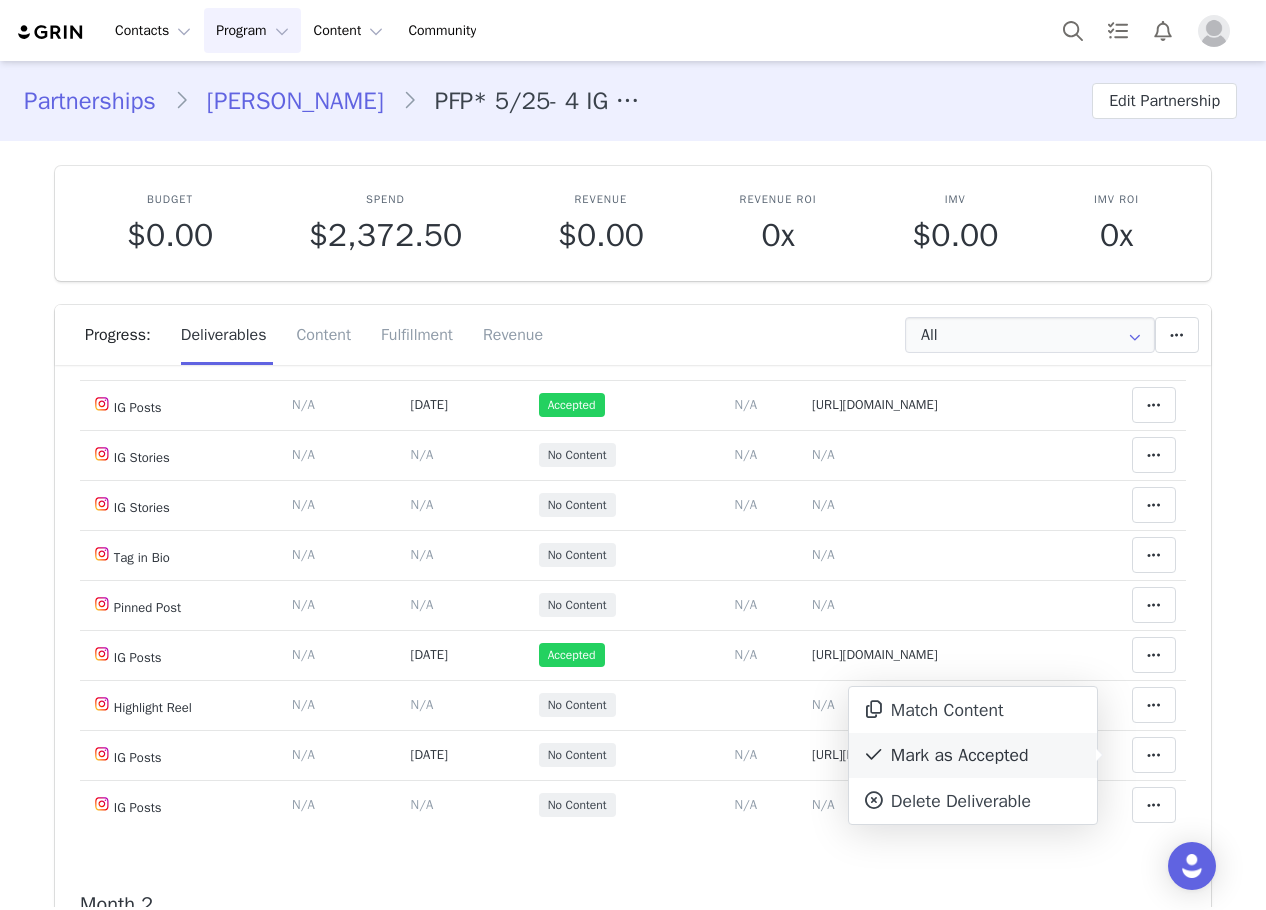 click on "Mark as Accepted" at bounding box center (973, 756) 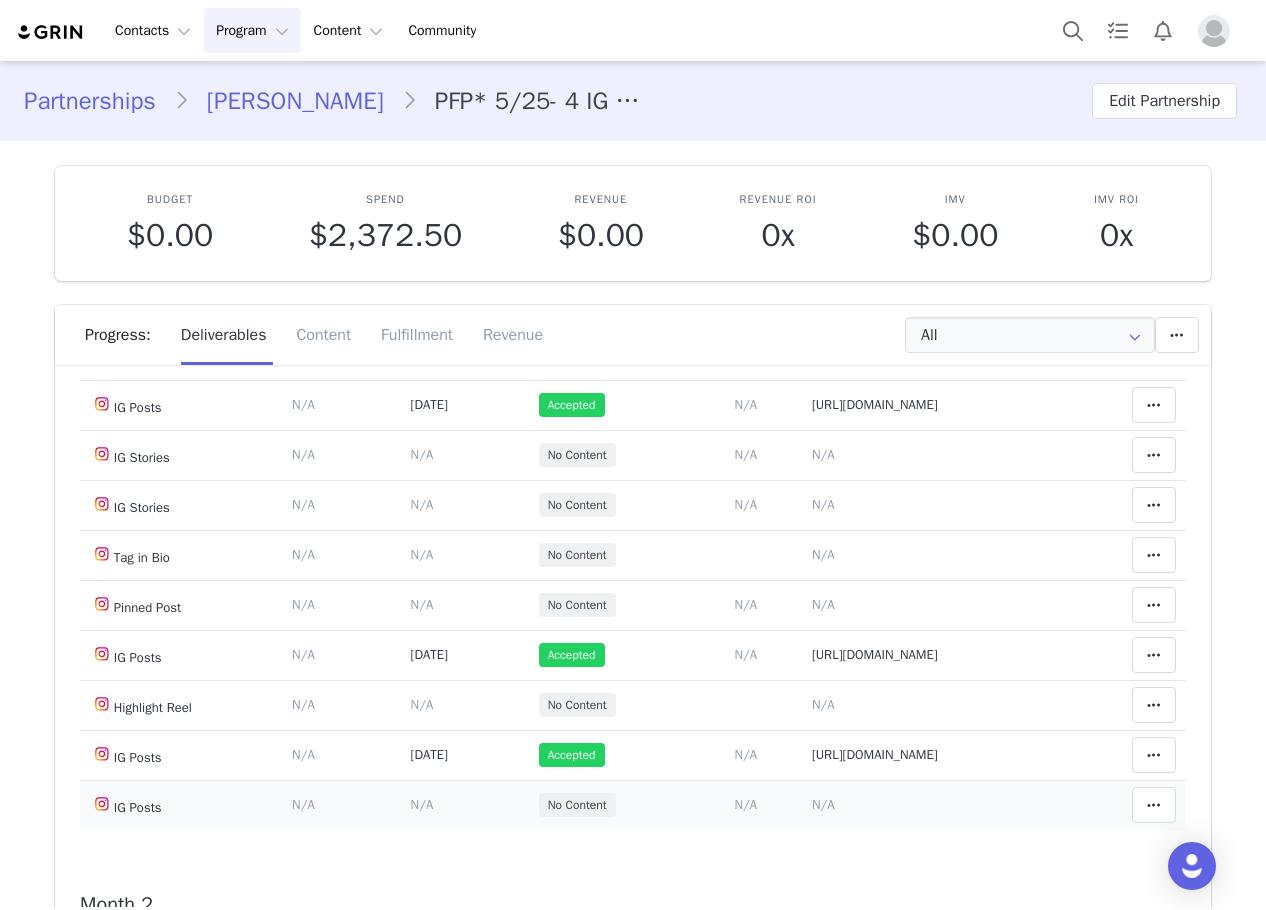click on "N/A" at bounding box center [823, 804] 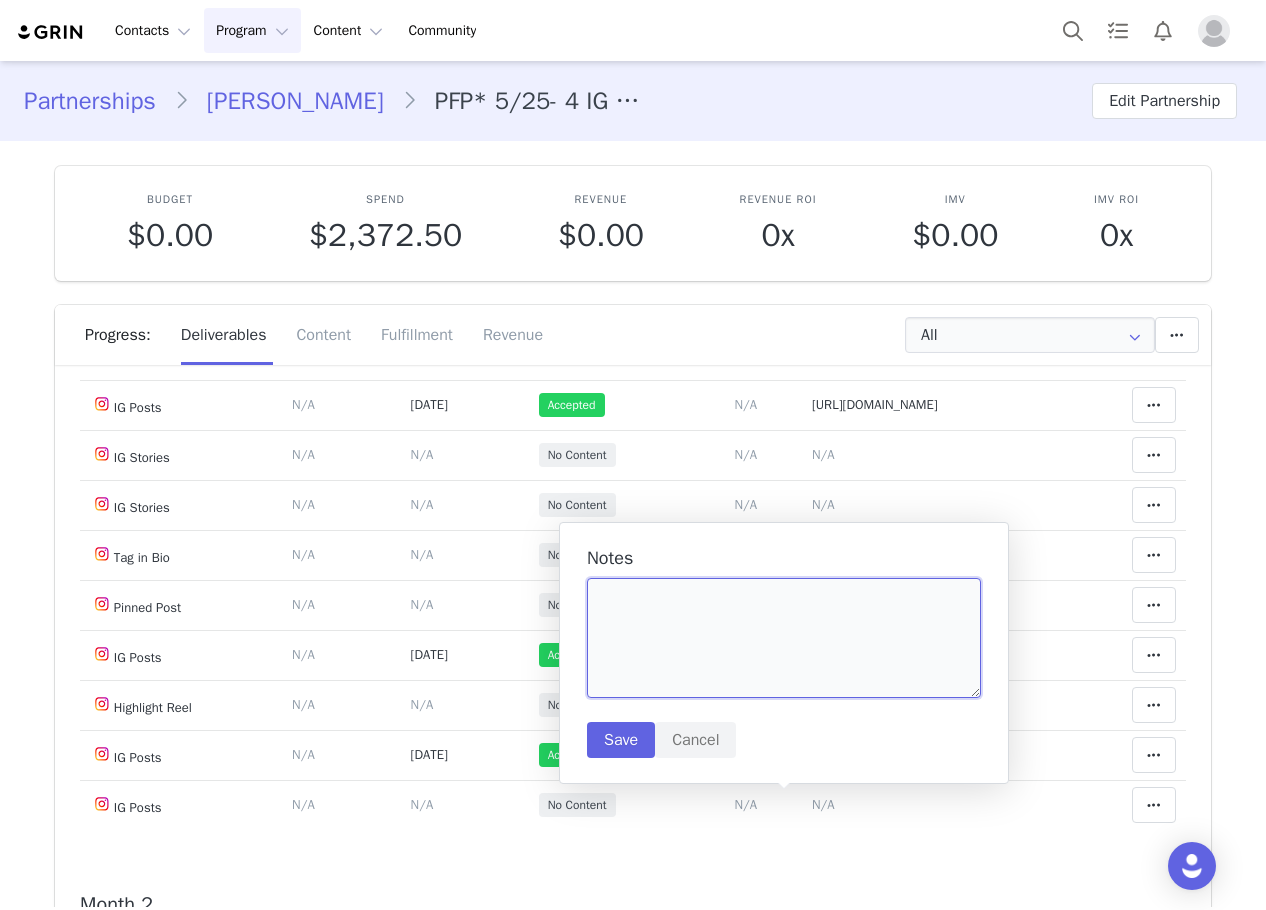 click at bounding box center (784, 638) 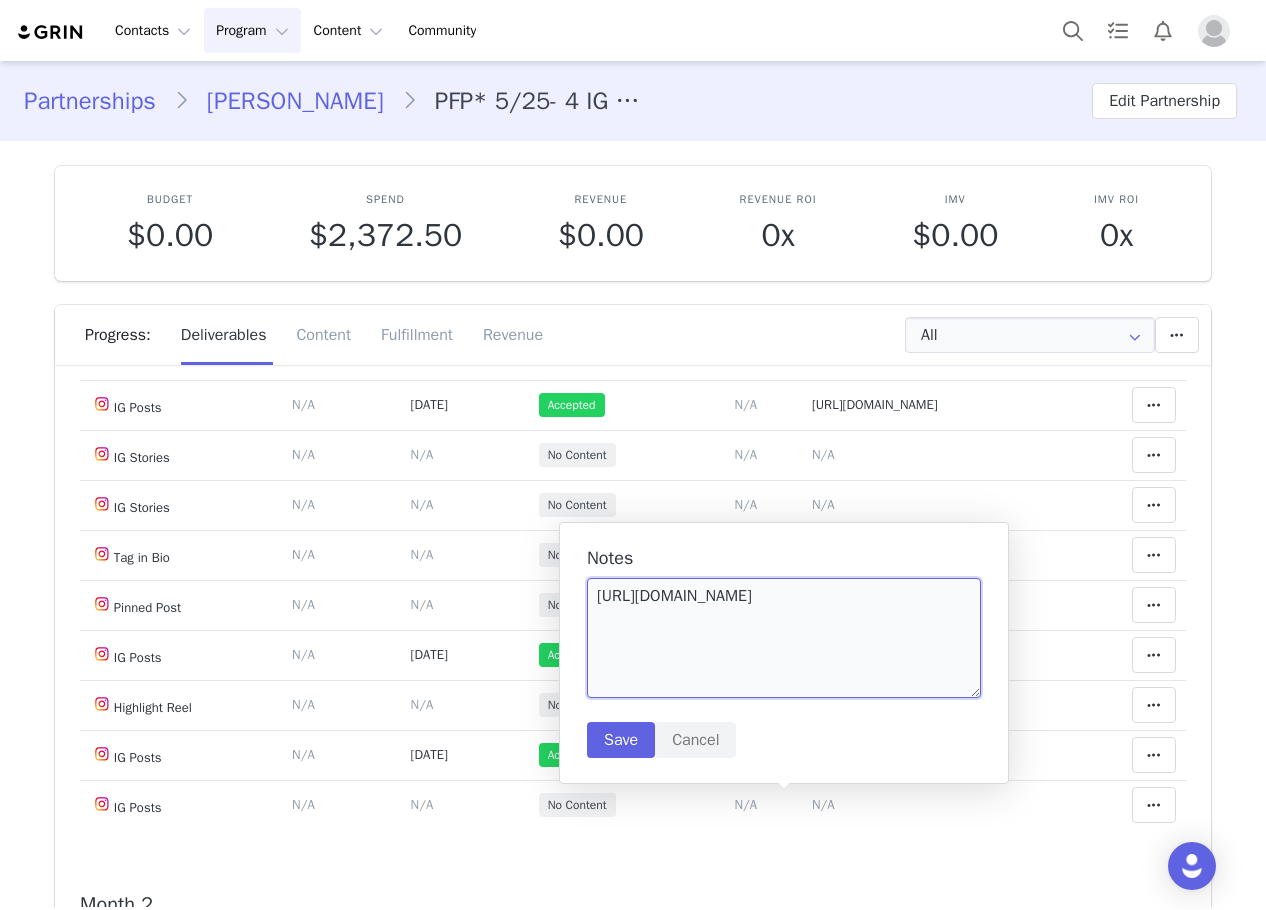 type on "https://www.instagram.com/p/DLsPF5UAbuh/" 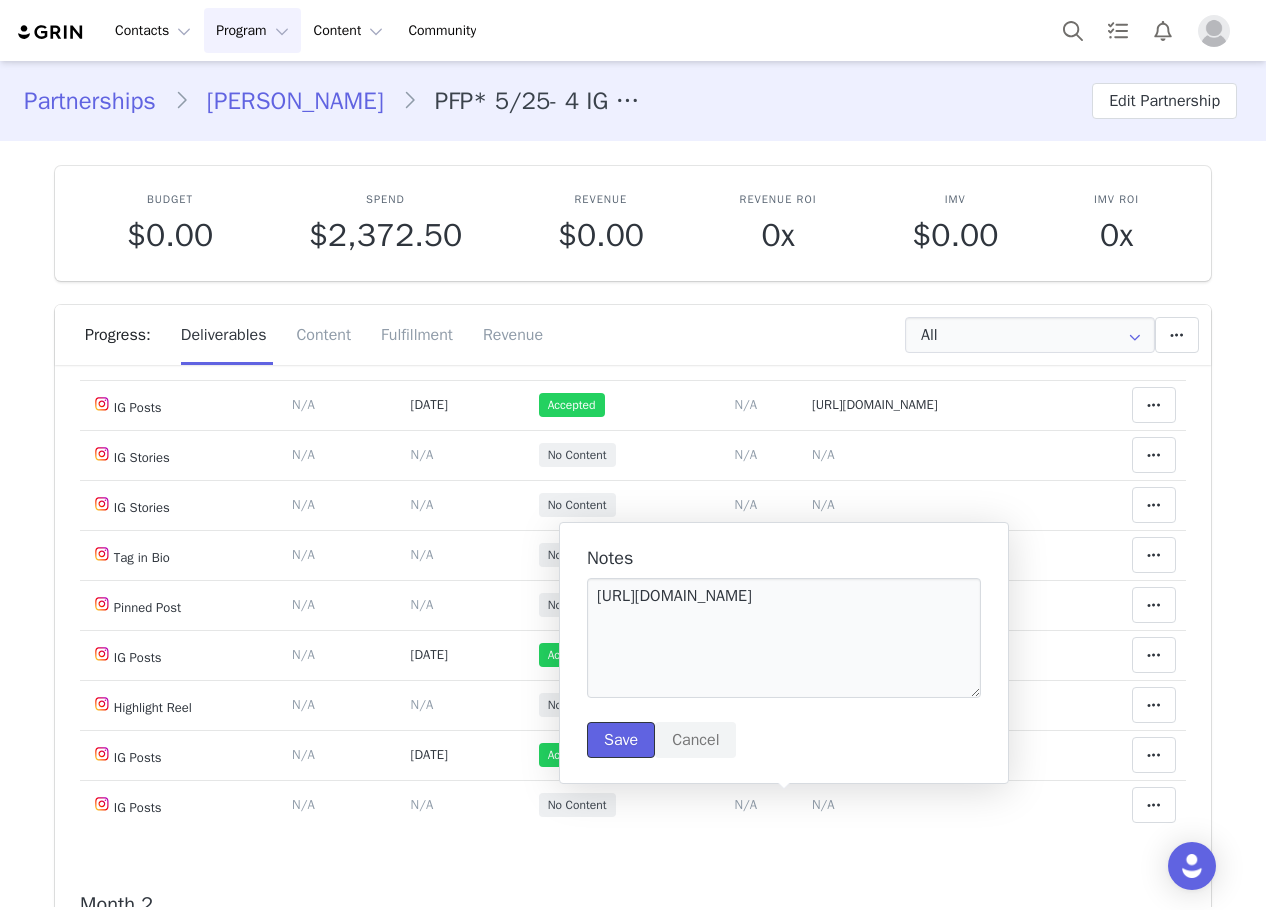 click on "Save" at bounding box center [621, 740] 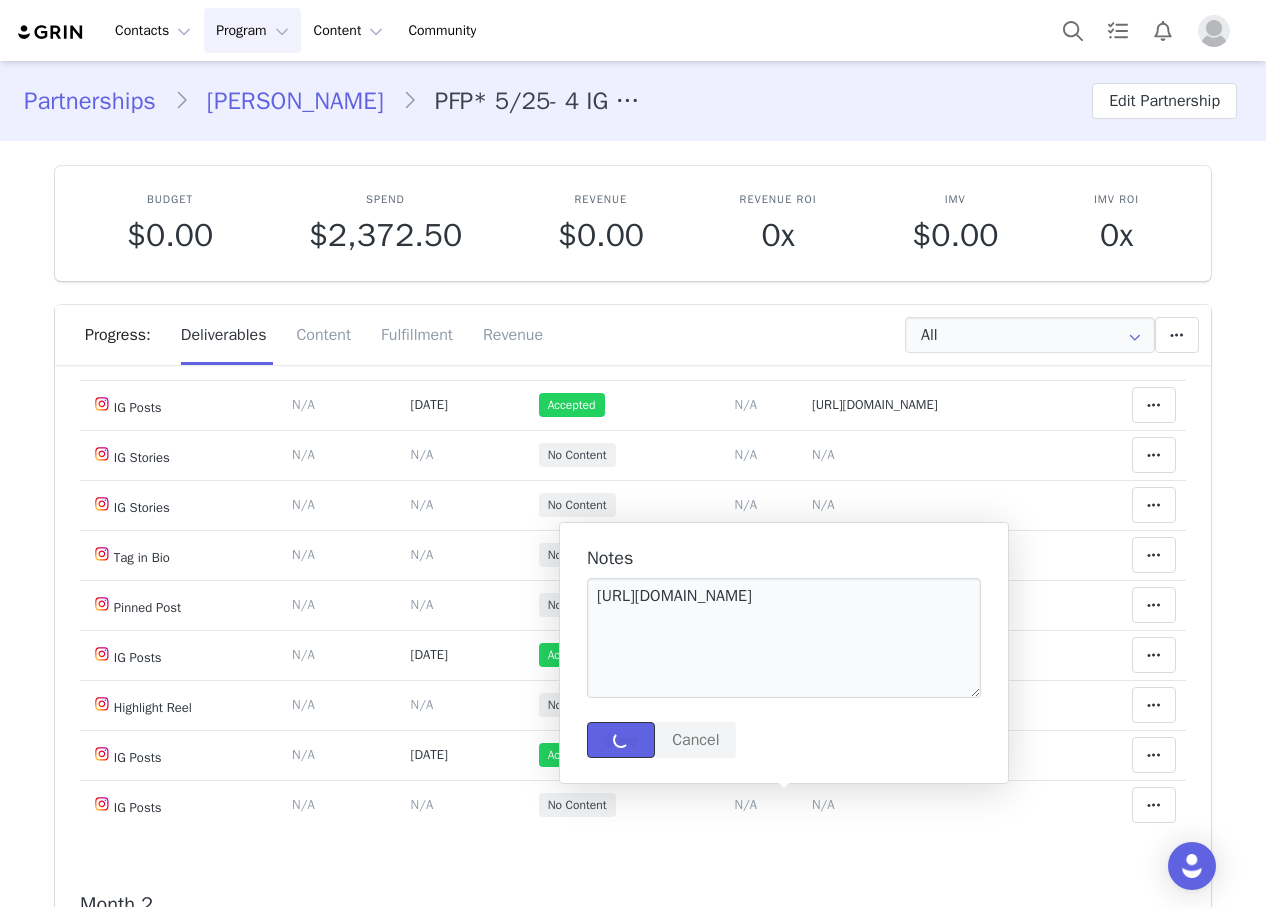 type 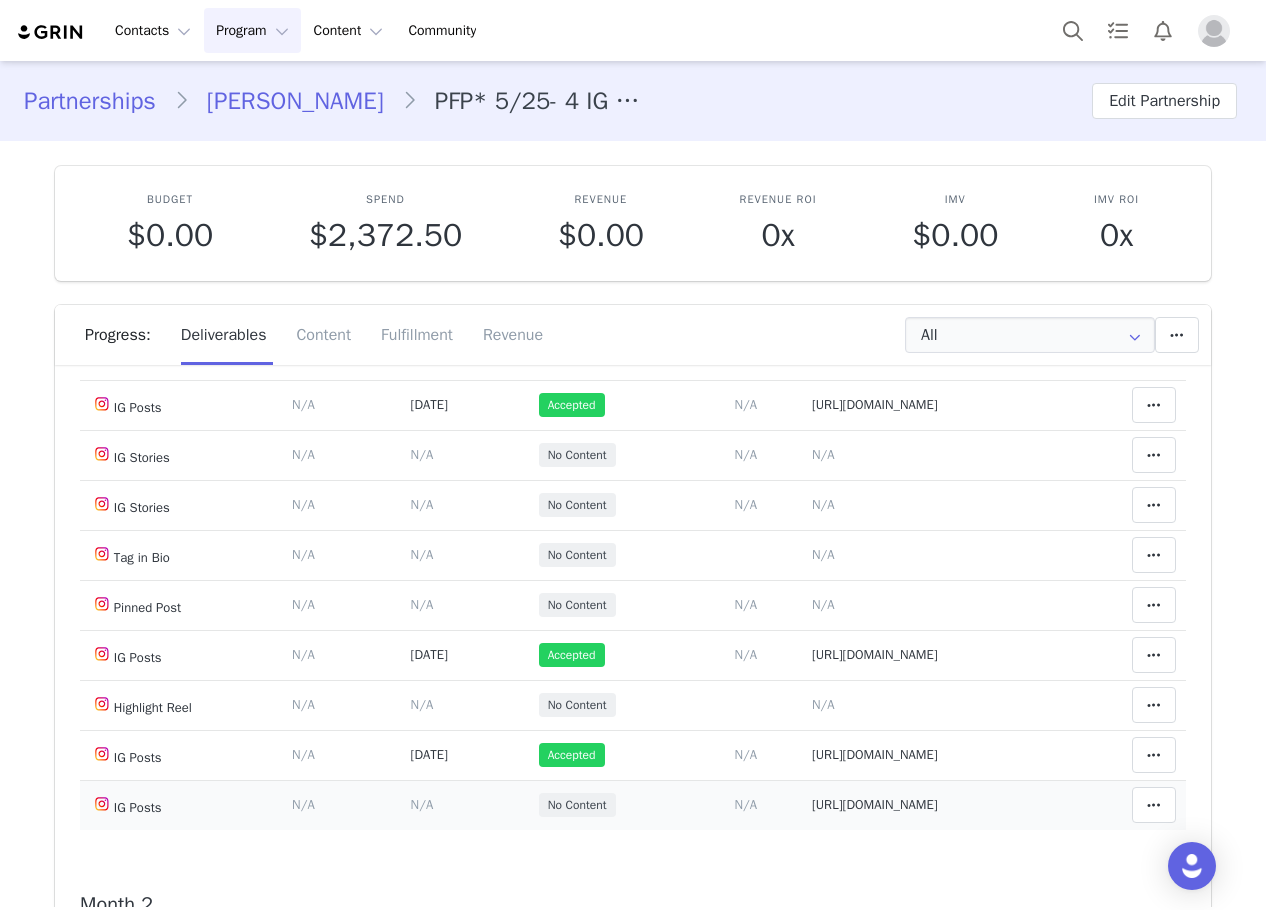 click on "Content Posted Date Set the date when this content was posted  Save  Cancel N/A" at bounding box center [465, 805] 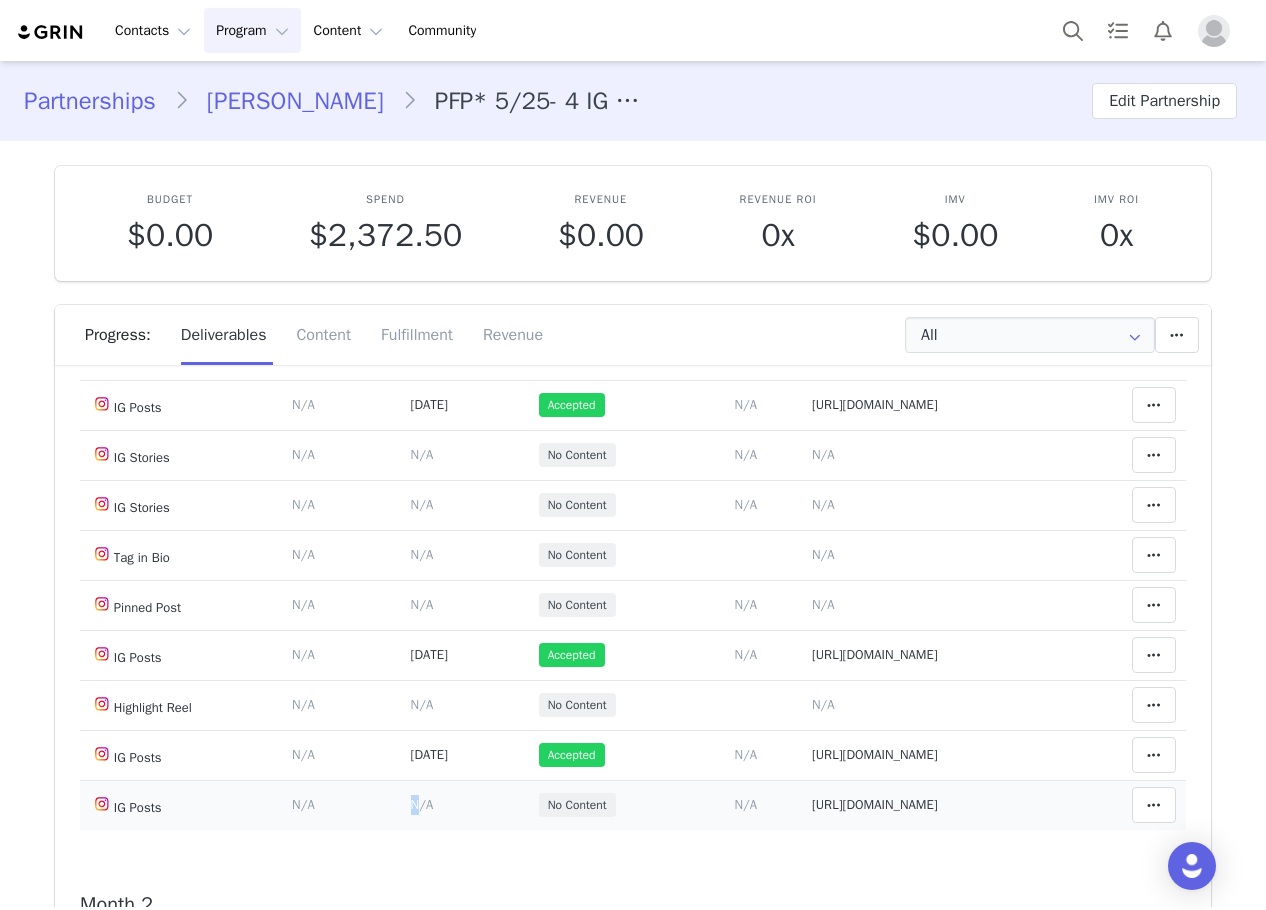click on "Content Posted Date Set the date when this content was posted  Save  Cancel N/A" at bounding box center [465, 805] 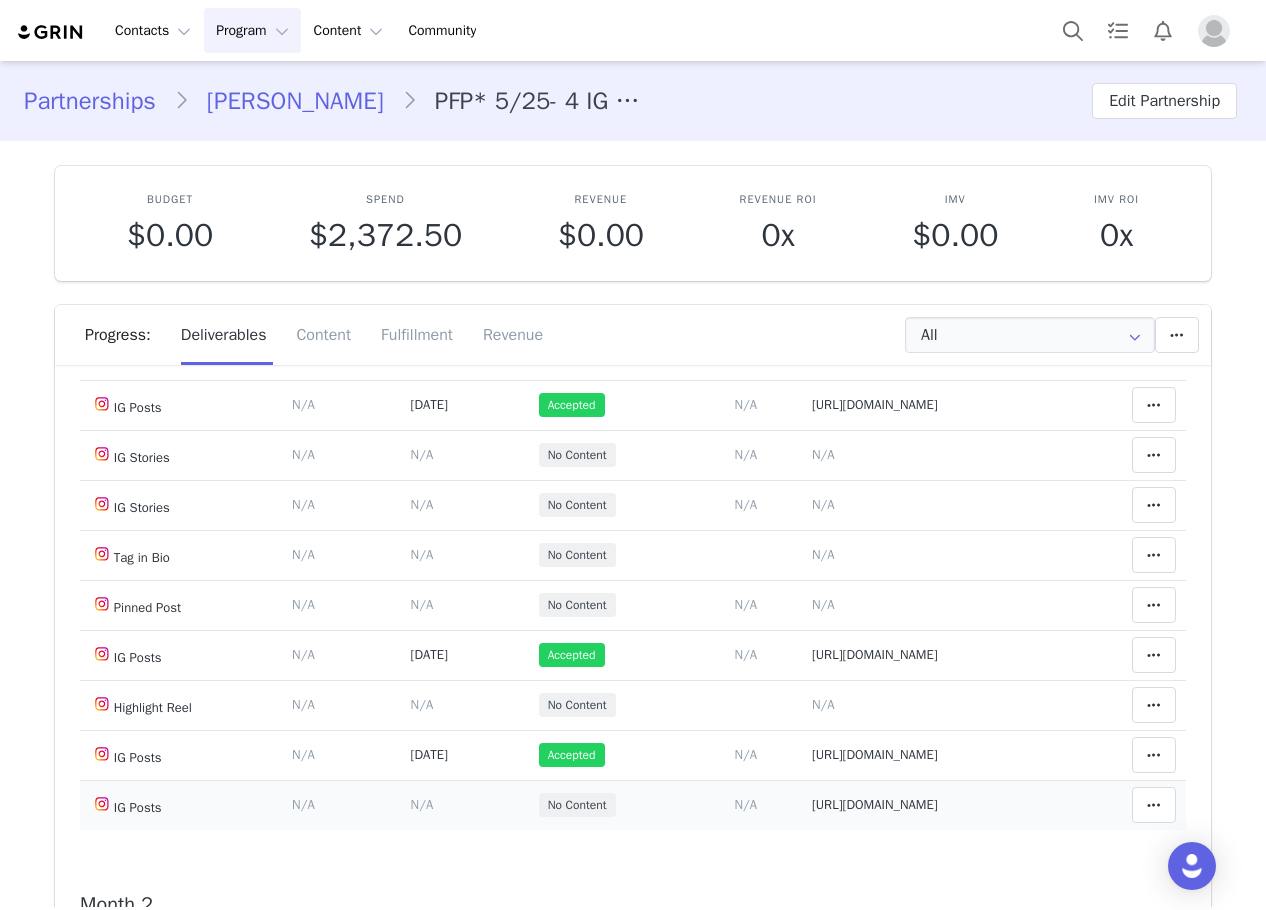 click on "N/A" at bounding box center (422, 804) 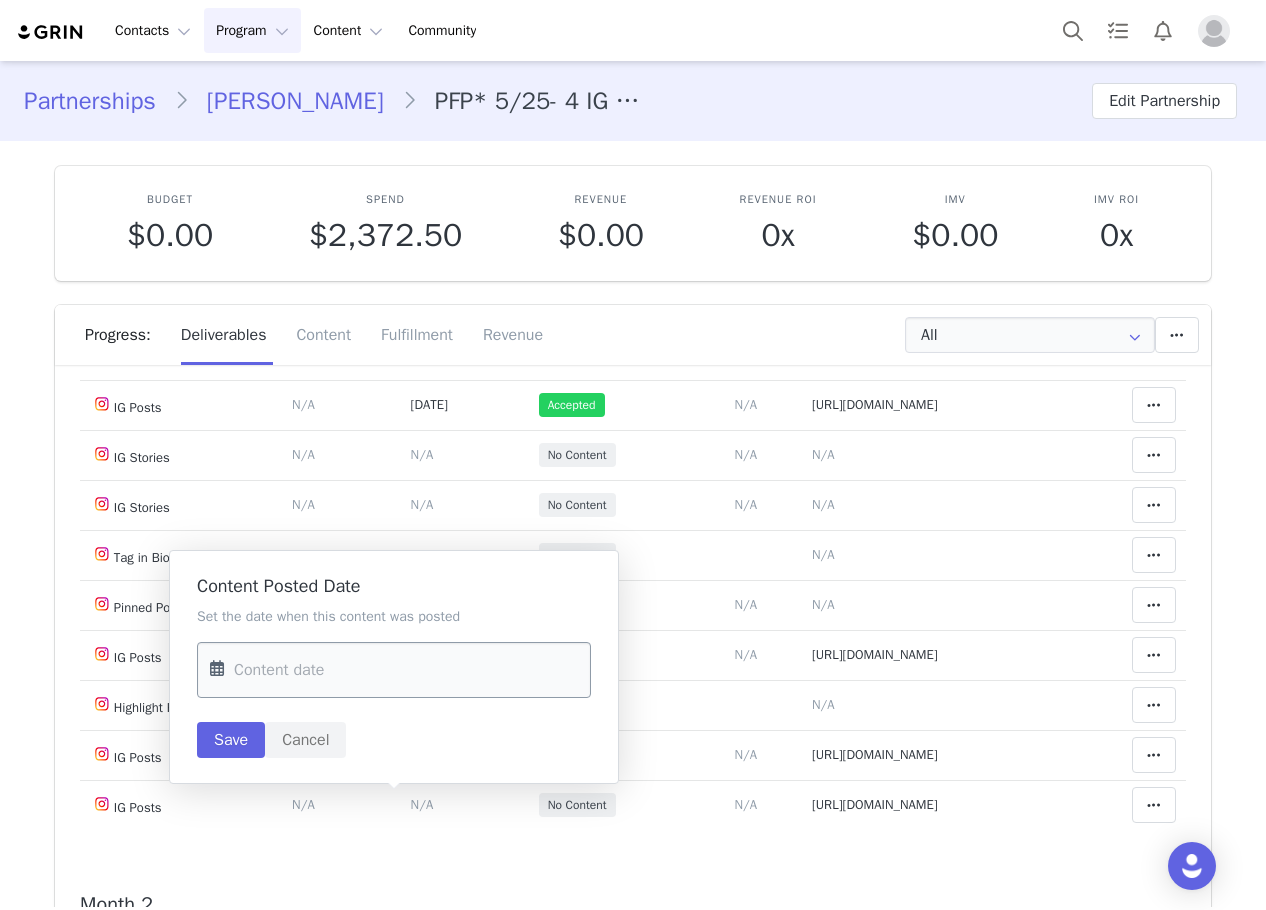 click at bounding box center (394, 670) 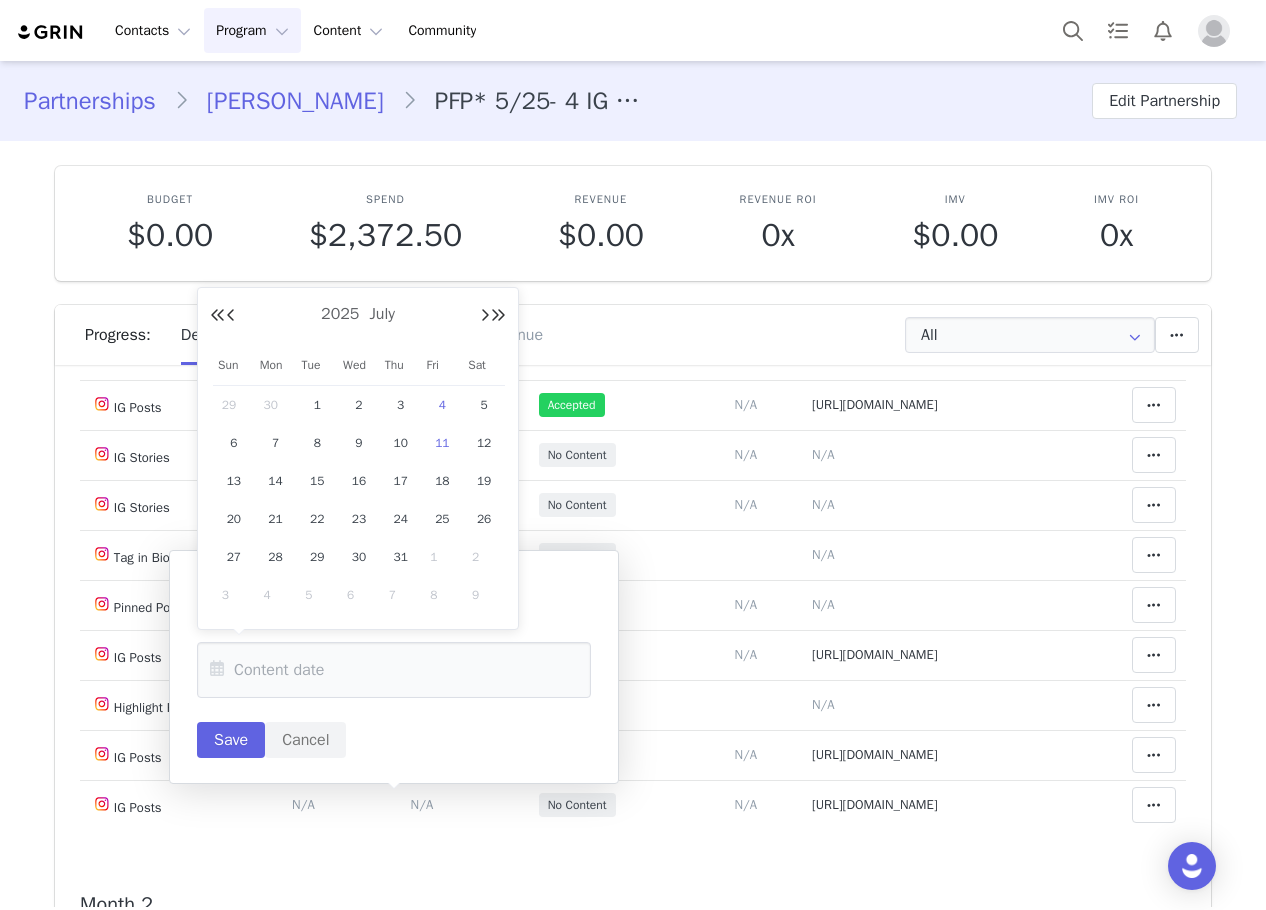 click on "4" at bounding box center (442, 405) 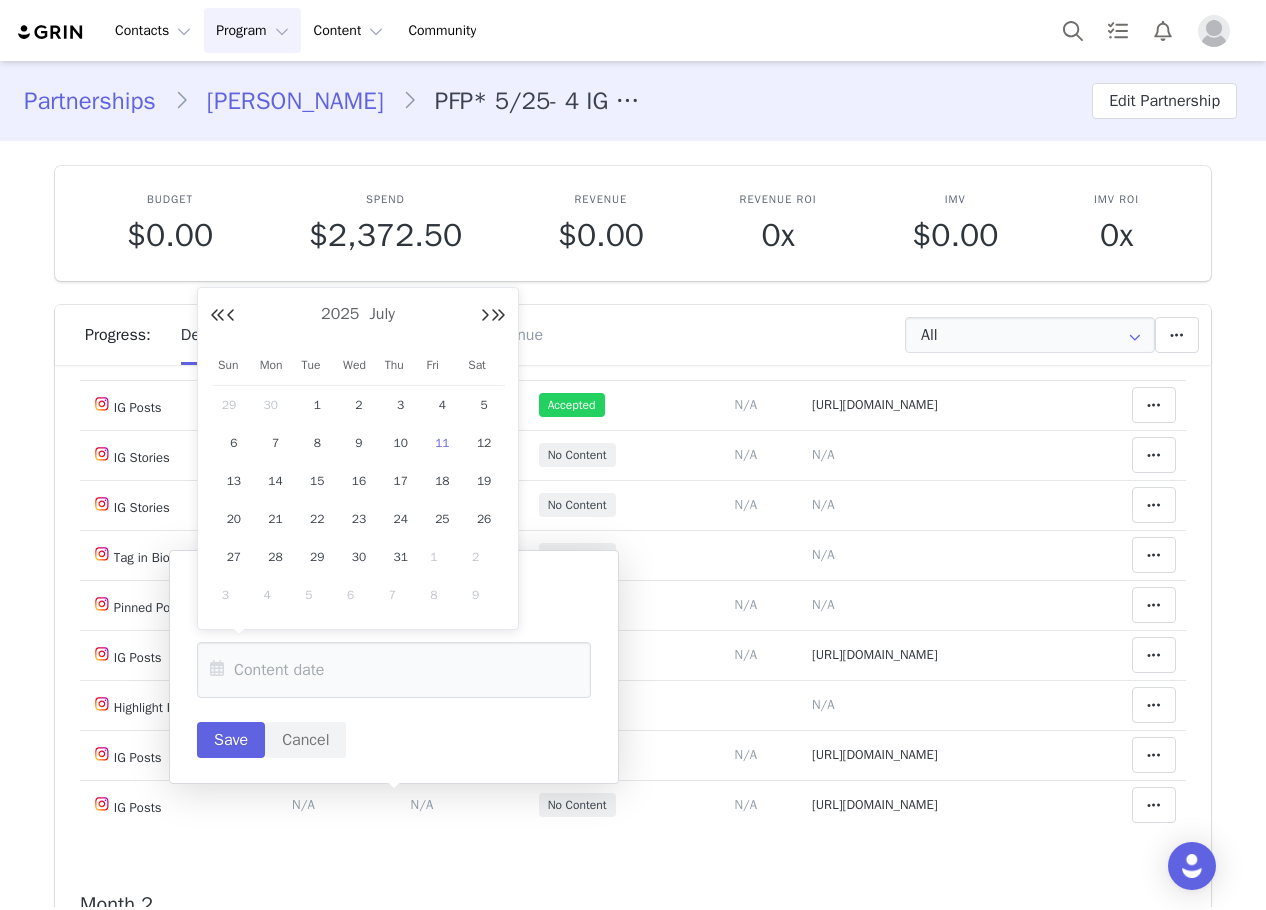 type on "Jul 04 2025" 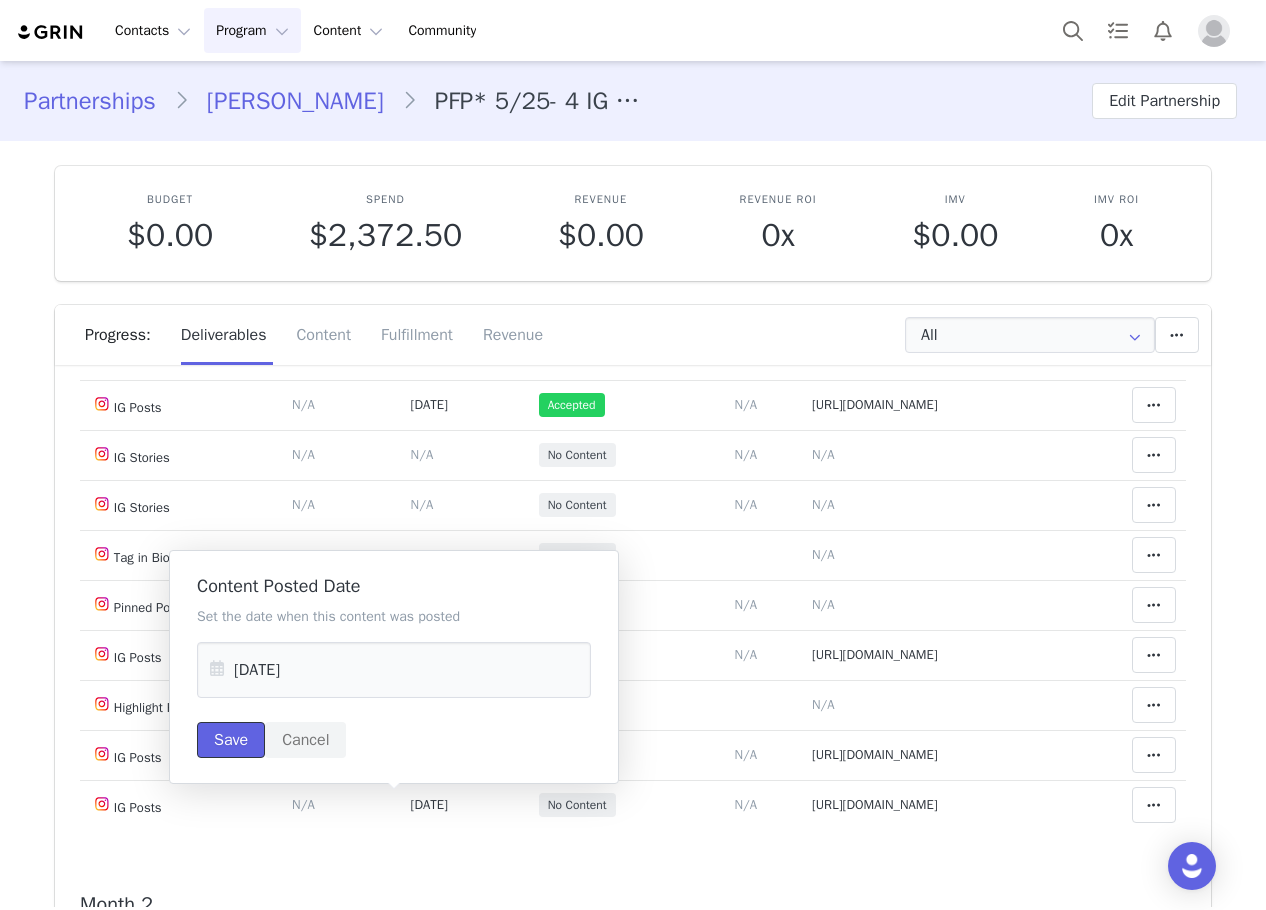 click on "Save" at bounding box center (231, 740) 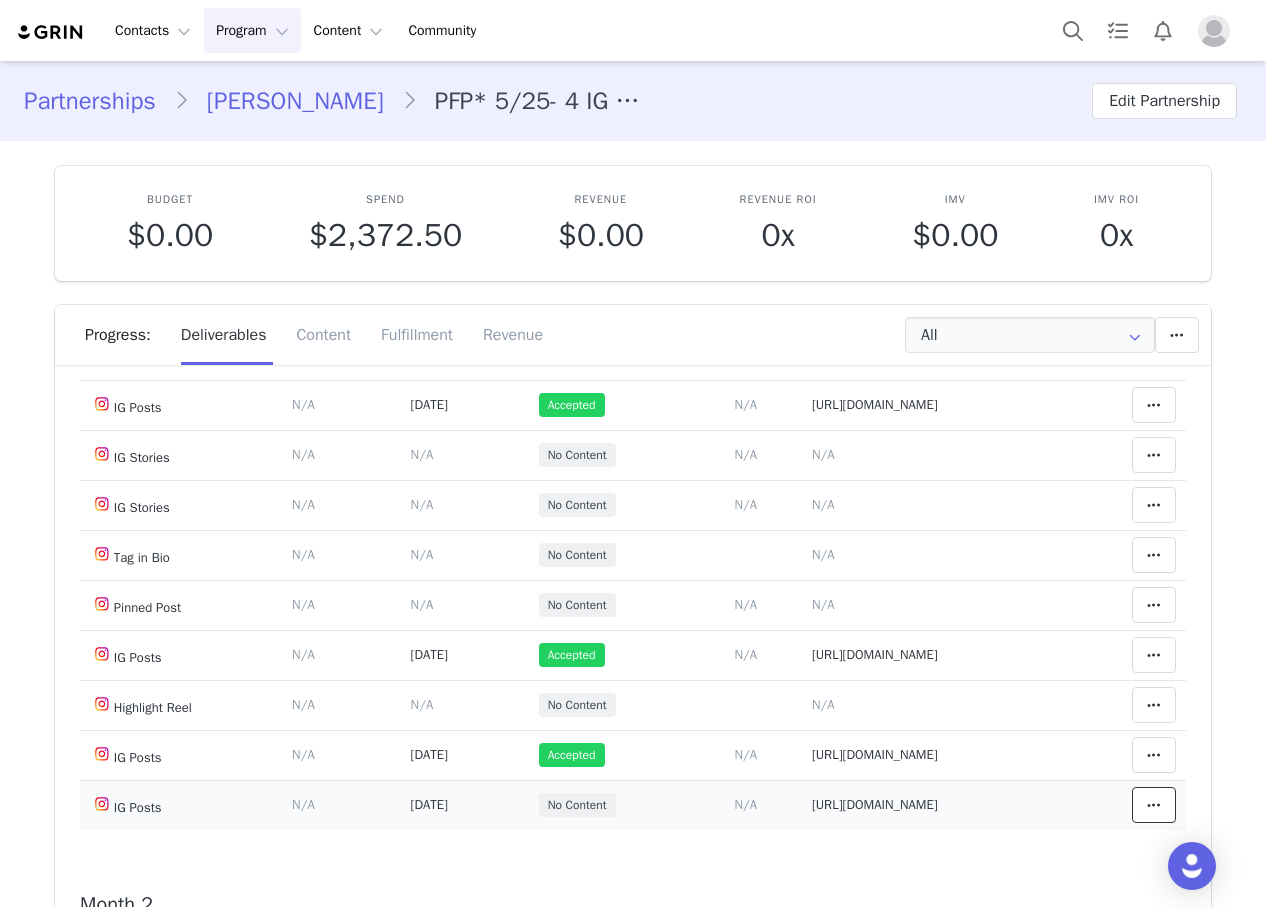 click at bounding box center (1154, 805) 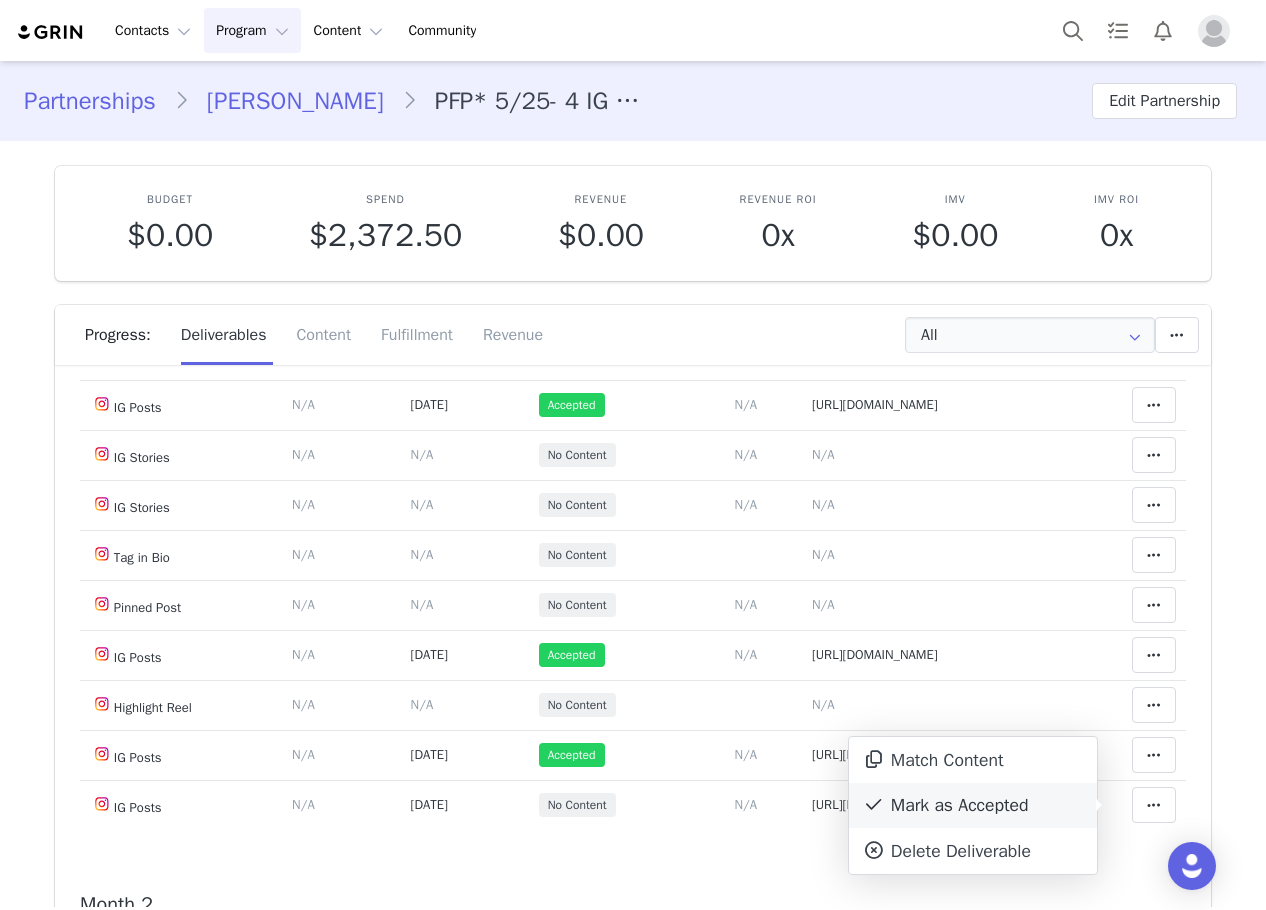 click on "Mark as Accepted" at bounding box center (973, 806) 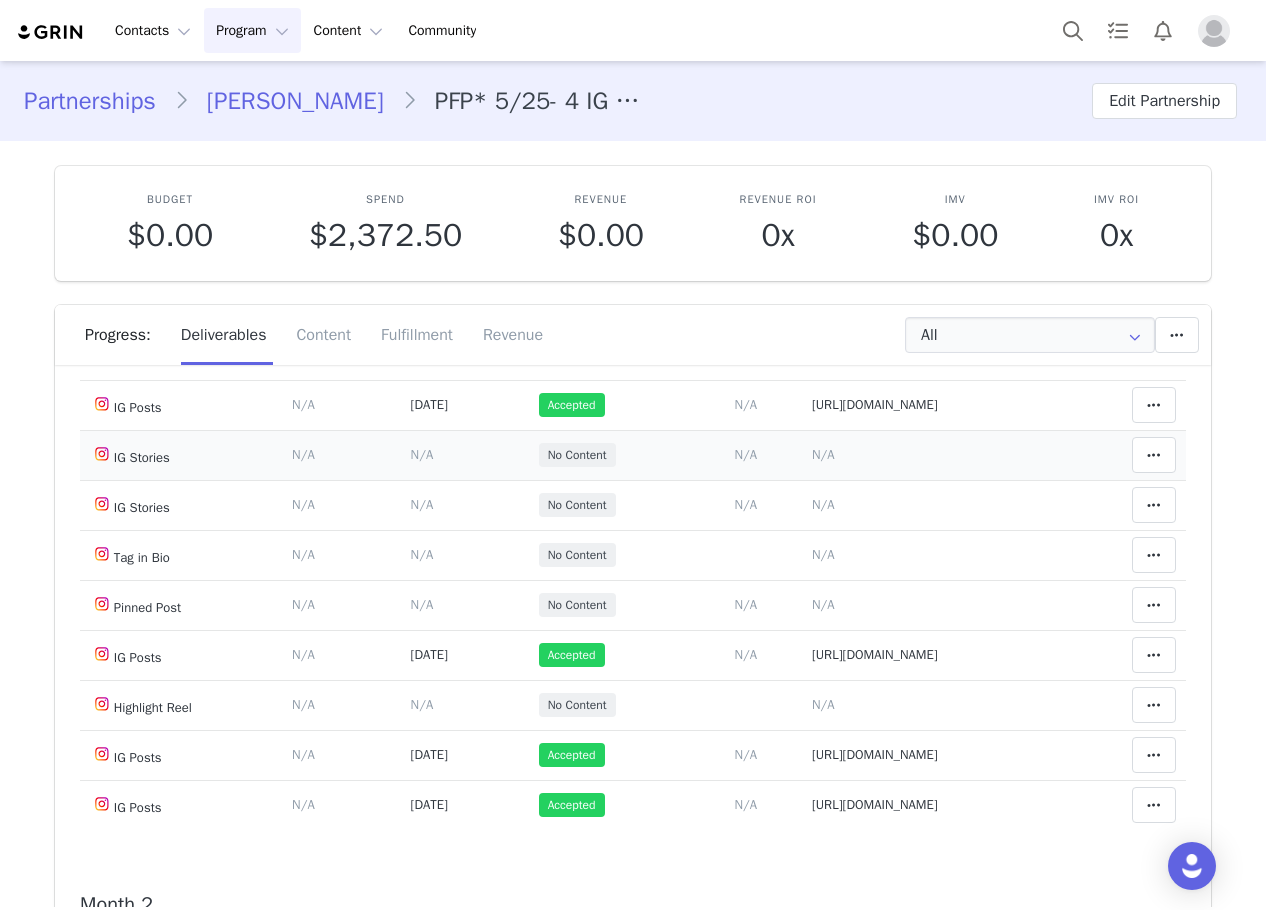 click on "N/A" at bounding box center [823, 454] 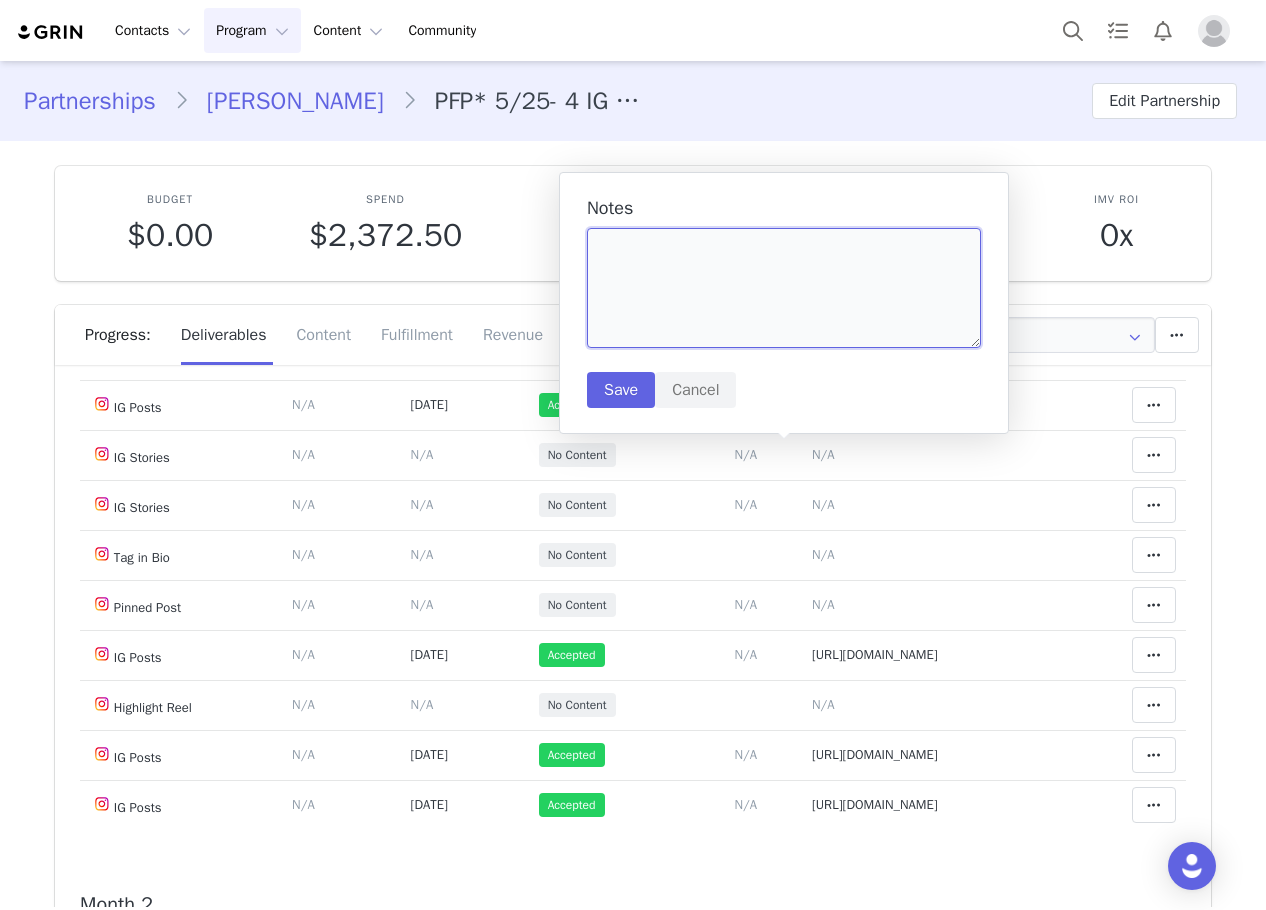 click at bounding box center (784, 288) 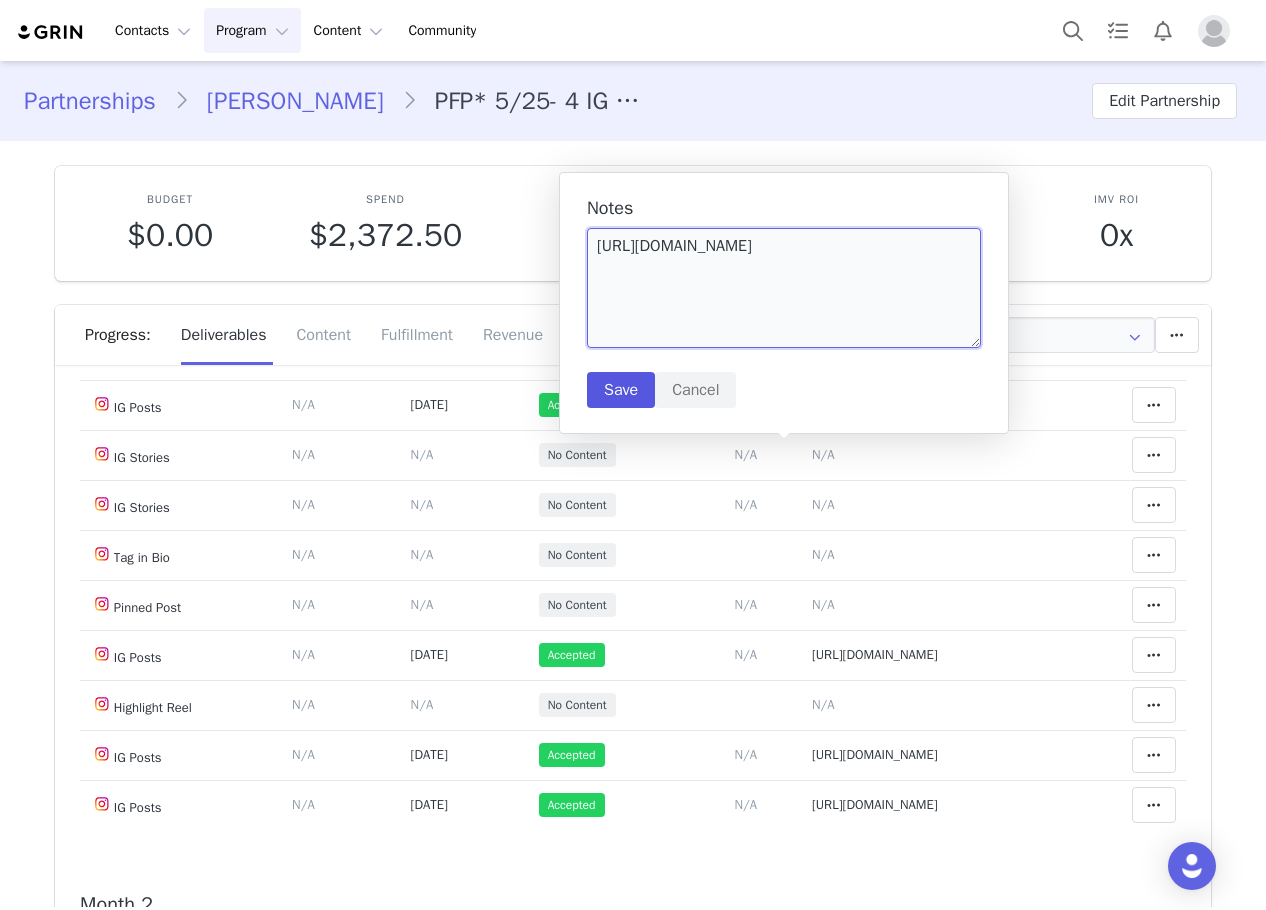type on "https://static-resources.creatoriq.com/instagram-stories/videos/3670147122017384817.mp4" 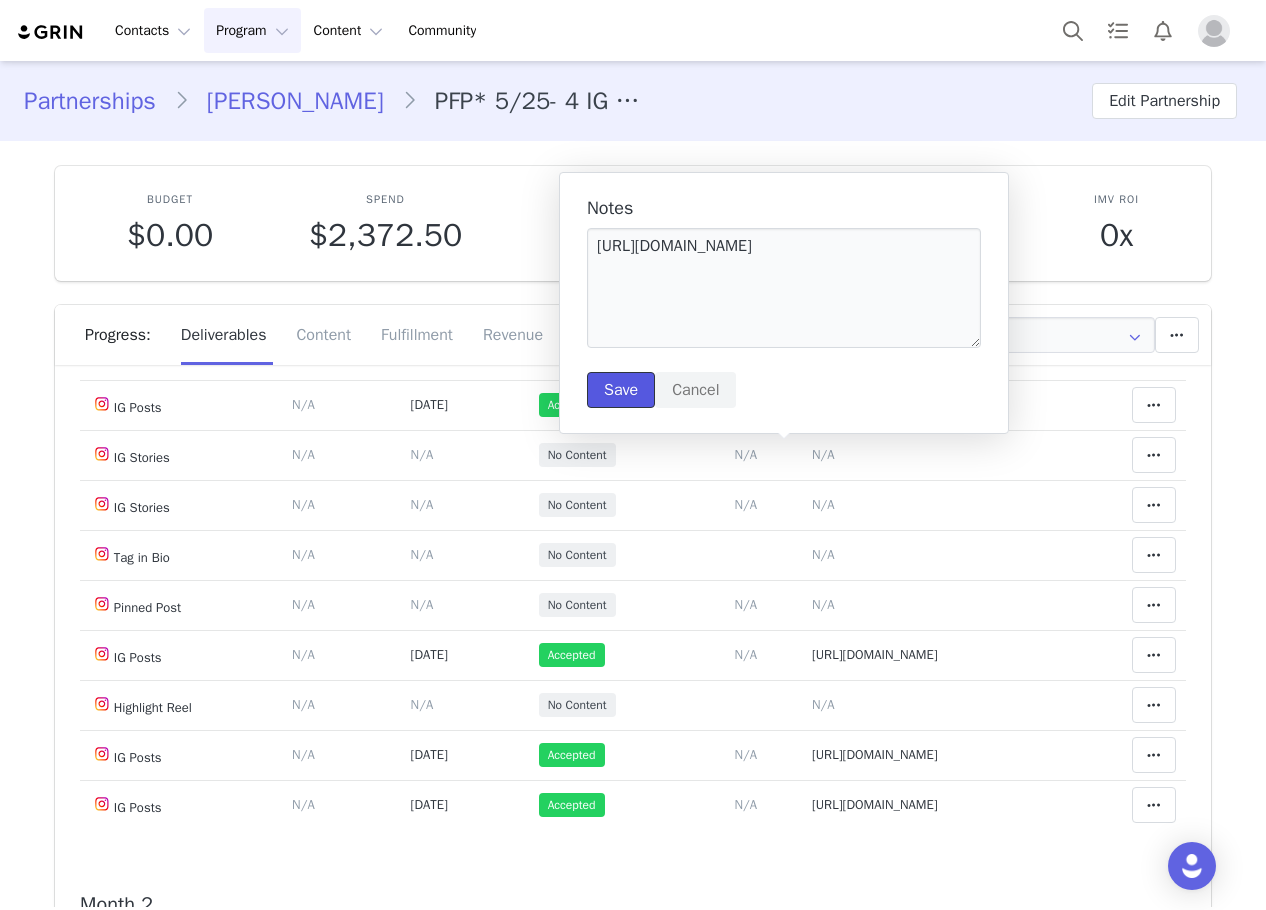 click on "Save" at bounding box center [621, 390] 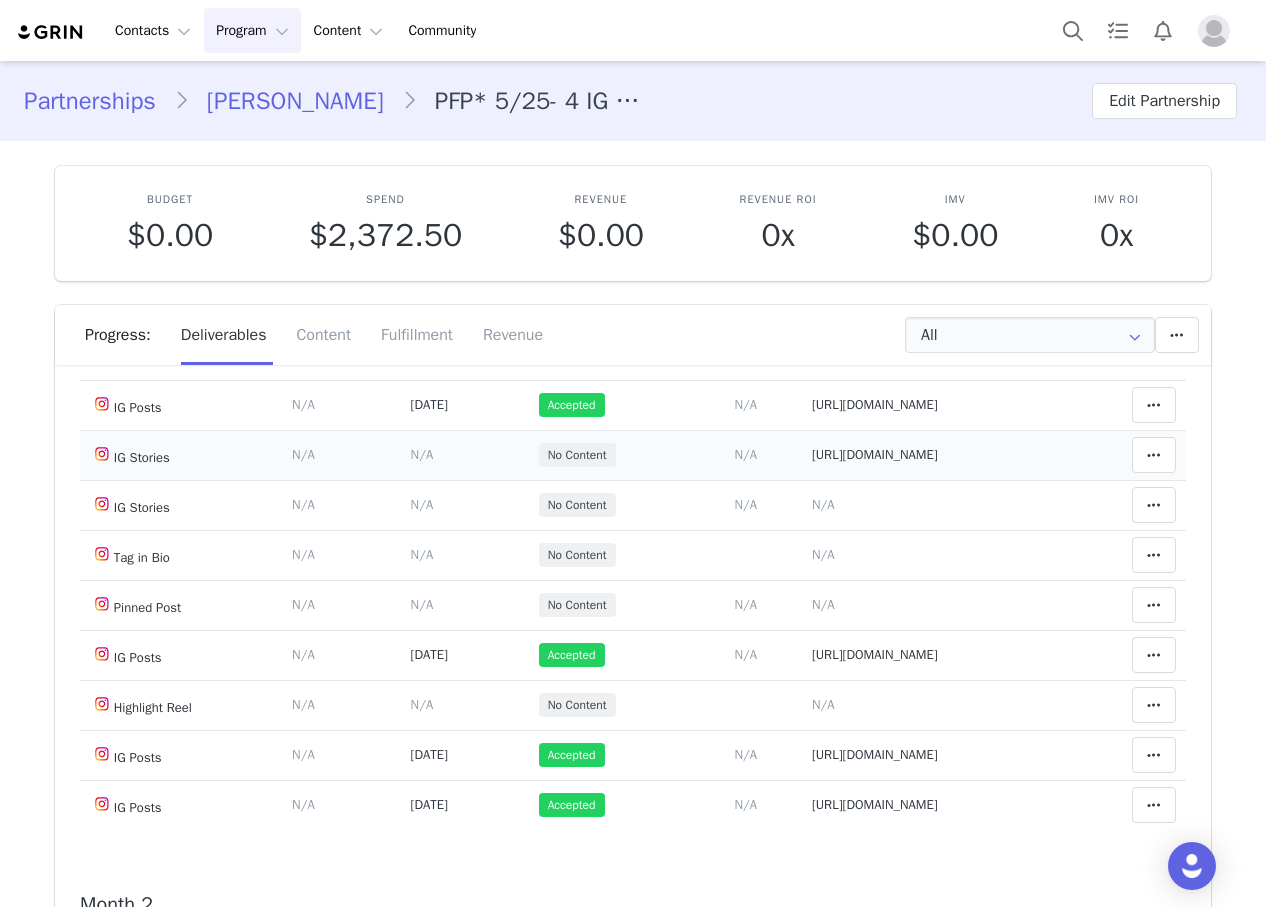 click on "https://static-resources.creatoriq.com/instagram-stories/videos/3670147122017384817.mp4" at bounding box center [875, 454] 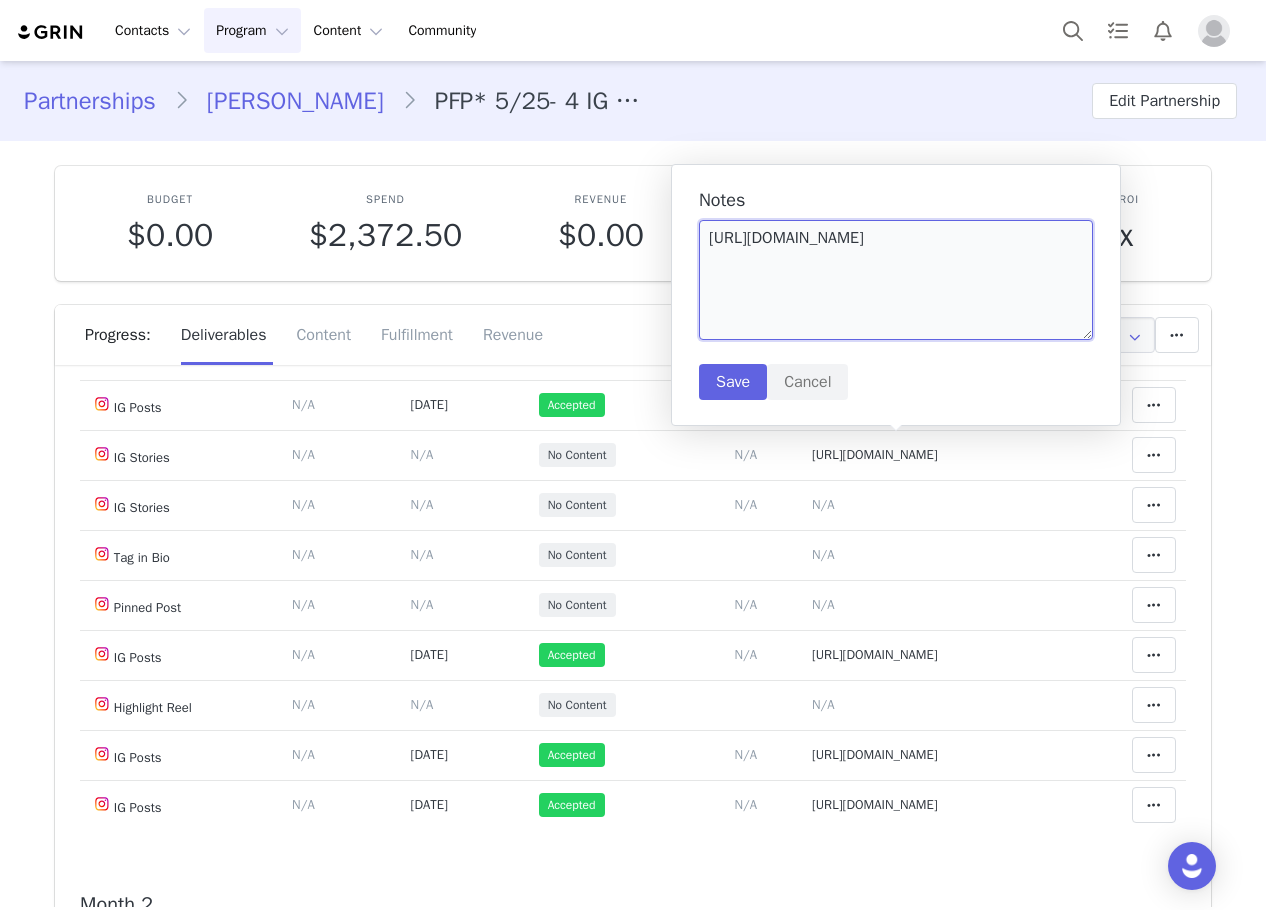 click on "https://static-resources.creatoriq.com/instagram-stories/videos/3670147122017384817.mp4" at bounding box center (896, 280) 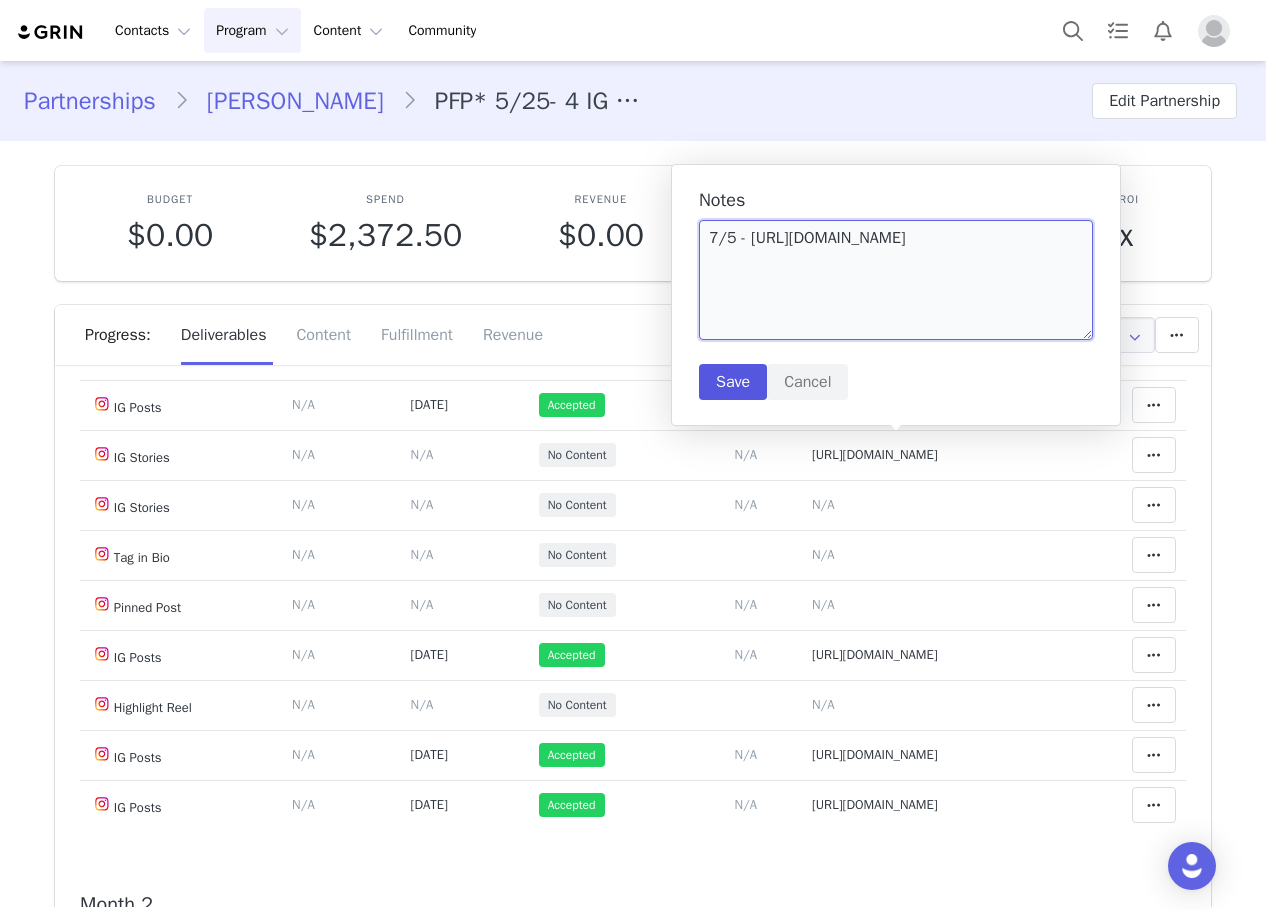 type on "7/5 - https://static-resources.creatoriq.com/instagram-stories/videos/3670147122017384817.mp4" 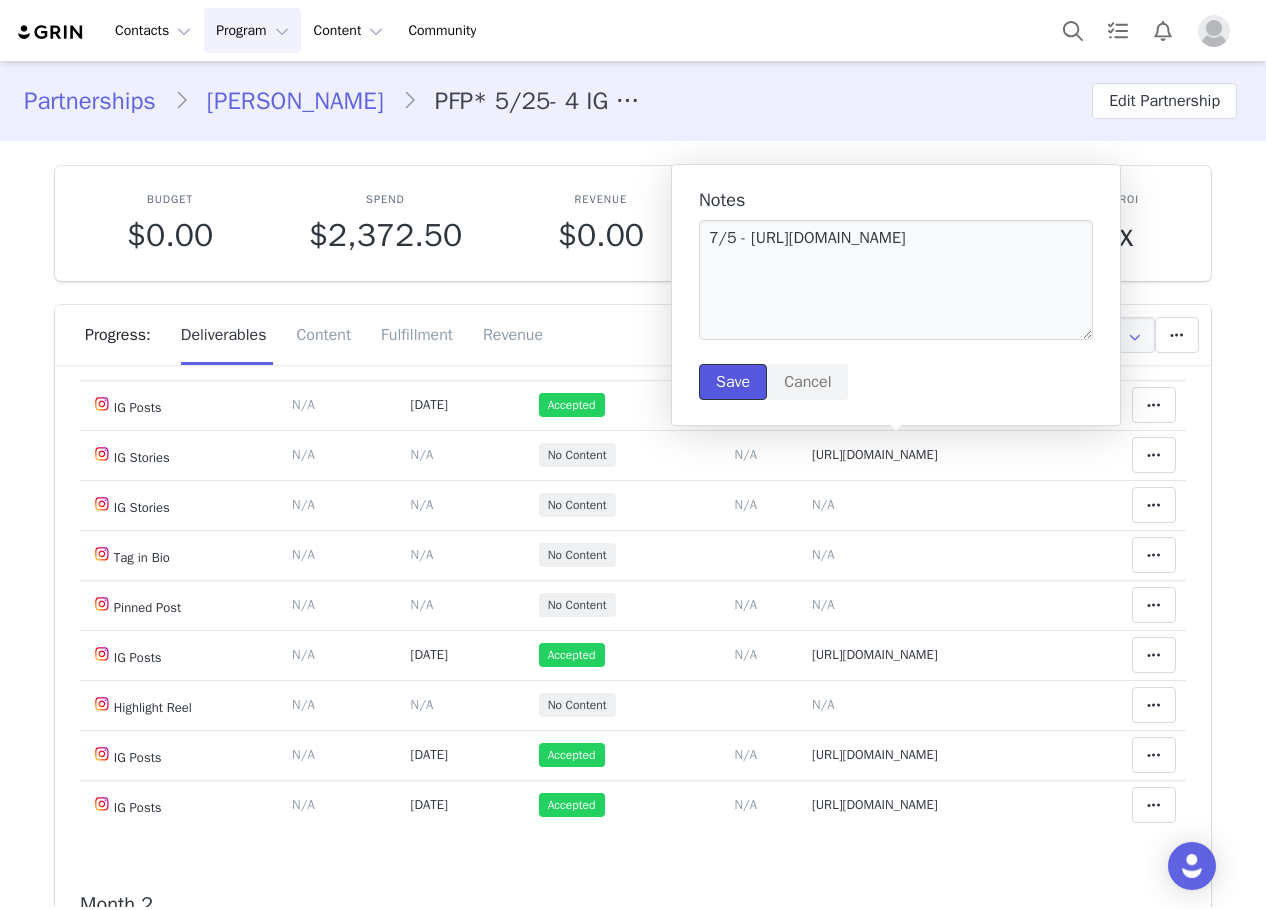 click on "Save" at bounding box center [733, 382] 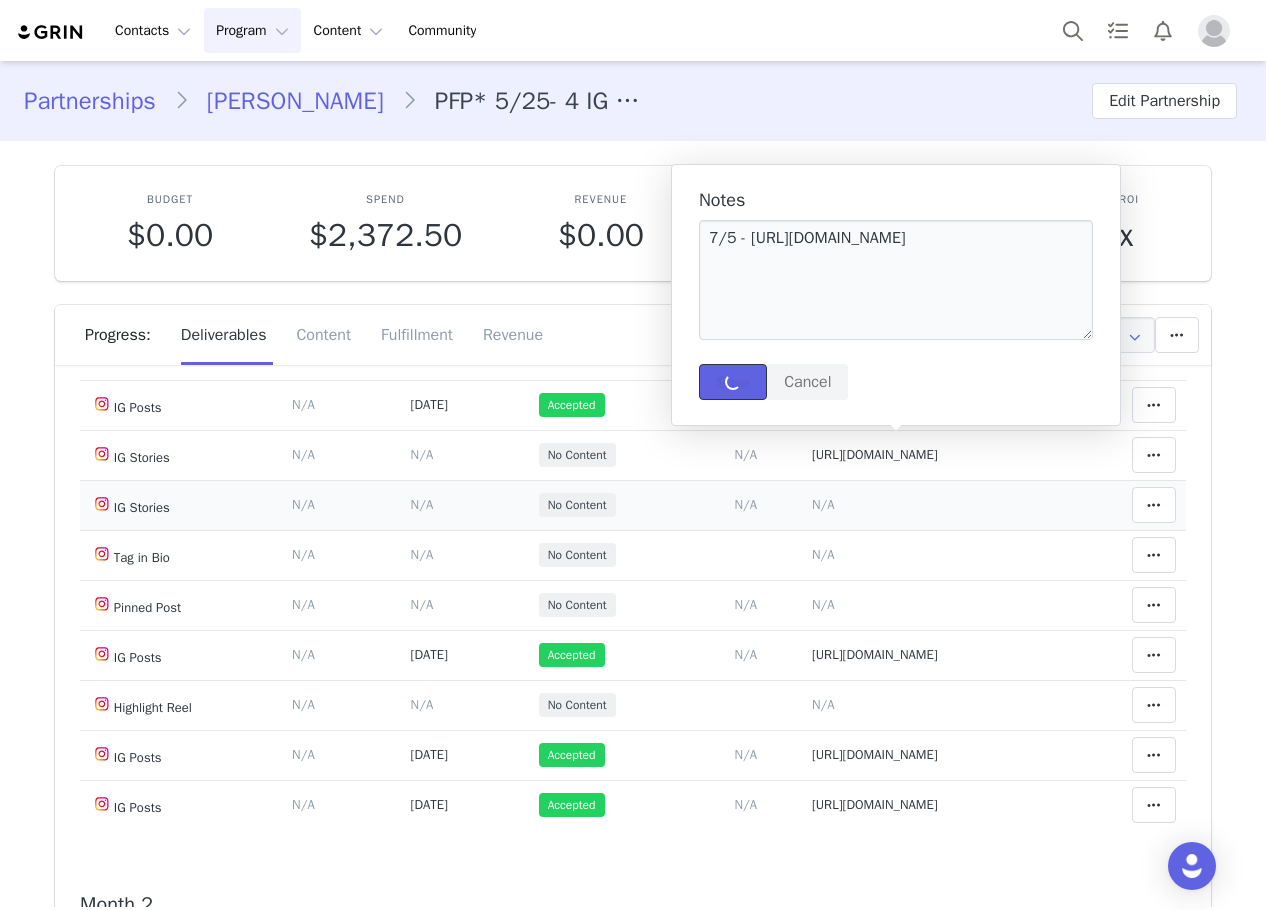type 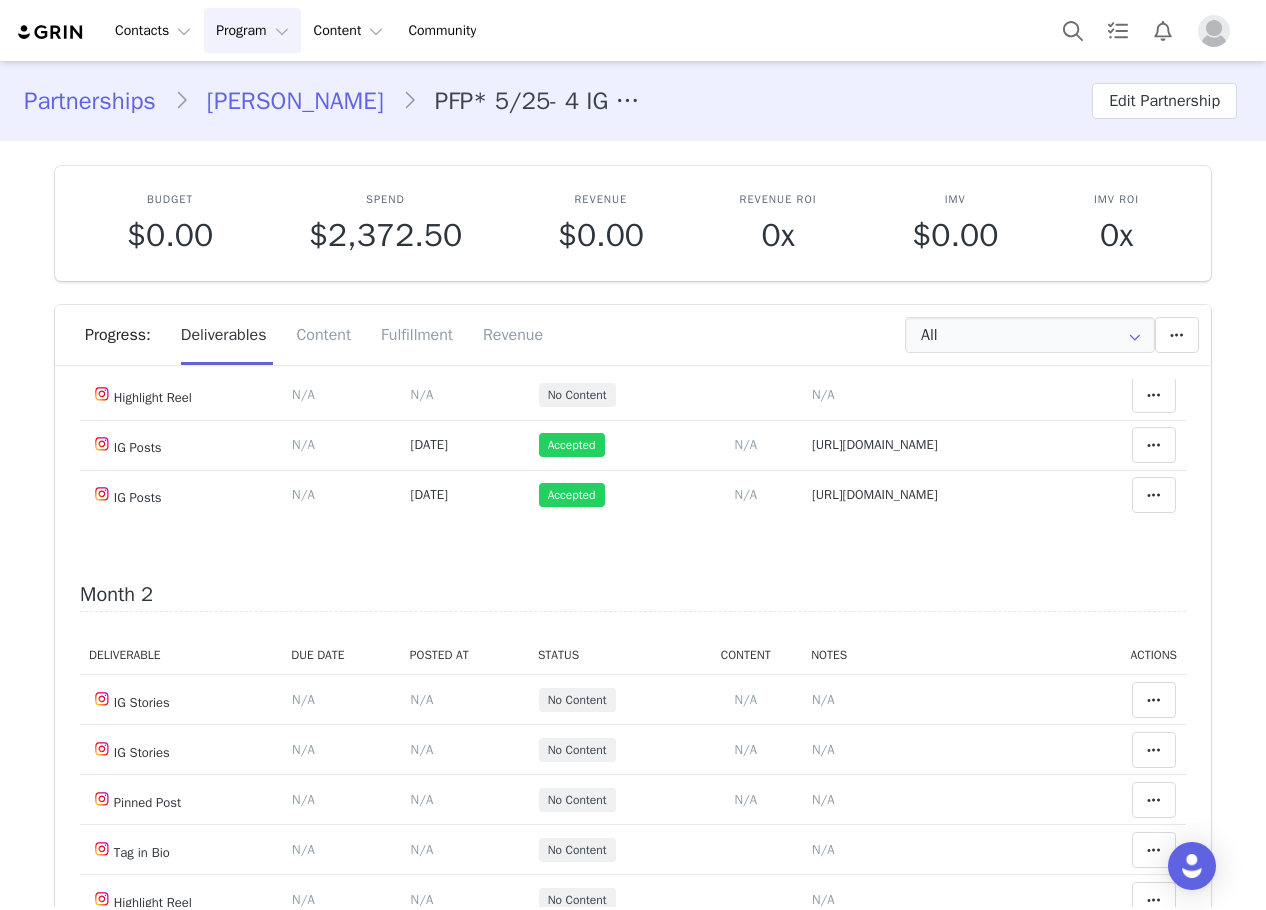 scroll, scrollTop: 0, scrollLeft: 0, axis: both 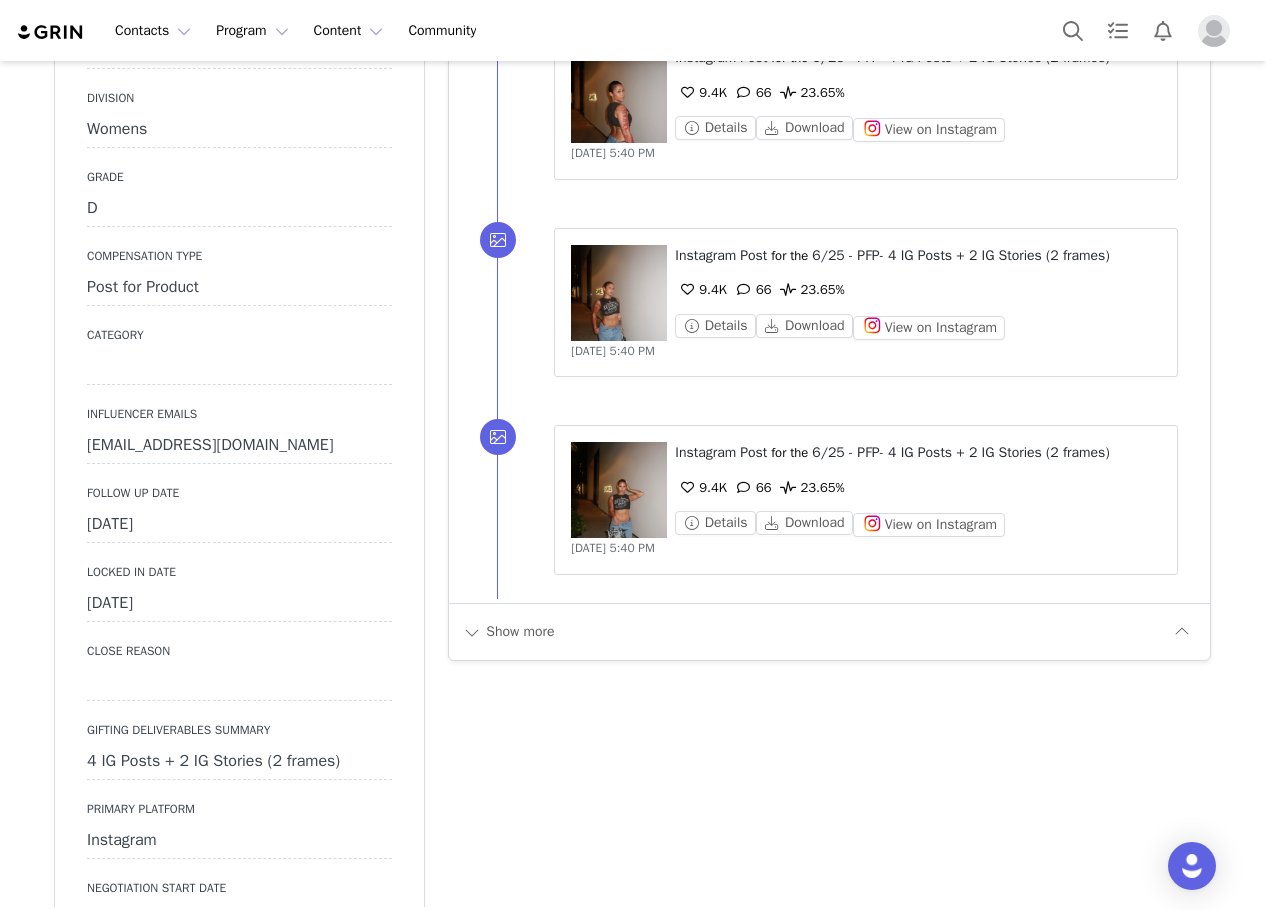click on "[DATE]" at bounding box center (239, 525) 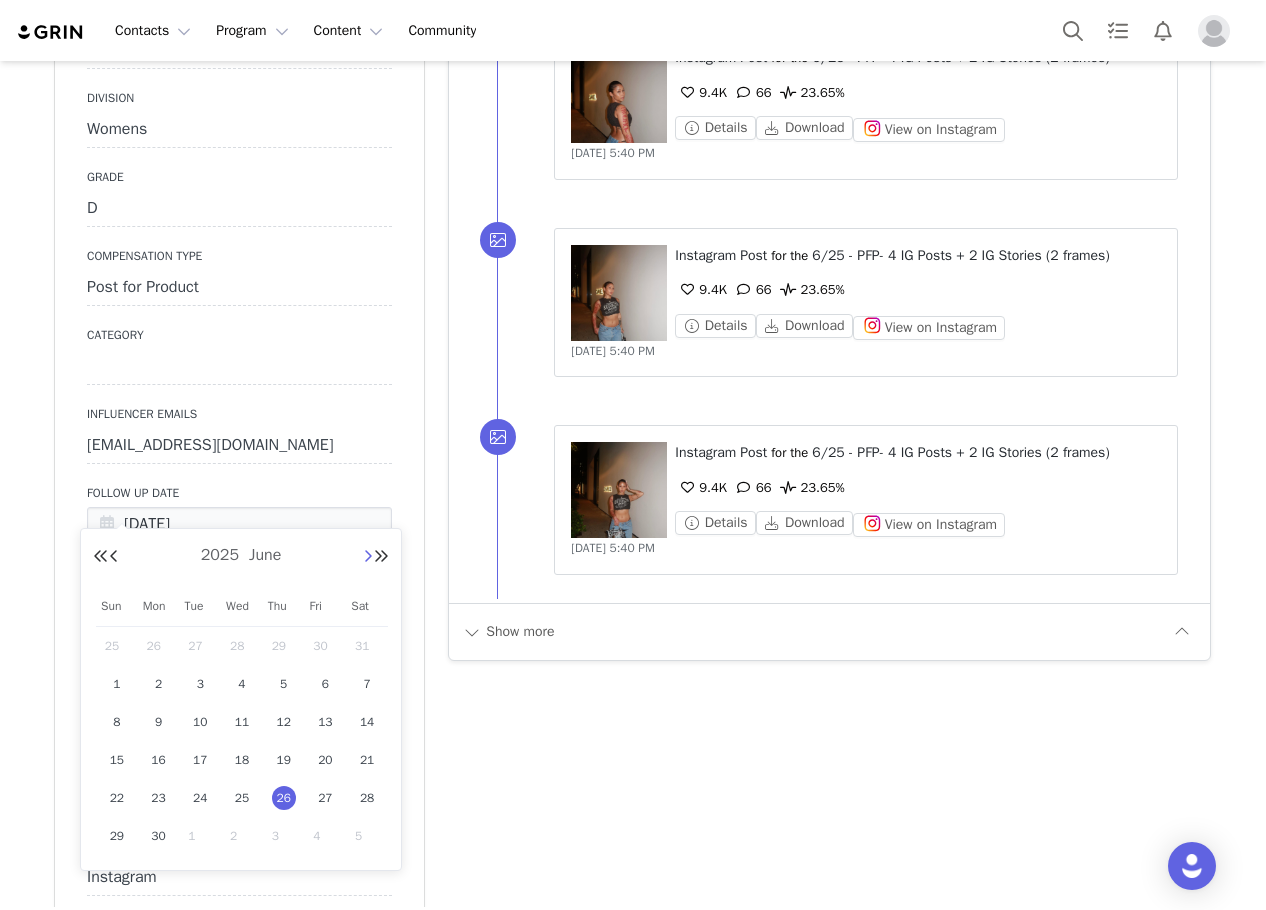 click at bounding box center [368, 557] 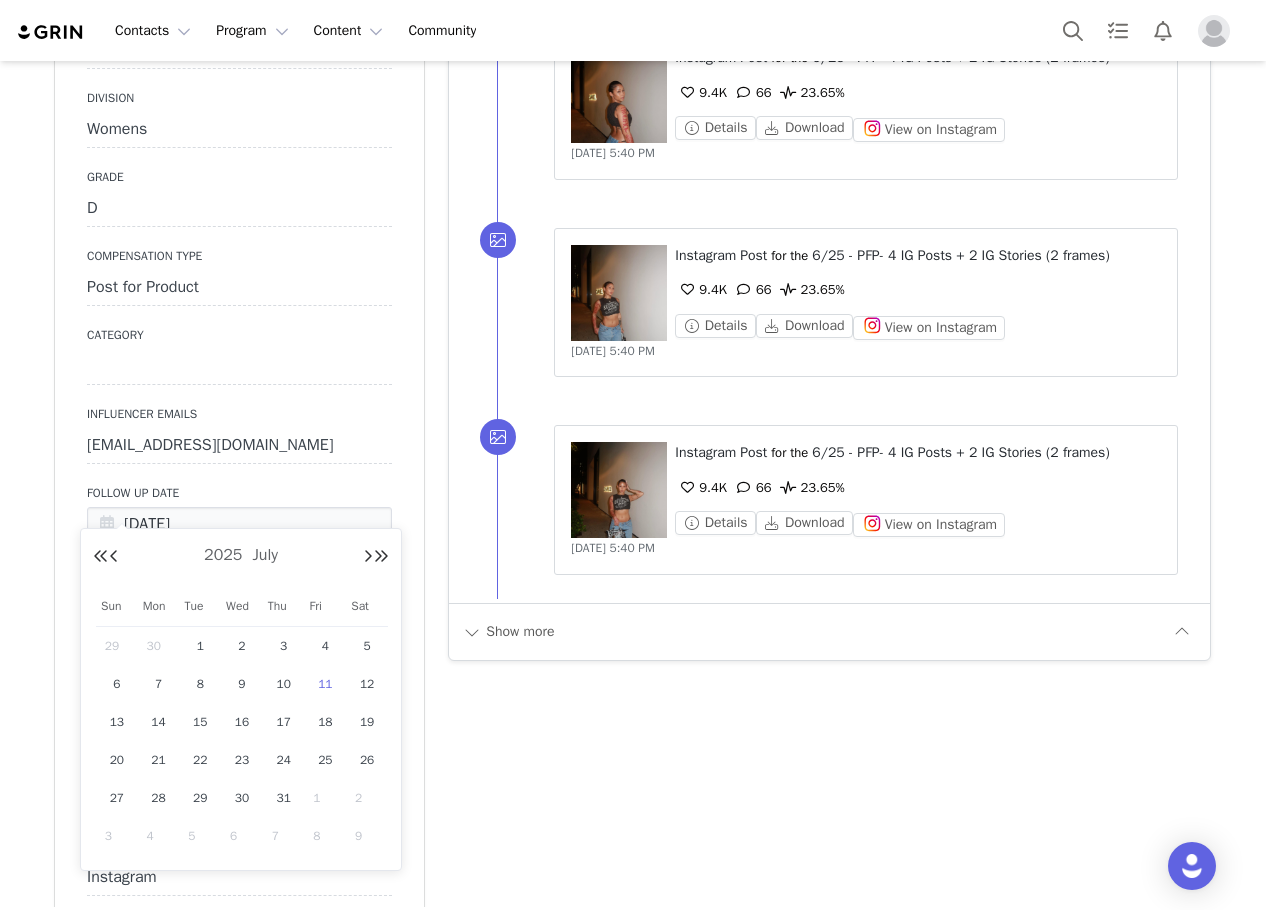 click on "11" at bounding box center (325, 684) 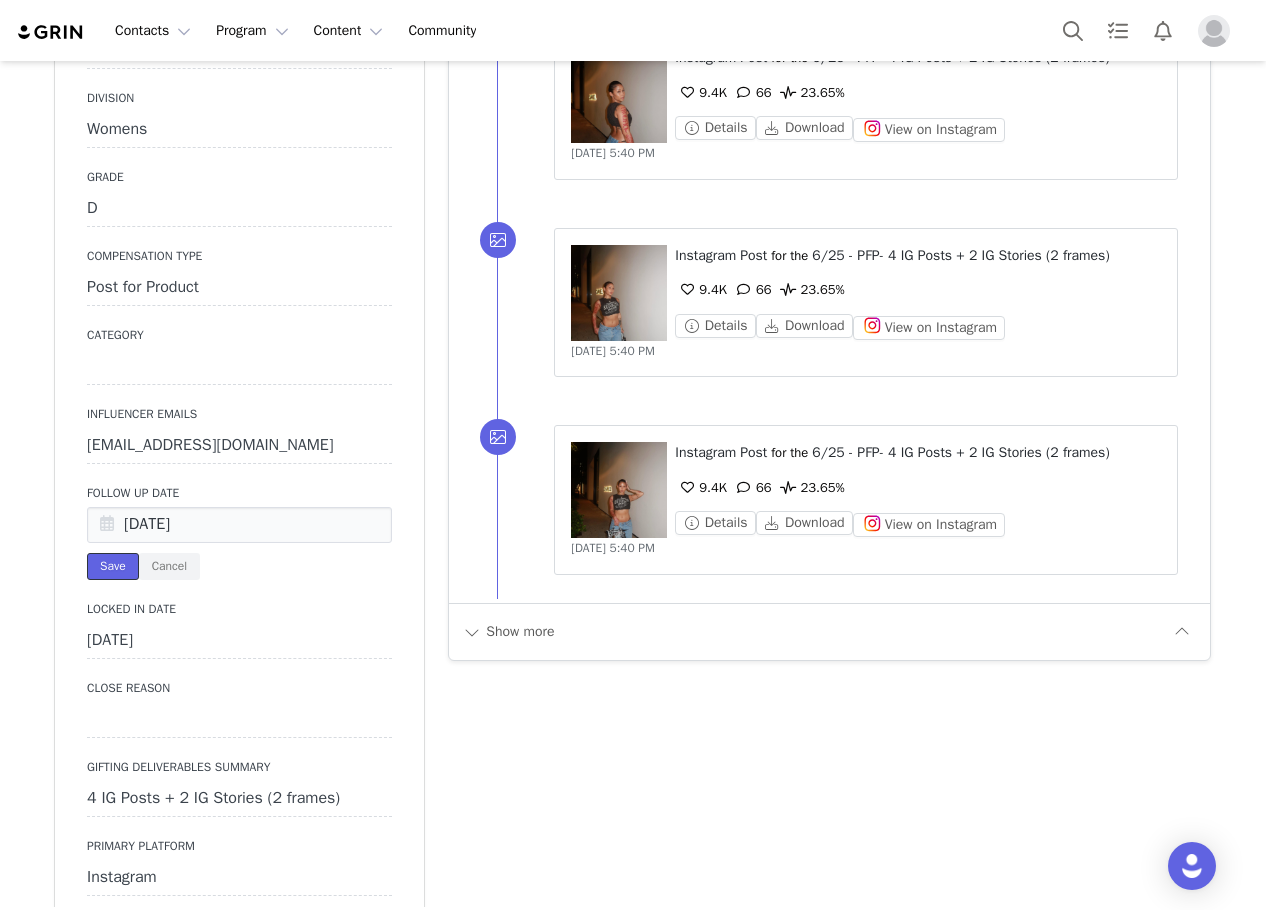 click on "Save" at bounding box center (113, 566) 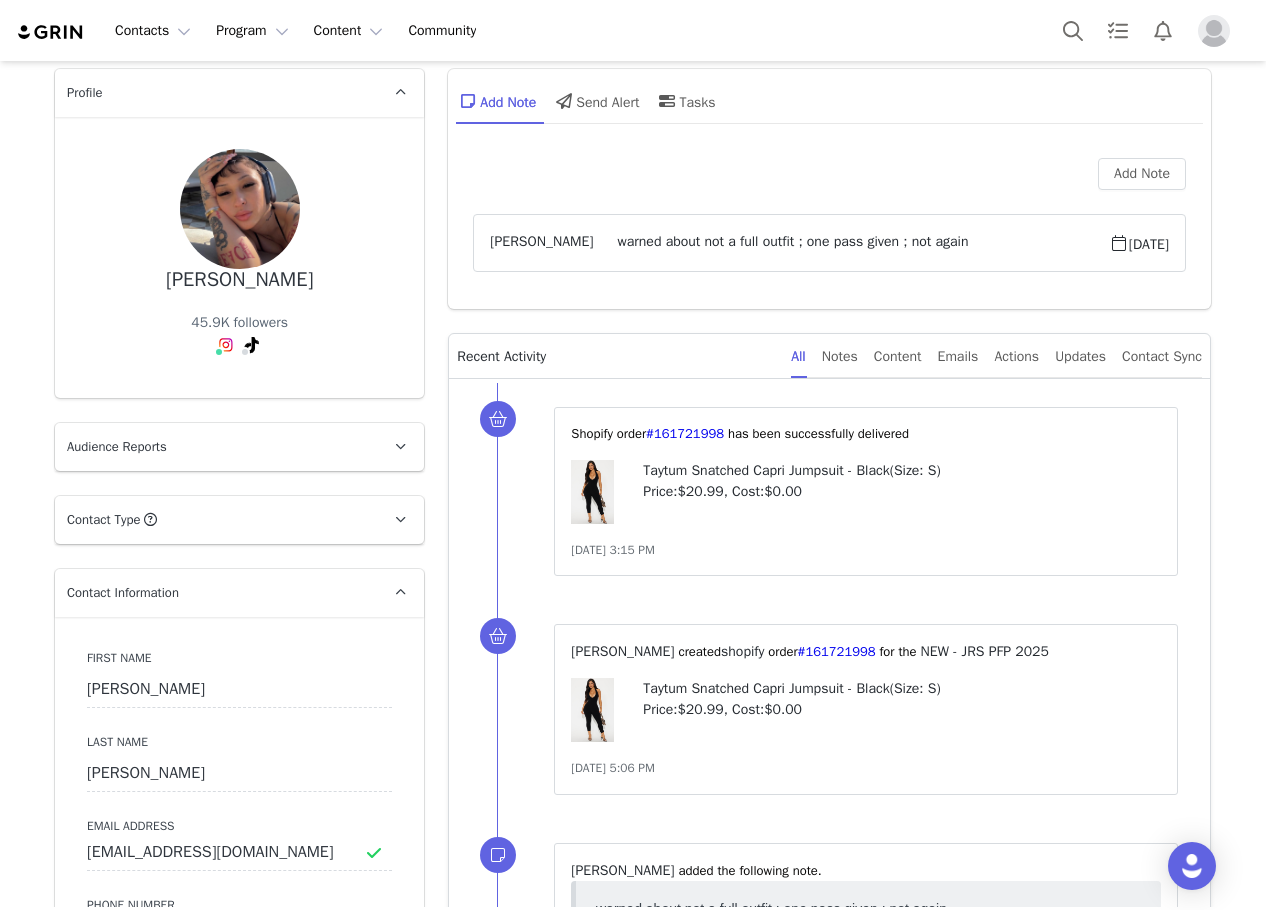 scroll, scrollTop: 0, scrollLeft: 0, axis: both 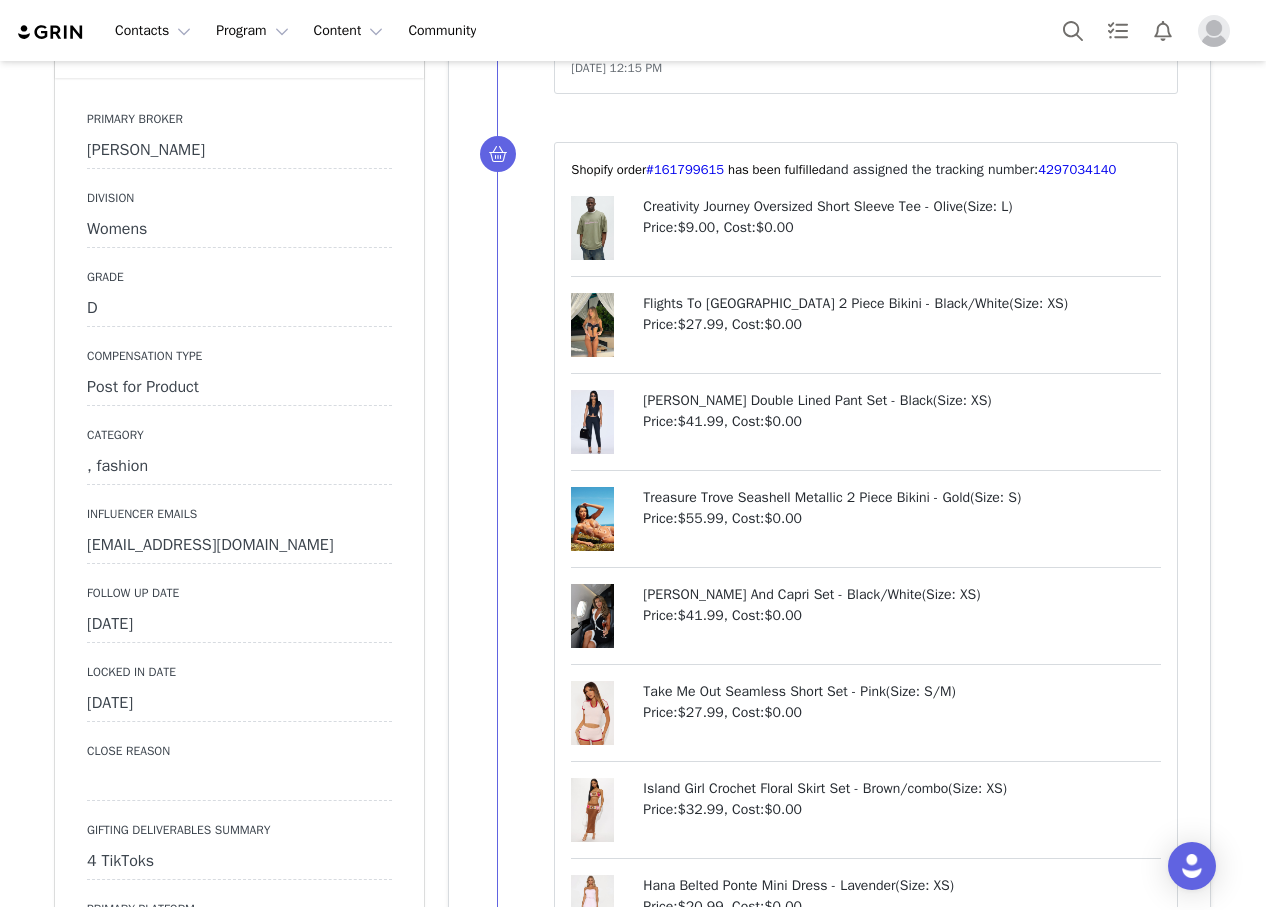 click on "[DATE]" at bounding box center (239, 625) 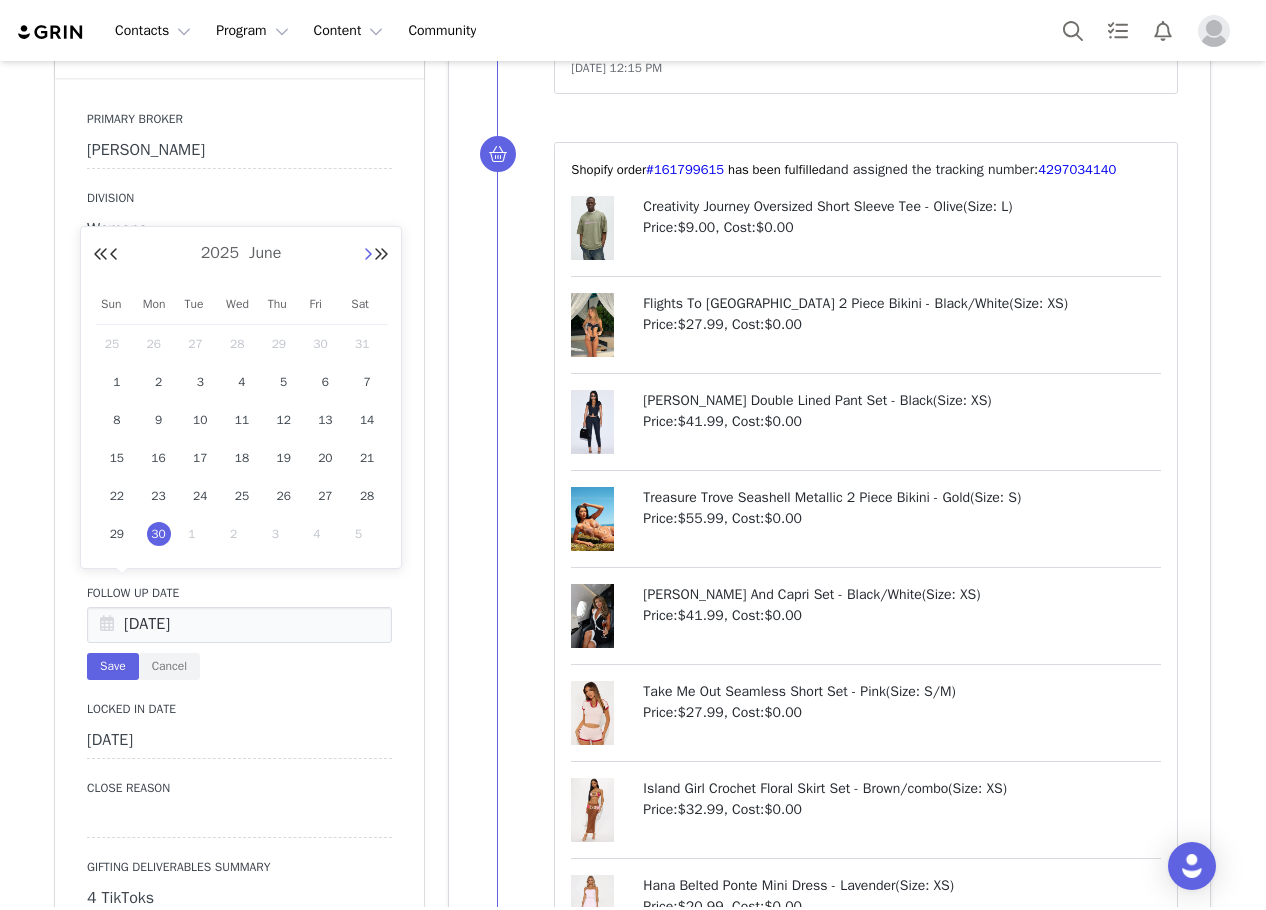 click at bounding box center (368, 255) 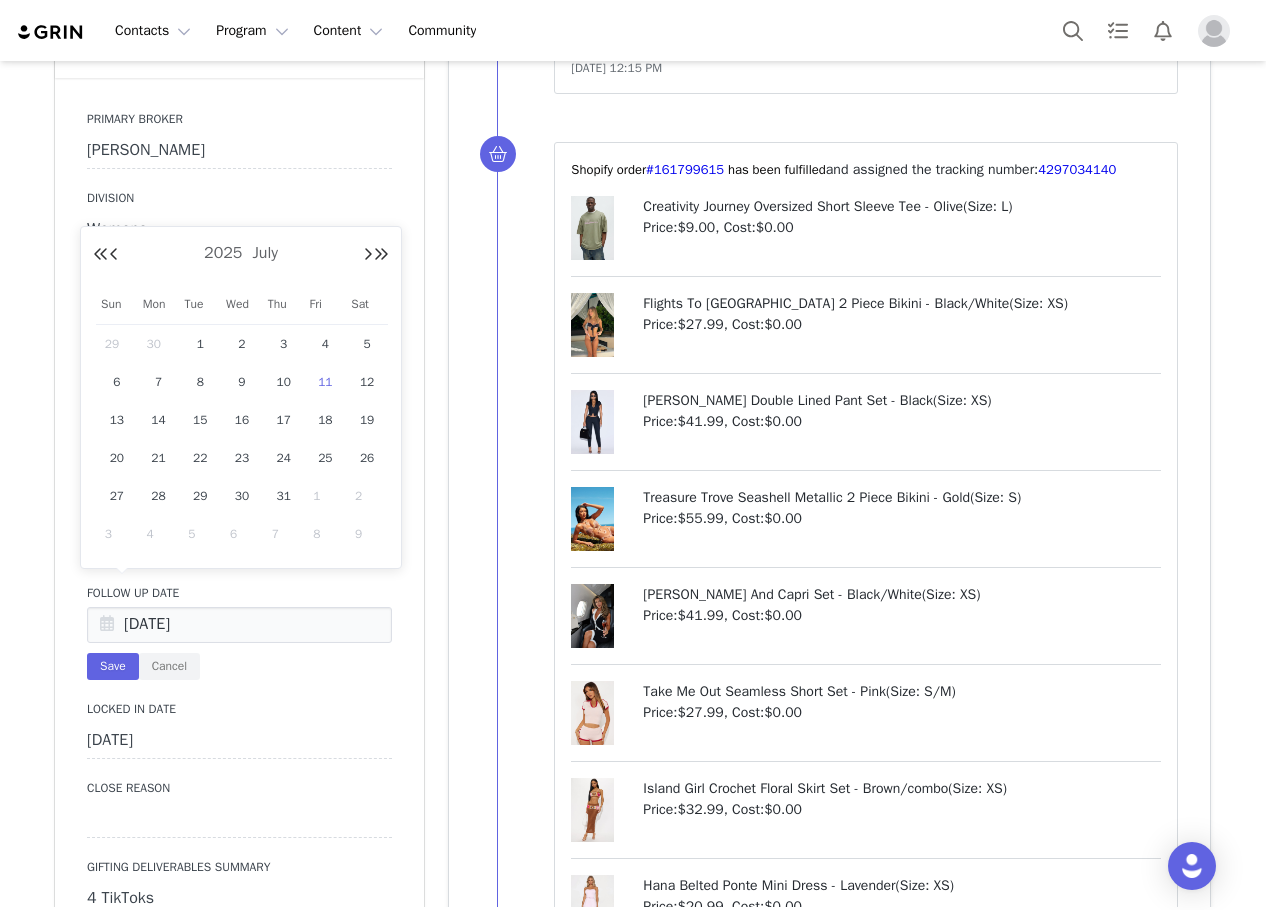 click on "11" at bounding box center (325, 382) 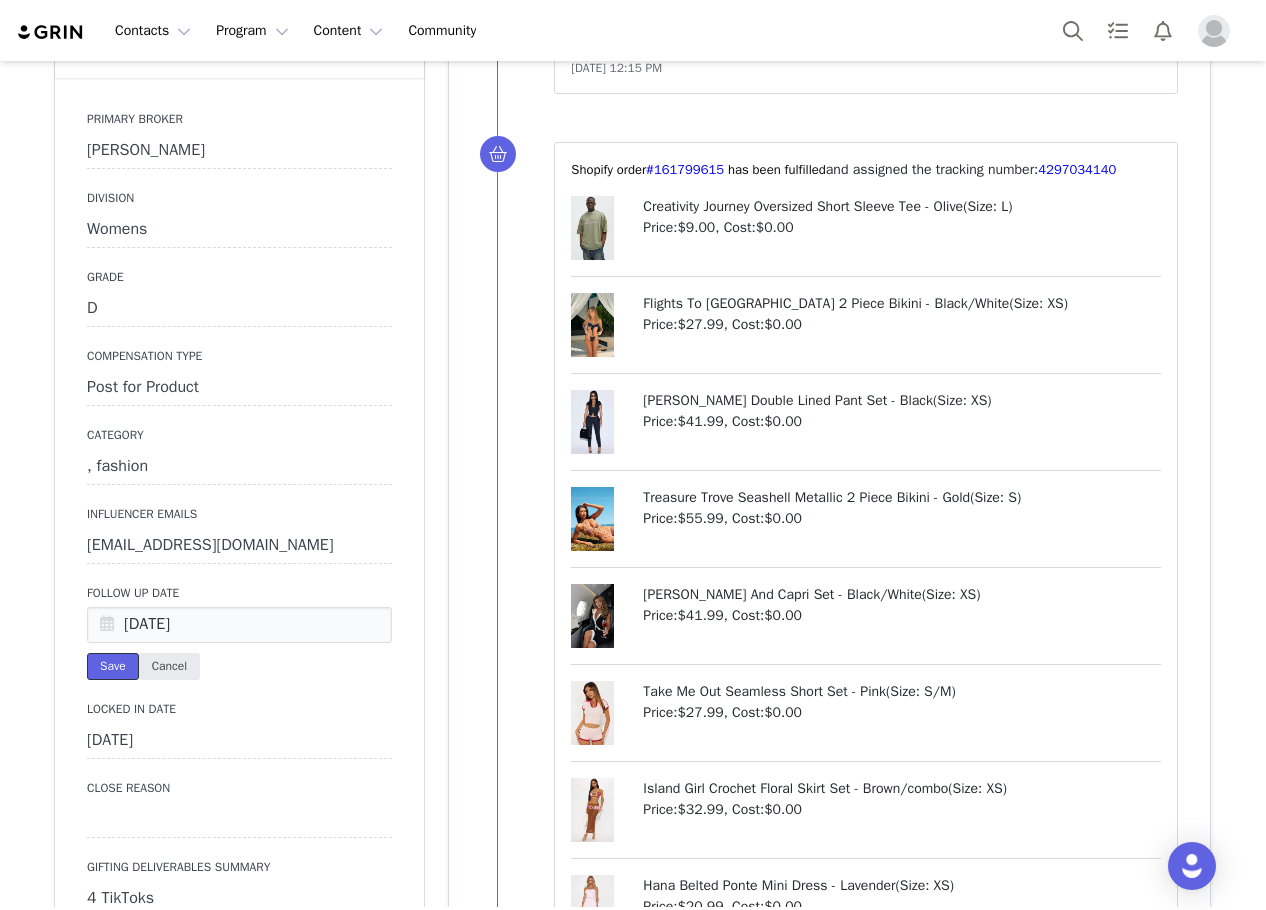 click on "Save" at bounding box center (113, 666) 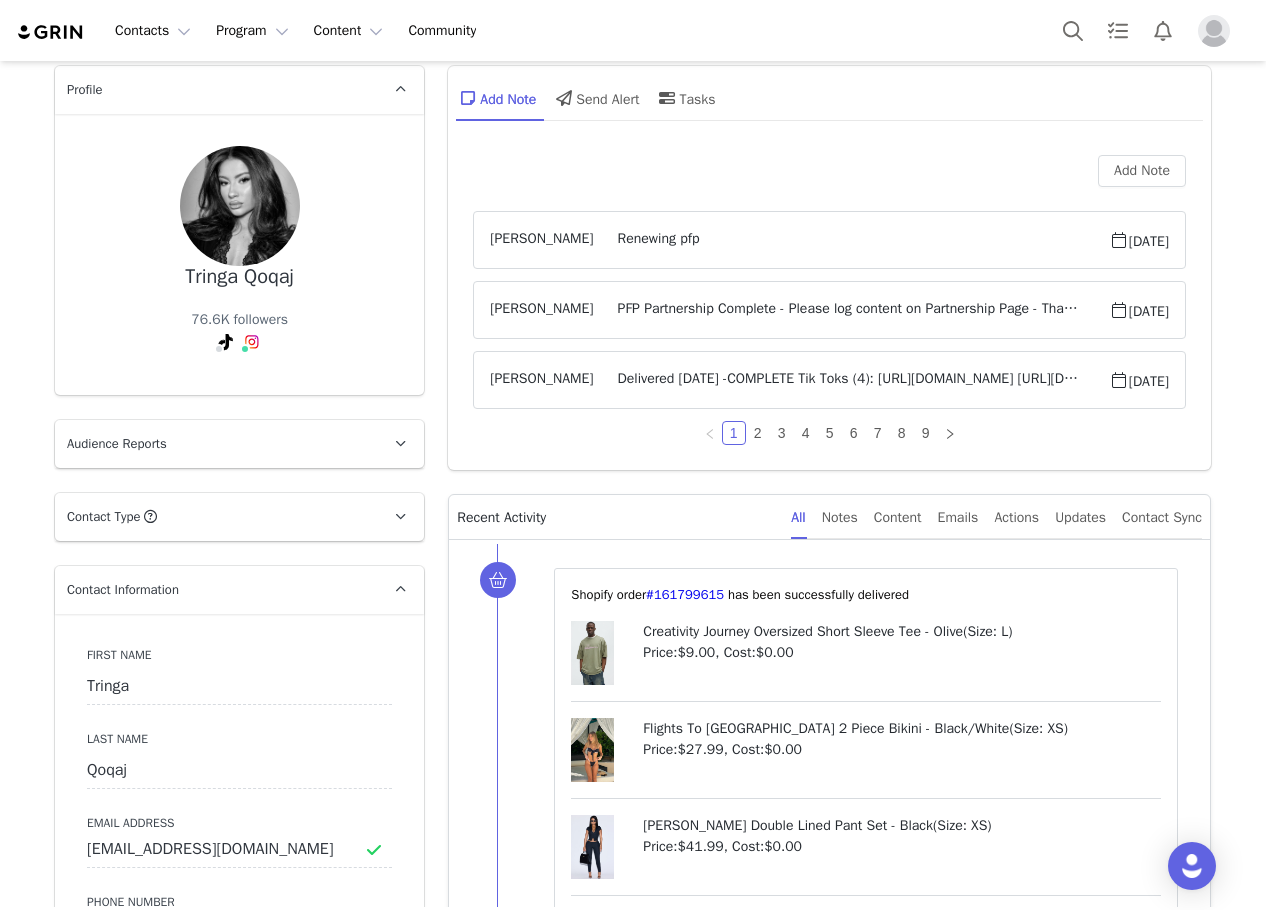 scroll, scrollTop: 0, scrollLeft: 0, axis: both 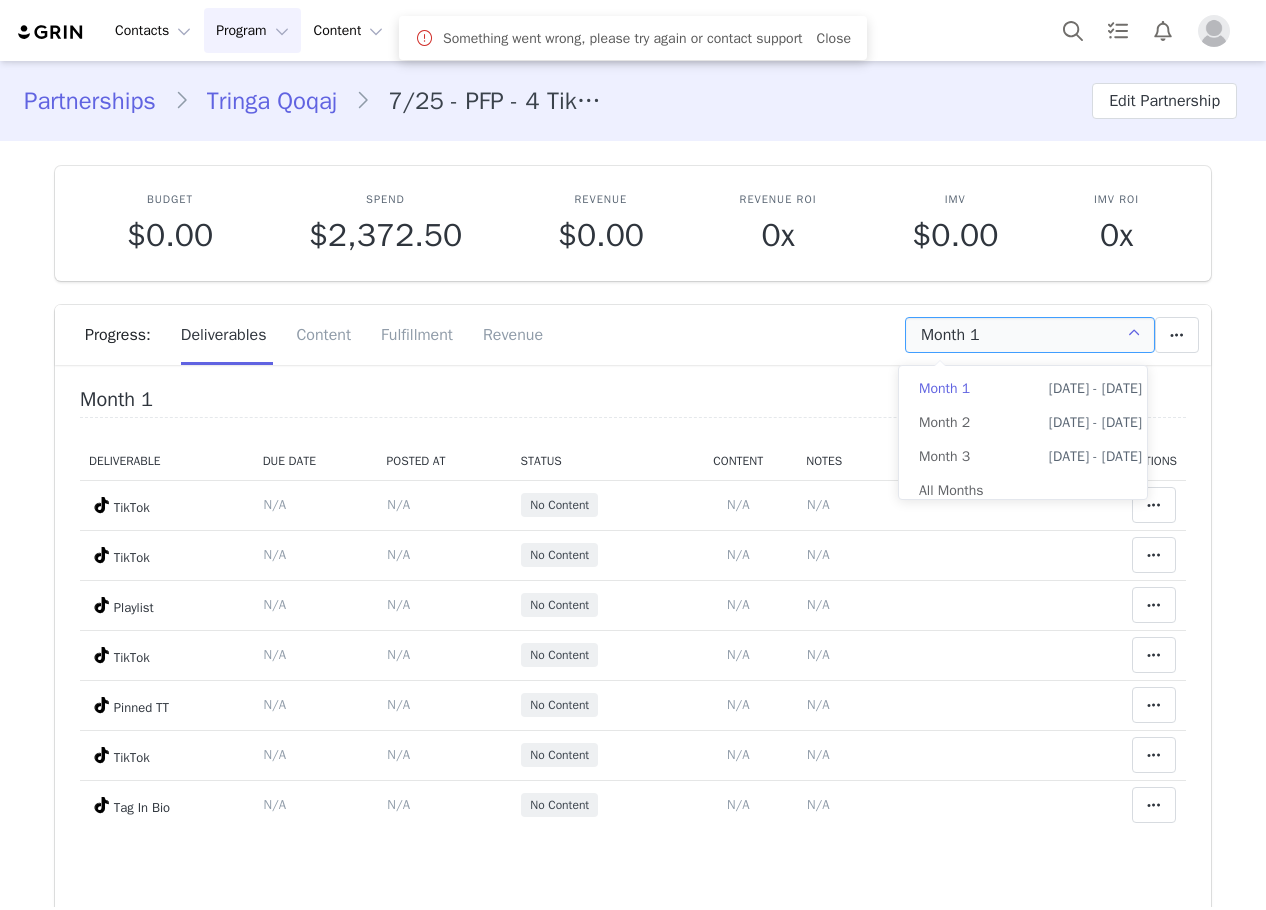 click on "All Months" at bounding box center [1030, 491] 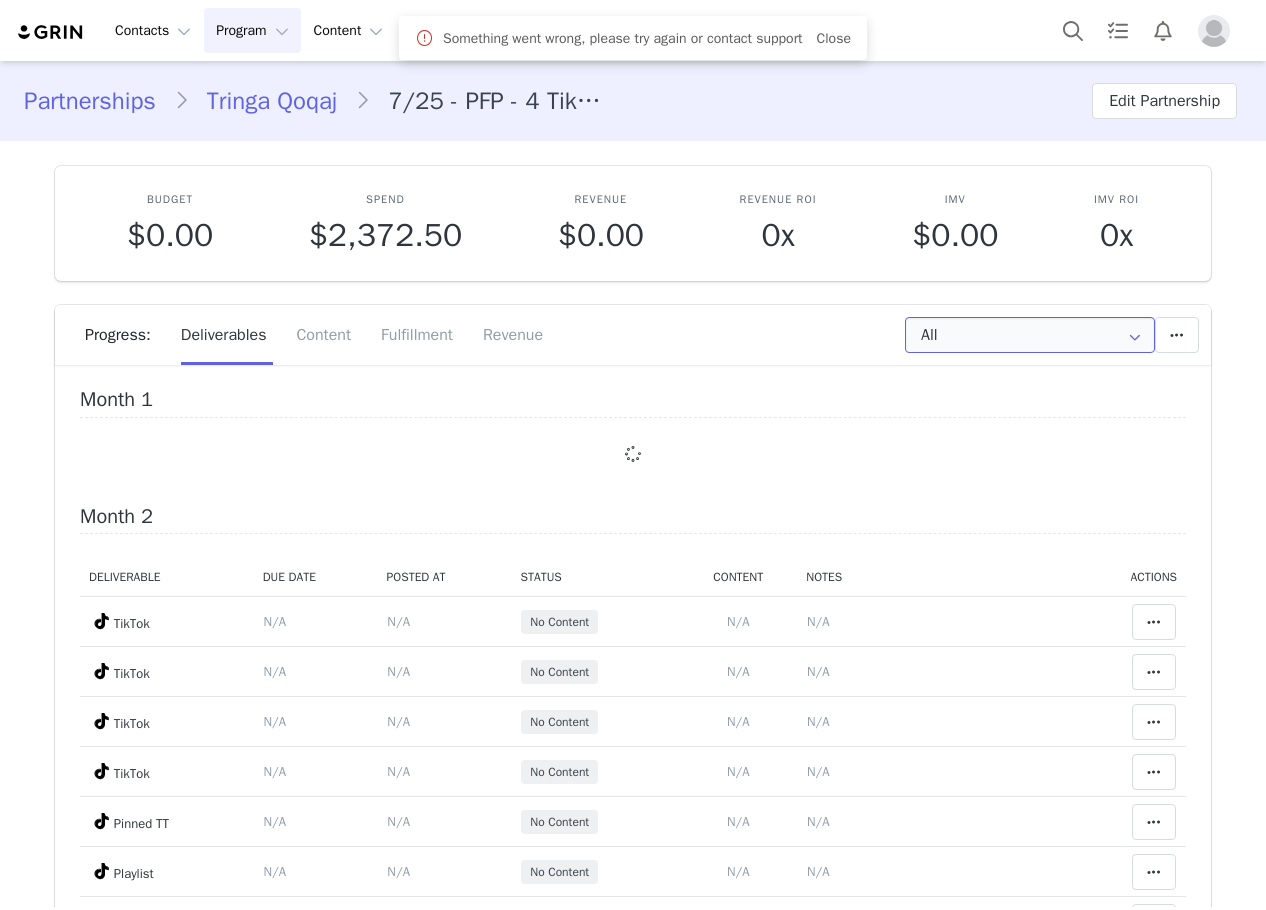 scroll, scrollTop: 0, scrollLeft: 0, axis: both 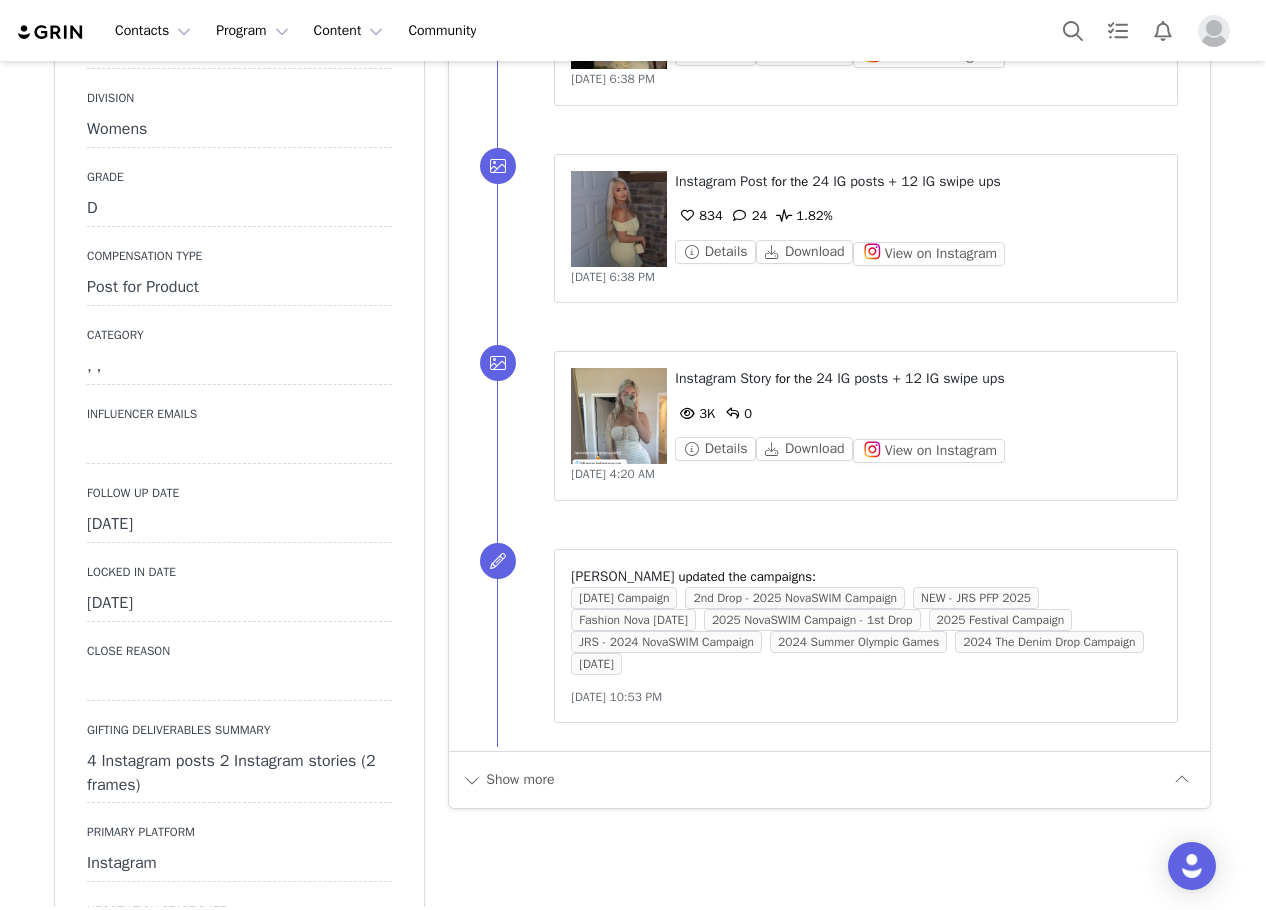click on "[DATE]" at bounding box center (239, 525) 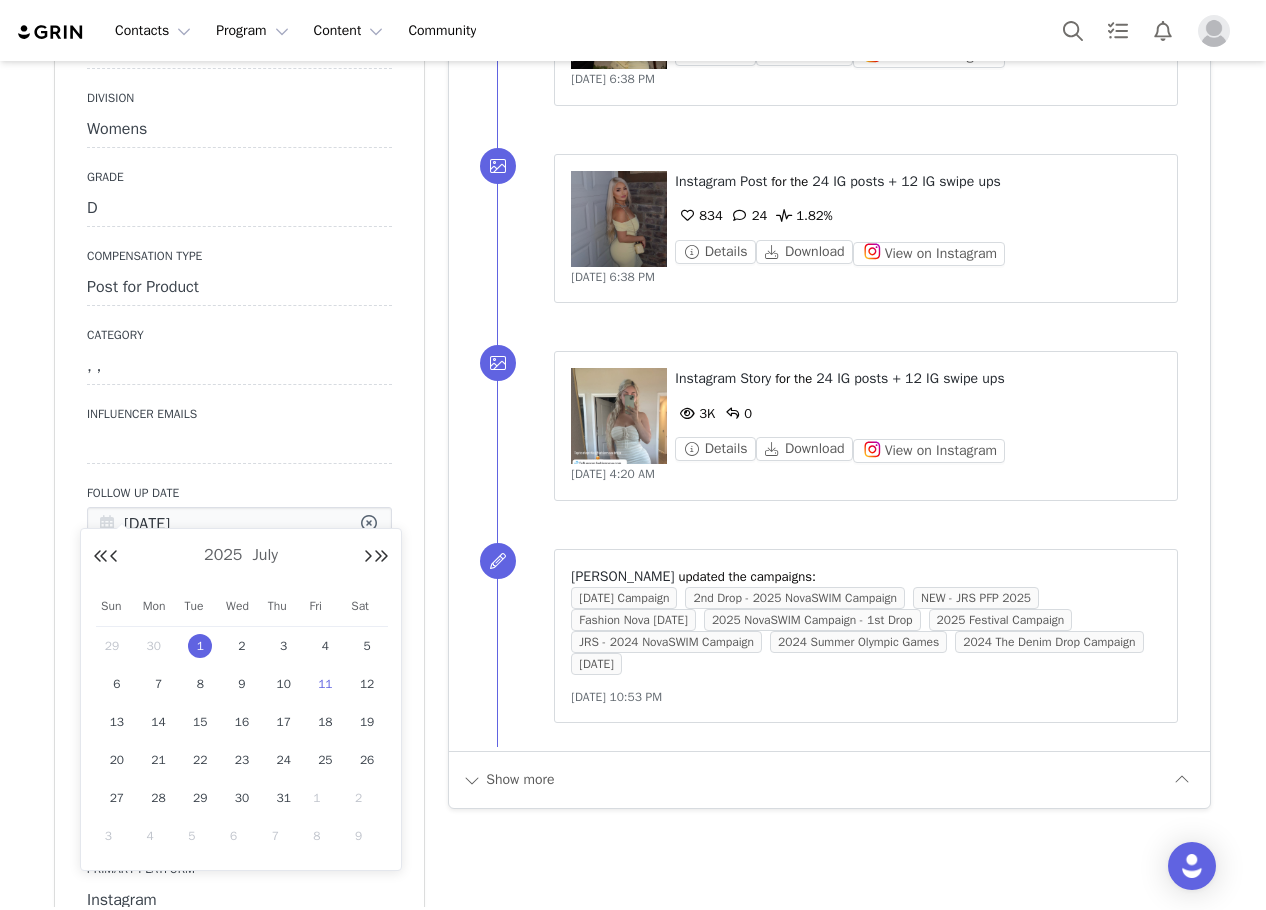 click on "[DATE]" at bounding box center [239, 525] 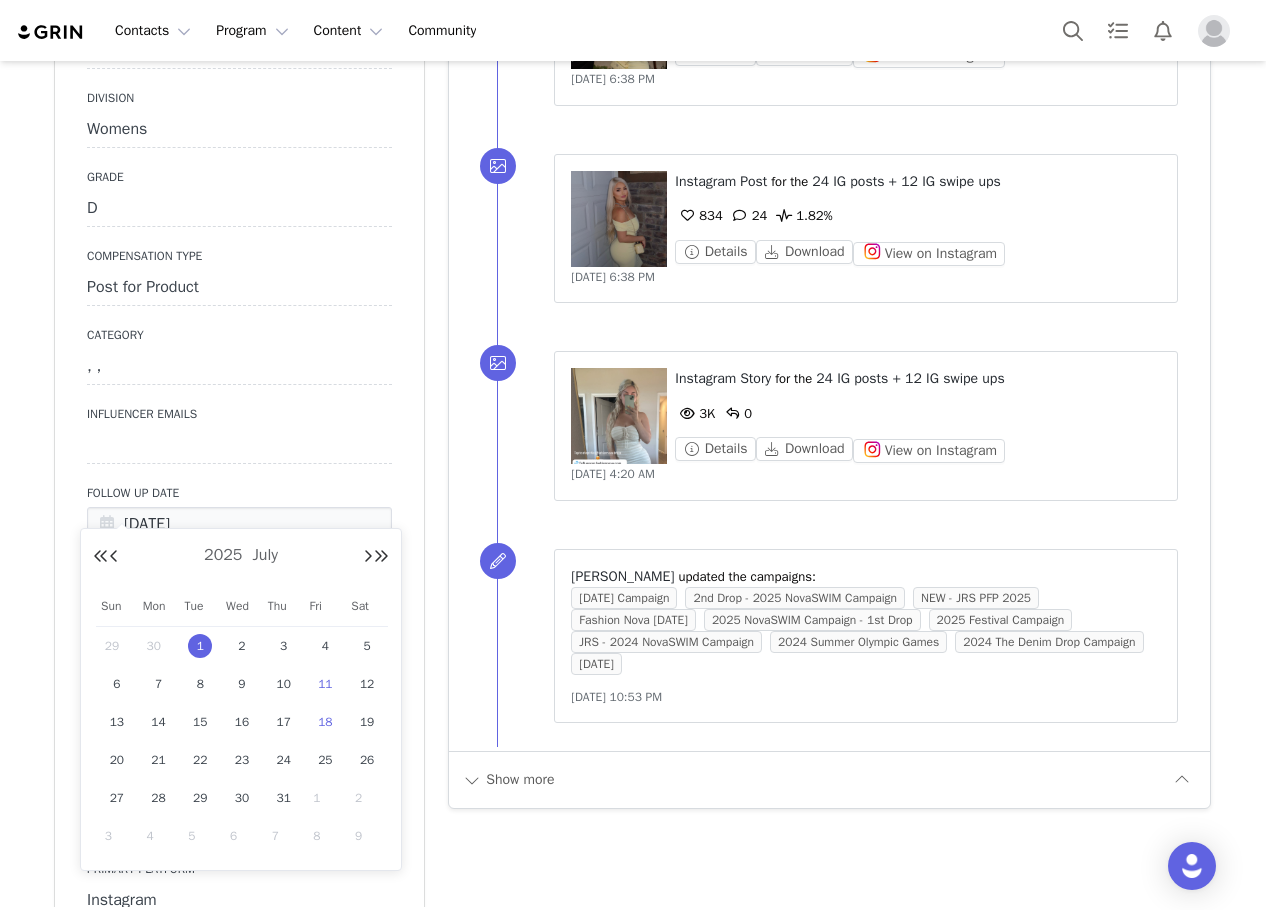 click on "11" at bounding box center (325, 684) 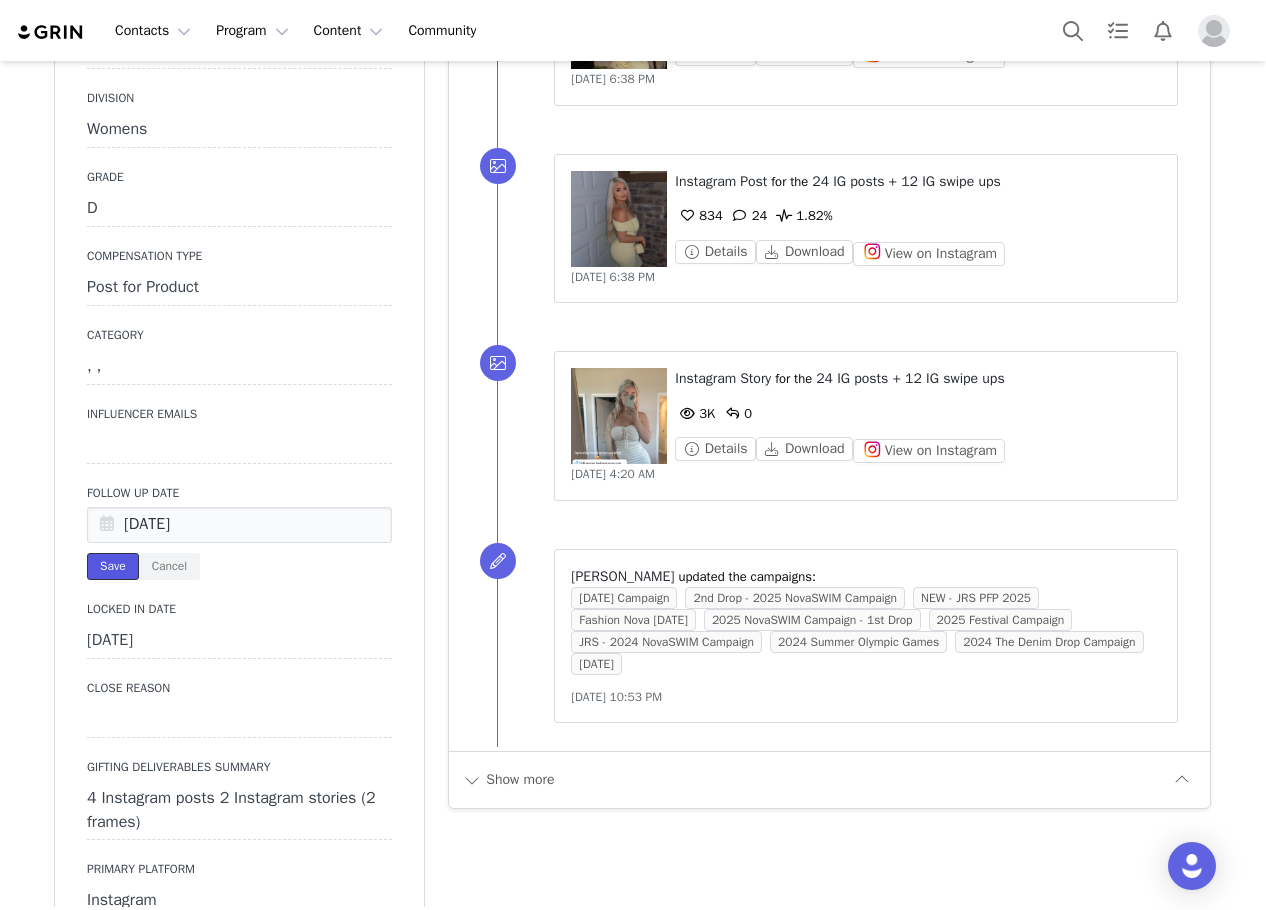 click on "Save" at bounding box center (113, 566) 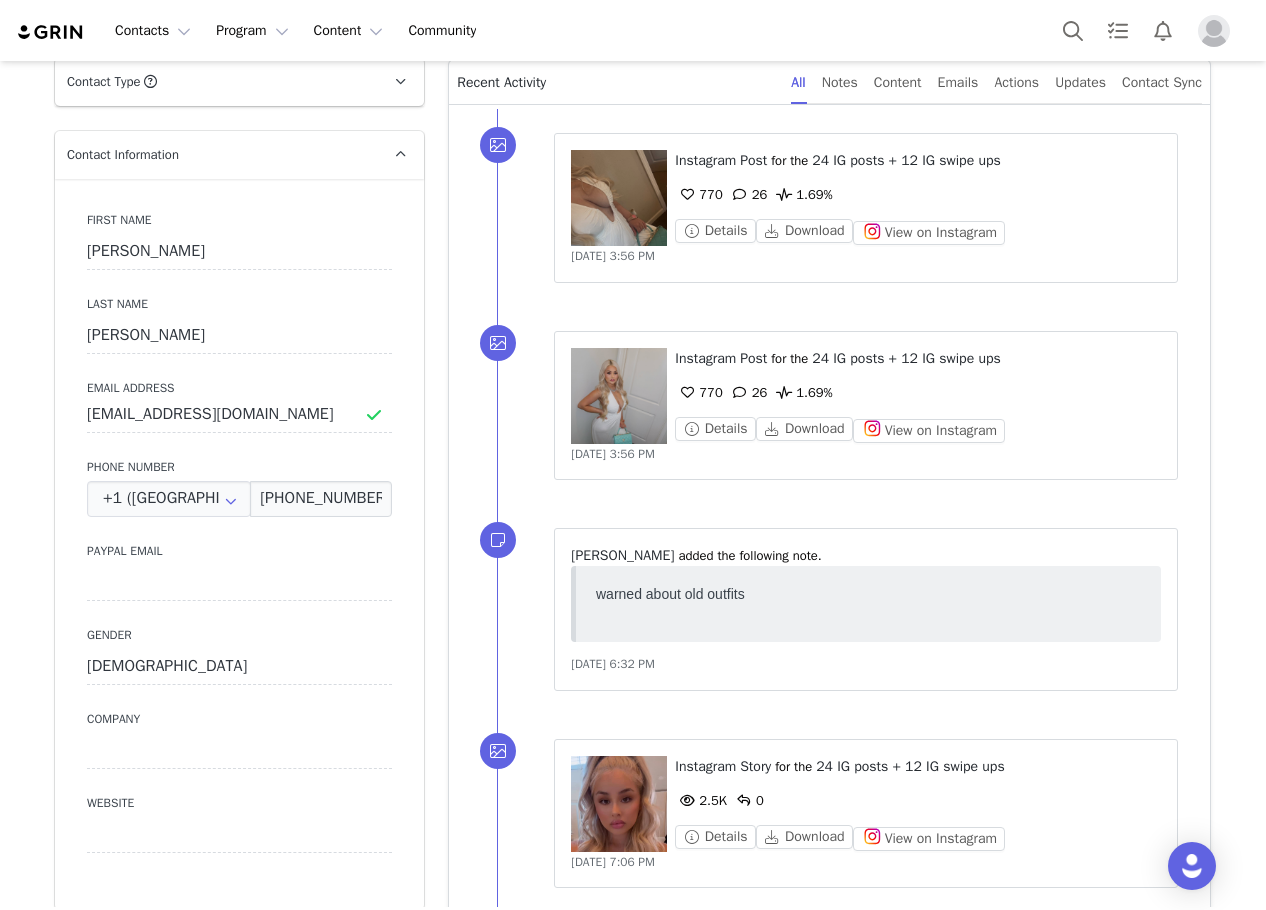 scroll, scrollTop: 300, scrollLeft: 0, axis: vertical 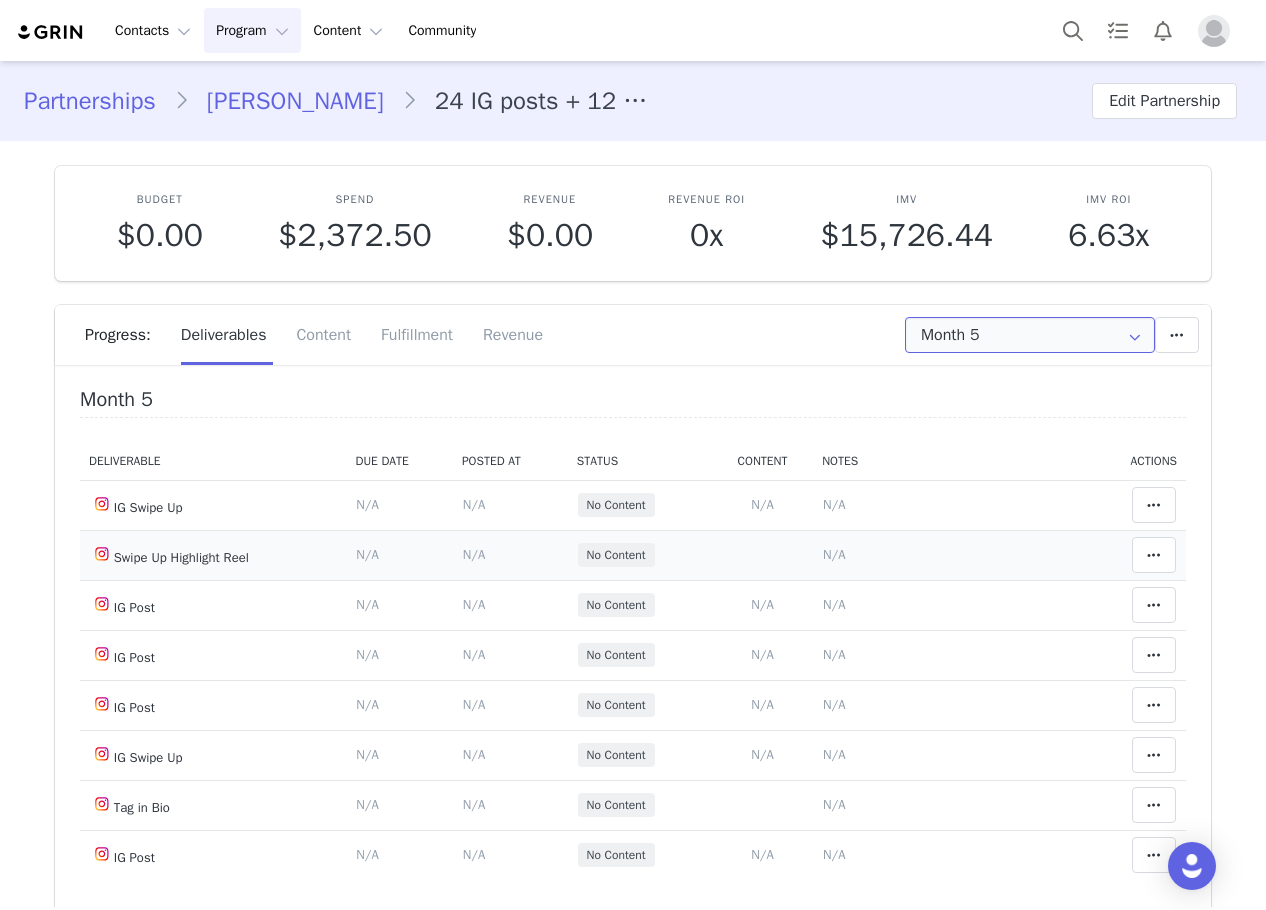 click on "Month 5" at bounding box center (1030, 335) 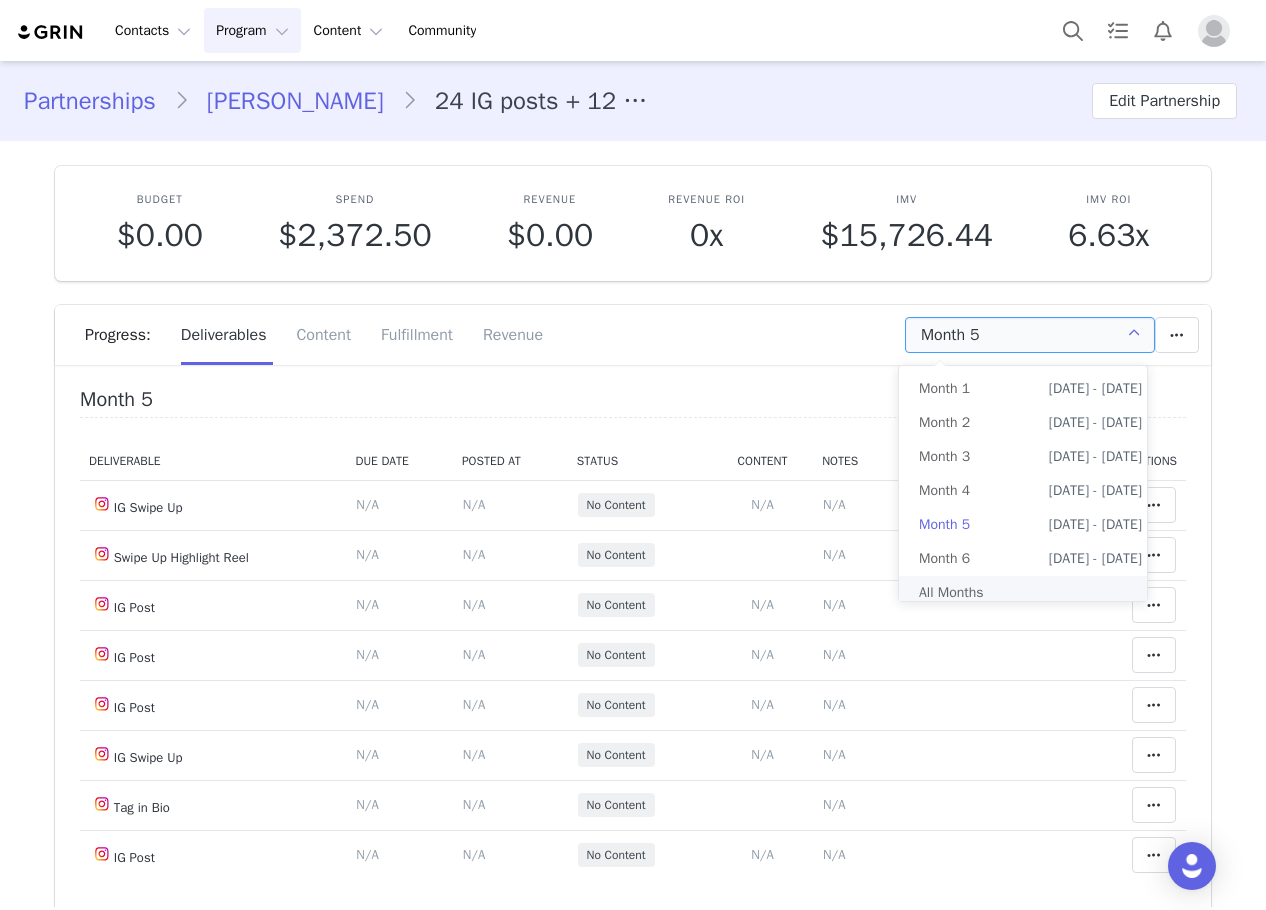 click on "All Months" at bounding box center [1030, 593] 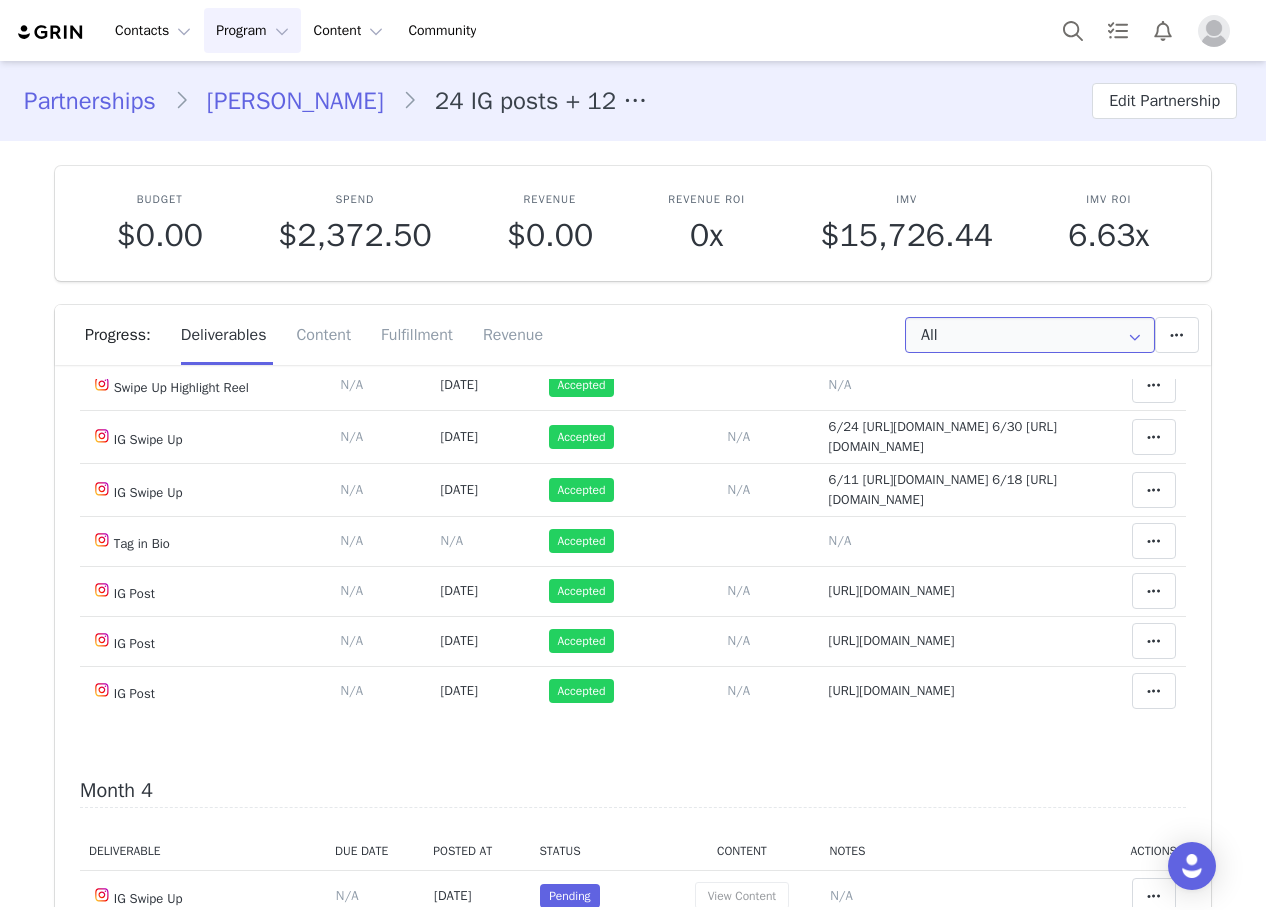 scroll, scrollTop: 1400, scrollLeft: 0, axis: vertical 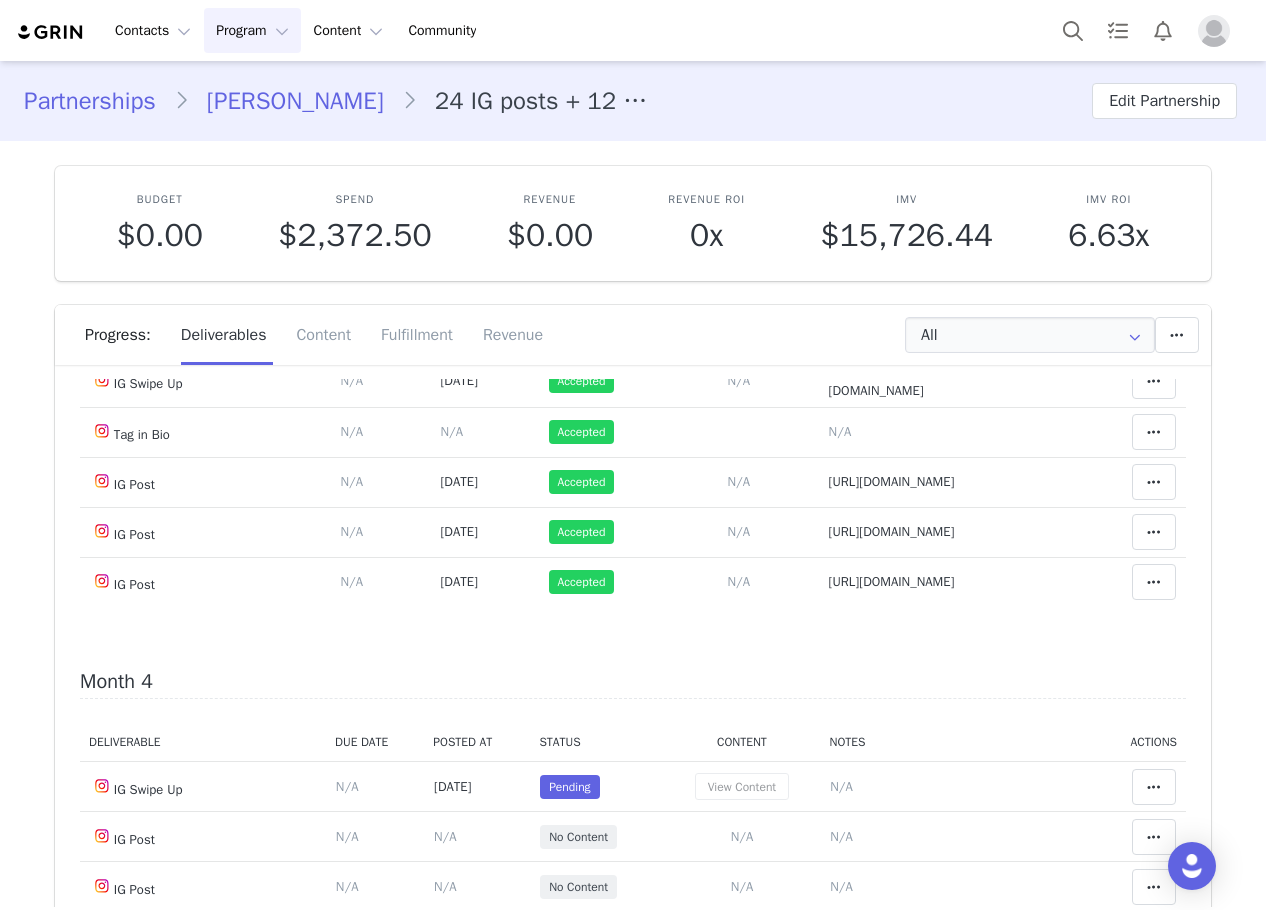 click at bounding box center [1154, 226] 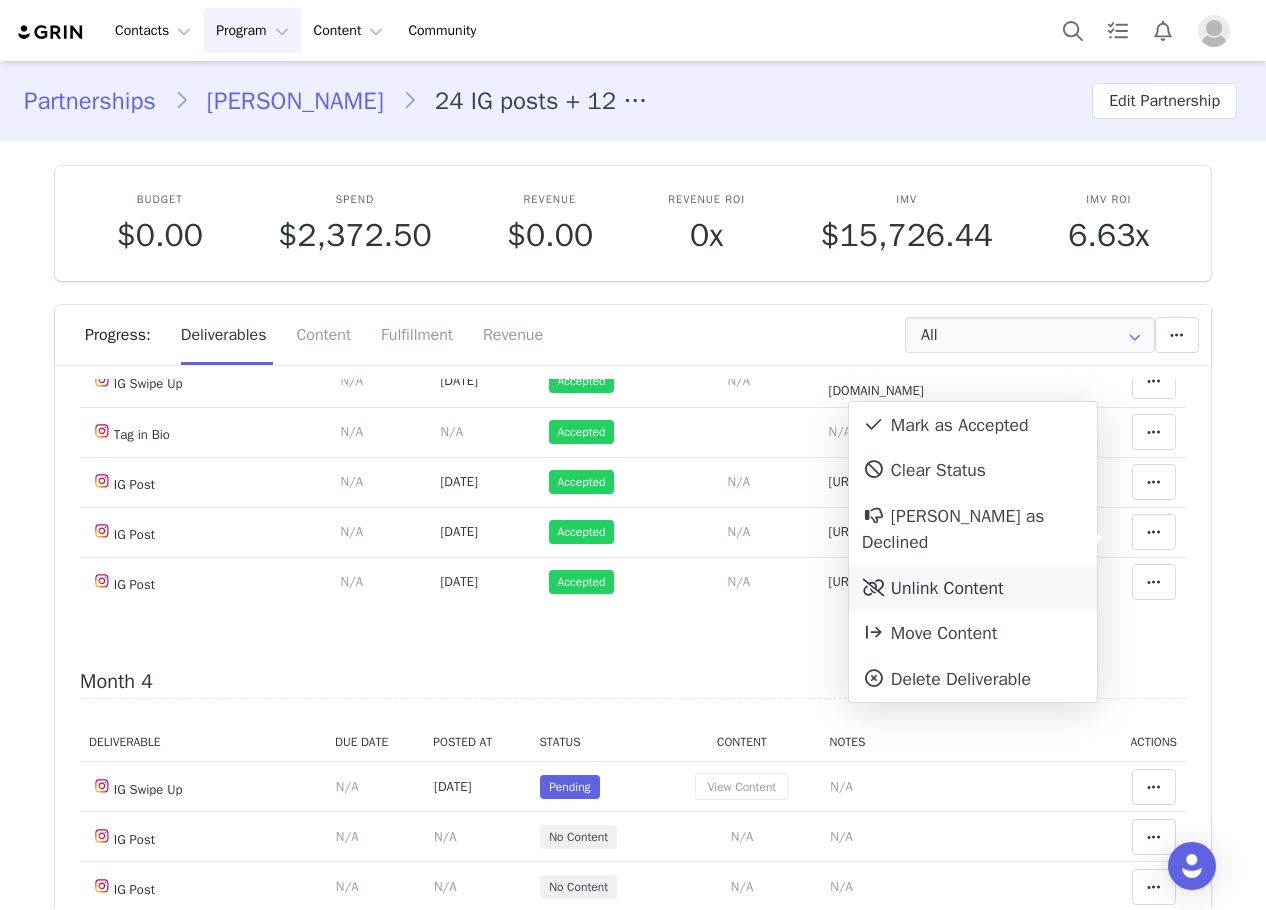 click on "Unlink Content" at bounding box center [973, 588] 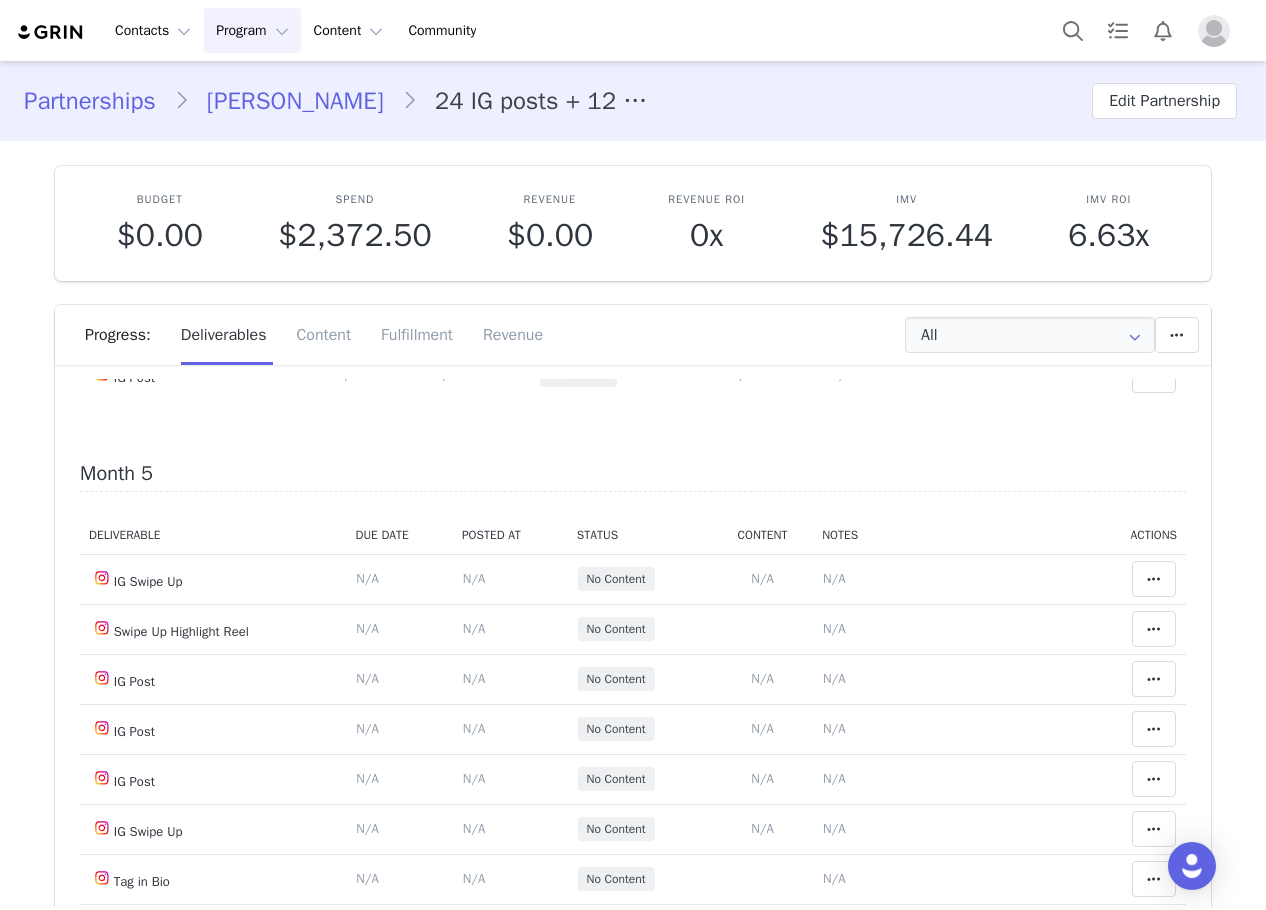 scroll, scrollTop: 2200, scrollLeft: 0, axis: vertical 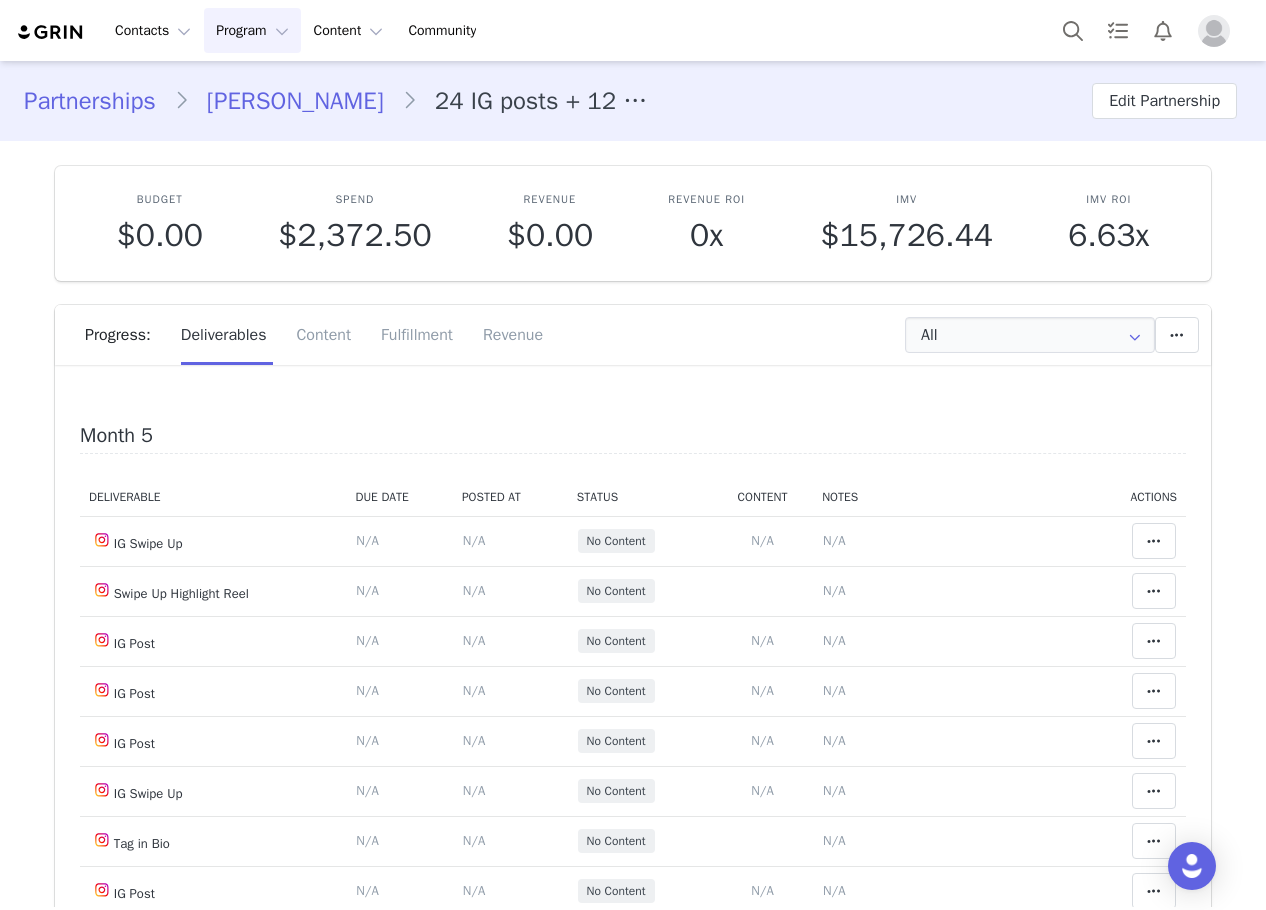click at bounding box center [1154, -13] 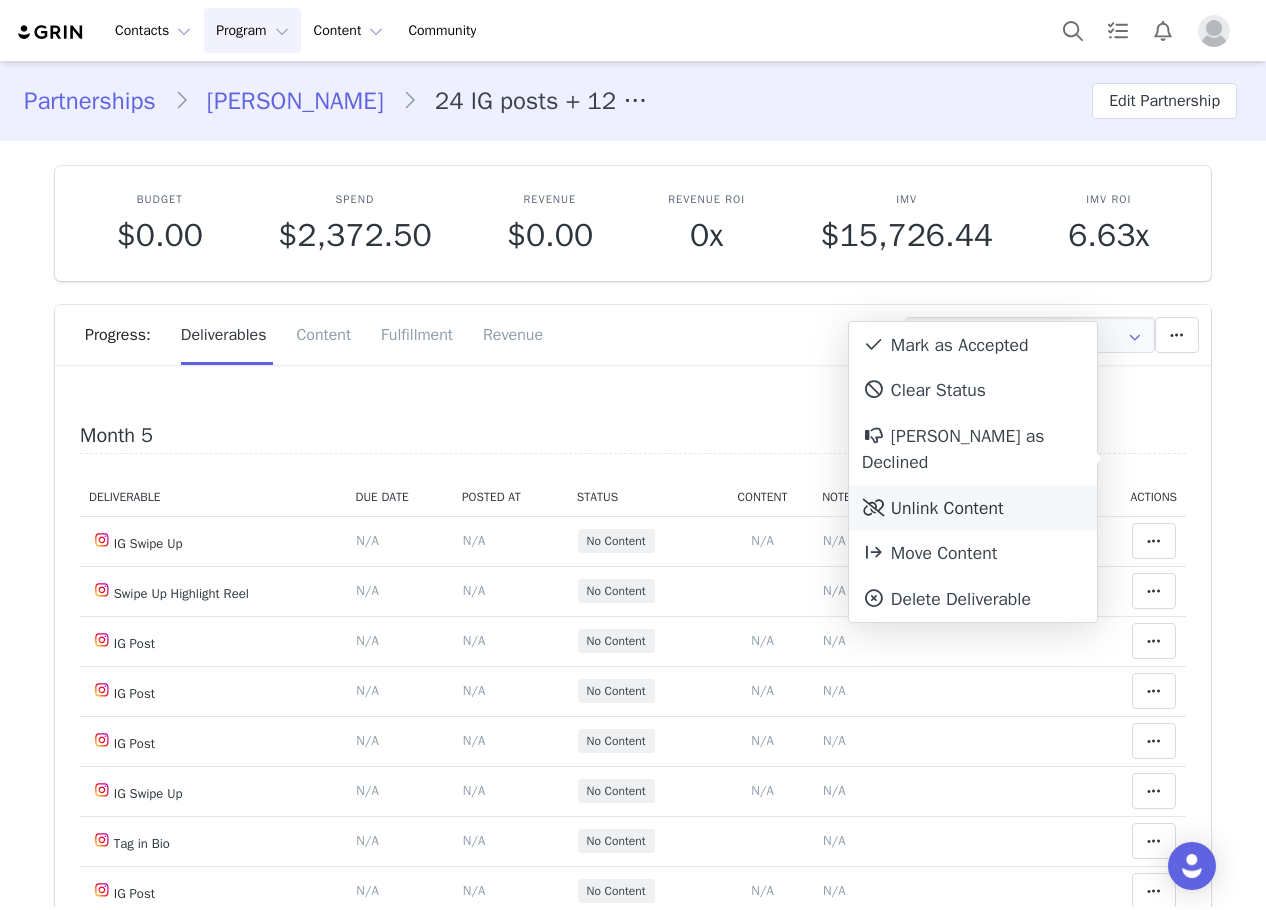 click on "Unlink Content" at bounding box center [973, 508] 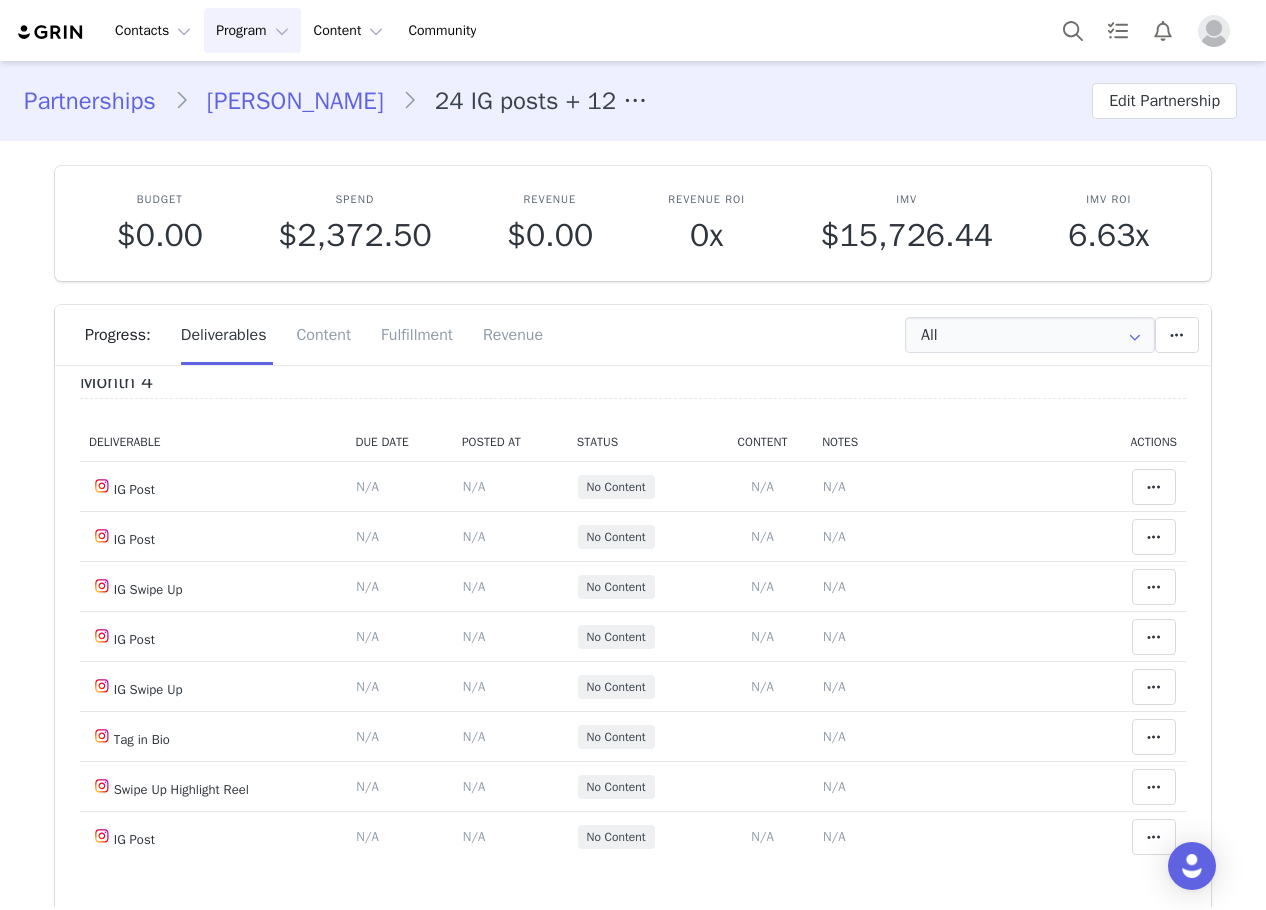 scroll, scrollTop: 1600, scrollLeft: 0, axis: vertical 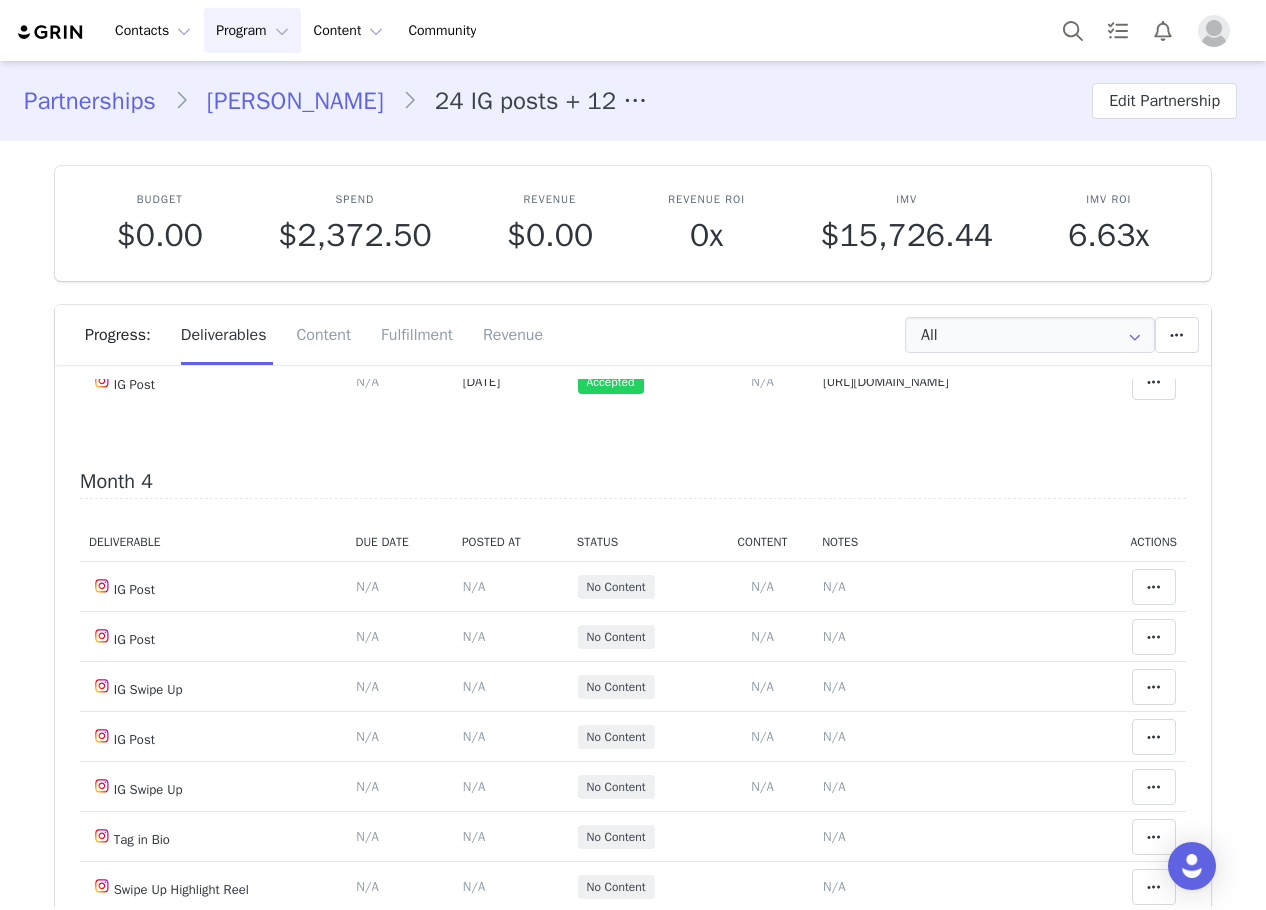 click on "N/A" at bounding box center (834, 181) 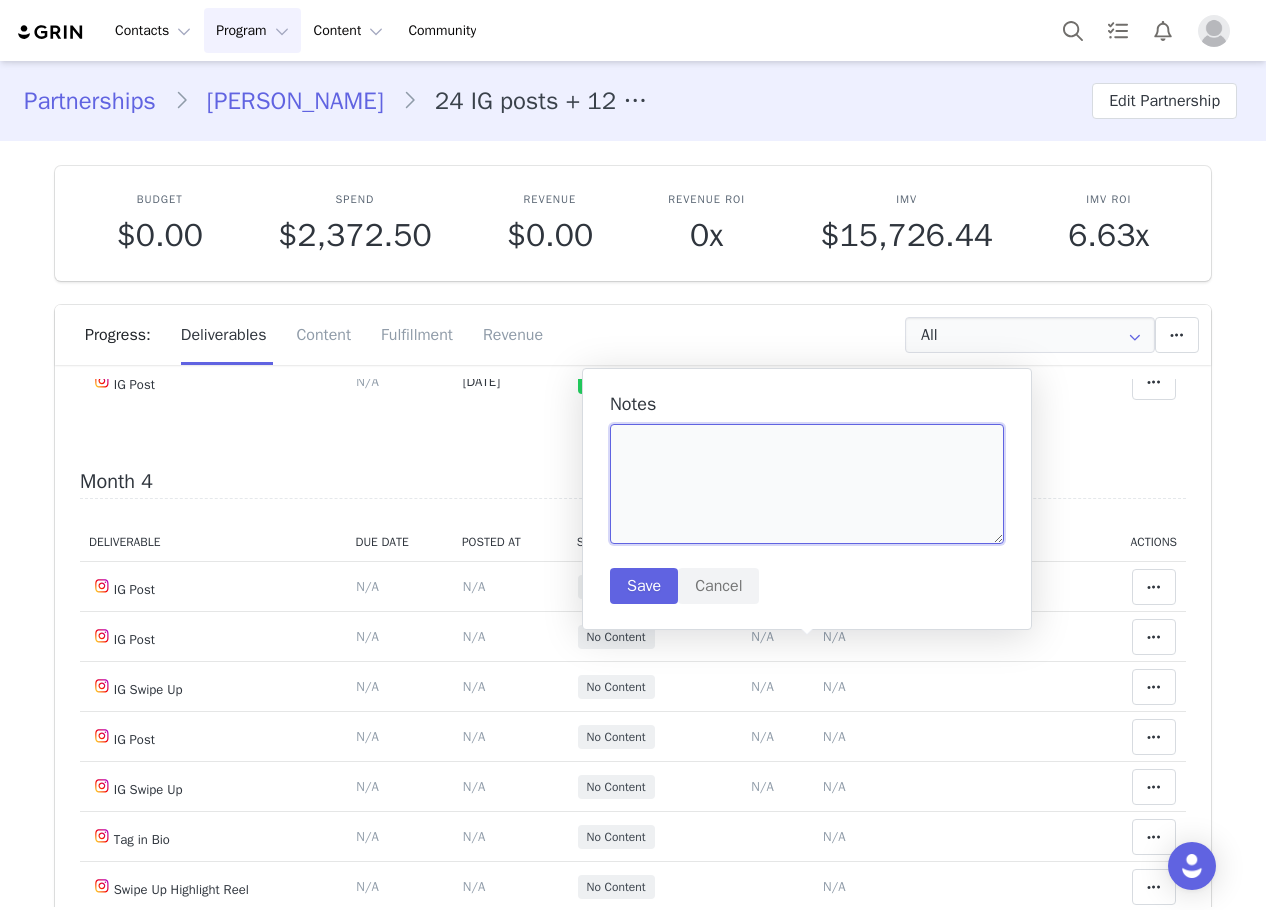 paste on "https://www.instagram.com/p/DLxatKoRbi5/?img_index=1" 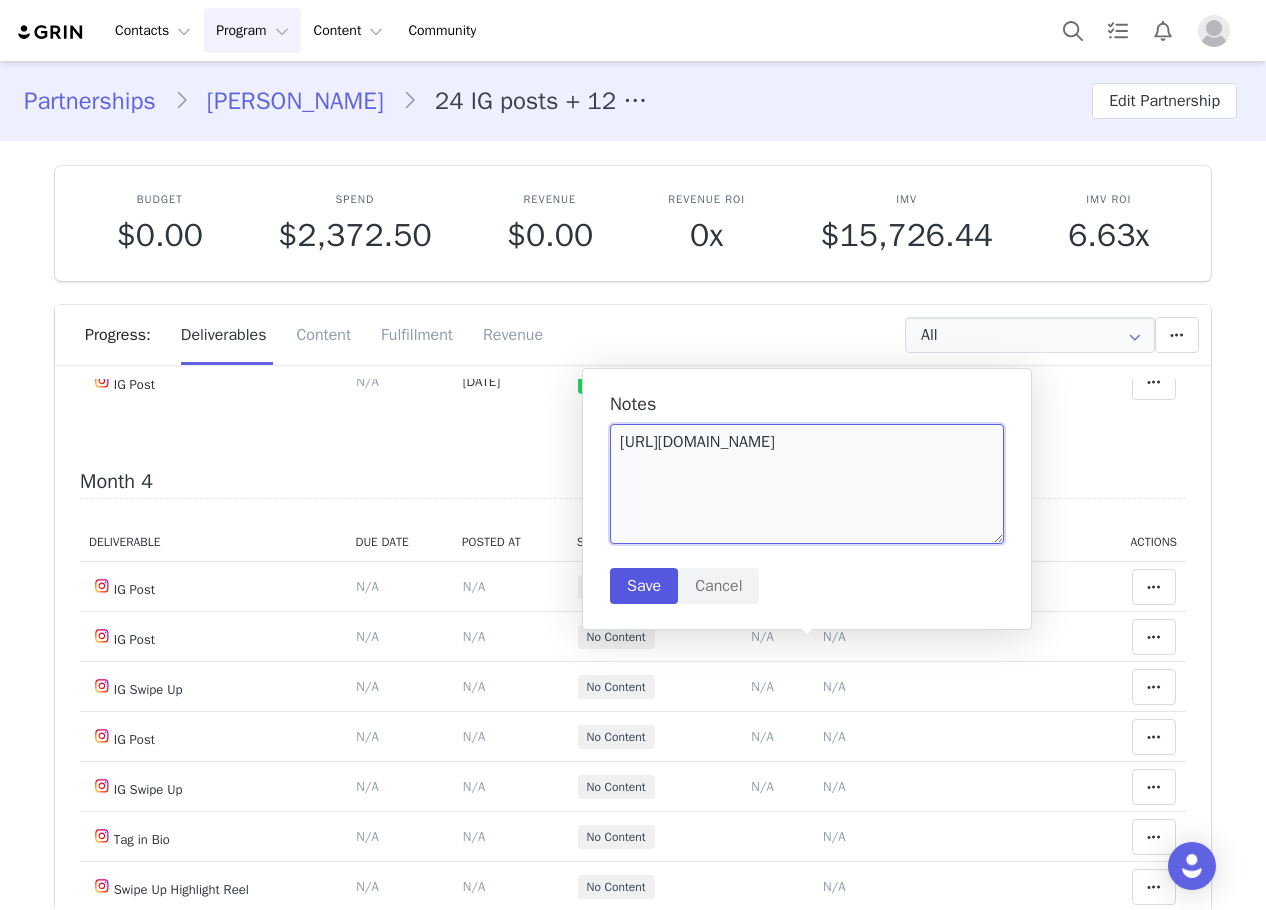 type on "https://www.instagram.com/p/DLxatKoRbi5/?img_index=1" 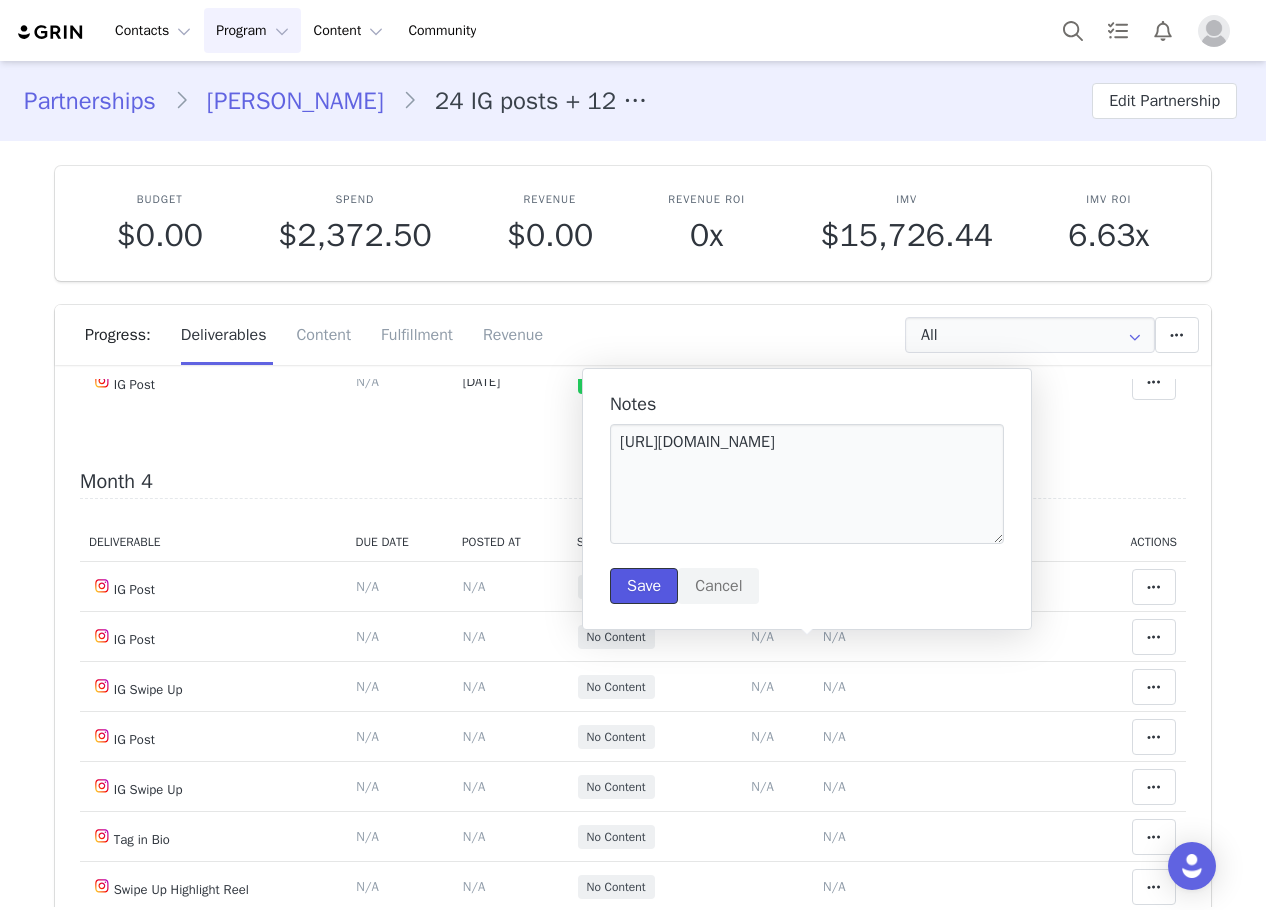 click on "Save" at bounding box center [644, 586] 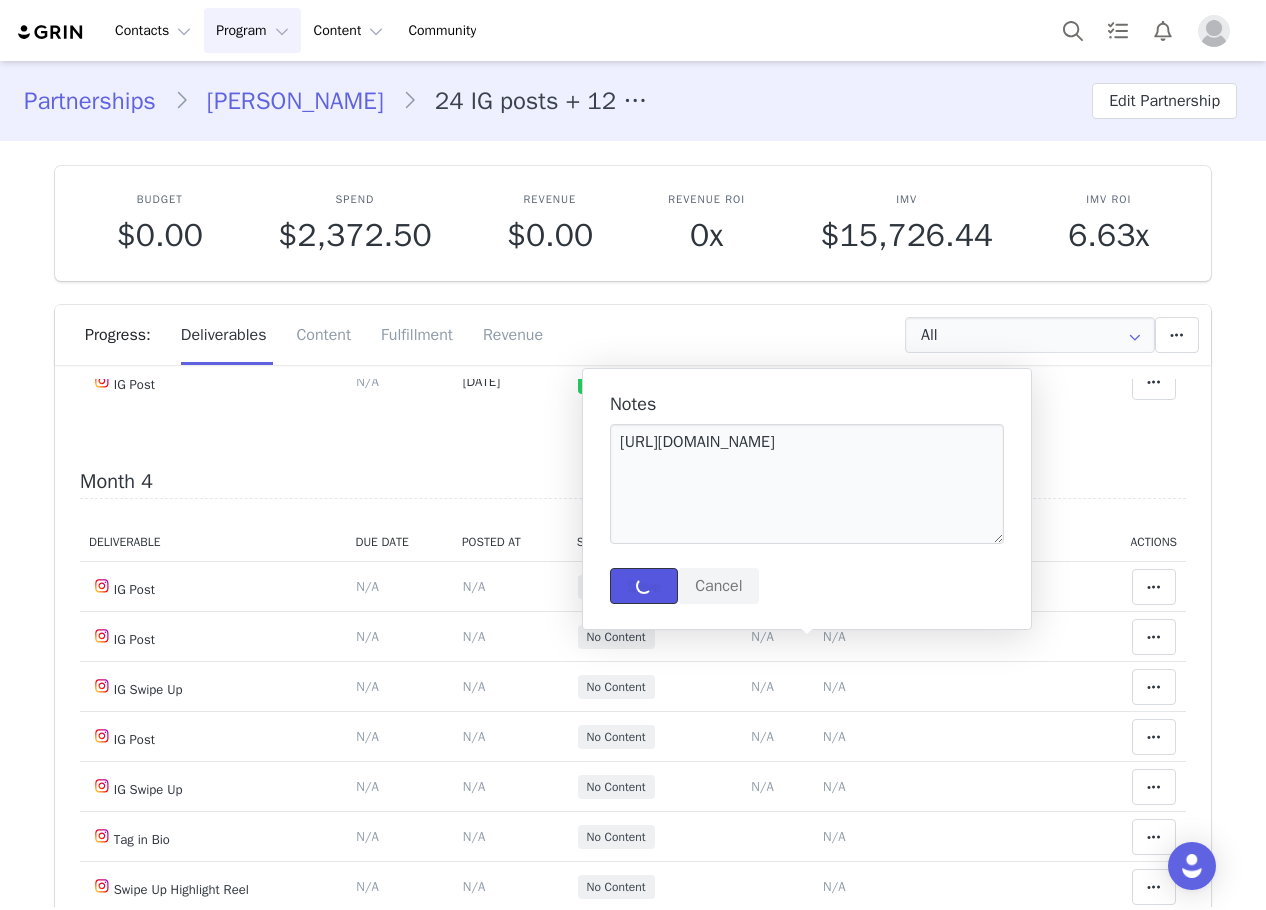 type 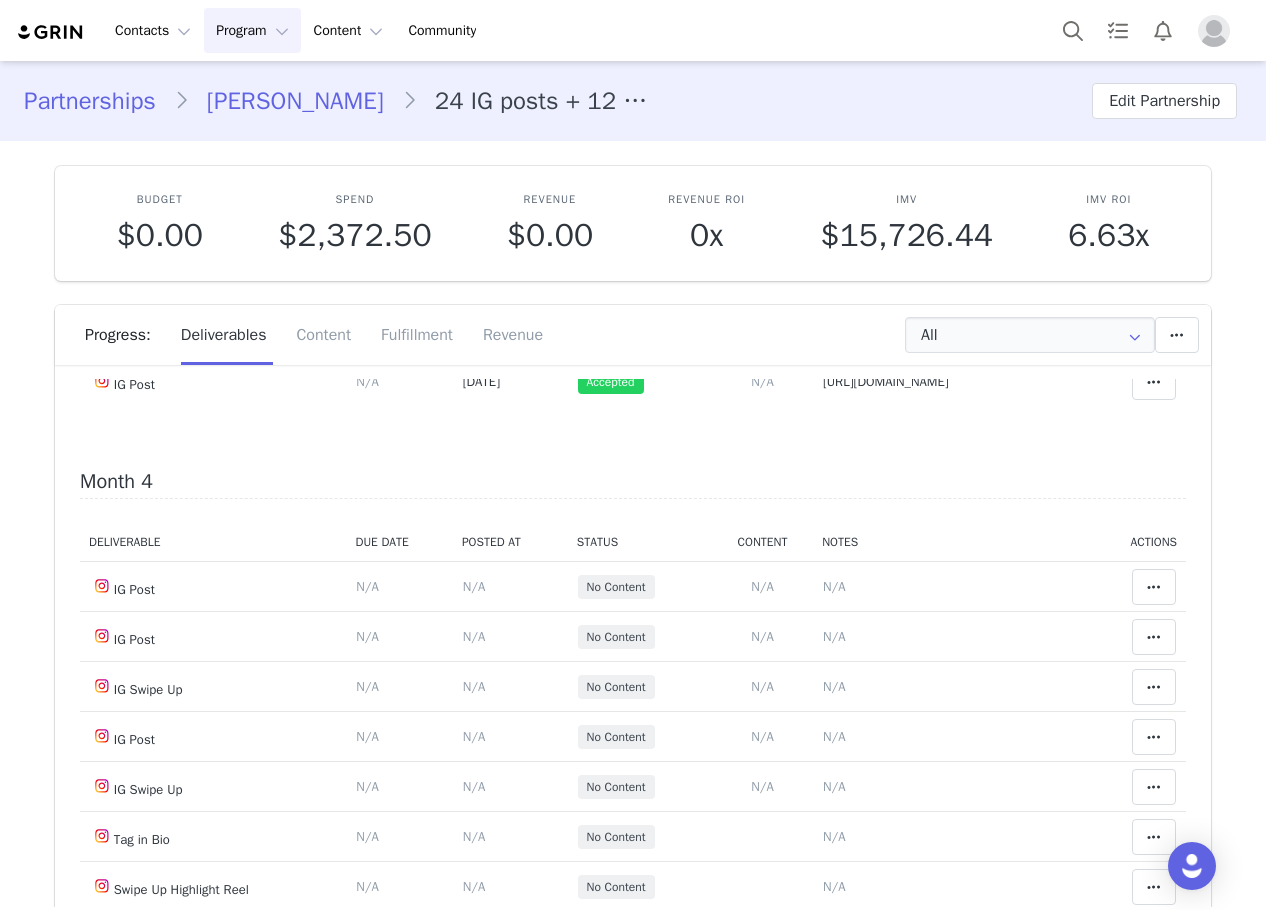 click on "N/A" at bounding box center (474, 181) 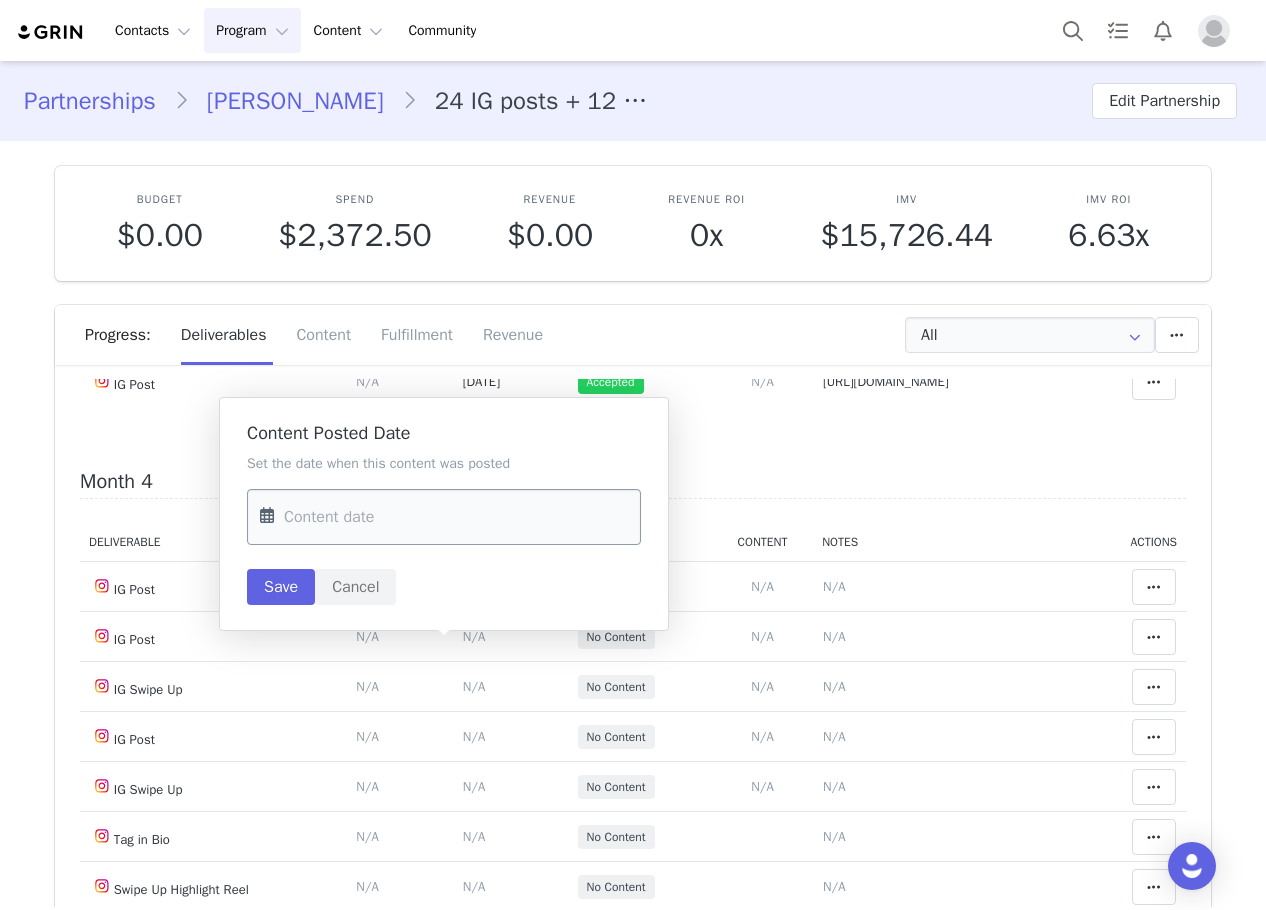 click at bounding box center (444, 517) 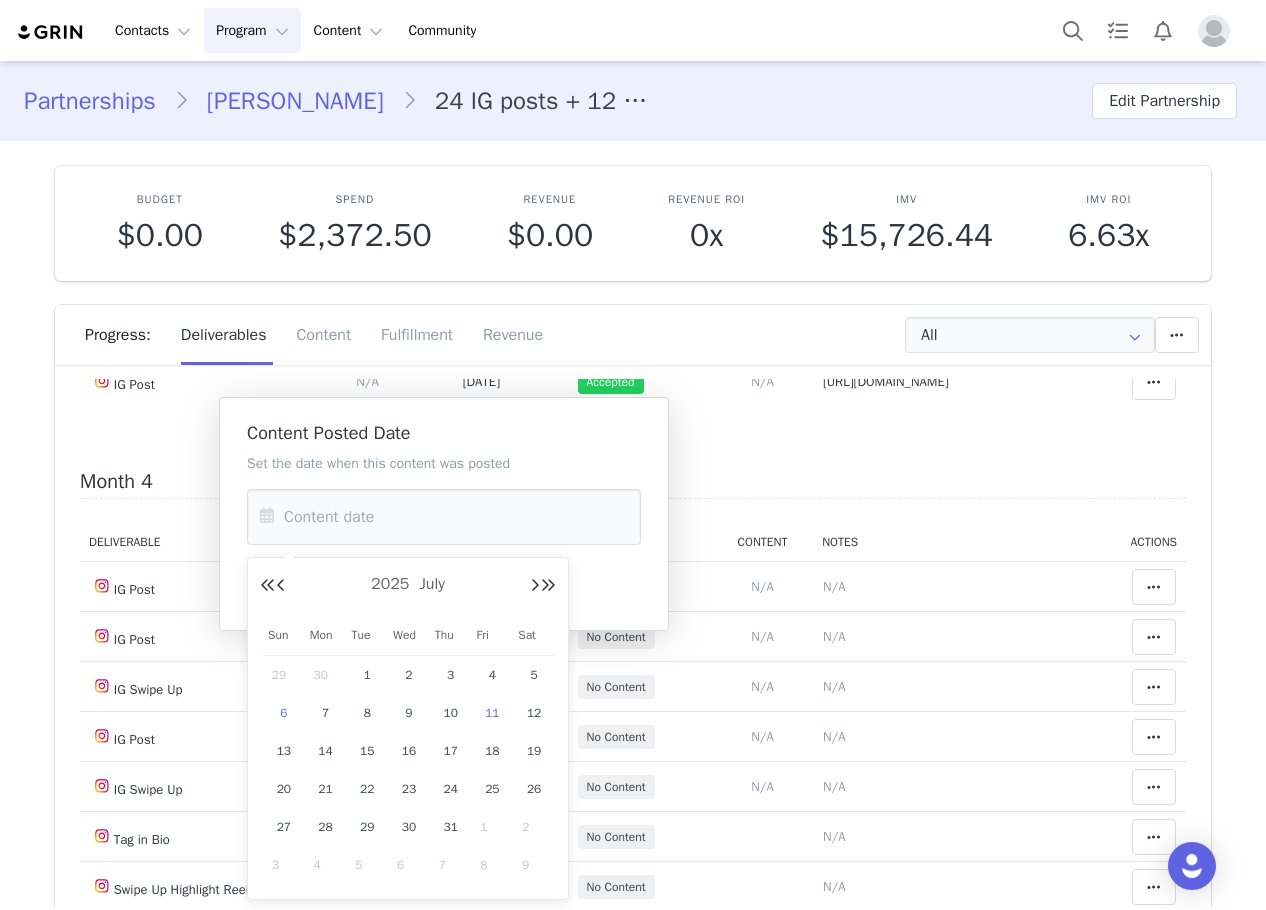 click on "6" at bounding box center (284, 713) 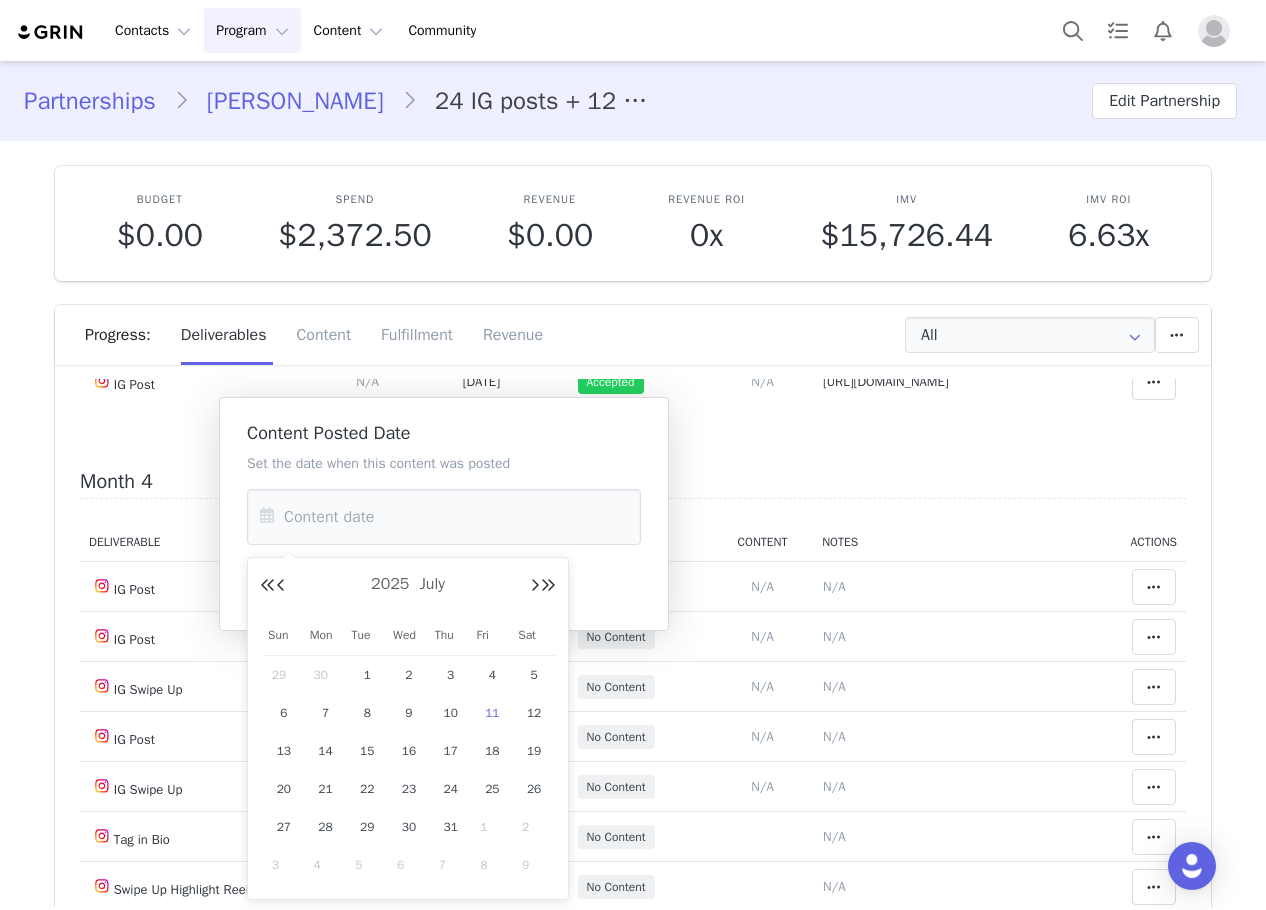 type on "Jul 06 2025" 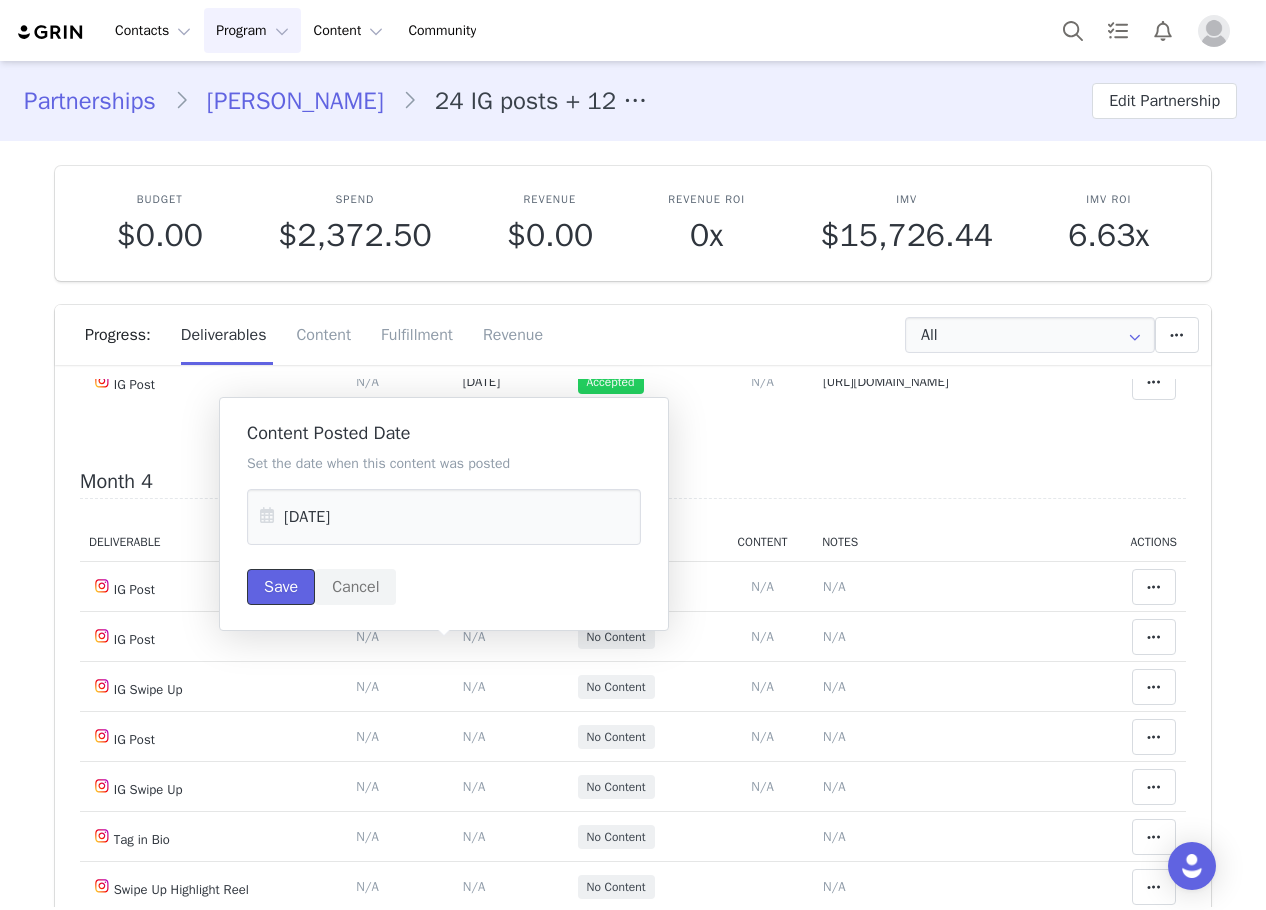 drag, startPoint x: 304, startPoint y: 589, endPoint x: 976, endPoint y: 637, distance: 673.7121 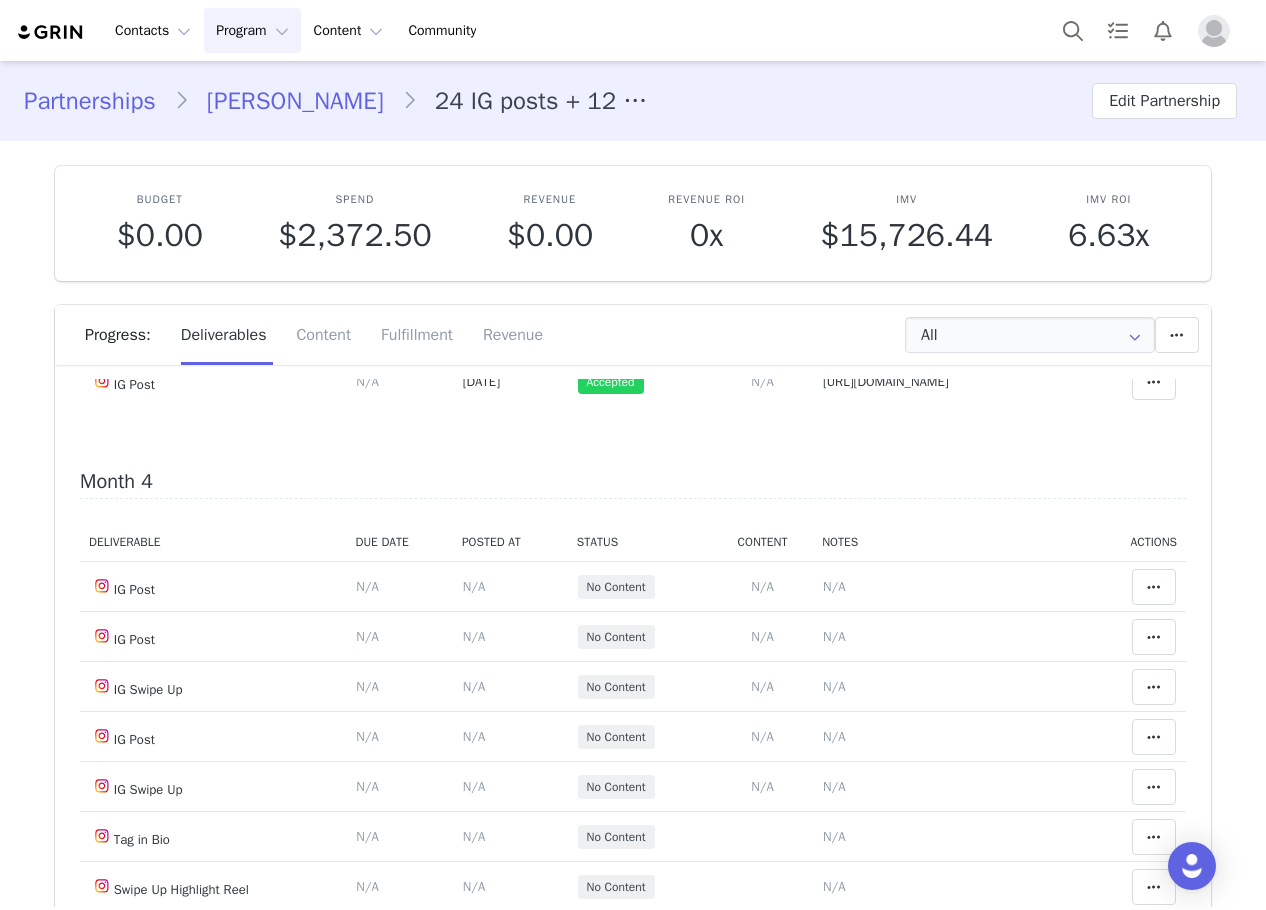 click at bounding box center [1154, 182] 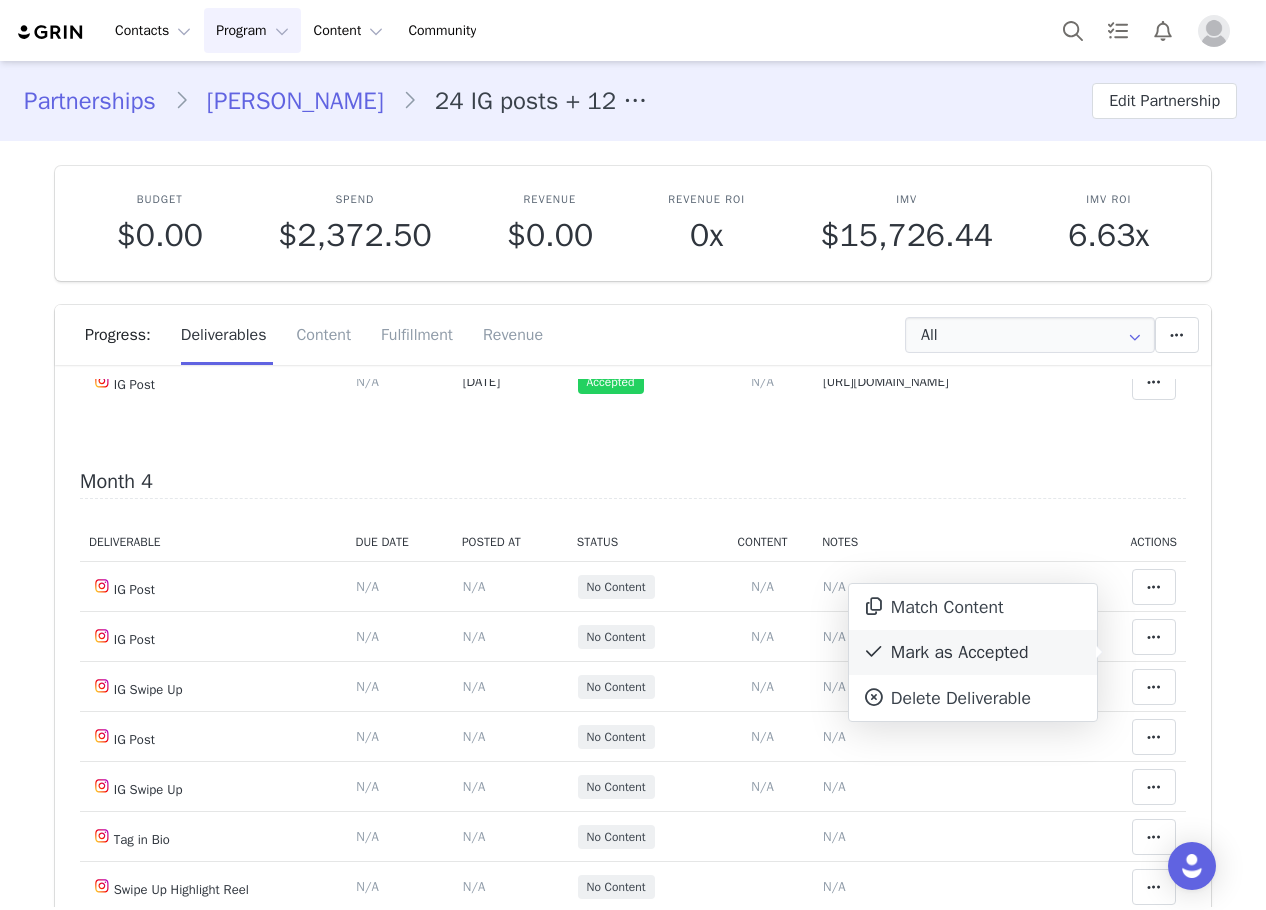 click on "Mark as Accepted" at bounding box center (973, 653) 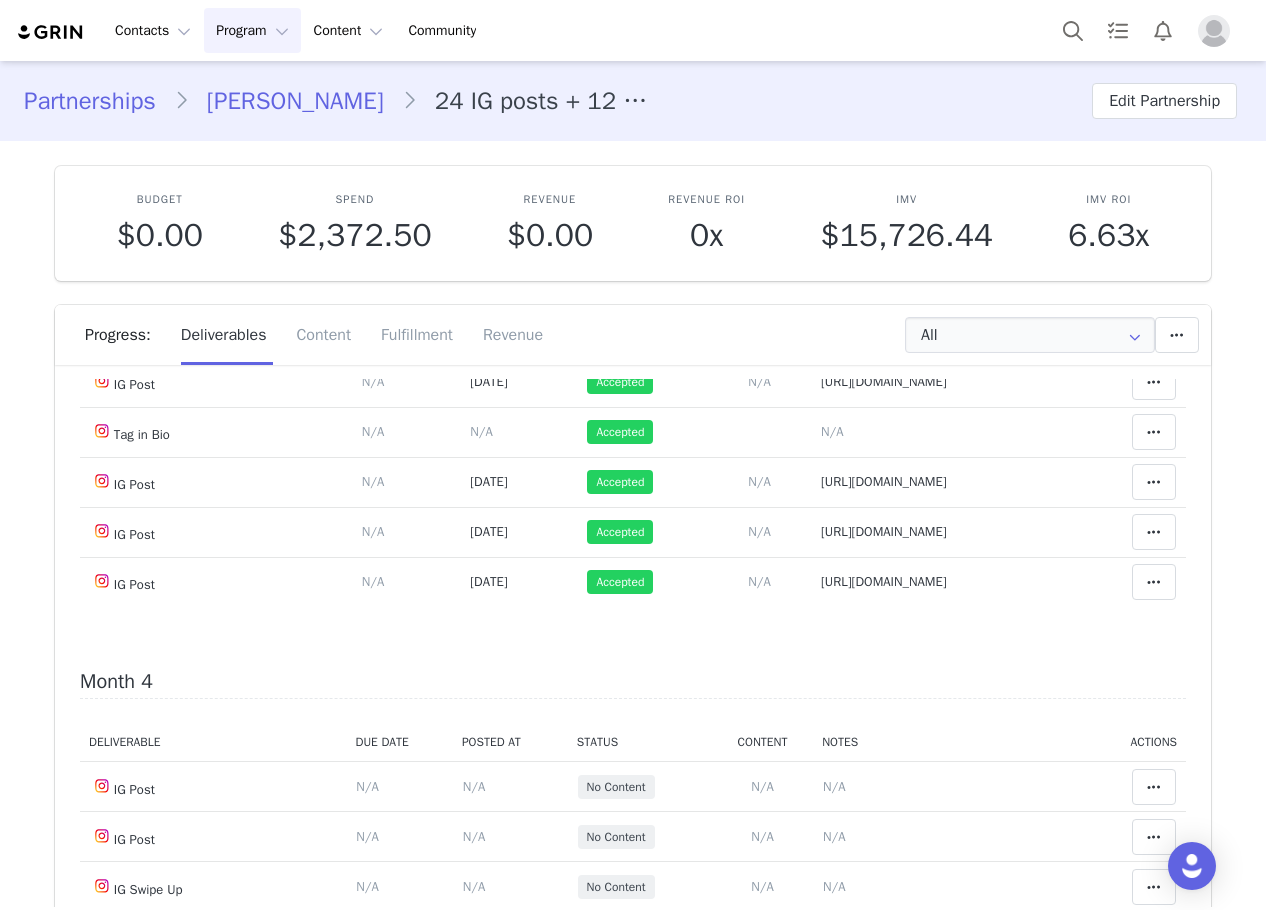 scroll, scrollTop: 1200, scrollLeft: 0, axis: vertical 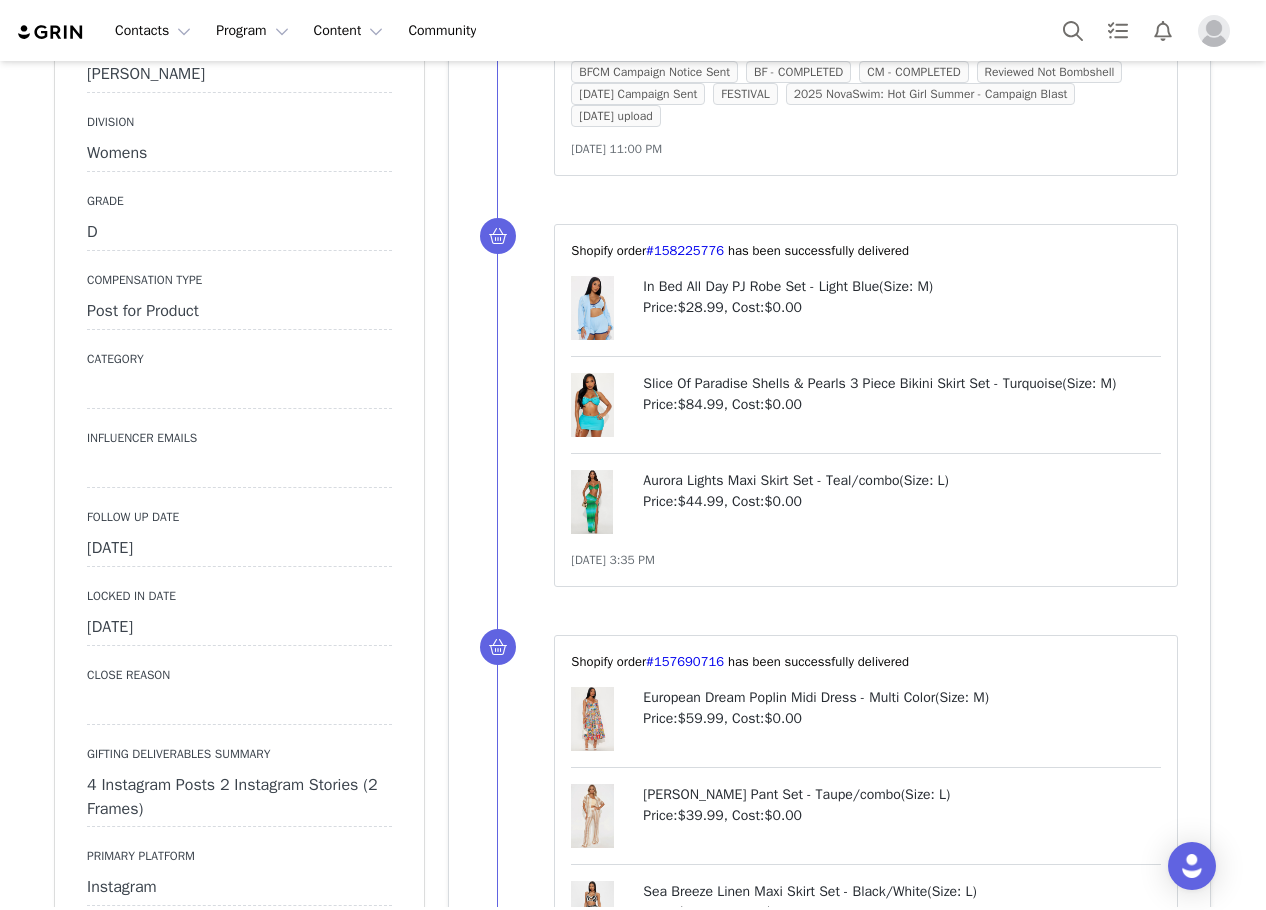 click on "[DATE]" at bounding box center (239, 549) 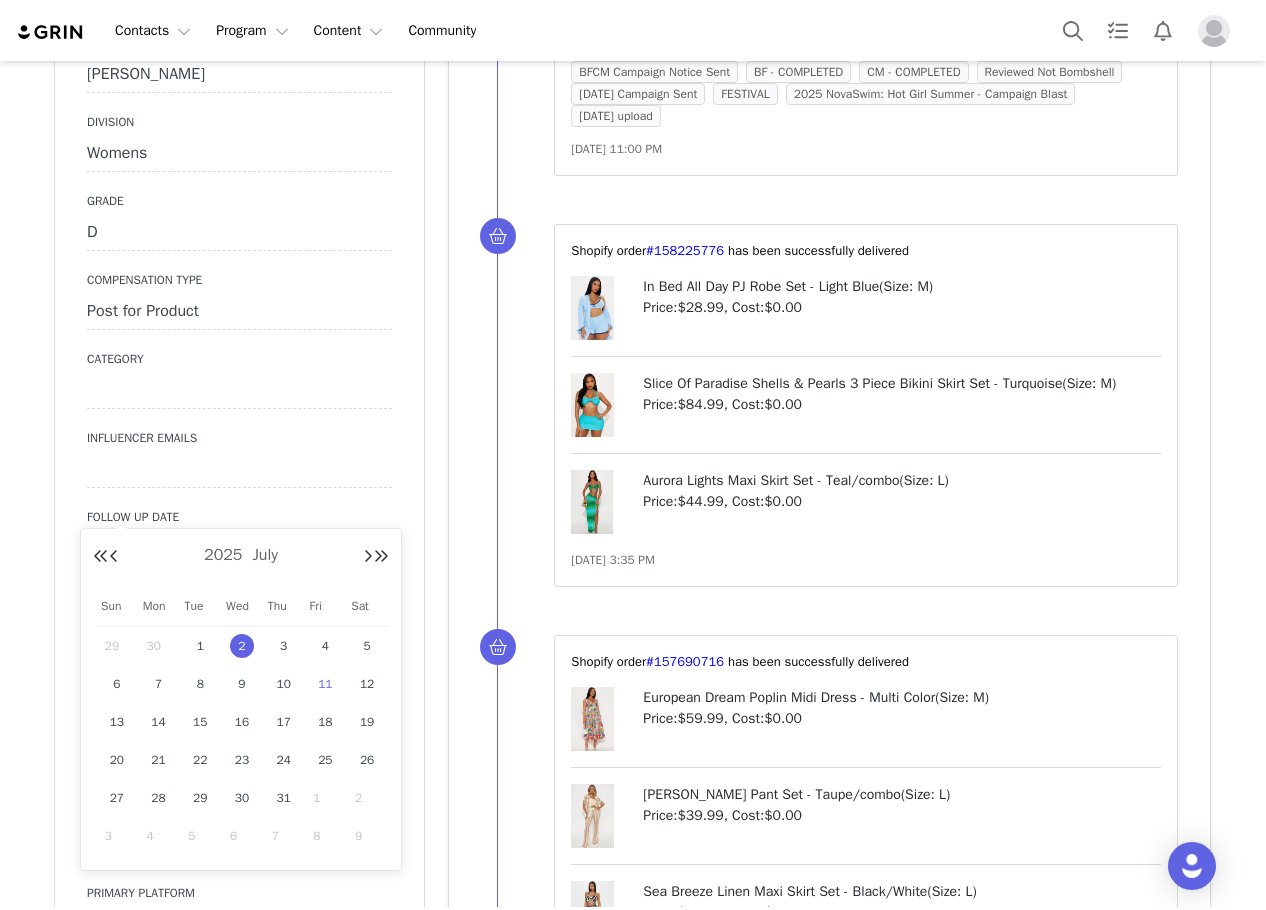 drag, startPoint x: 330, startPoint y: 678, endPoint x: 260, endPoint y: 632, distance: 83.761566 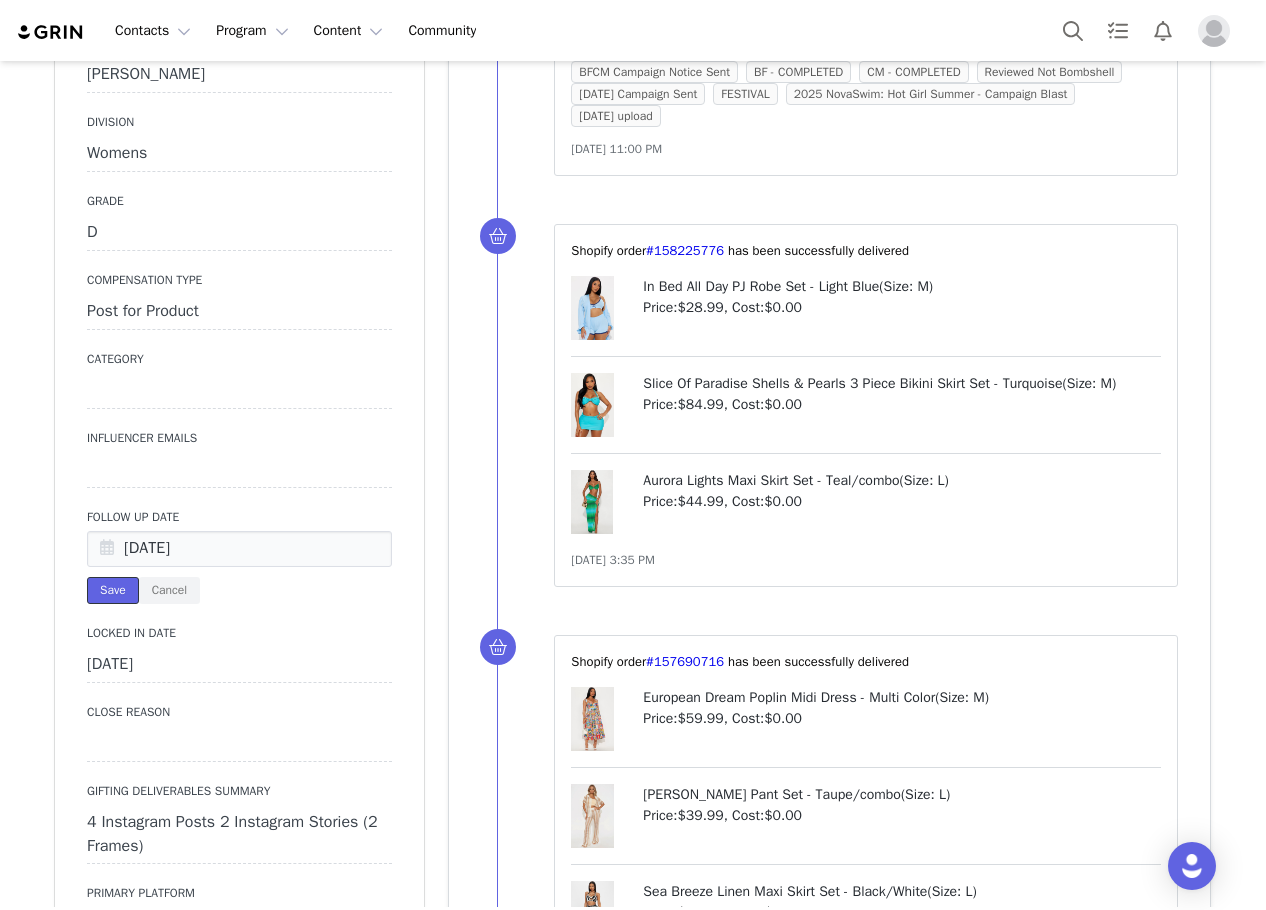 click on "Save" at bounding box center (113, 590) 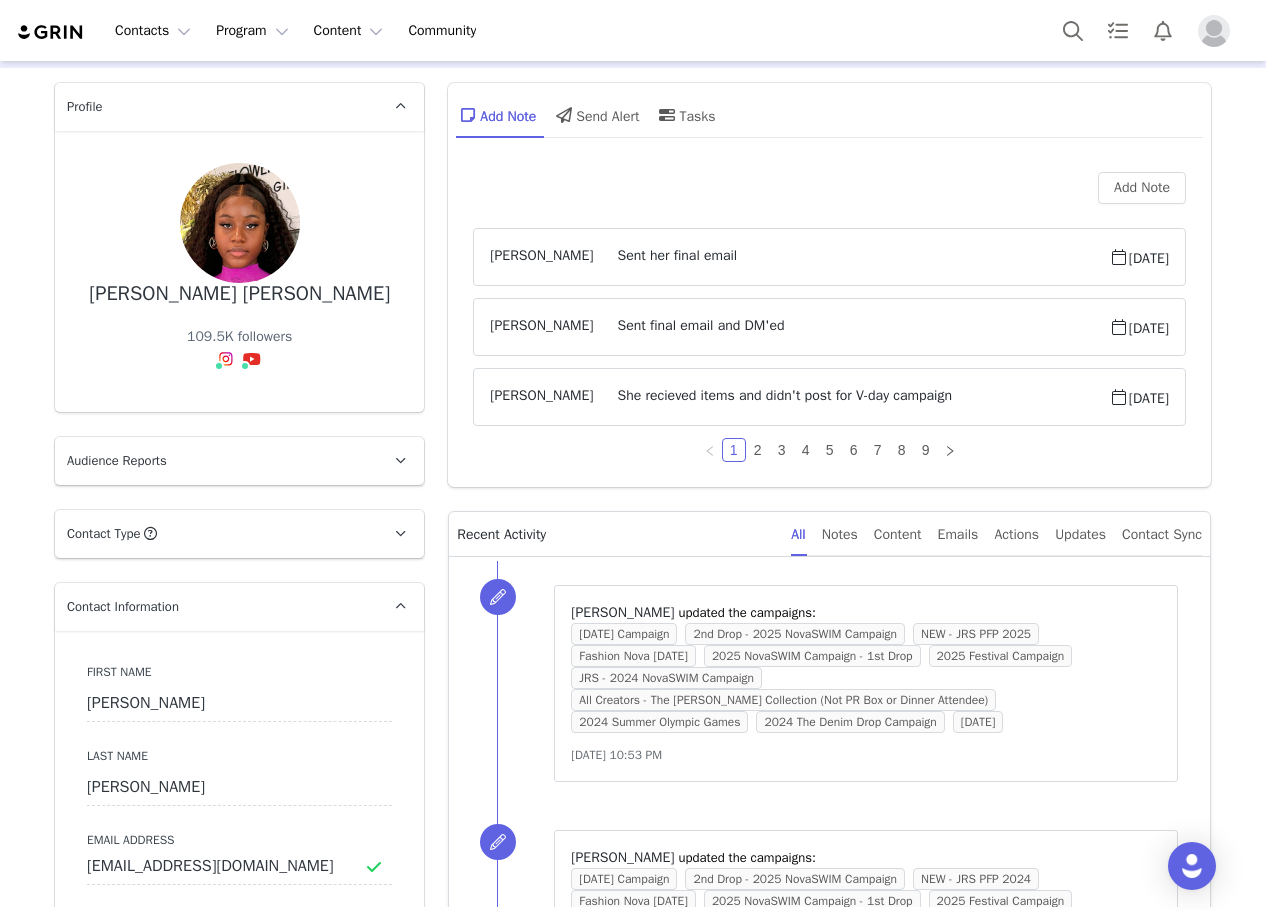 scroll, scrollTop: 0, scrollLeft: 0, axis: both 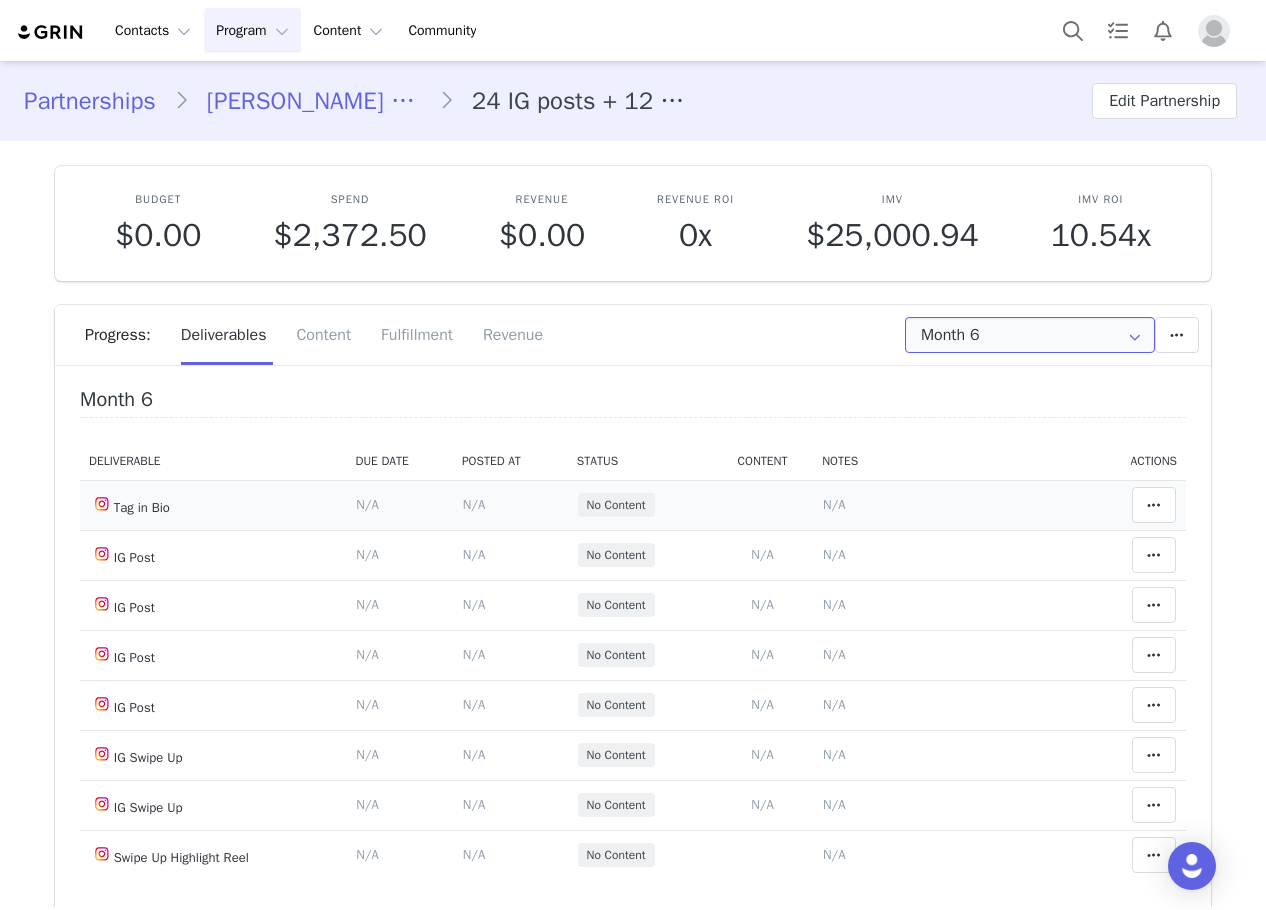 click on "Month 6" at bounding box center [1030, 335] 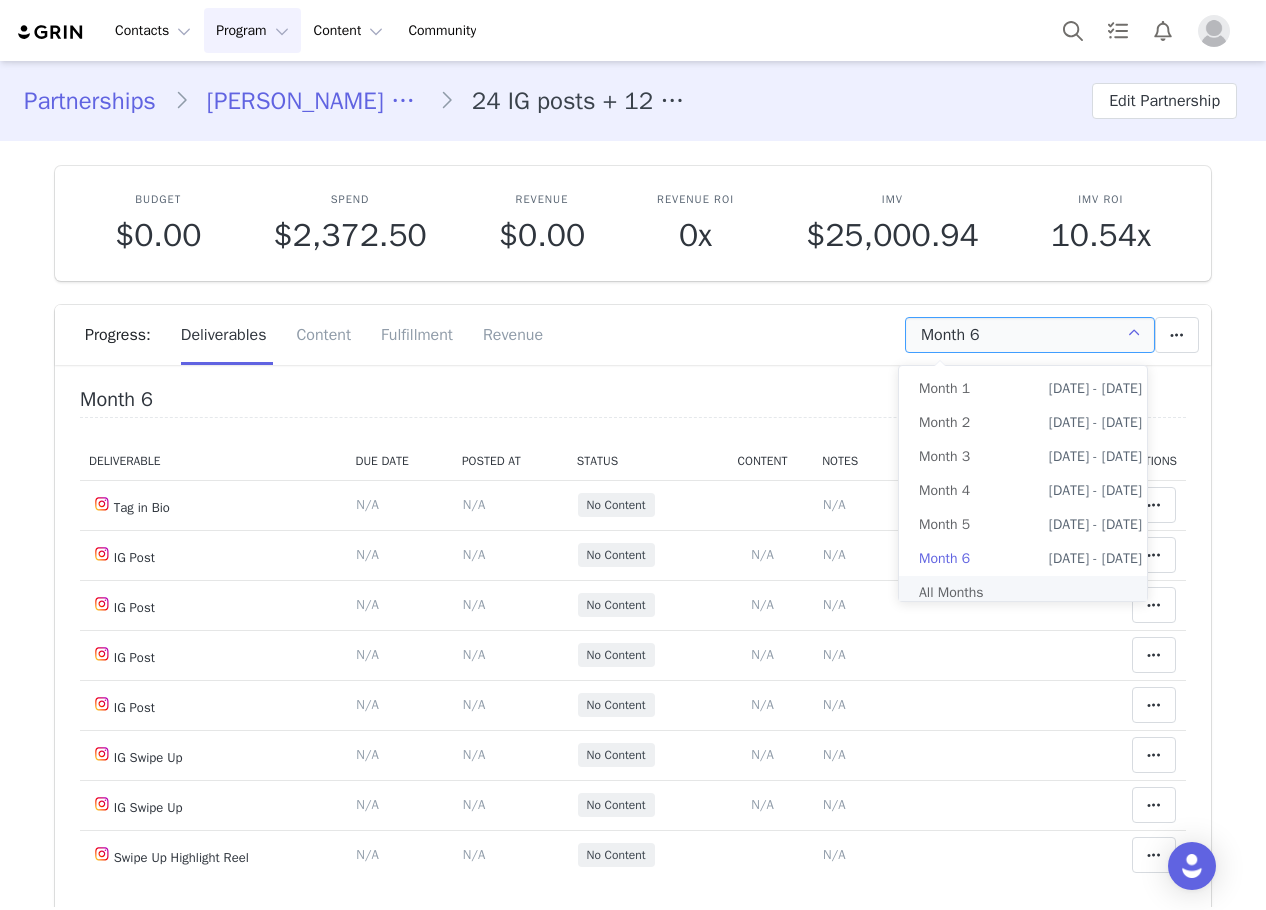 click on "All Months" at bounding box center (1030, 593) 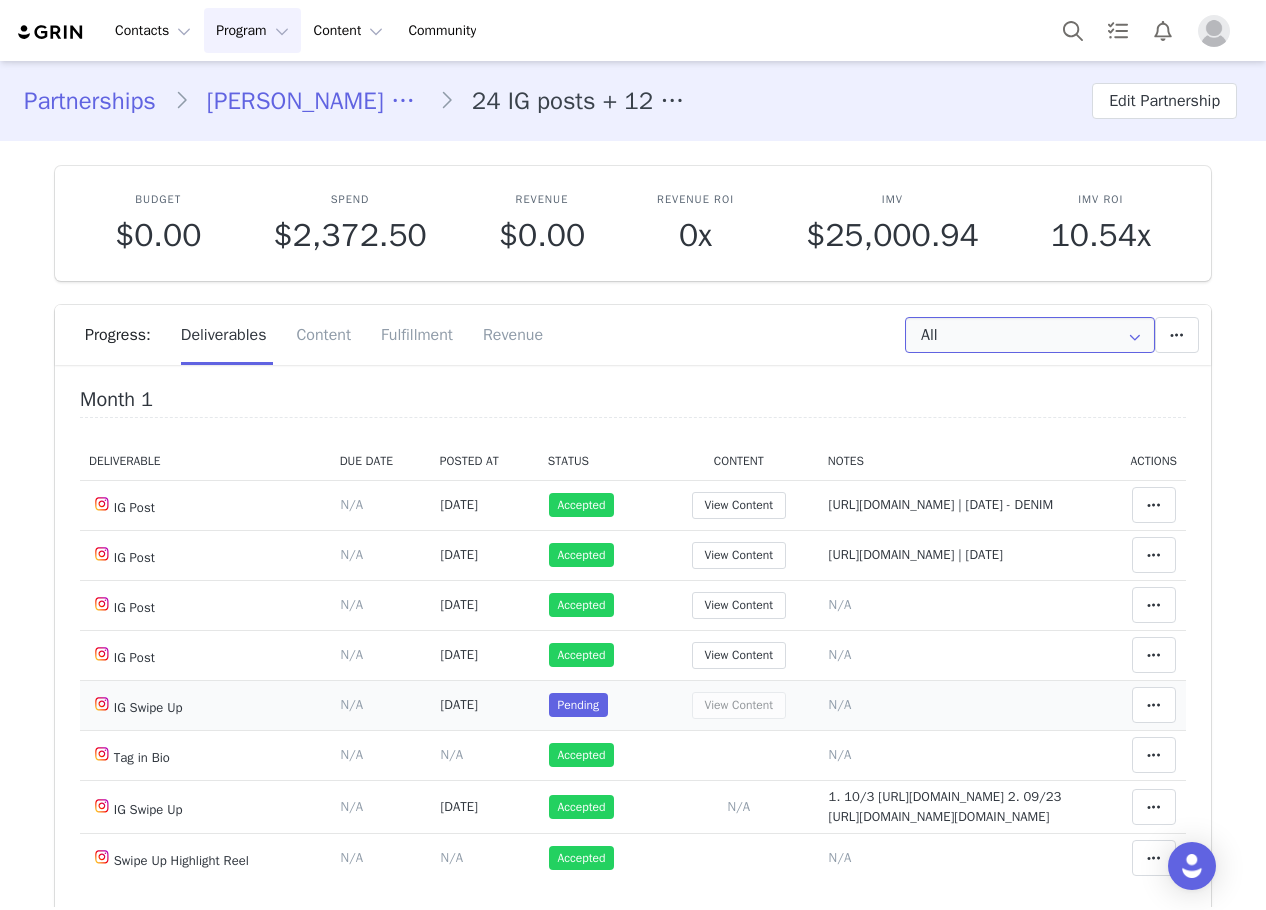 scroll, scrollTop: 100, scrollLeft: 0, axis: vertical 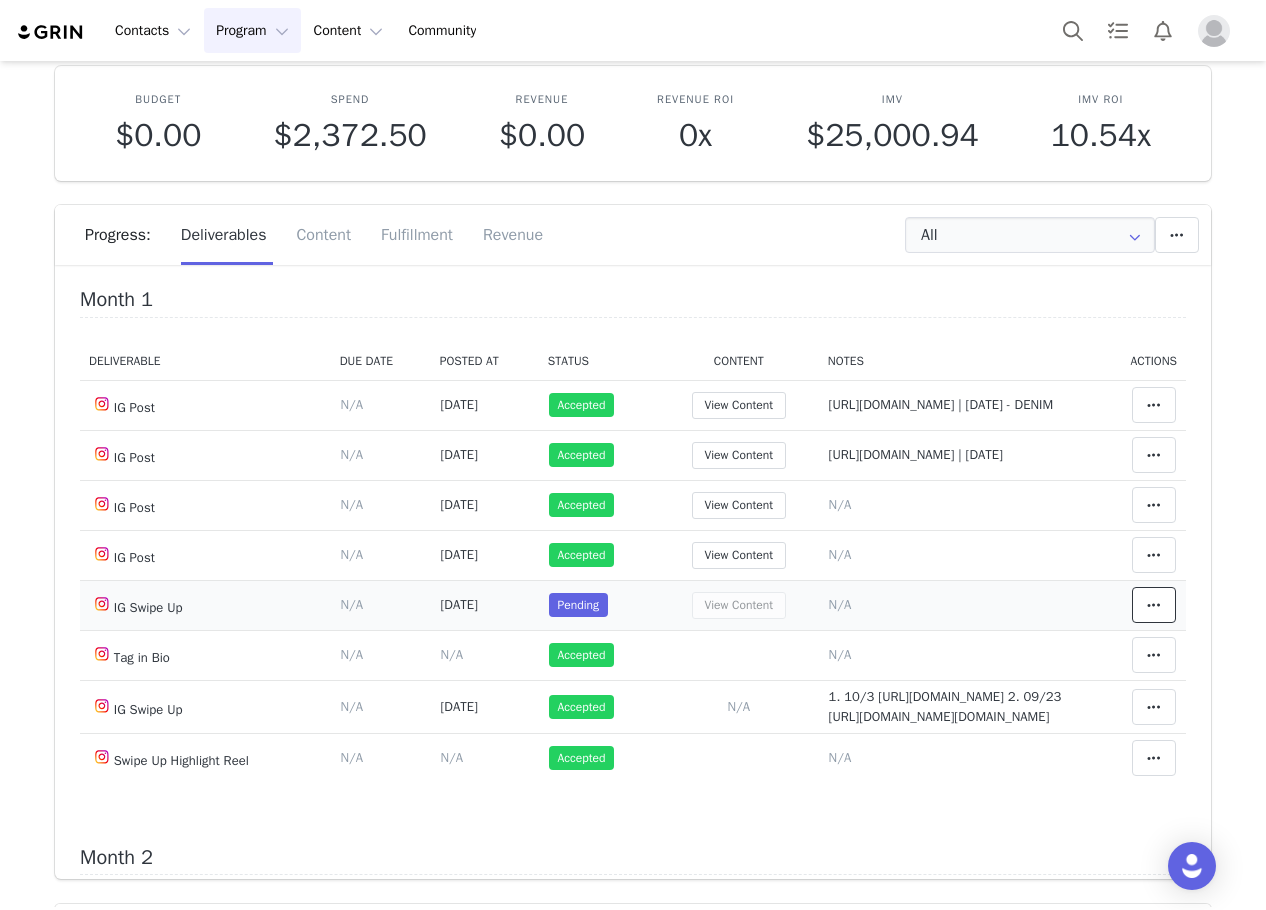 click at bounding box center (1154, 605) 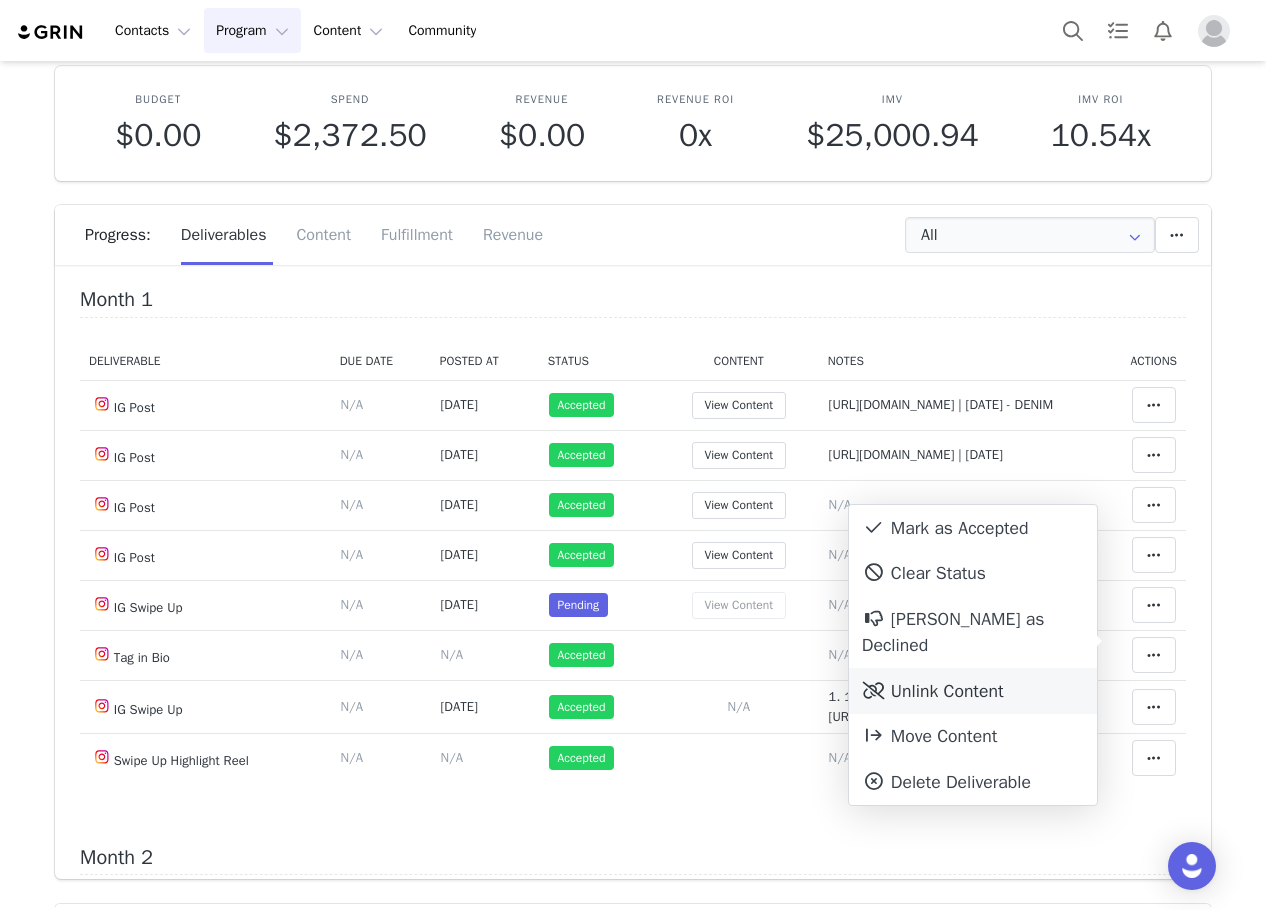 click on "Unlink Content" at bounding box center (973, 691) 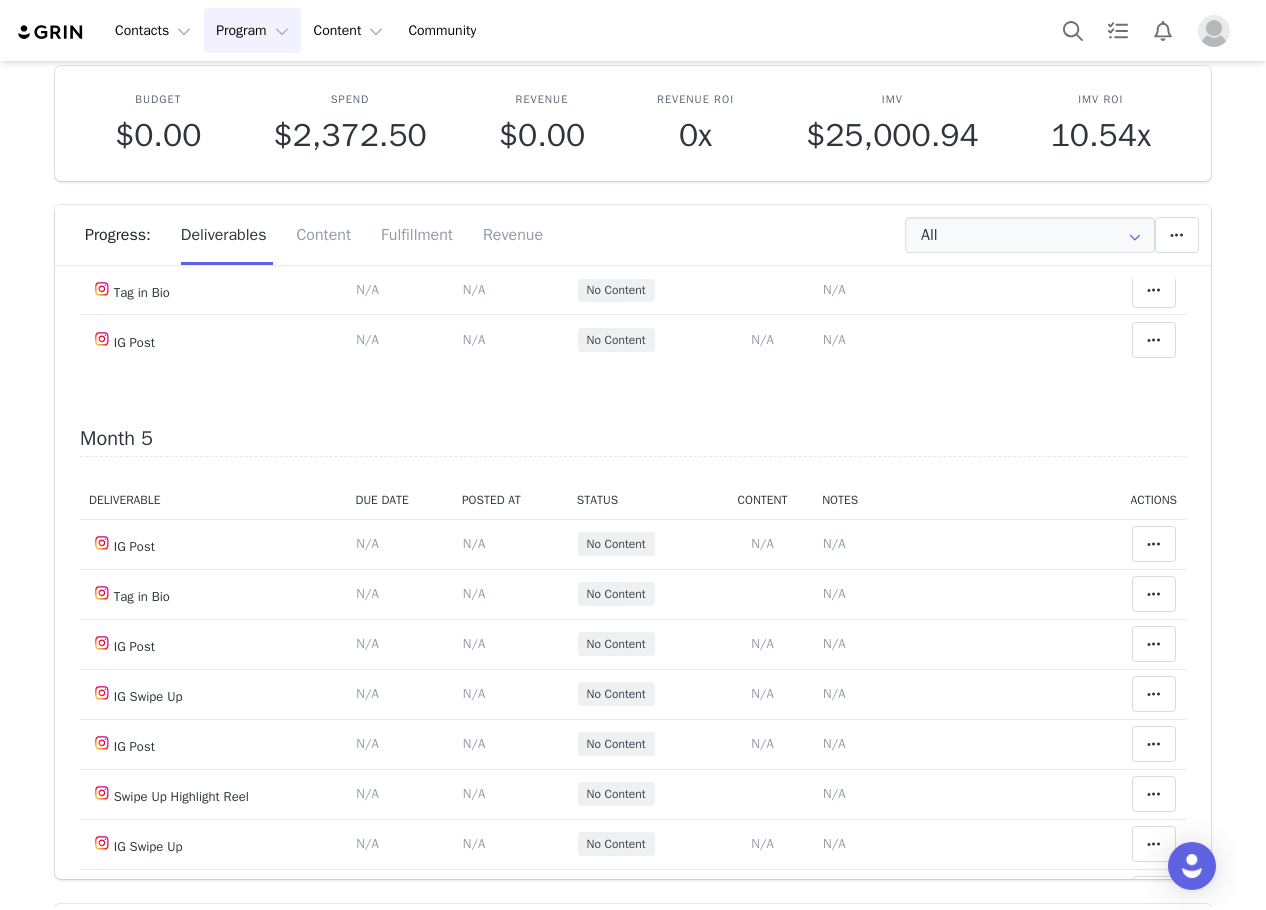 scroll, scrollTop: 2200, scrollLeft: 0, axis: vertical 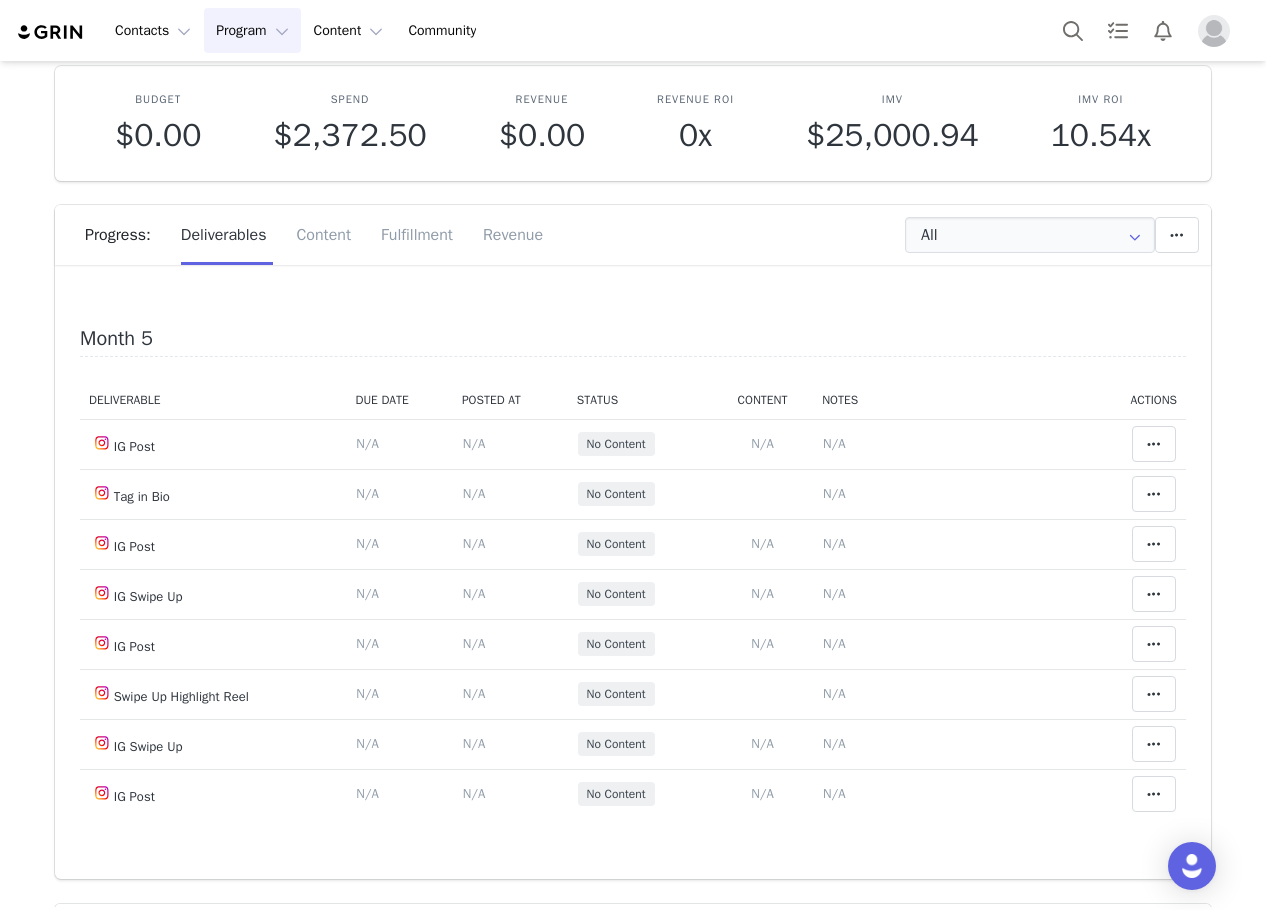 click on "[URL][DOMAIN_NAME]" at bounding box center [886, 36] 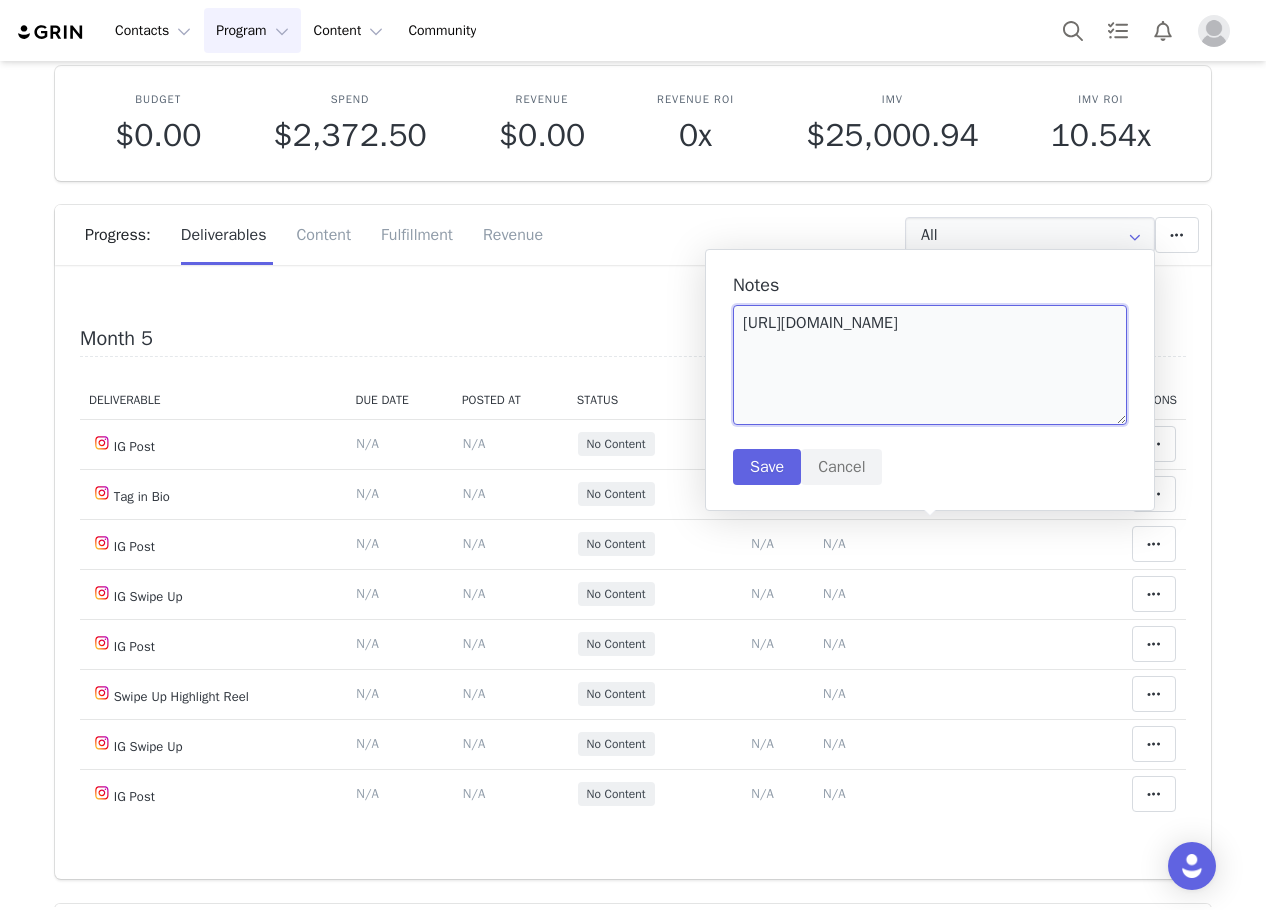 click on "https://www.instagram.com/p/DKW_8PjIph4/" at bounding box center [930, 365] 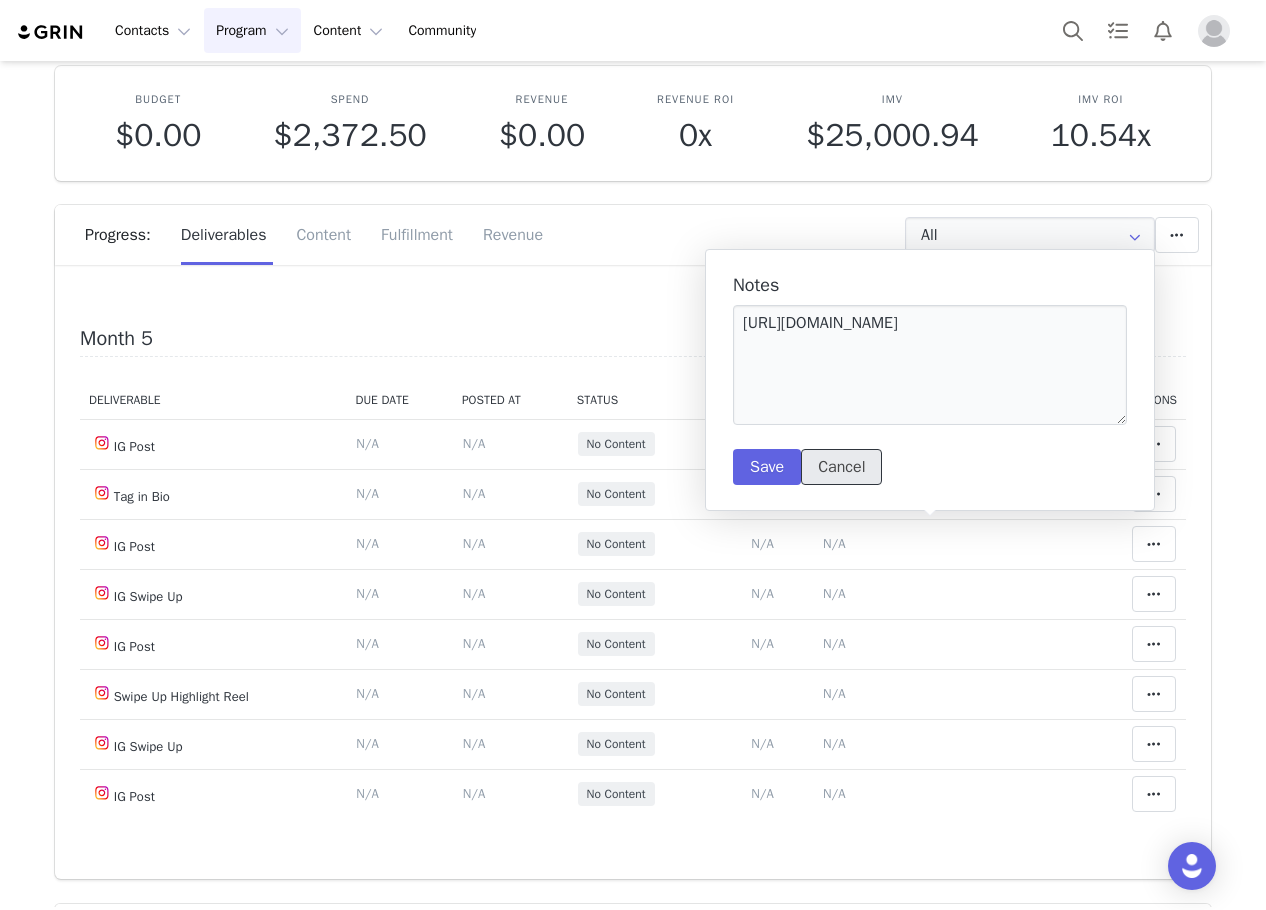 click on "Cancel" at bounding box center [841, 467] 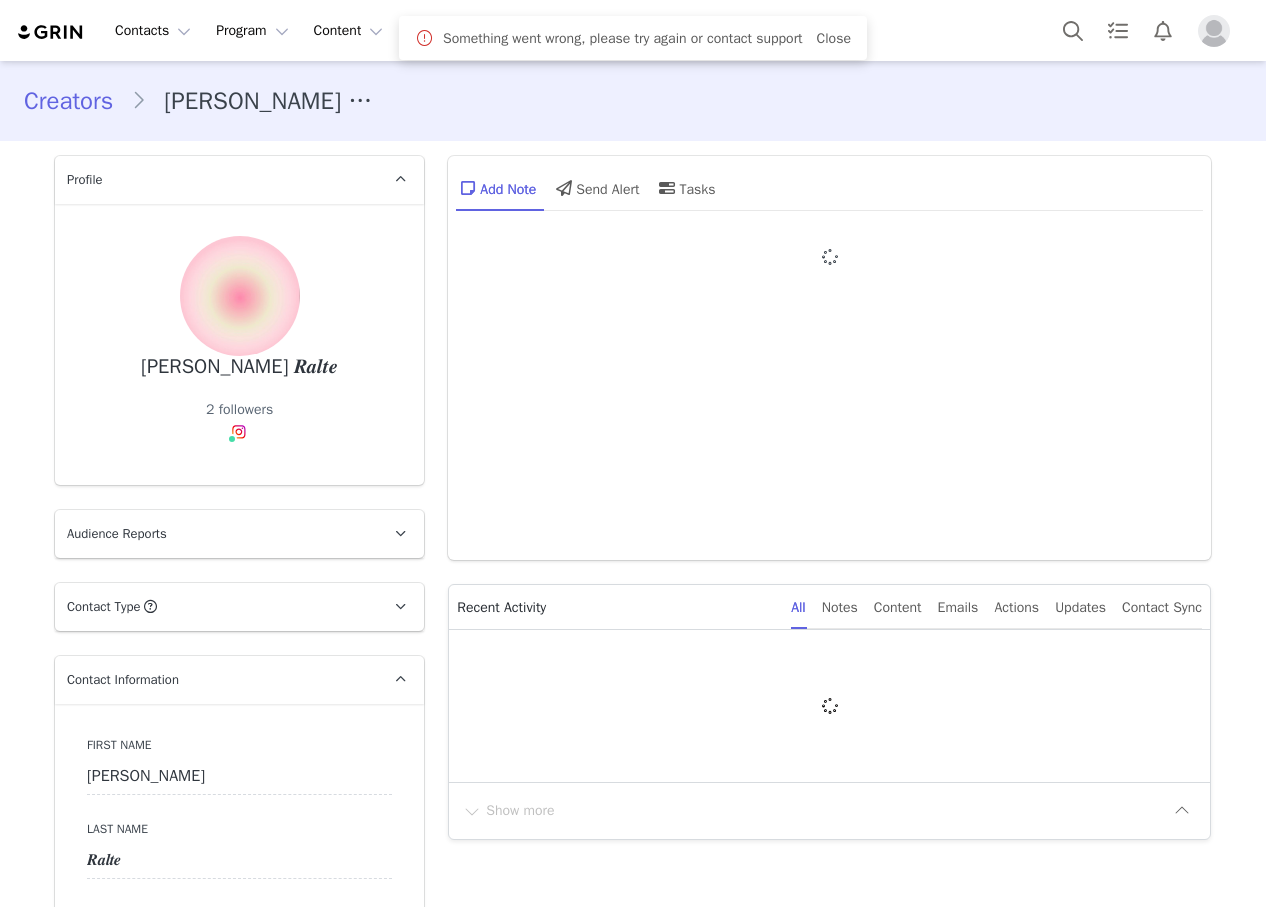 scroll, scrollTop: 0, scrollLeft: 0, axis: both 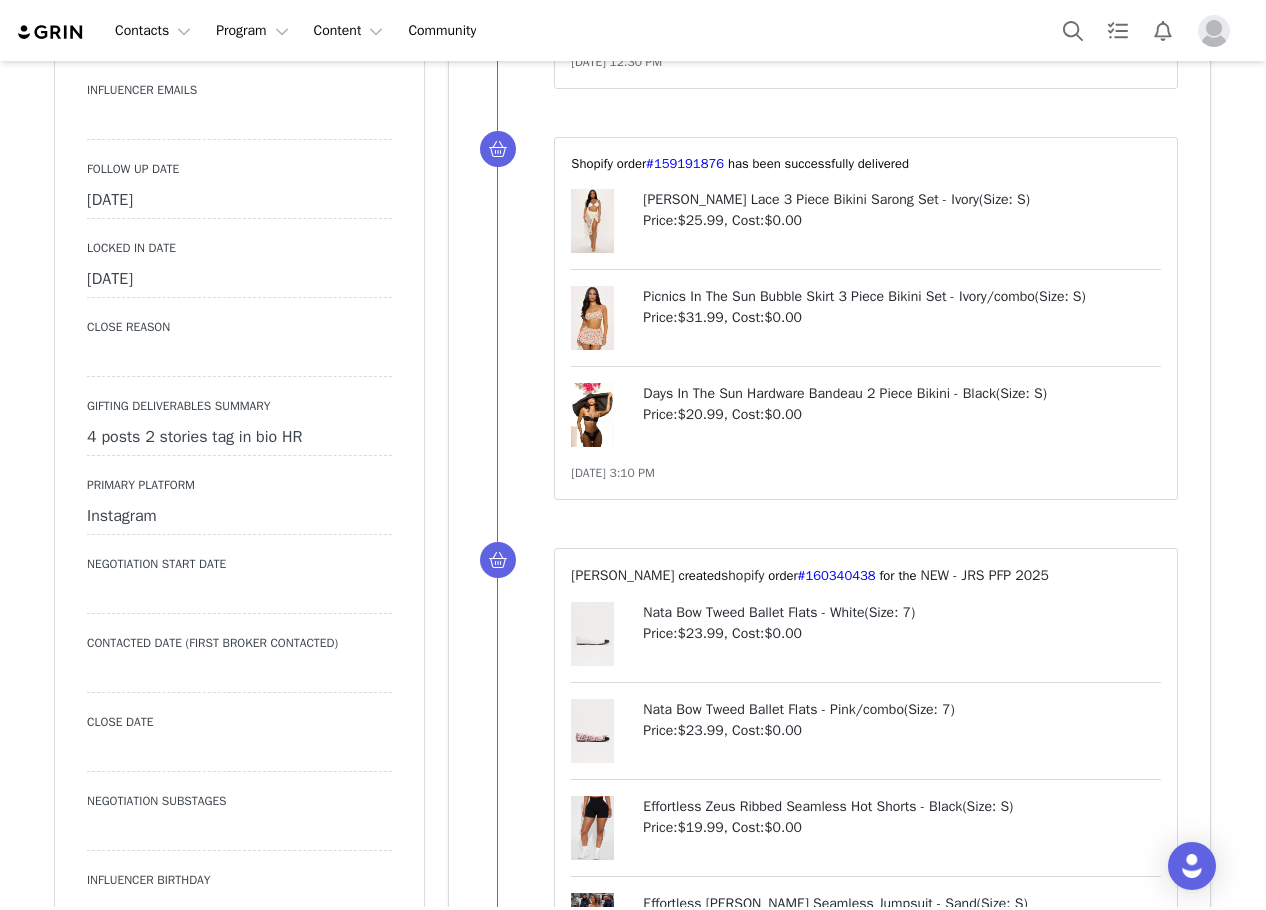 click on "Follow Up Date" at bounding box center (239, 169) 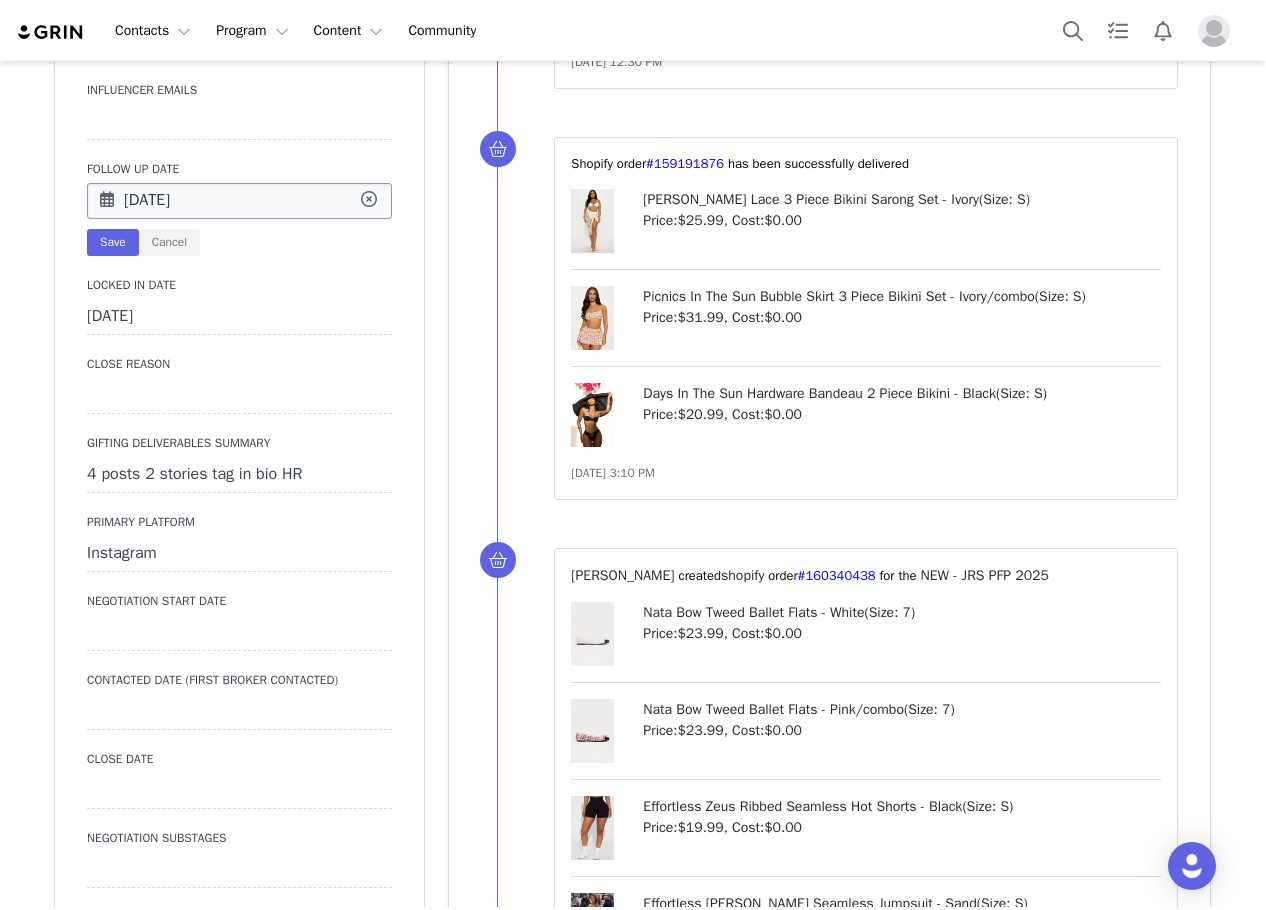 click on "[DATE]" at bounding box center [239, 201] 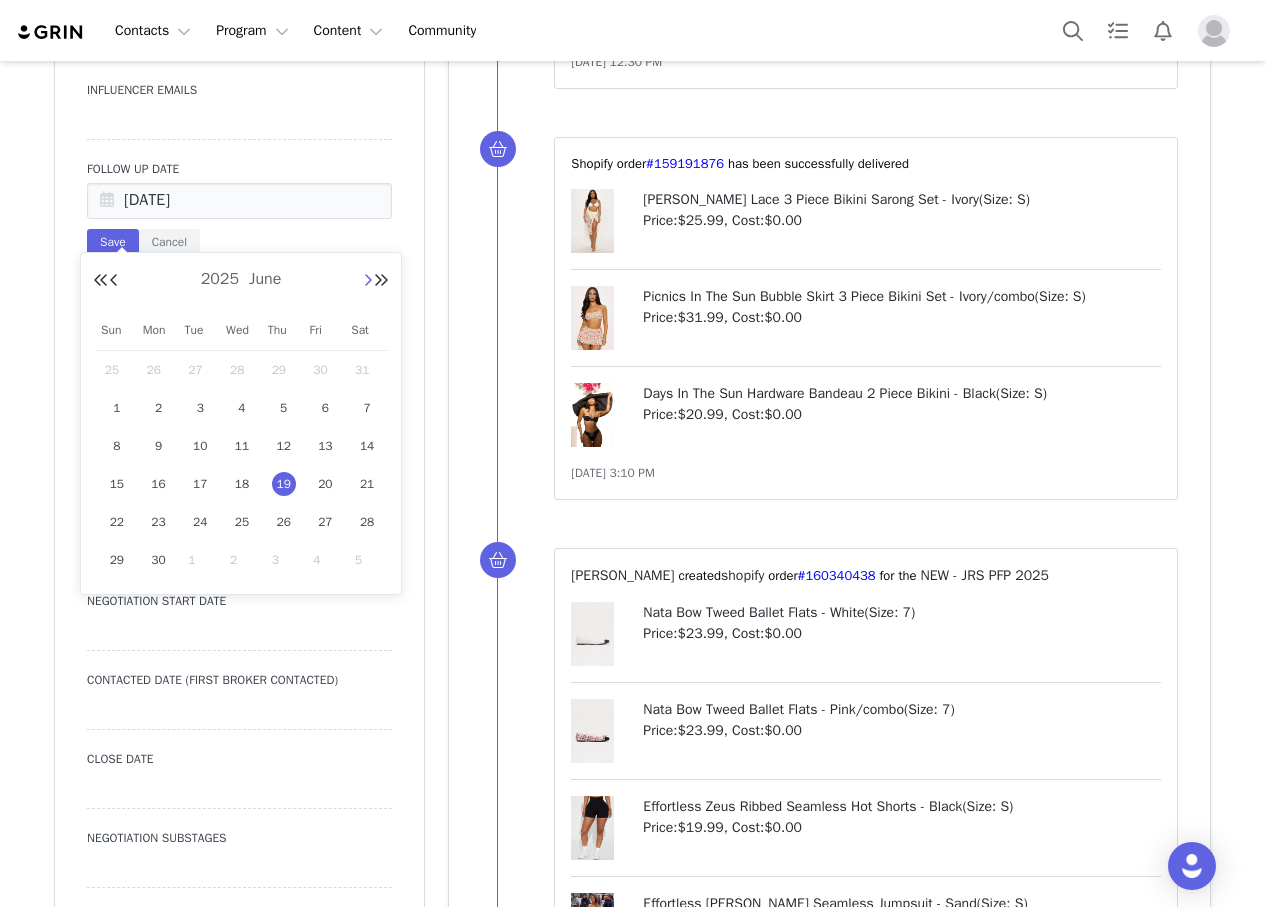 click at bounding box center [368, 281] 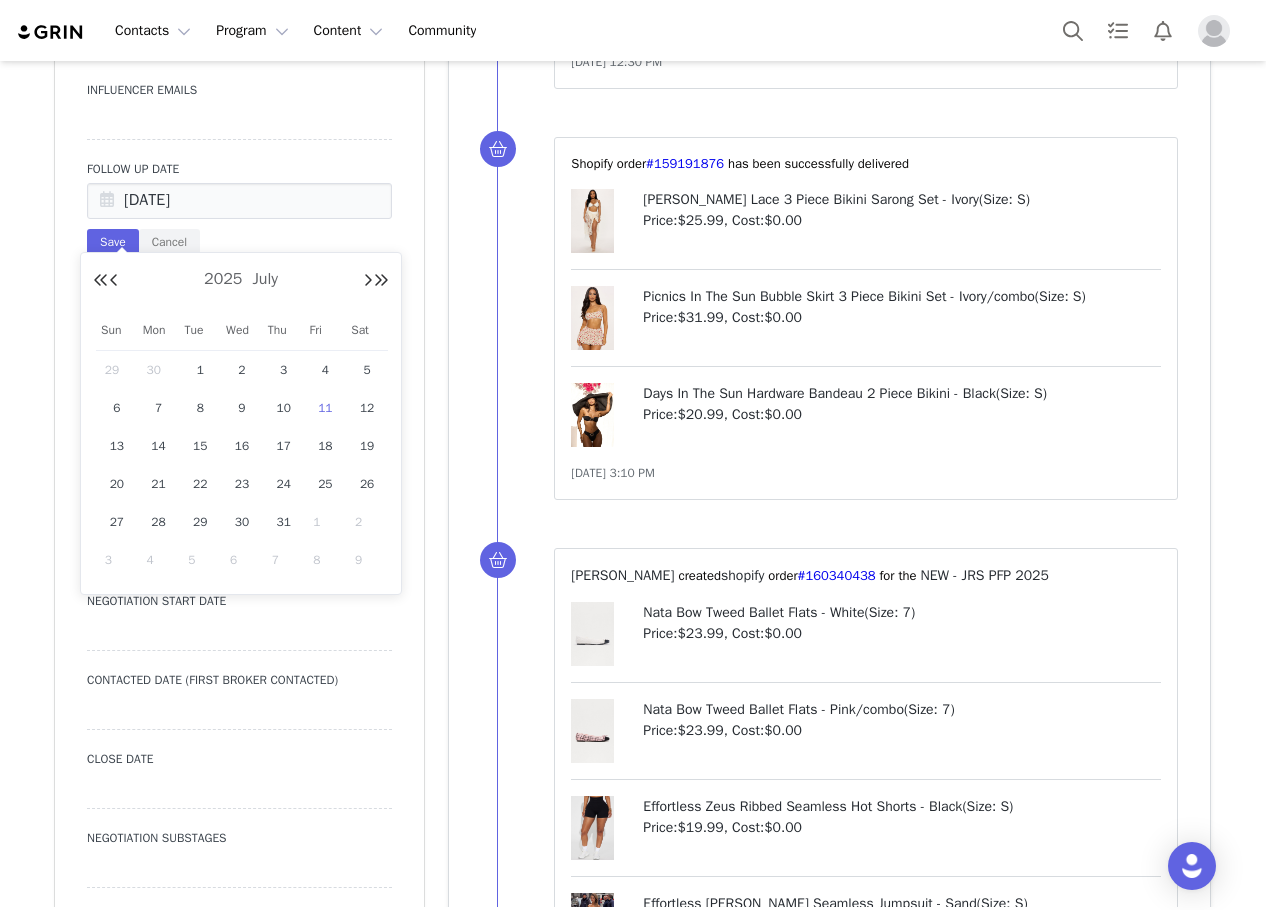 click on "11" at bounding box center [325, 408] 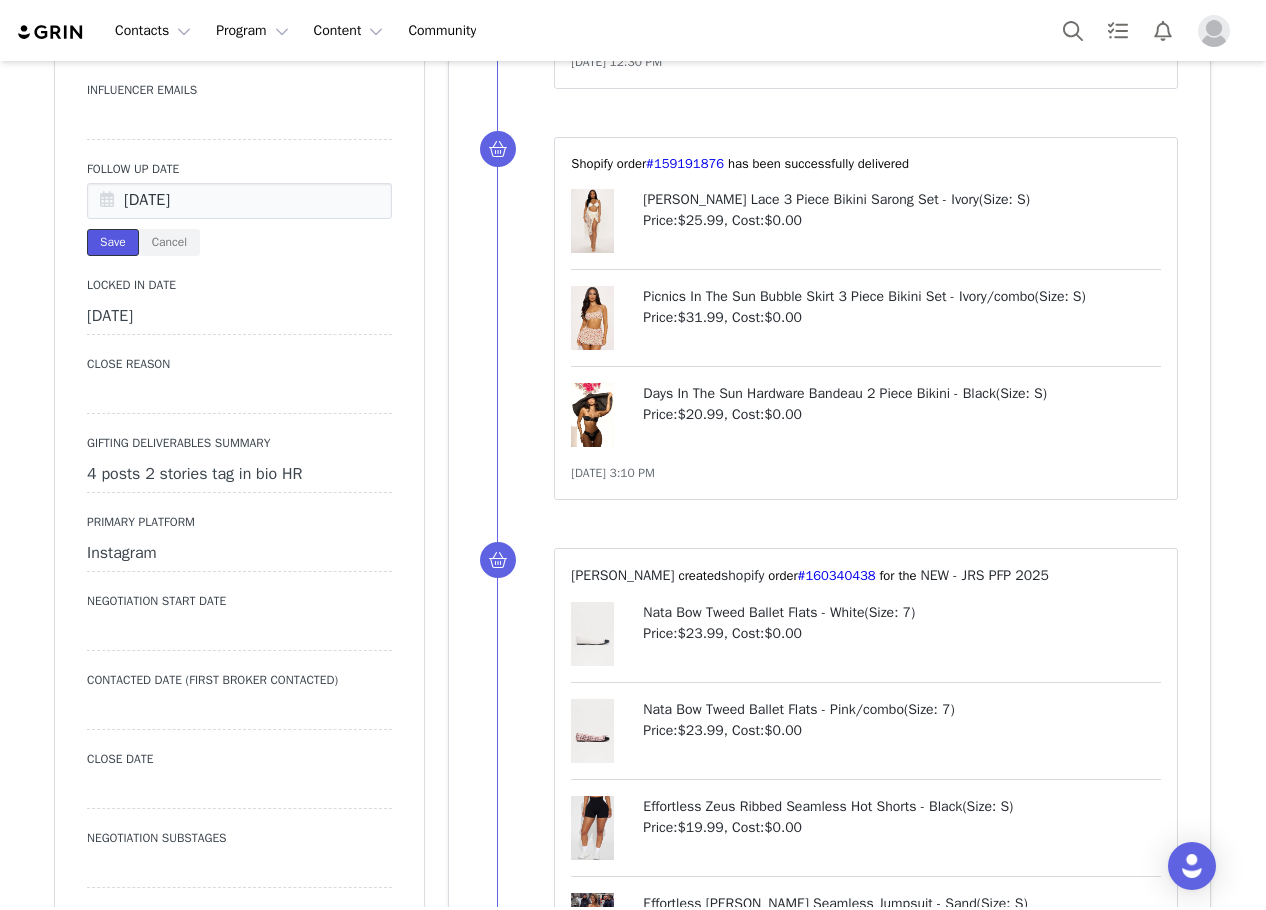 click on "Save" at bounding box center [113, 242] 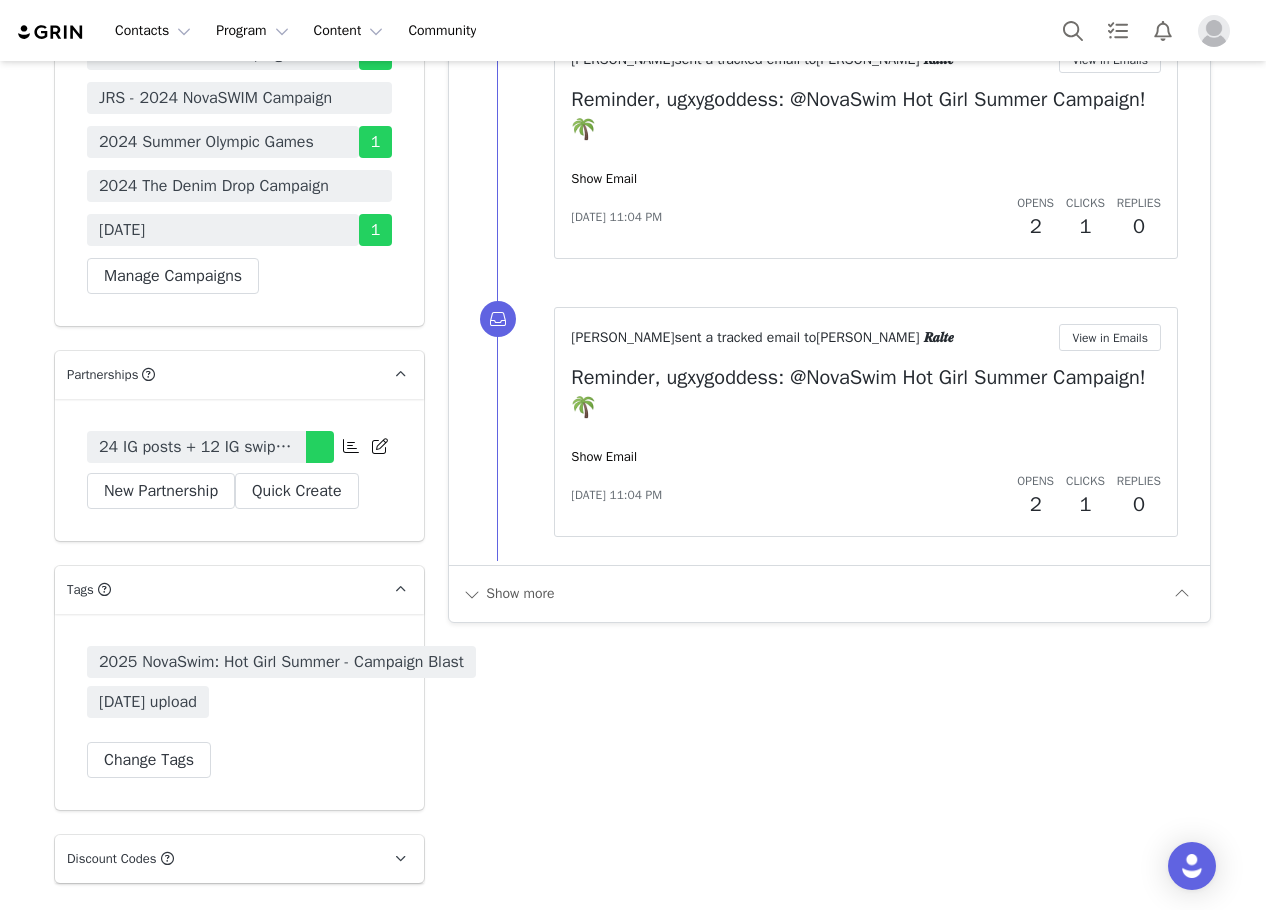 scroll, scrollTop: 5300, scrollLeft: 0, axis: vertical 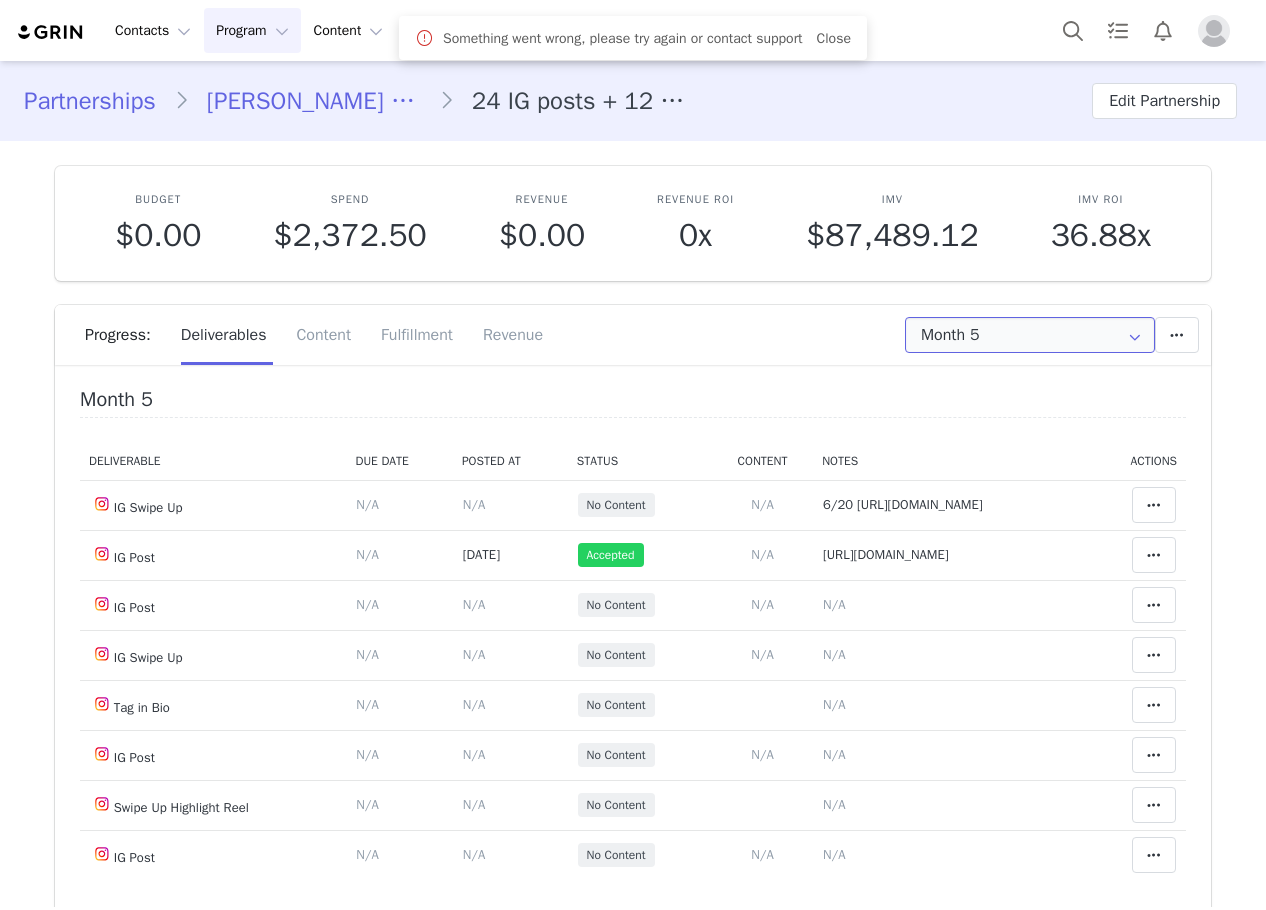 click on "Month 5" at bounding box center (1030, 335) 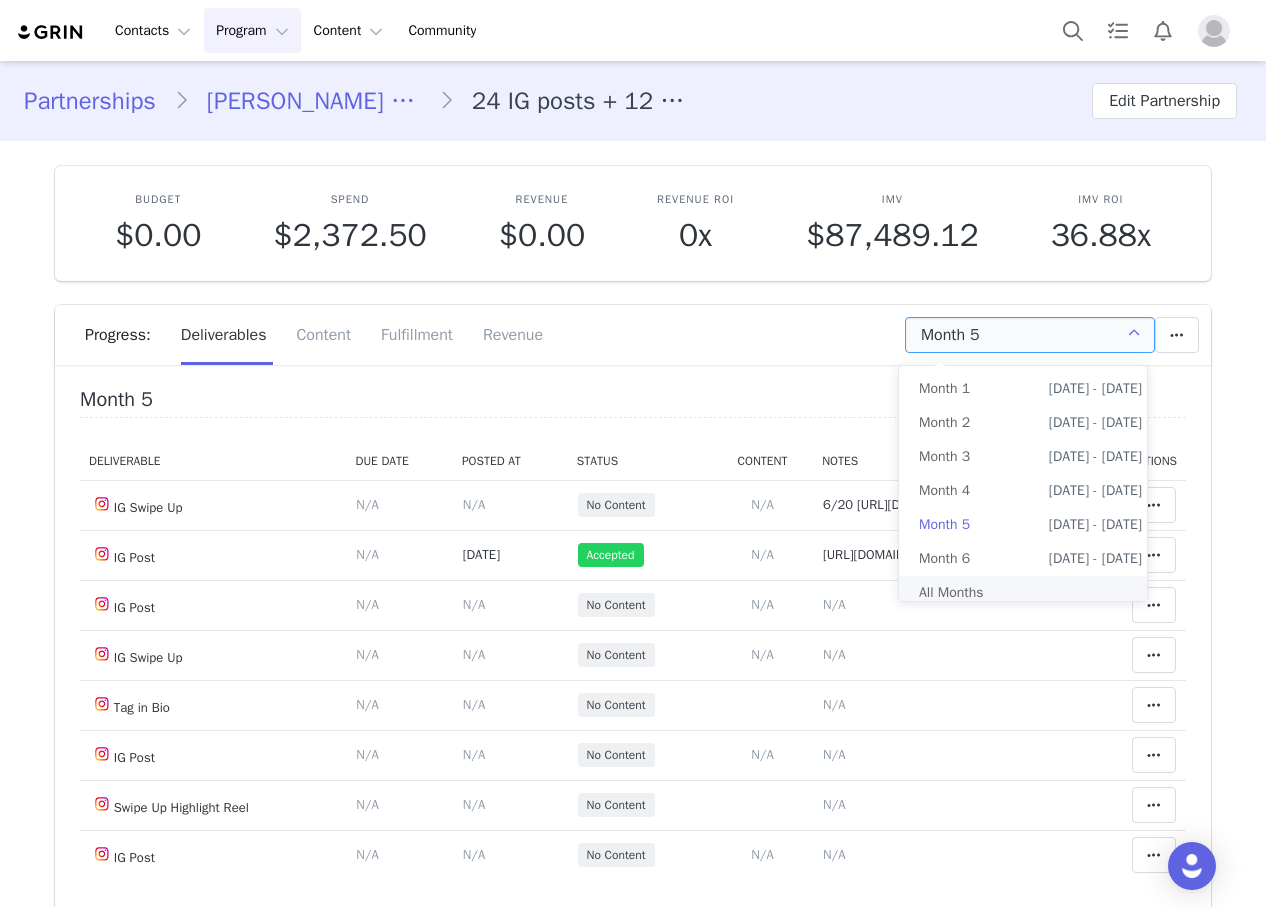 click on "All Months" at bounding box center [1030, 593] 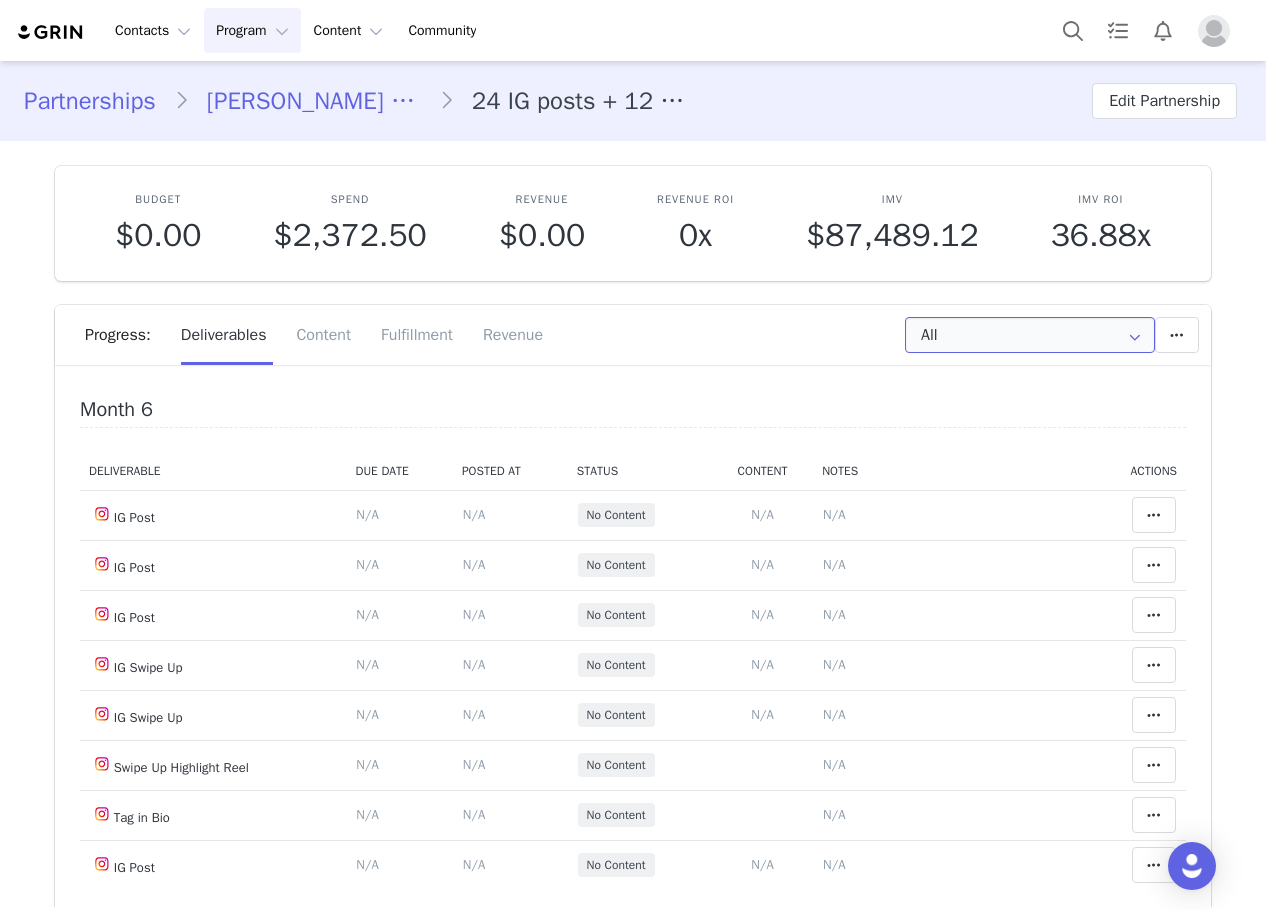 scroll, scrollTop: 2900, scrollLeft: 0, axis: vertical 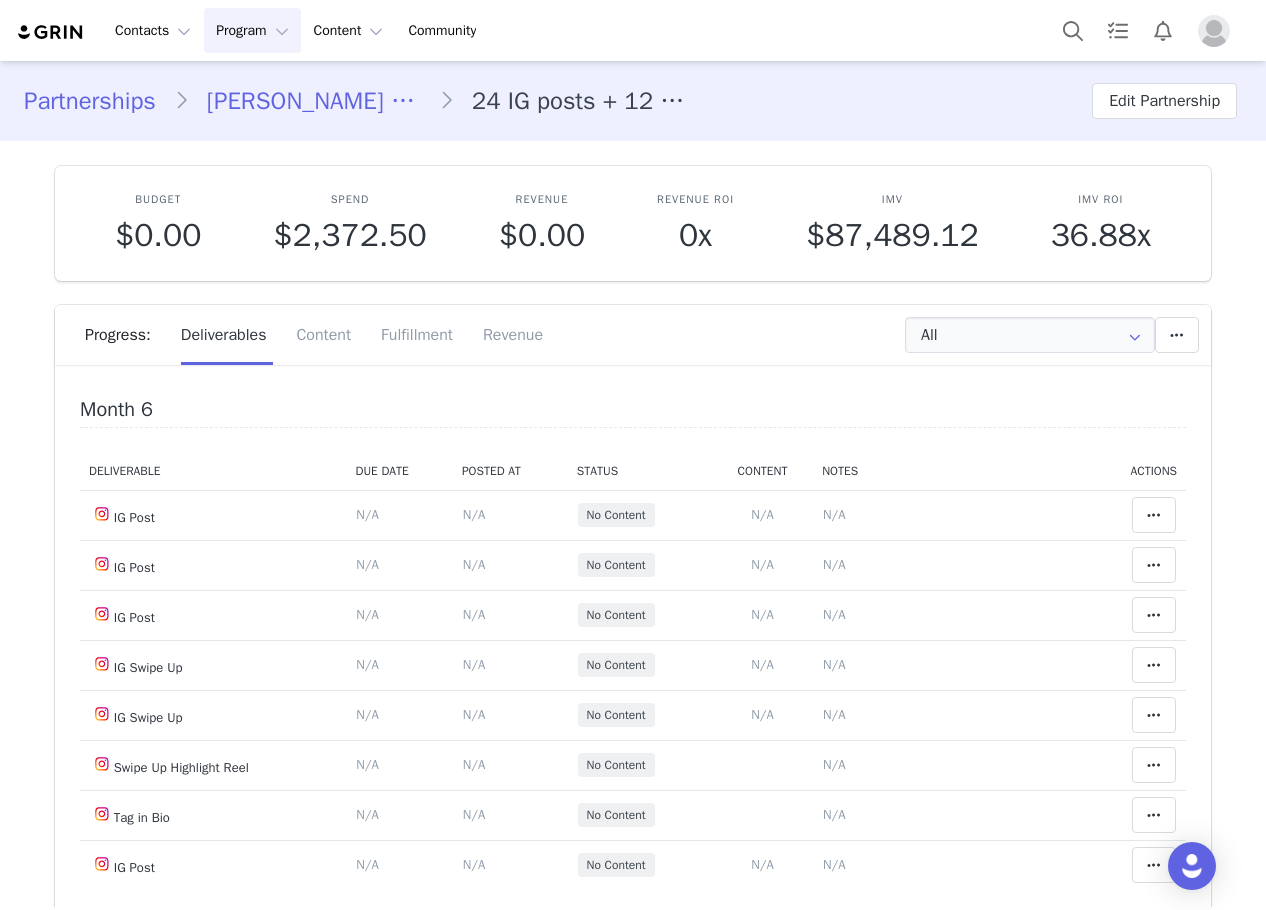 click on "N/A" at bounding box center (834, 60) 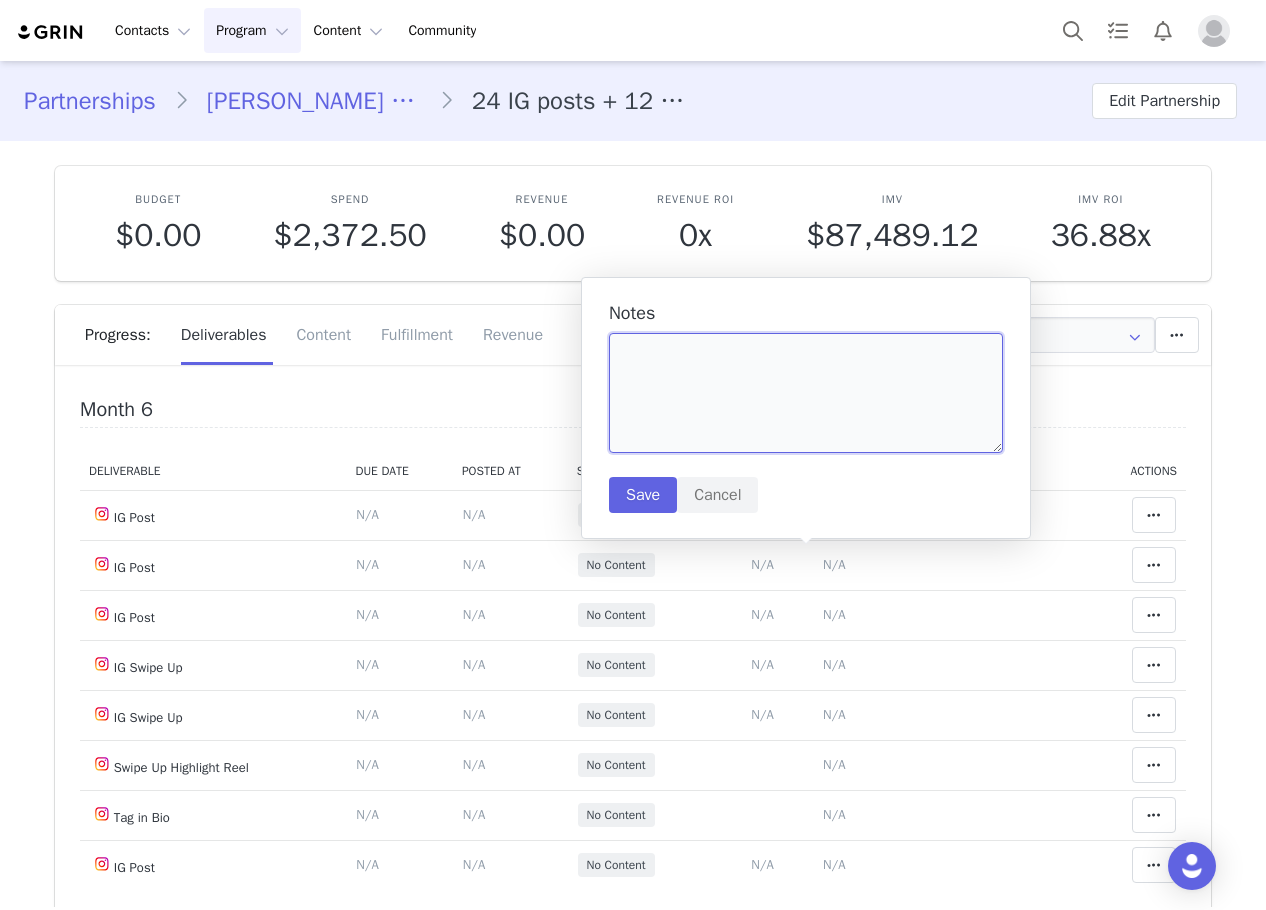 paste on "[URL][DOMAIN_NAME]" 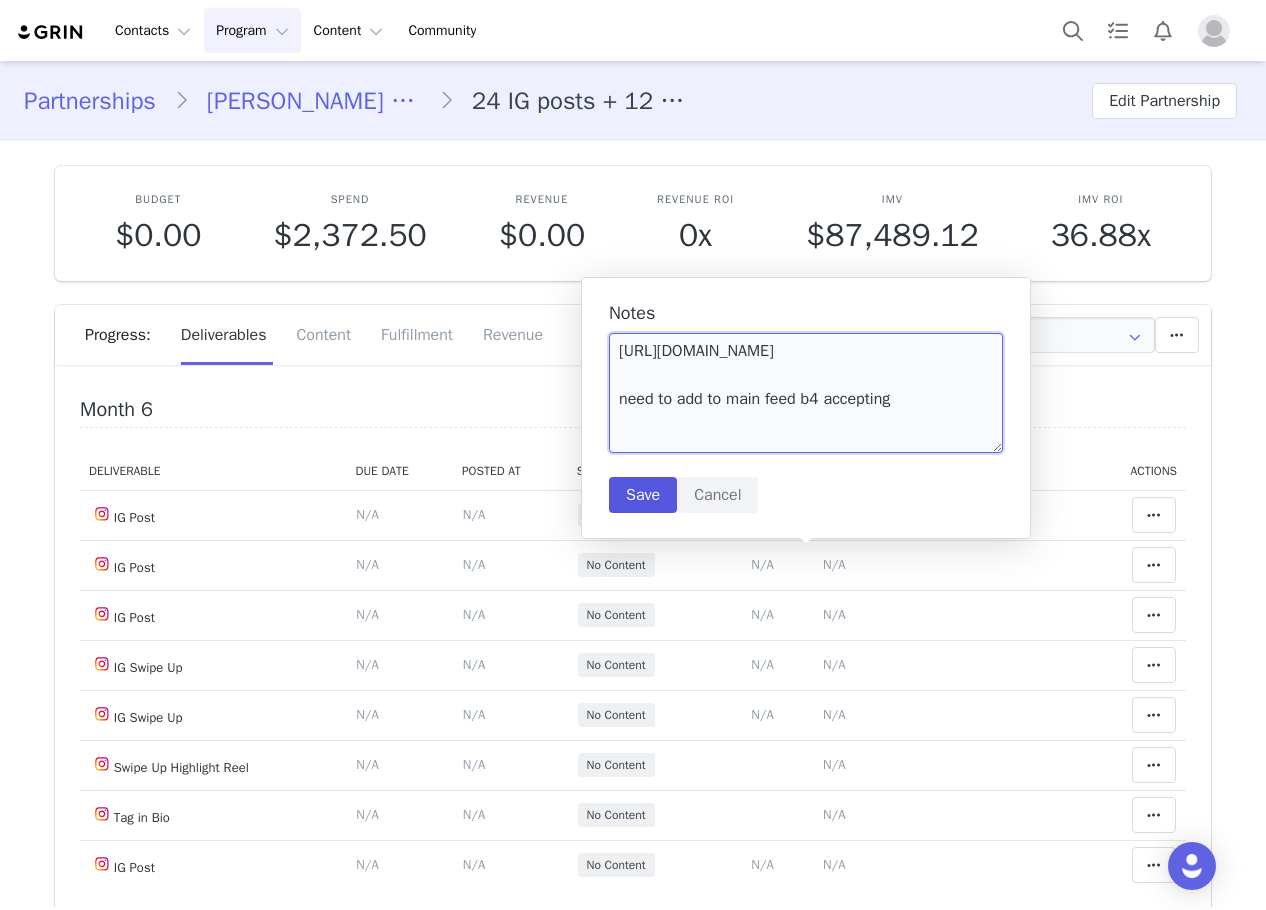 type on "[URL][DOMAIN_NAME]
need to add to main feed b4 accepting" 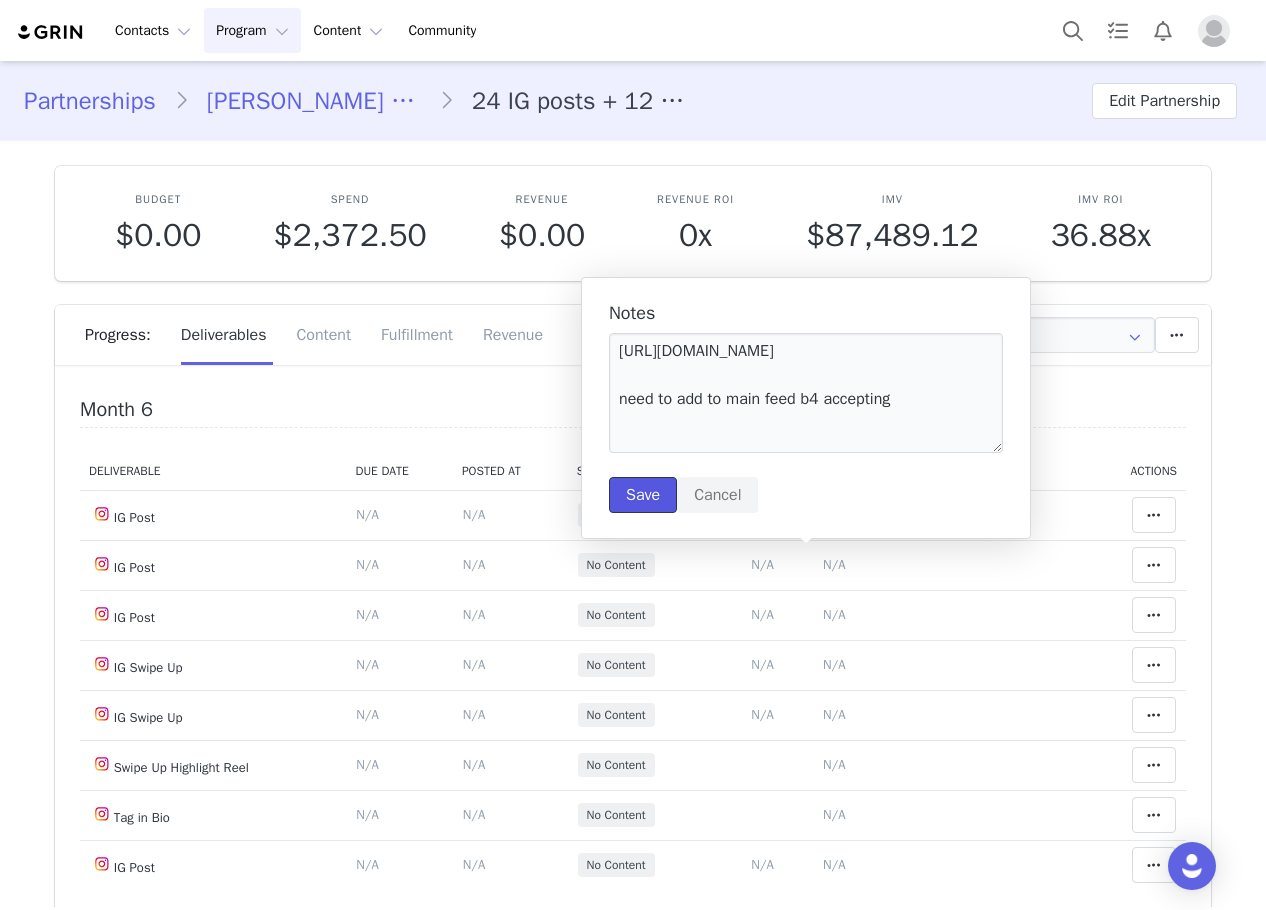 click on "Save" at bounding box center (643, 495) 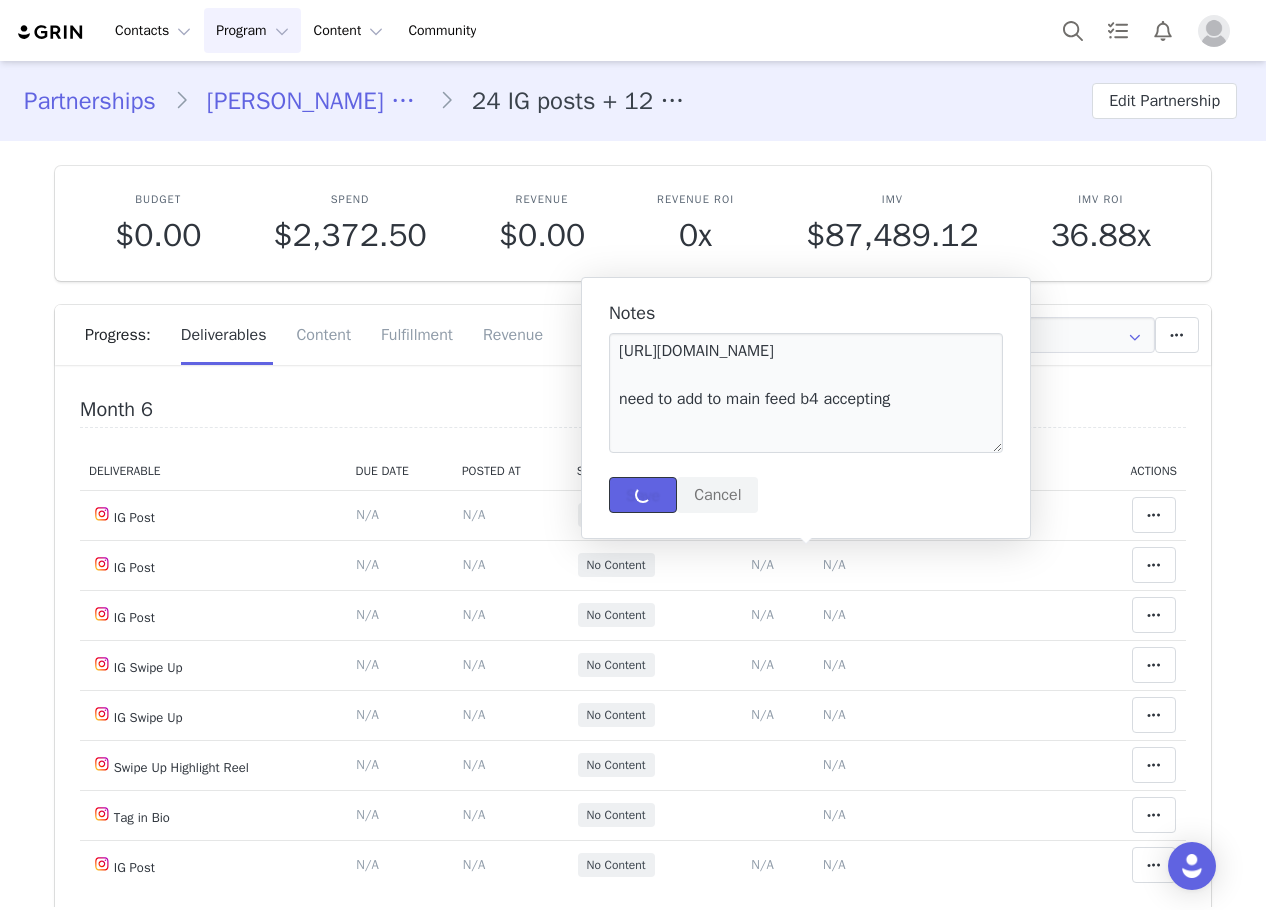 type 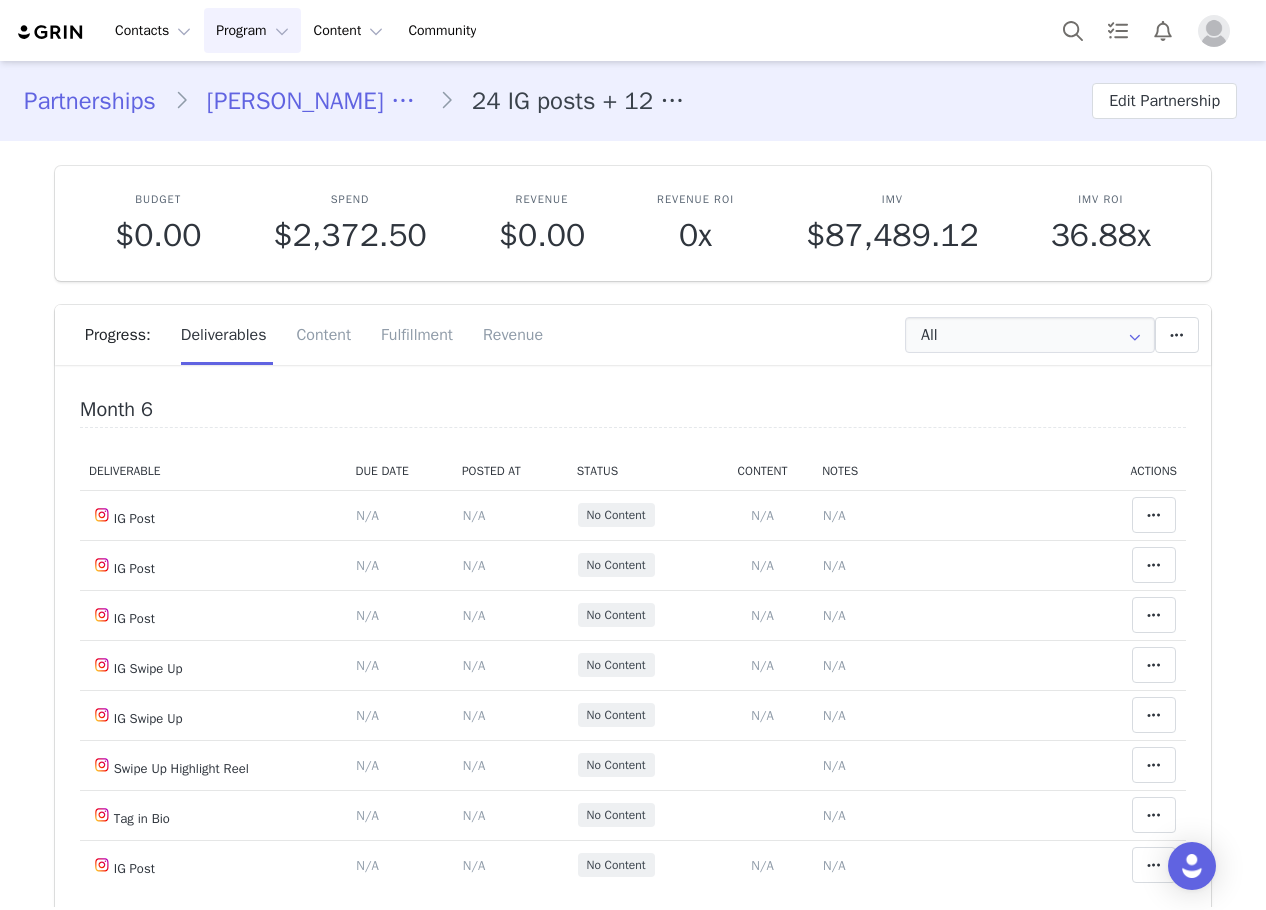 click on "N/A" at bounding box center (474, 58) 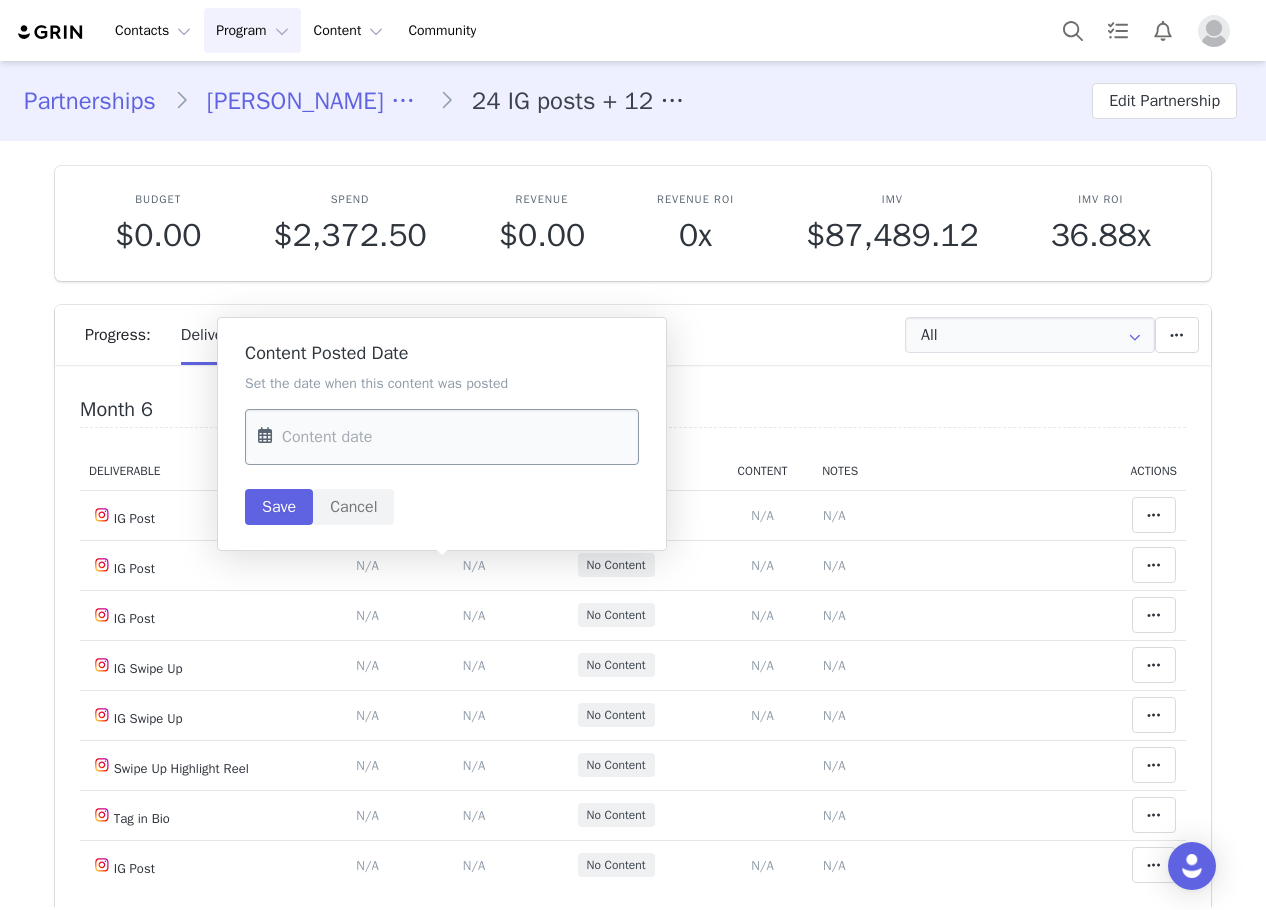 click at bounding box center (442, 437) 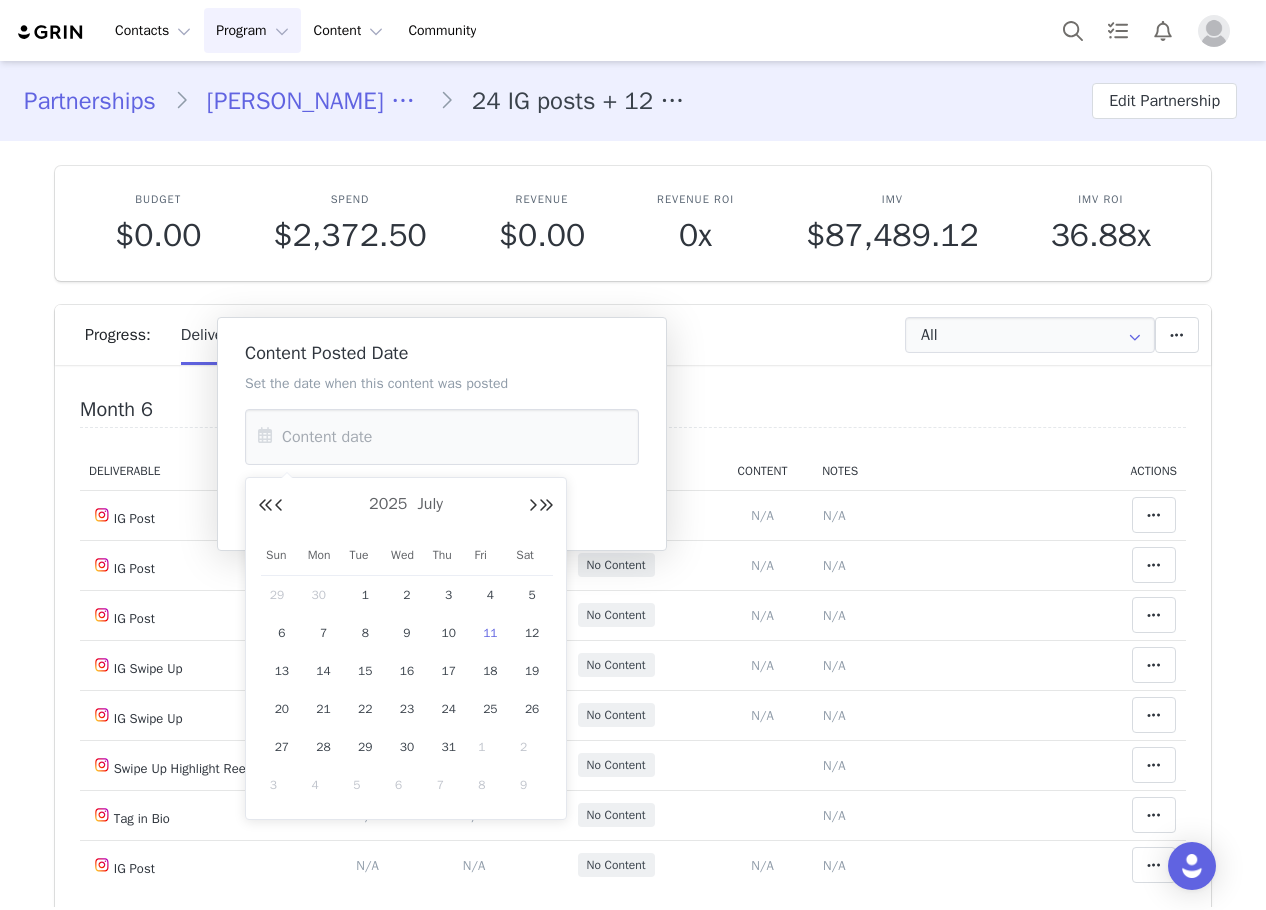 click on "4" at bounding box center (490, 595) 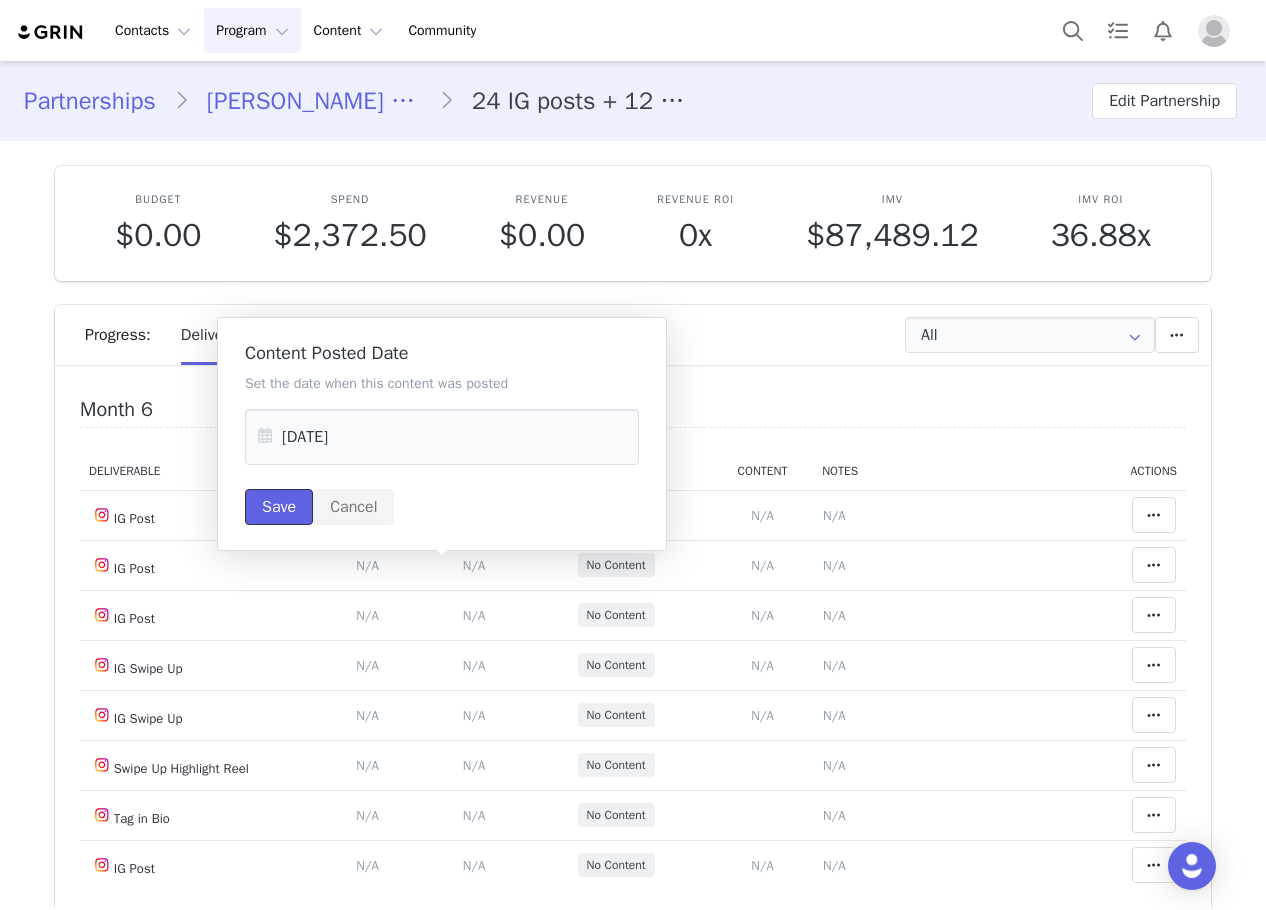 click on "Save" at bounding box center (279, 507) 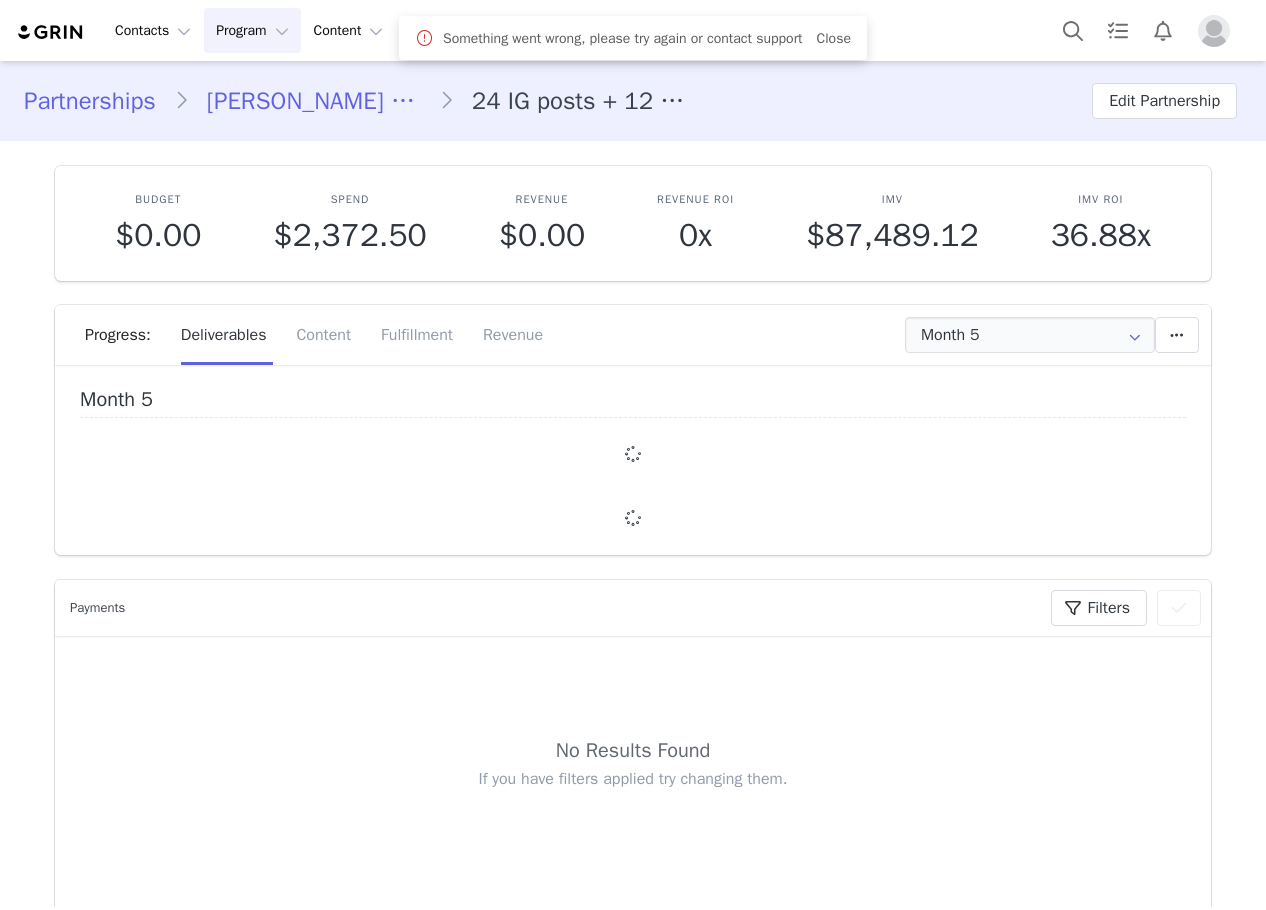 scroll, scrollTop: 0, scrollLeft: 0, axis: both 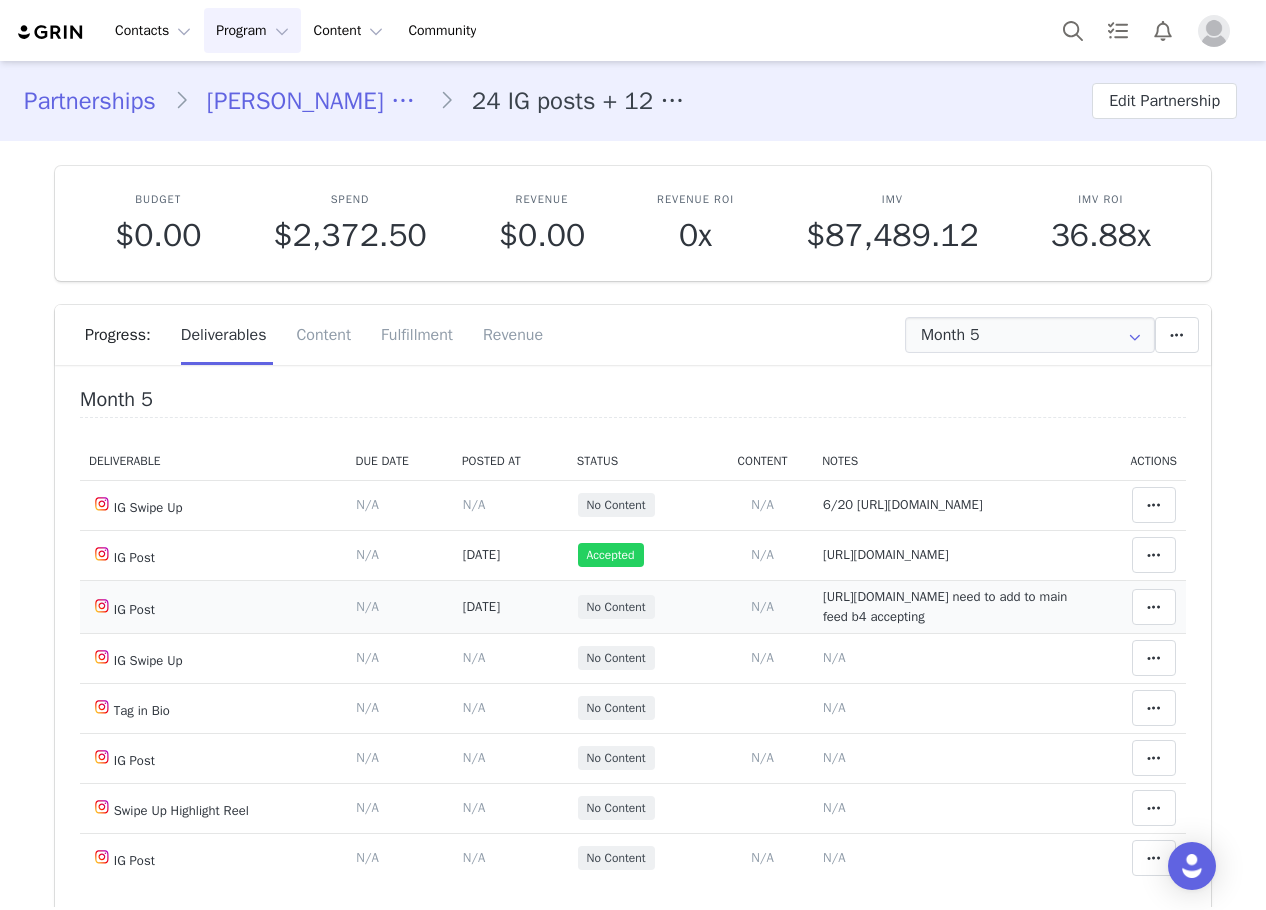 click on "[URL][DOMAIN_NAME]
need to add to main feed b4 accepting" at bounding box center (945, 606) 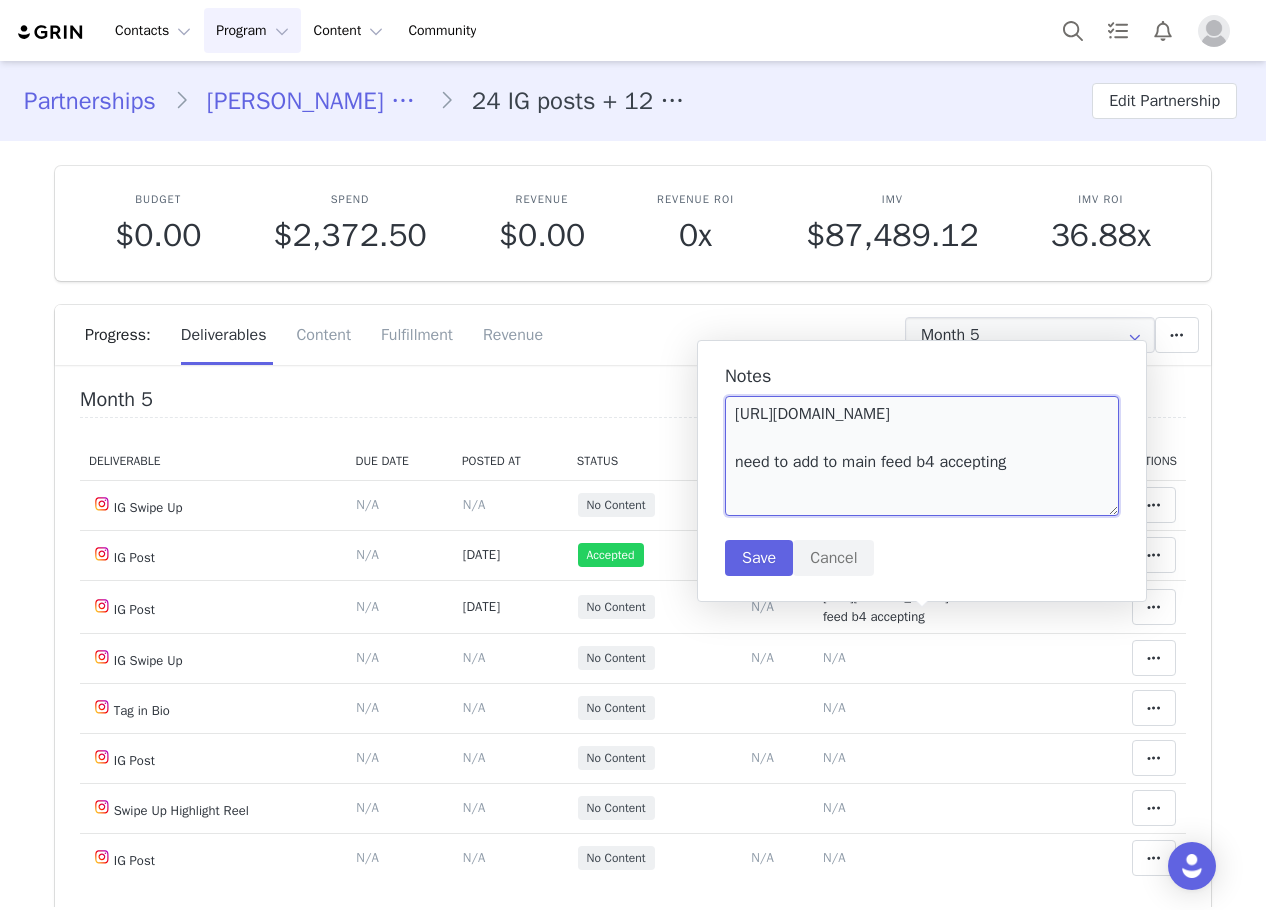 click on "https://www.instagram.com/reel/DLrwC5KTihu/?igsh=Z29xODBjN2VwZ2t5
need to add to main feed b4 accepting" at bounding box center (922, 456) 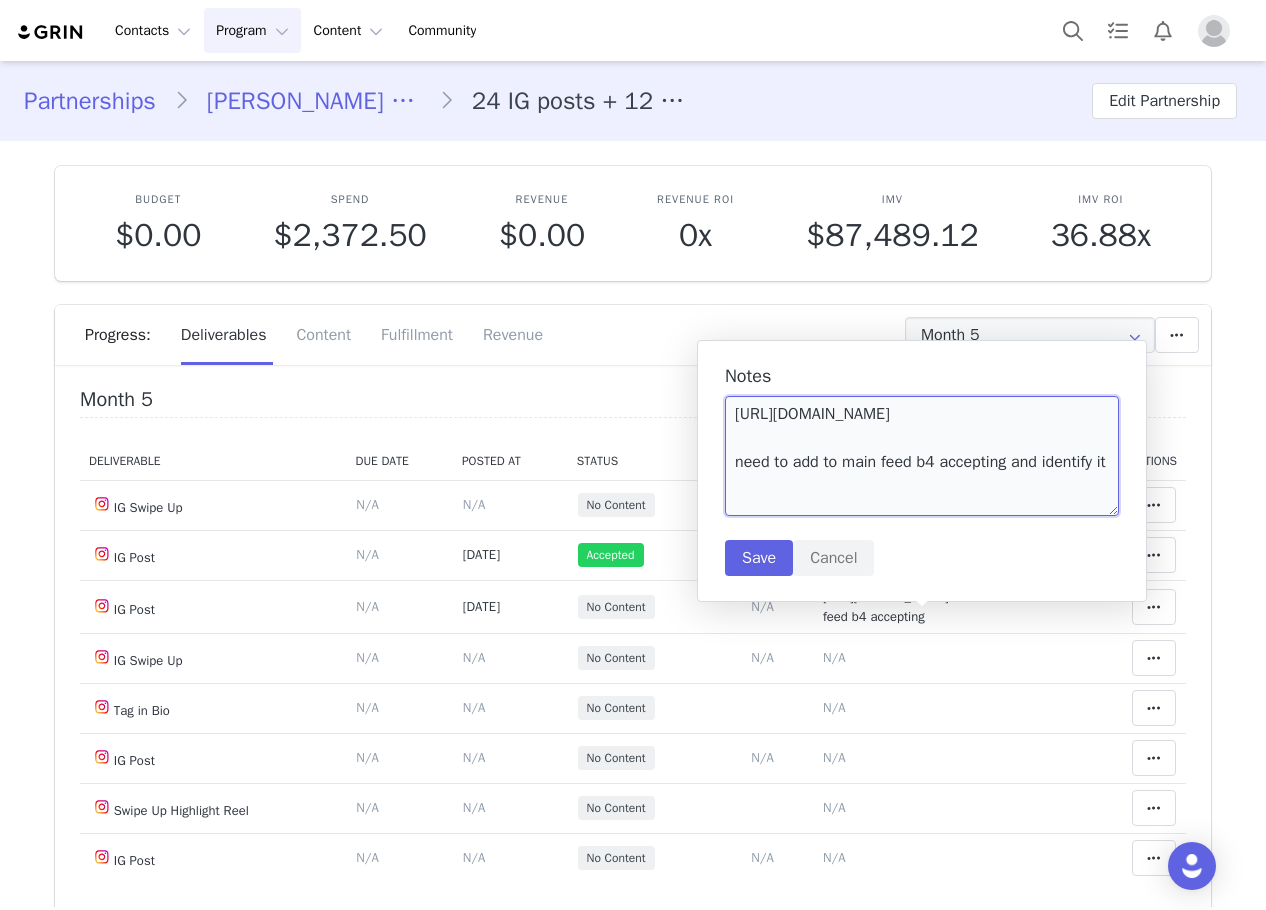 scroll, scrollTop: 6, scrollLeft: 0, axis: vertical 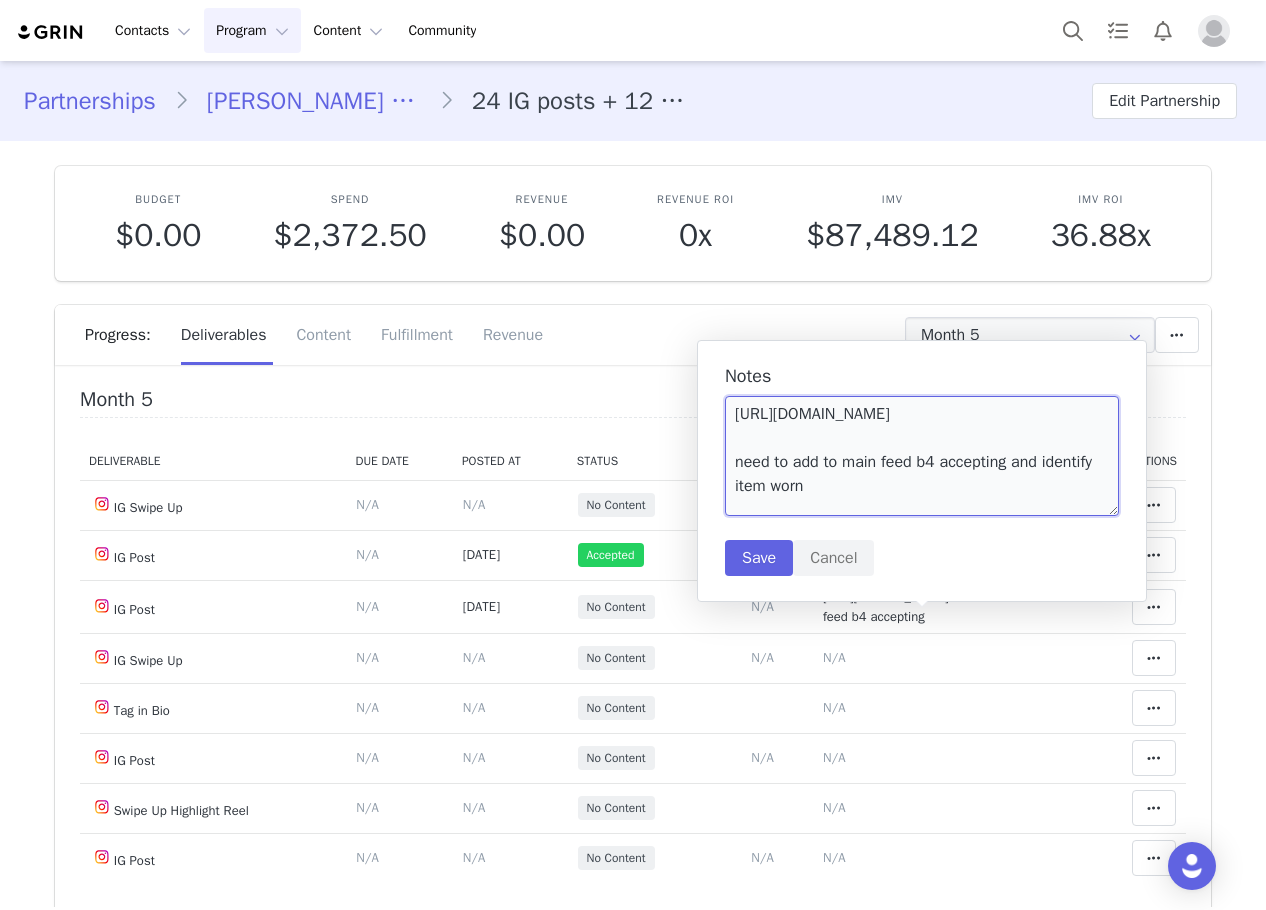 type on "https://www.instagram.com/reel/DLrwC5KTihu/?igsh=Z29xODBjN2VwZ2t5
need to add to main feed b4 accepting and identify item worn" 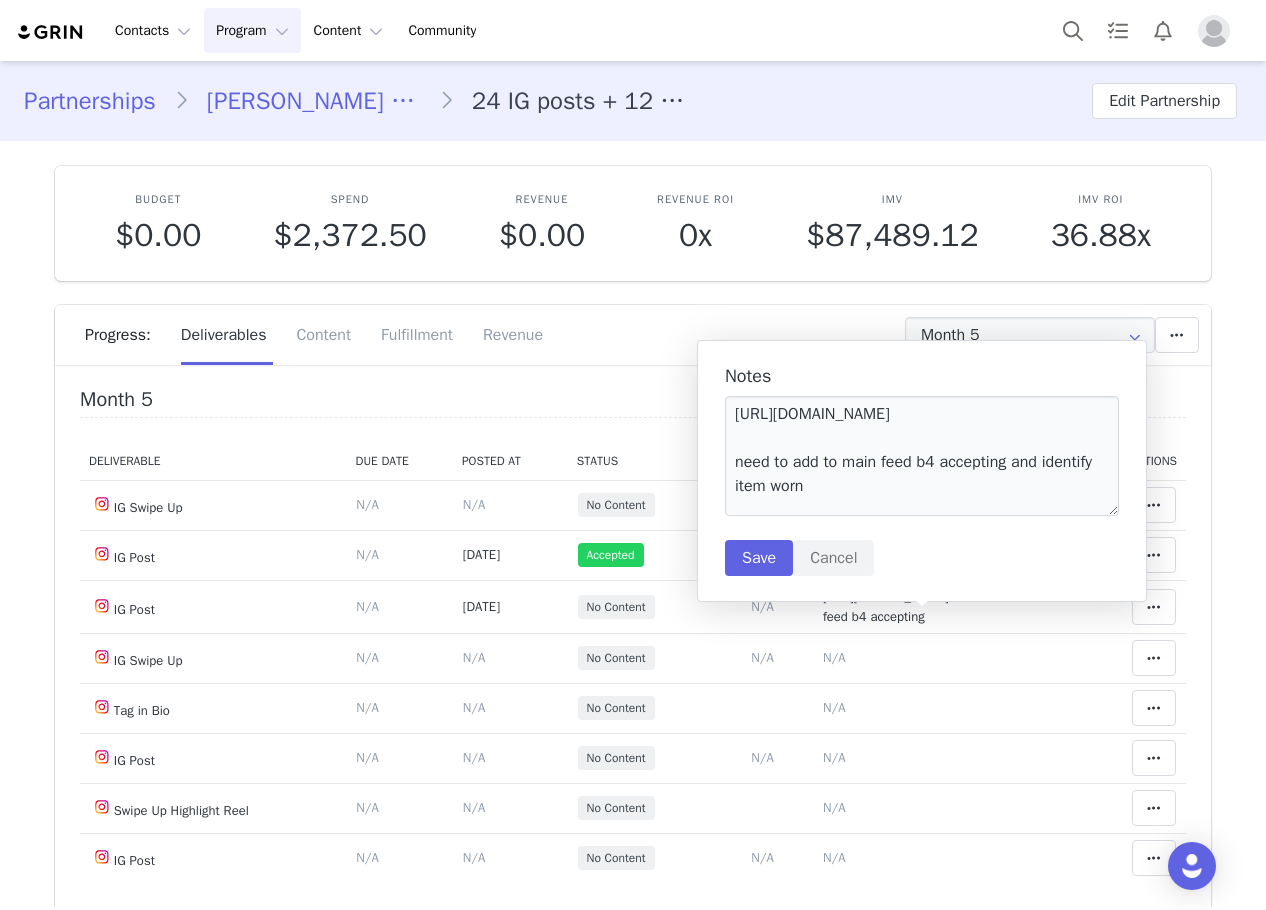 click on "Notes https://www.instagram.com/reel/DLrwC5KTihu/?igsh=Z29xODBjN2VwZ2t5
need to add to main feed b4 accepting and identify item worn  Save  Cancel" at bounding box center [922, 471] 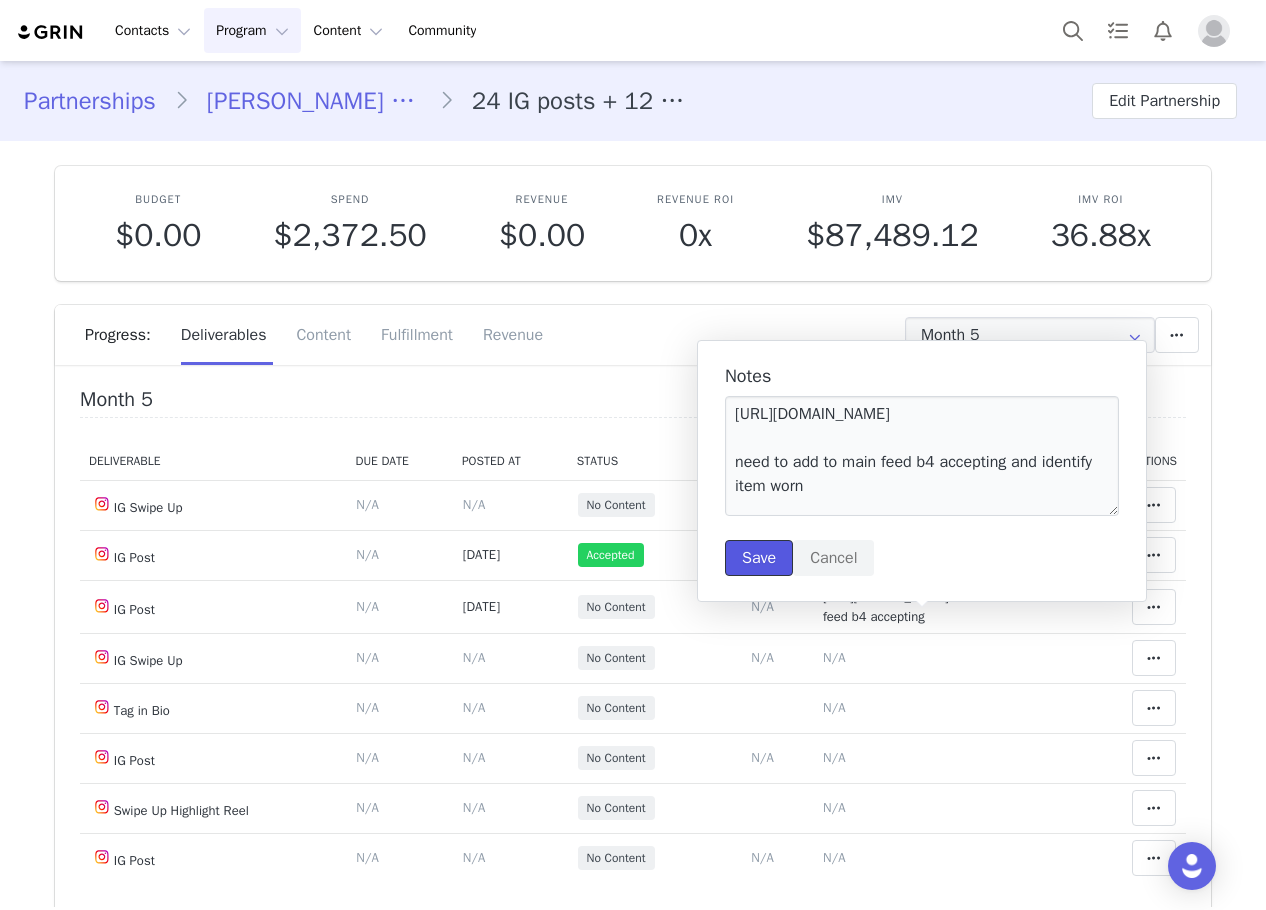 click on "Save" at bounding box center [759, 558] 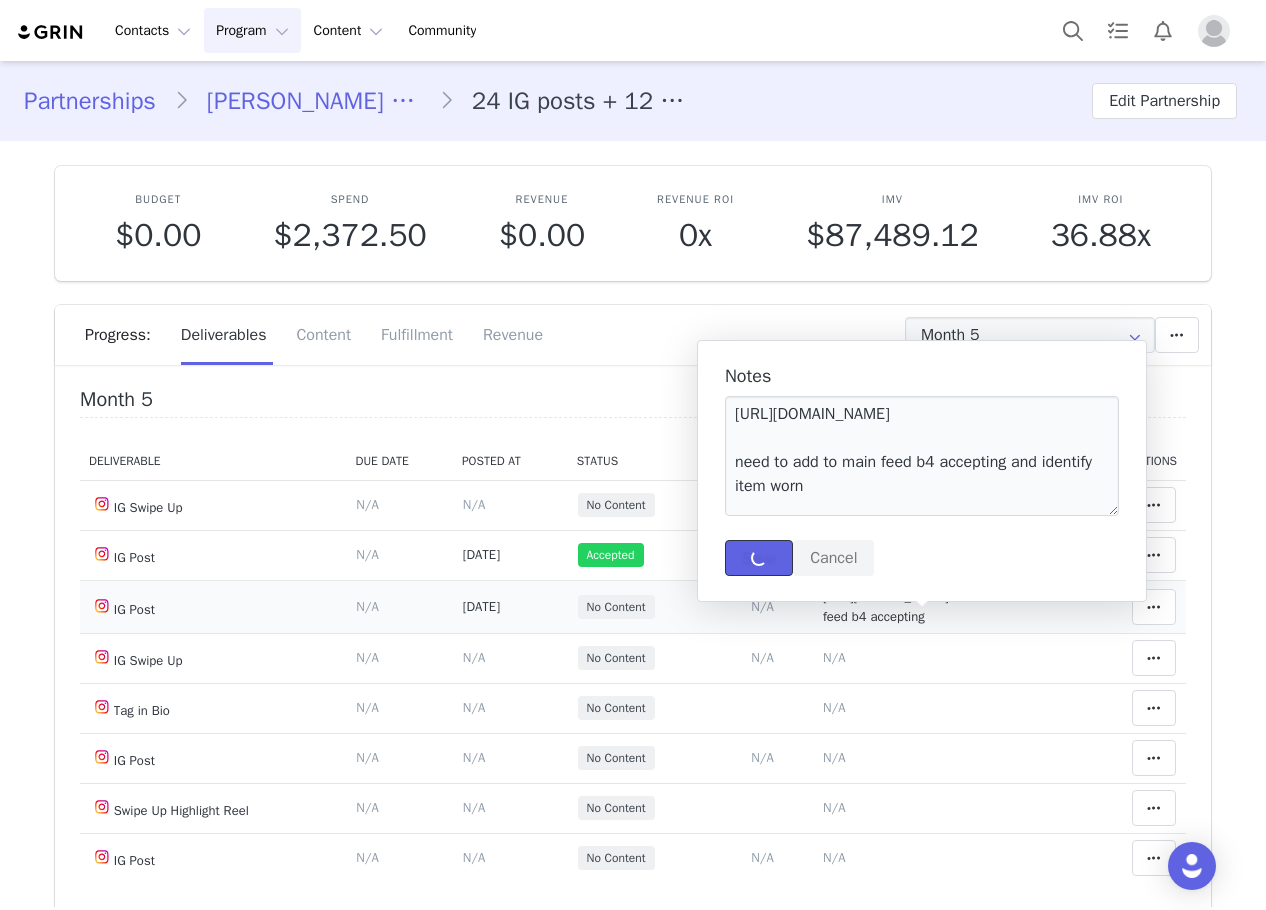 type 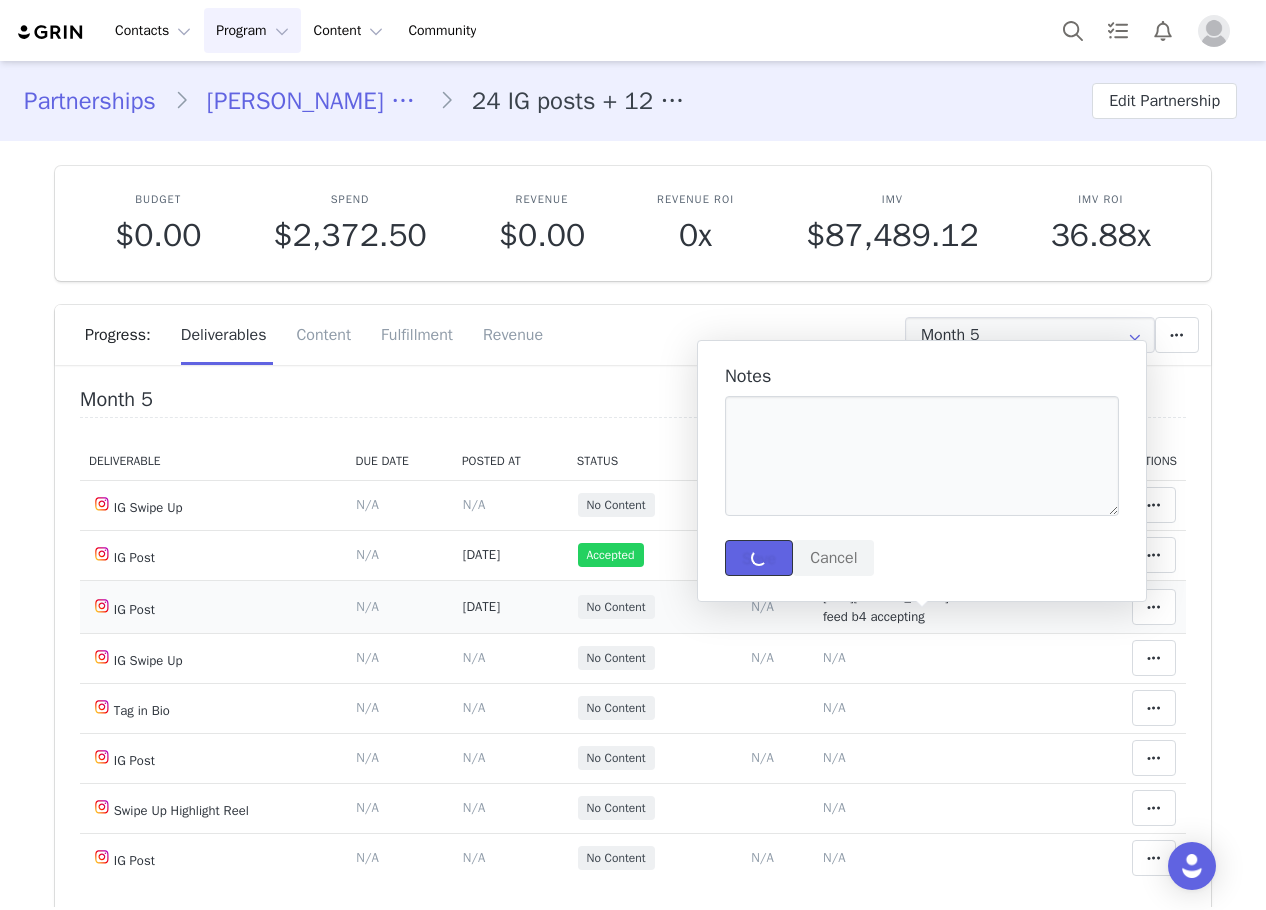 scroll, scrollTop: 0, scrollLeft: 0, axis: both 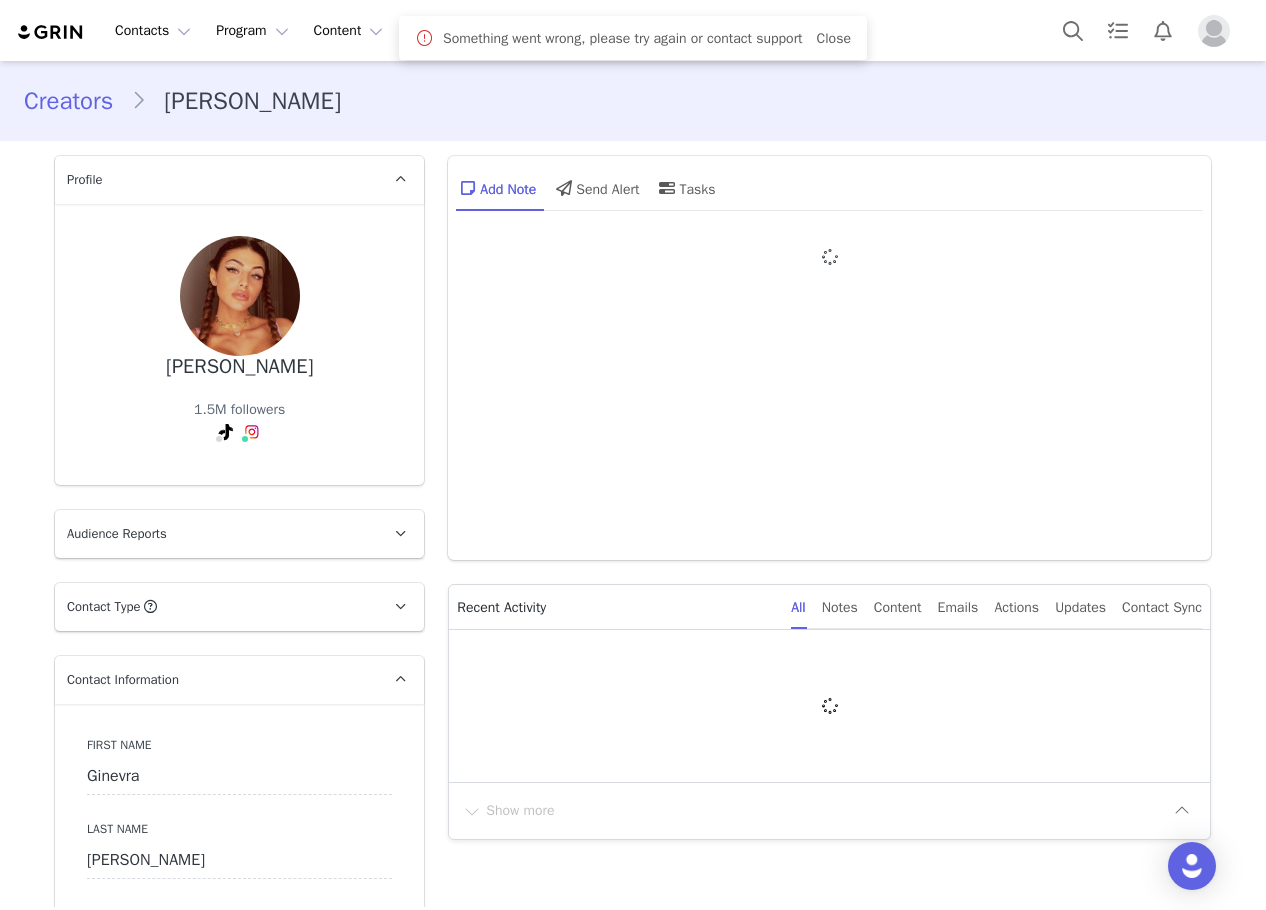 type on "+39 ([GEOGRAPHIC_DATA])" 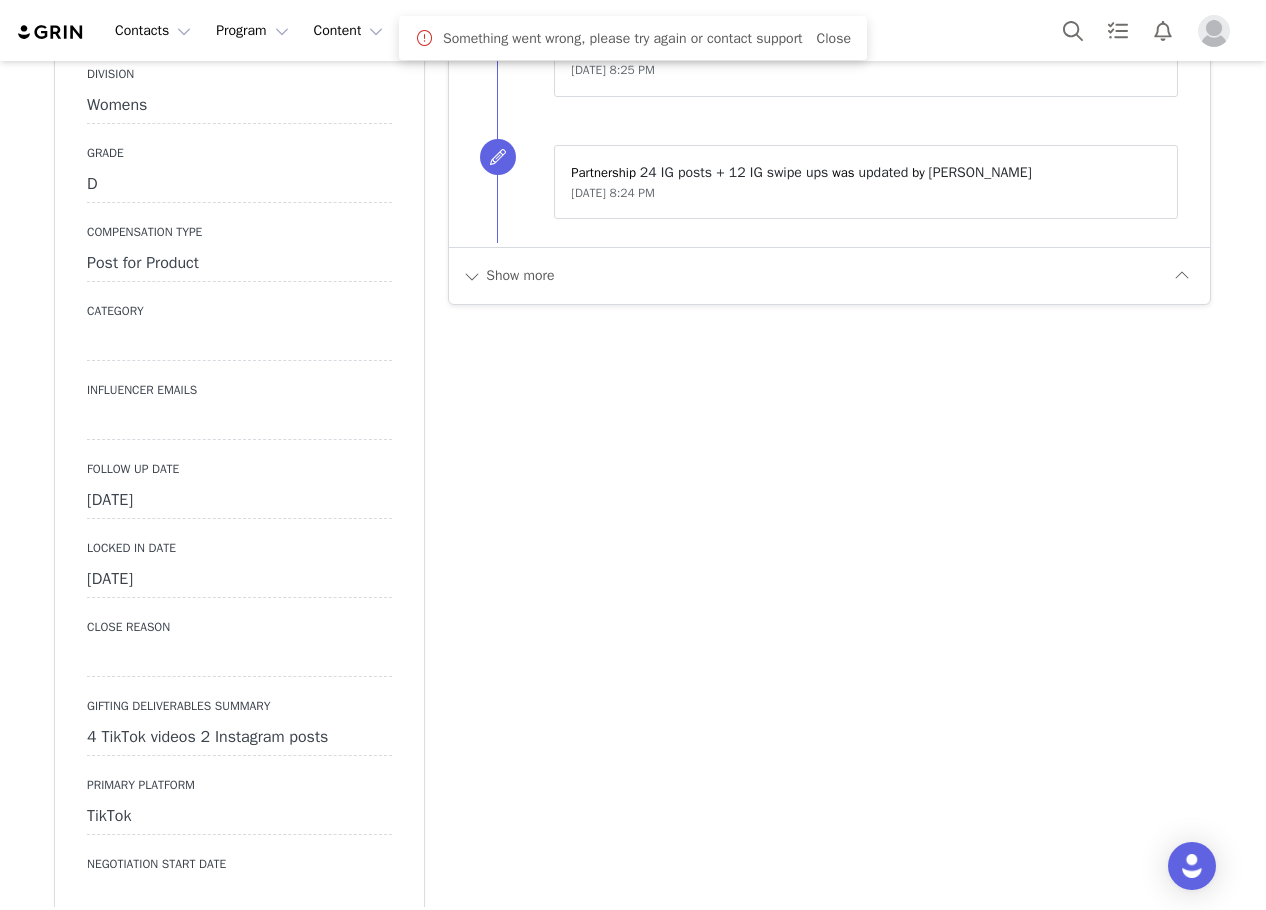 scroll, scrollTop: 0, scrollLeft: 0, axis: both 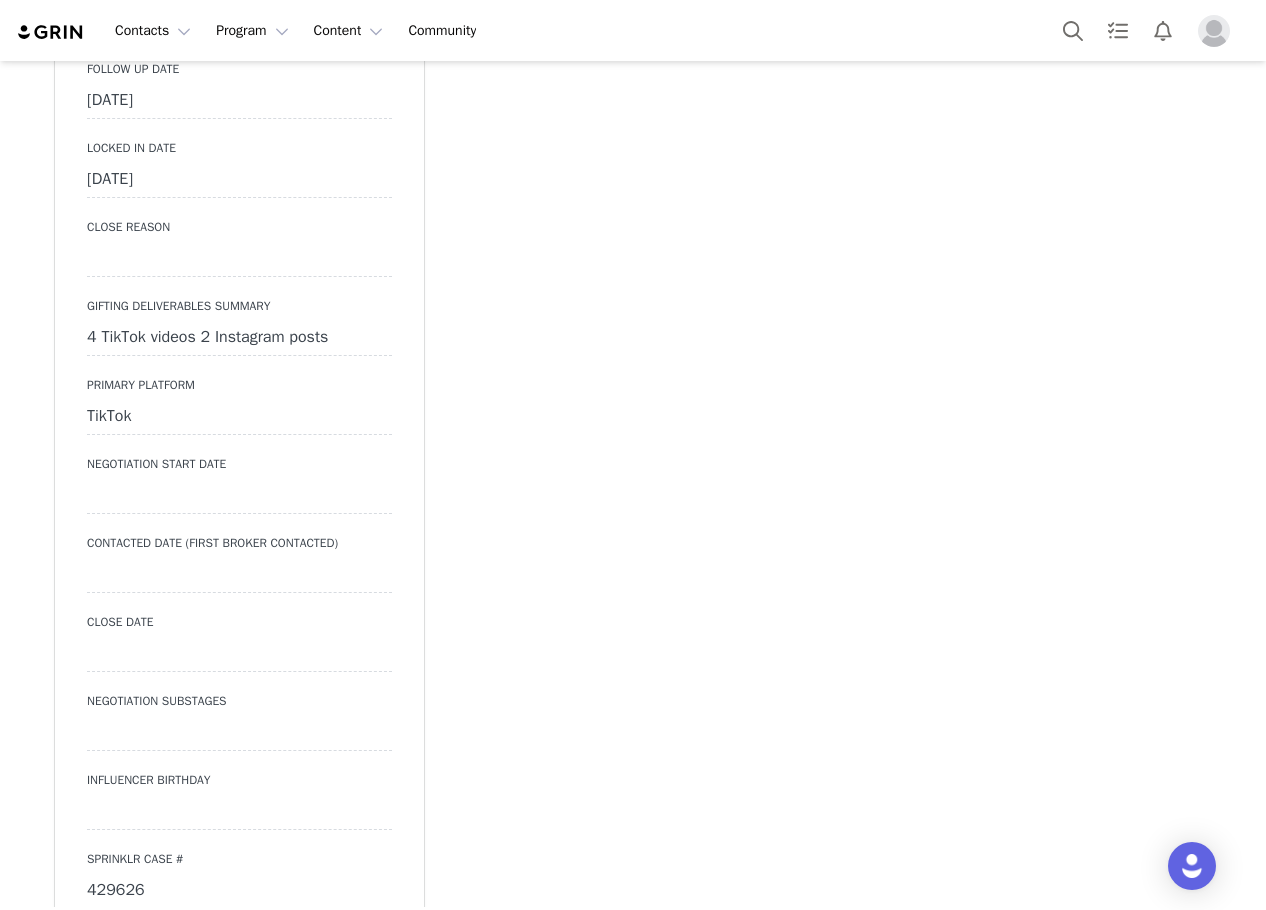 click on "[DATE]" at bounding box center [239, 101] 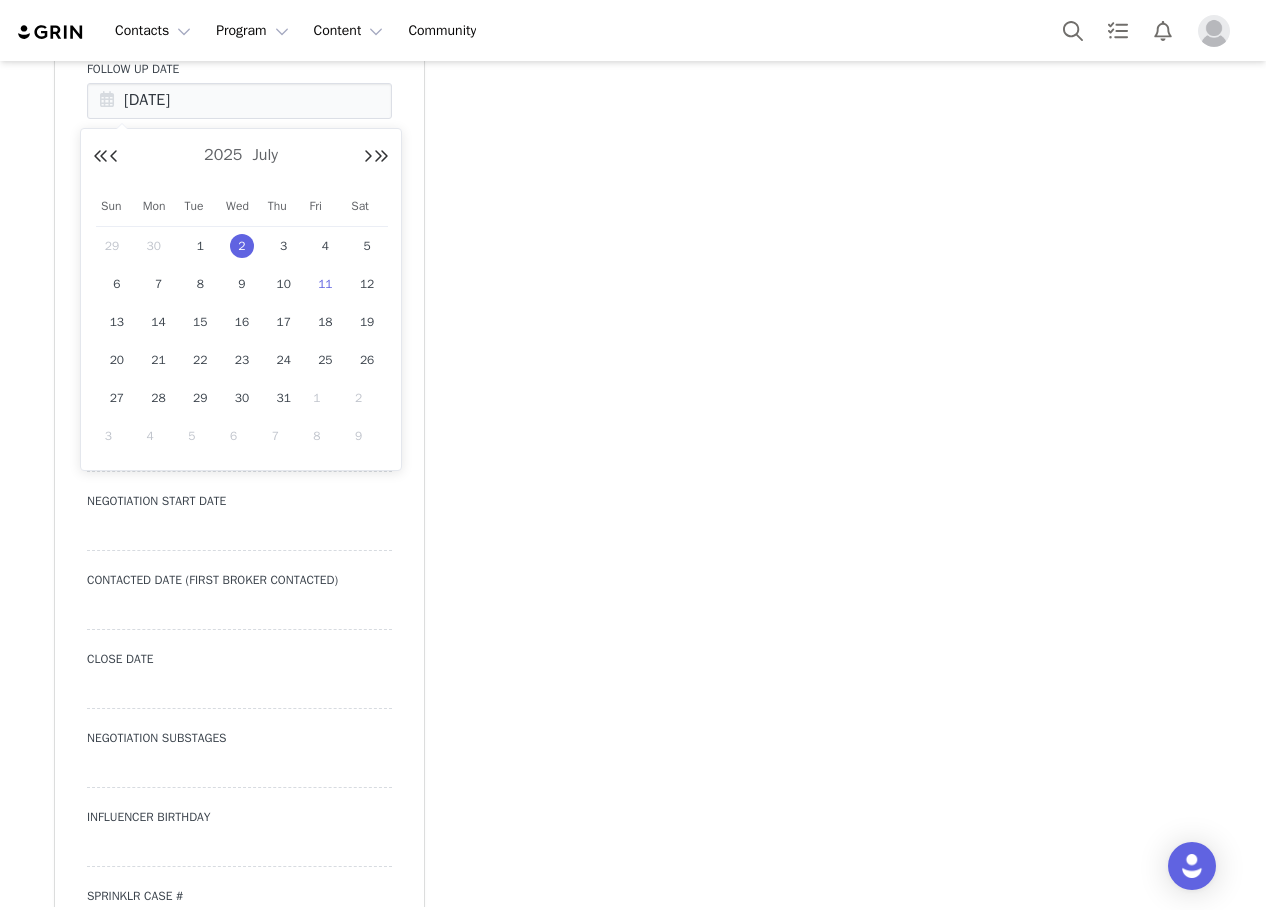 click on "11" at bounding box center (325, 284) 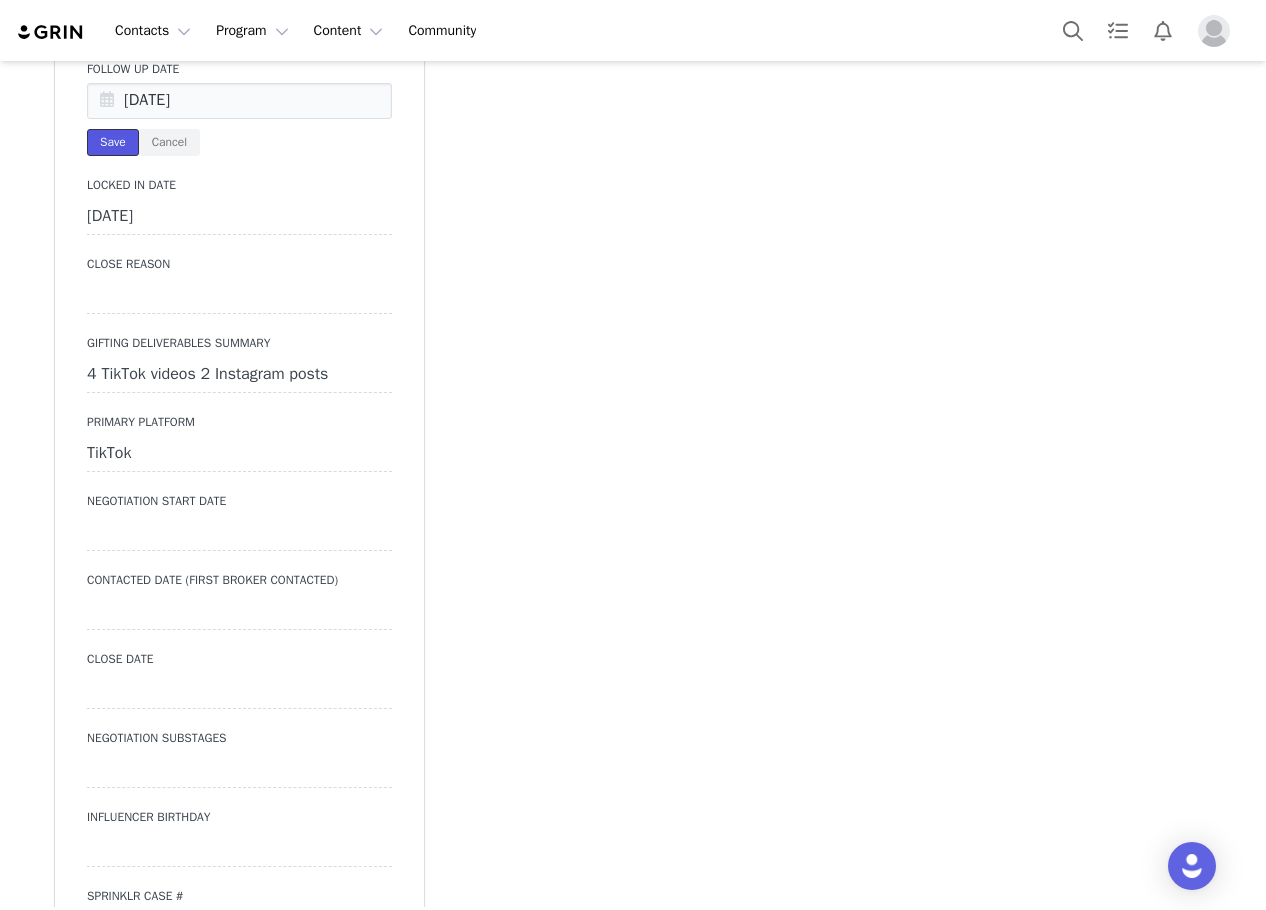 click on "Save" at bounding box center (113, 142) 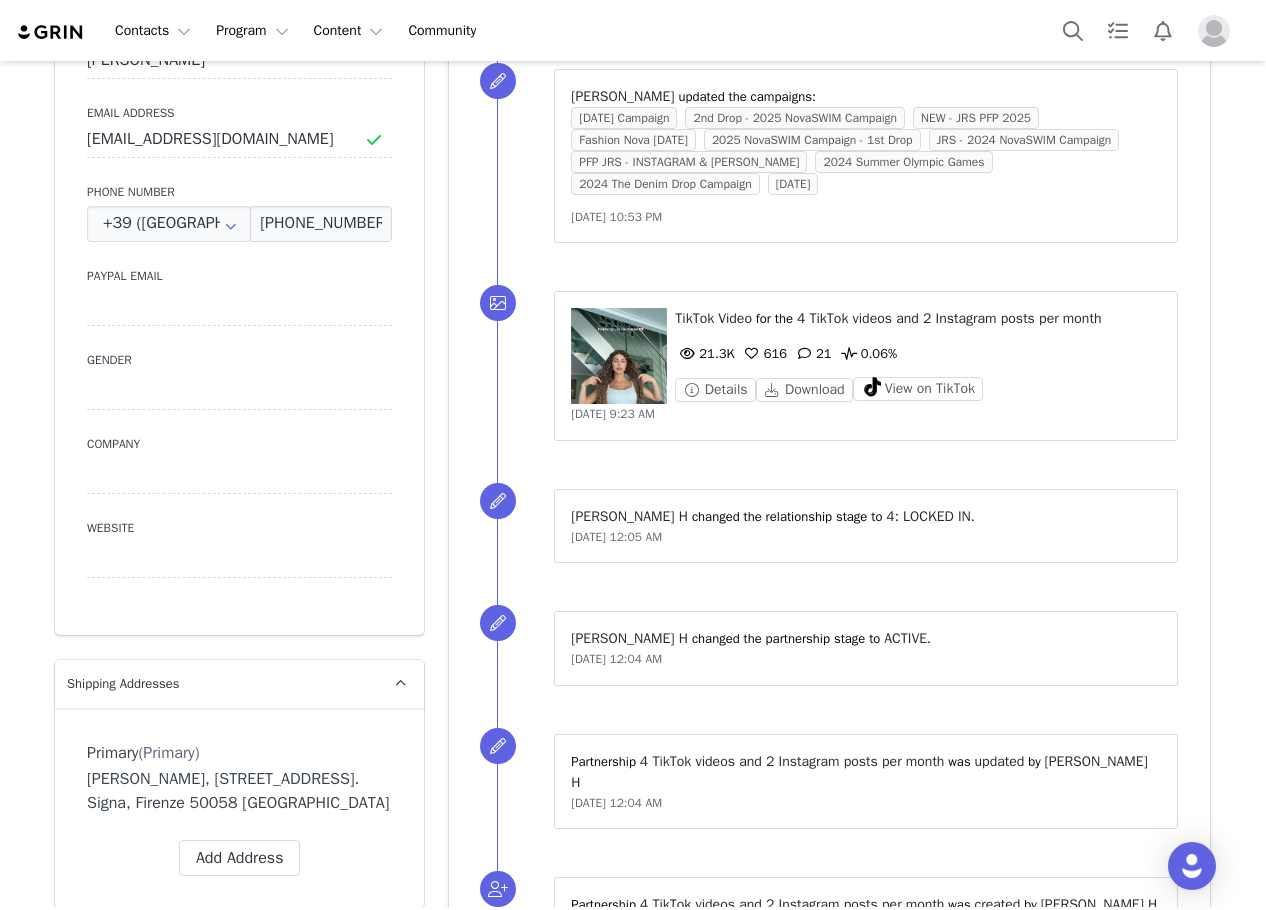 scroll, scrollTop: 0, scrollLeft: 0, axis: both 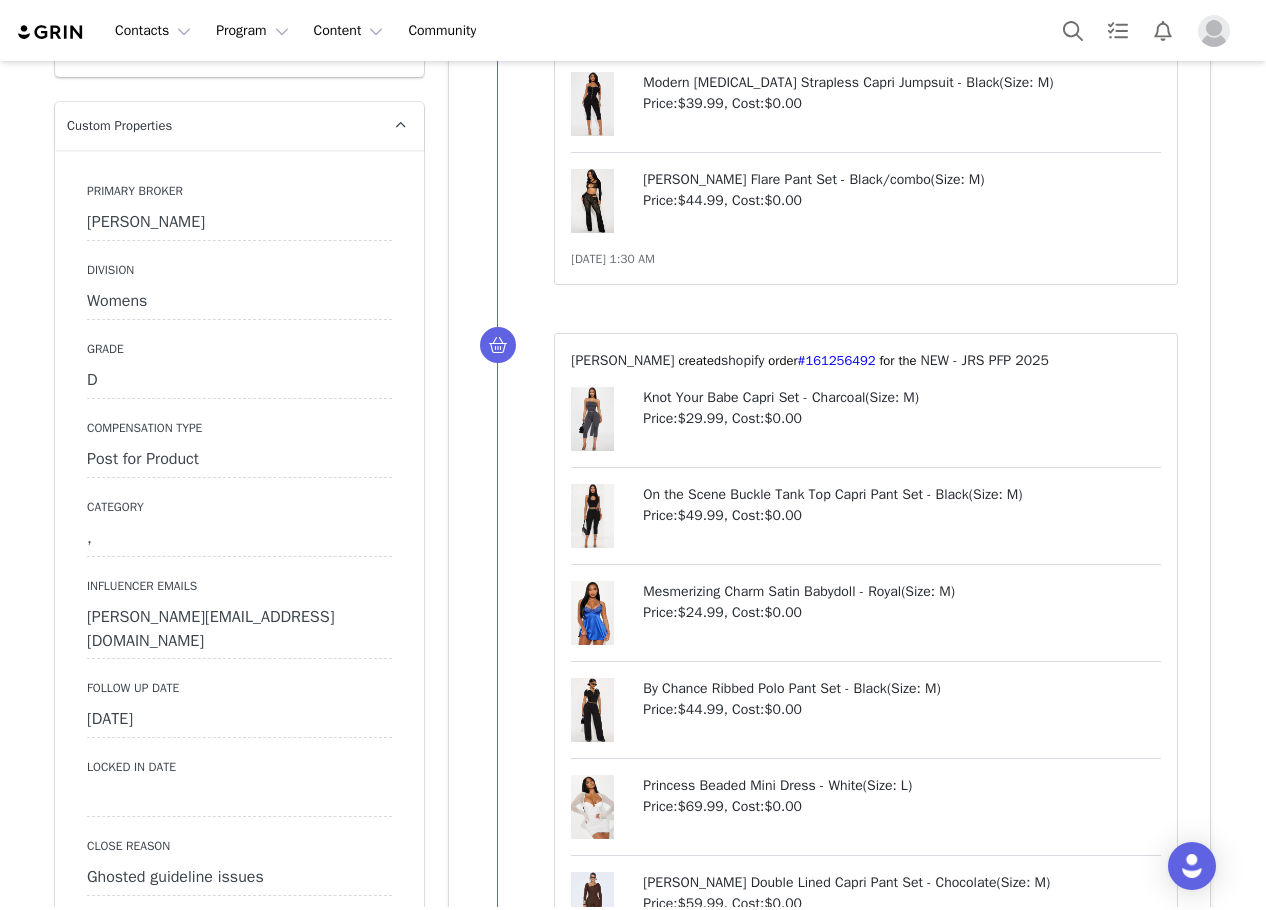 click on "July 1st, 2025" at bounding box center [239, 720] 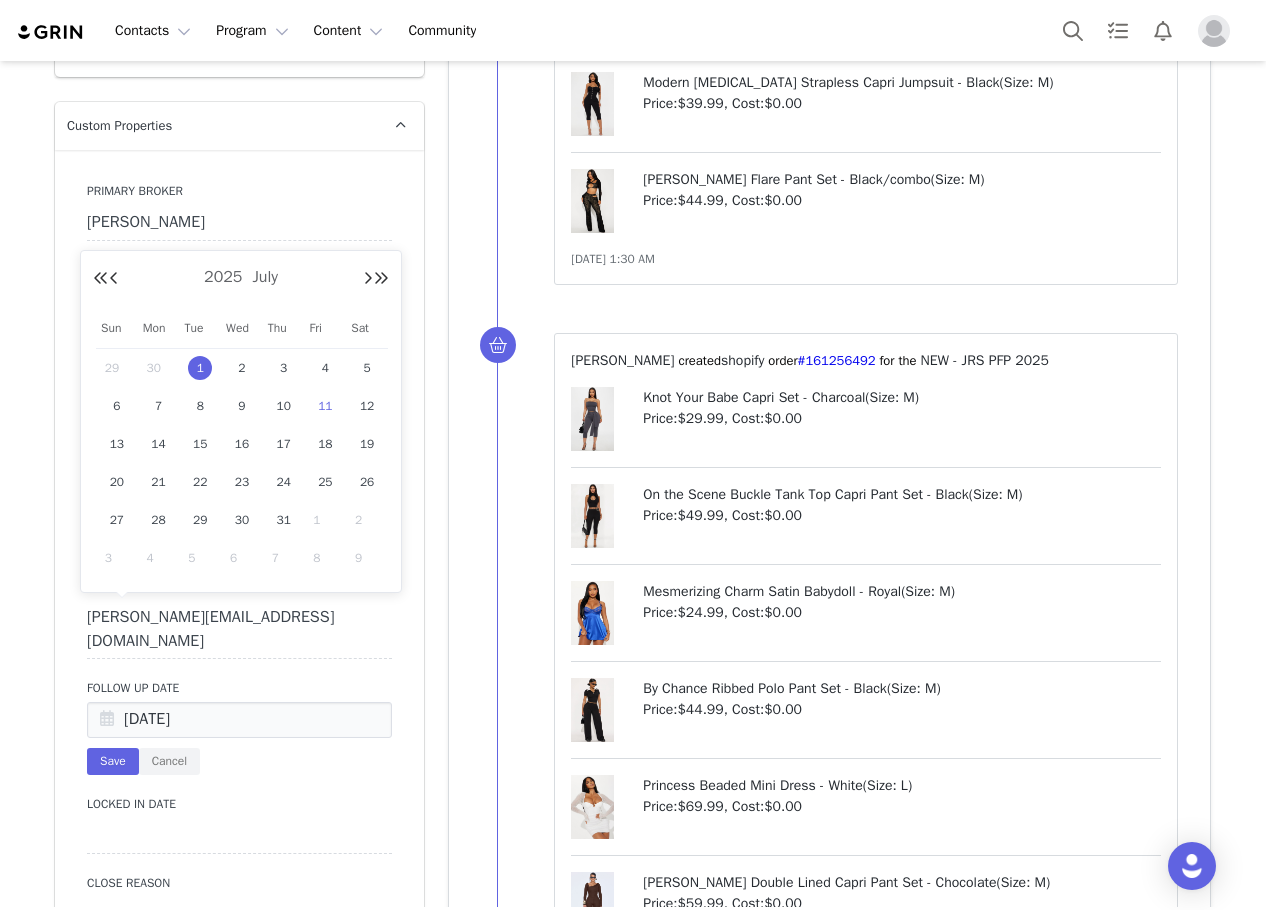 click on "11" at bounding box center [325, 406] 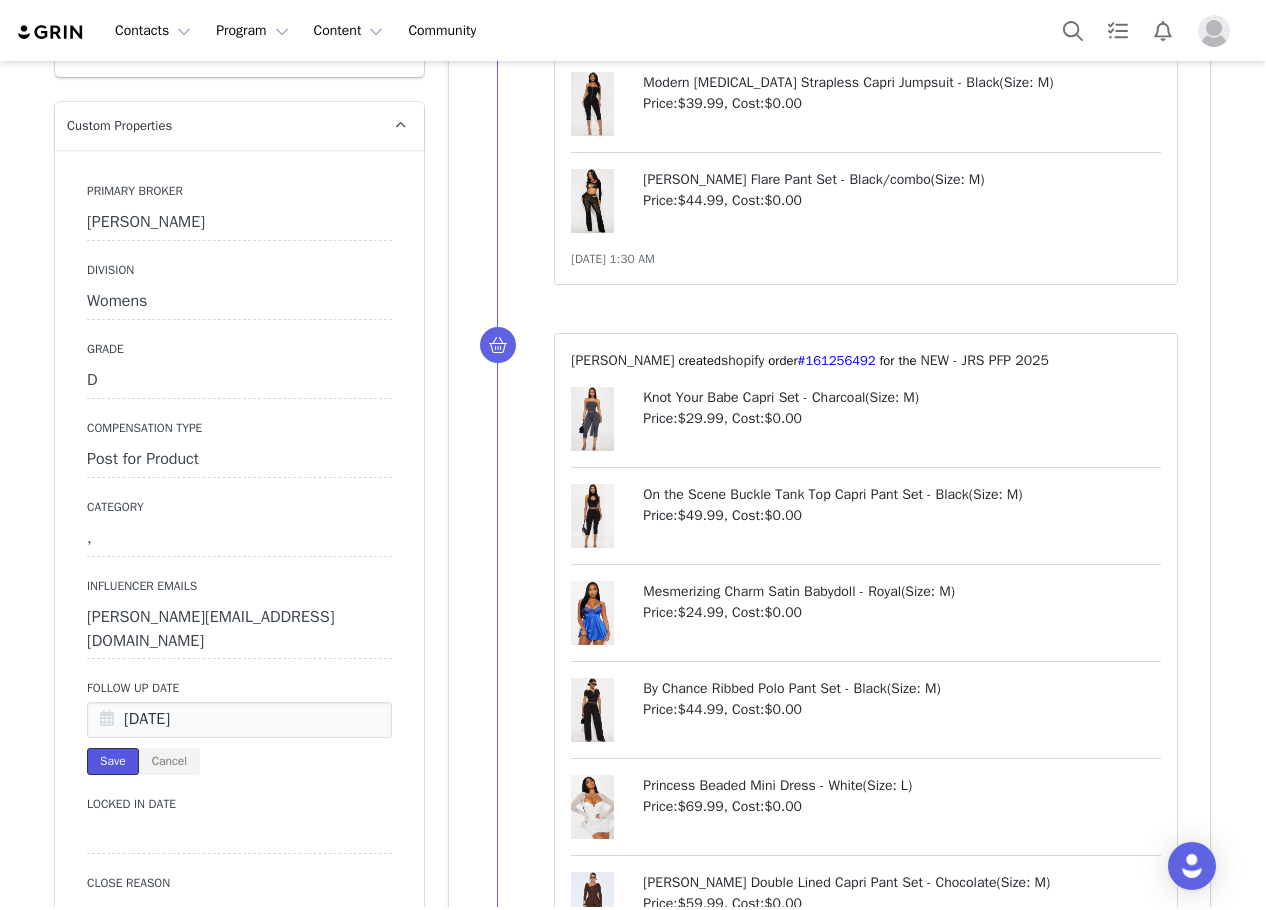 click on "Save" at bounding box center (113, 761) 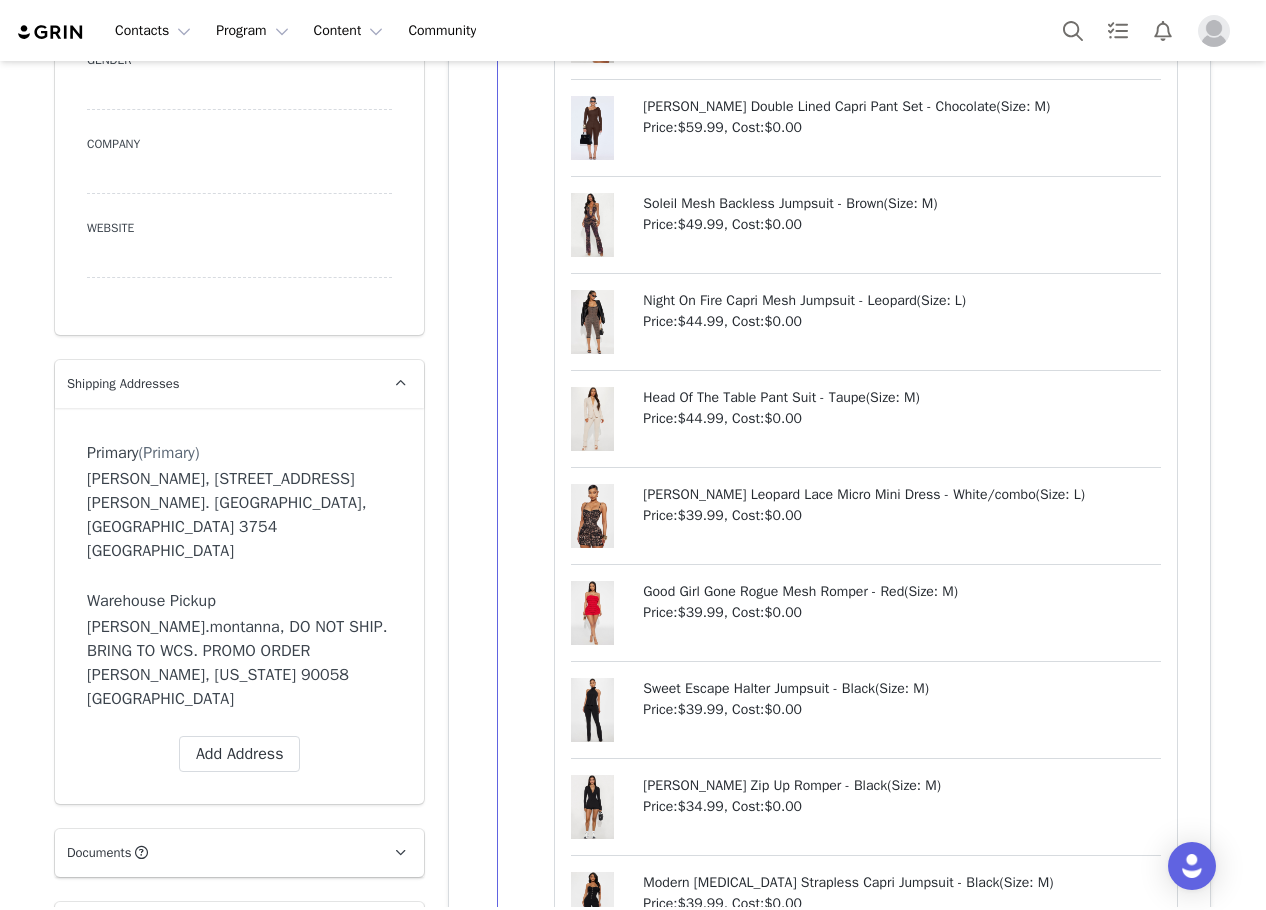 scroll, scrollTop: 200, scrollLeft: 0, axis: vertical 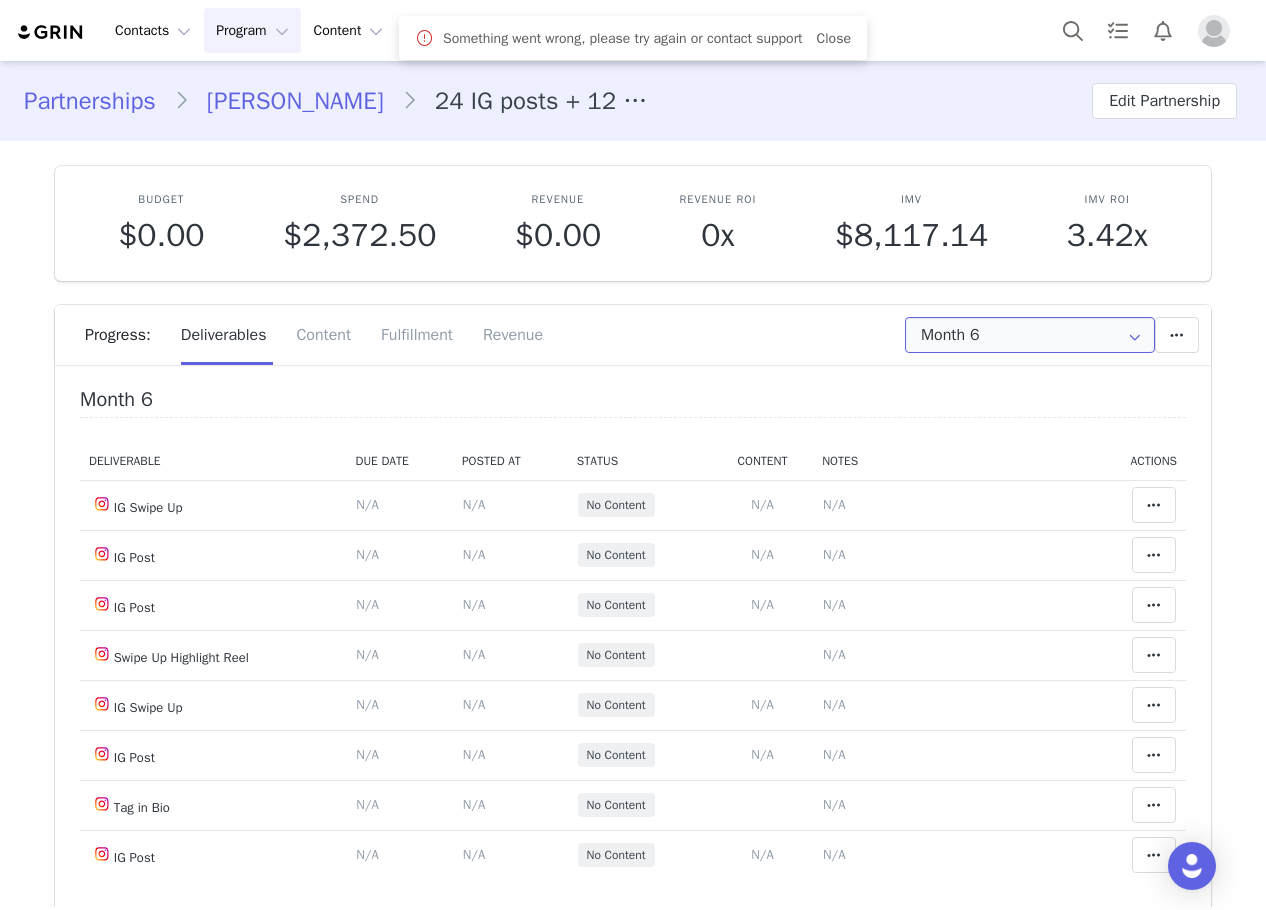 click on "Month 6" at bounding box center [1030, 335] 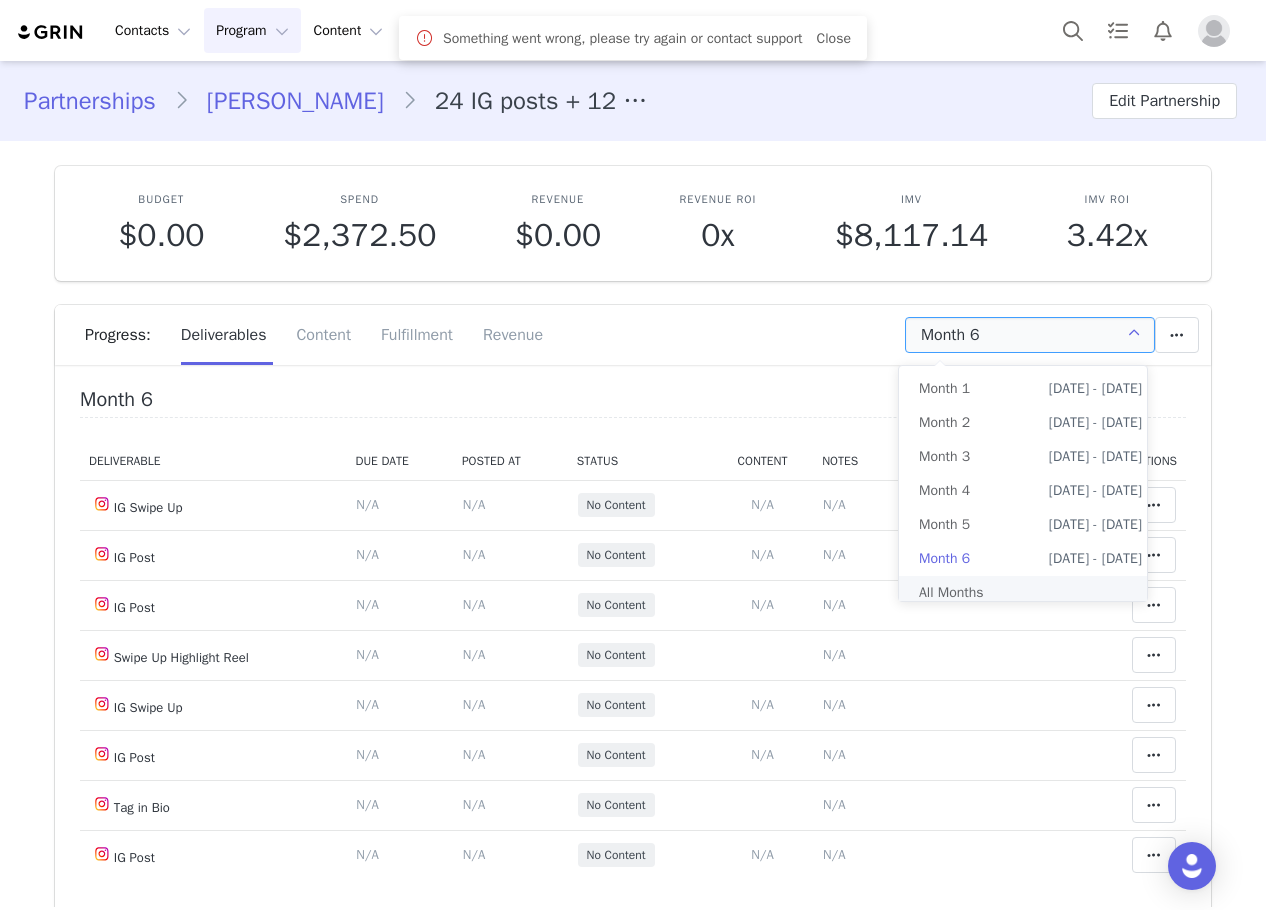 click on "All Months" at bounding box center (1030, 593) 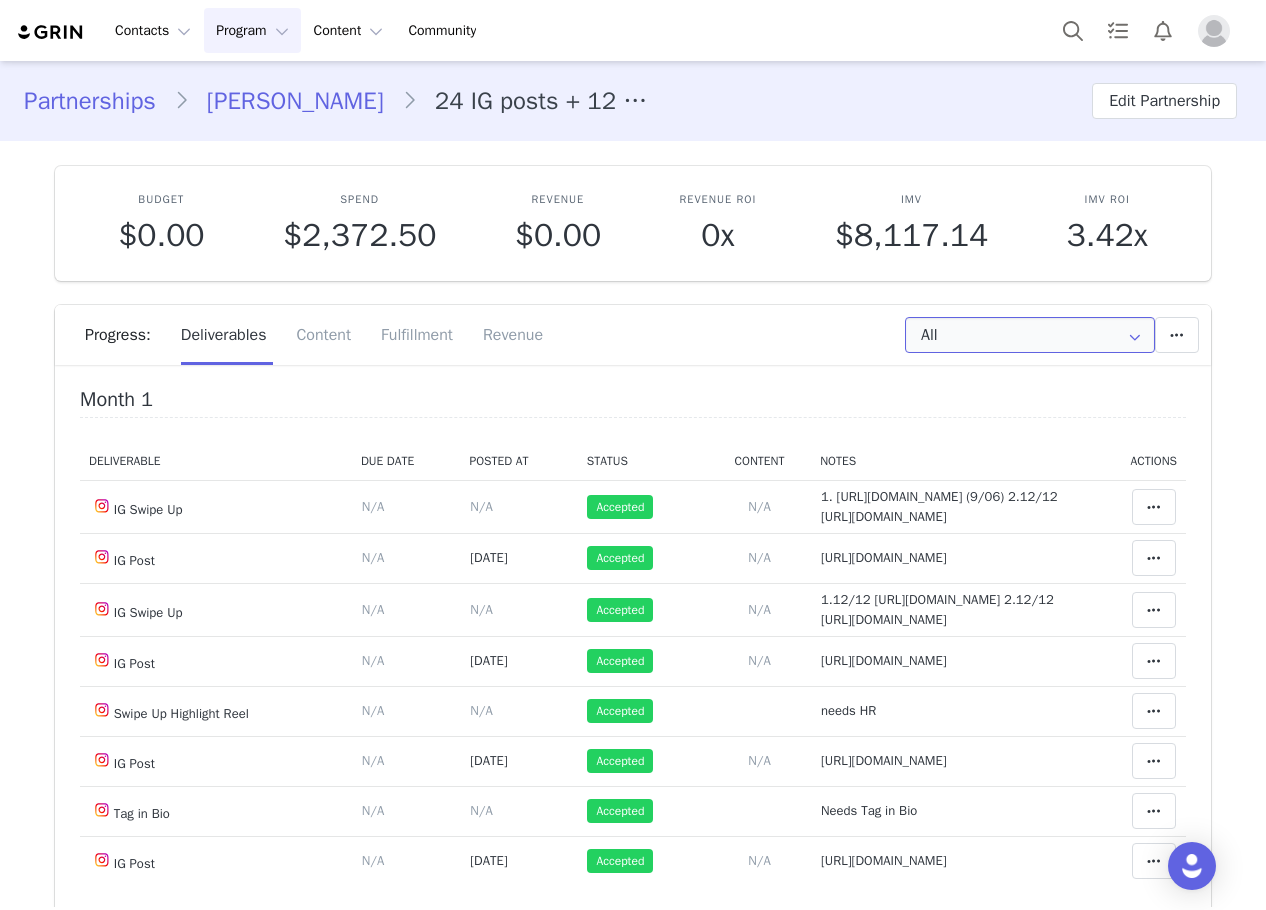 scroll, scrollTop: 100, scrollLeft: 0, axis: vertical 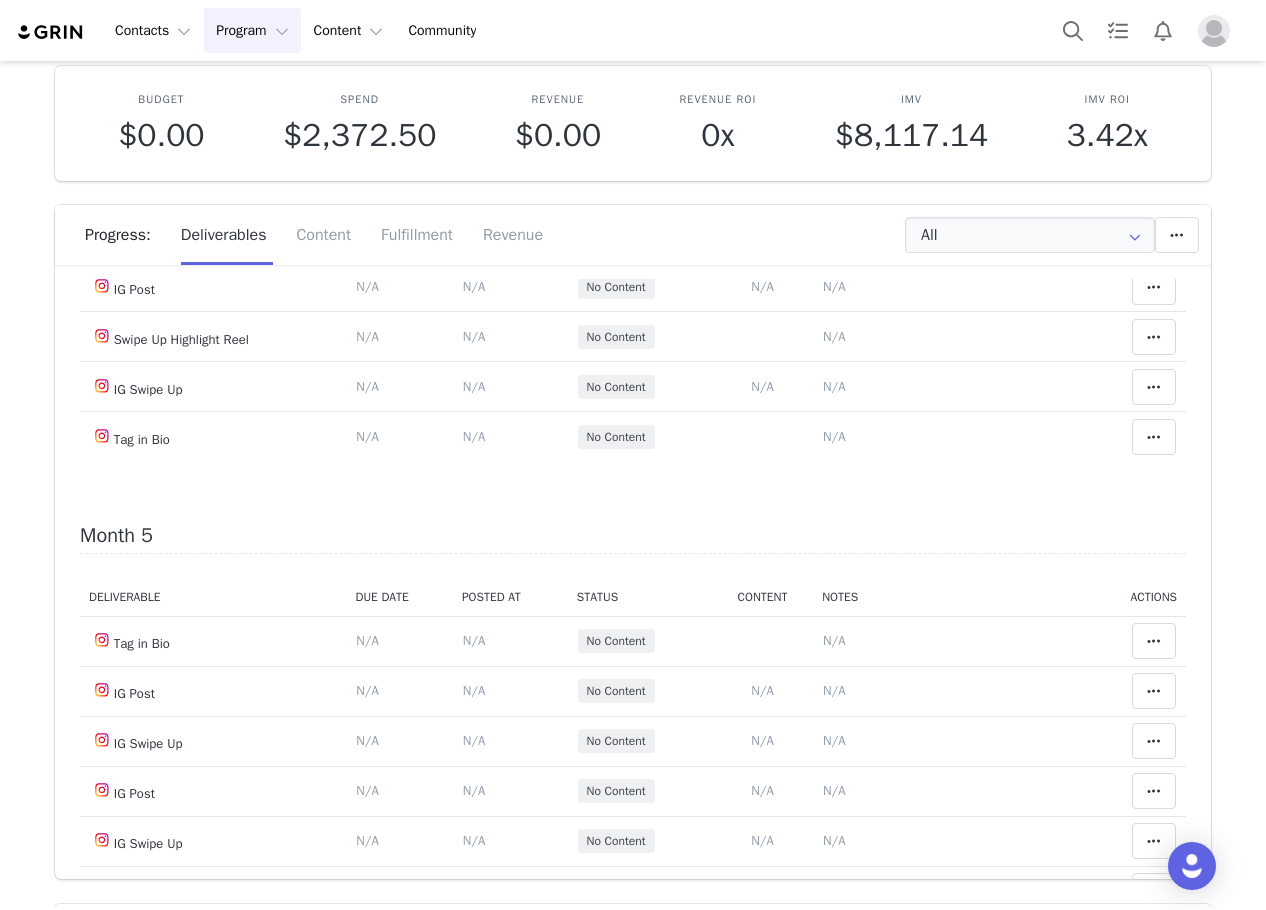 click on "N/A" at bounding box center [834, 86] 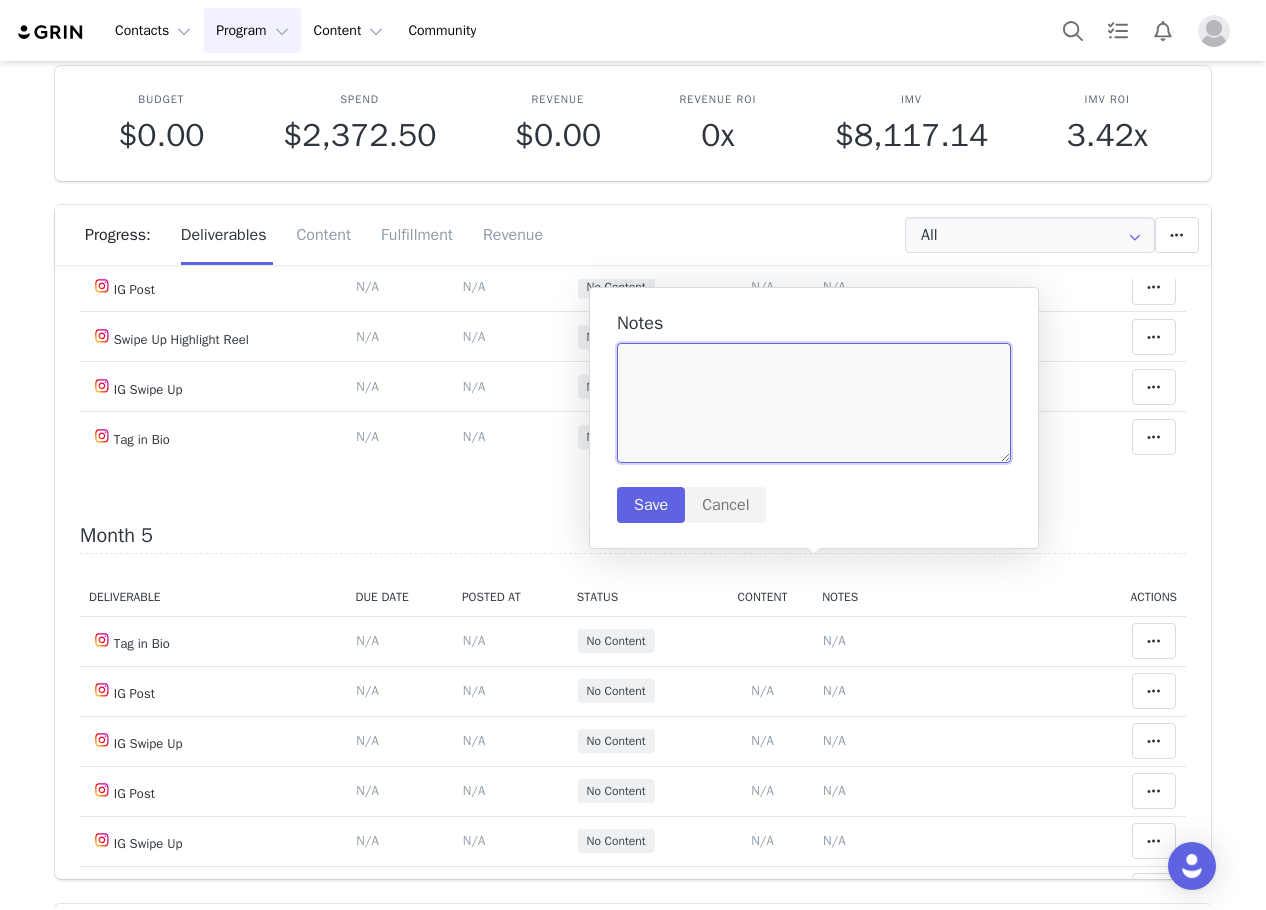 drag, startPoint x: 725, startPoint y: 460, endPoint x: 708, endPoint y: 405, distance: 57.567352 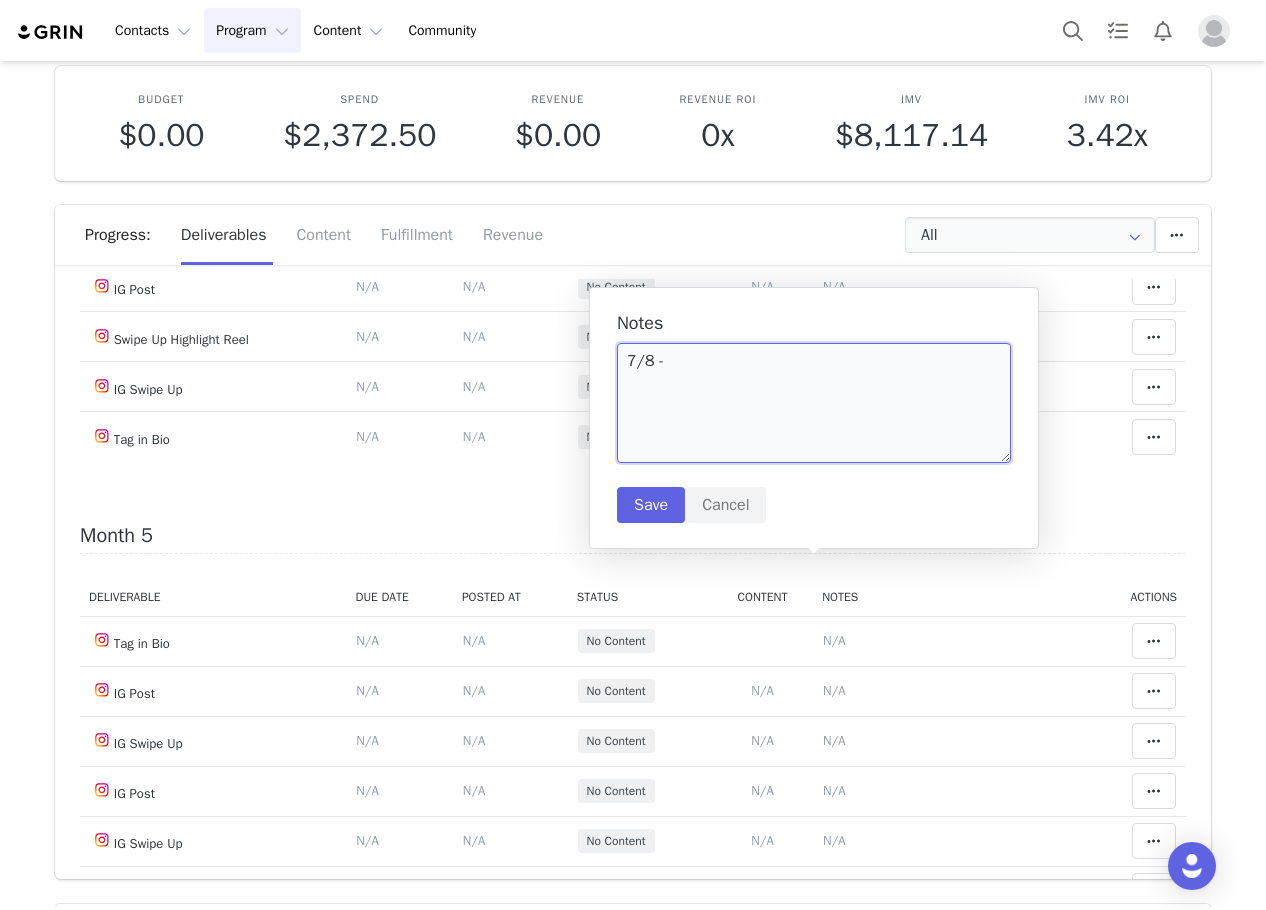 paste on "https://static-resources.creatoriq.com/instagram-stories/videos/3672138739390135415.mp4" 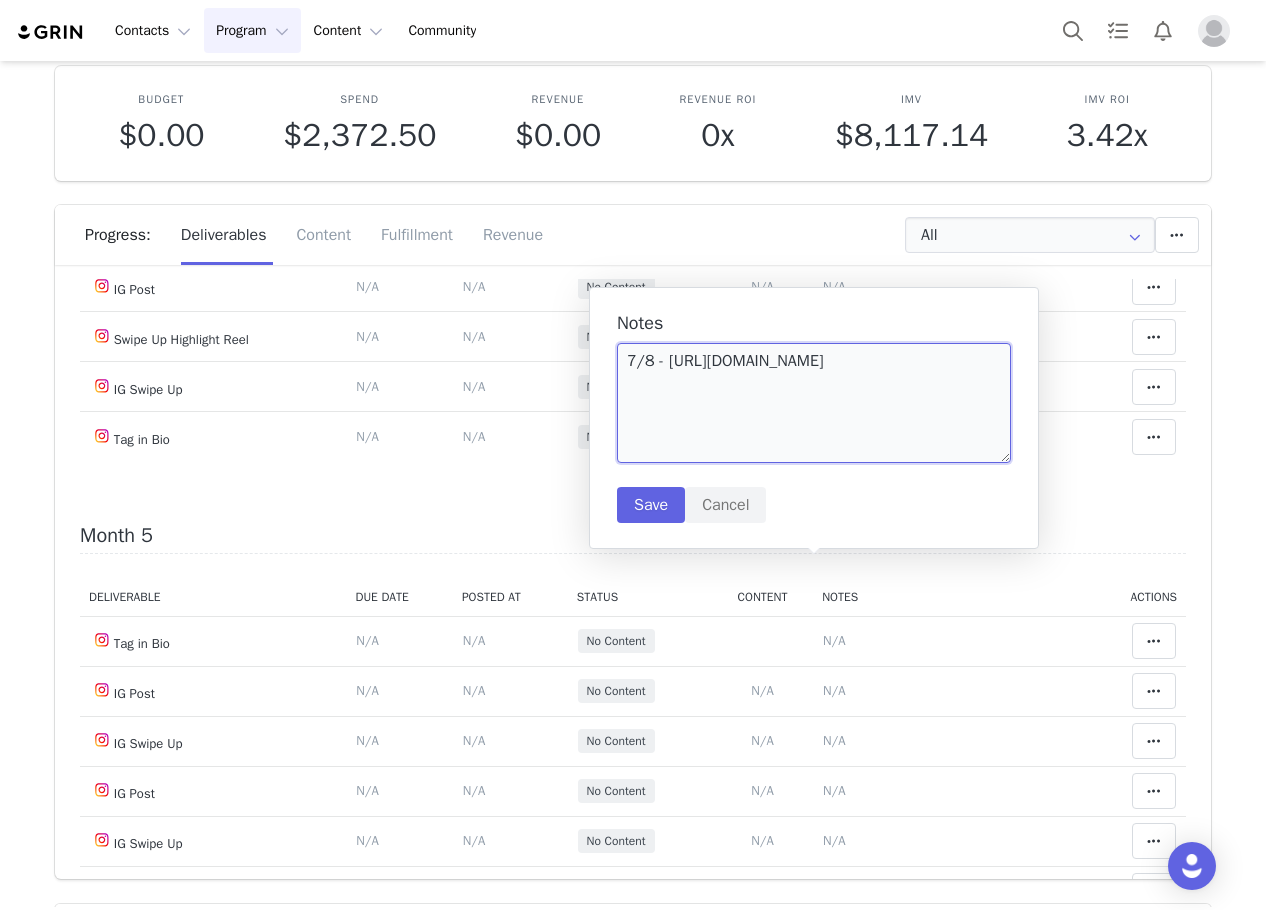 scroll, scrollTop: 6, scrollLeft: 0, axis: vertical 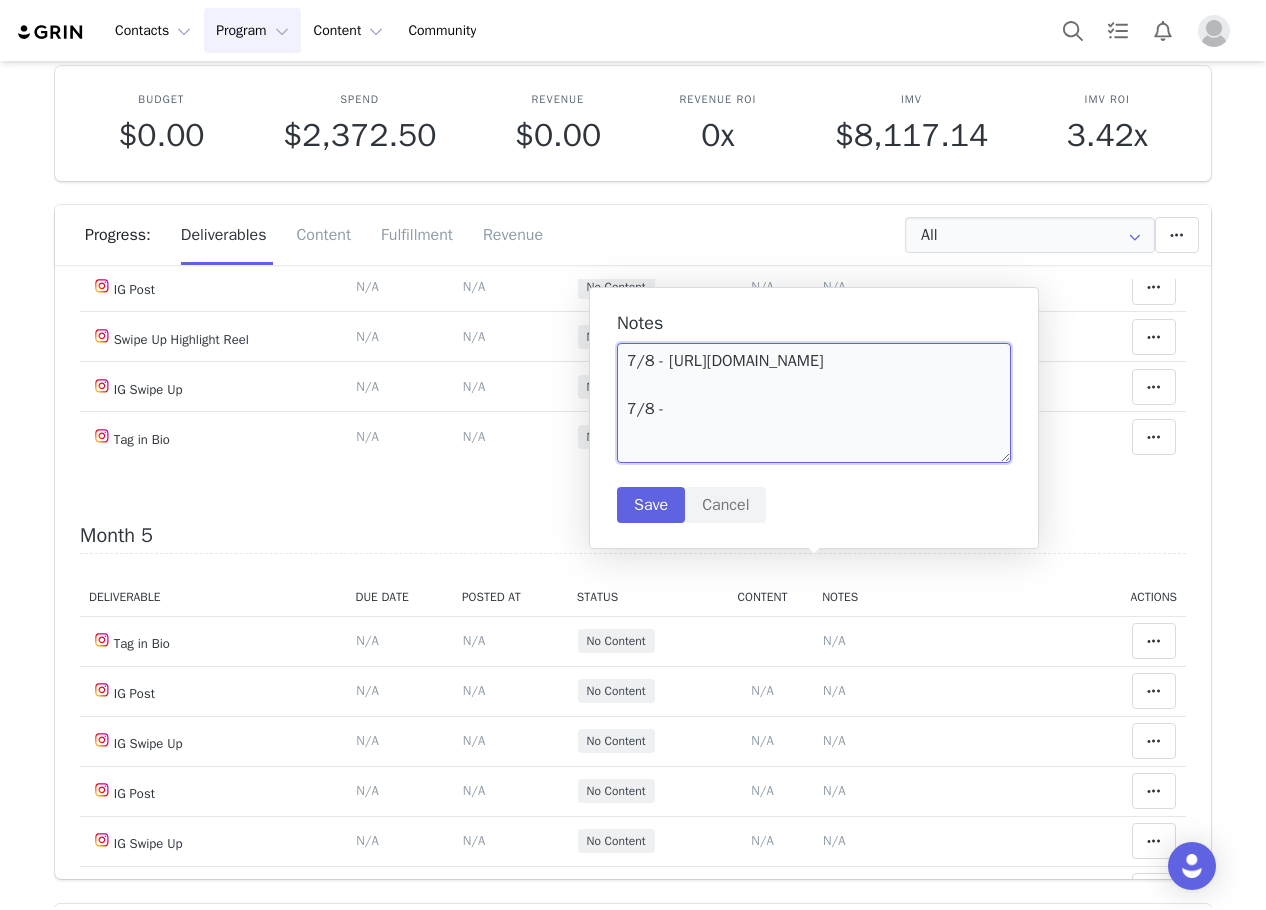 click on "7/8 - https://static-resources.creatoriq.com/instagram-stories/videos/3672138739390135415.mp4
7/8 -" at bounding box center (814, 403) 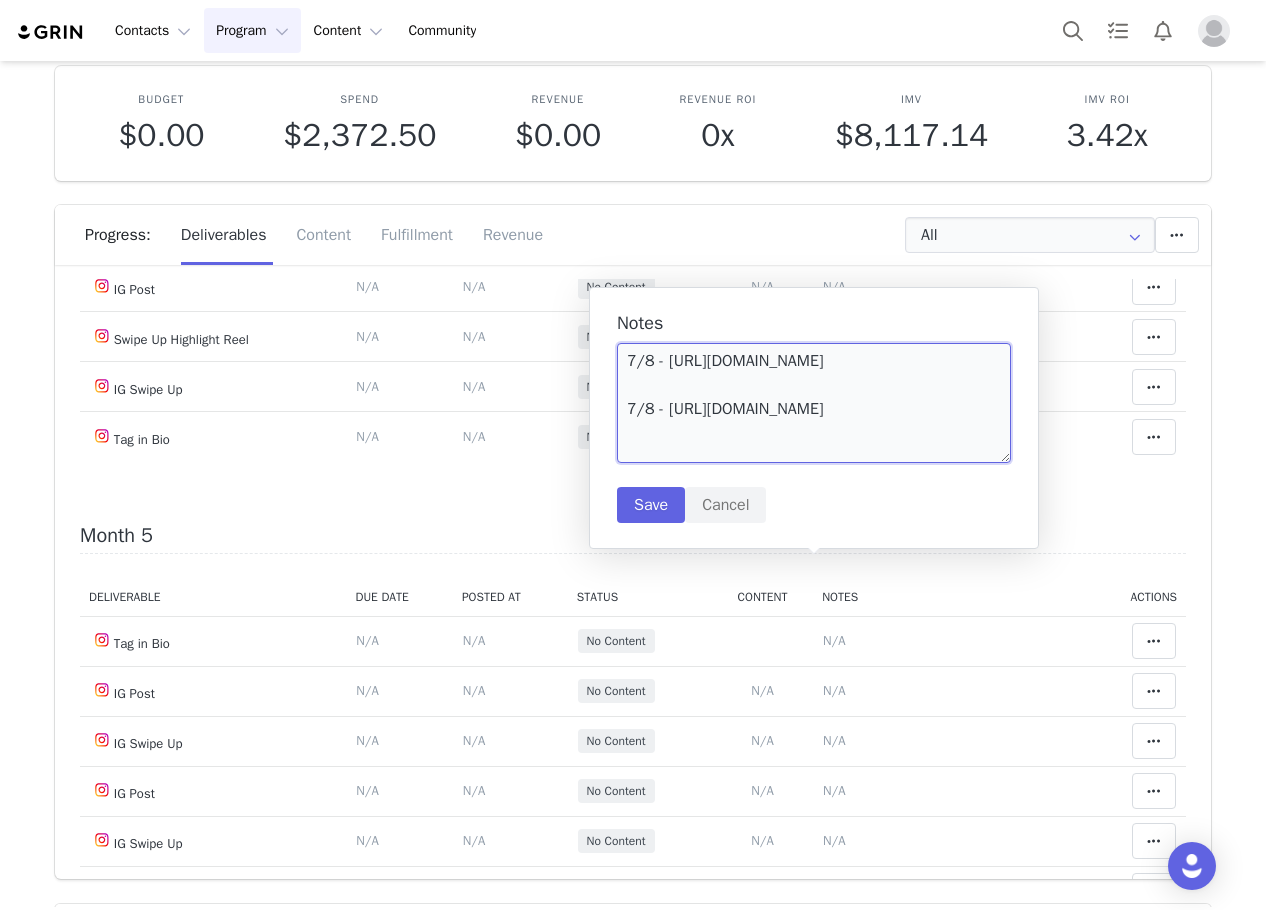 scroll, scrollTop: 54, scrollLeft: 0, axis: vertical 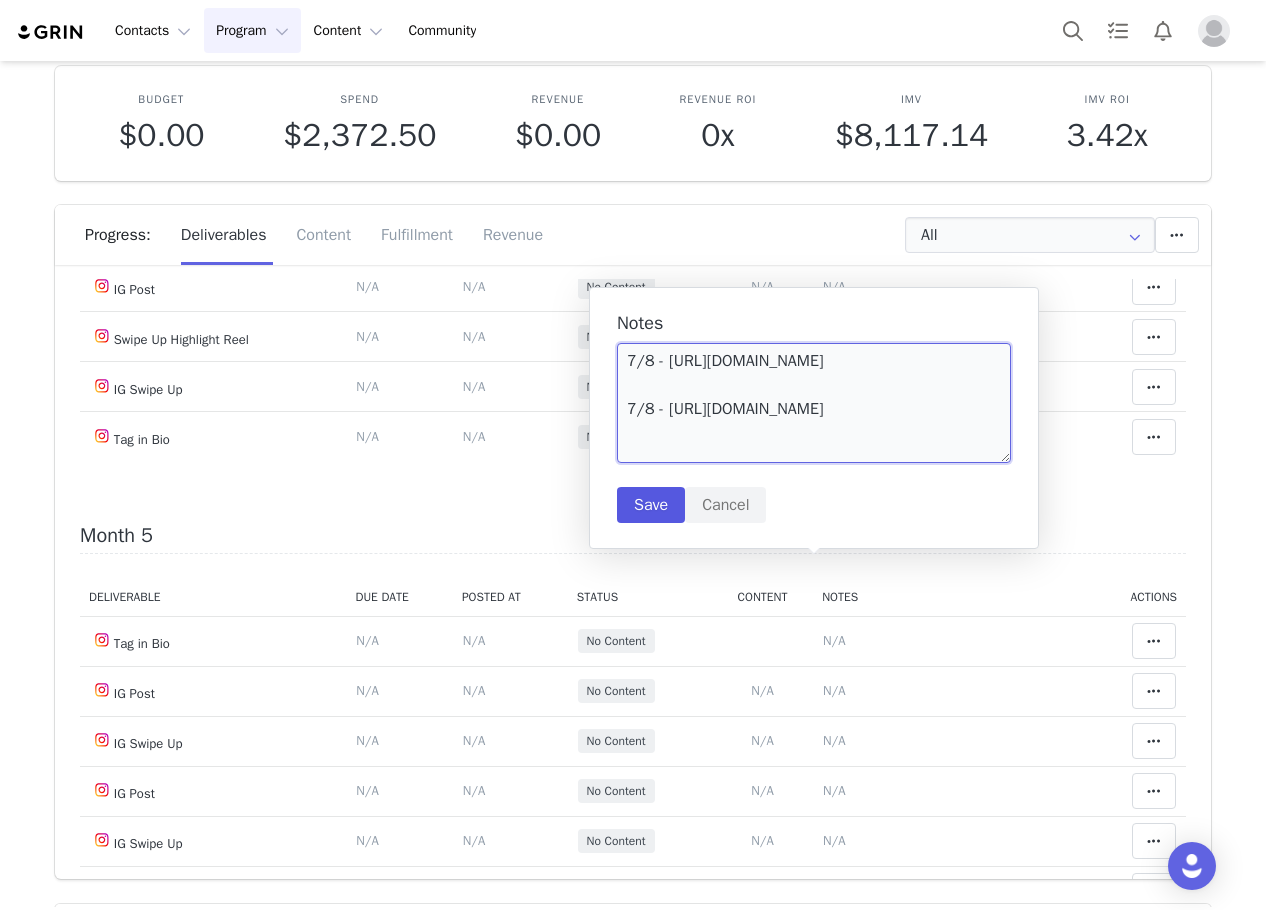 type on "7/8 - https://static-resources.creatoriq.com/instagram-stories/videos/3672138739390135415.mp4
7/8 - https://static-resources.creatoriq.com/instagram-stories/videos/3672140894549372709.mp4" 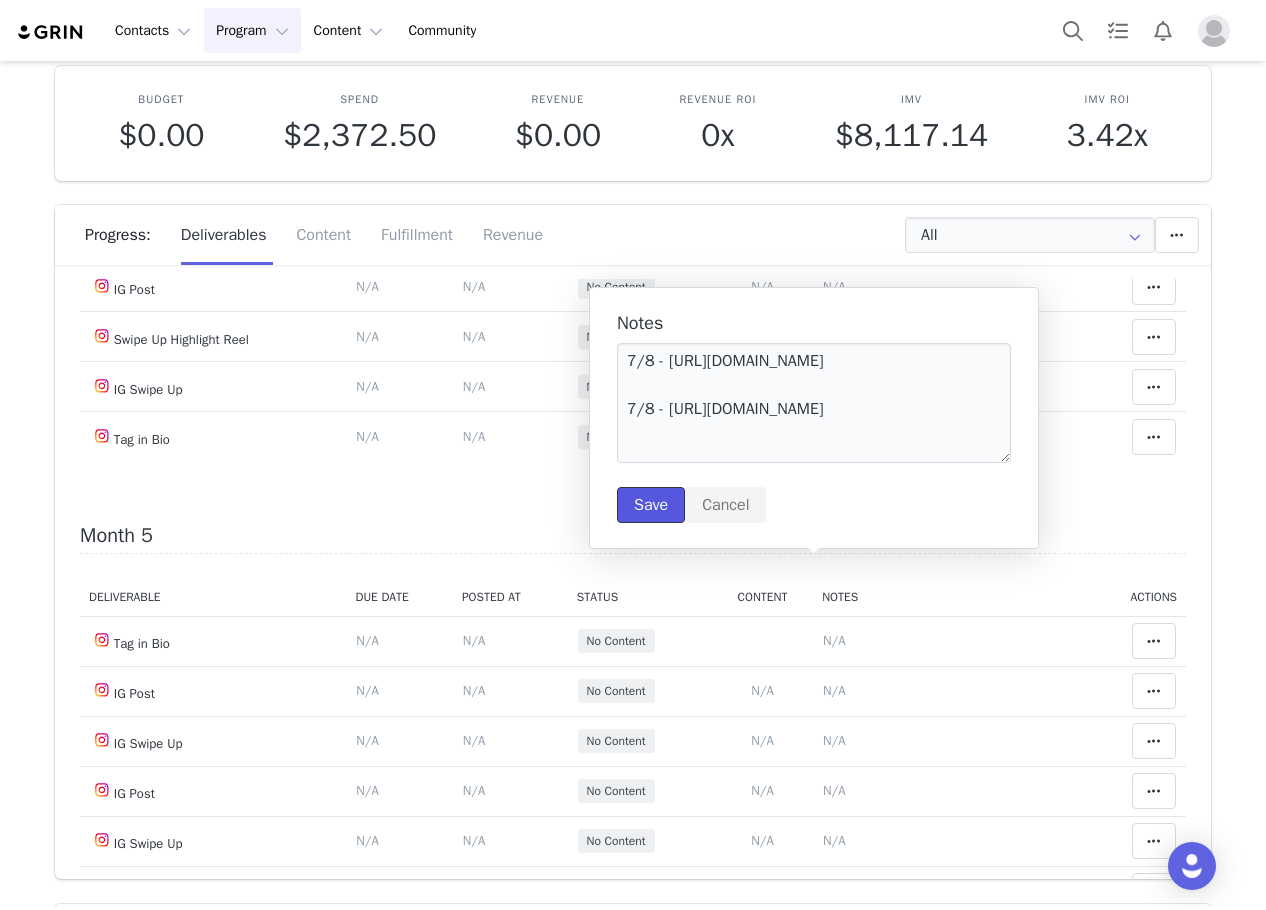 click on "Save" at bounding box center (651, 505) 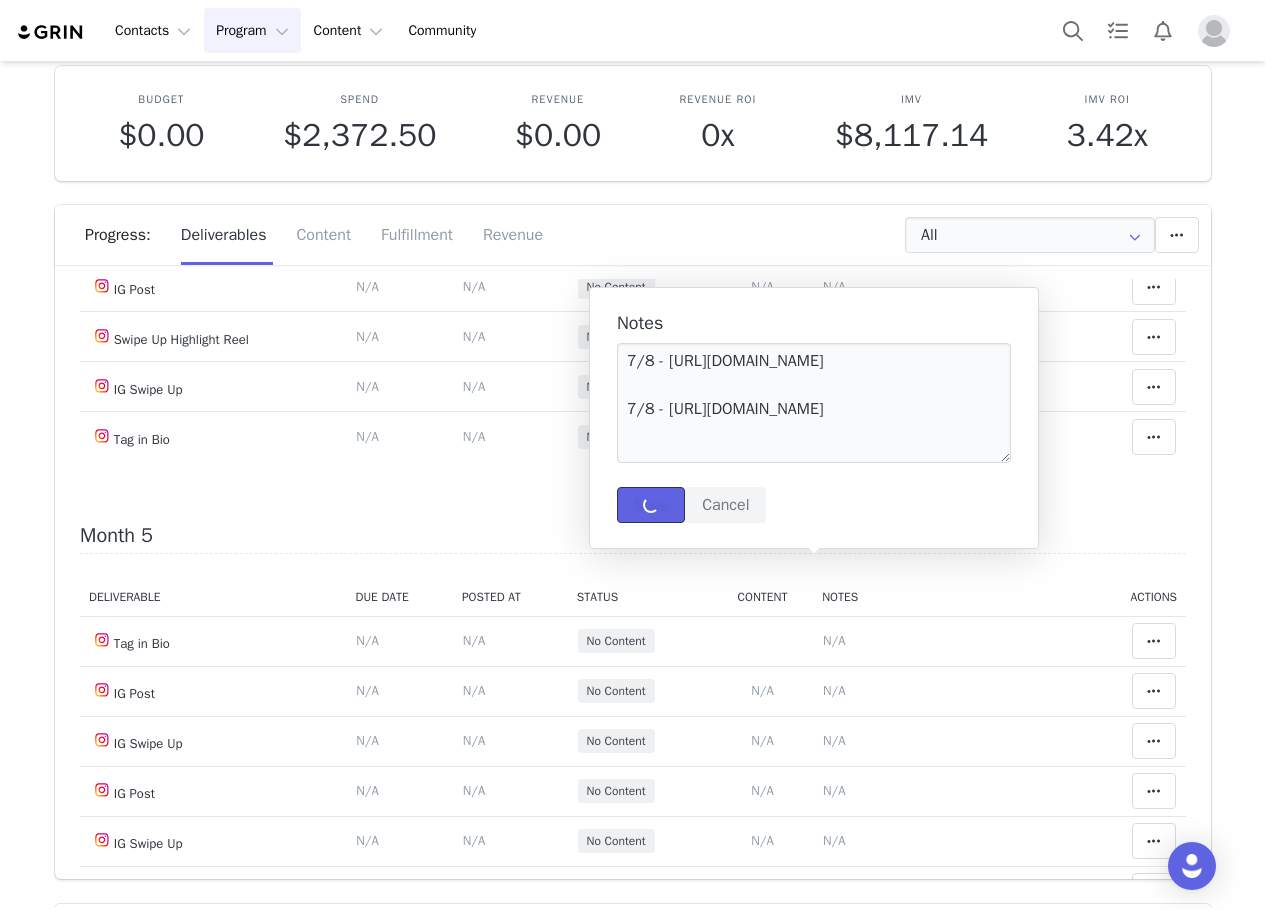type 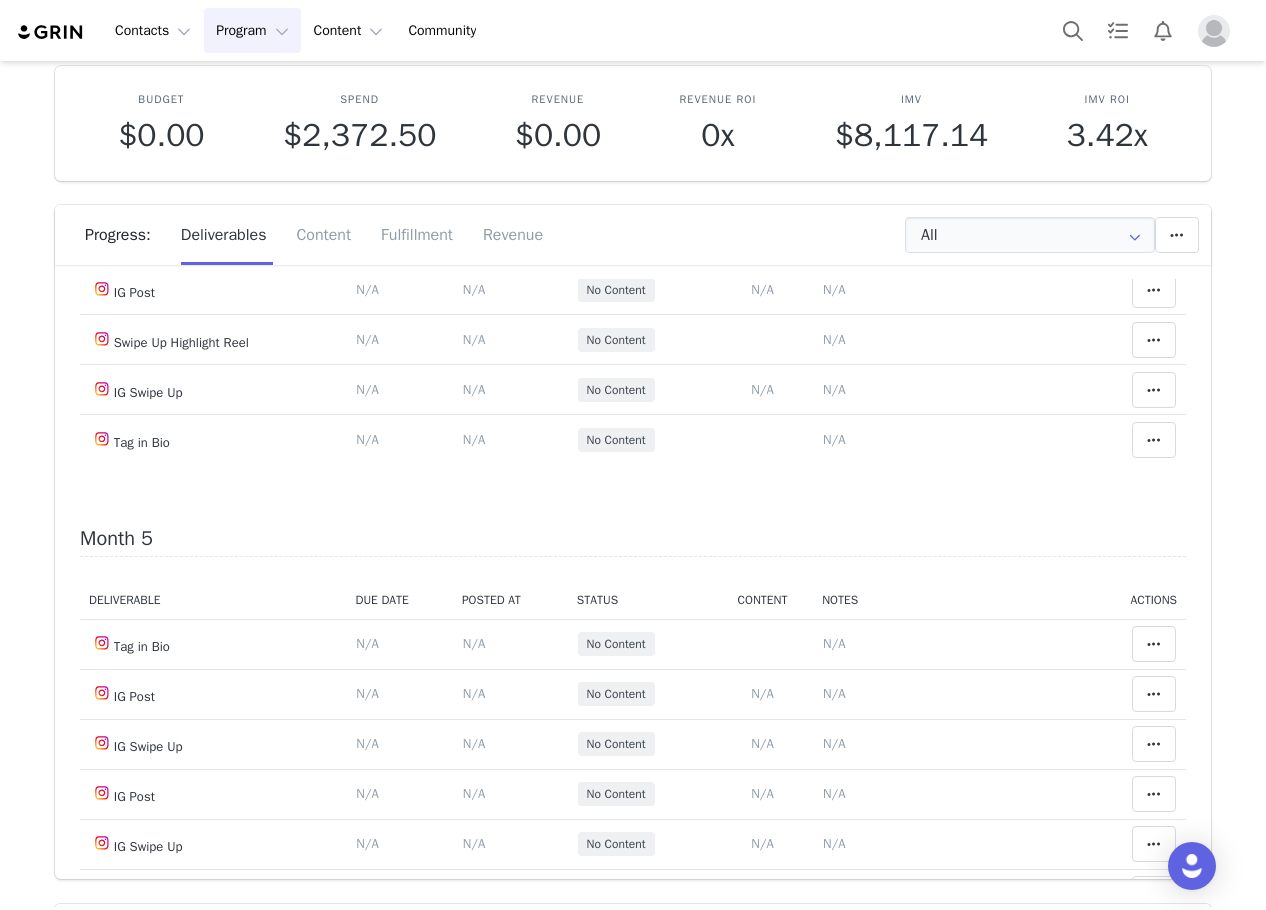 scroll, scrollTop: 0, scrollLeft: 0, axis: both 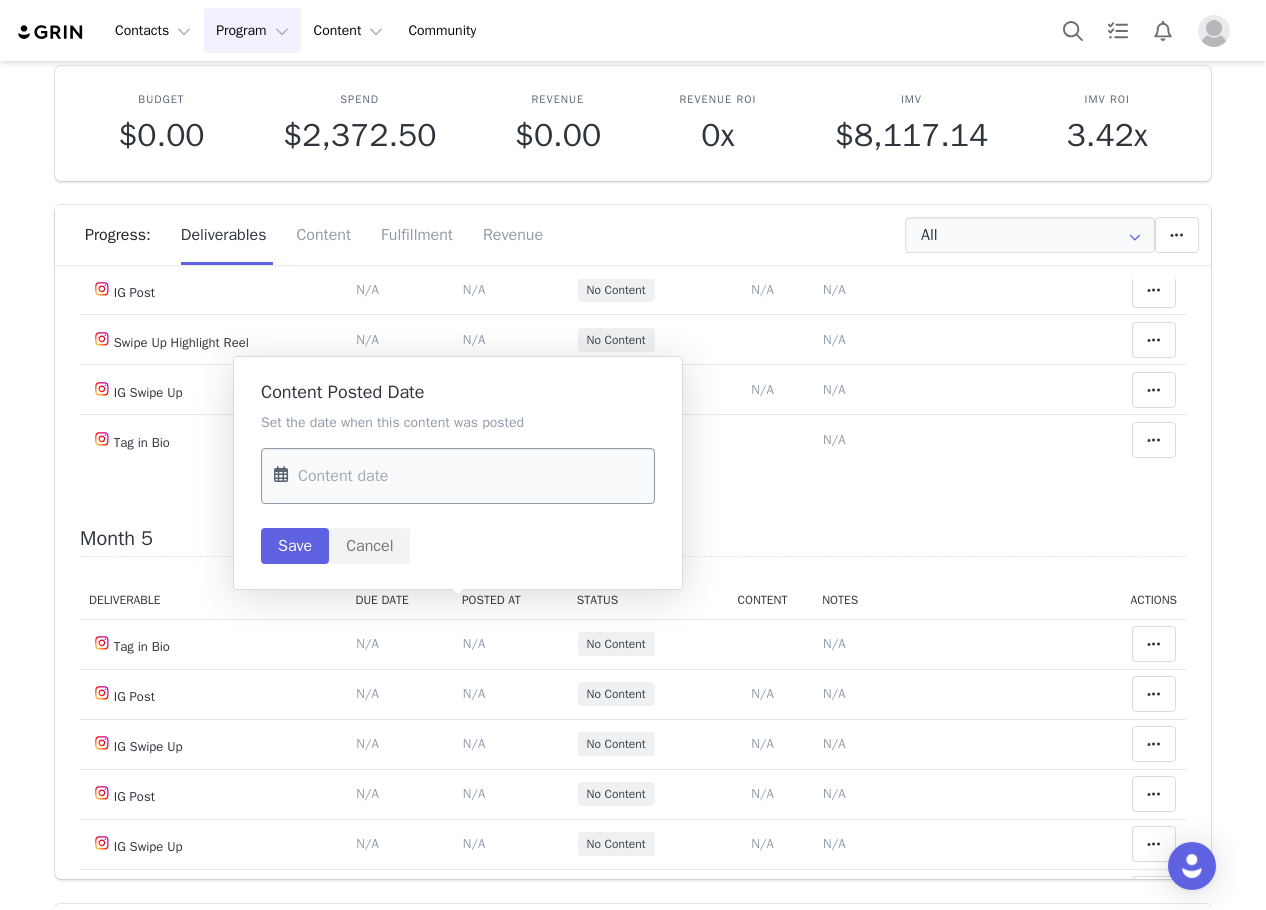 drag, startPoint x: 433, startPoint y: 471, endPoint x: 428, endPoint y: 487, distance: 16.763054 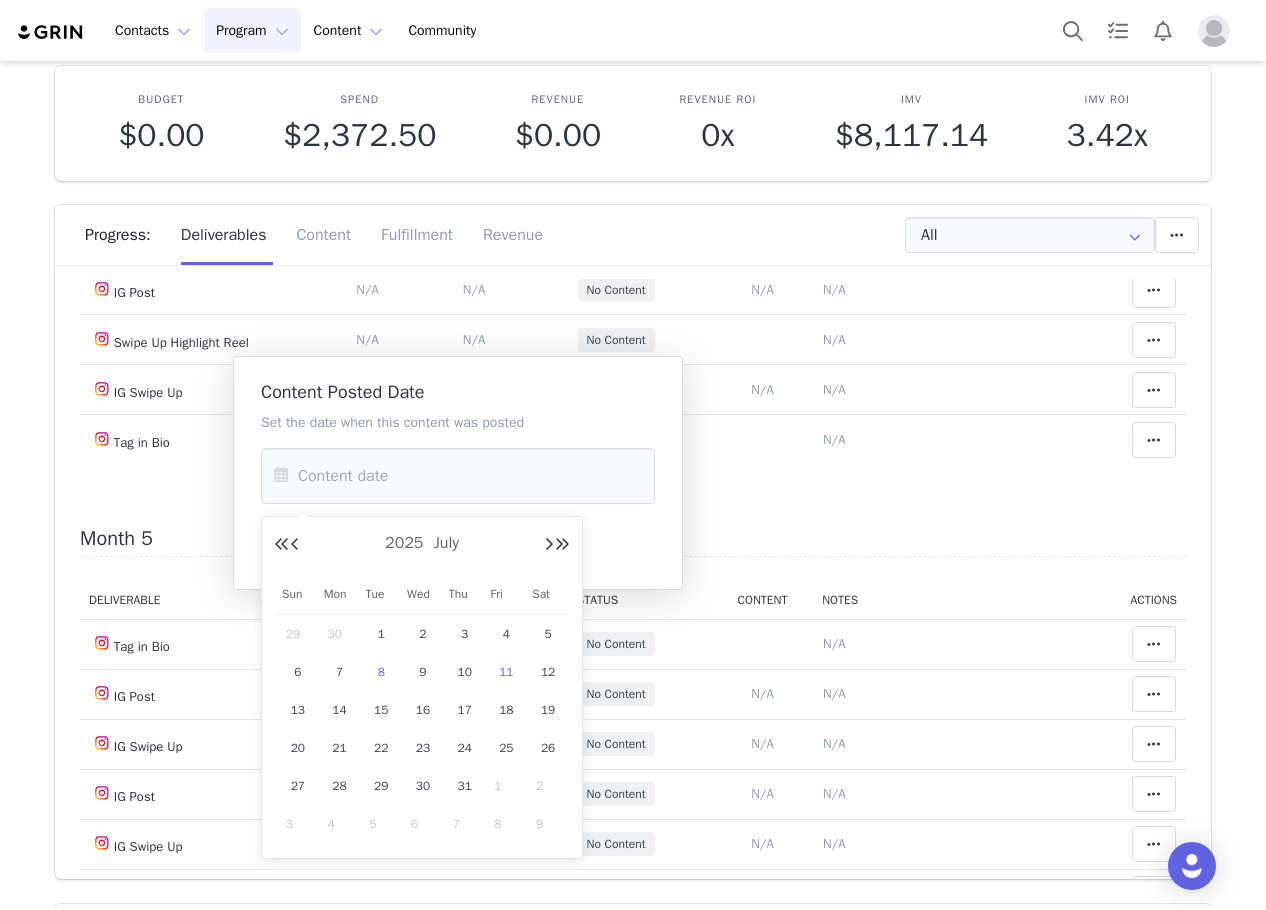 click on "8" at bounding box center [381, 672] 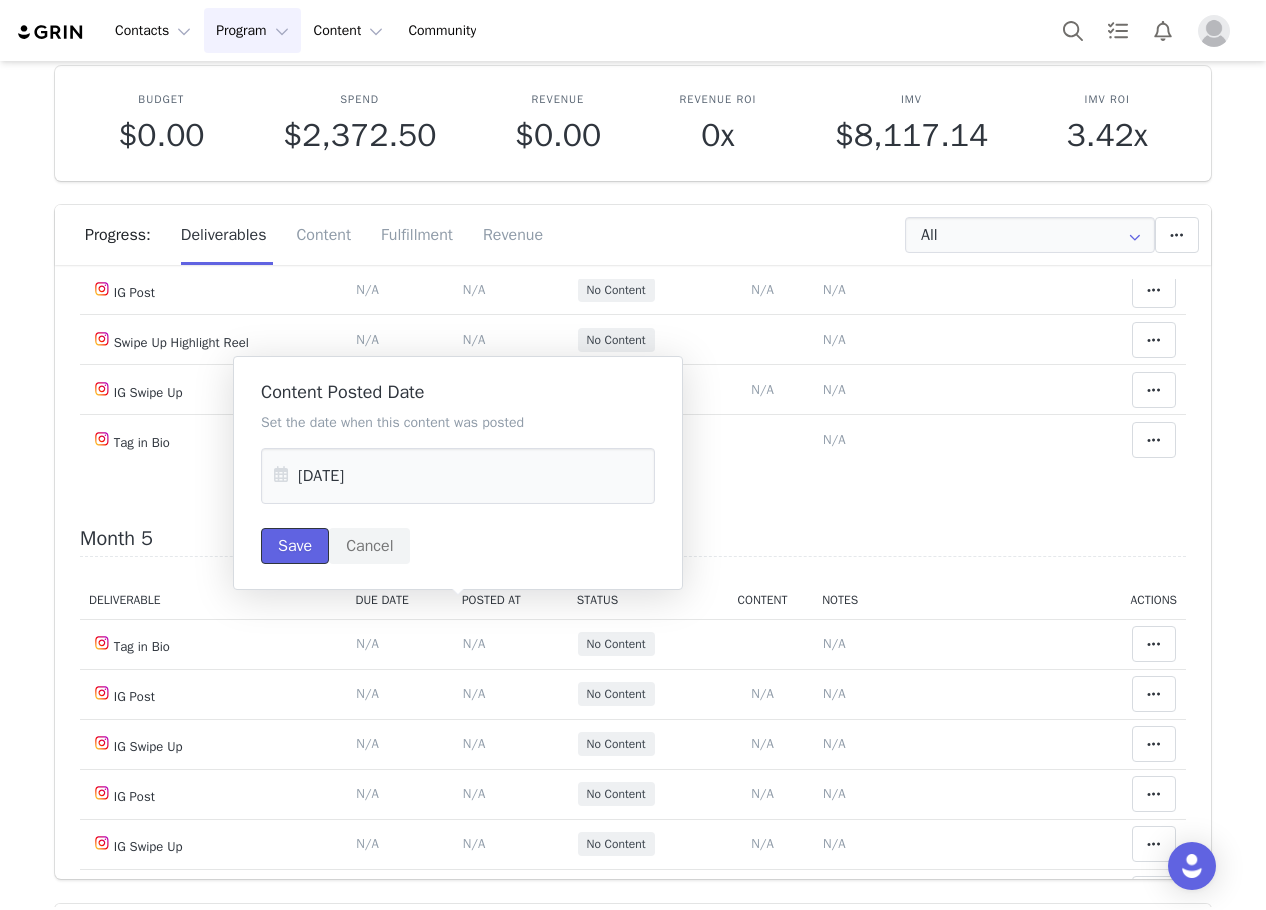 click on "Save" at bounding box center (295, 546) 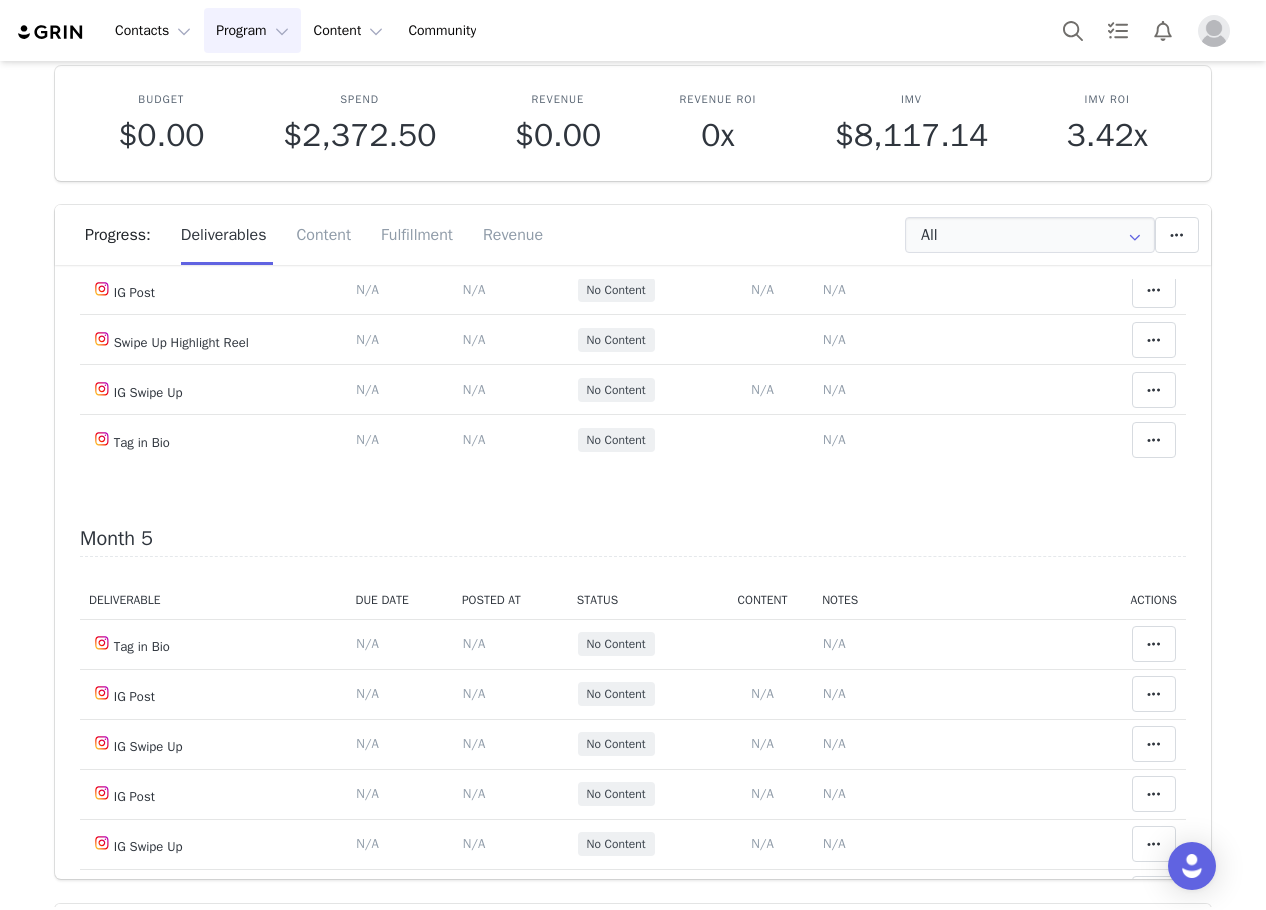 click at bounding box center [1154, 88] 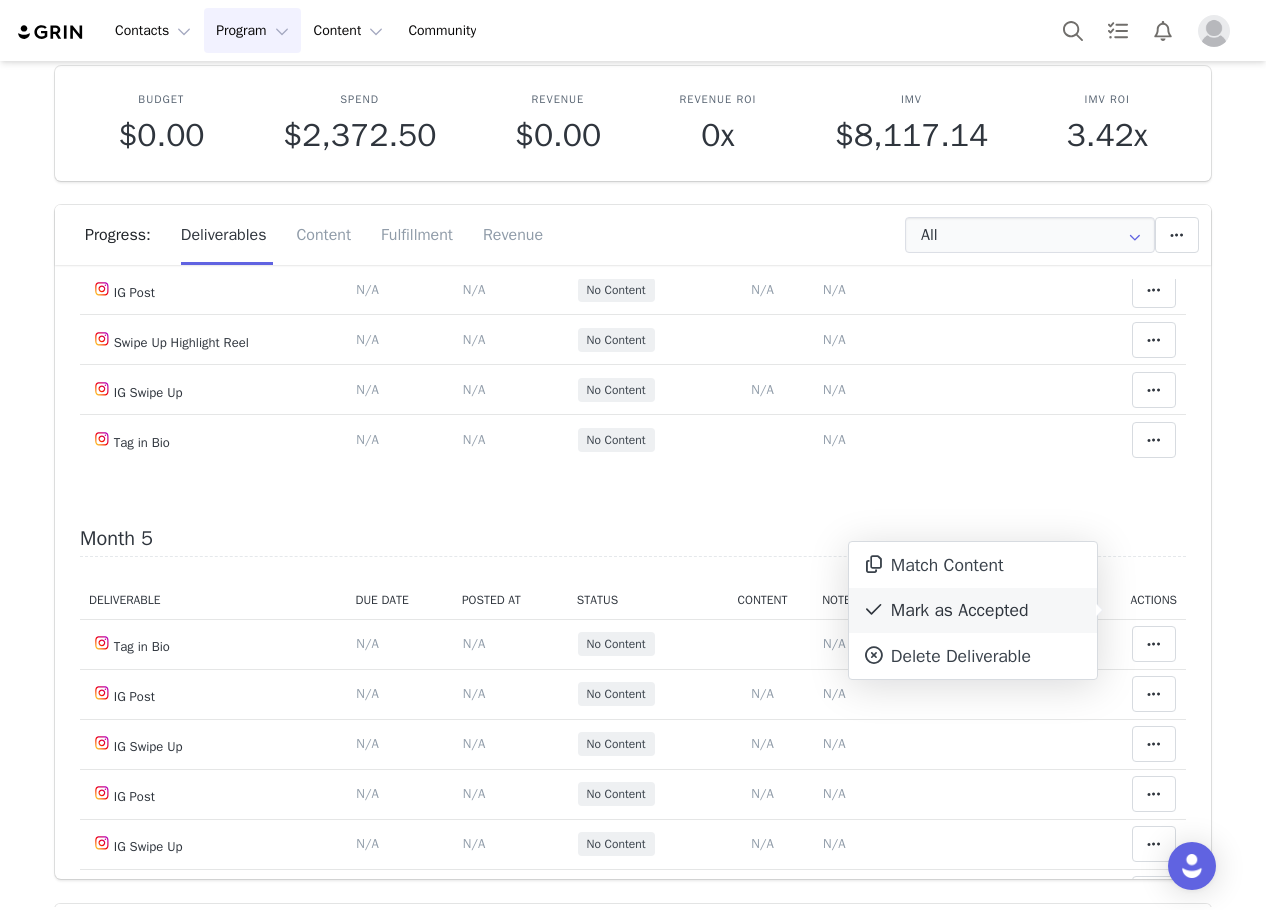 click on "Mark as Accepted" at bounding box center [973, 611] 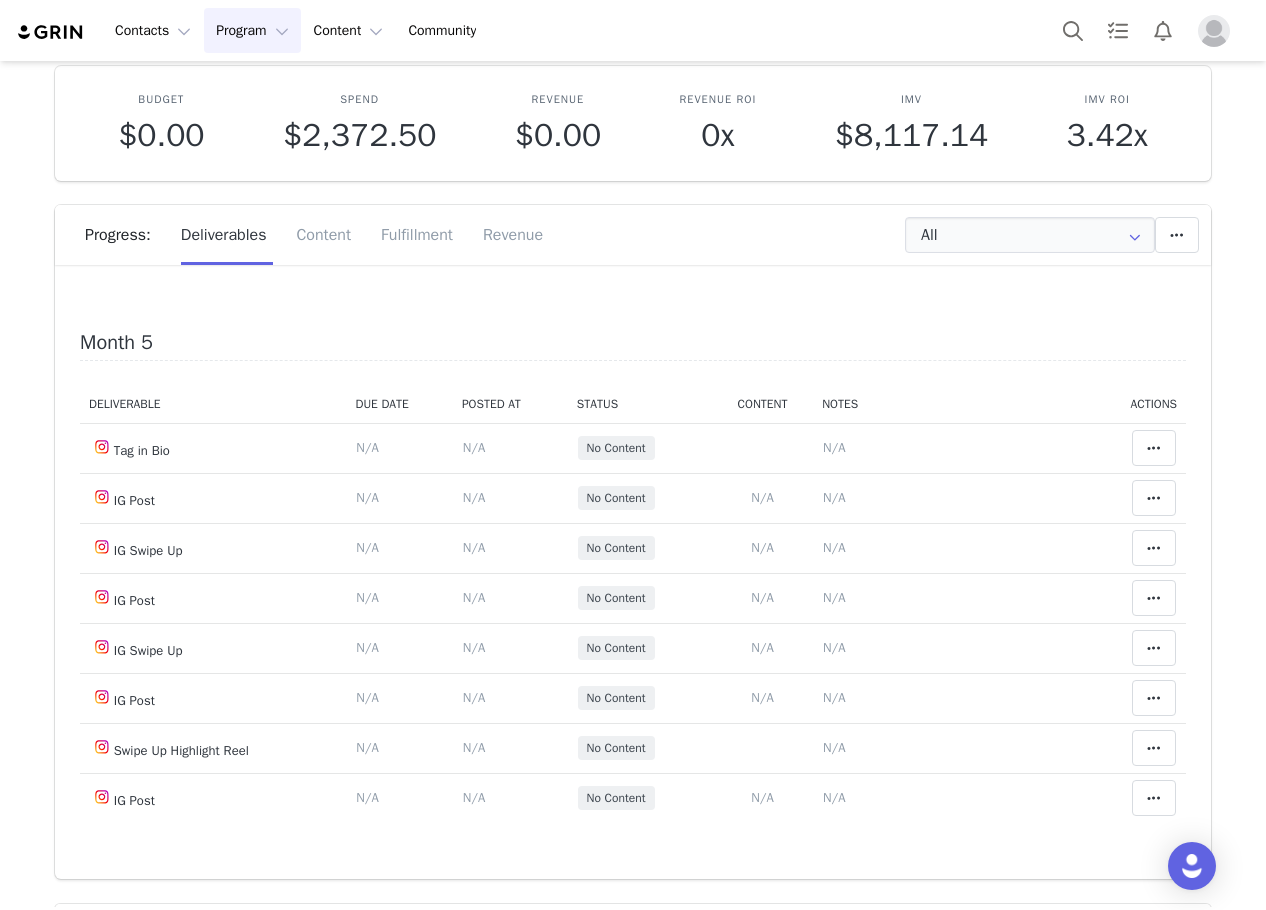 scroll, scrollTop: 2200, scrollLeft: 0, axis: vertical 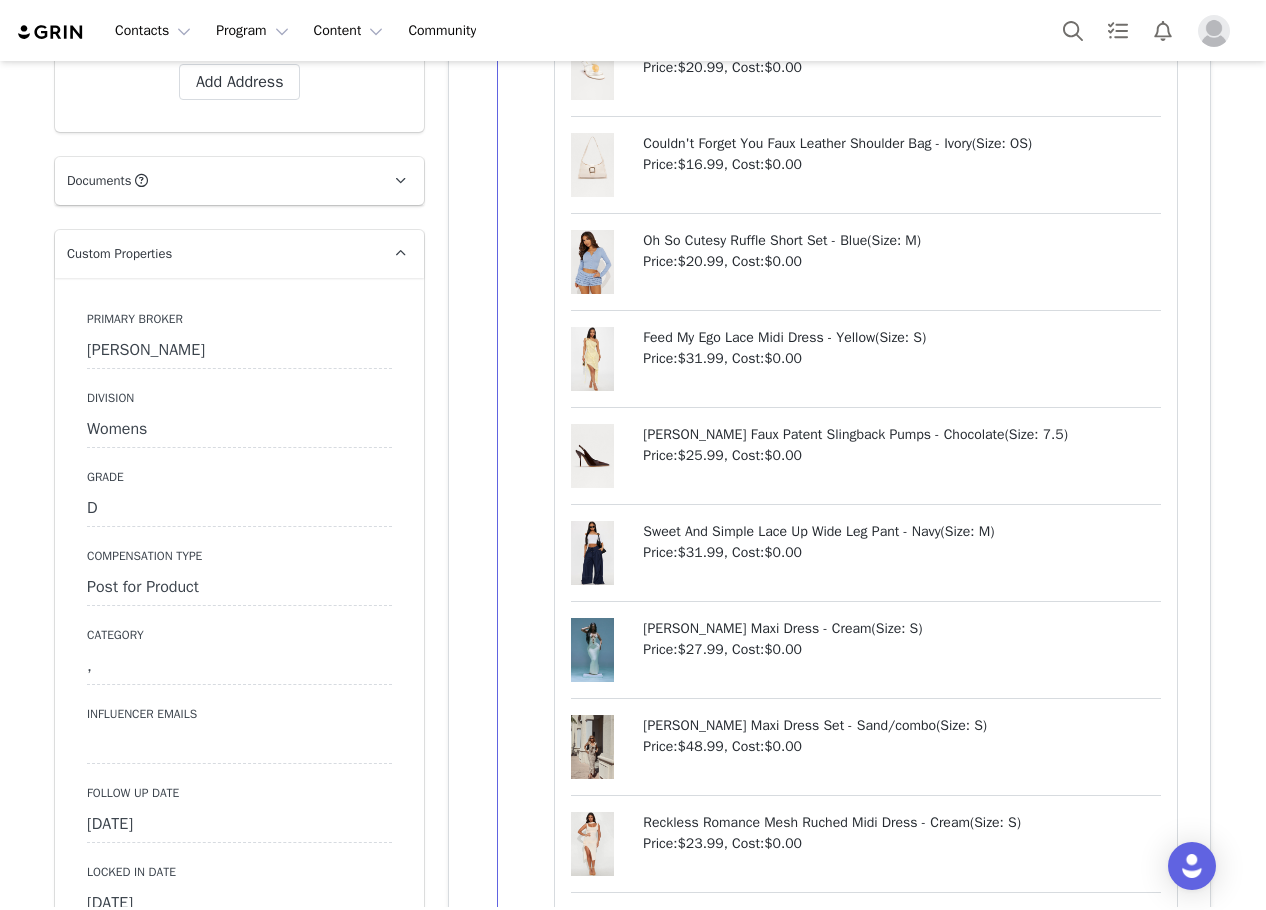 click on "[DATE]" at bounding box center [239, 825] 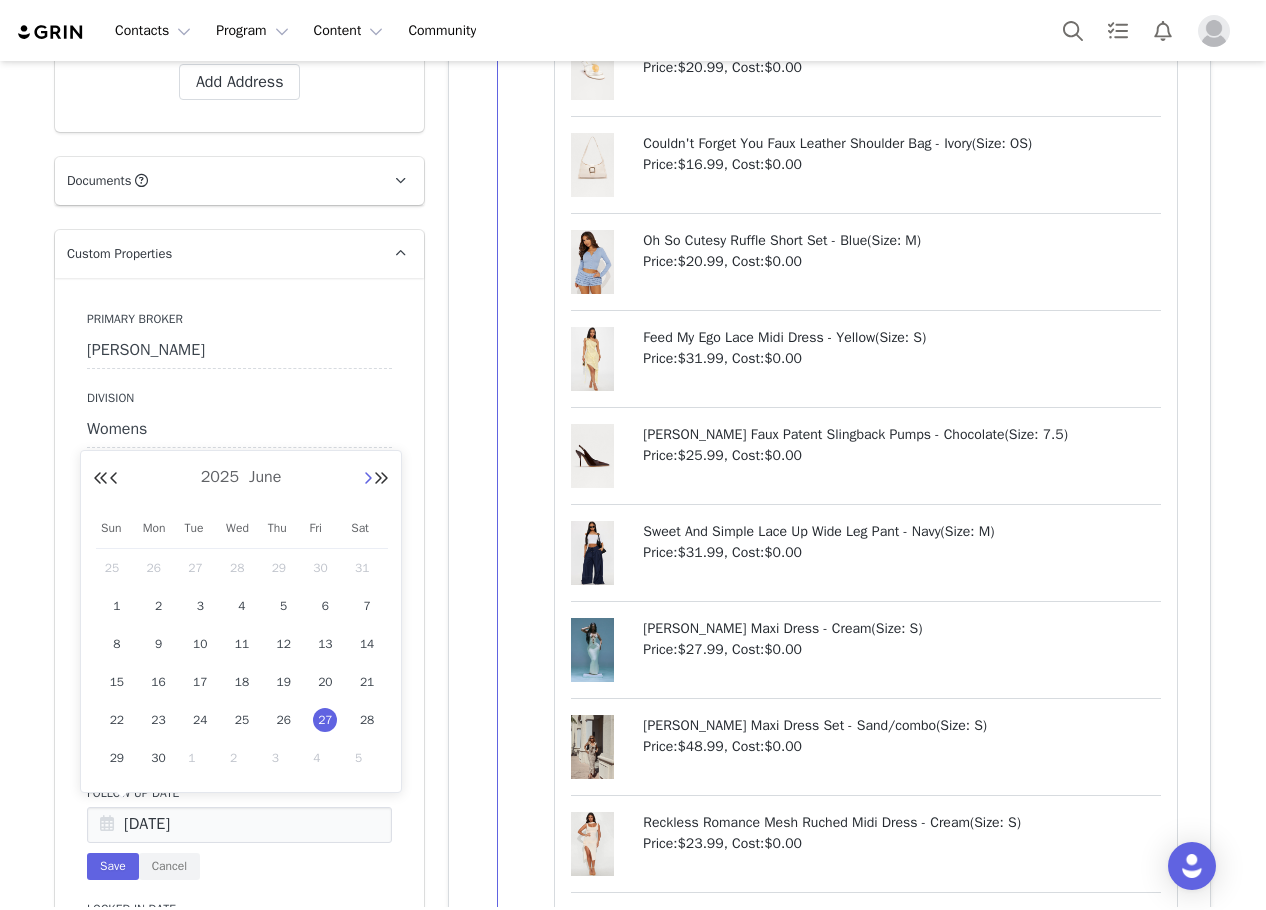 click at bounding box center [368, 479] 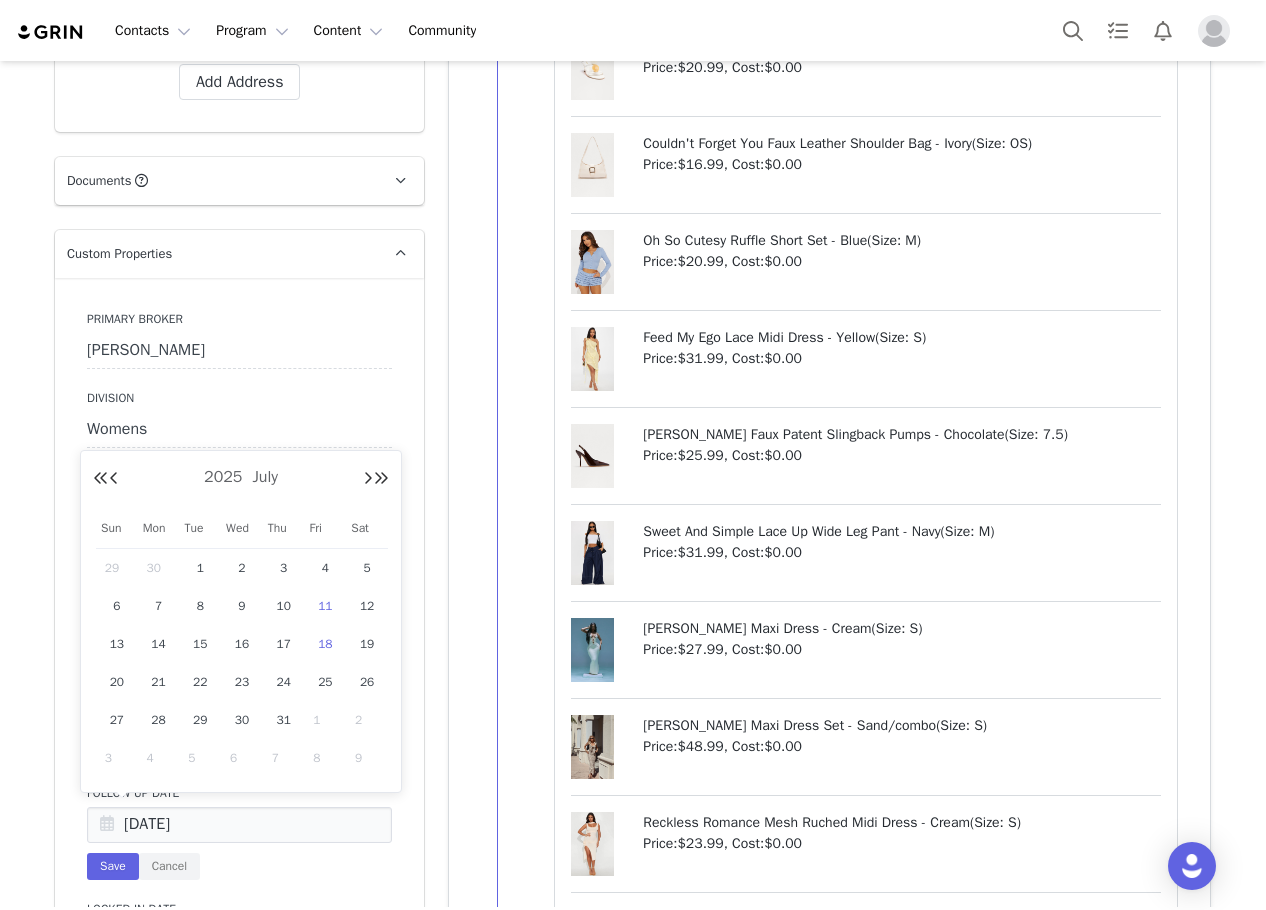 click on "11" at bounding box center (325, 606) 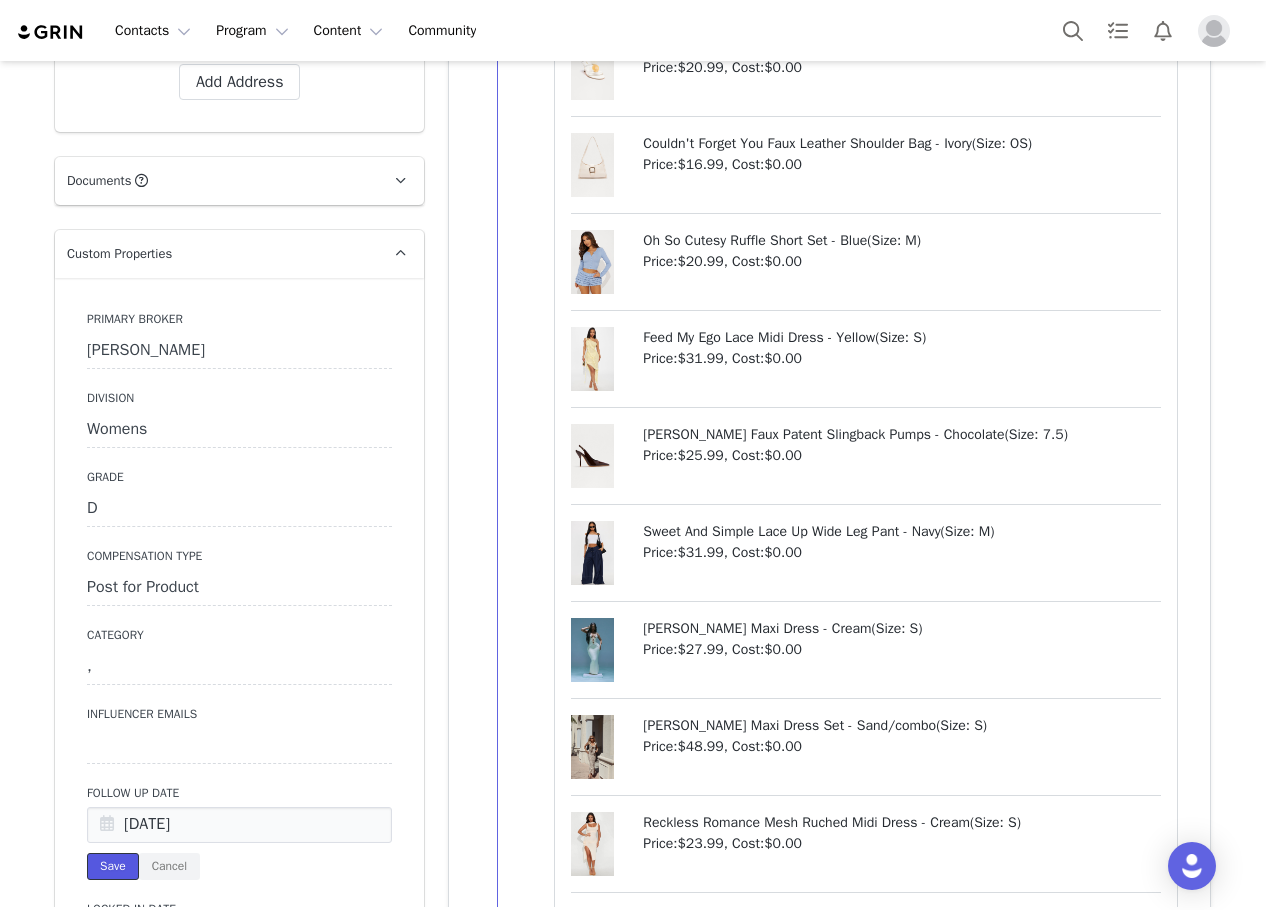 click on "Save" at bounding box center [113, 866] 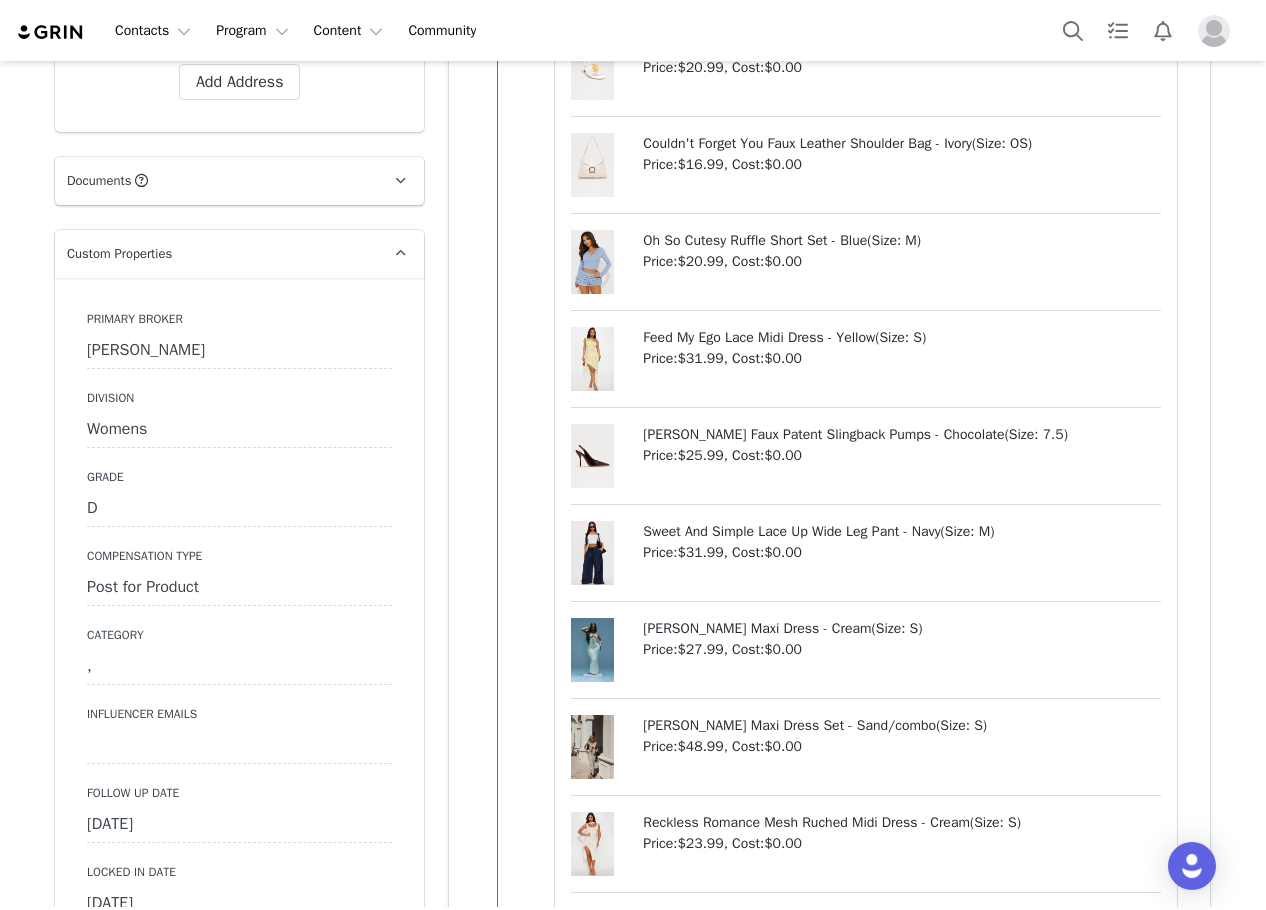 scroll, scrollTop: 1900, scrollLeft: 0, axis: vertical 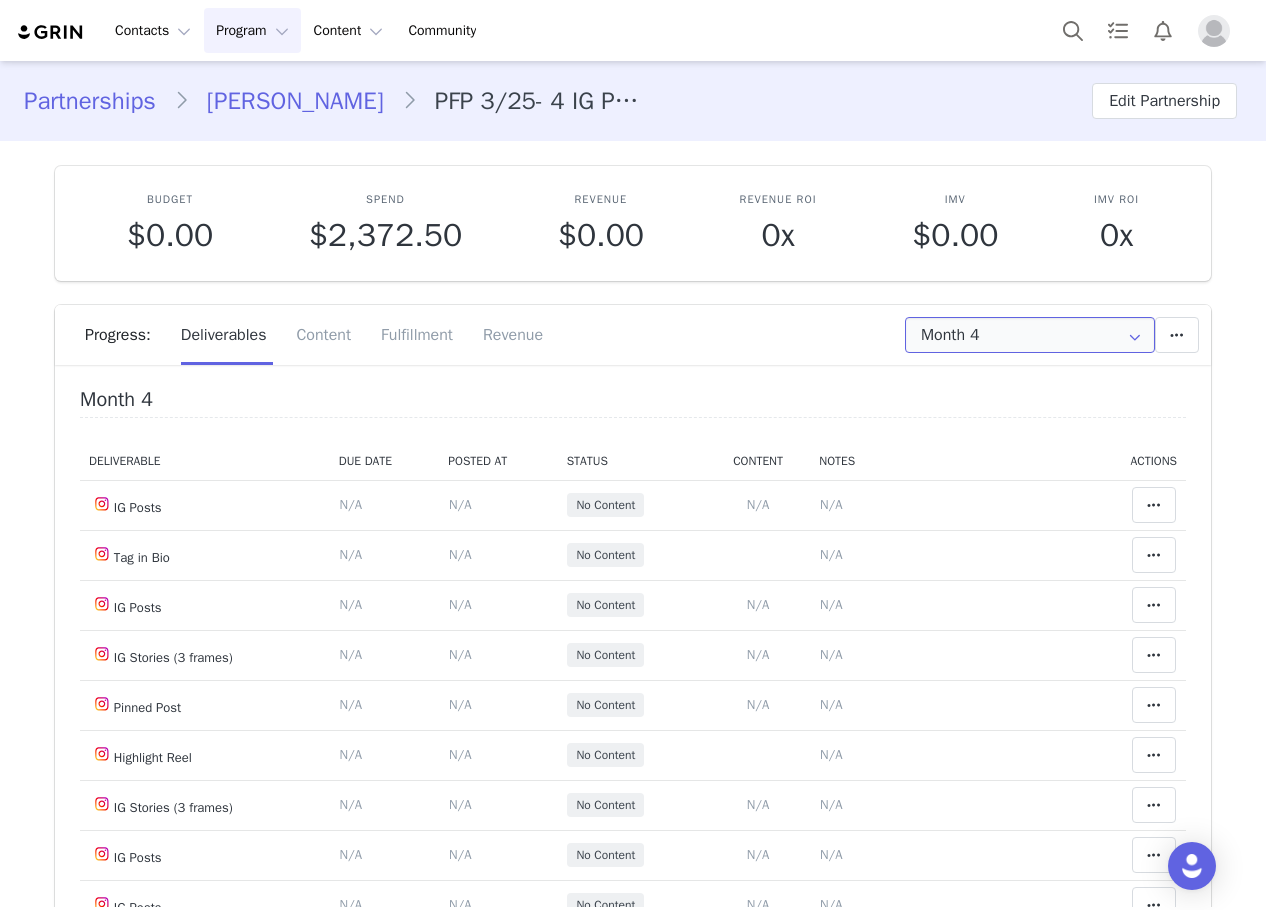 click on "Month 4" at bounding box center [1030, 335] 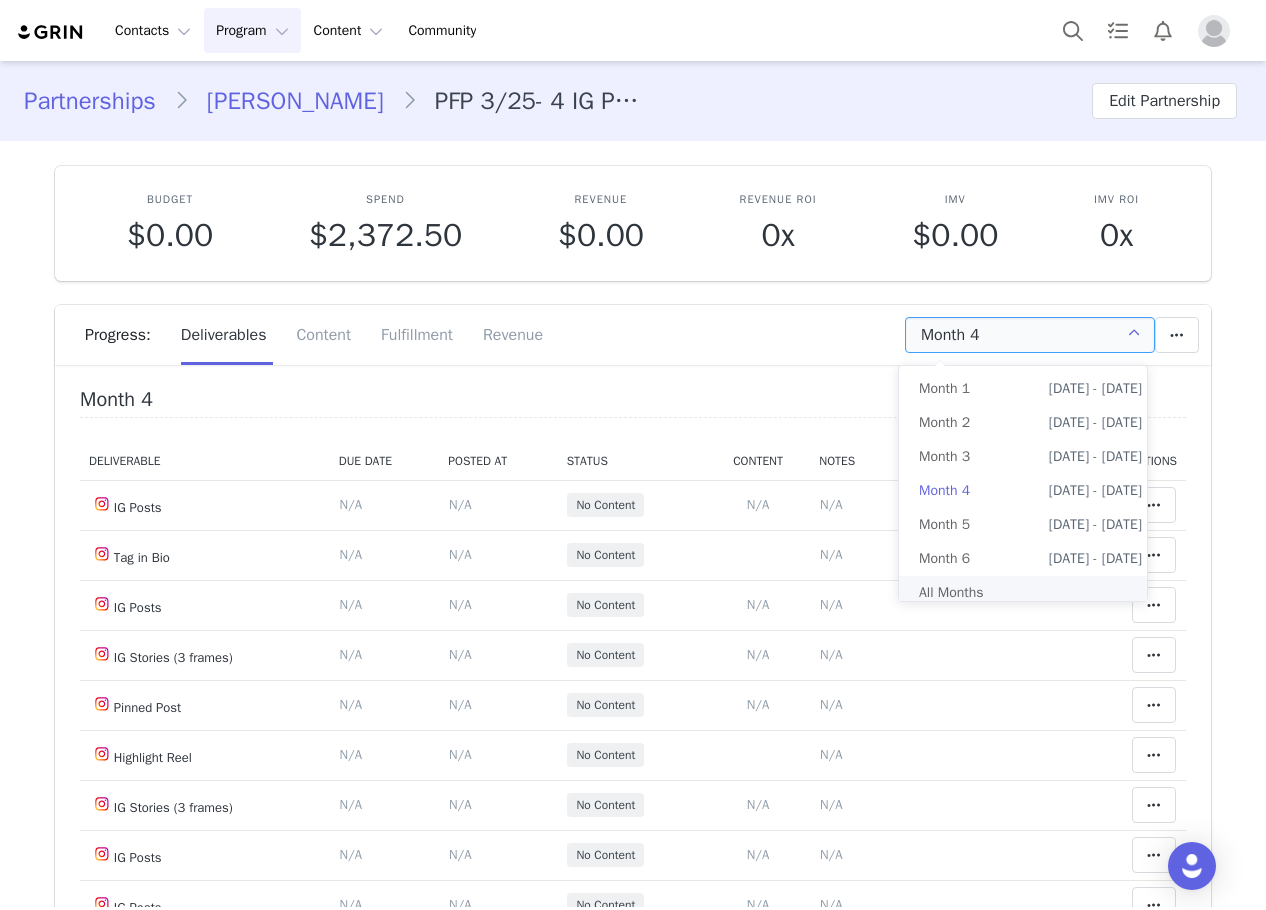 click on "All Months" at bounding box center [1030, 593] 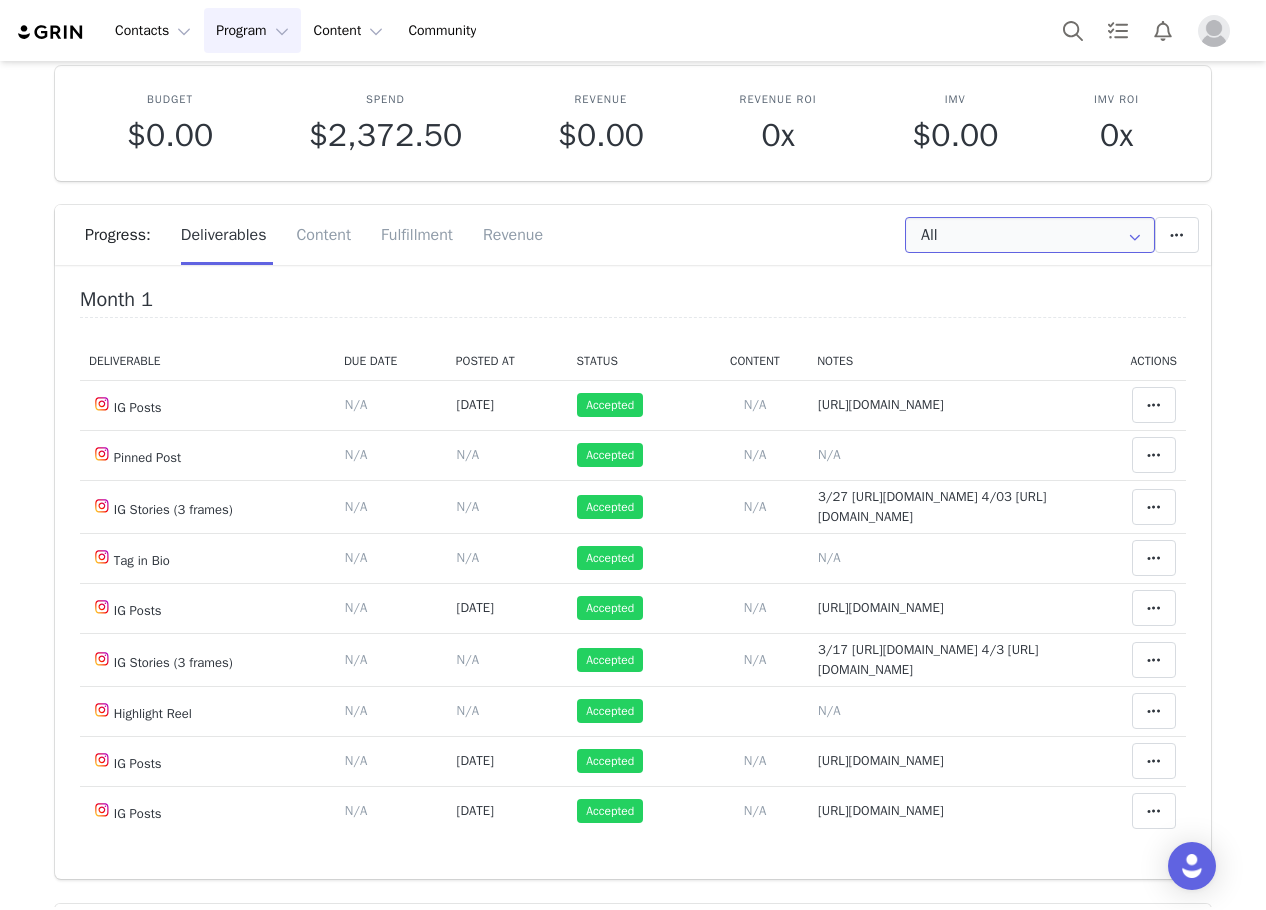 scroll, scrollTop: 200, scrollLeft: 0, axis: vertical 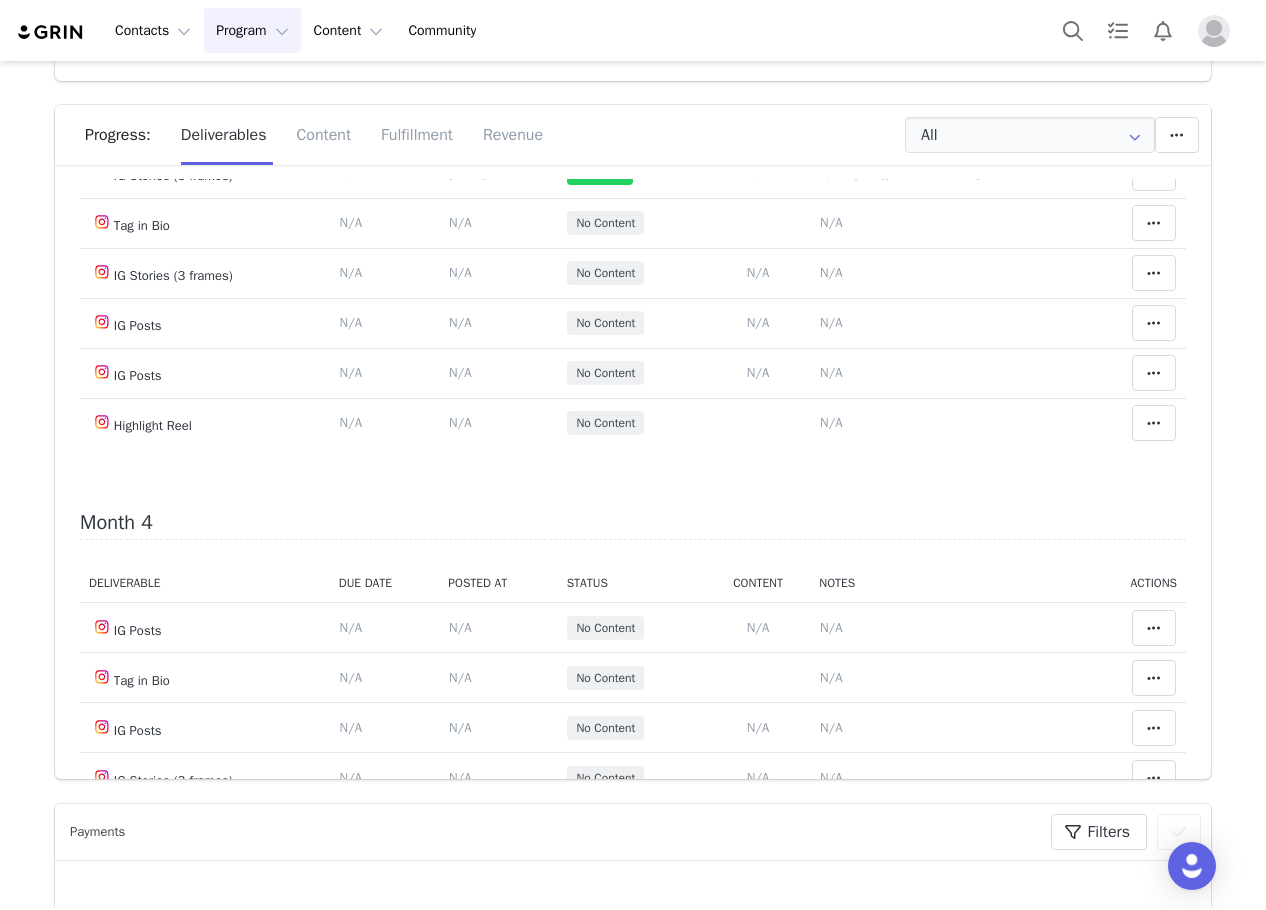 click on "Notes  Save  Cancel https://www.instagram.com/reel/DLN-uutRsmA/" at bounding box center (948, 23) 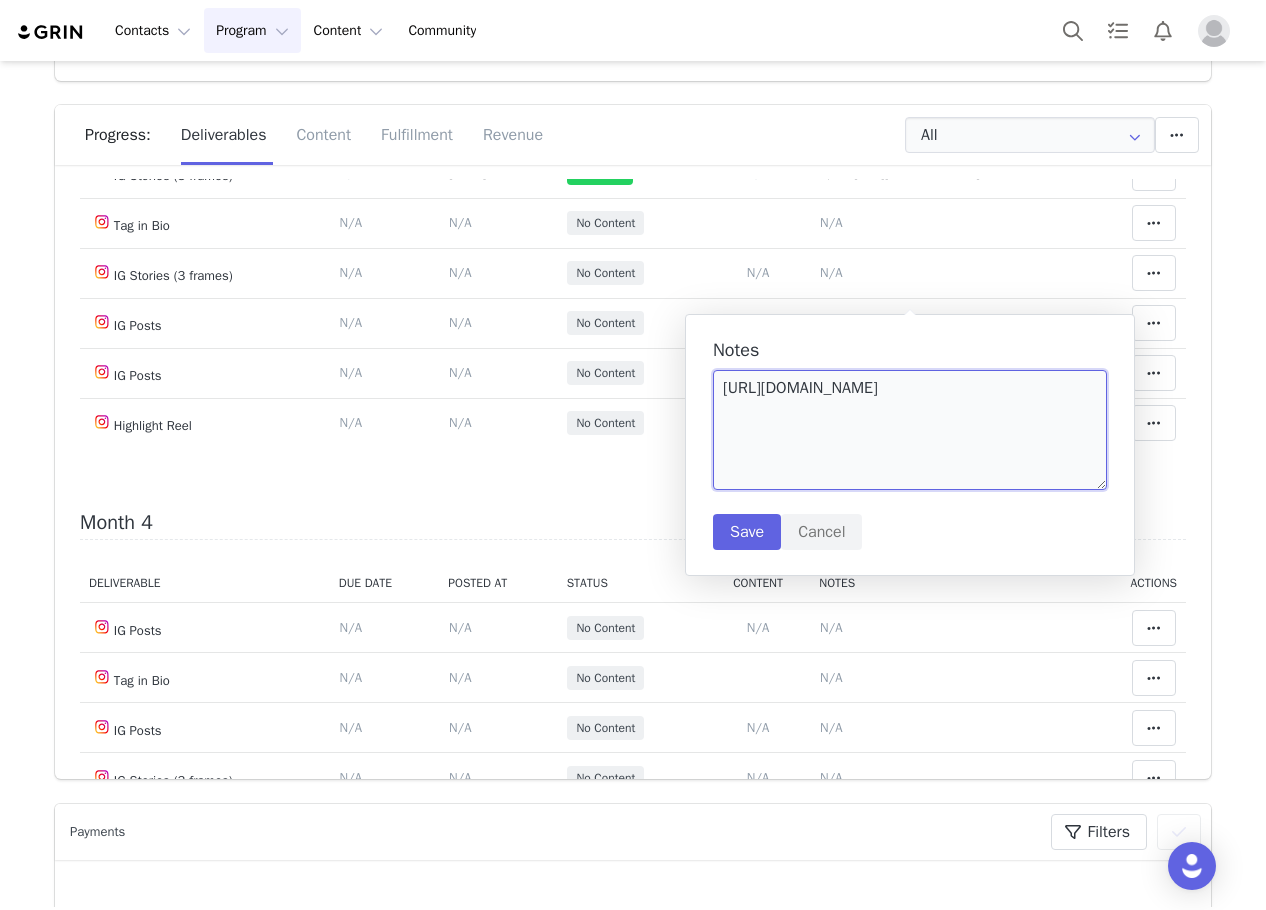 click on "https://www.instagram.com/reel/DLN-uutRsmA/" at bounding box center [910, 430] 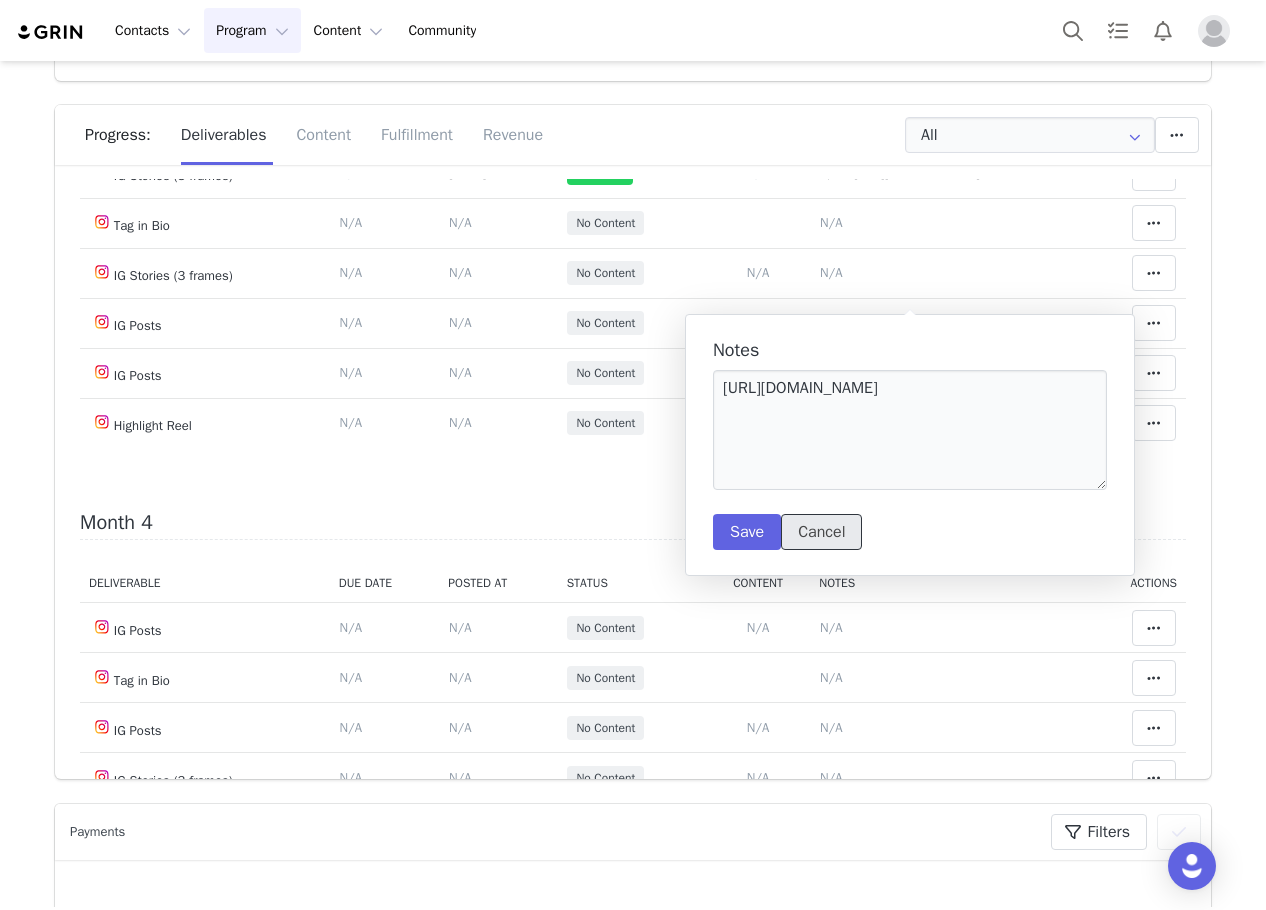 click on "Cancel" at bounding box center [821, 532] 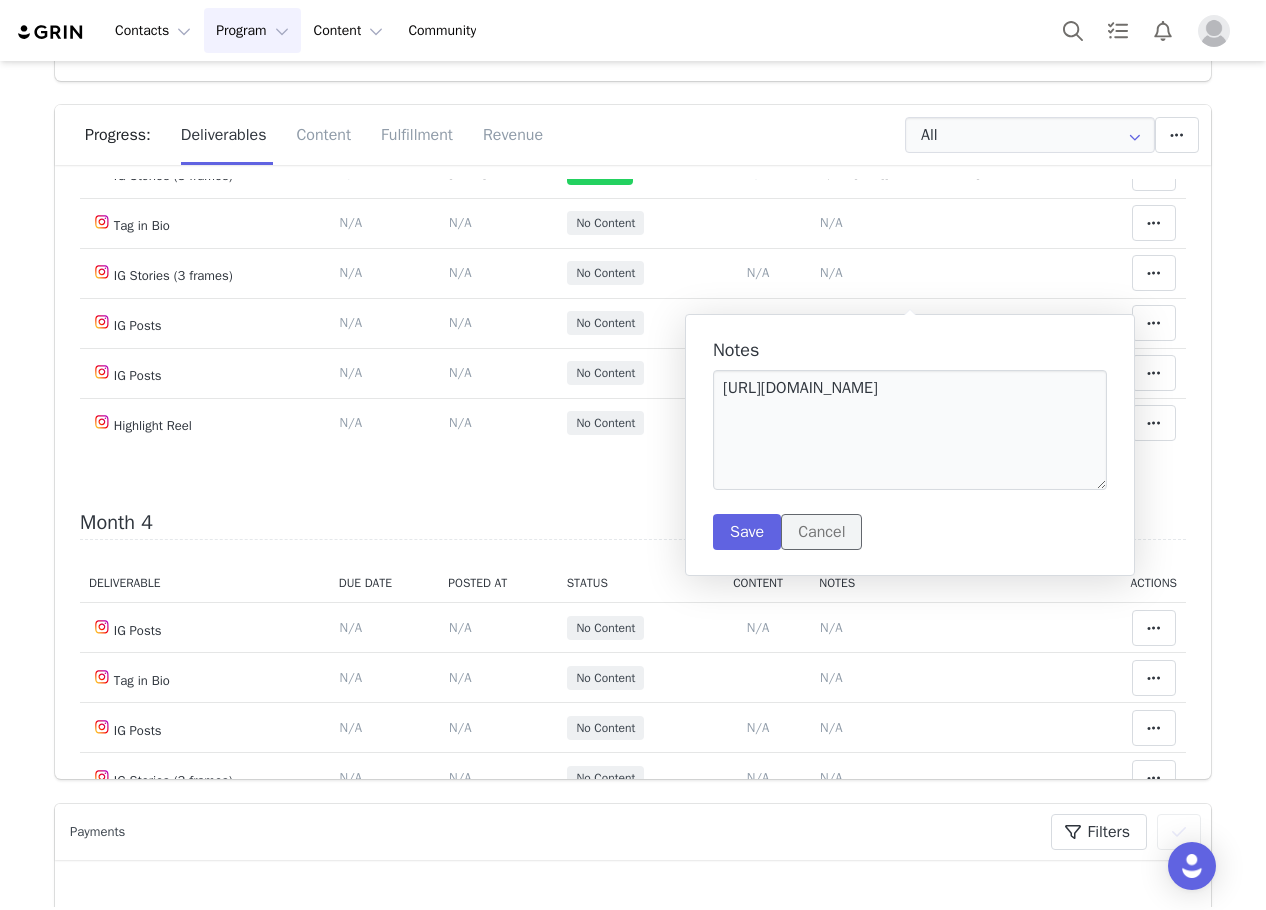 type 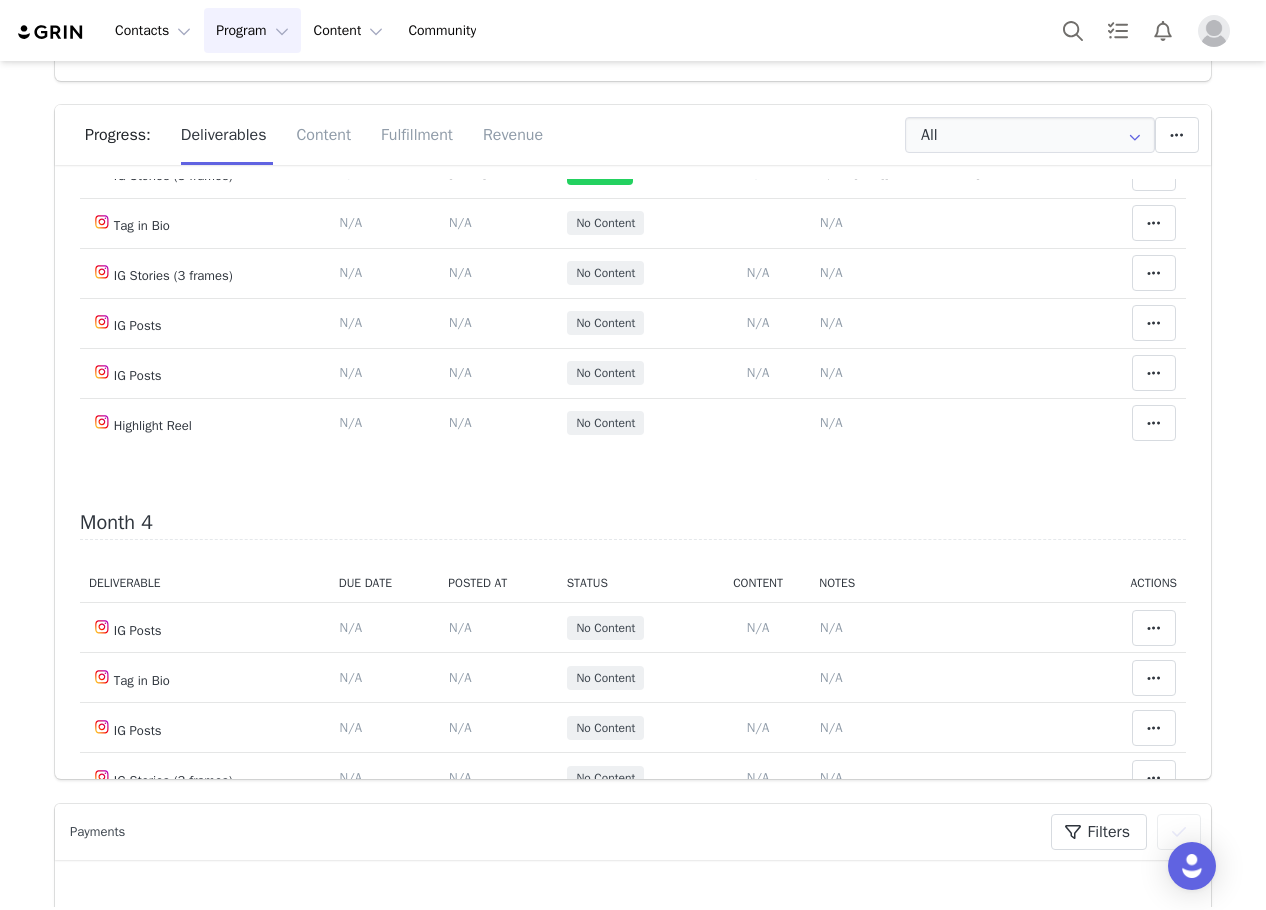 click on "N/A" at bounding box center [831, 122] 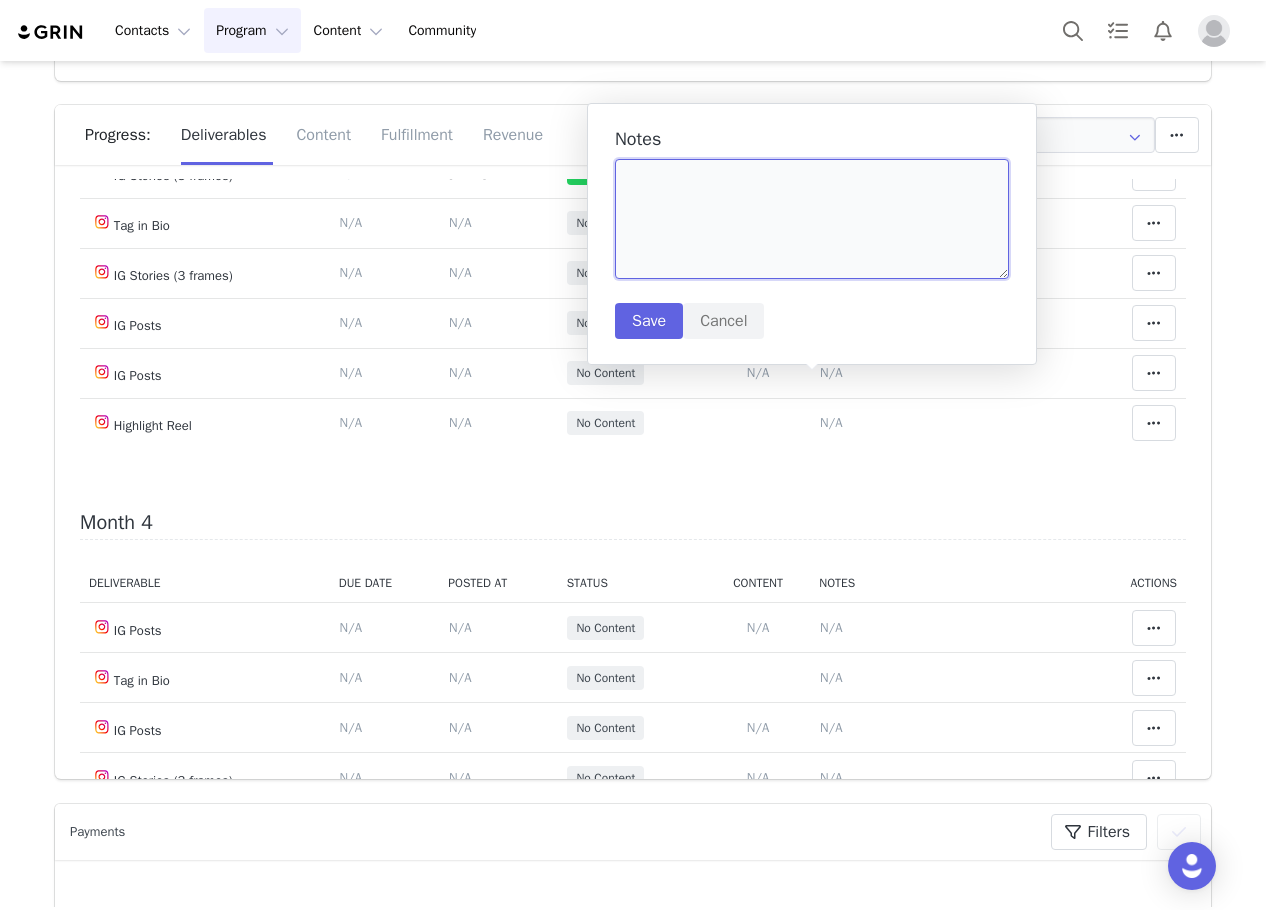paste on "https://www.instagram.com/reel/DLfGCVmRtzC/?igsh=NnEzczAyenoxcnZ2" 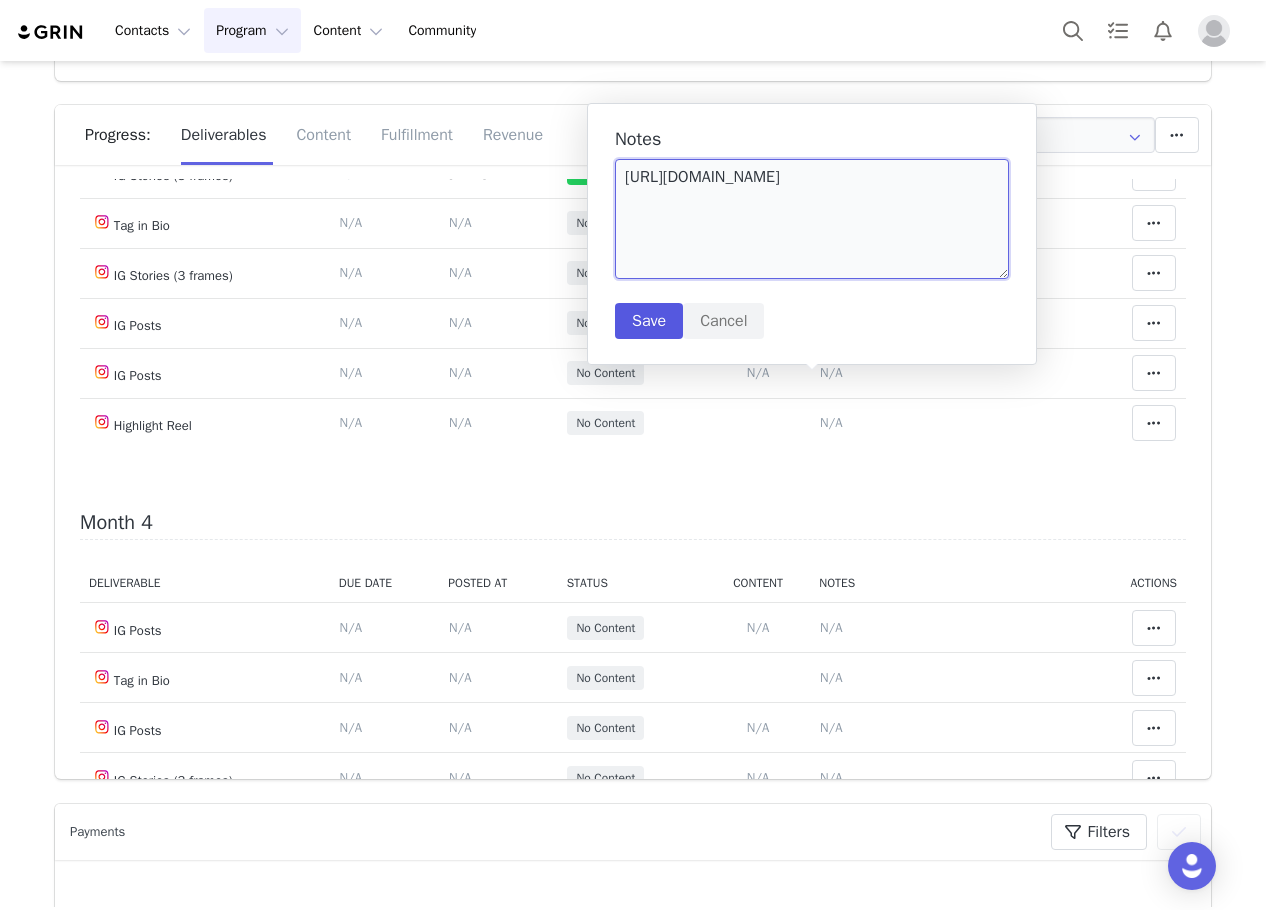 type on "https://www.instagram.com/reel/DLfGCVmRtzC/?igsh=NnEzczAyenoxcnZ2" 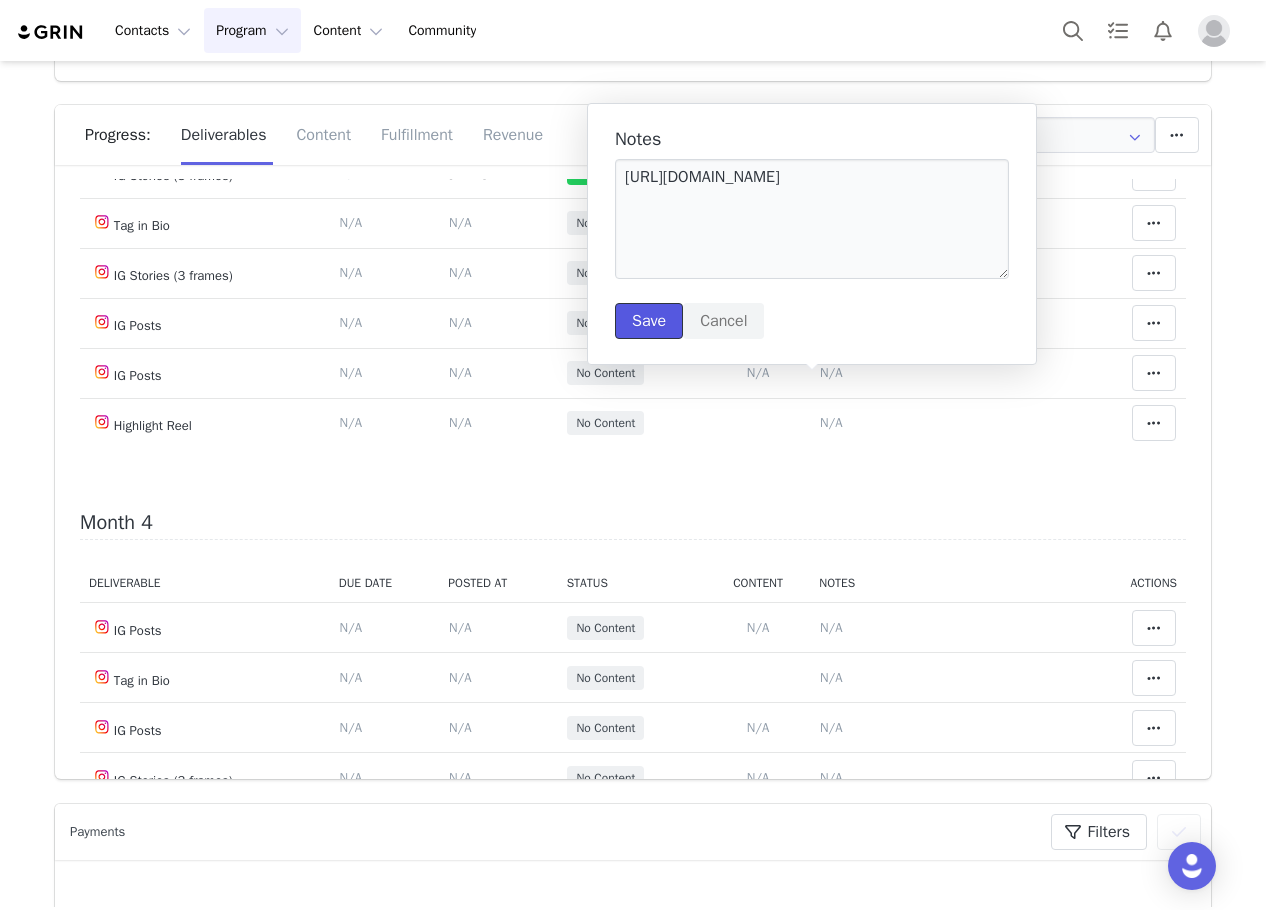 click on "Save" at bounding box center (649, 321) 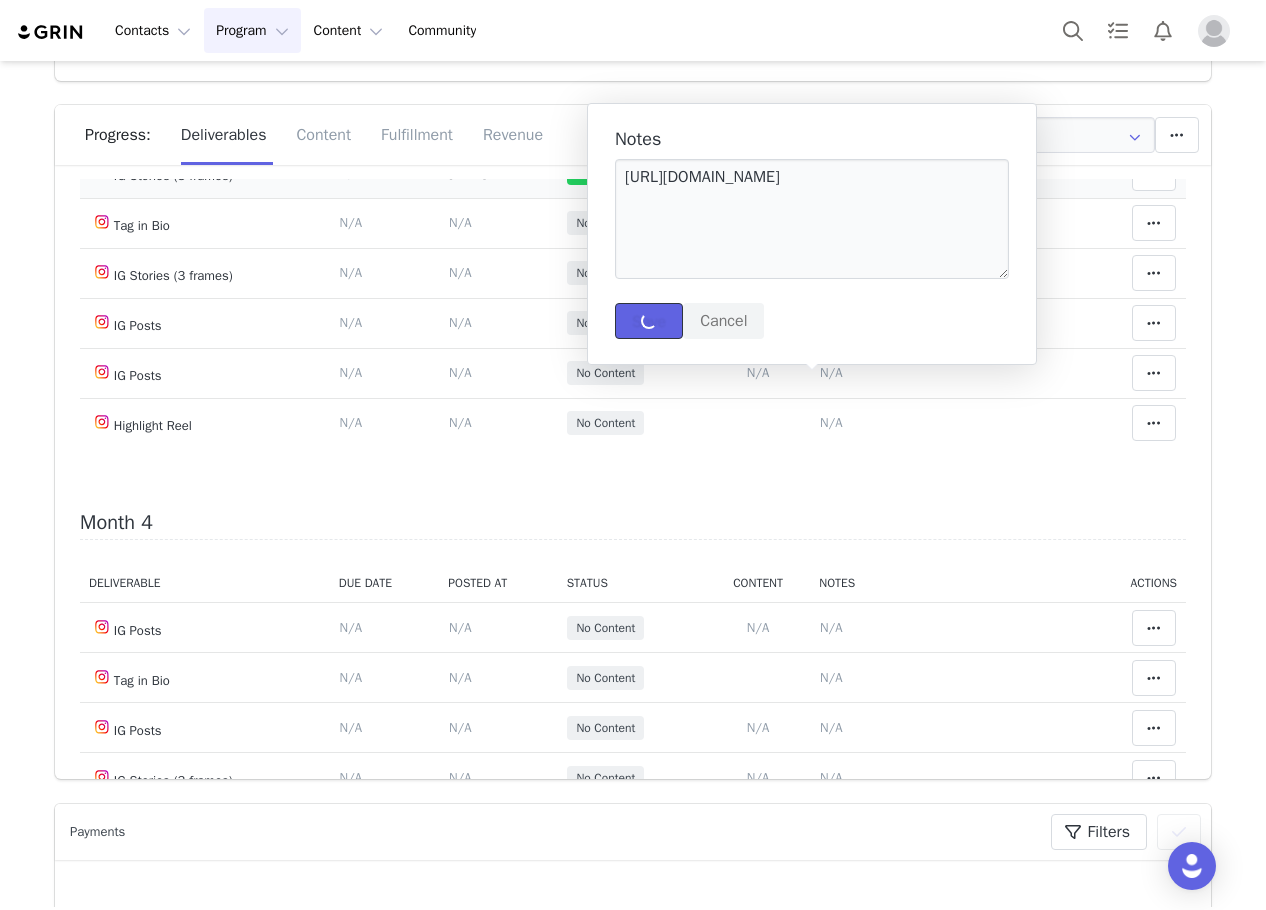 type 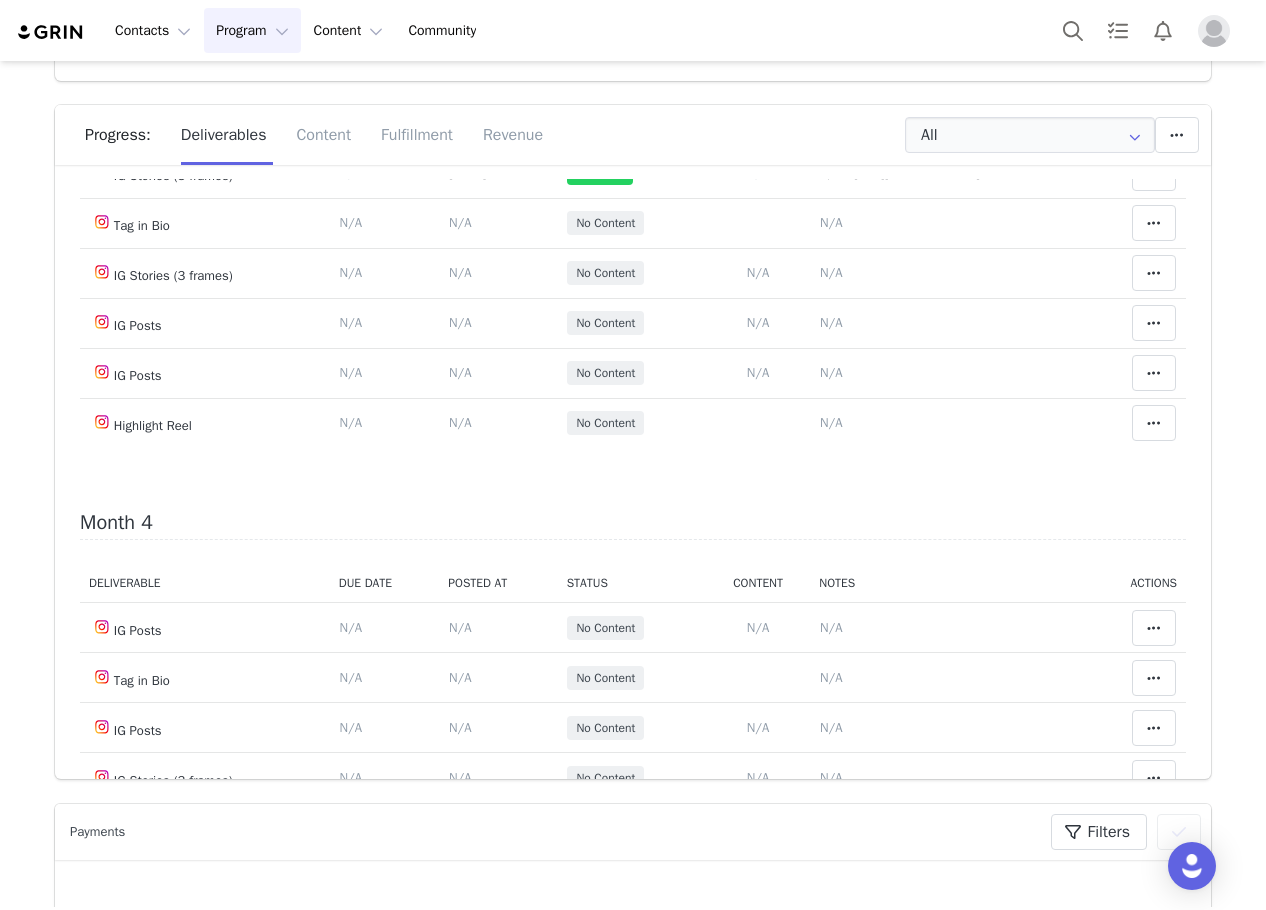 click on "N/A" at bounding box center [460, 122] 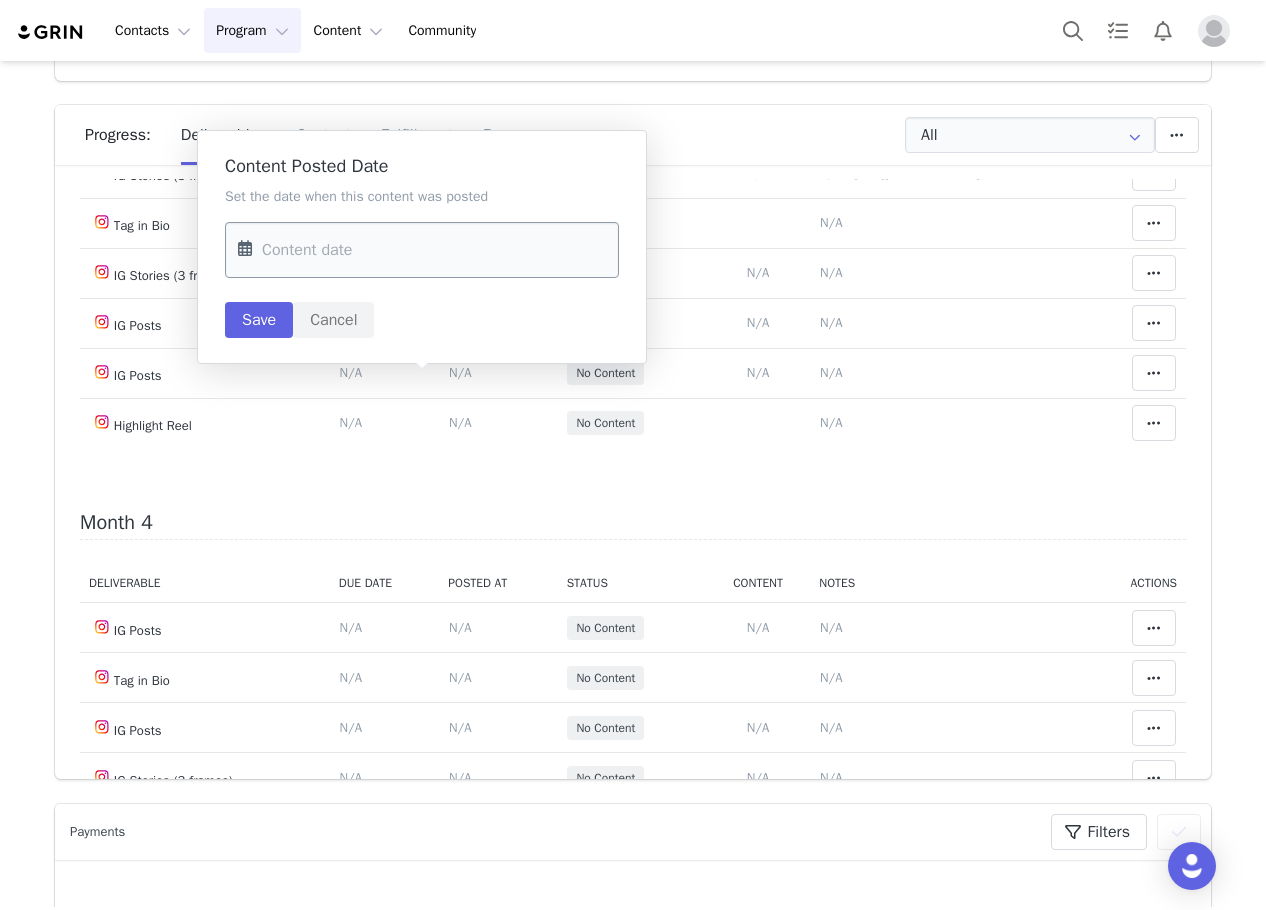click at bounding box center [422, 250] 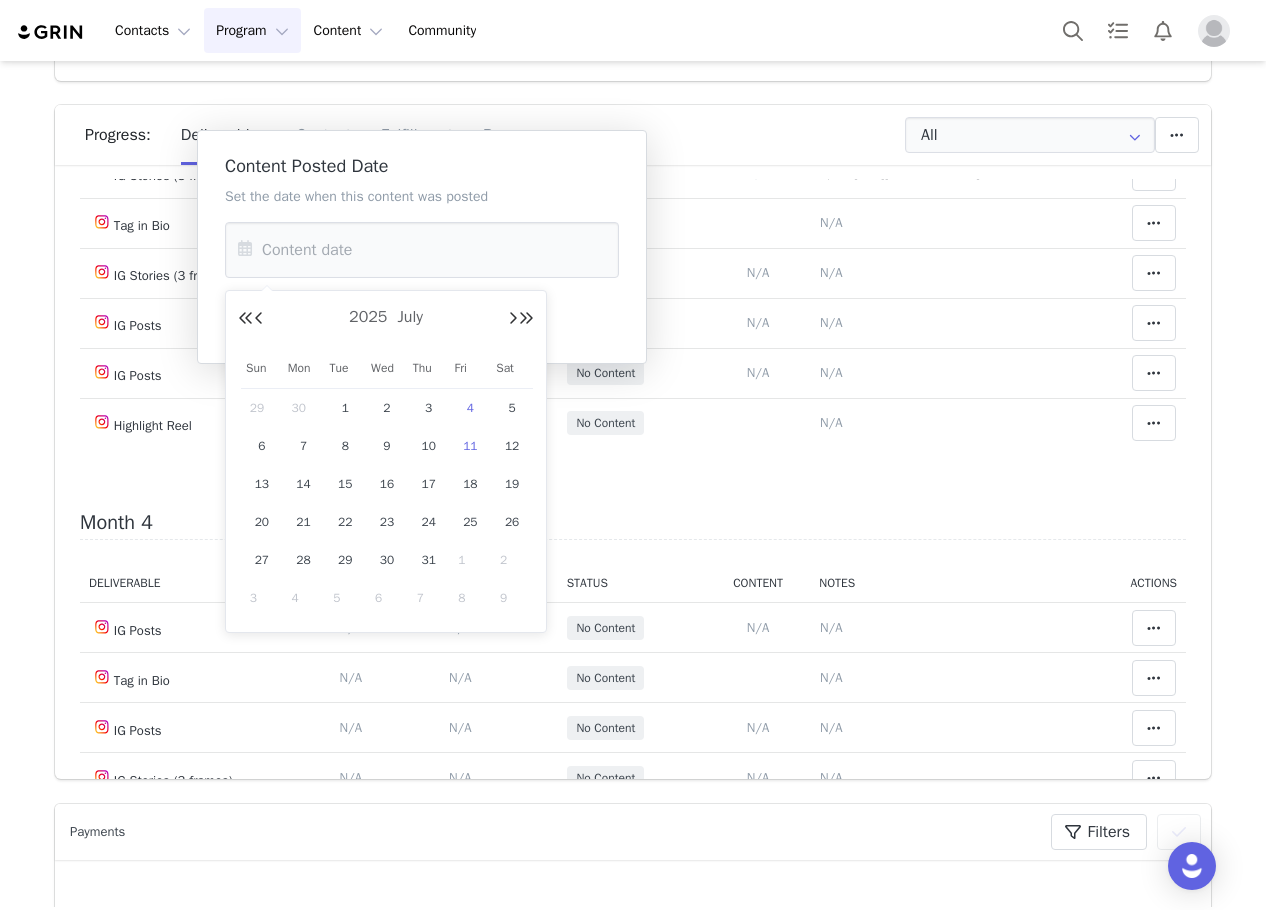 click on "4" at bounding box center (470, 408) 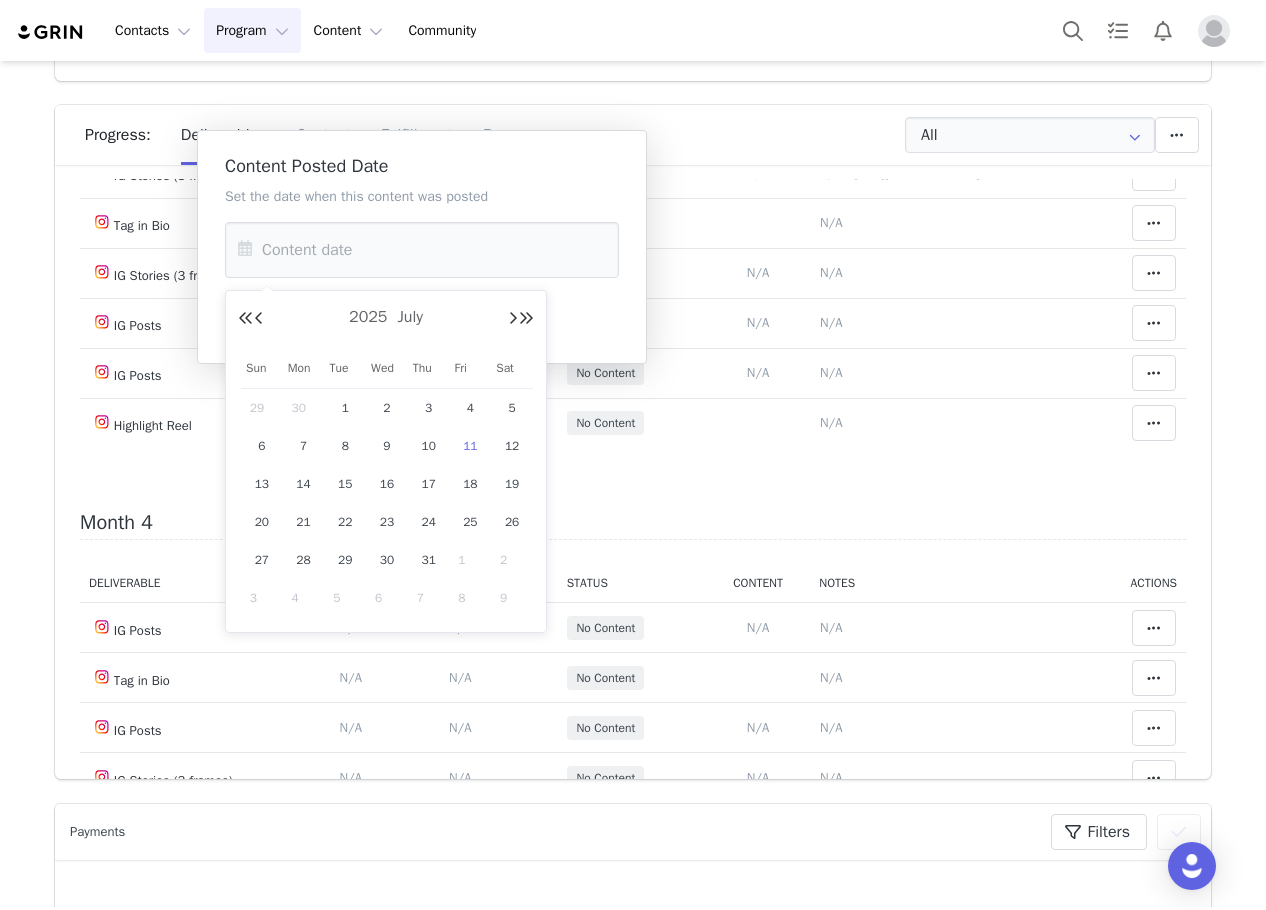type on "Jul 04 2025" 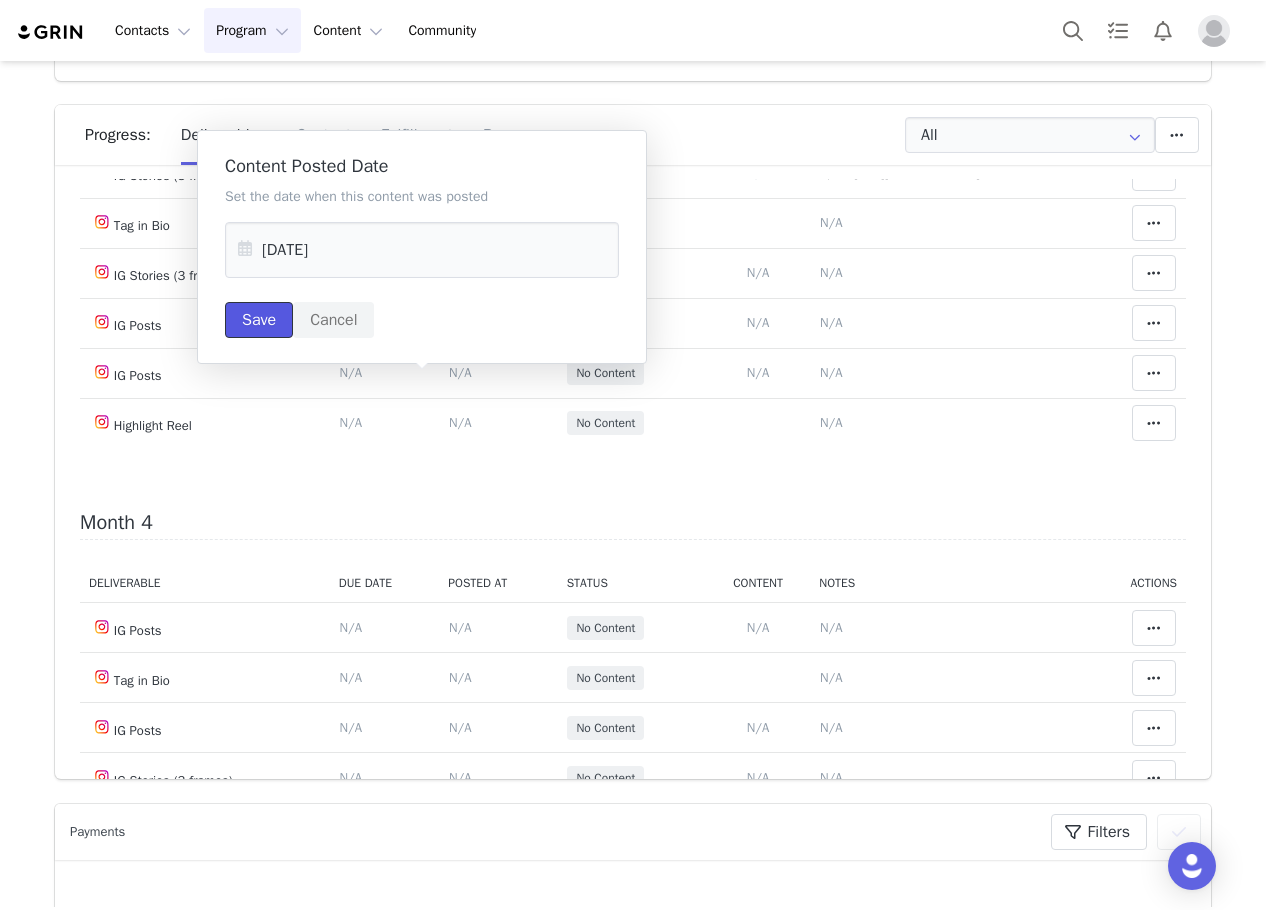 click on "Save" at bounding box center [259, 320] 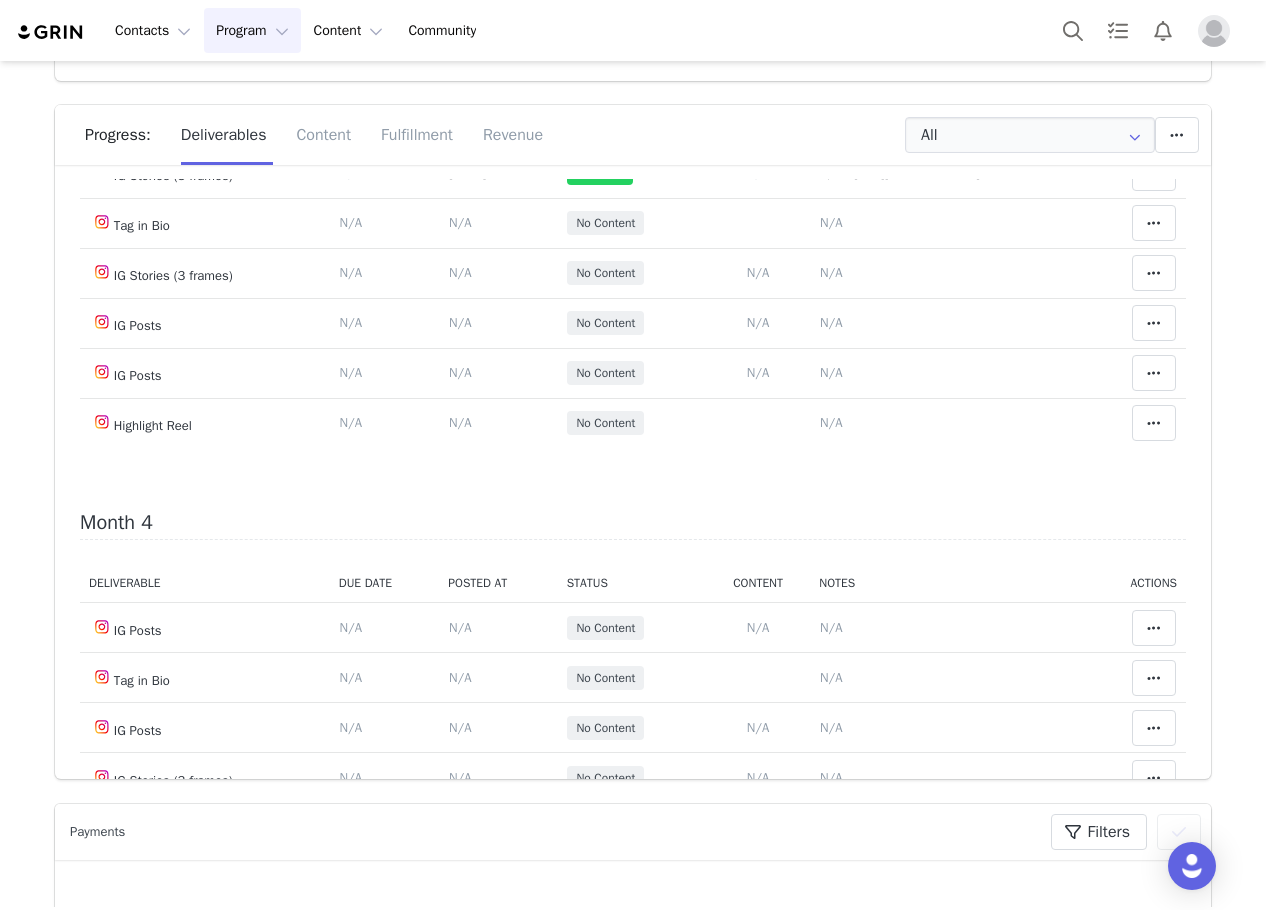 click at bounding box center [1154, 123] 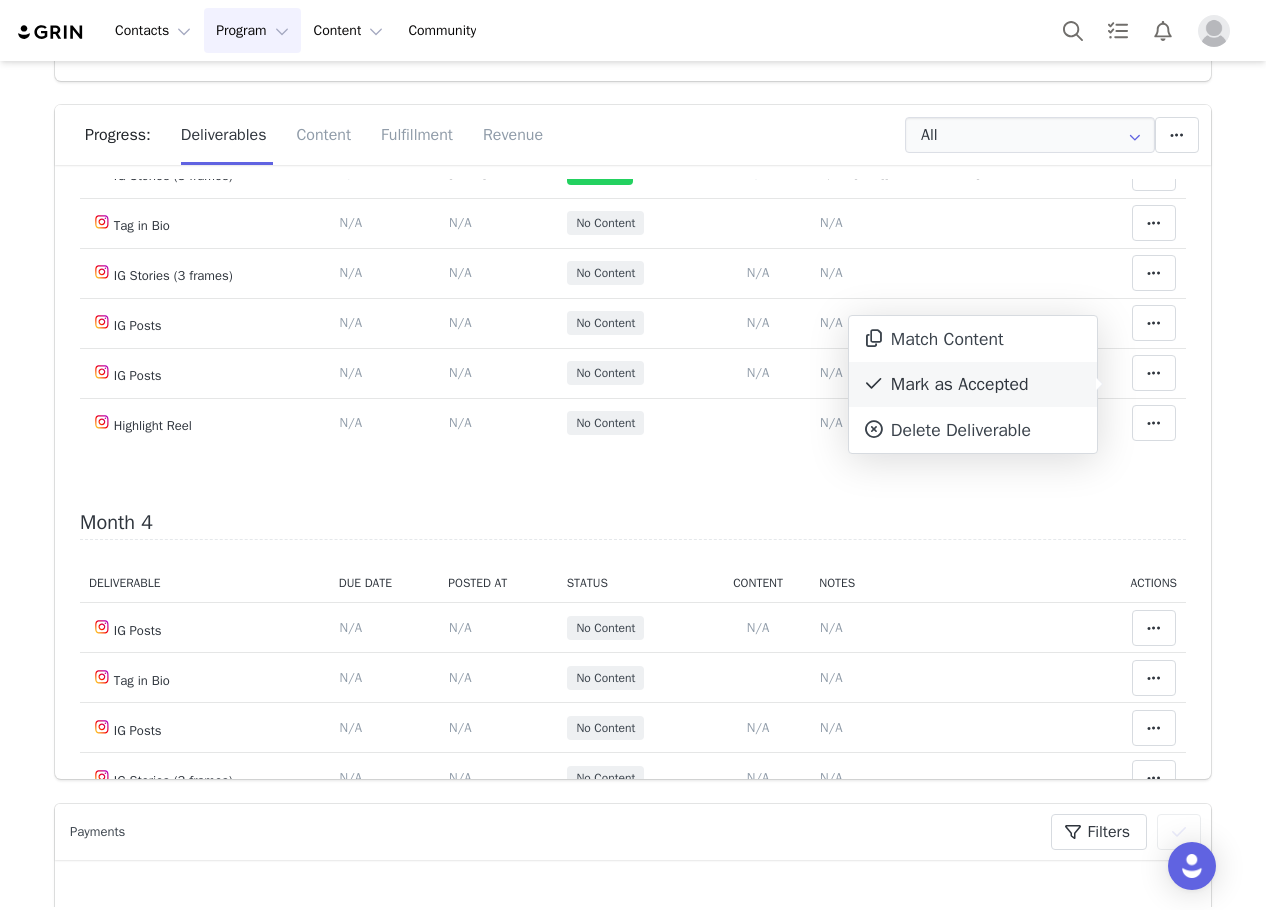 click on "Mark as Accepted" at bounding box center [973, 385] 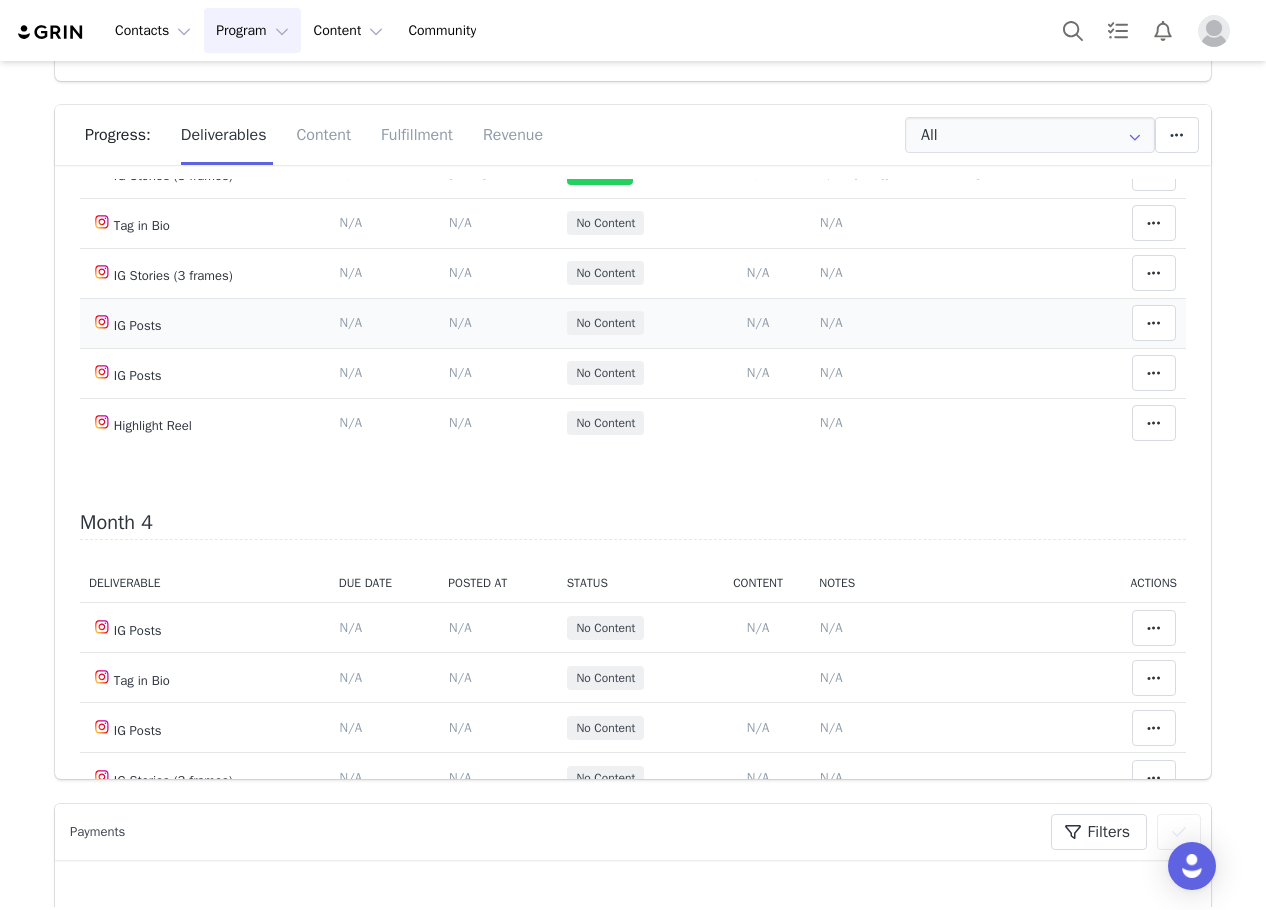 click on "N/A" at bounding box center [831, 322] 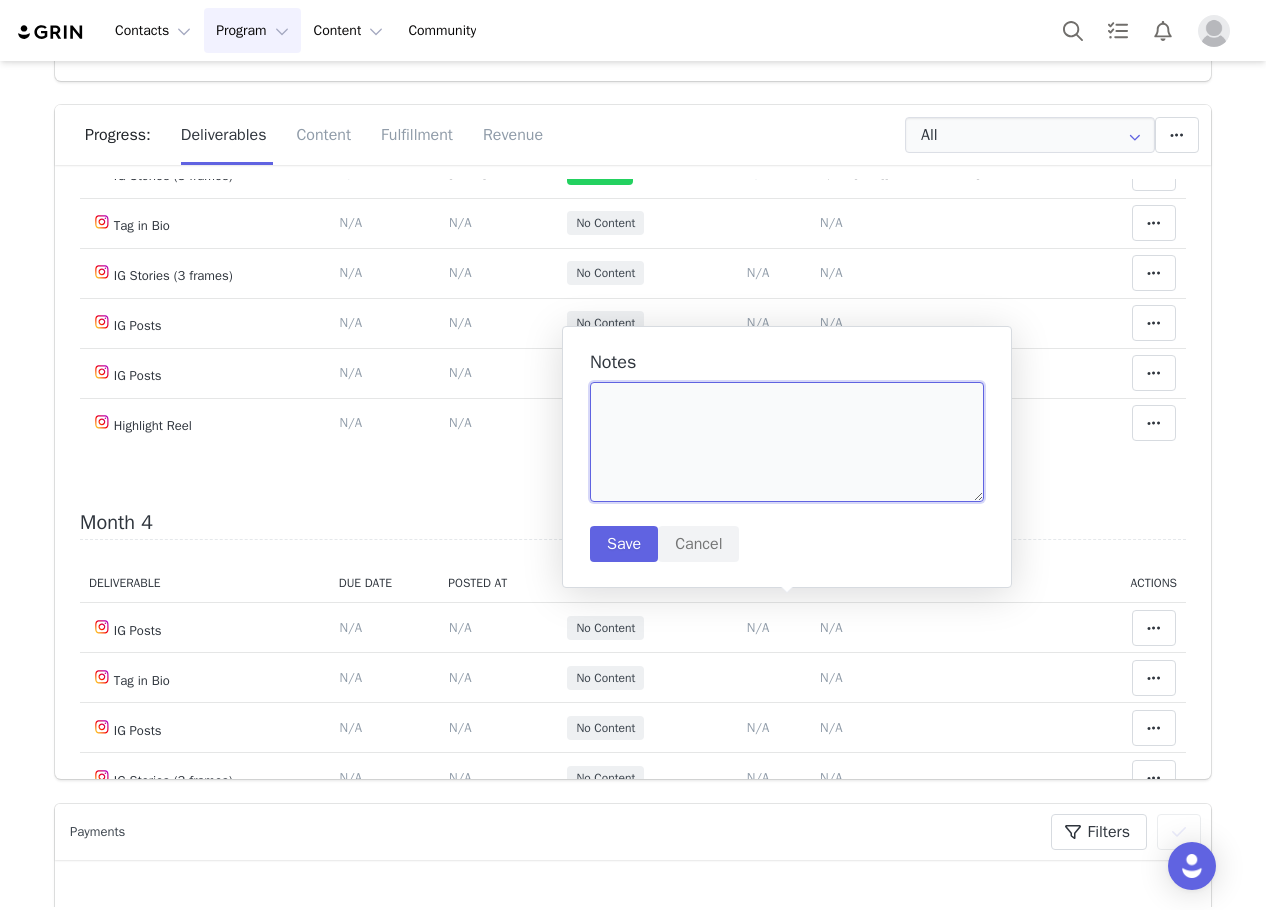 paste on "https://www.instagram.com/p/DLxo9RfRoai/?igsh=emh2ODR6NDVocXpl&img_index=1" 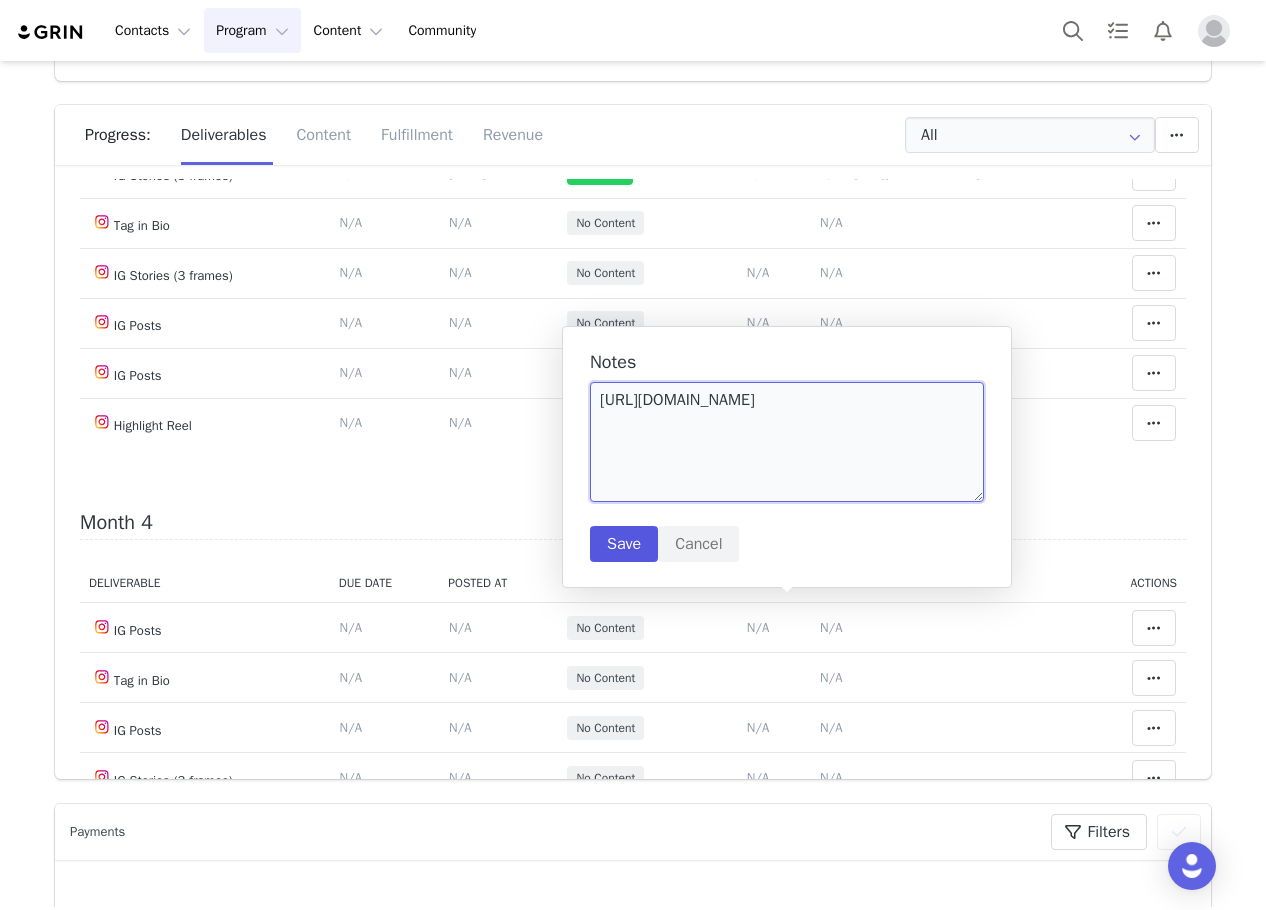 type on "https://www.instagram.com/p/DLxo9RfRoai/?igsh=emh2ODR6NDVocXpl&img_index=1" 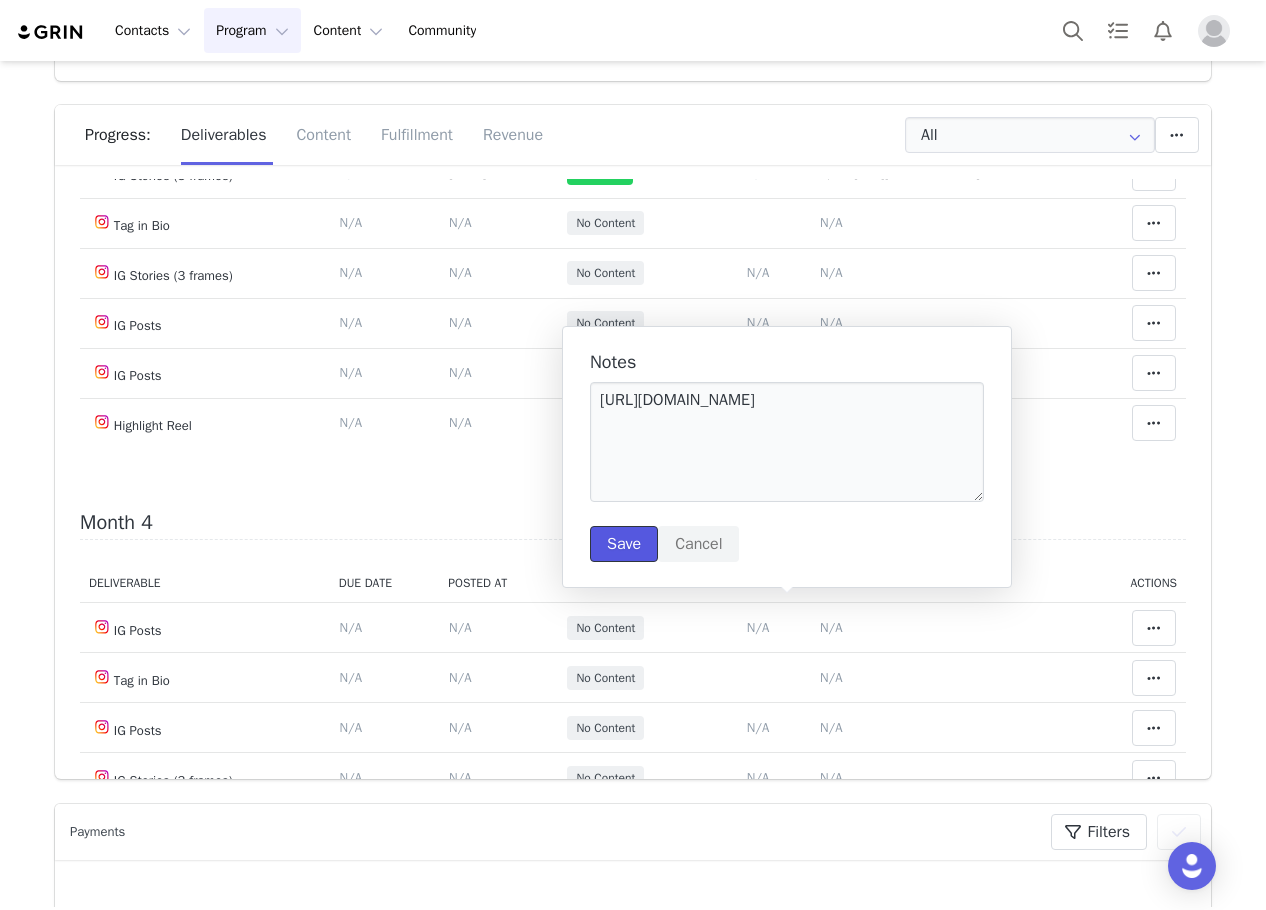click on "Save" at bounding box center (624, 544) 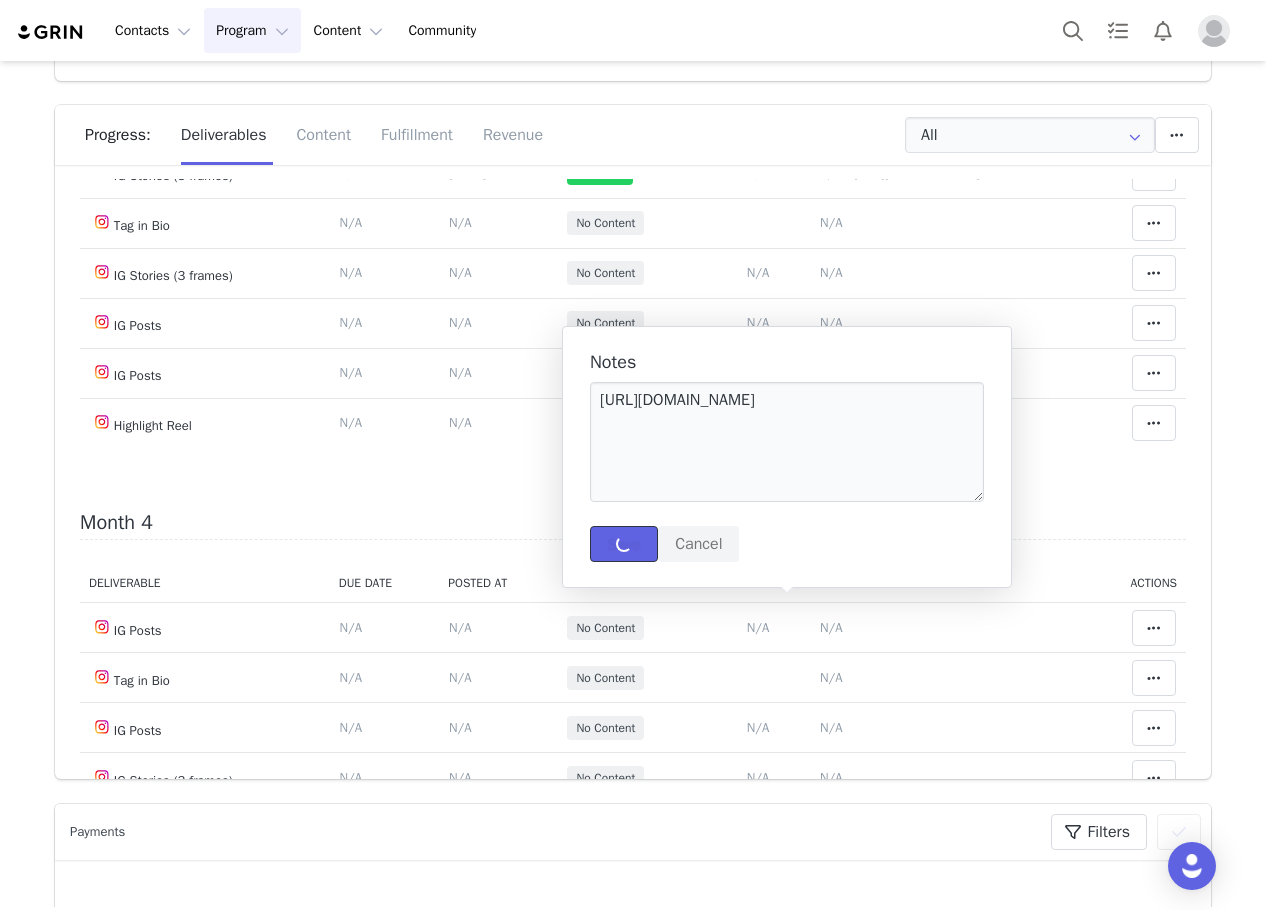 type 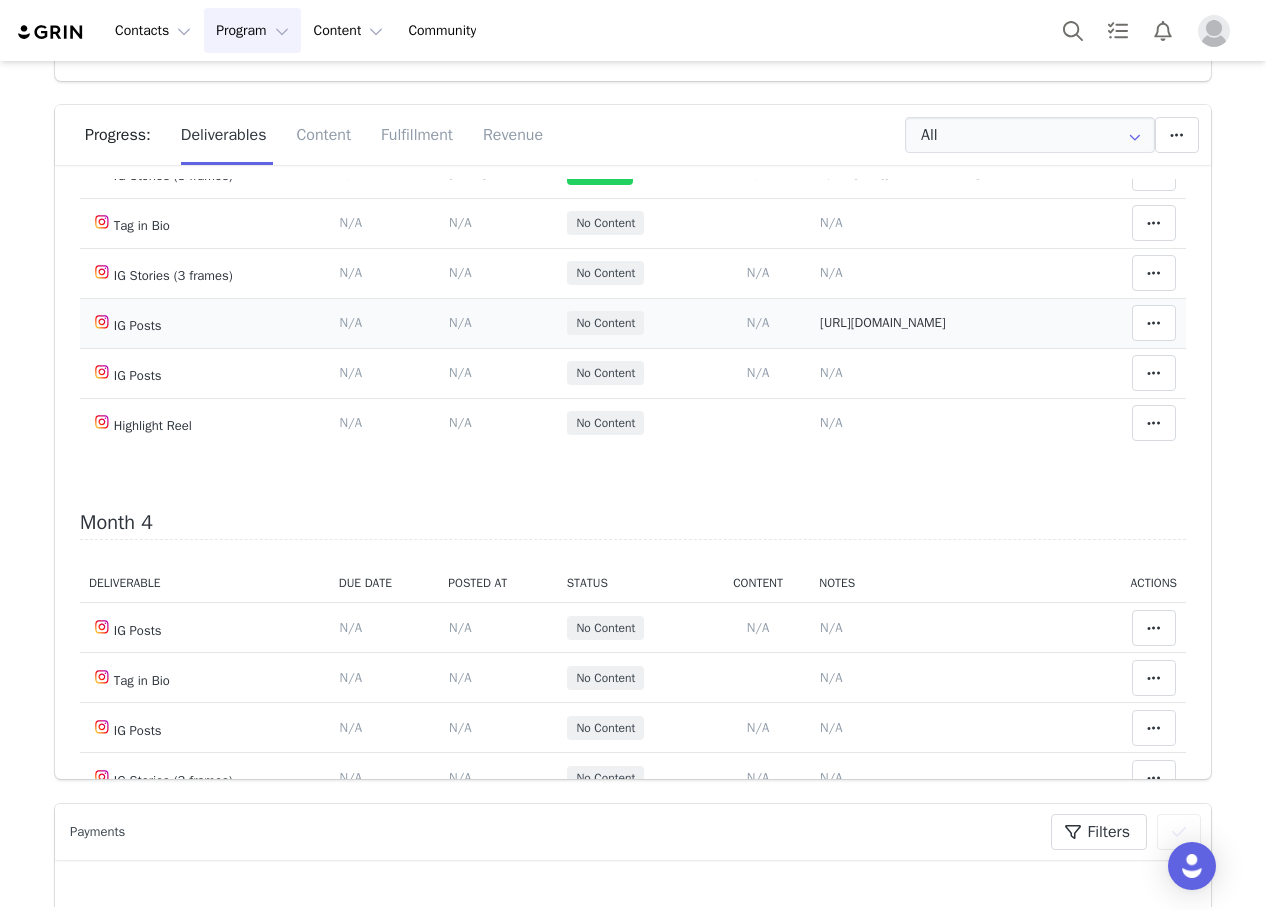 click on "N/A" at bounding box center [460, 322] 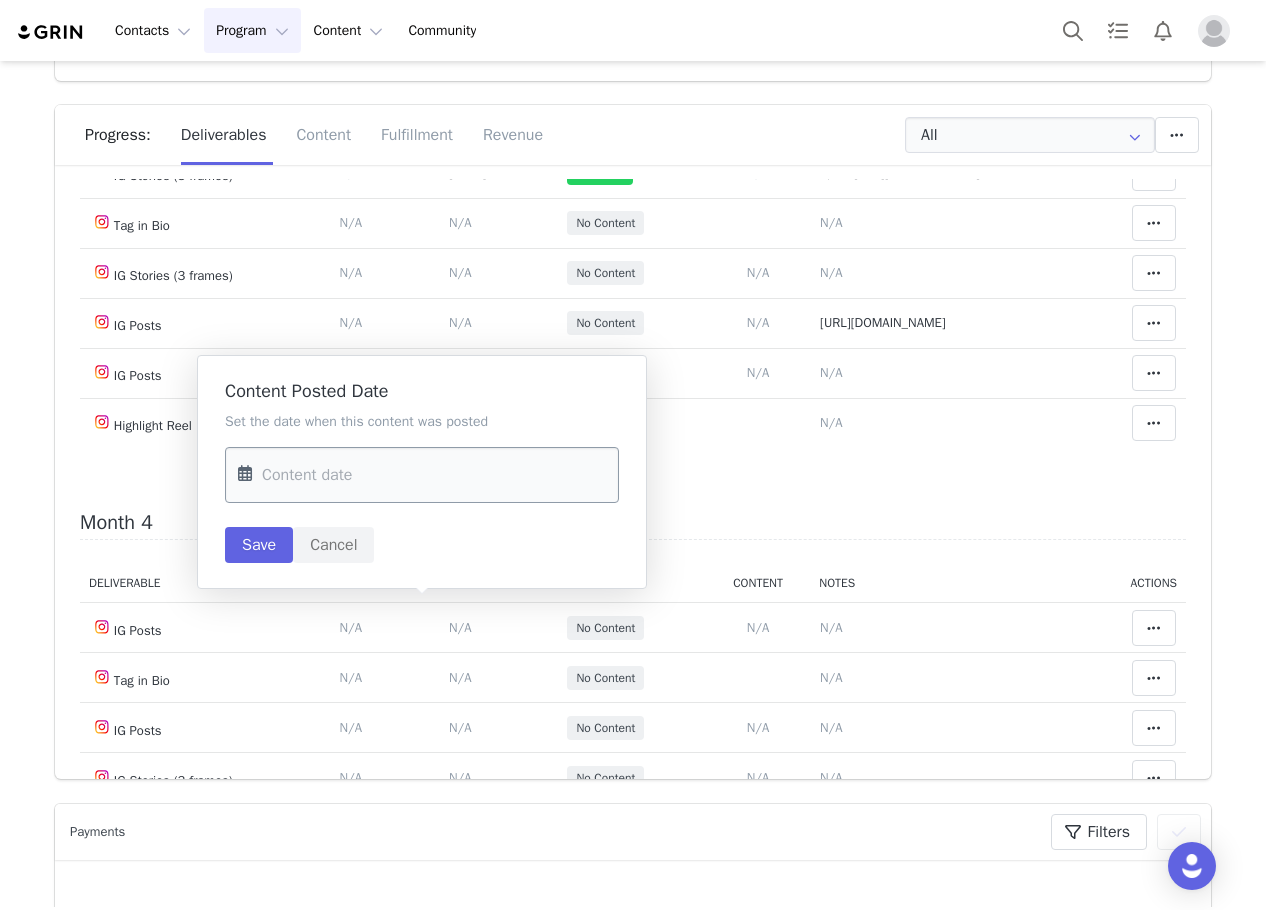 click at bounding box center (422, 475) 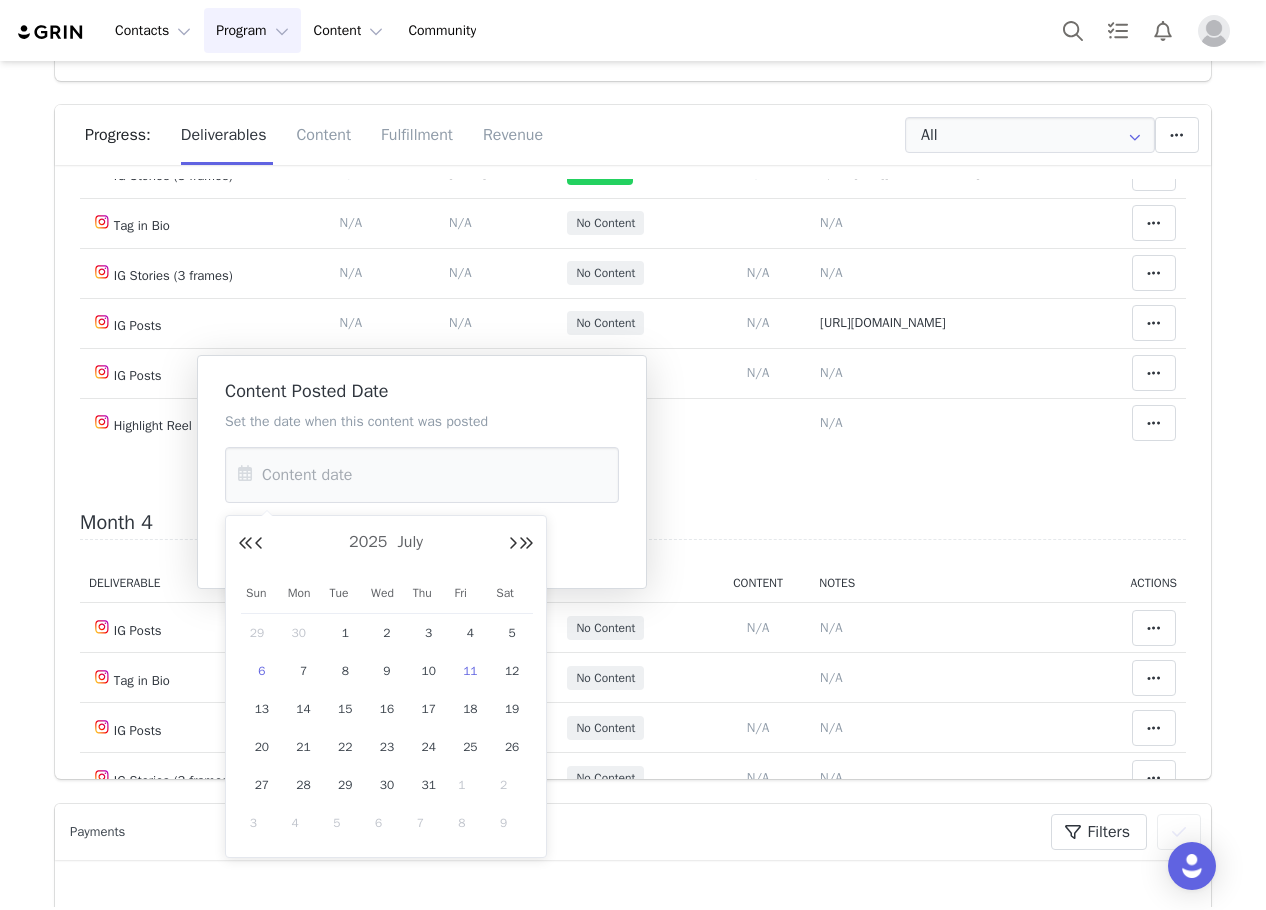 click on "6" at bounding box center [262, 671] 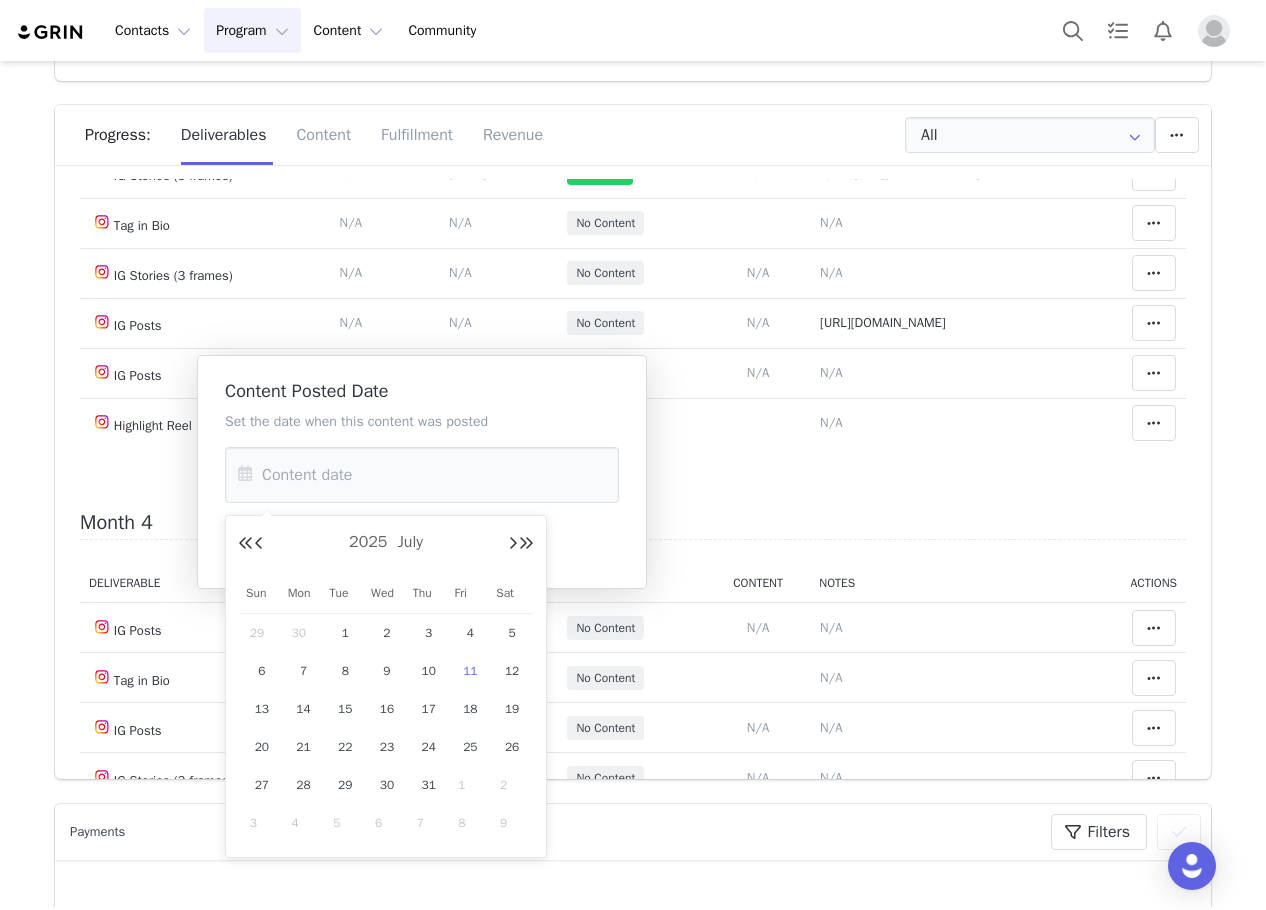 type on "Jul 06 2025" 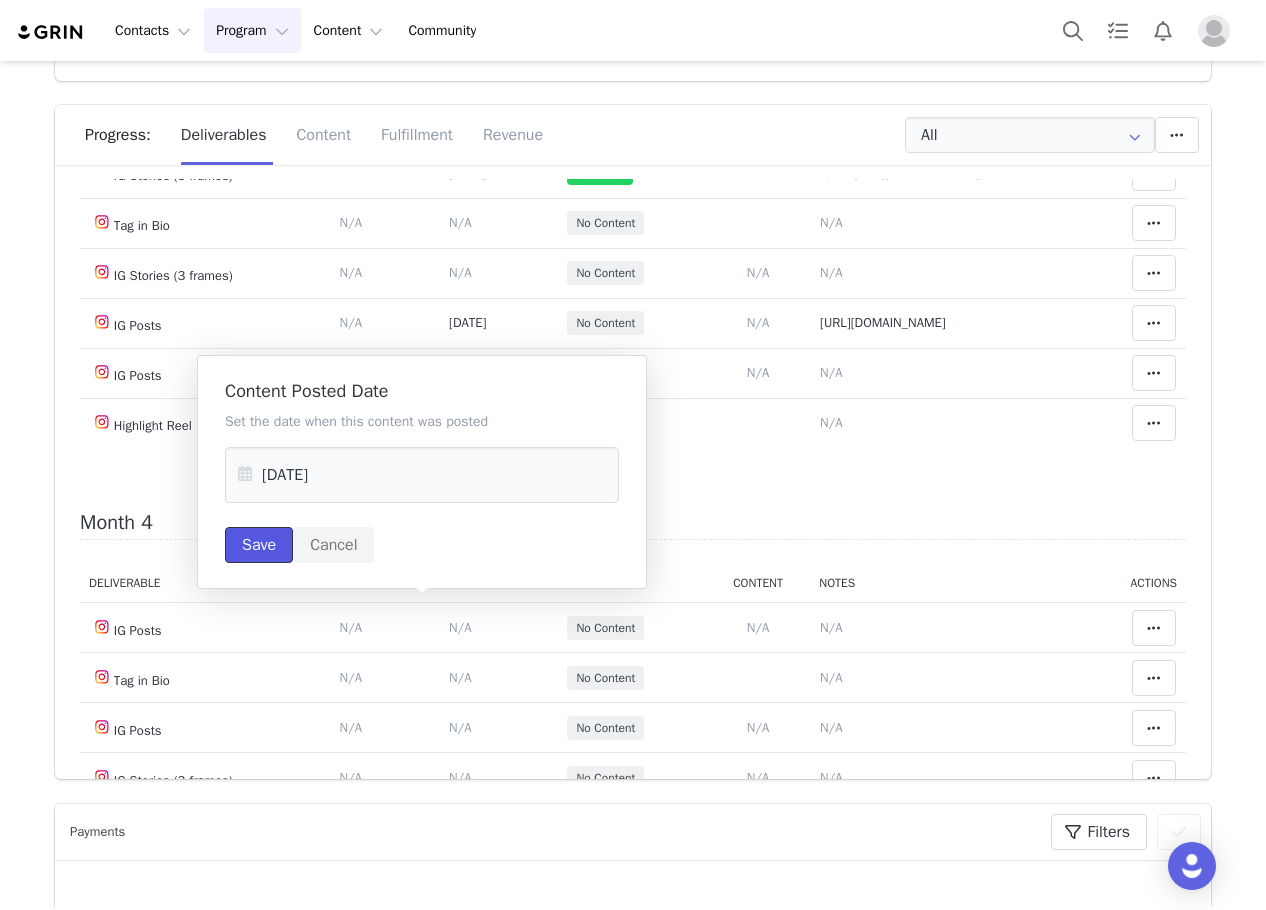 click on "Save" at bounding box center [259, 545] 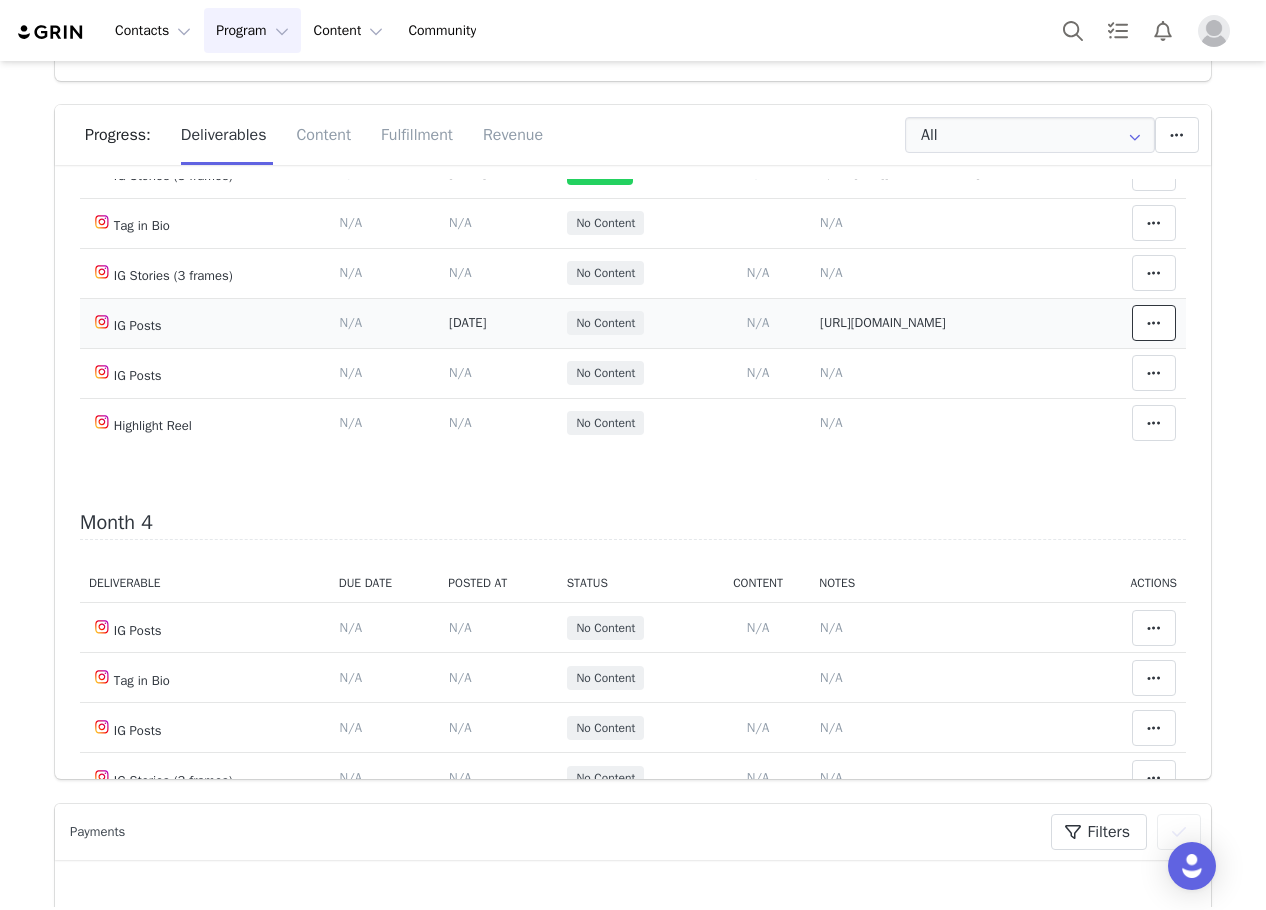 click at bounding box center (1154, 323) 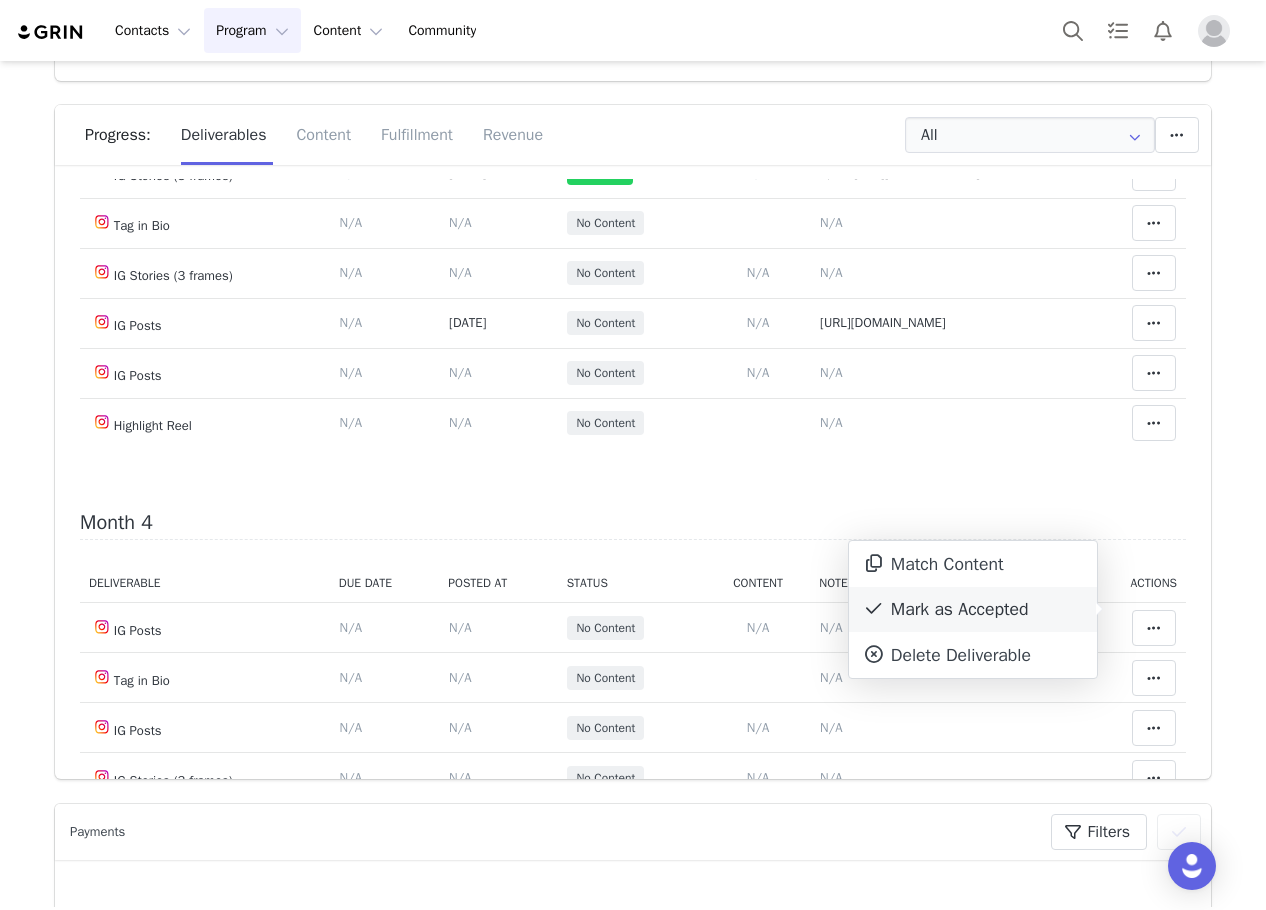 click on "Mark as Accepted" at bounding box center (973, 610) 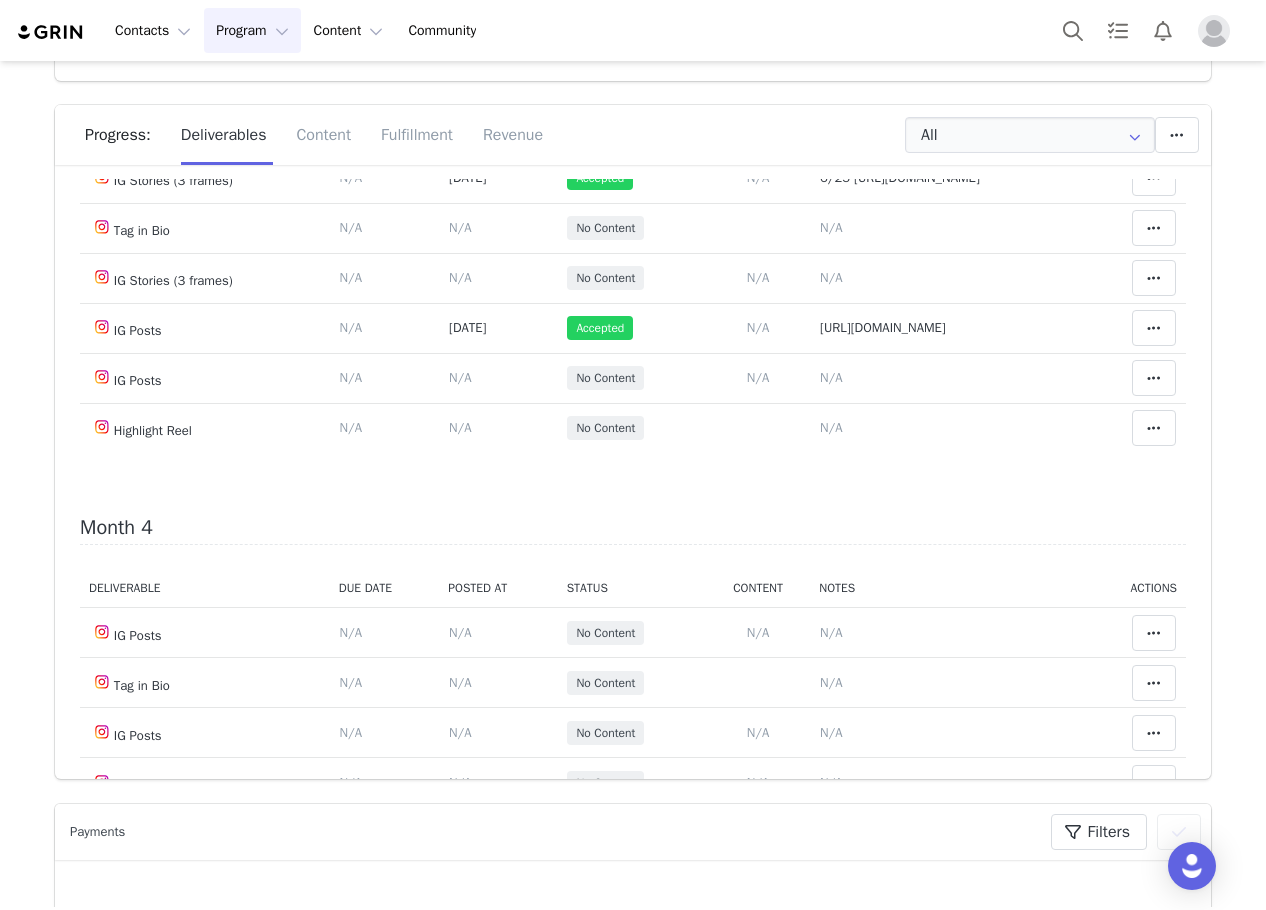 scroll, scrollTop: 1500, scrollLeft: 0, axis: vertical 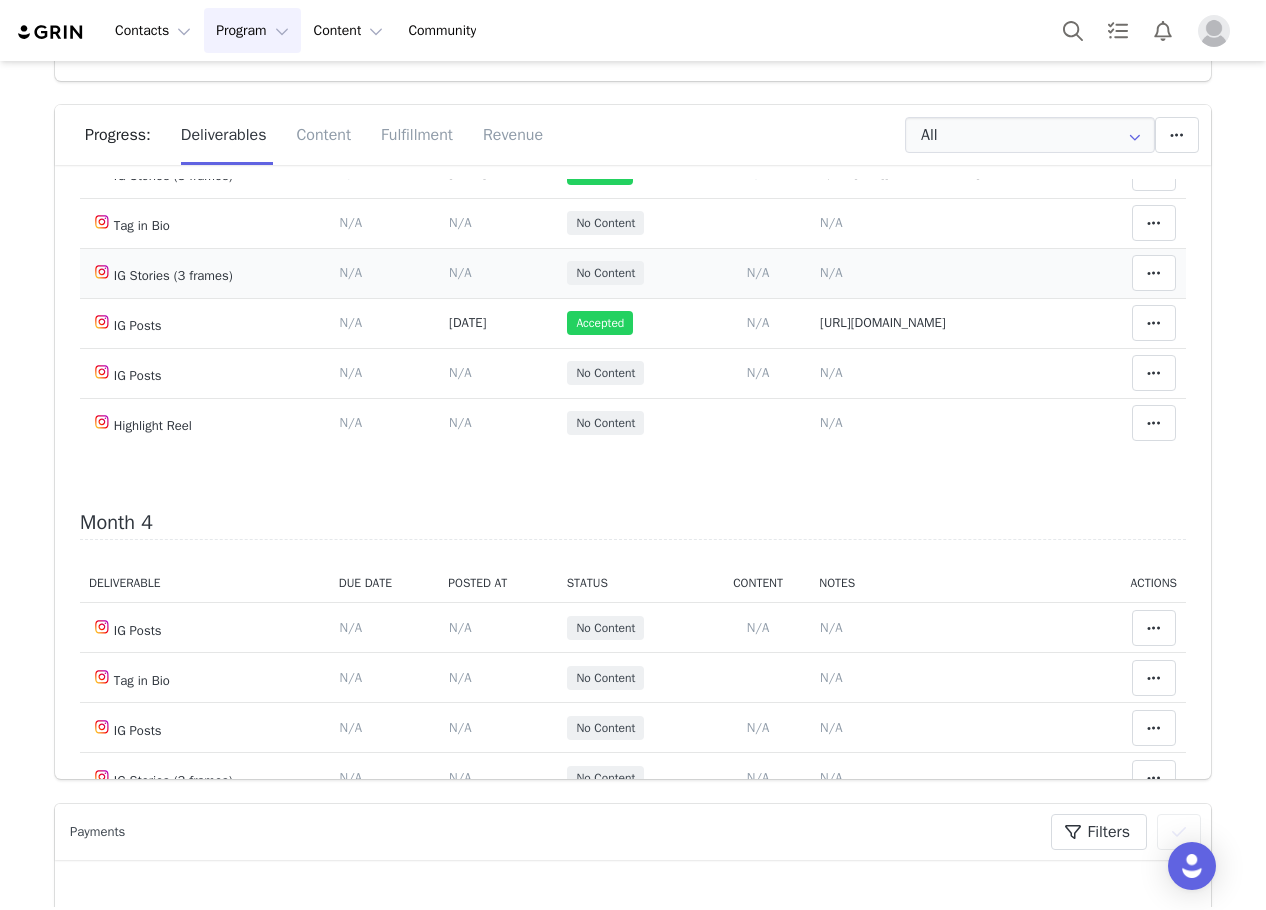 click on "N/A" at bounding box center [831, 272] 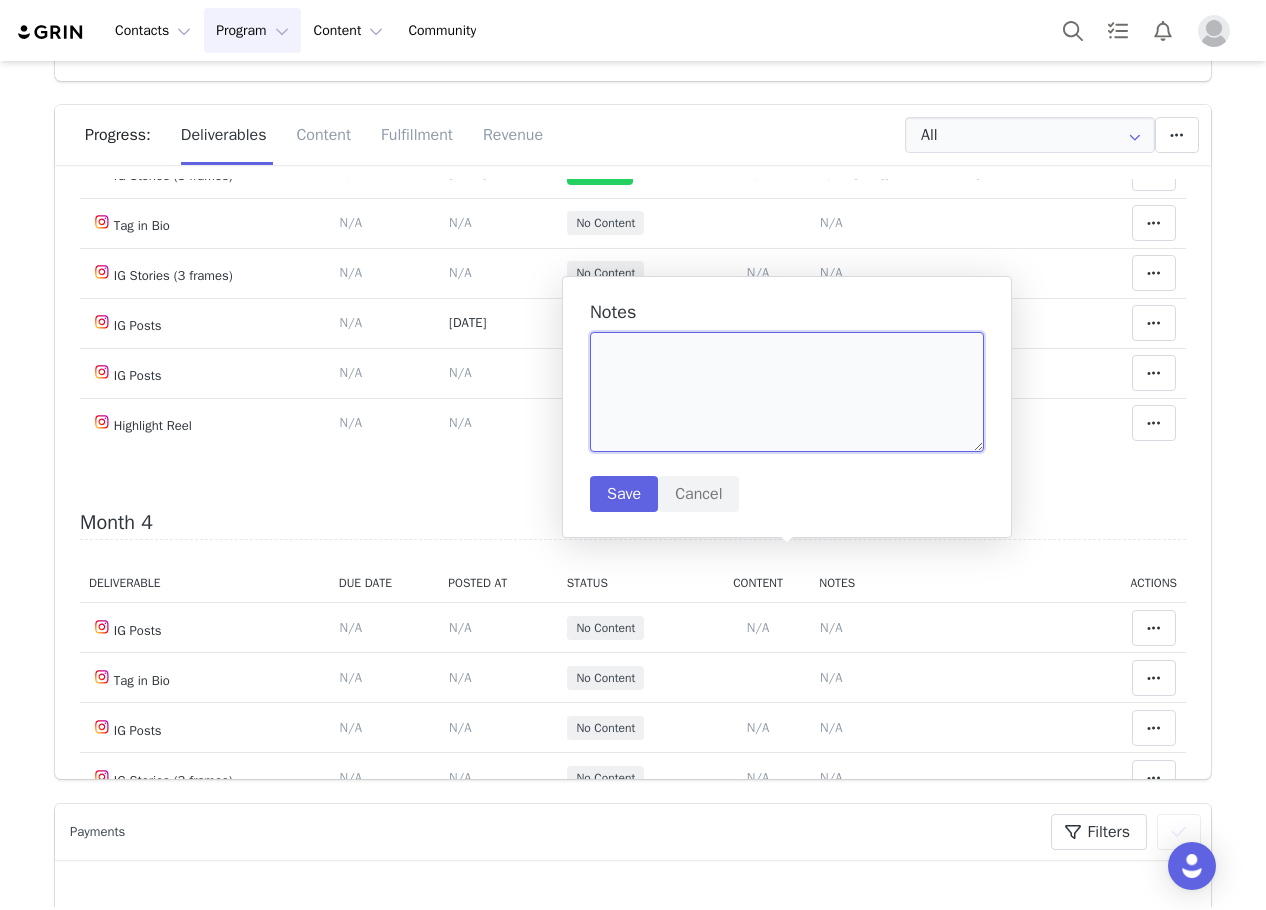 click at bounding box center [787, 392] 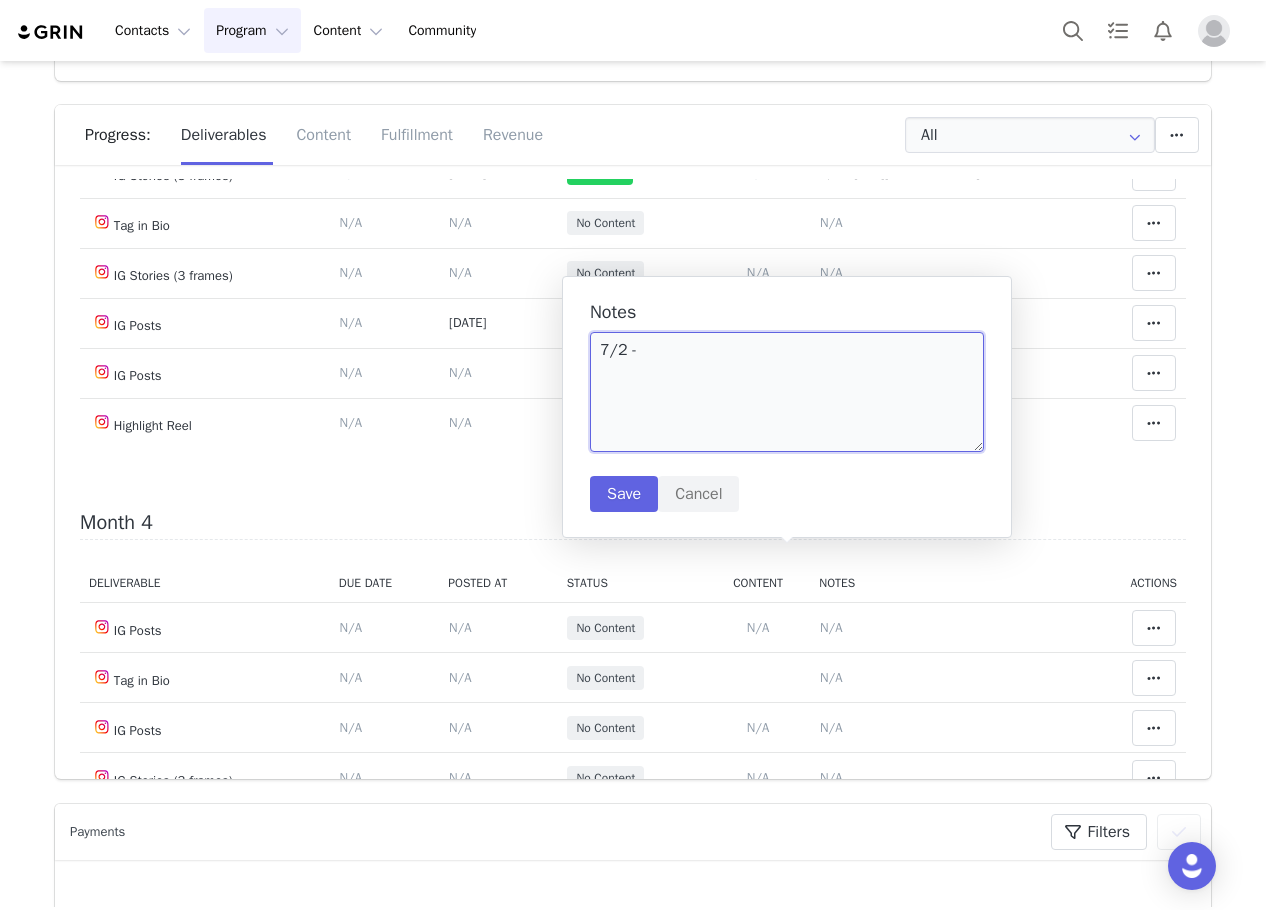 click on "7/2 -" at bounding box center [787, 392] 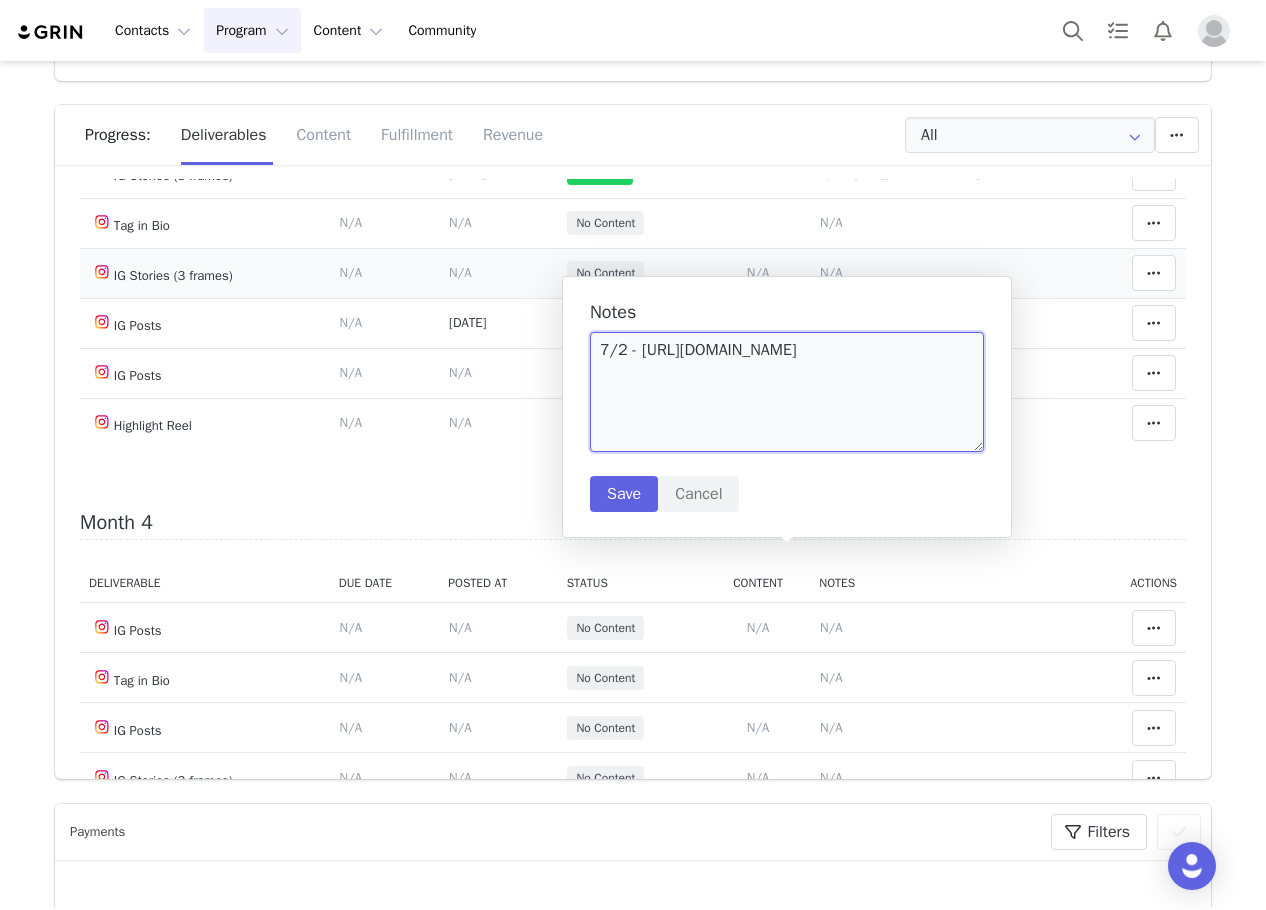scroll, scrollTop: 6, scrollLeft: 0, axis: vertical 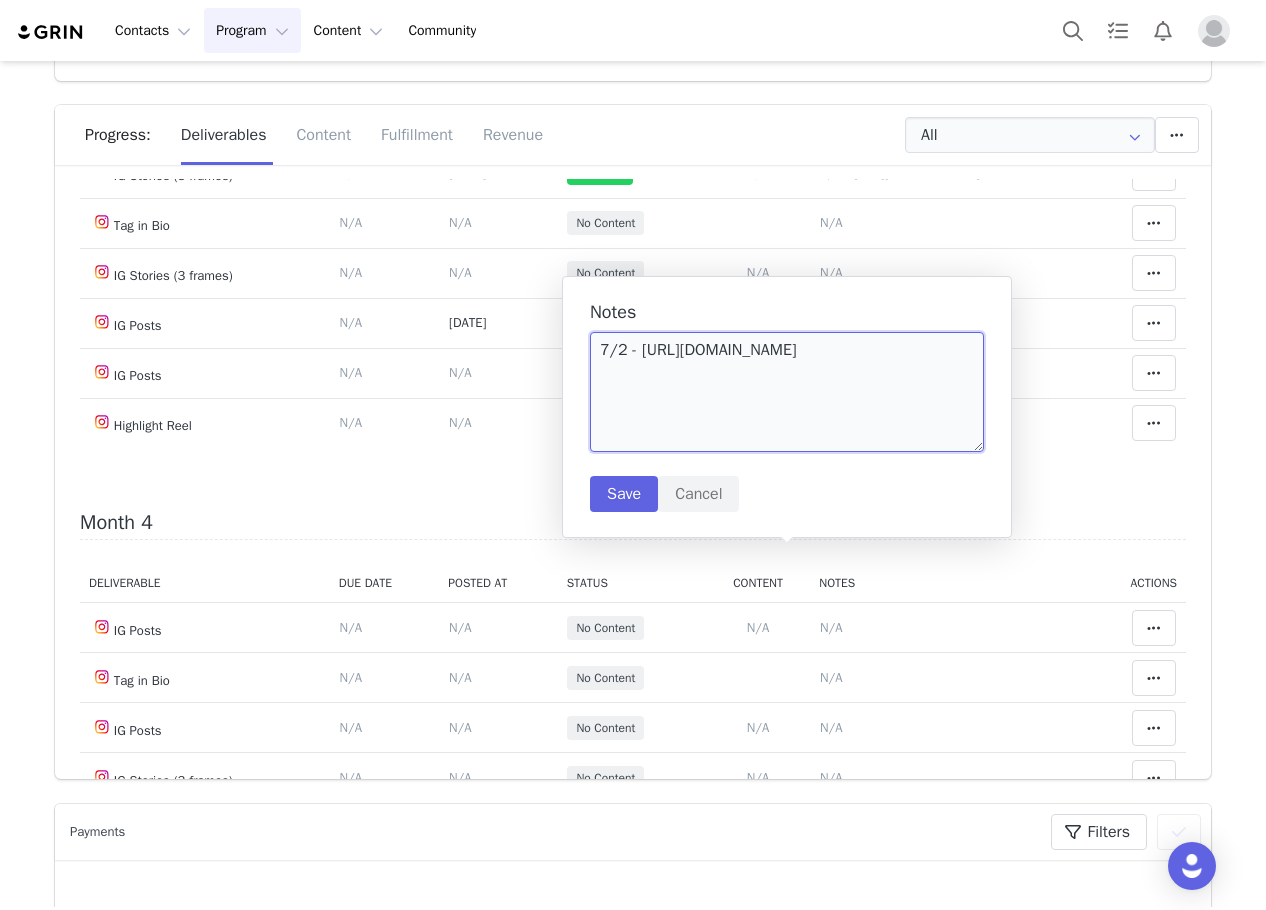 click on "7/2 - https://static-resources.creatoriq.com/instagram-stories/videos/3667963570375049758.mp4" at bounding box center [787, 392] 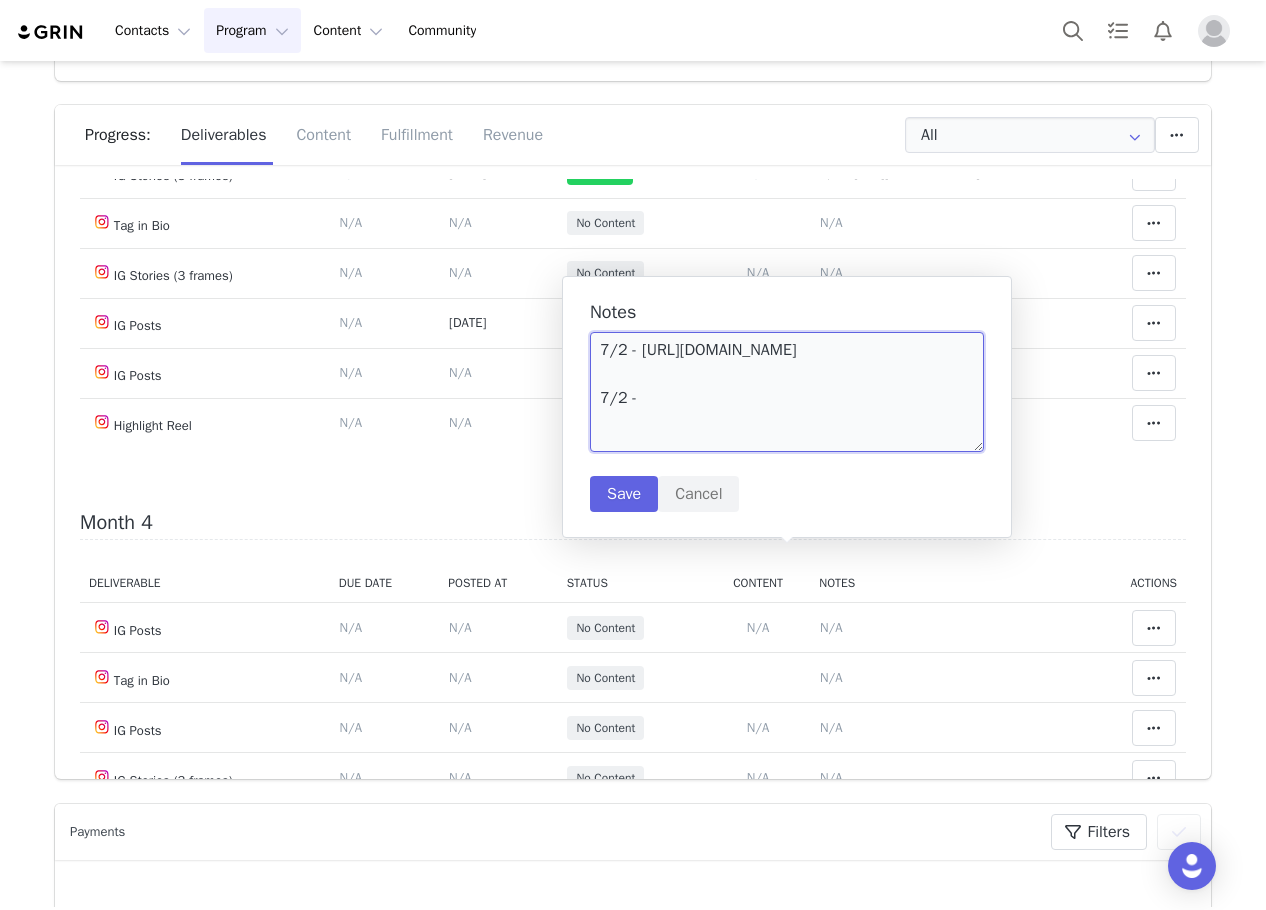 paste on "https://static-resources.creatoriq.com/instagram-stories/videos/3667985577854601944.mp4" 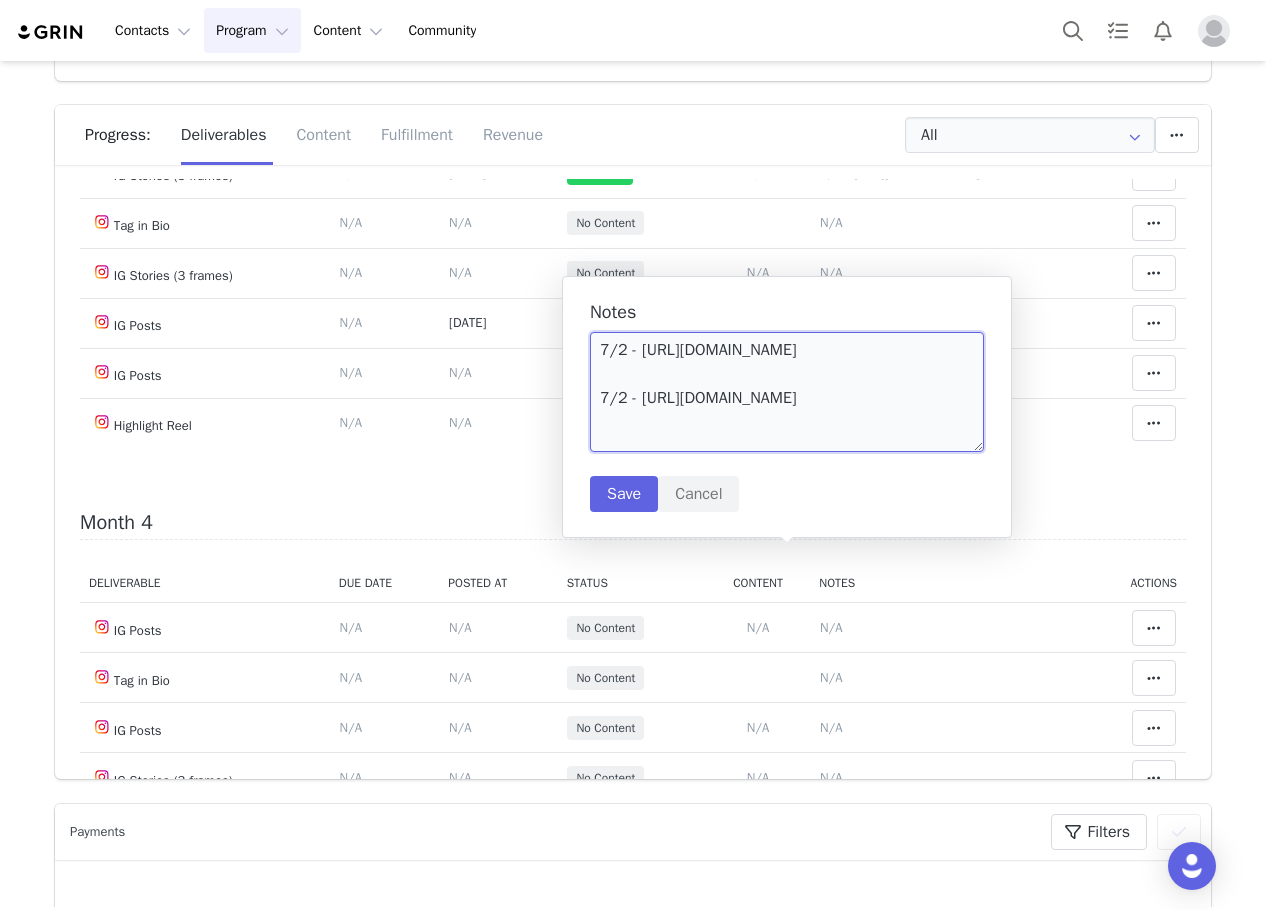 scroll, scrollTop: 54, scrollLeft: 0, axis: vertical 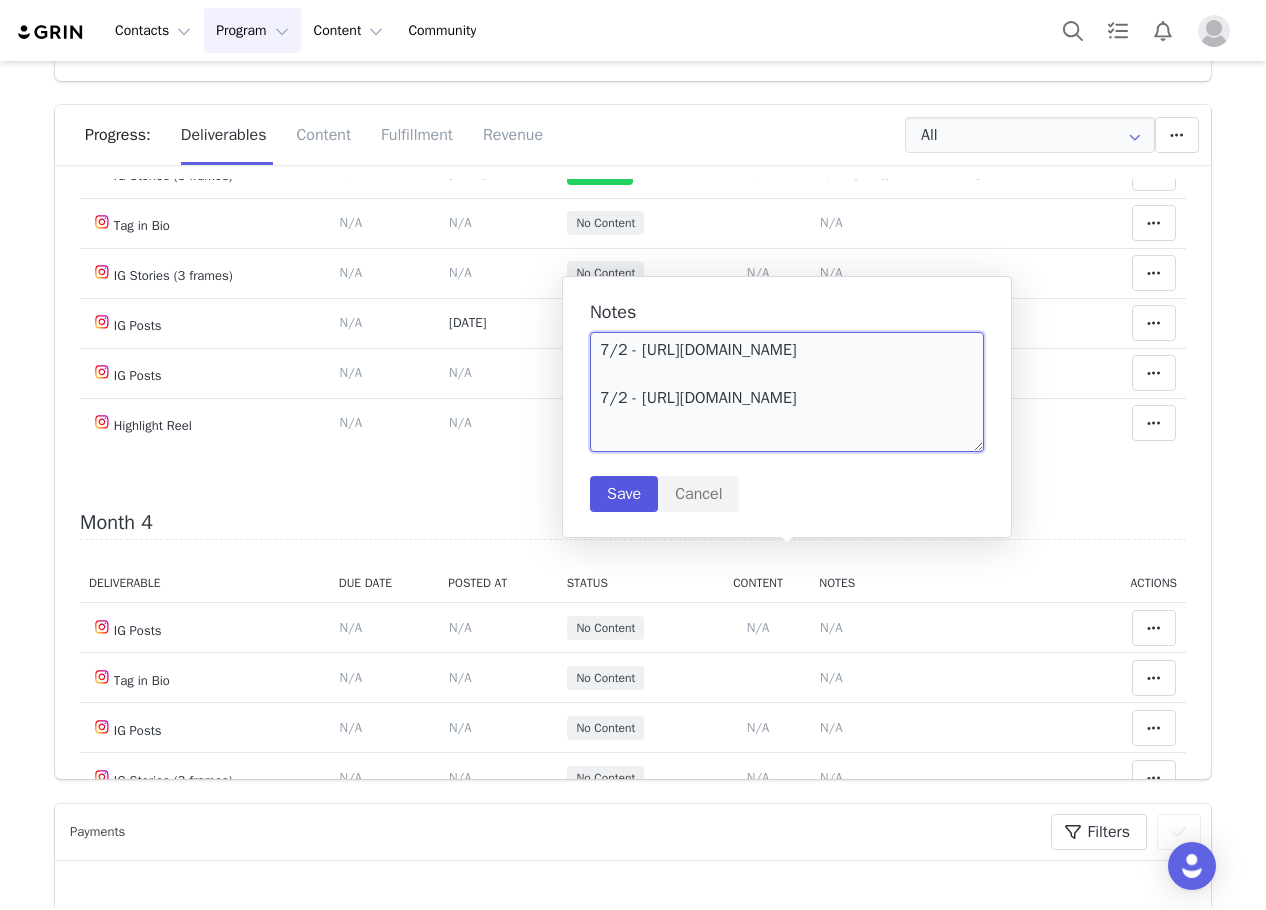 type on "7/2 - https://static-resources.creatoriq.com/instagram-stories/videos/3667963570375049758.mp4
7/2 - https://static-resources.creatoriq.com/instagram-stories/videos/3667985577854601944.mp4" 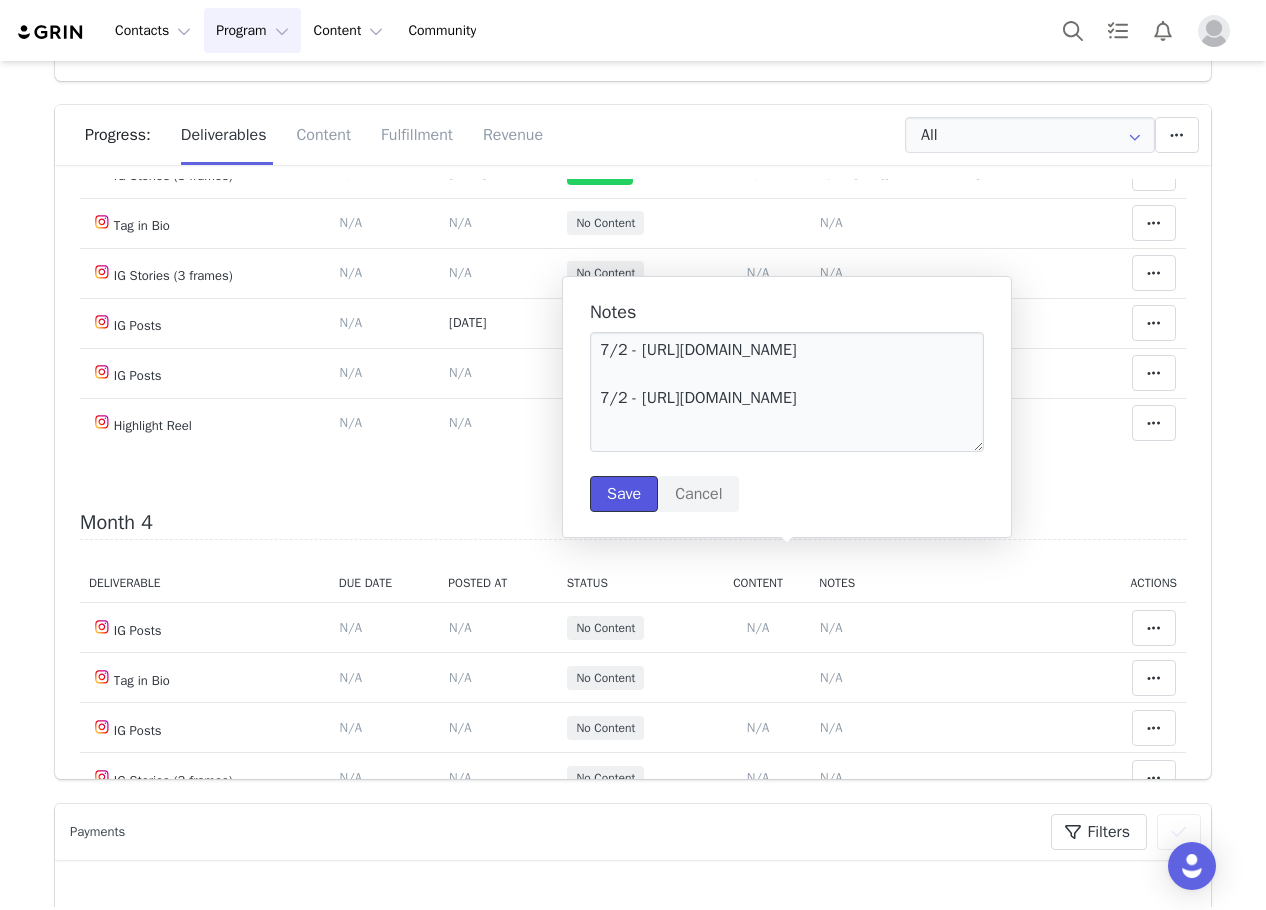 click on "Save" at bounding box center [624, 494] 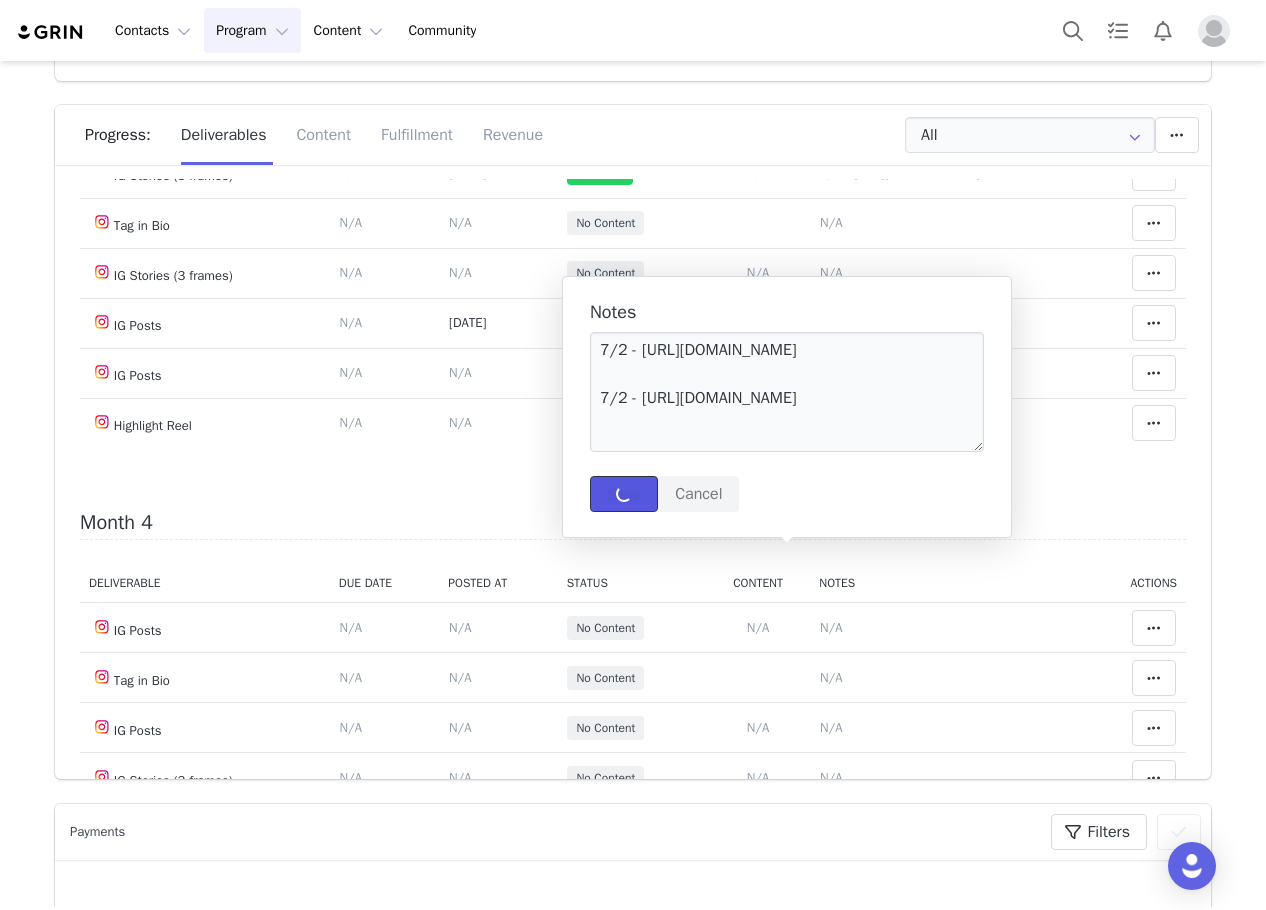 type 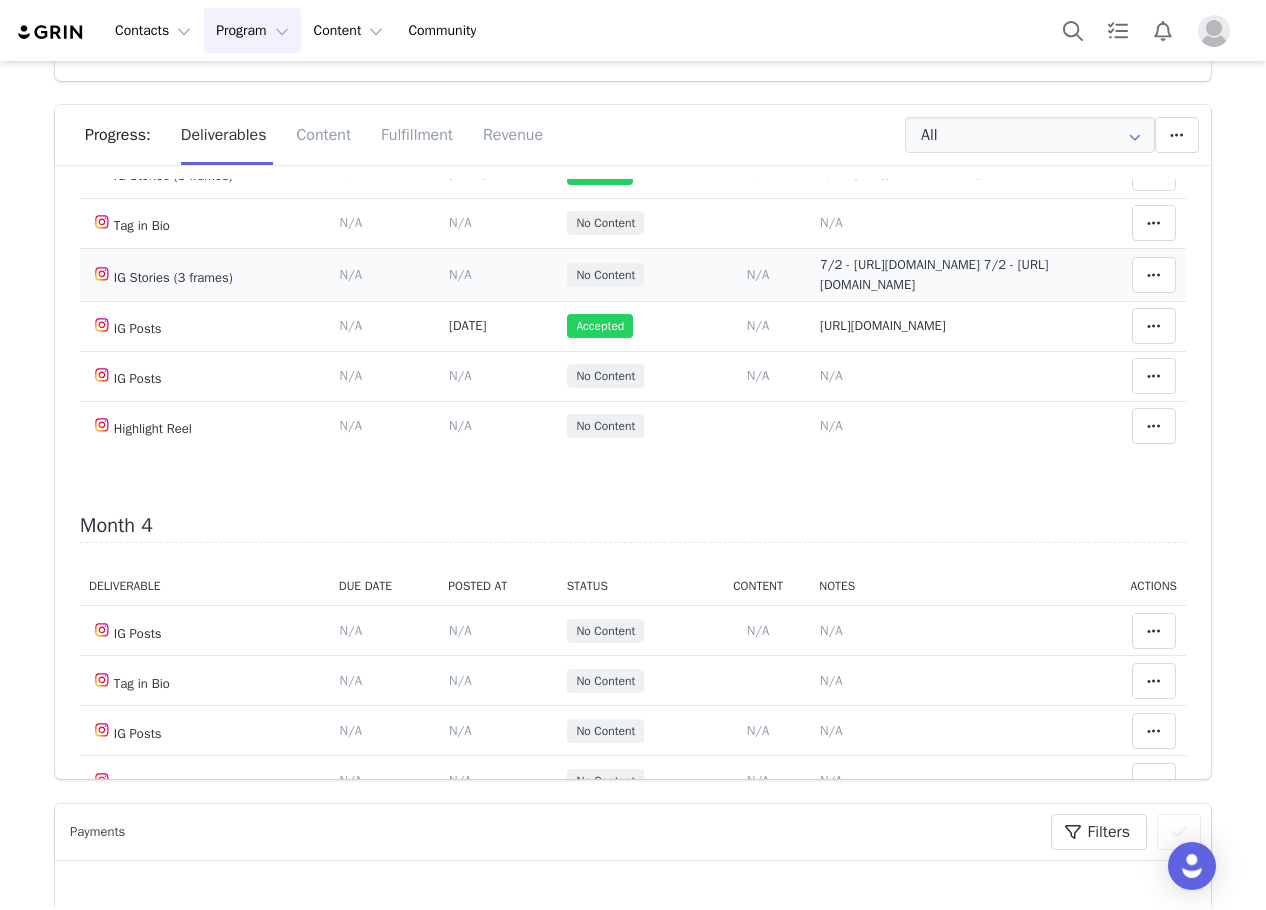 scroll, scrollTop: 0, scrollLeft: 0, axis: both 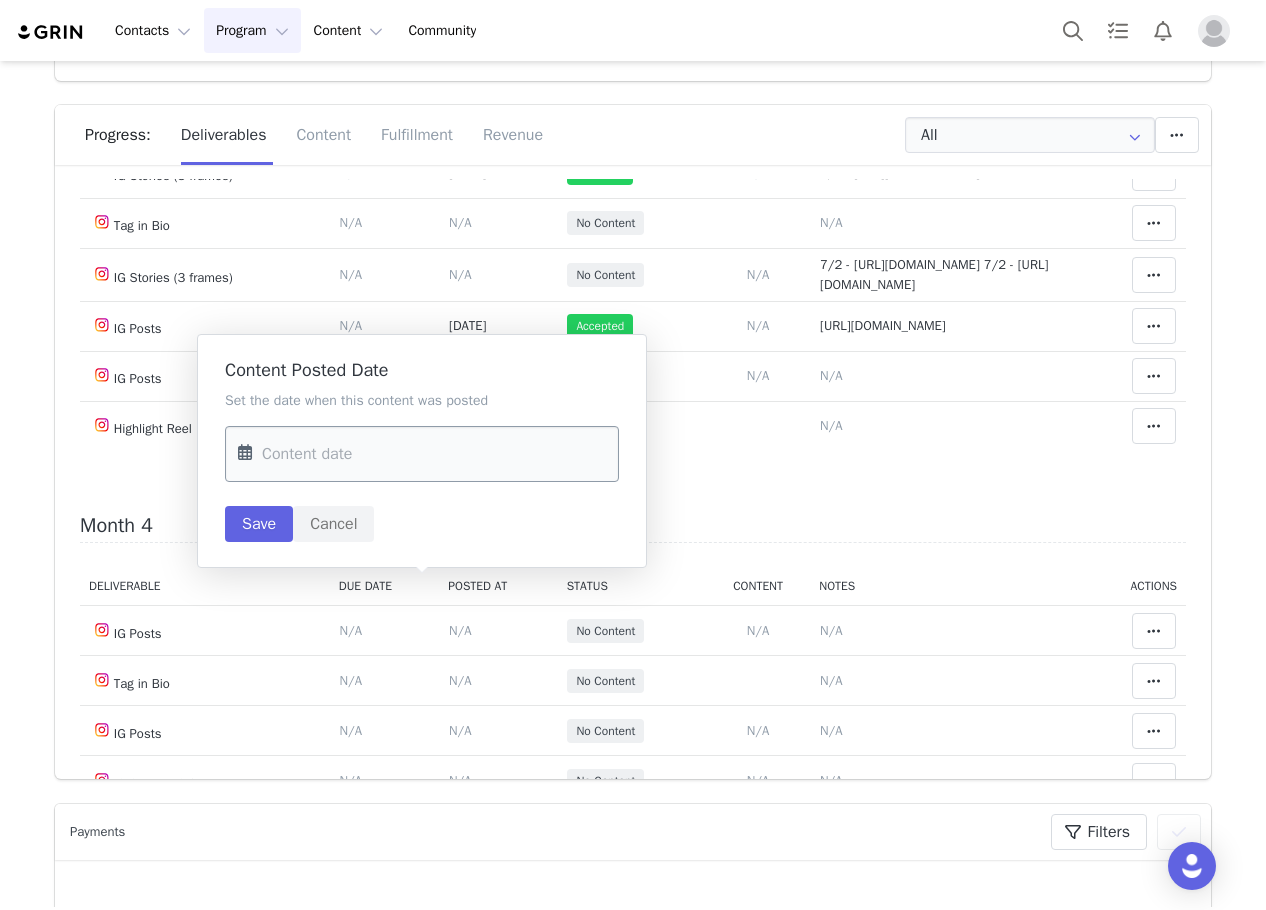 click at bounding box center [422, 454] 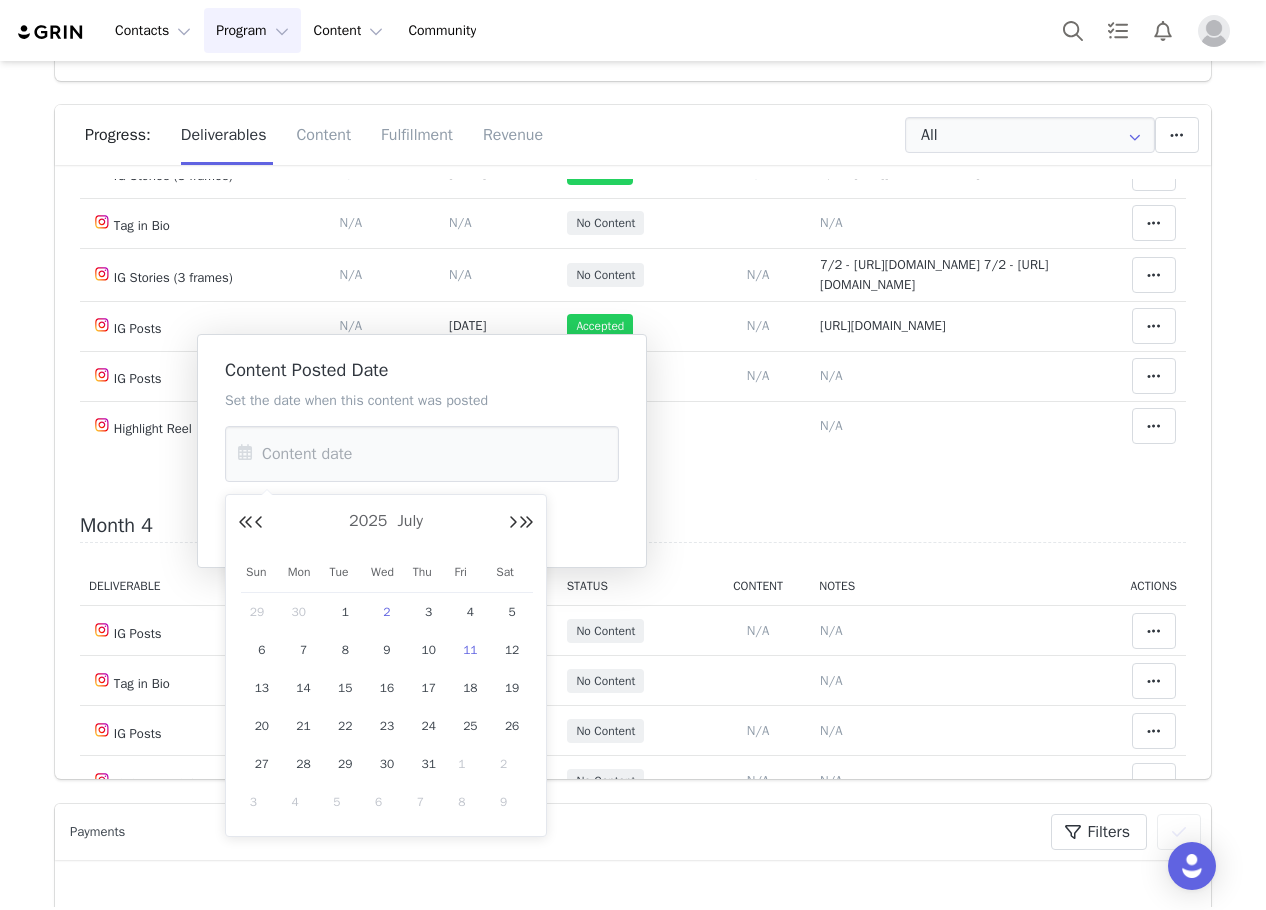 click on "2" at bounding box center (387, 612) 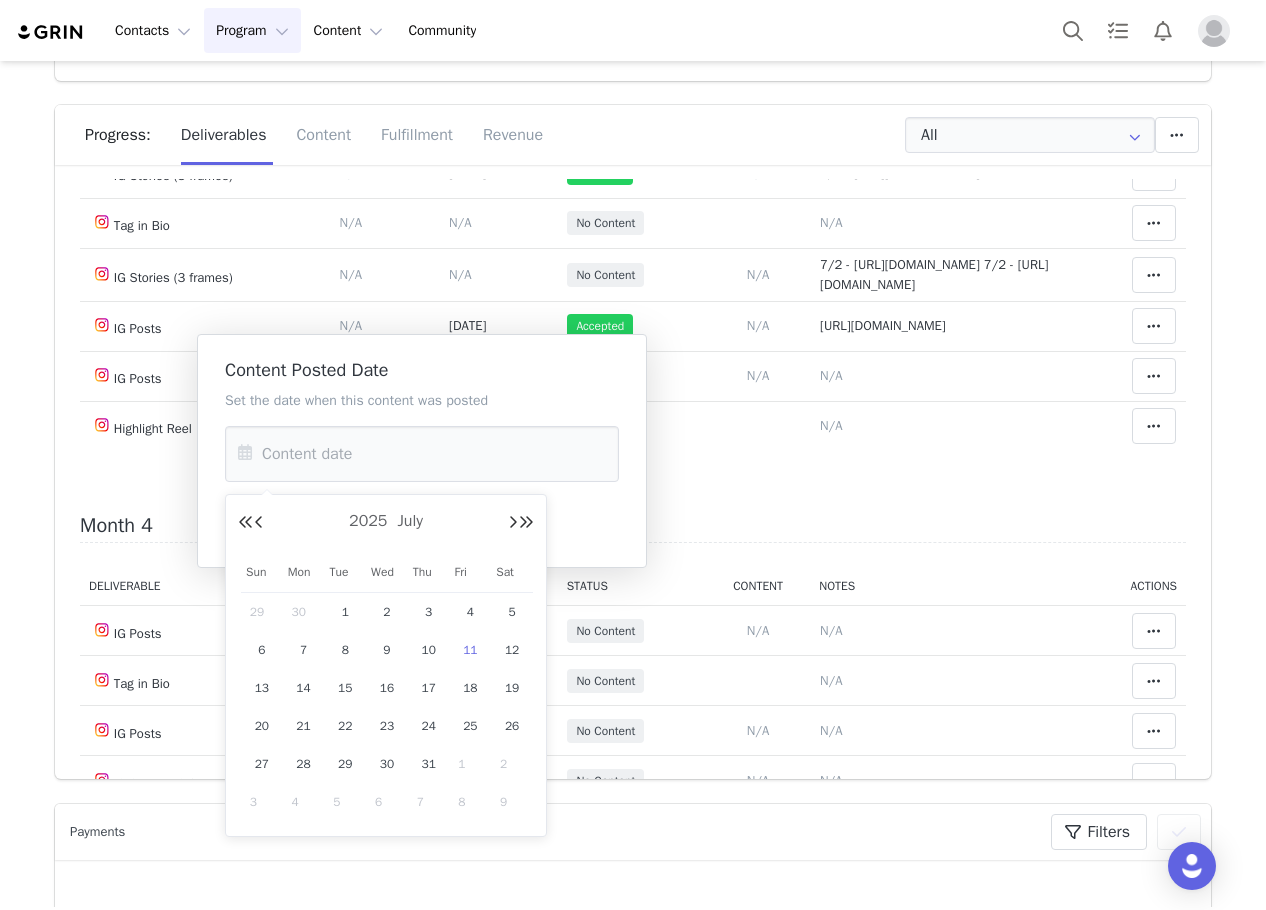 type on "Jul 02 2025" 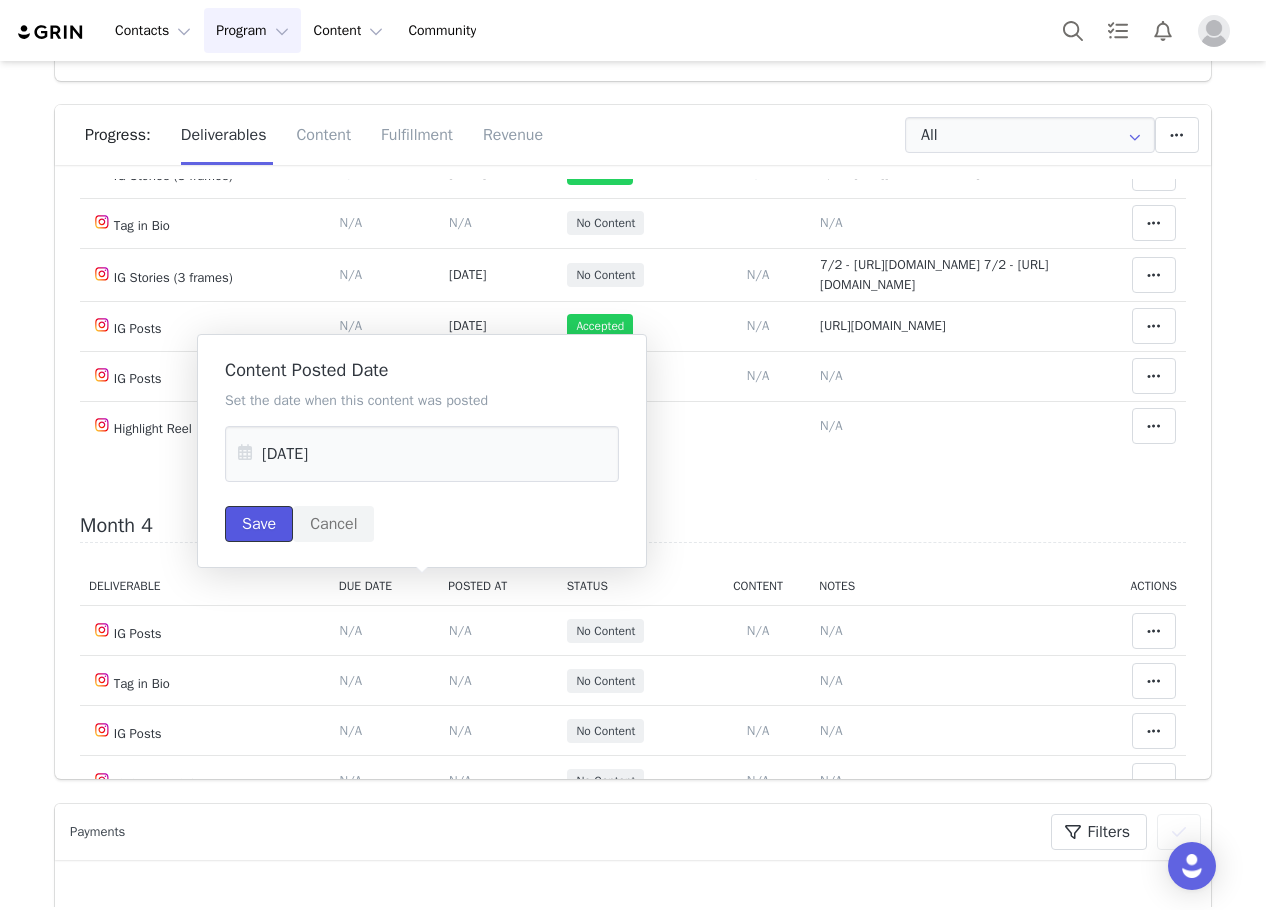 click on "Save" at bounding box center (259, 524) 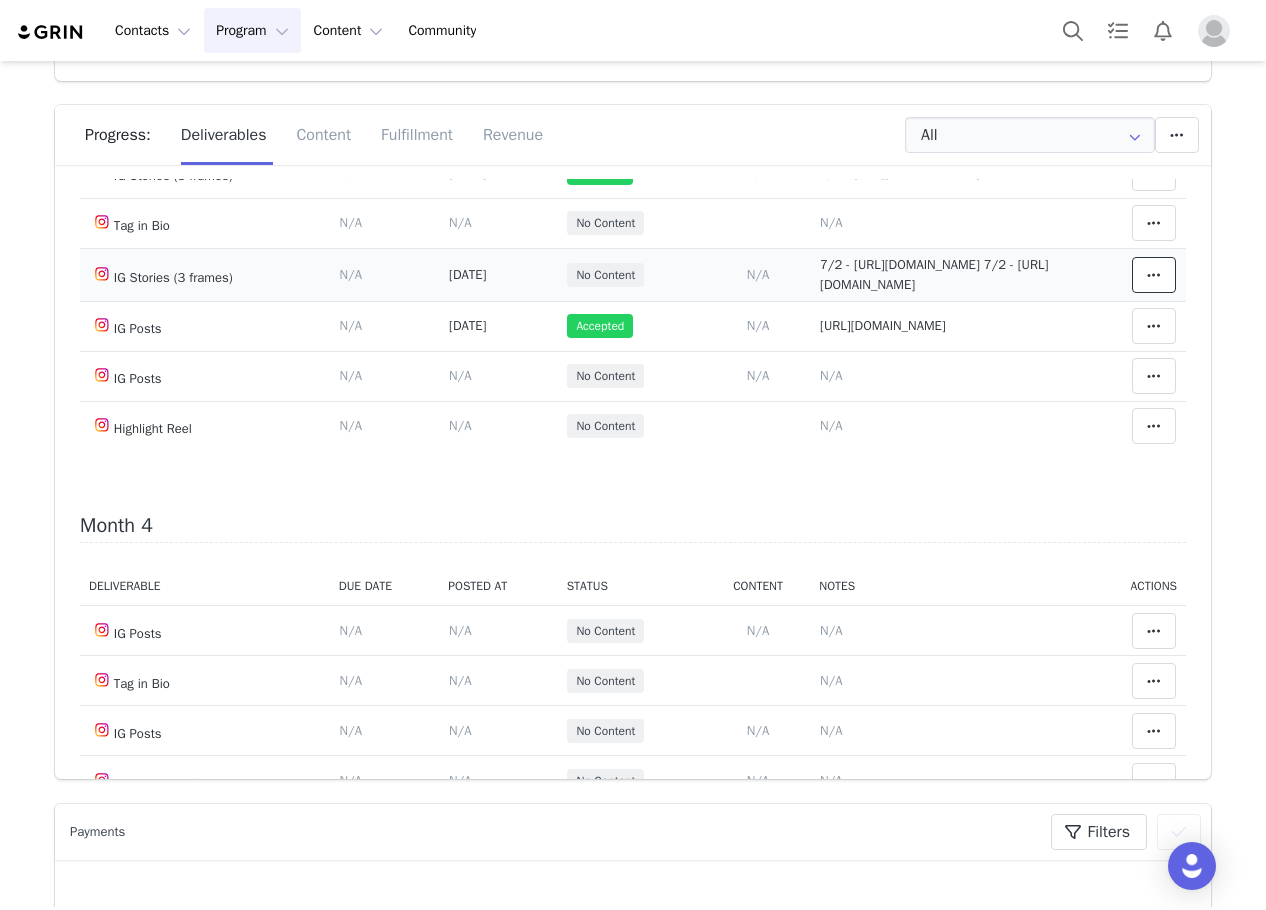 click at bounding box center [1154, 275] 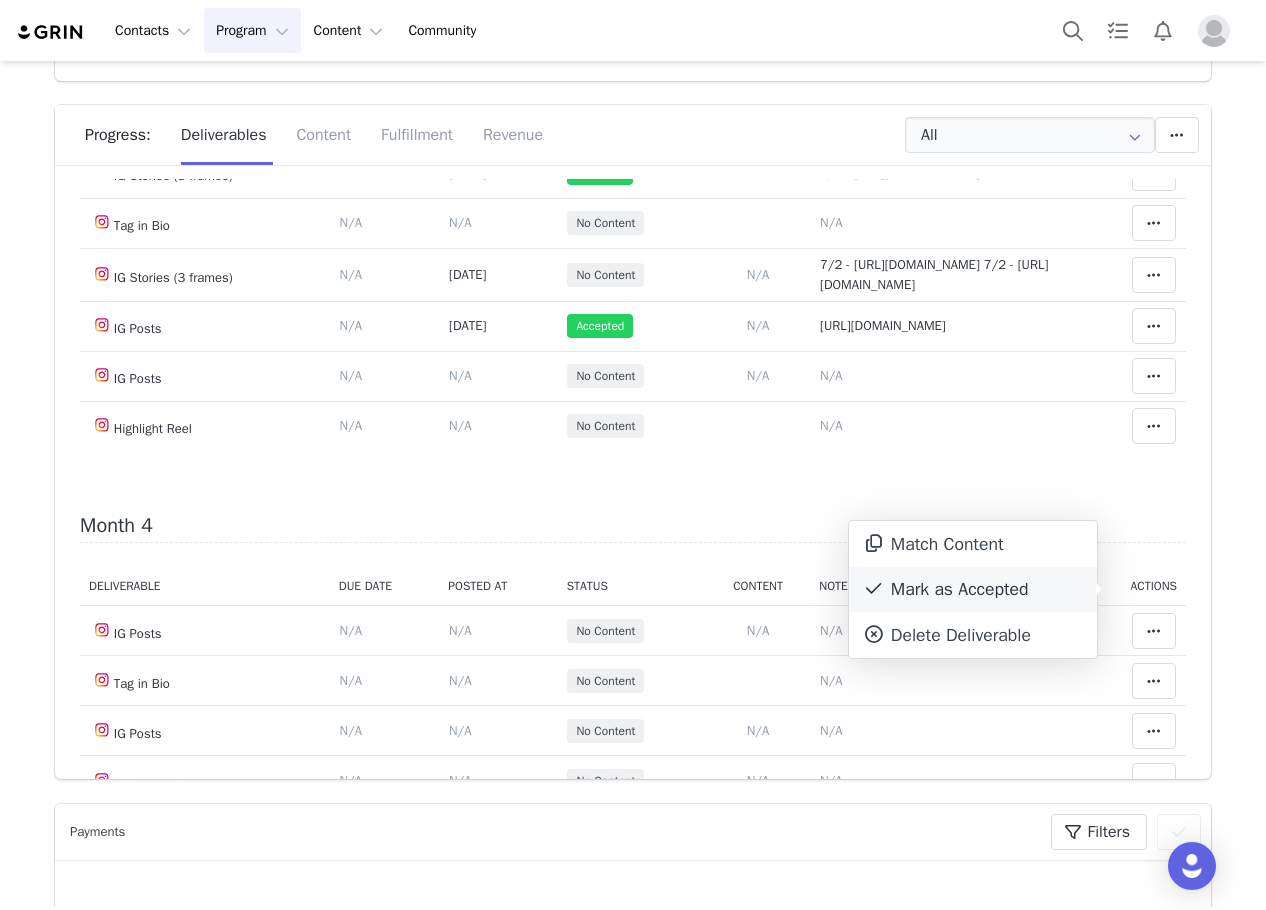 click on "Mark as Accepted" at bounding box center [973, 590] 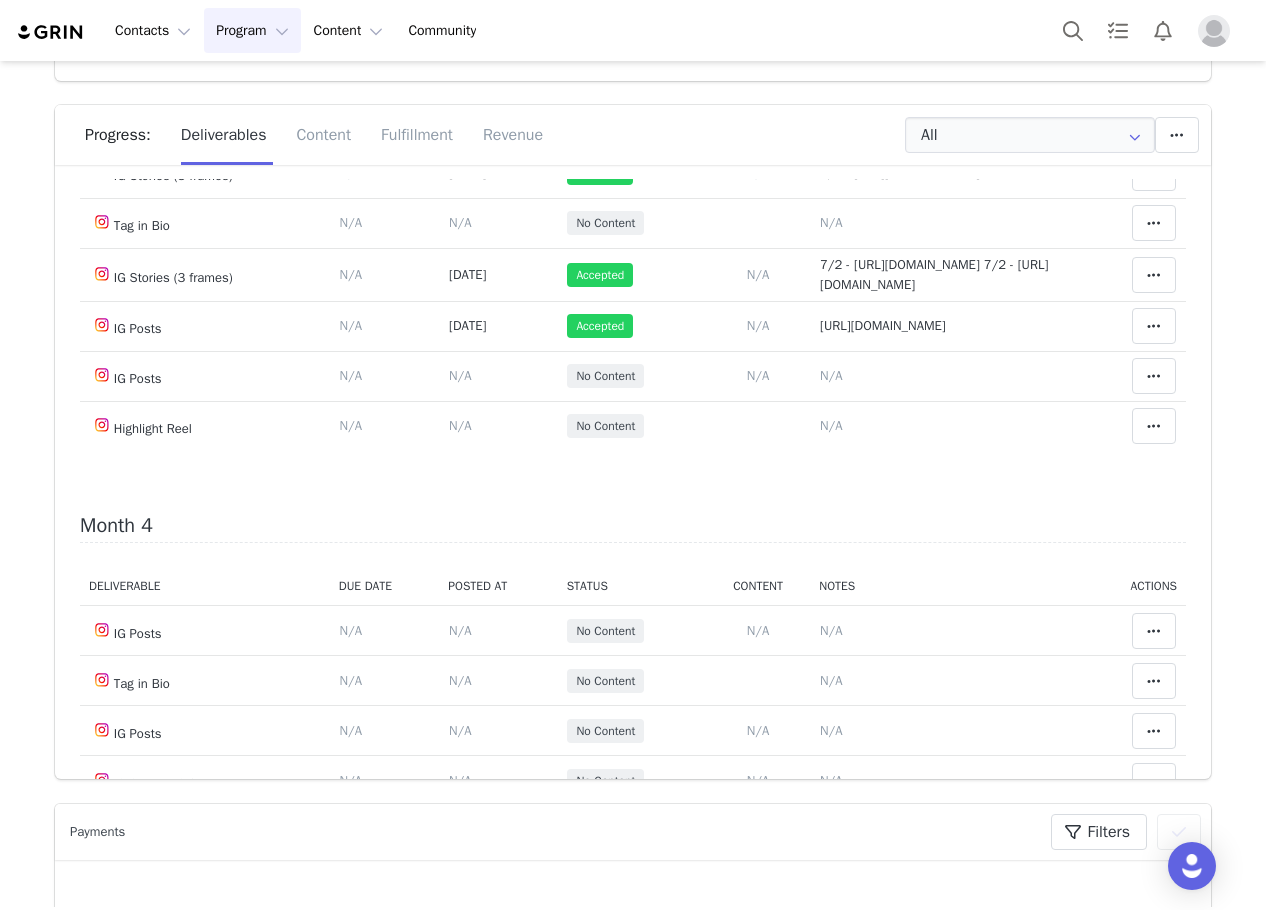 click at bounding box center [1154, 73] 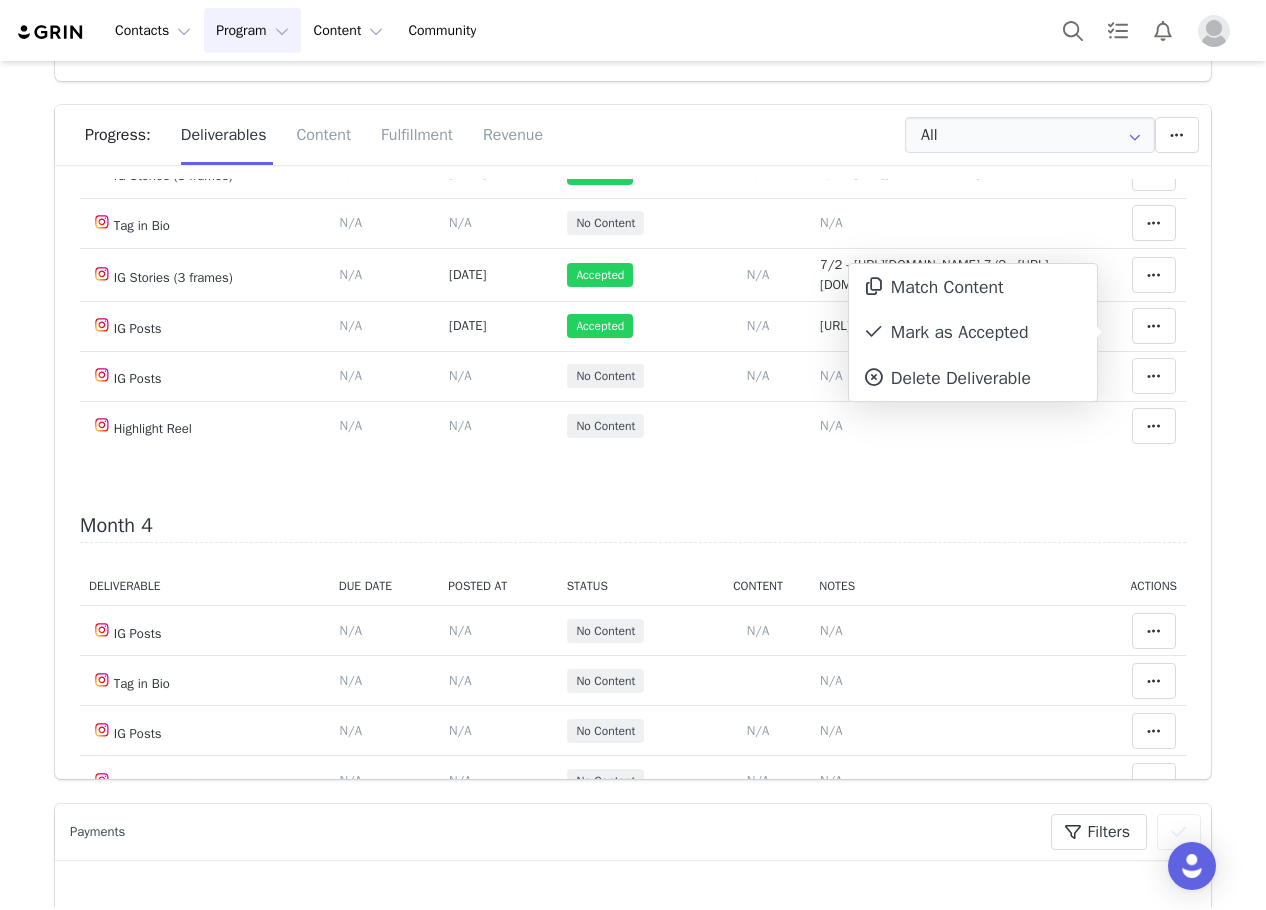 click on "Delete" at bounding box center (973, 332) 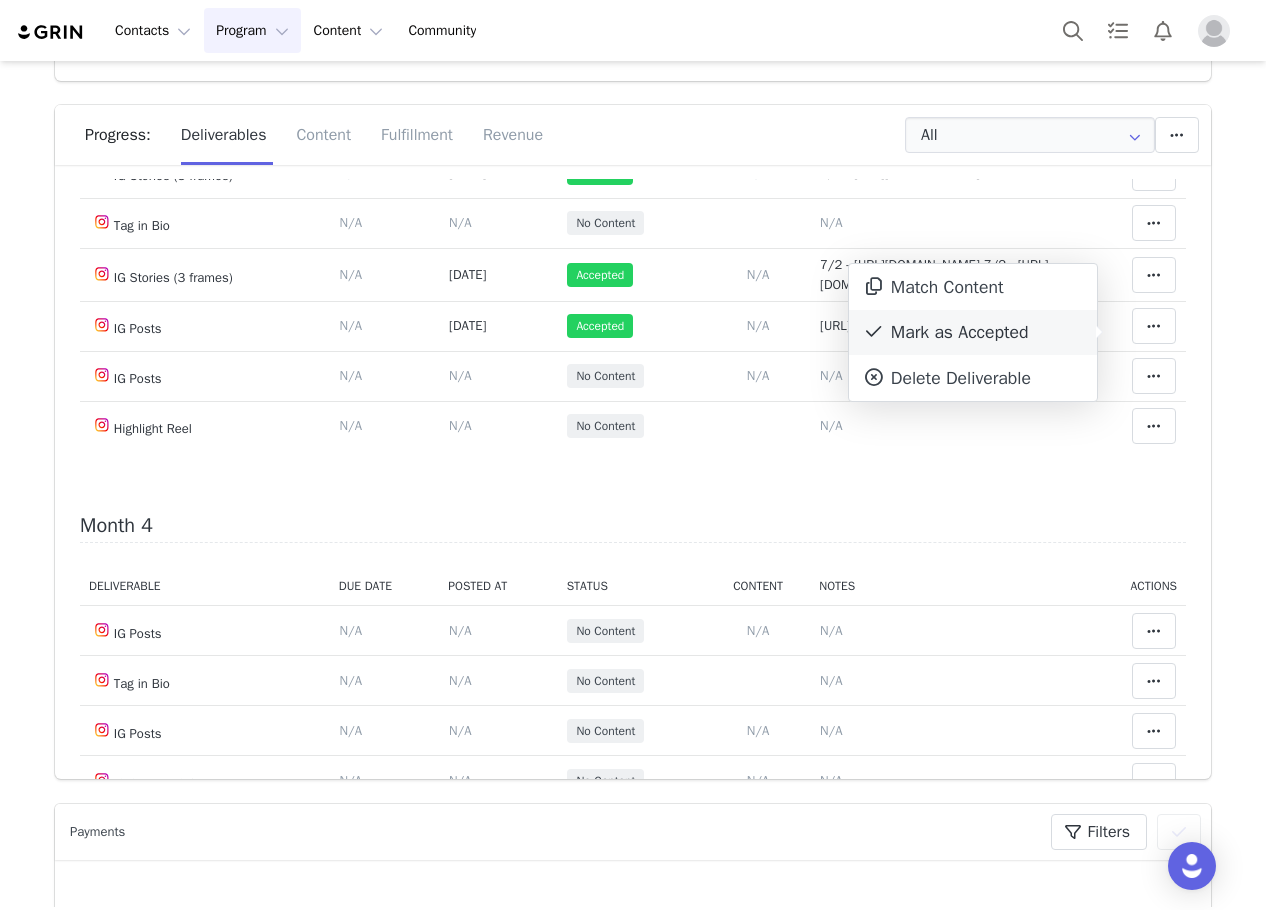 click on "Mark as Accepted" at bounding box center [973, 333] 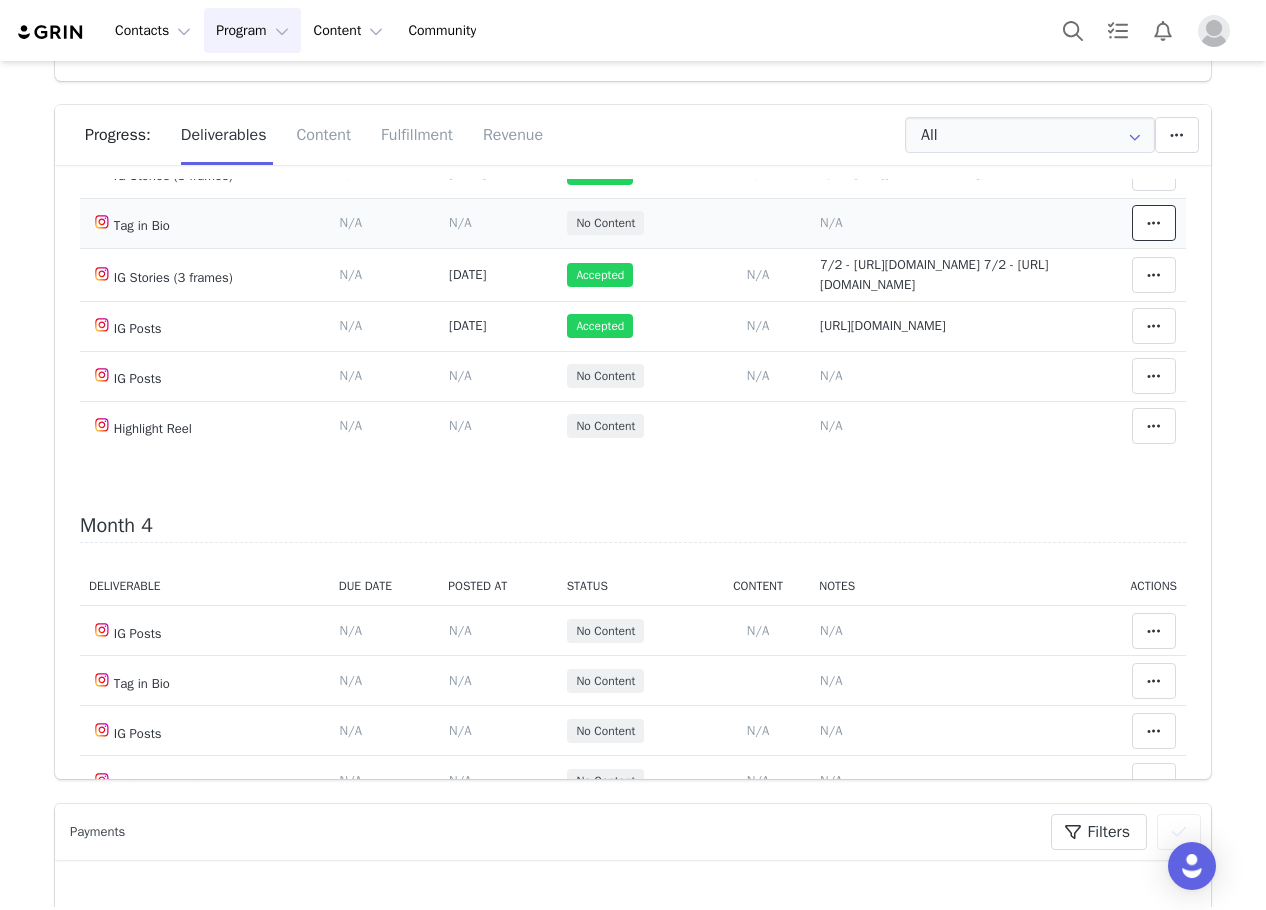 click at bounding box center [1154, 223] 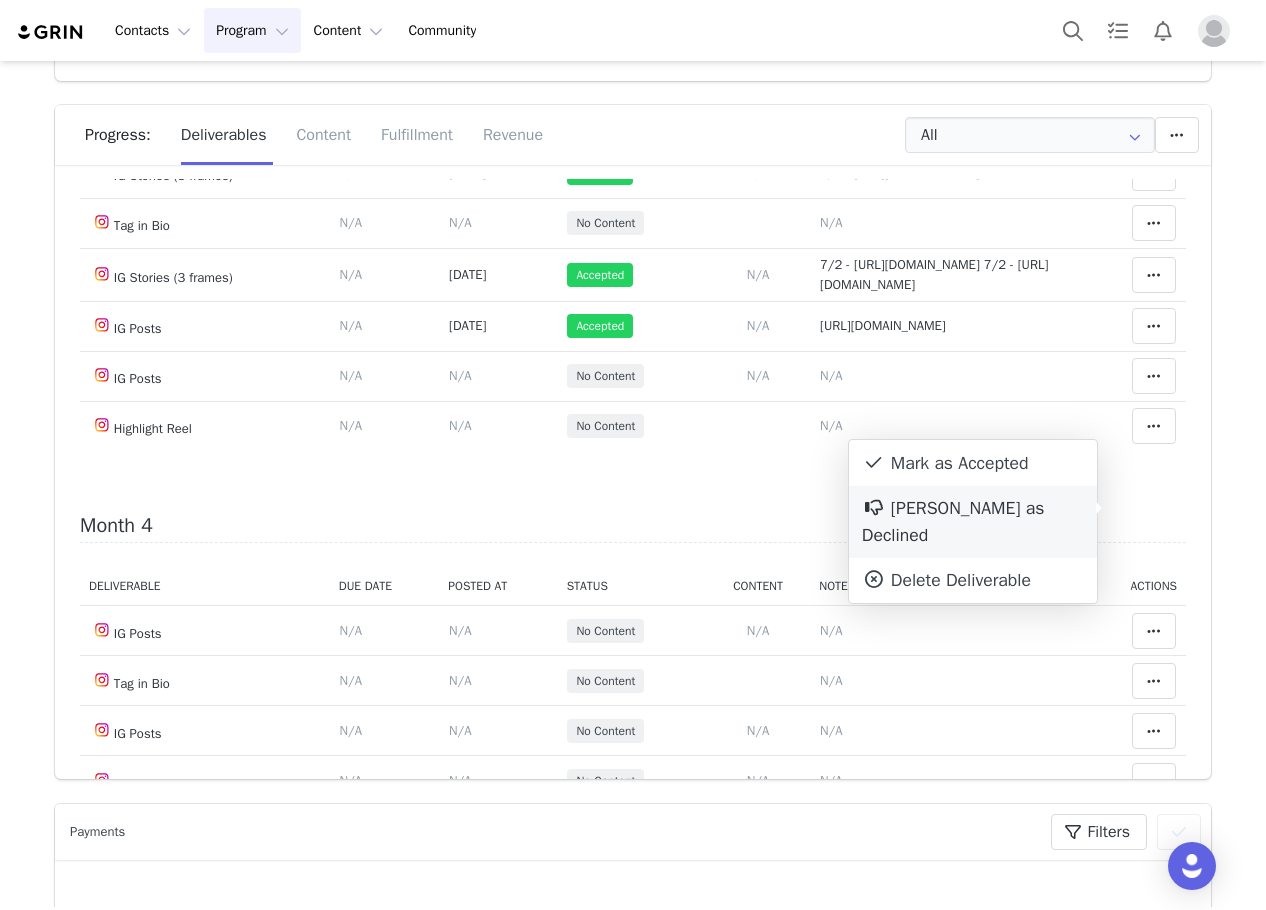 click on "Mark as Declined" at bounding box center (973, 522) 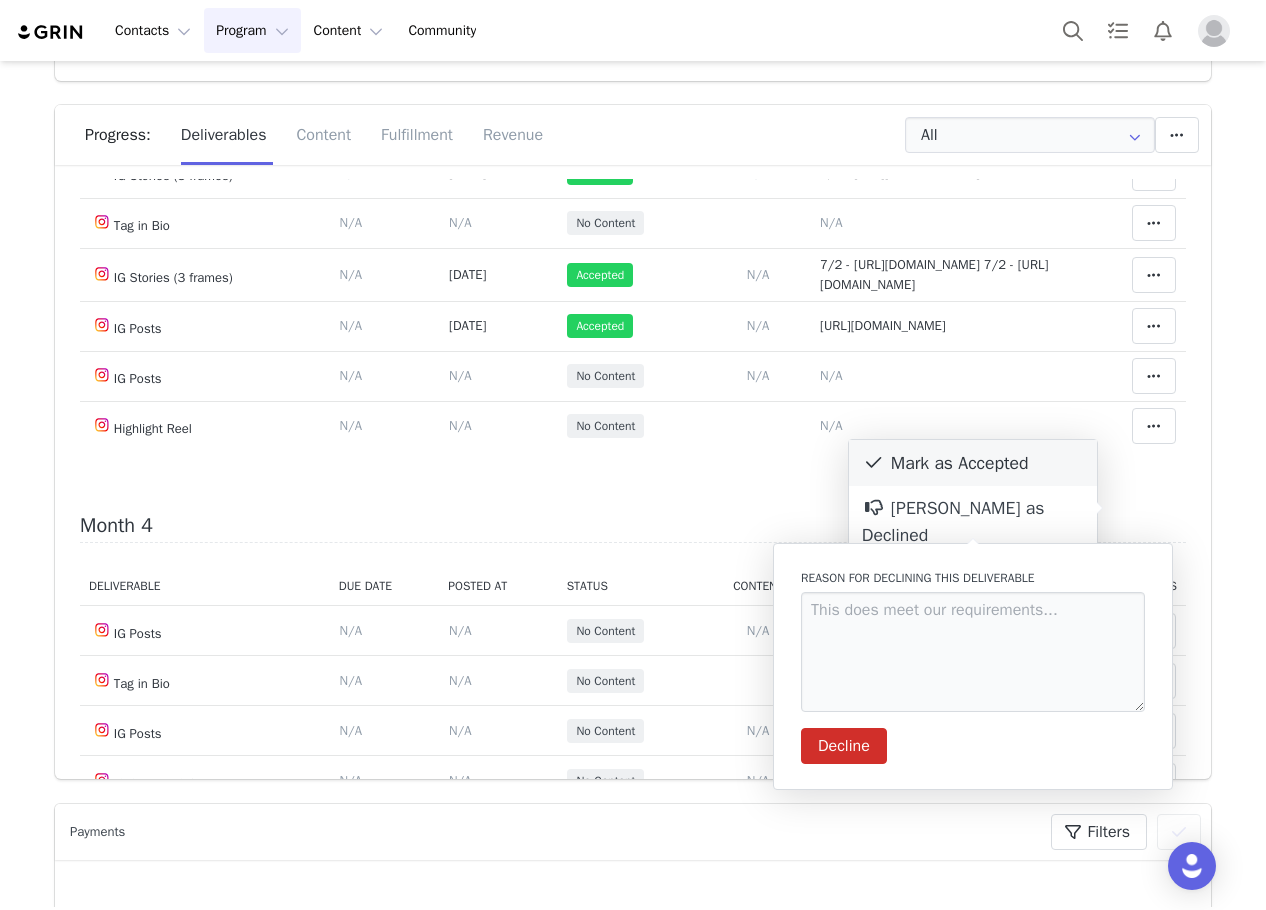 click on "Mark as Accepted" at bounding box center (973, 463) 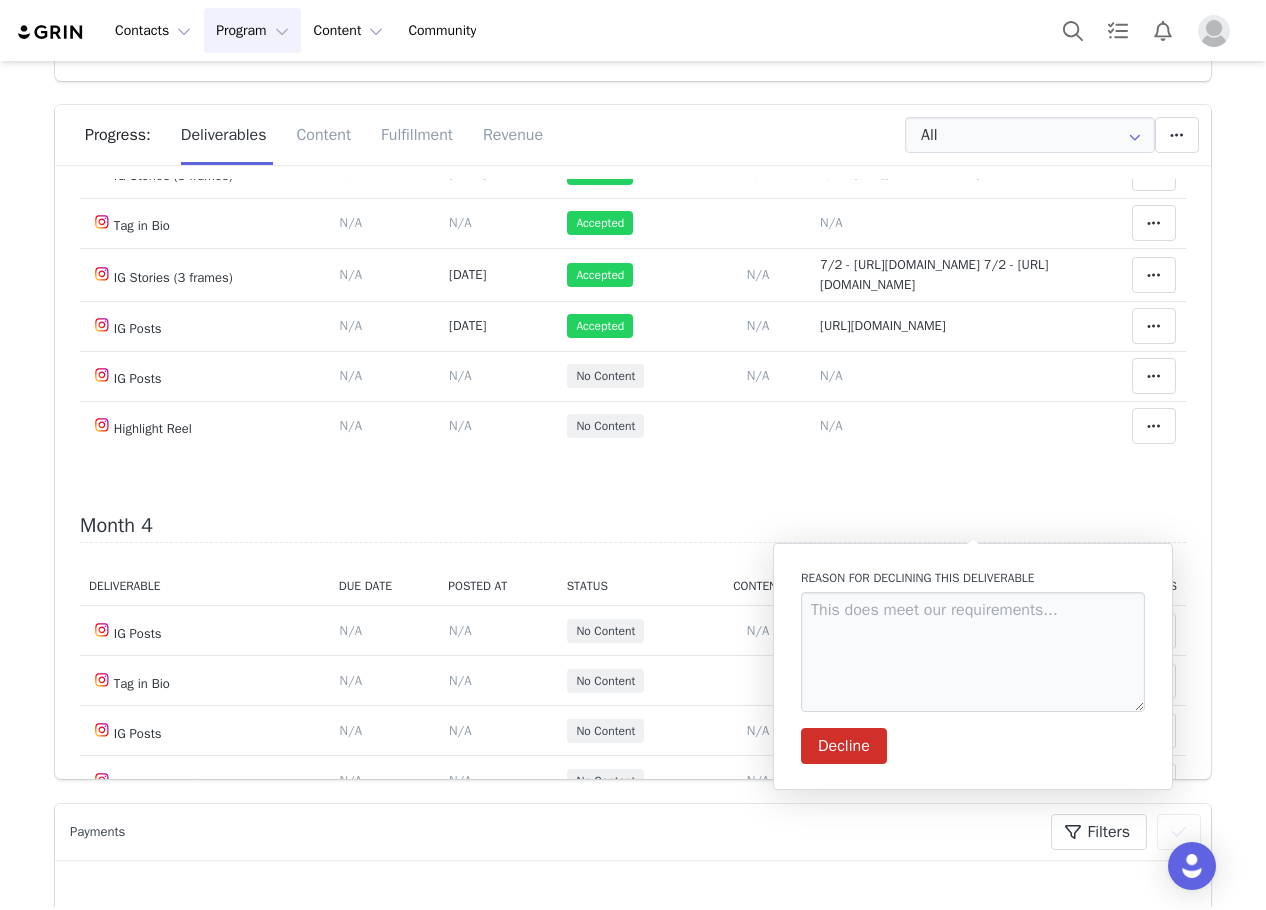 click on "Budget $0.00 Spend $2,372.50 Revenue $0.00 Revenue ROI 0x IMV $0.00 IMV ROI 0x Progress: Deliverables Content Fulfillment Revenue All Add a new deliverable  What type of deliverable?   Pinned Post   IG Stories (3 frames)   Tag in Bio   Highlight Reel   IG Posts   Where should it be added?  Throughout Partnership  Month 1   Month 2   Month 3   Month 4   Month 5   Month 6   Throughout Partnership   Save  Cancel  Add Deliverable  Reset Content Do you want to reorder all of the content for this this partnership?  Yes, reset content   Cancel   Reset Content   Allow Content Past End Date   Fetch Recent Content   Month 1  Deliverable Due Date Posted At Status Content Notes Actions  IG Posts Deliverable Due Date Set the date you expect this content to go live.  Save  Cancel N/A Content Posted Date Set the date when this content was posted Mar 25 2025  Save  Cancel  Mar 24, 2025   Accepted  Add Content Paste the URL to the content you want to match to this deliverable. Please include the date the content was posted" at bounding box center [633, 360] 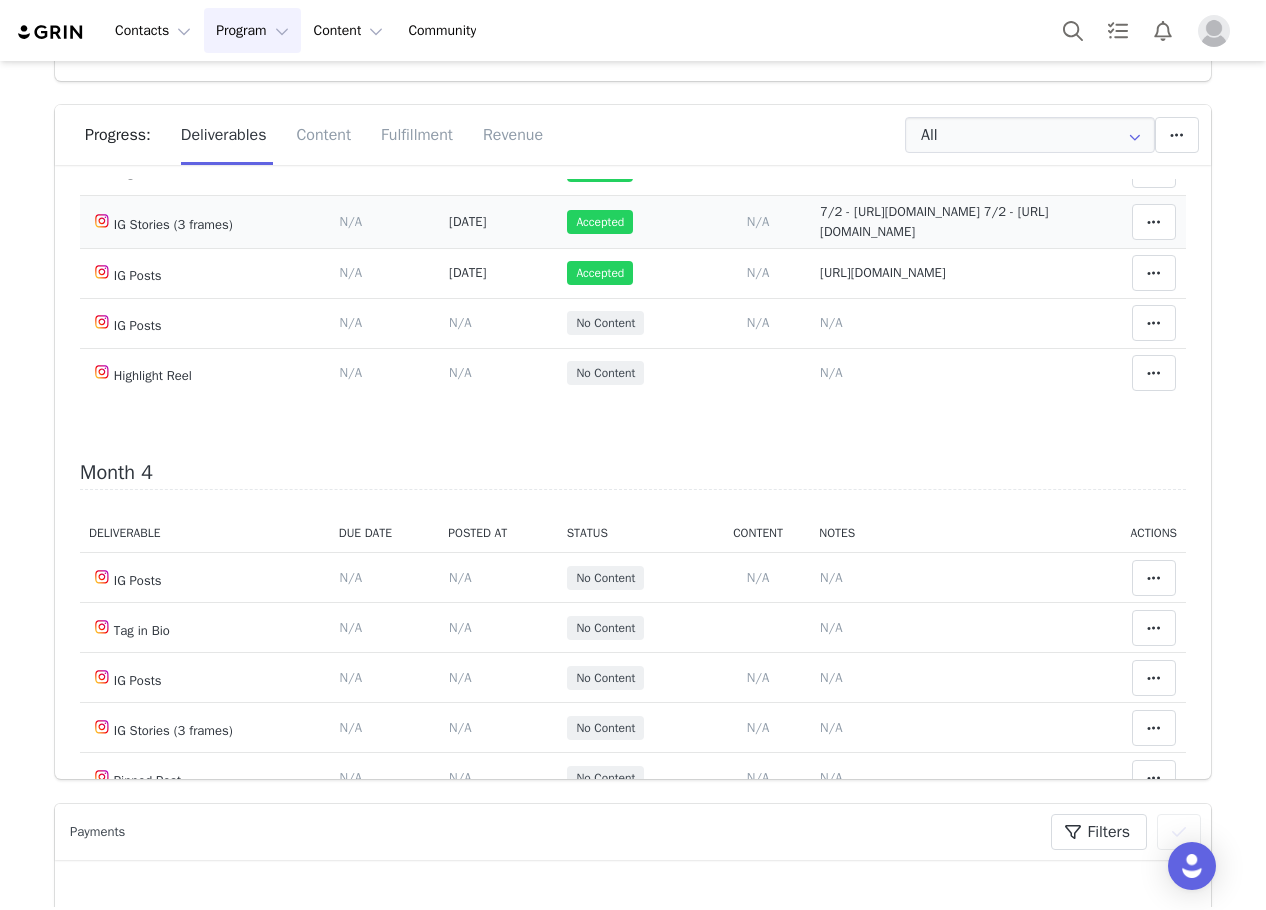 scroll, scrollTop: 1600, scrollLeft: 0, axis: vertical 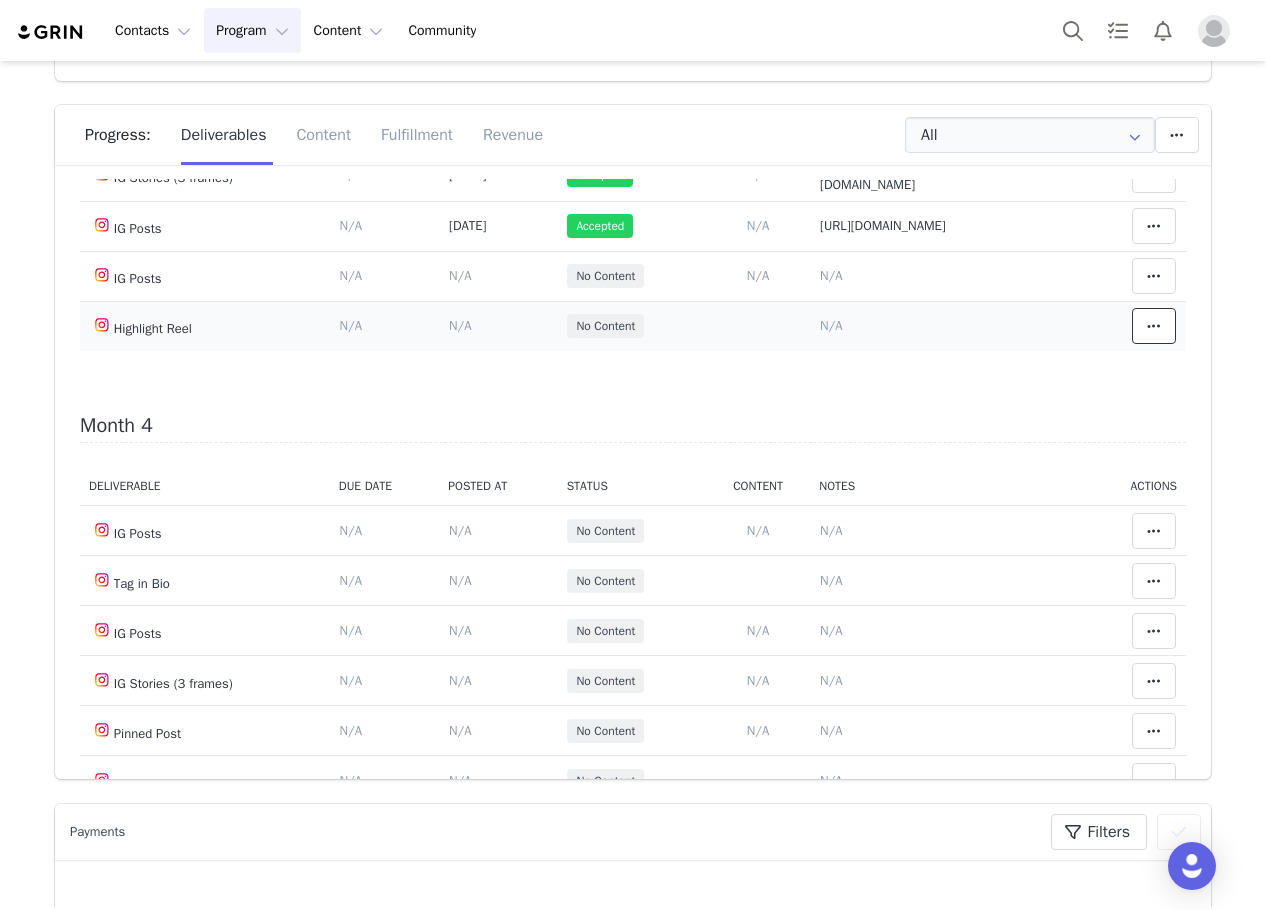 click at bounding box center (1154, 326) 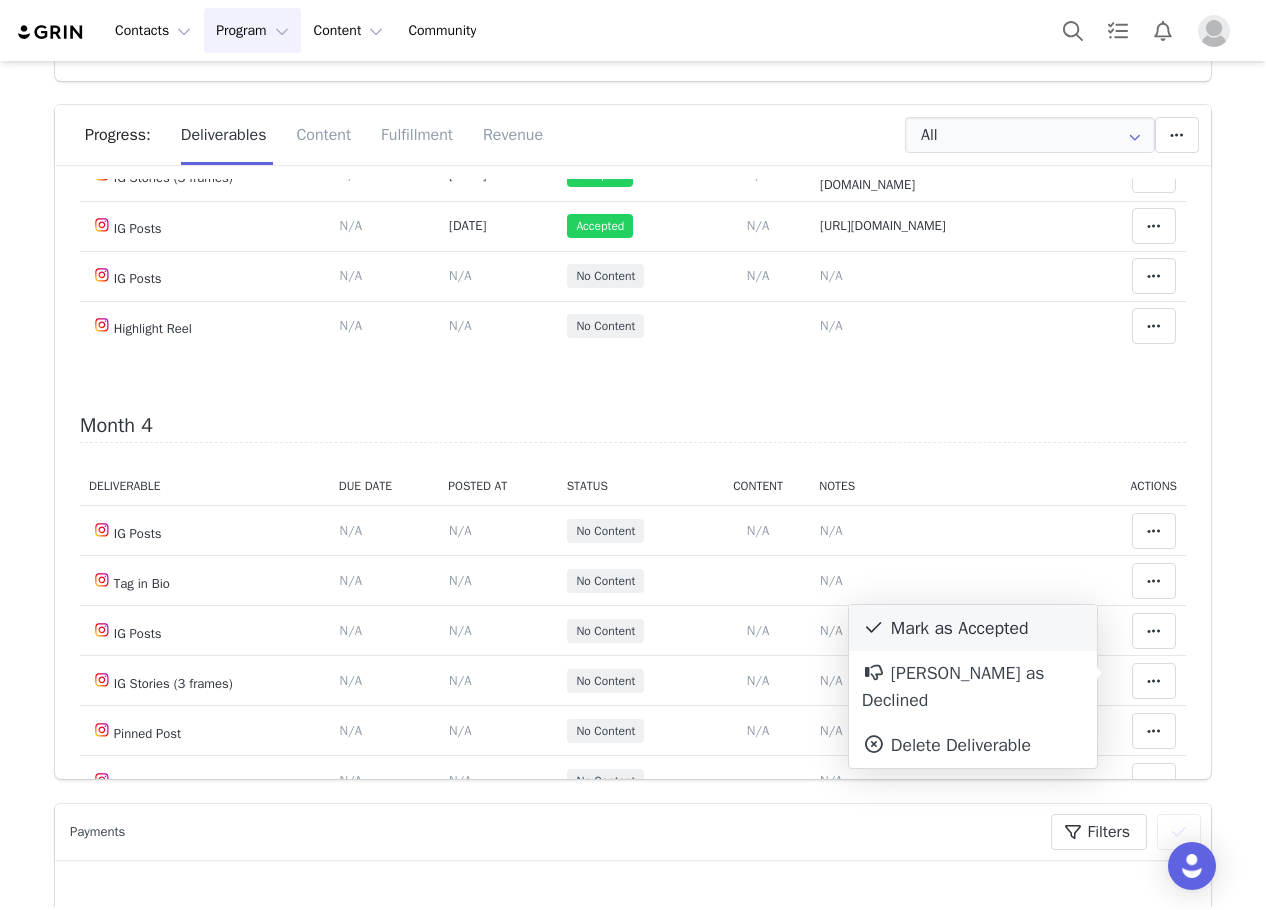 click on "Mark as Accepted" at bounding box center [973, 628] 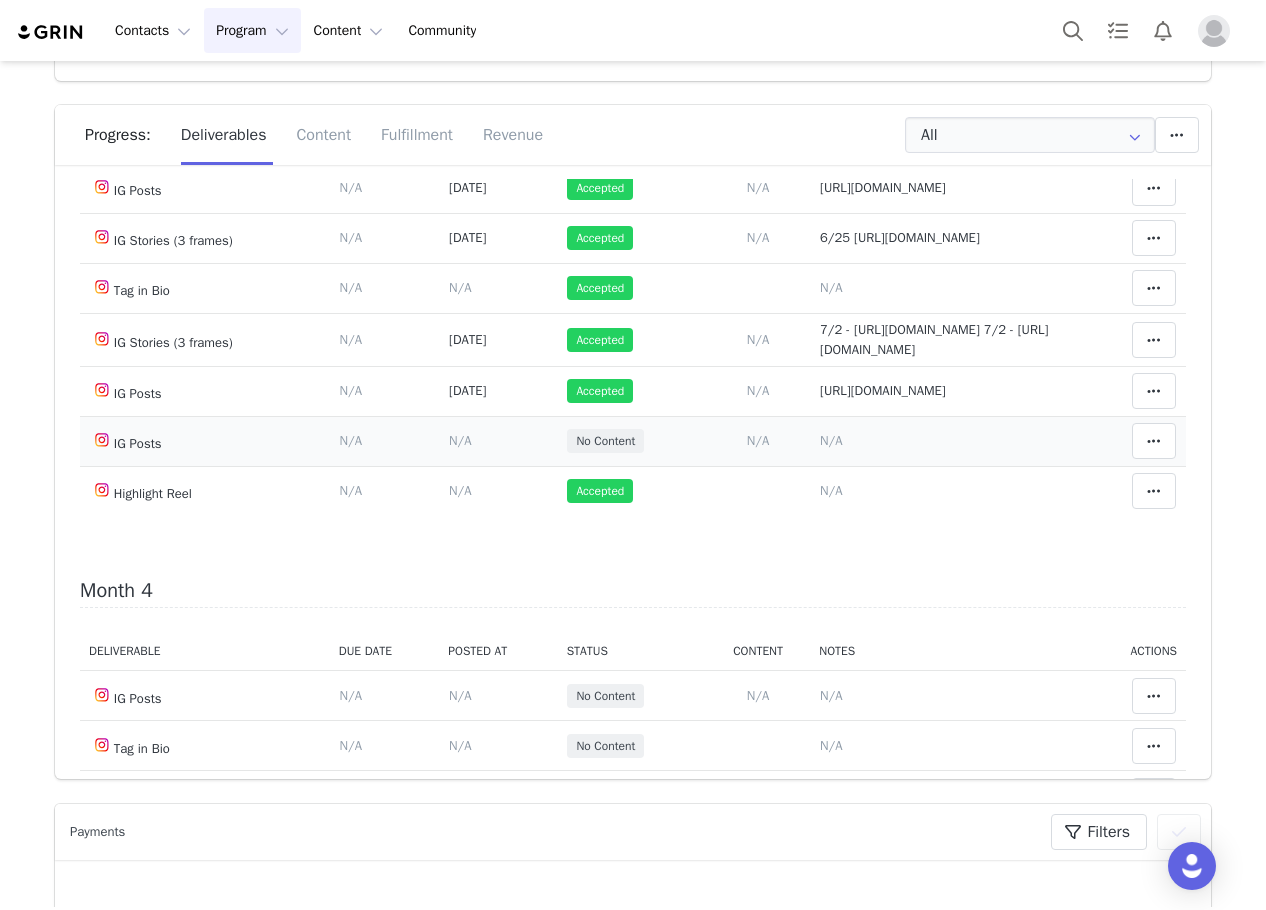 scroll, scrollTop: 1400, scrollLeft: 0, axis: vertical 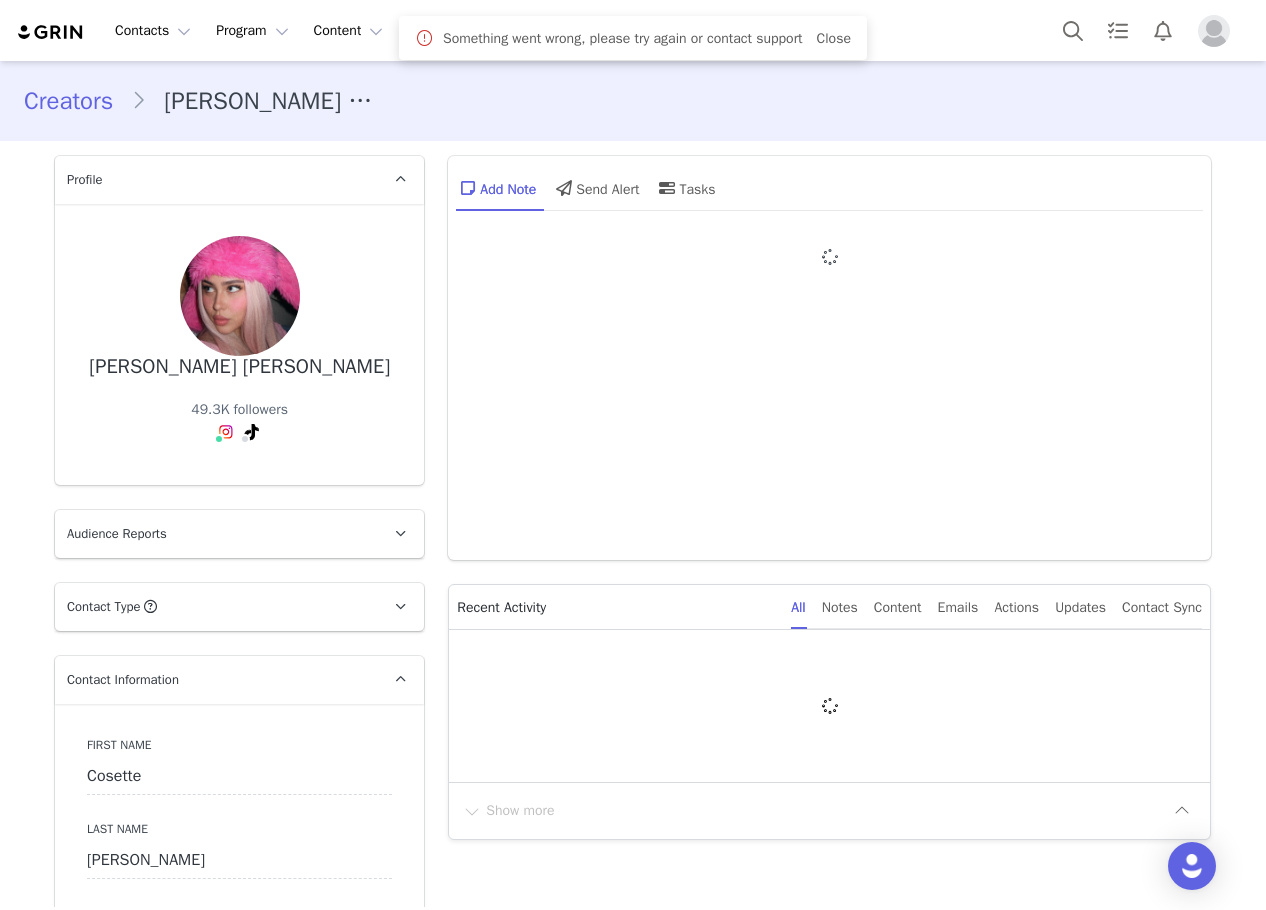 type on "+56 ([GEOGRAPHIC_DATA])" 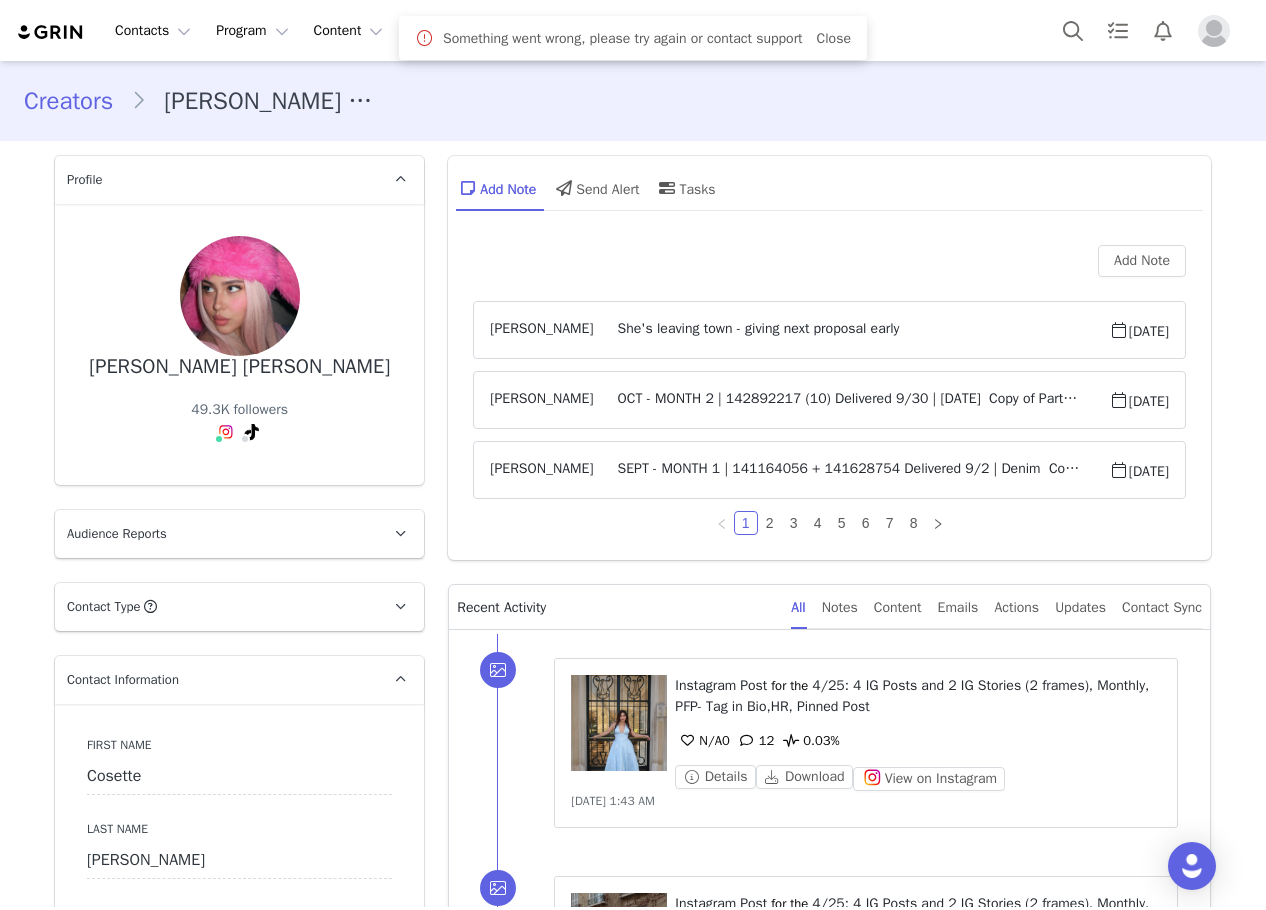 scroll, scrollTop: 0, scrollLeft: 0, axis: both 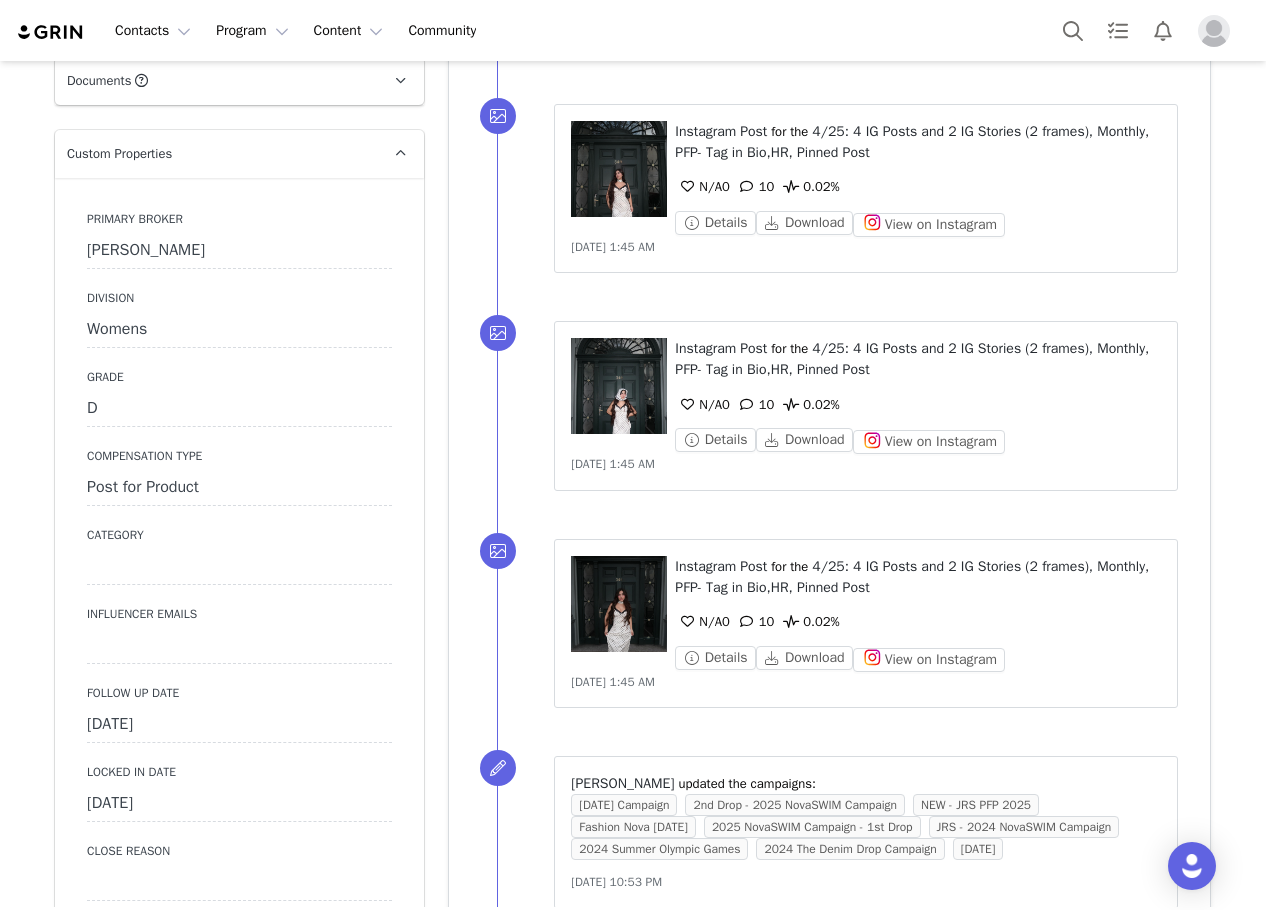 click on "[DATE]" at bounding box center (239, 725) 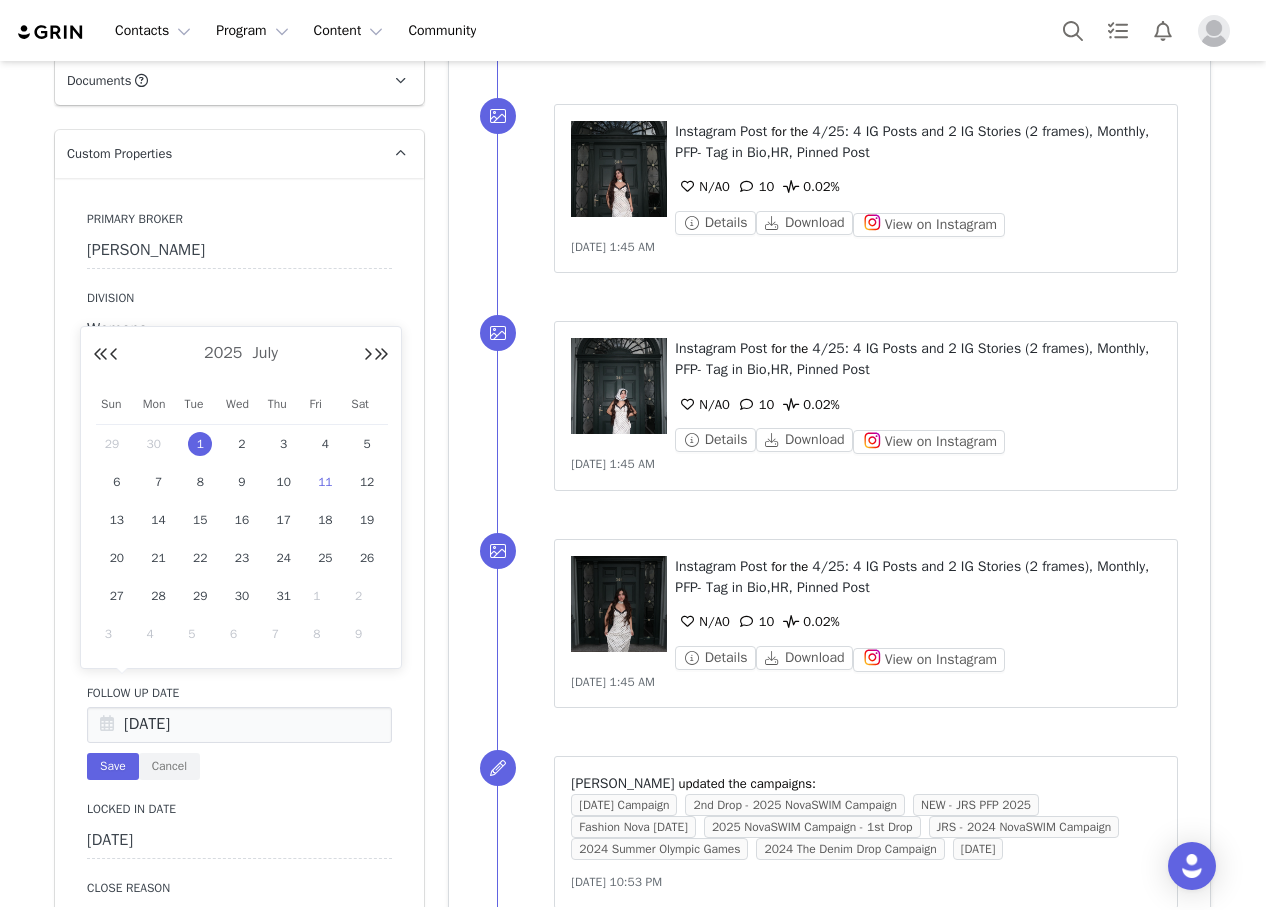 click on "11" at bounding box center (325, 482) 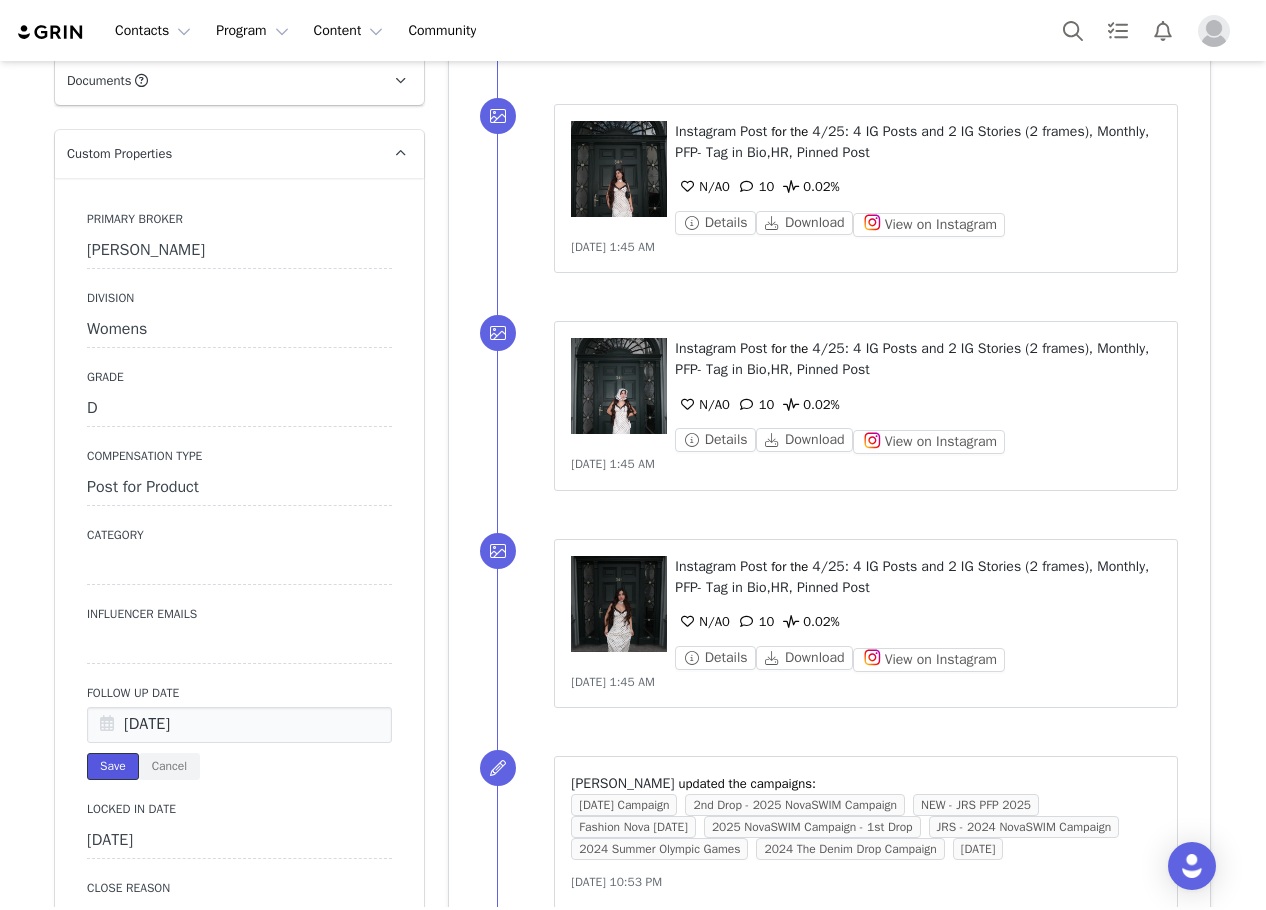 click on "Save" at bounding box center [113, 766] 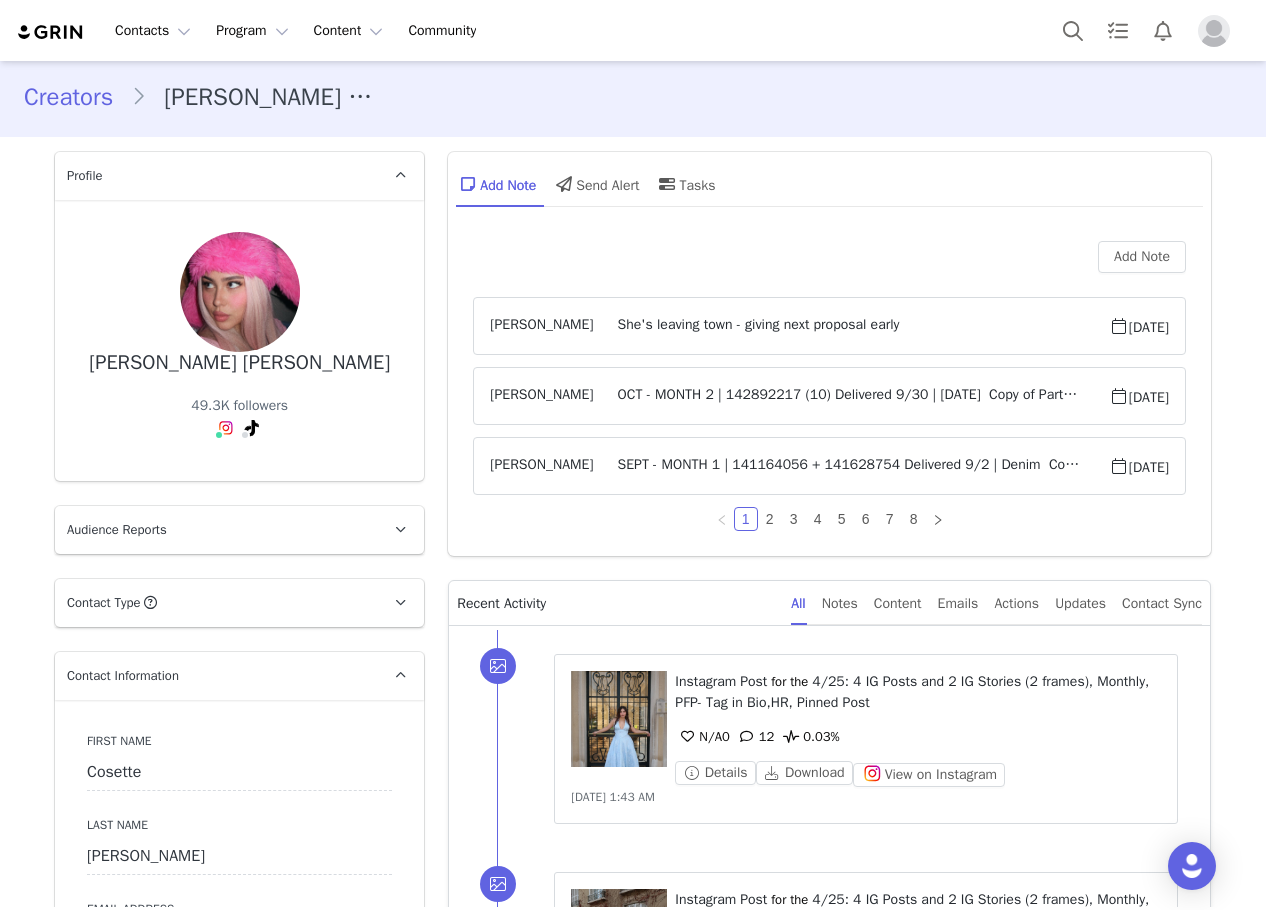 scroll, scrollTop: 0, scrollLeft: 0, axis: both 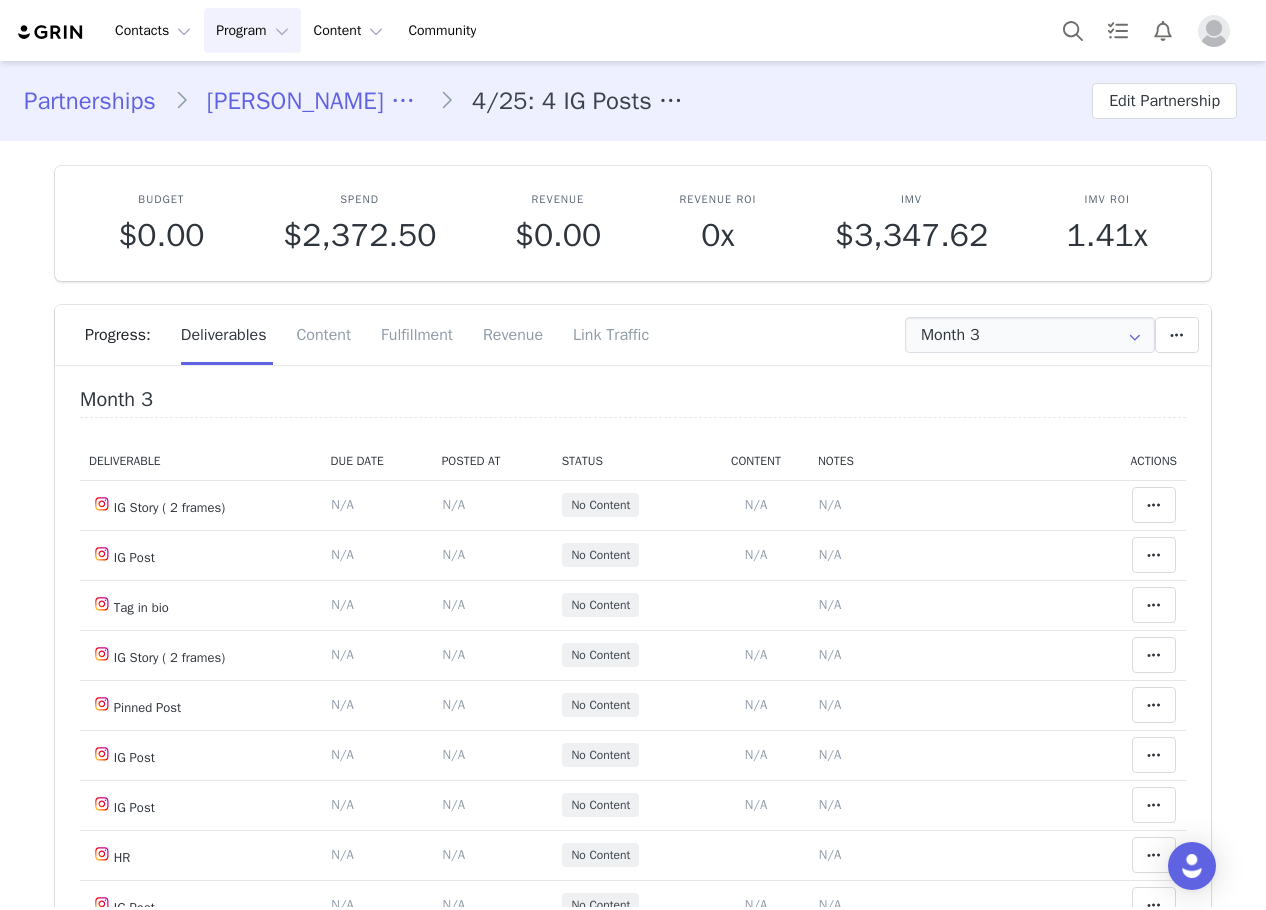 click on "Progress: Deliverables Content Fulfillment Revenue Link Traffic" at bounding box center [648, 335] 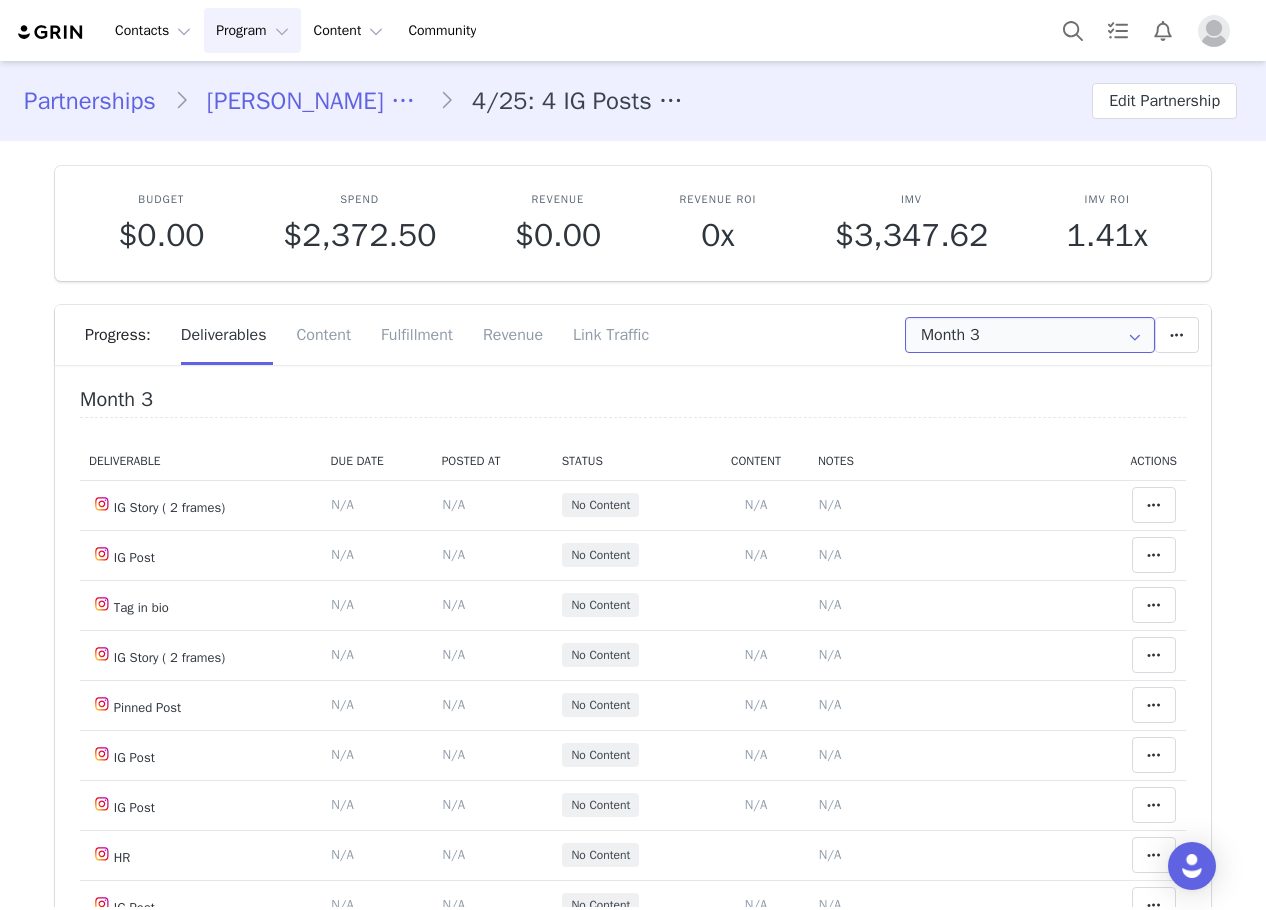 click on "Month 3" at bounding box center (1030, 335) 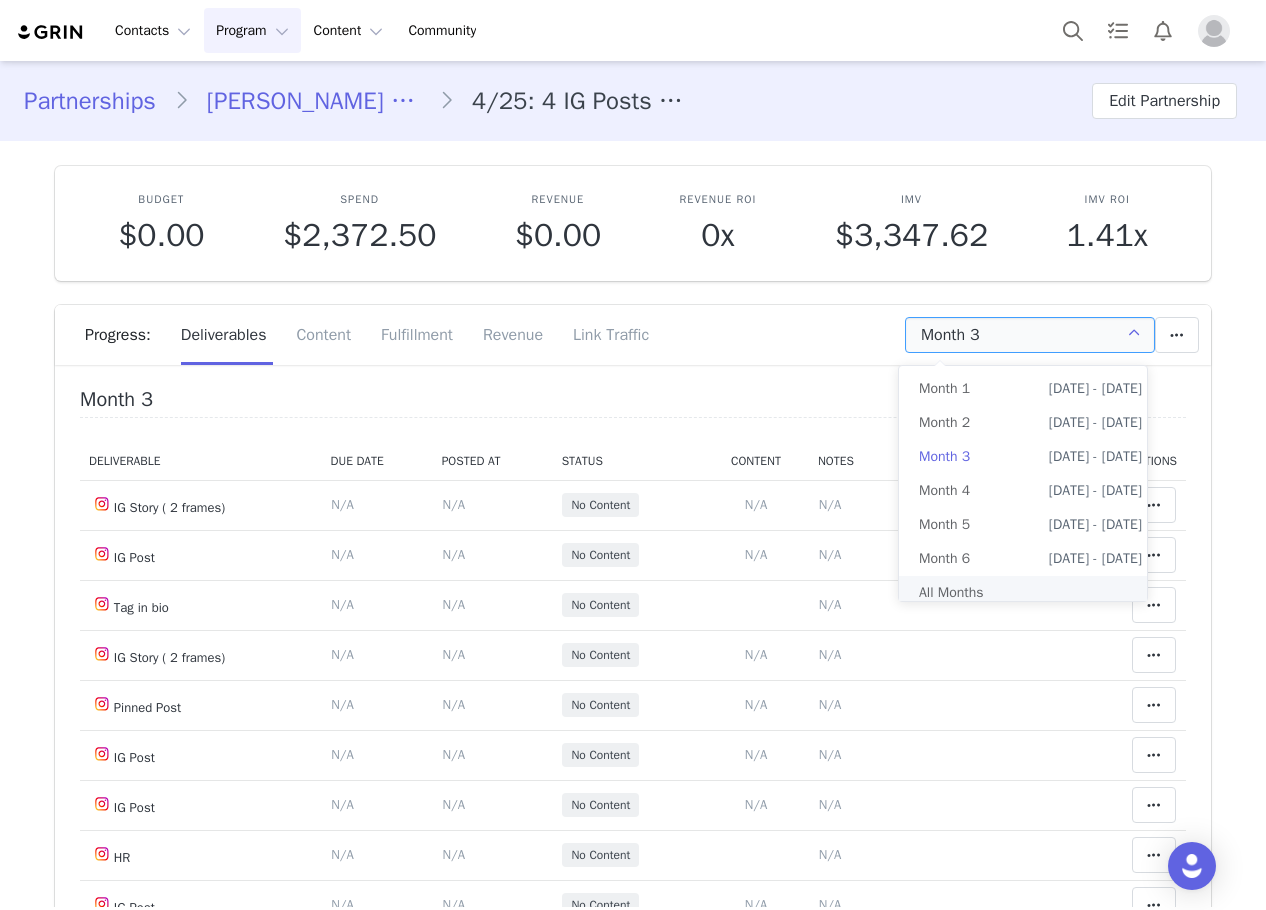 click on "All Months" at bounding box center [1030, 593] 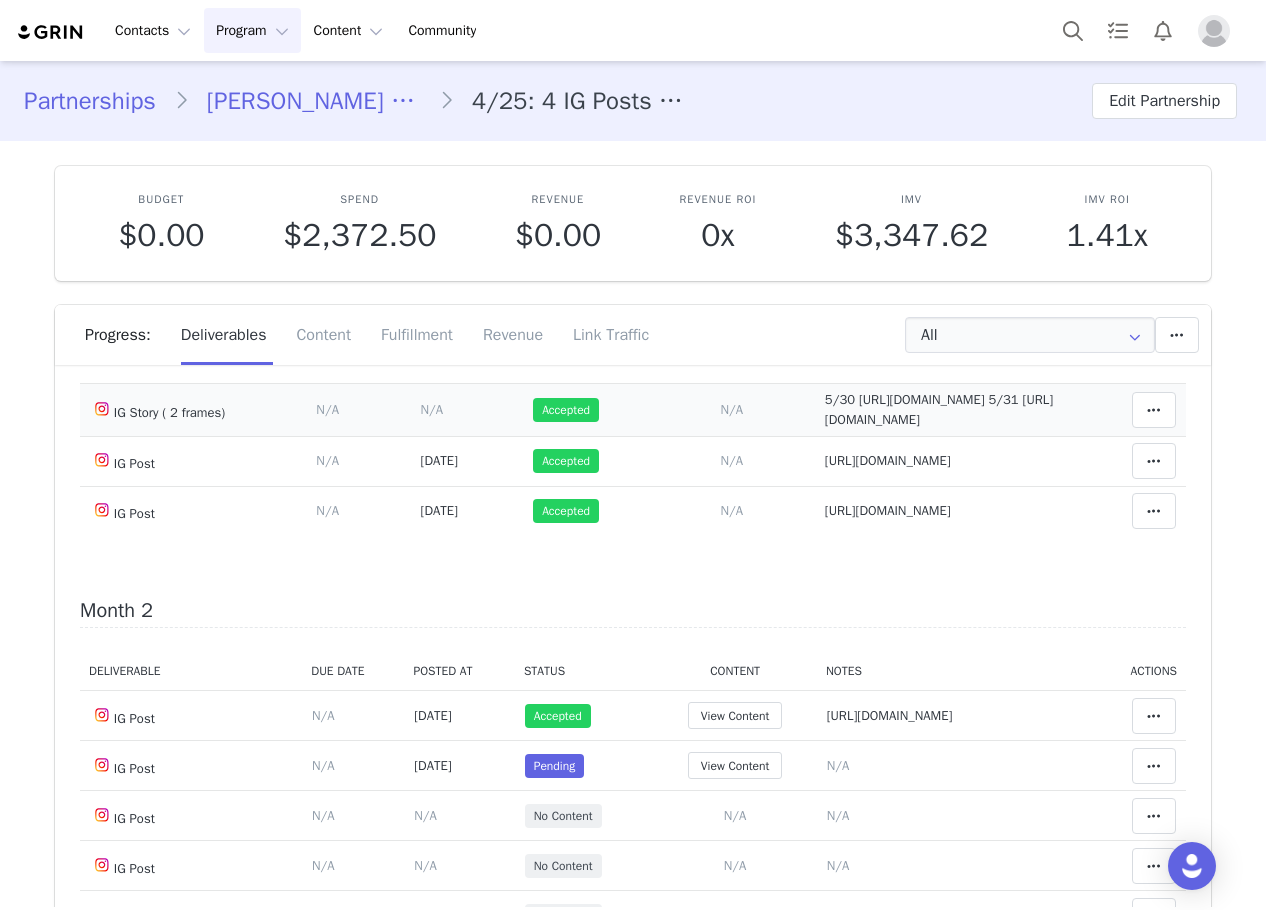 scroll, scrollTop: 800, scrollLeft: 0, axis: vertical 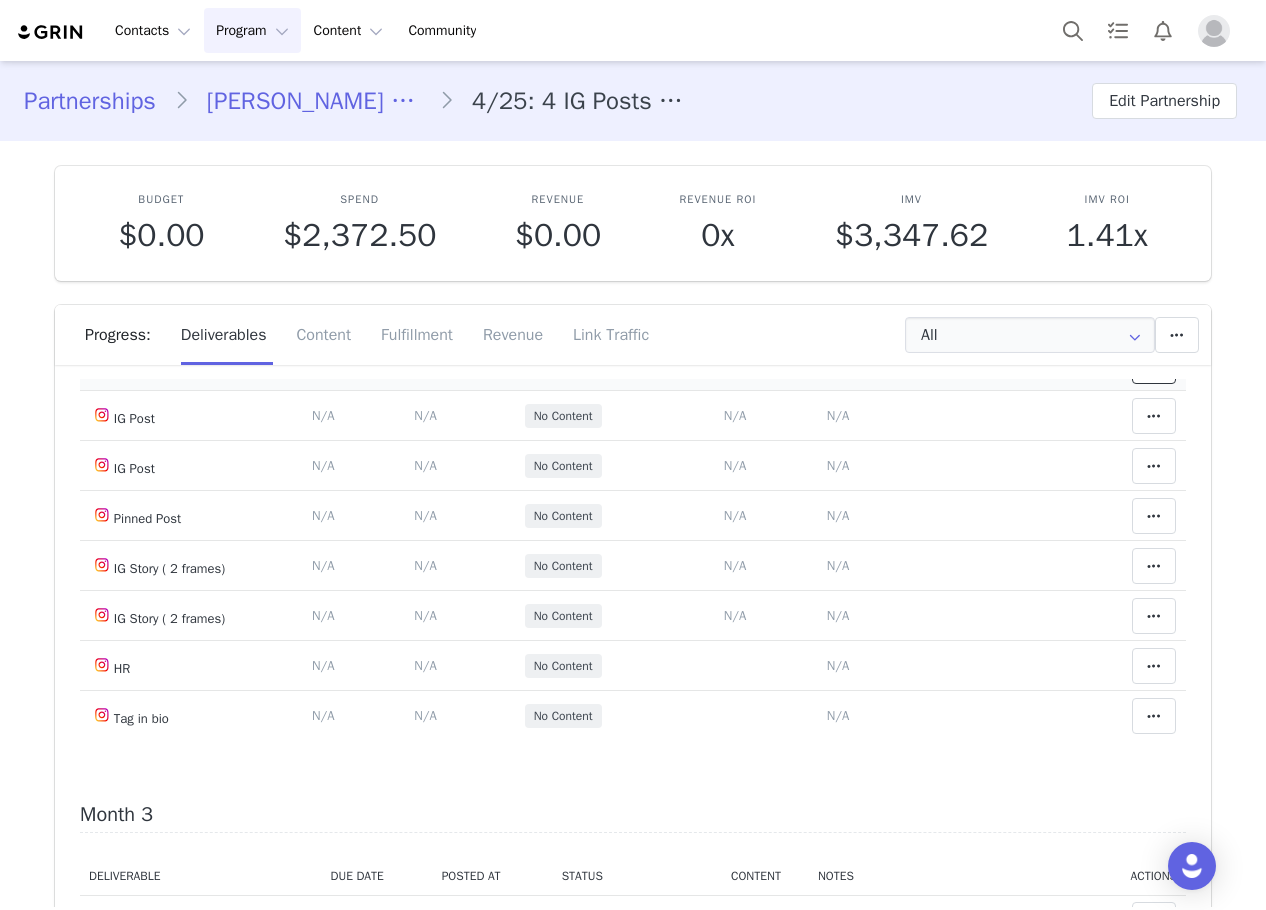 click at bounding box center (1154, 366) 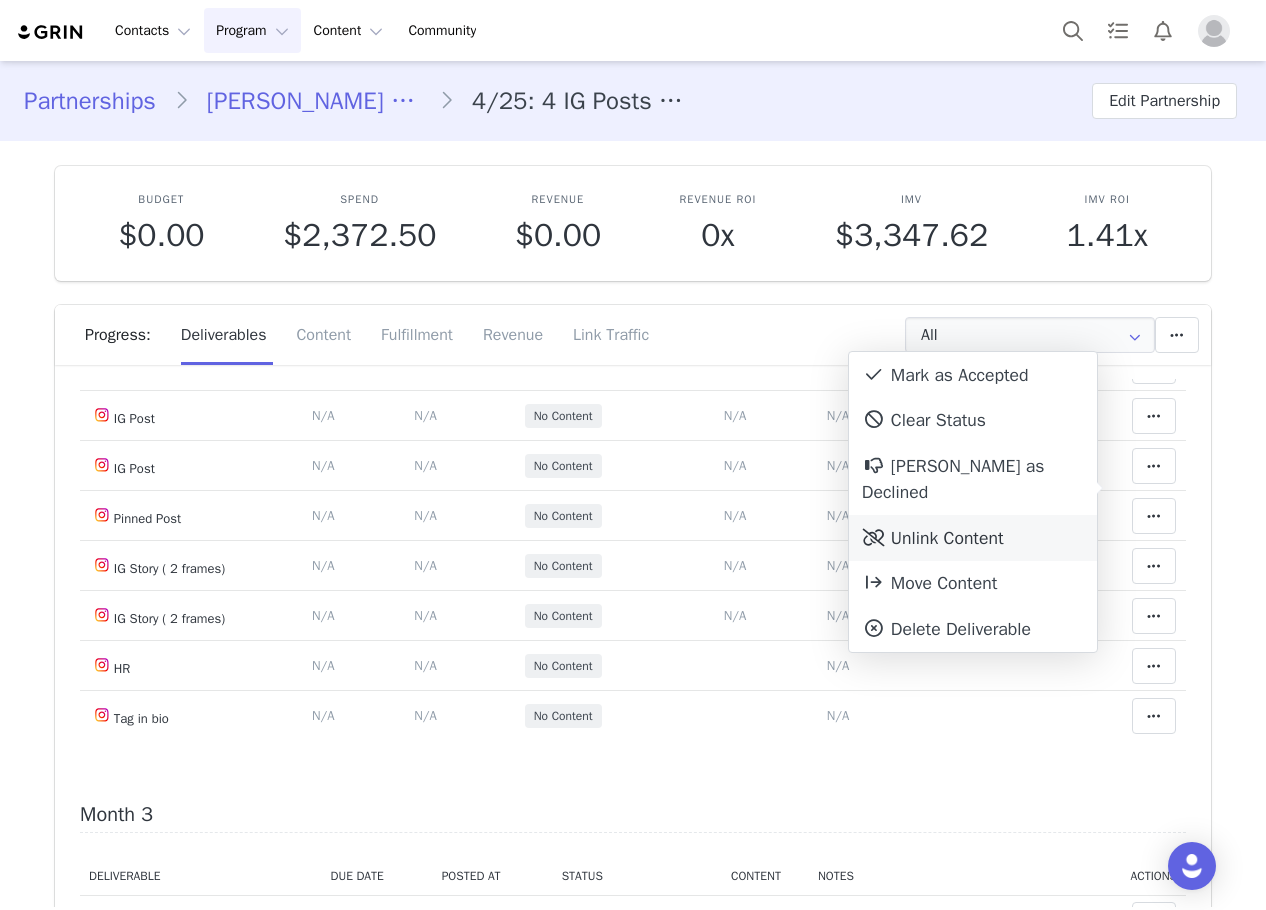 click on "Unlink Content" at bounding box center [973, 538] 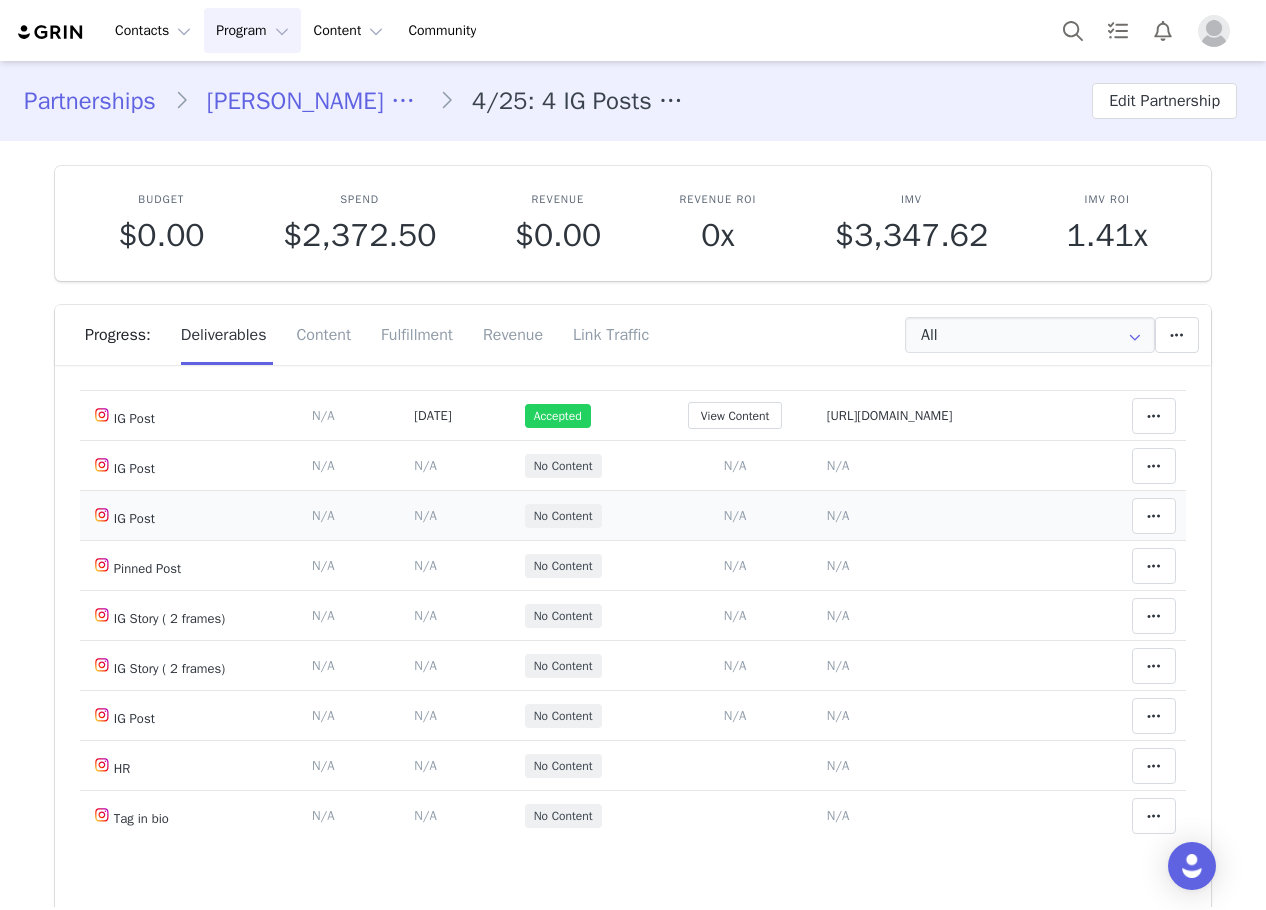 scroll, scrollTop: 800, scrollLeft: 0, axis: vertical 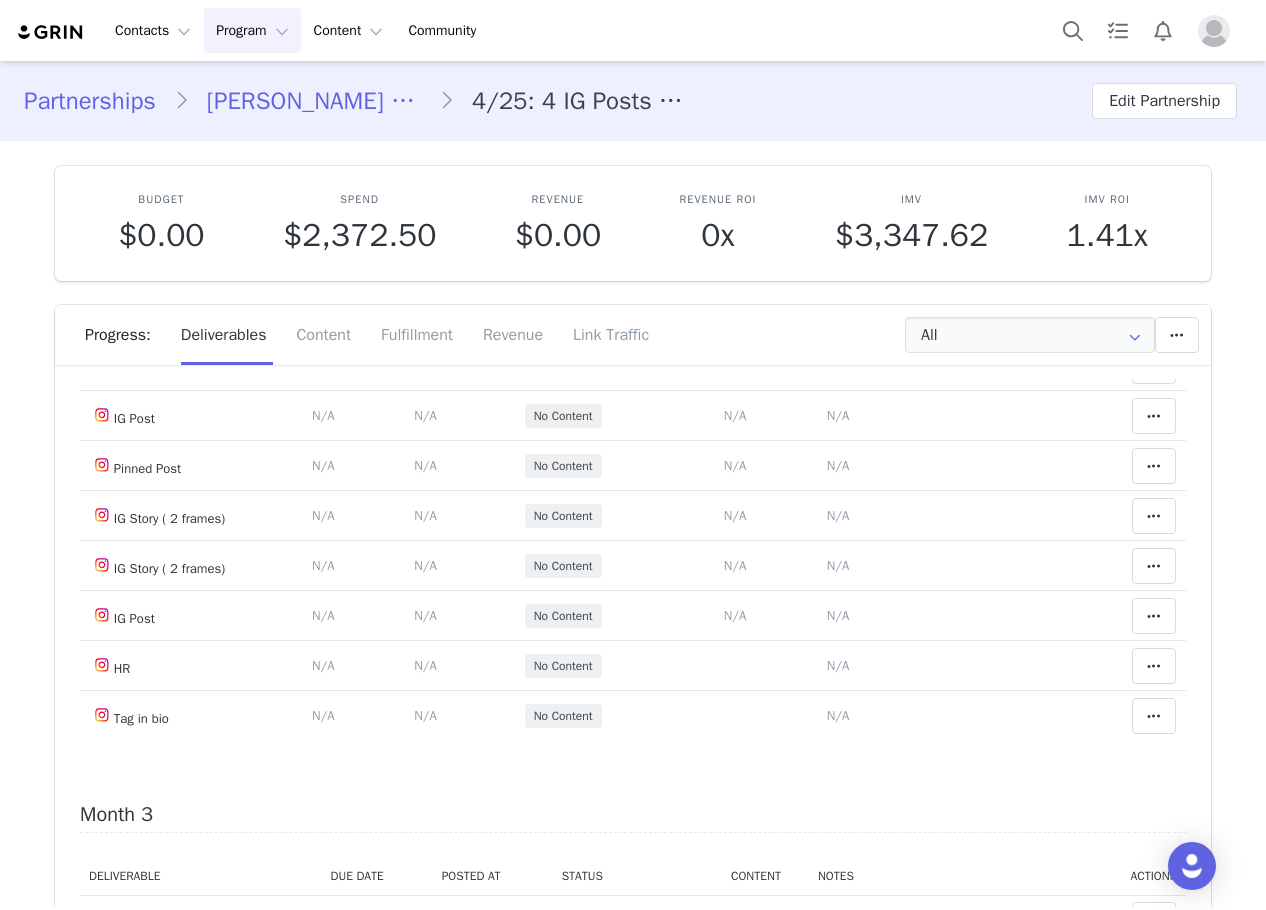click on "View Content" at bounding box center [735, 315] 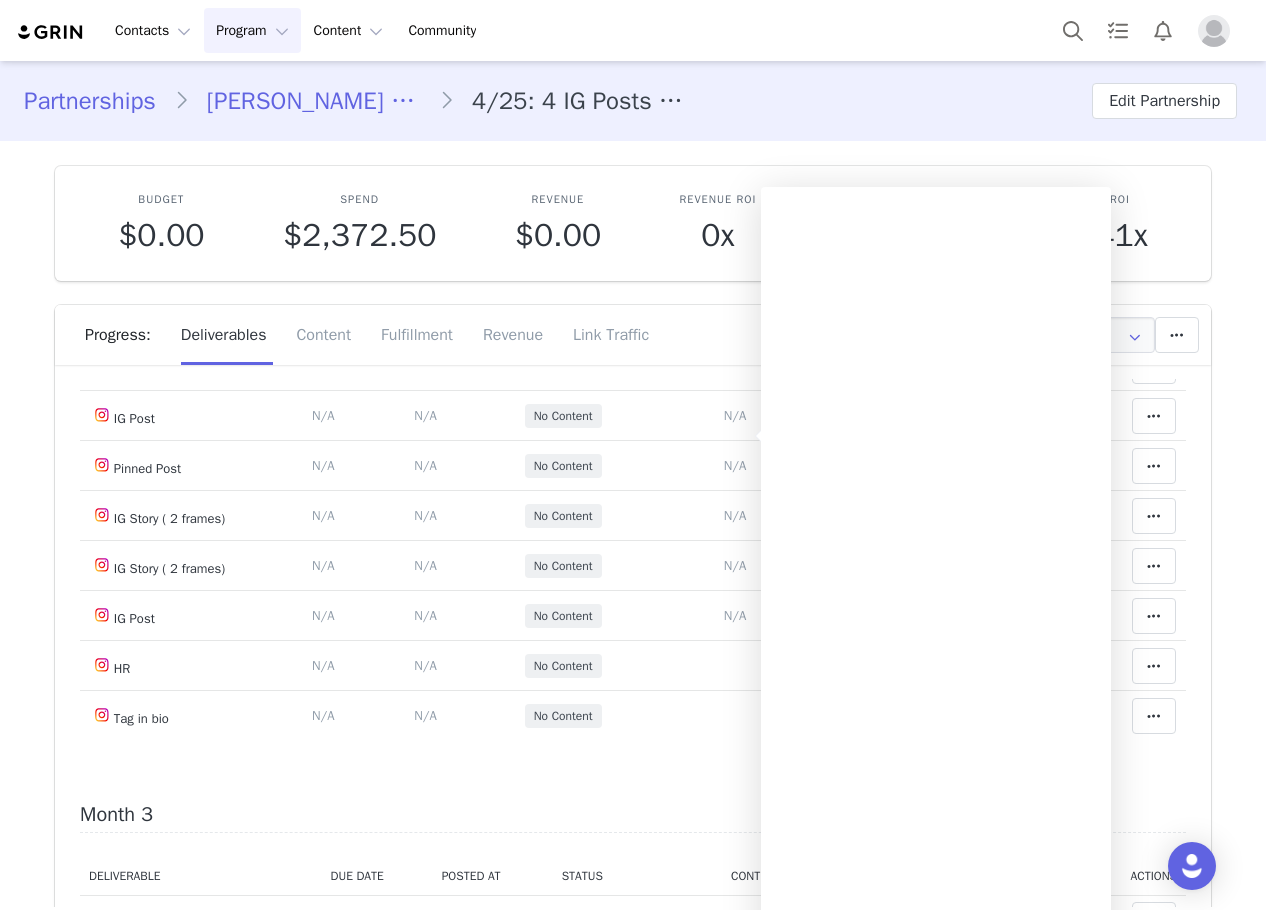 click on "Partnerships  Cosette Ivanna  4/25: 4 IG Posts and 2 IG Stories (2 frames), Monthly, PFP- Tag in Bio,HR, Pinned Post  Edit Partnership  Budget $0.00 Spend $2,372.50 Revenue $0.00 Revenue ROI 0x IMV $3,347.62 IMV ROI 1.41x Progress: Deliverables Content Fulfillment Revenue Link Traffic All Add a new deliverable  What type of deliverable?   HR   IG Post   Pinned Post   IG Story ( 2 frames)   Tag in bio   Where should it be added?  Throughout Partnership  Month 1   Month 2   Month 3   Month 4   Month 5   Month 6   Throughout Partnership   Save  Cancel  Add Deliverable  Reset Content Do you want to reorder all of the content for this this partnership?  Yes, reset content   Cancel   Reset Content   Allow Content Past End Date   Fetch Recent Content   Month 1  Deliverable Due Date Posted At Status Content Notes Actions  IG Post Deliverable Due Date Set the date you expect this content to go live.  Save  Cancel N/A  May 5, 2025   Accepted  View Content Notes  Save  Cancel  Clear Status   Decline   Mark as Declined" at bounding box center [633, 4016] 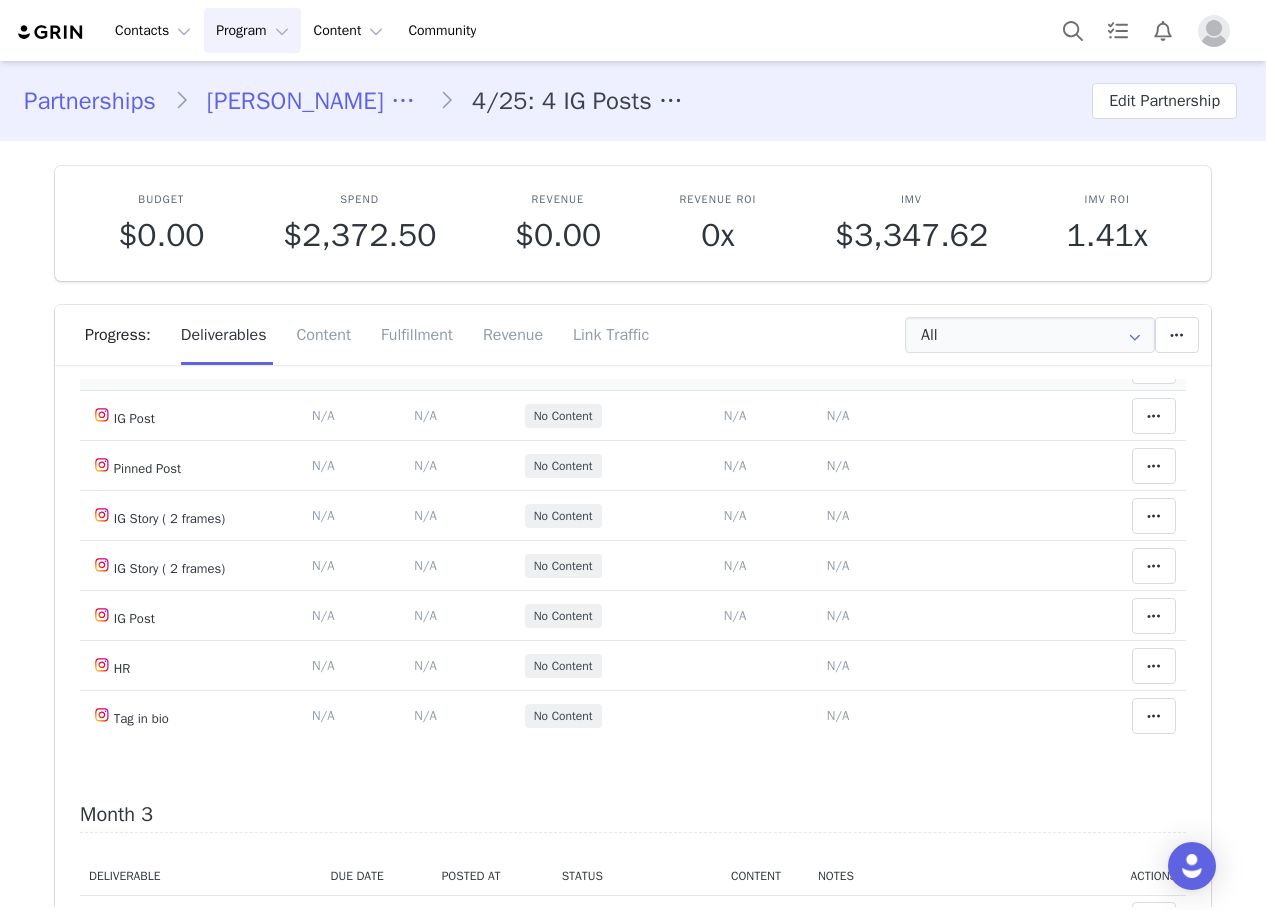 click on "N/A" at bounding box center [838, 365] 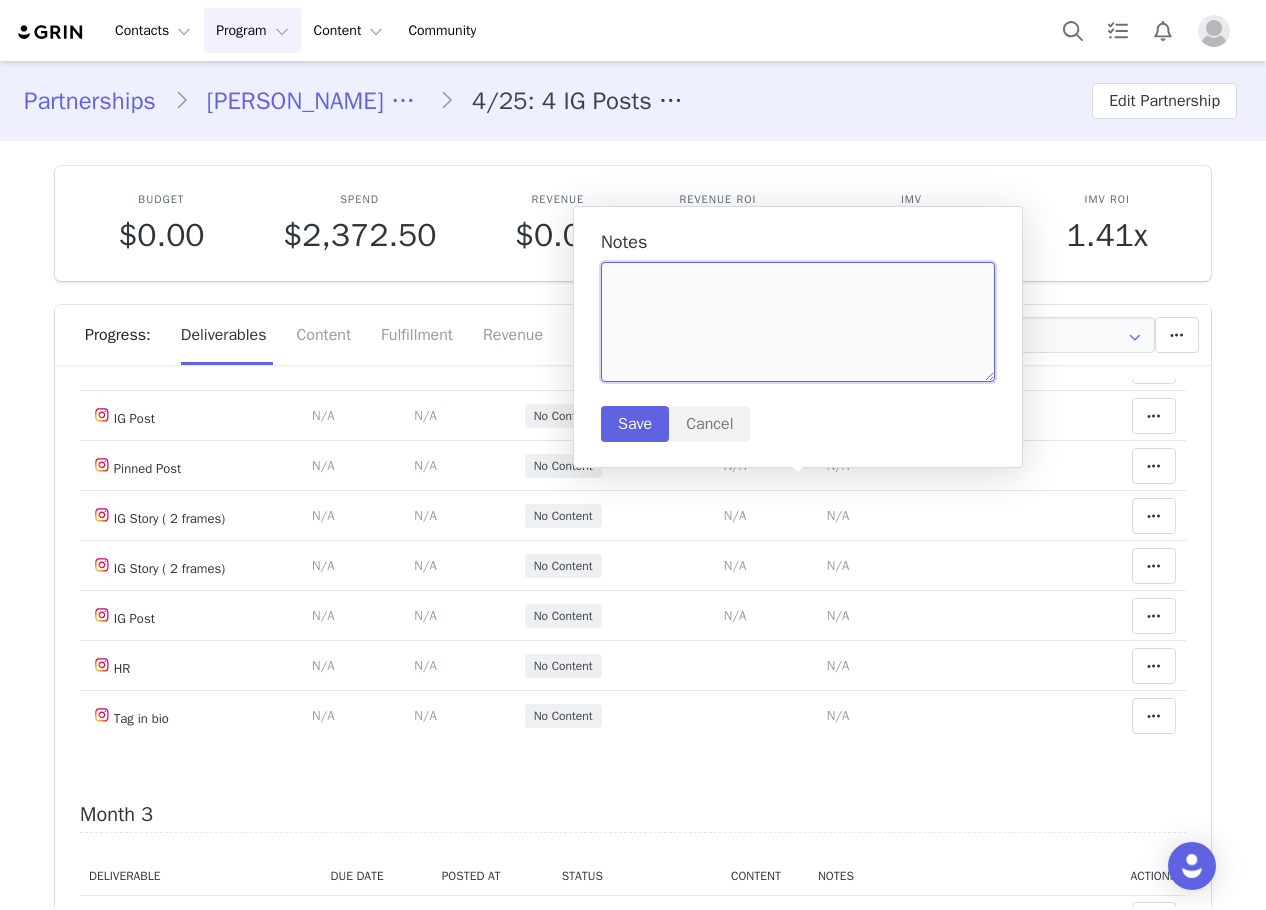 click at bounding box center [798, 322] 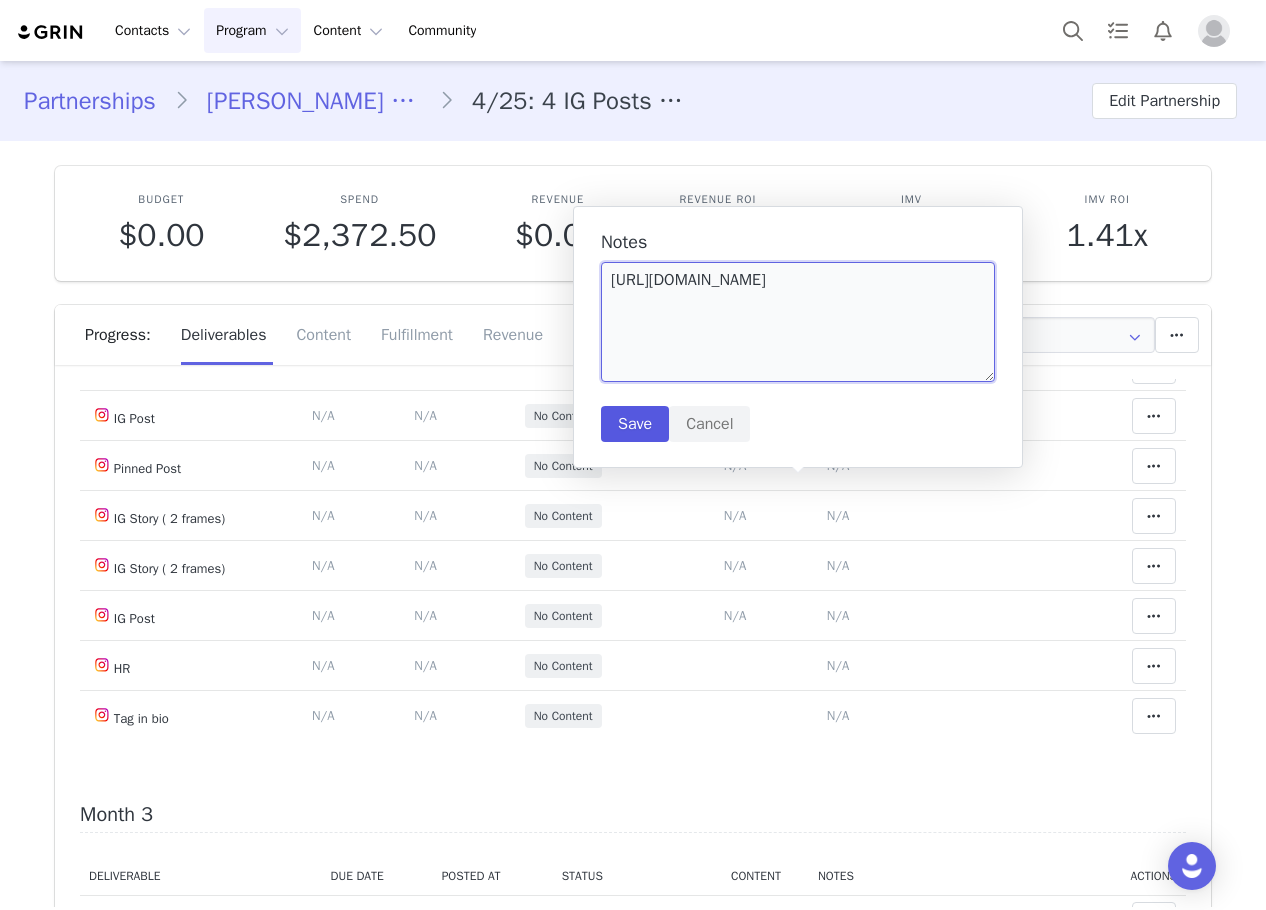 type on "https://www.instagram.com/p/DLyd8PFtSe2/?img_index=1" 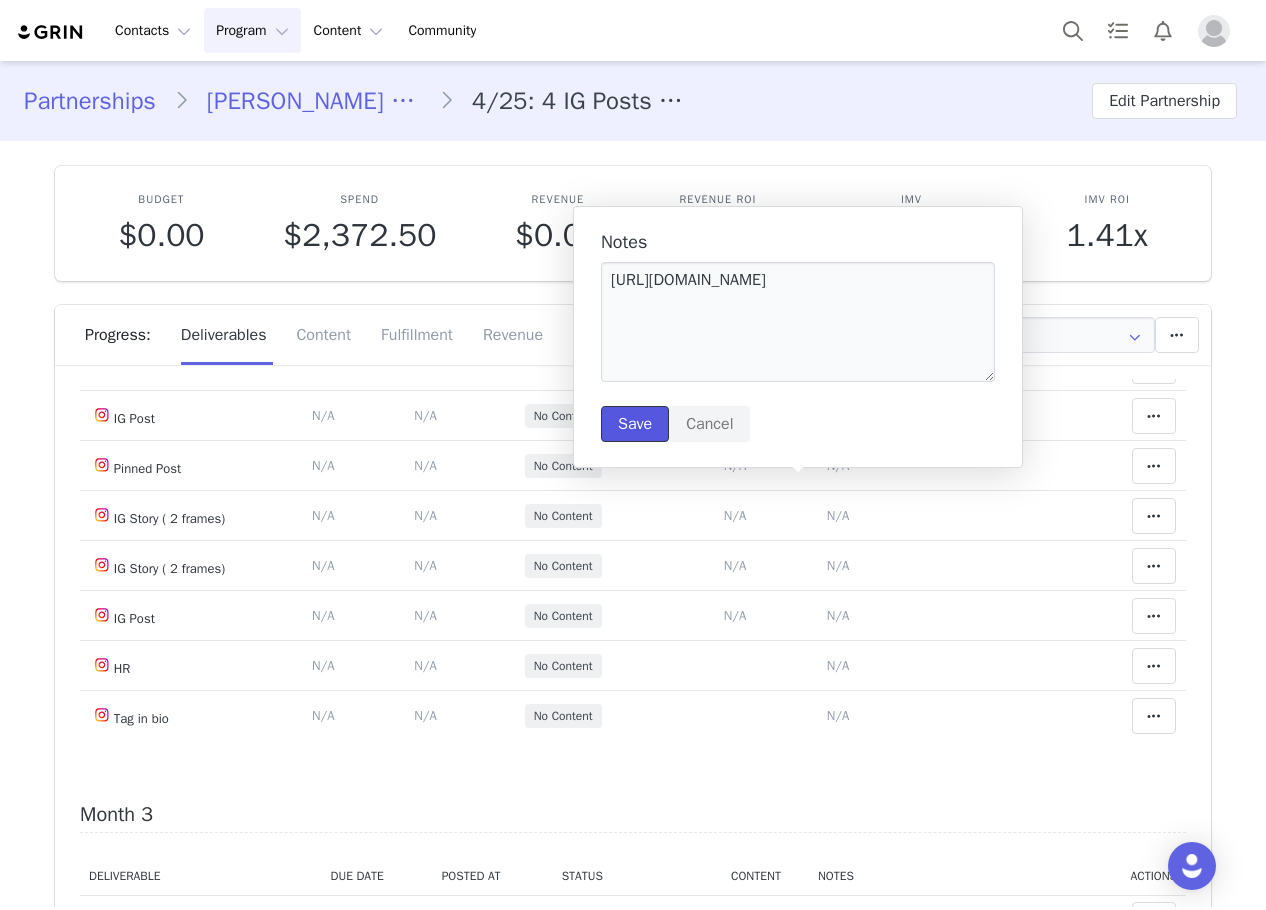 click on "Save" at bounding box center (635, 424) 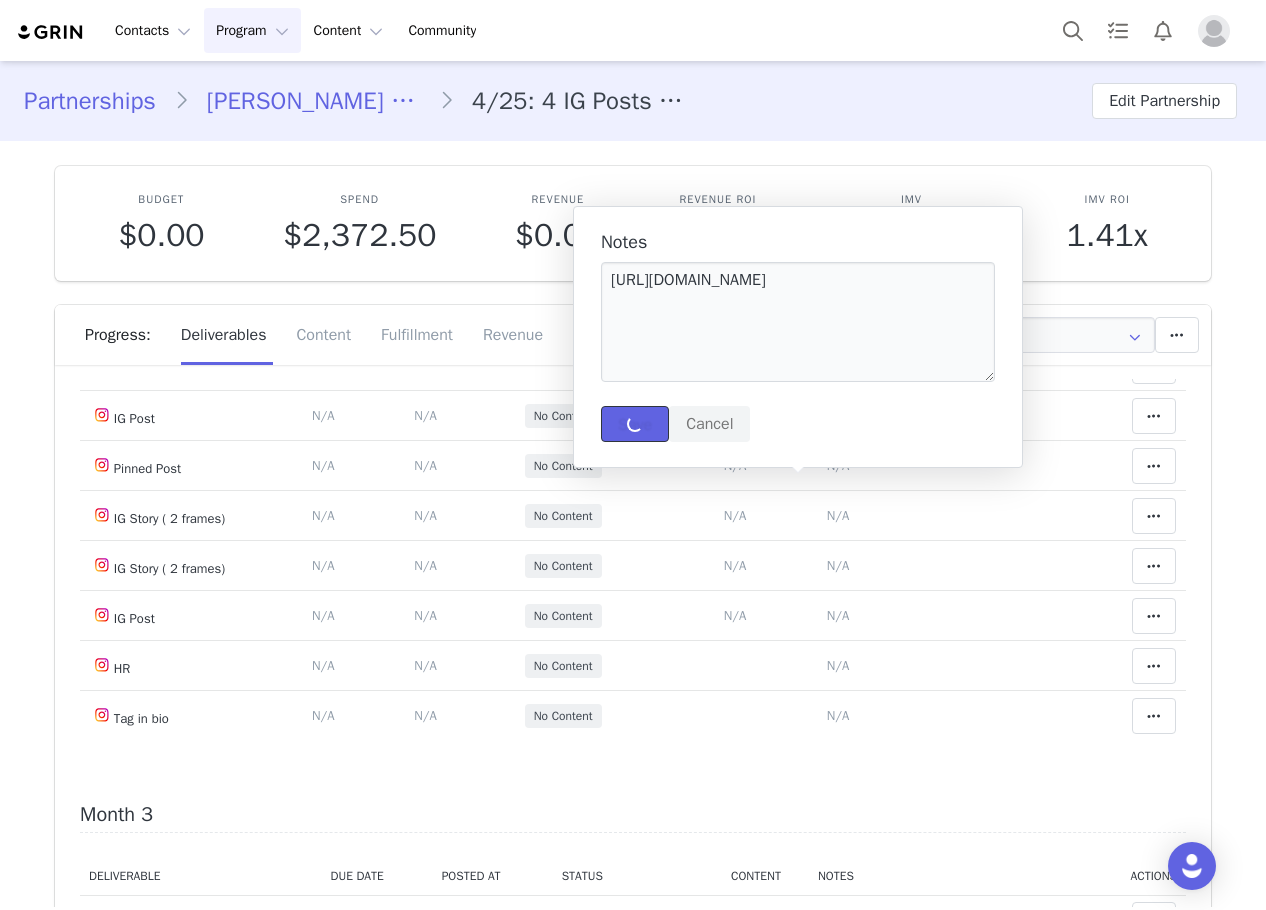 type 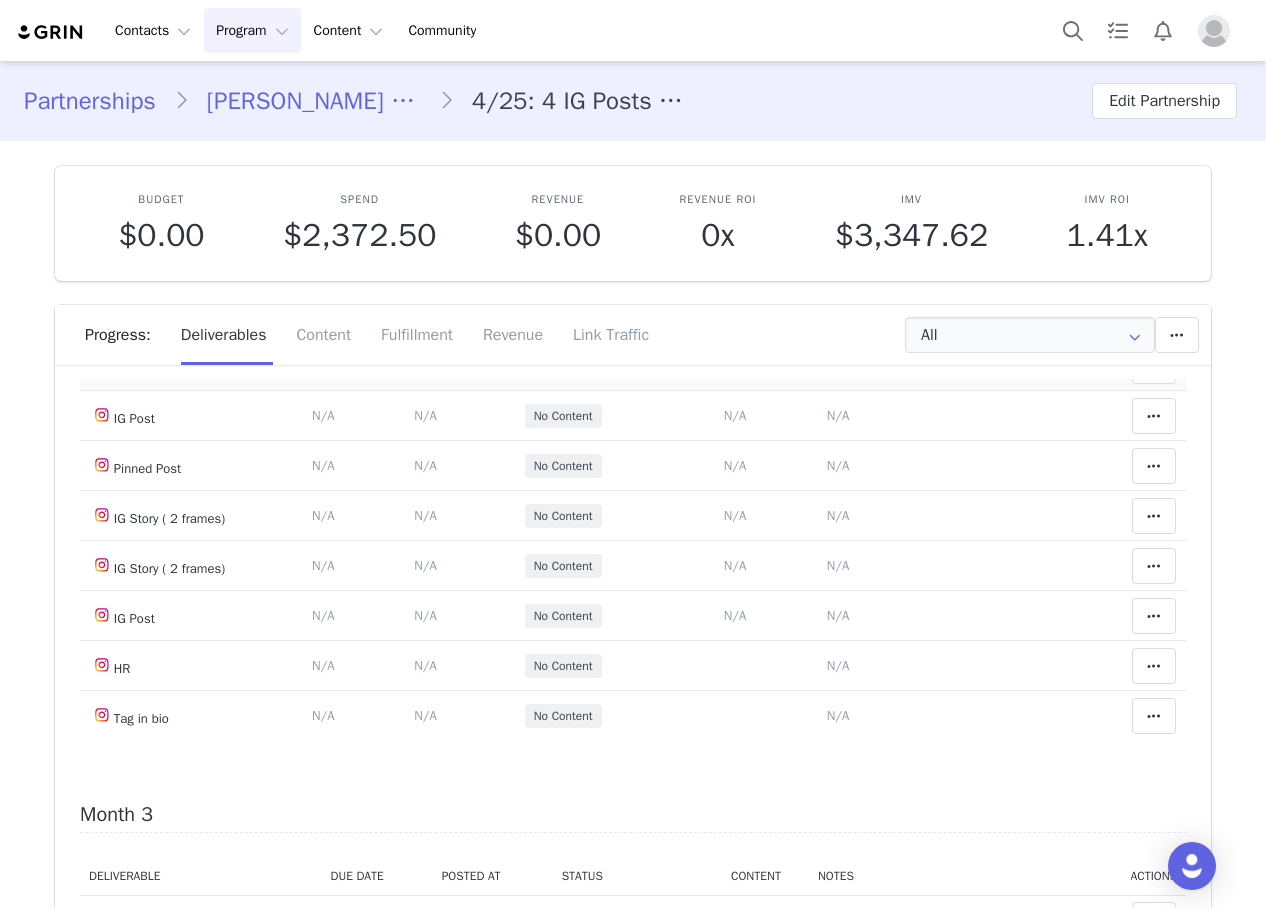click on "N/A" at bounding box center [425, 365] 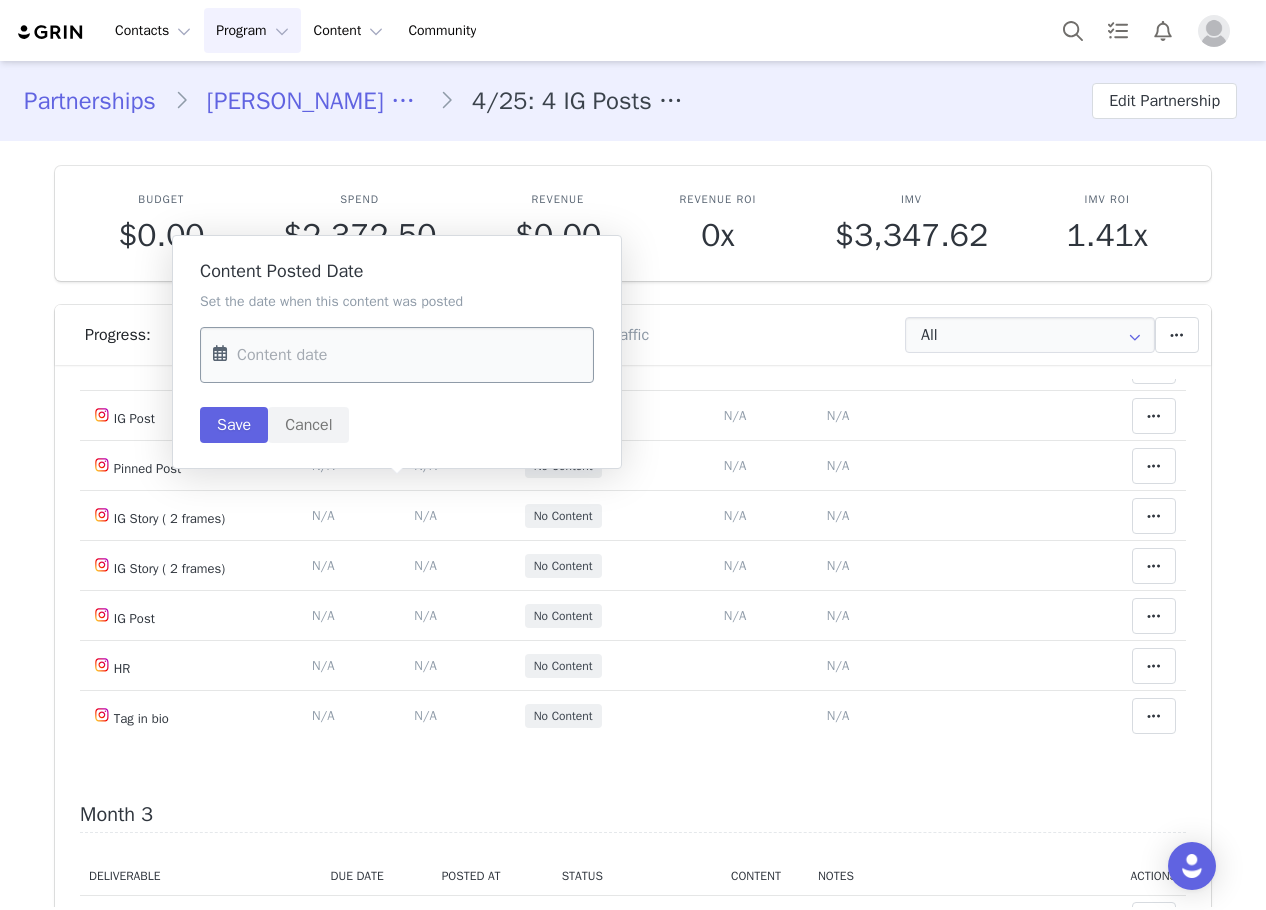 click at bounding box center (397, 355) 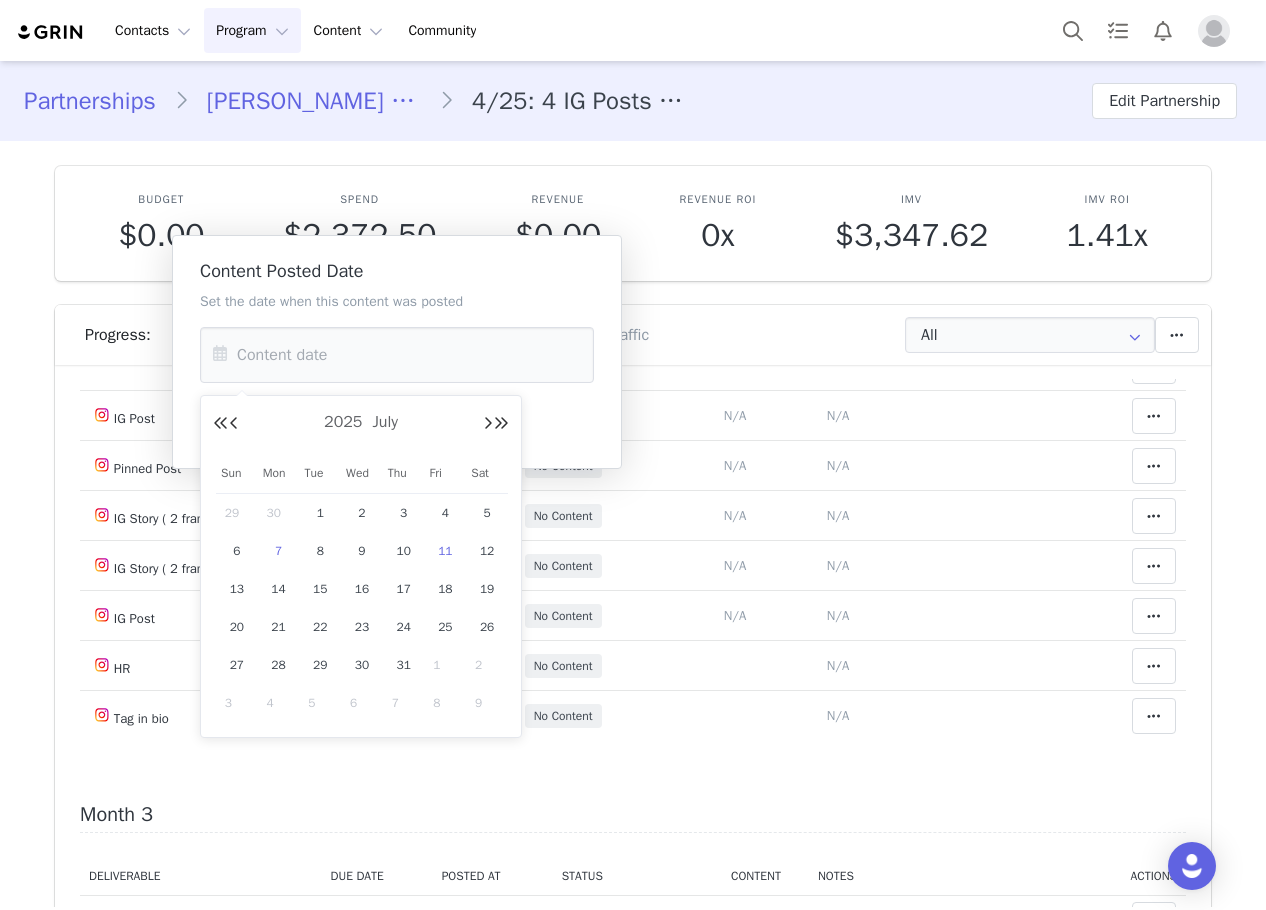 click on "7" at bounding box center (279, 551) 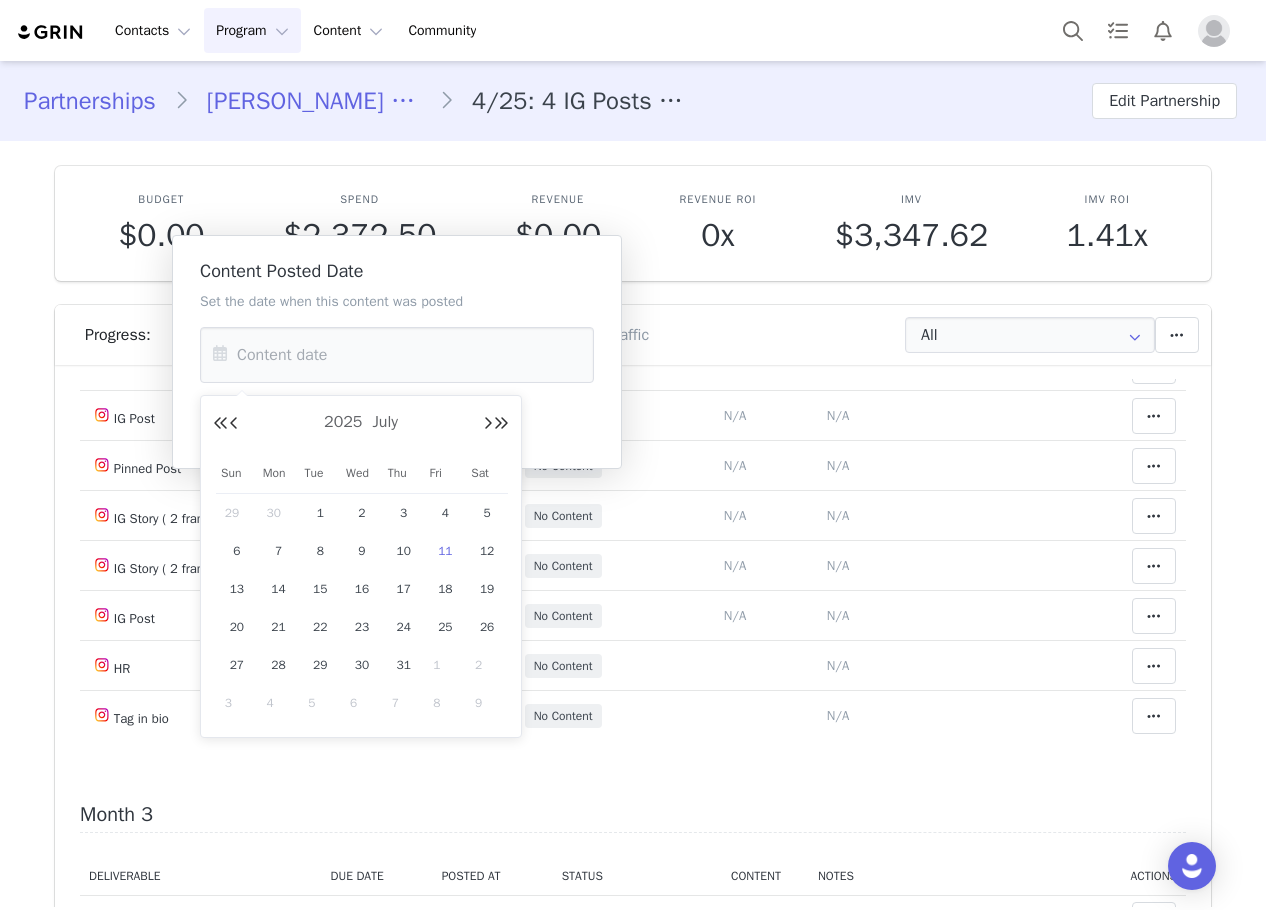 type on "Jul 07 2025" 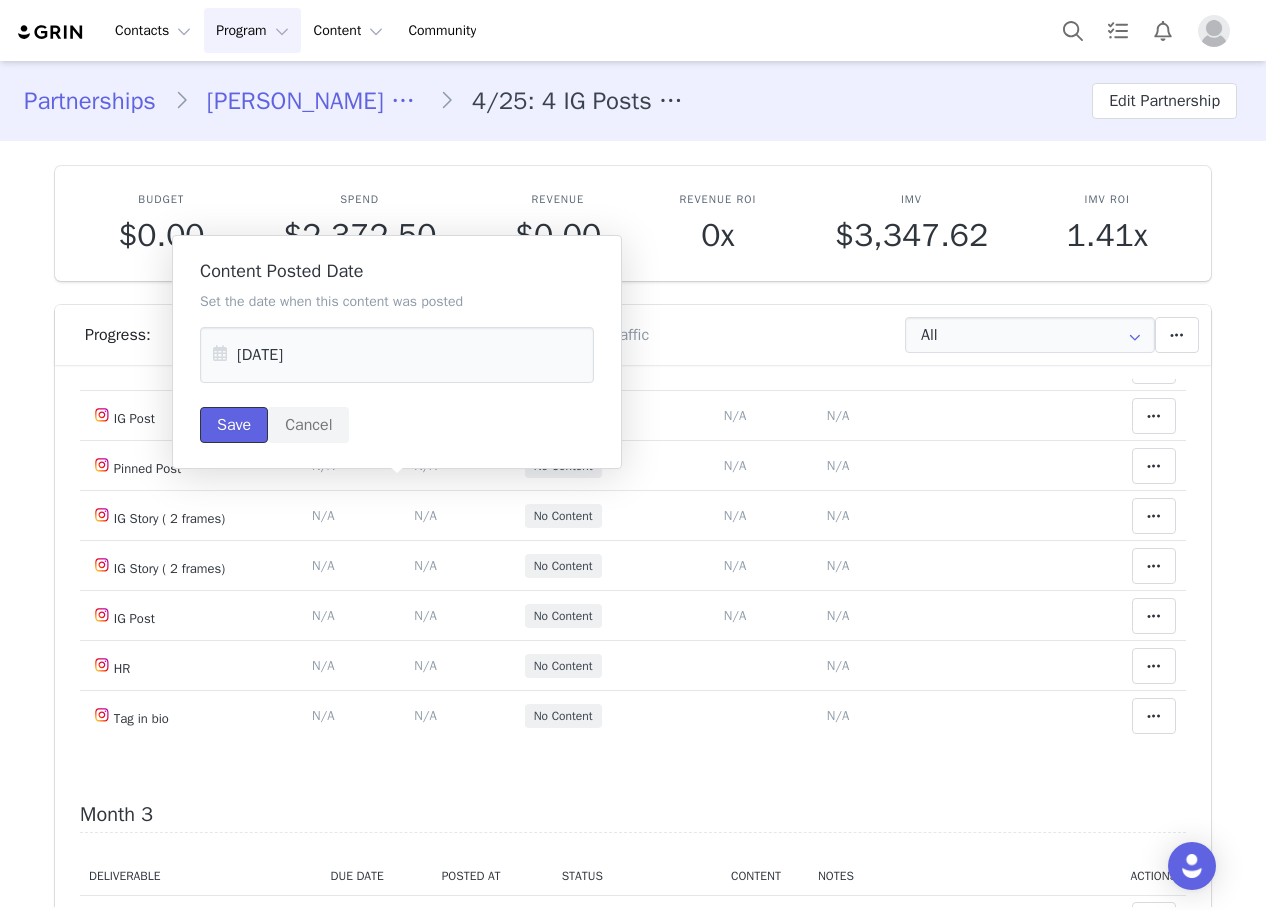 drag, startPoint x: 225, startPoint y: 427, endPoint x: 236, endPoint y: 428, distance: 11.045361 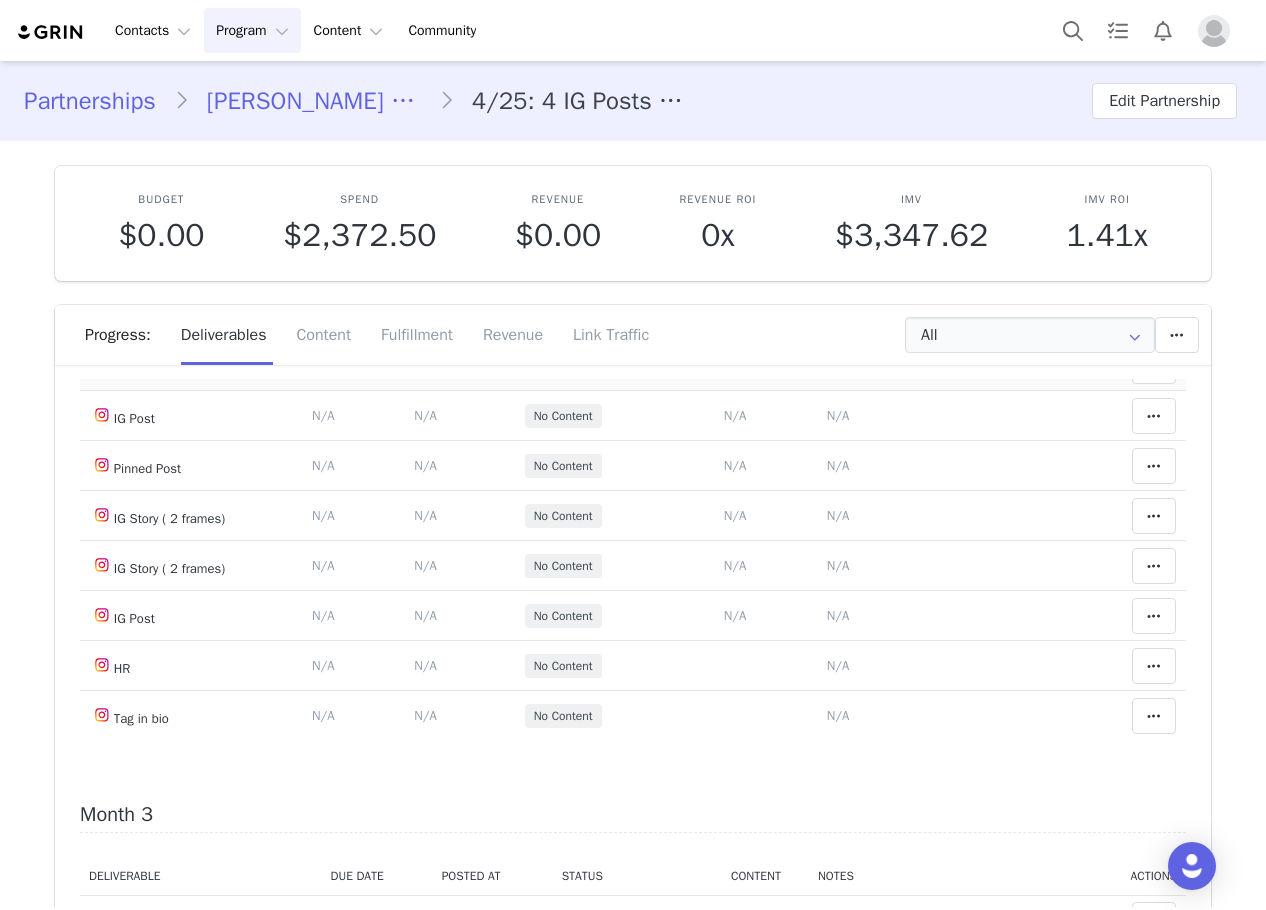 click on "N/A" at bounding box center (735, 365) 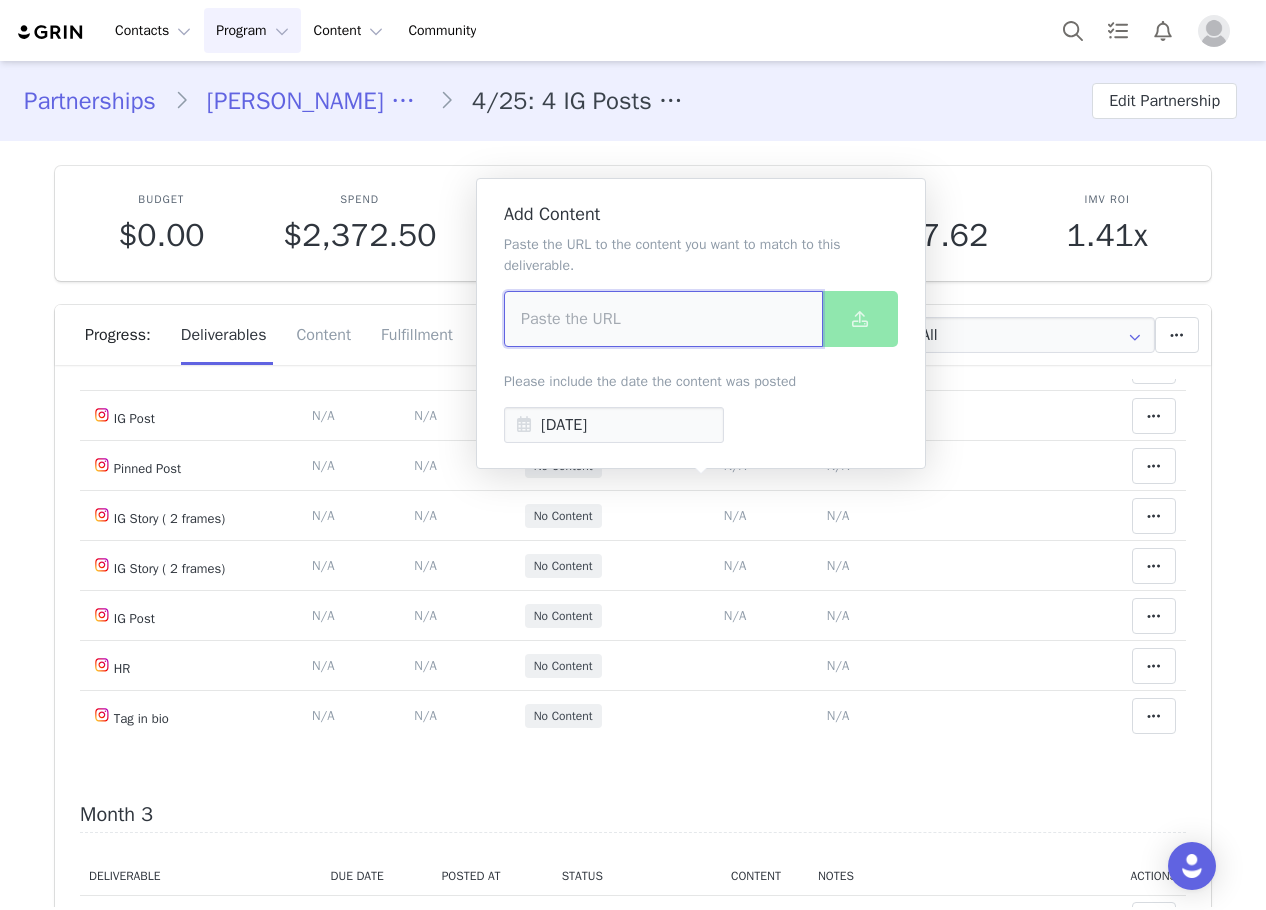 click at bounding box center (663, 319) 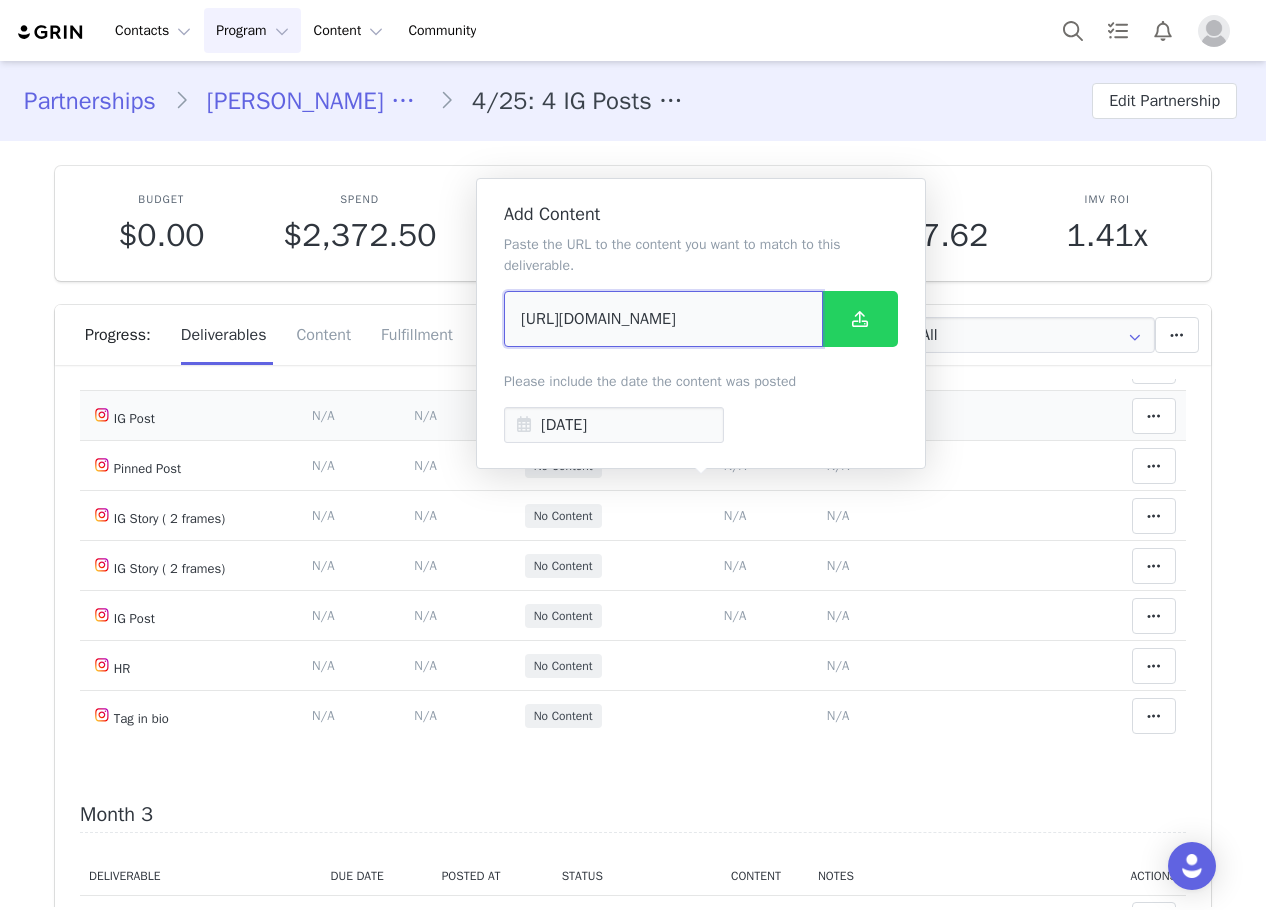 scroll, scrollTop: 0, scrollLeft: 120, axis: horizontal 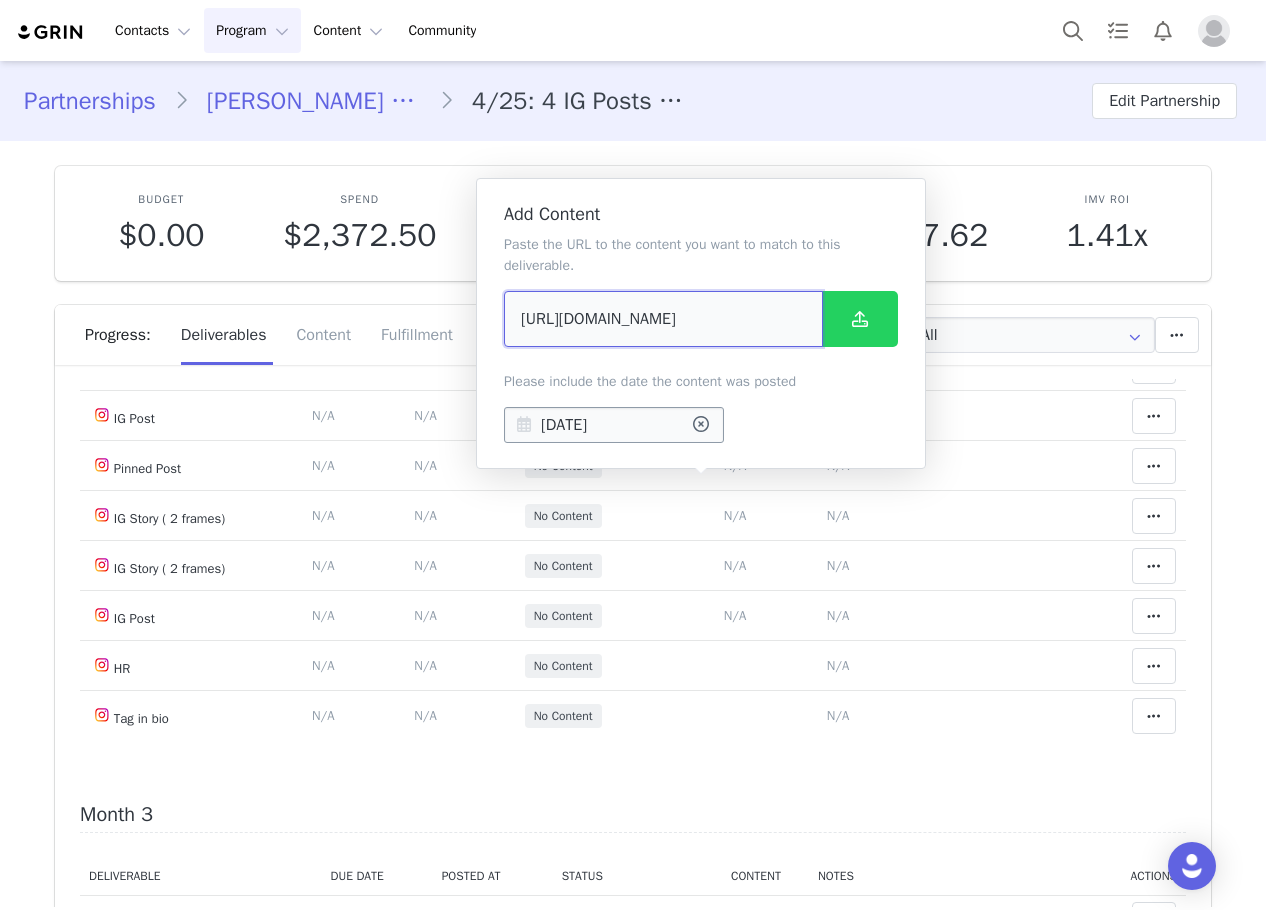 type on "https://www.instagram.com/p/DLyd8PFtSe2/?img_index=1" 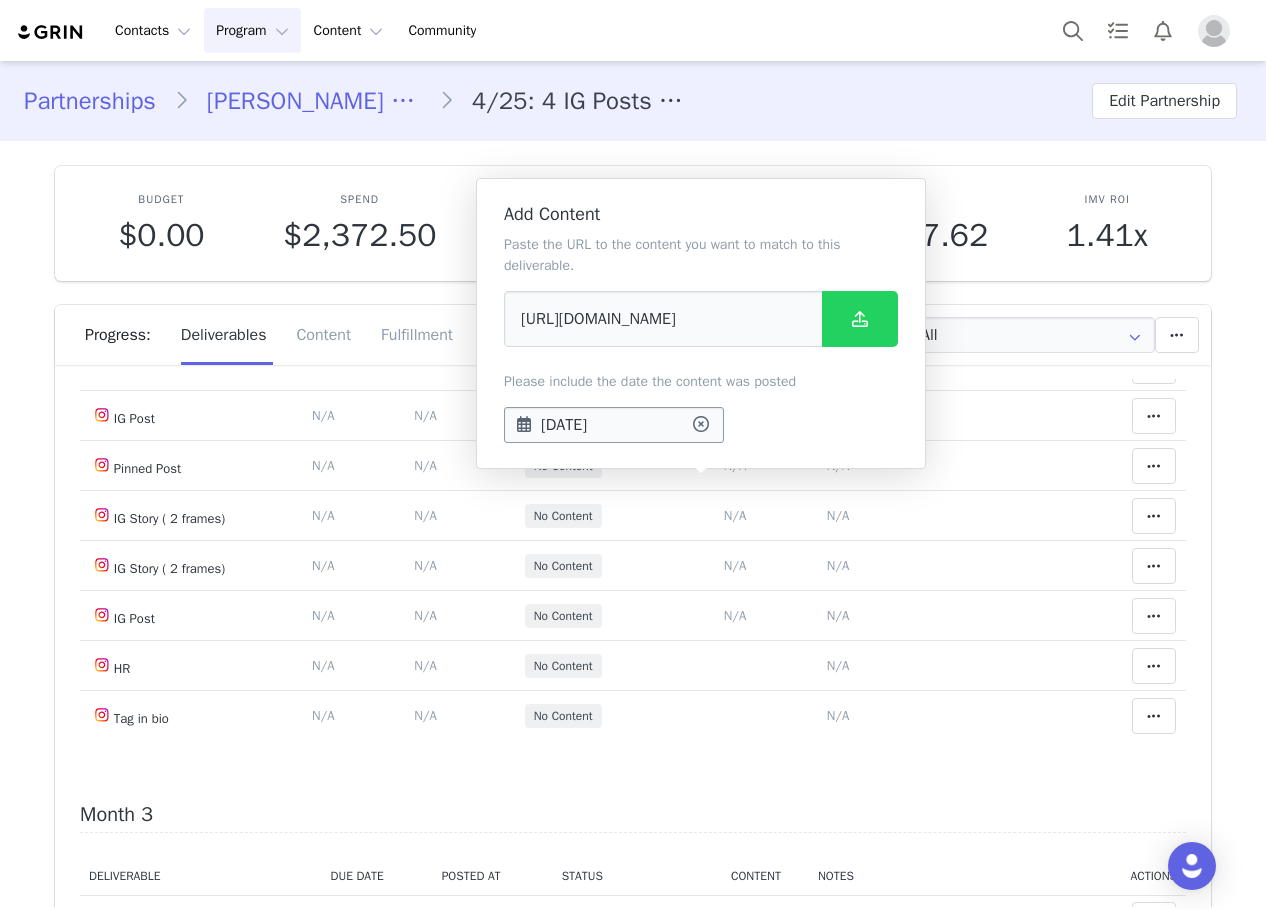 click on "Jul 11 2025" at bounding box center (614, 425) 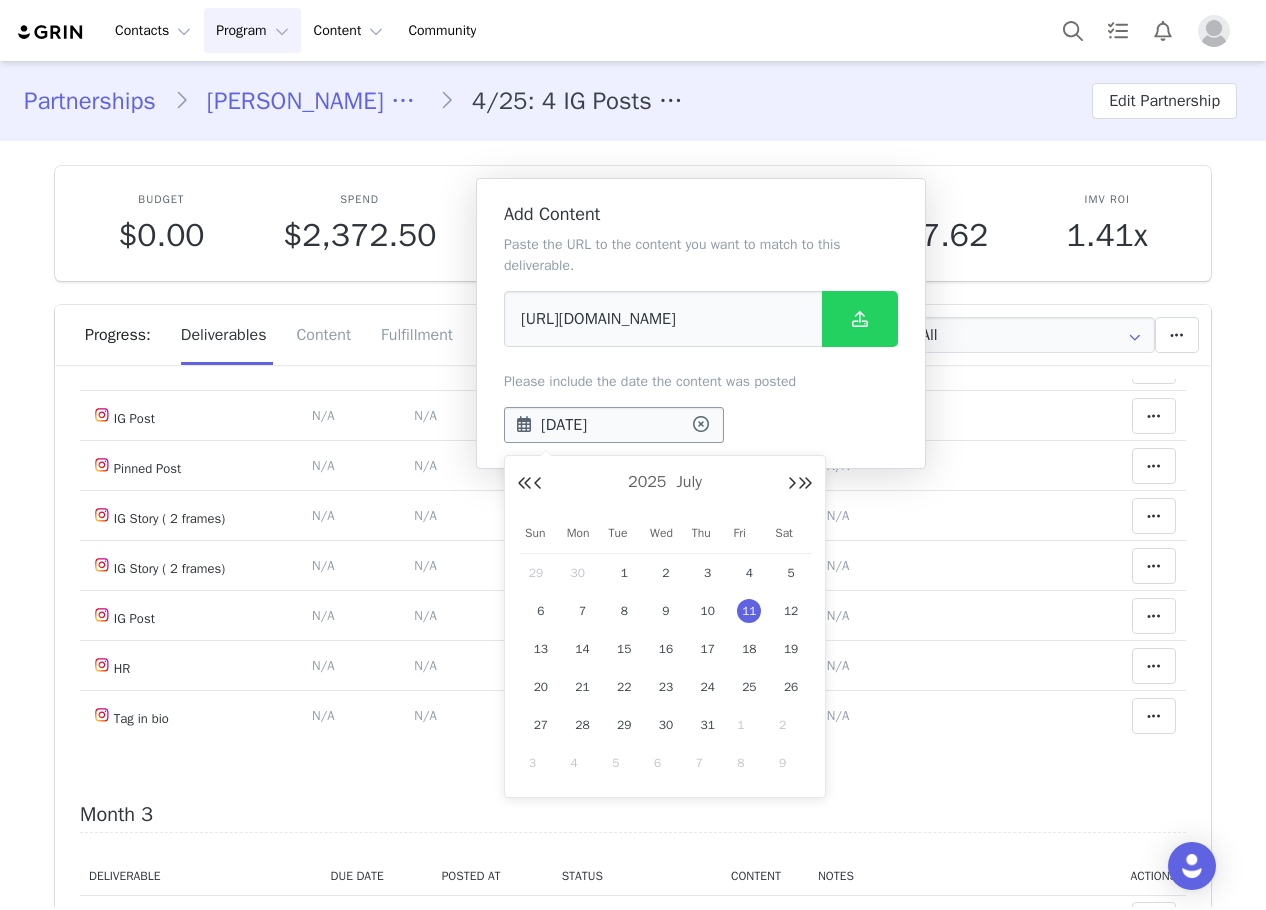 scroll, scrollTop: 0, scrollLeft: 0, axis: both 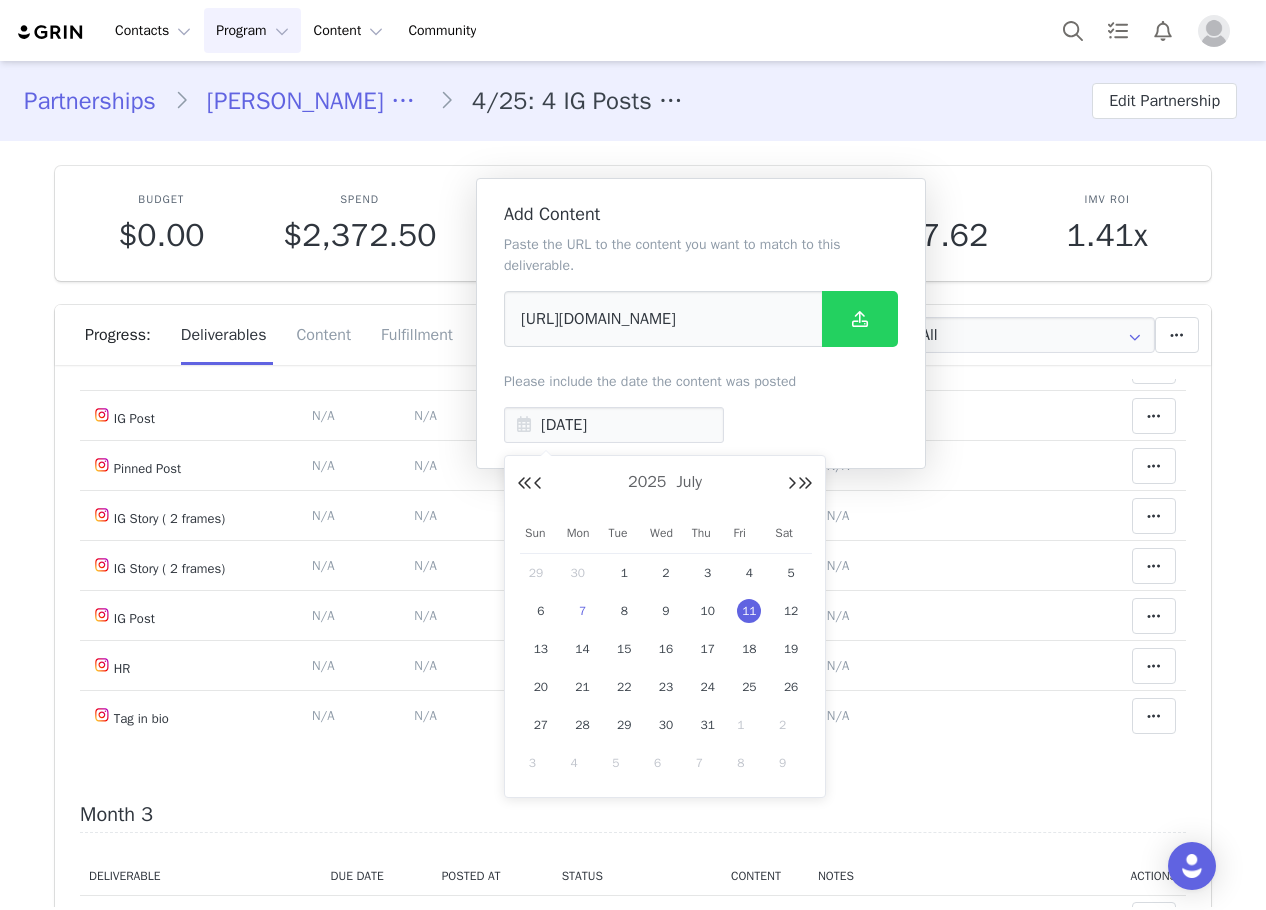 click on "7" at bounding box center (583, 611) 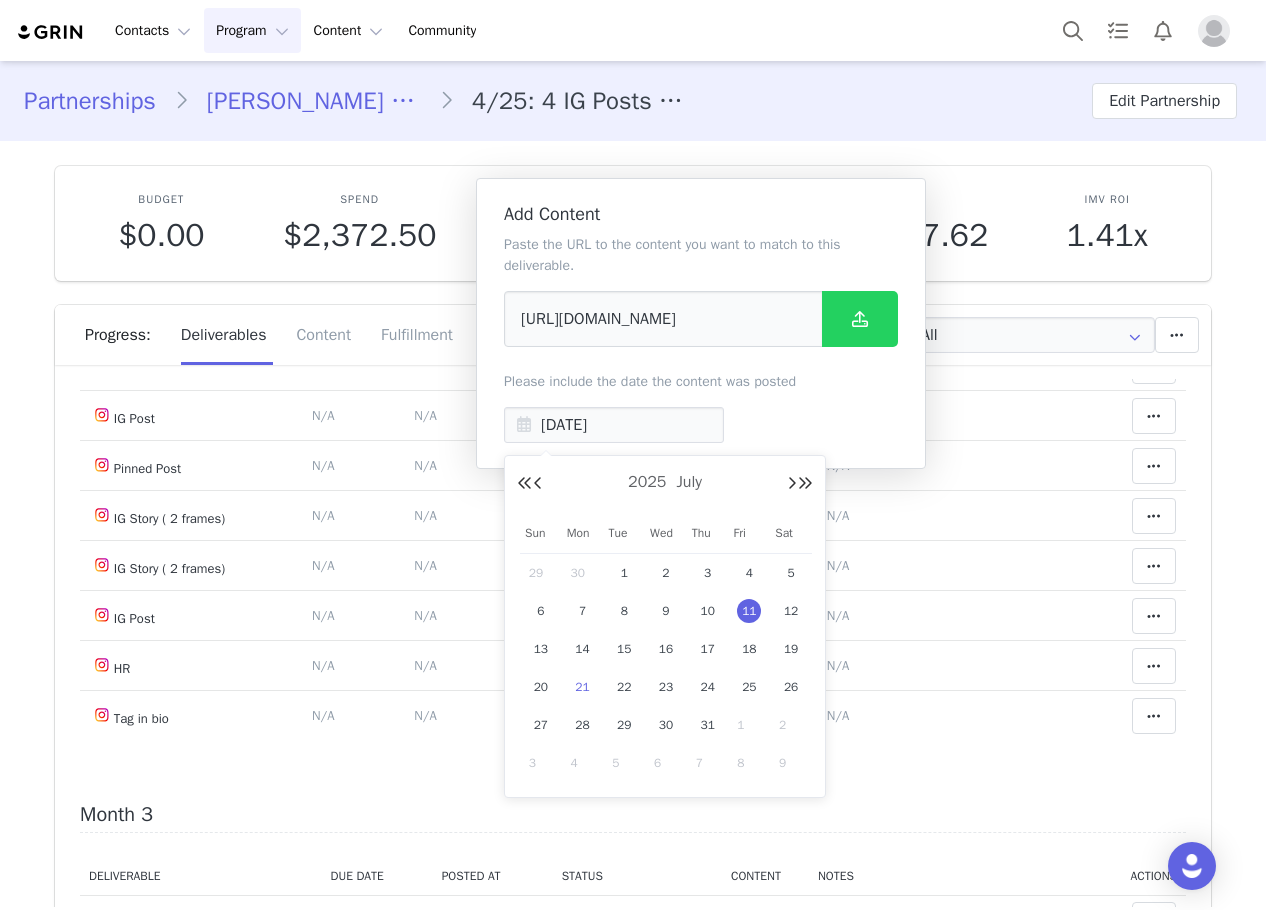 type on "Jul 07 2025" 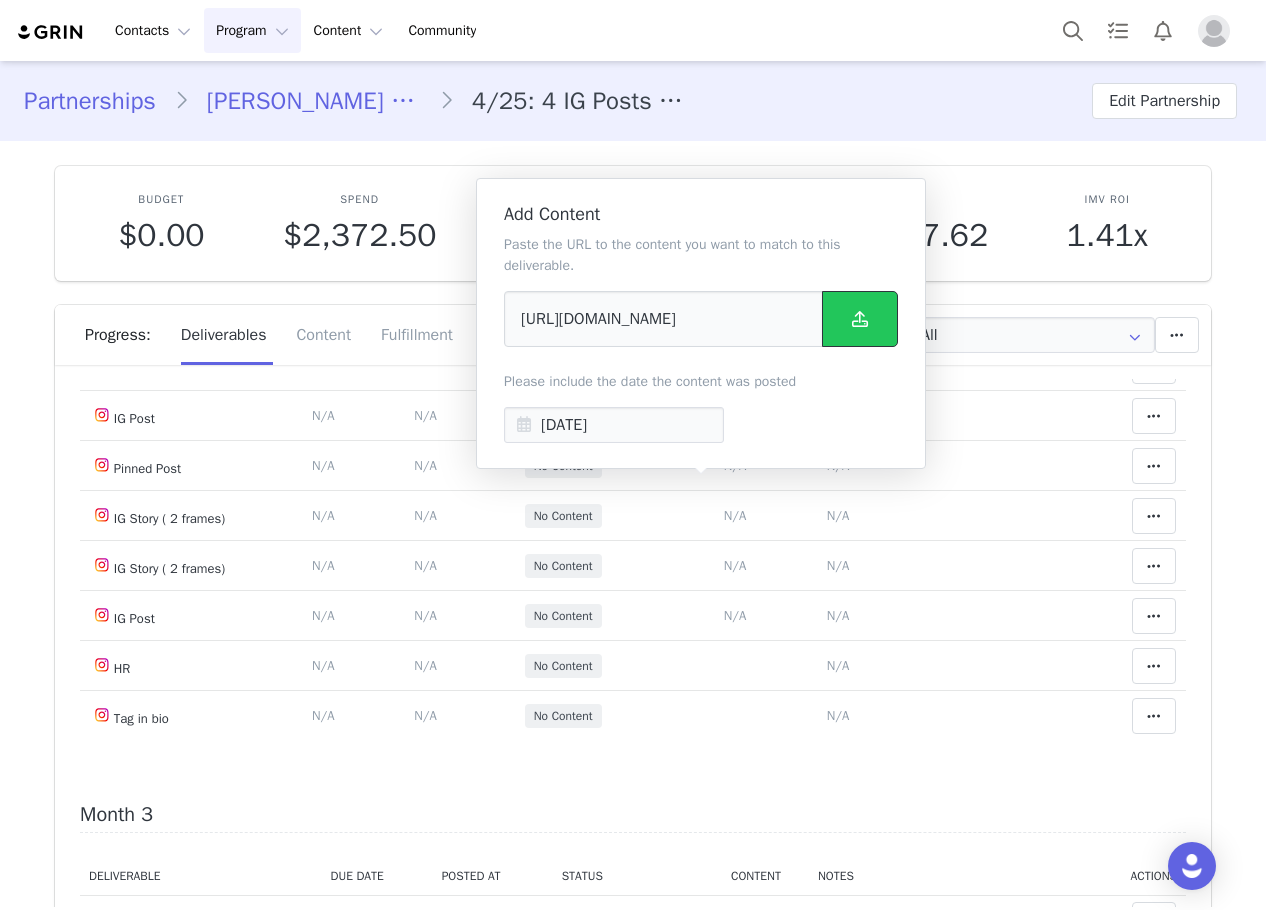 click at bounding box center [860, 319] 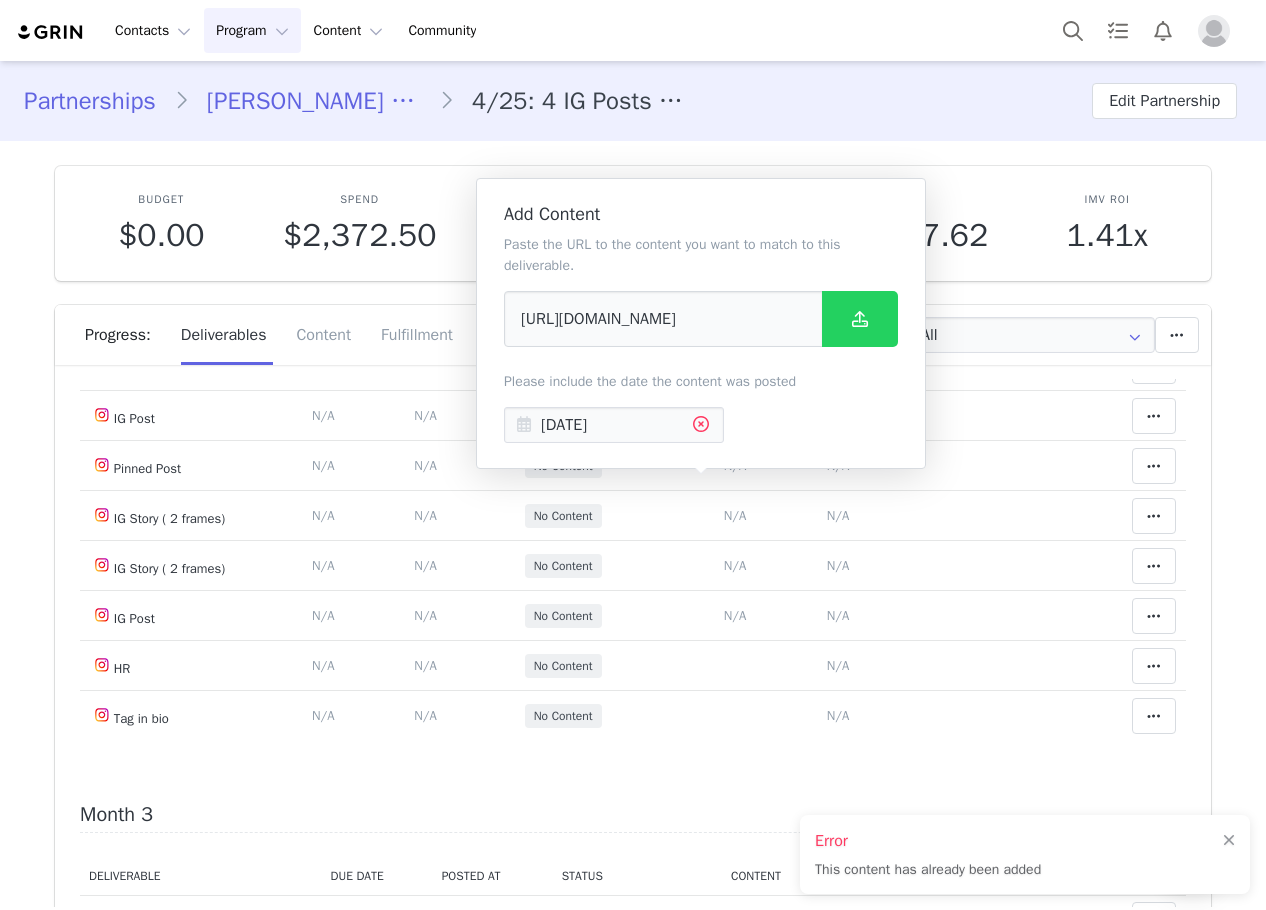 click at bounding box center (701, 426) 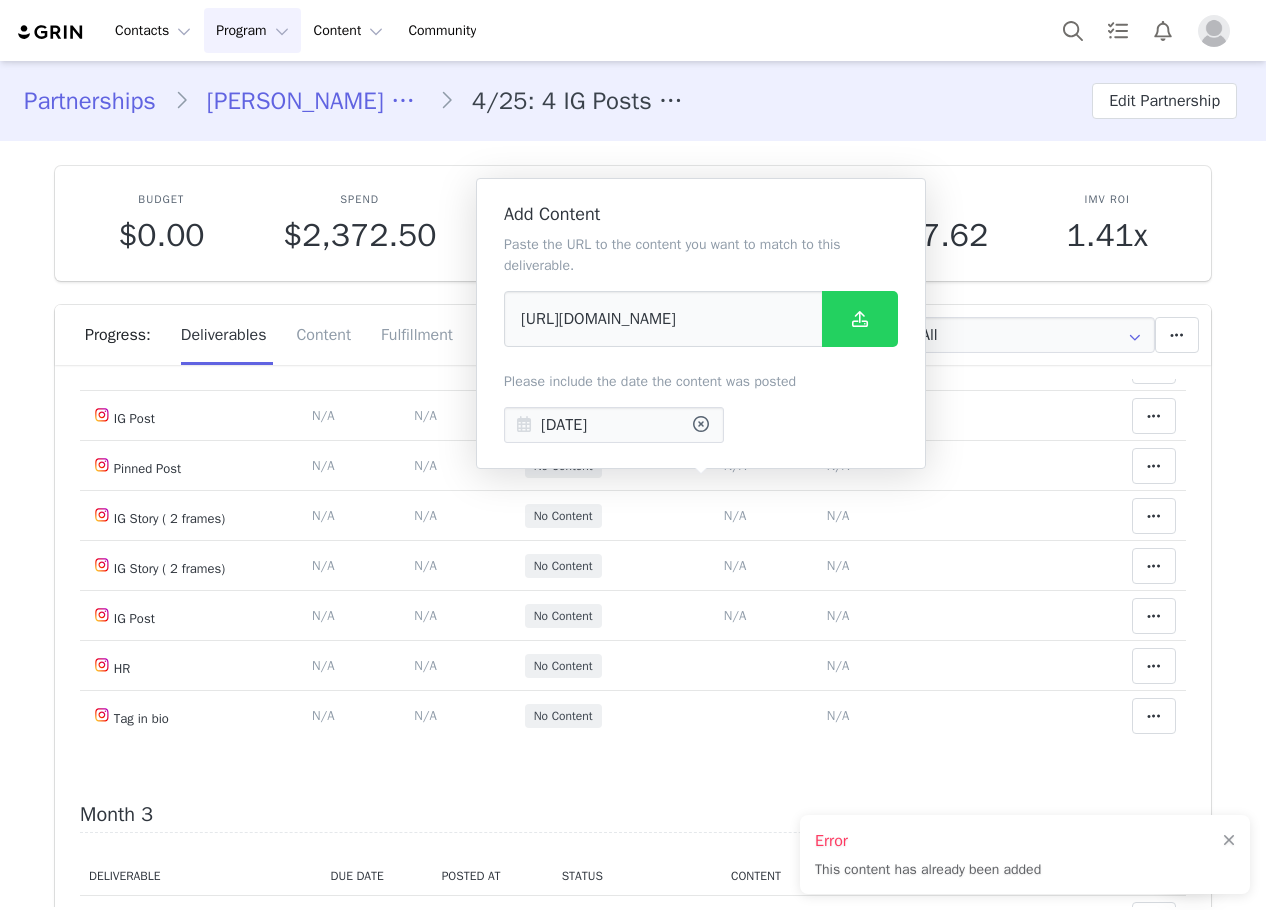 type 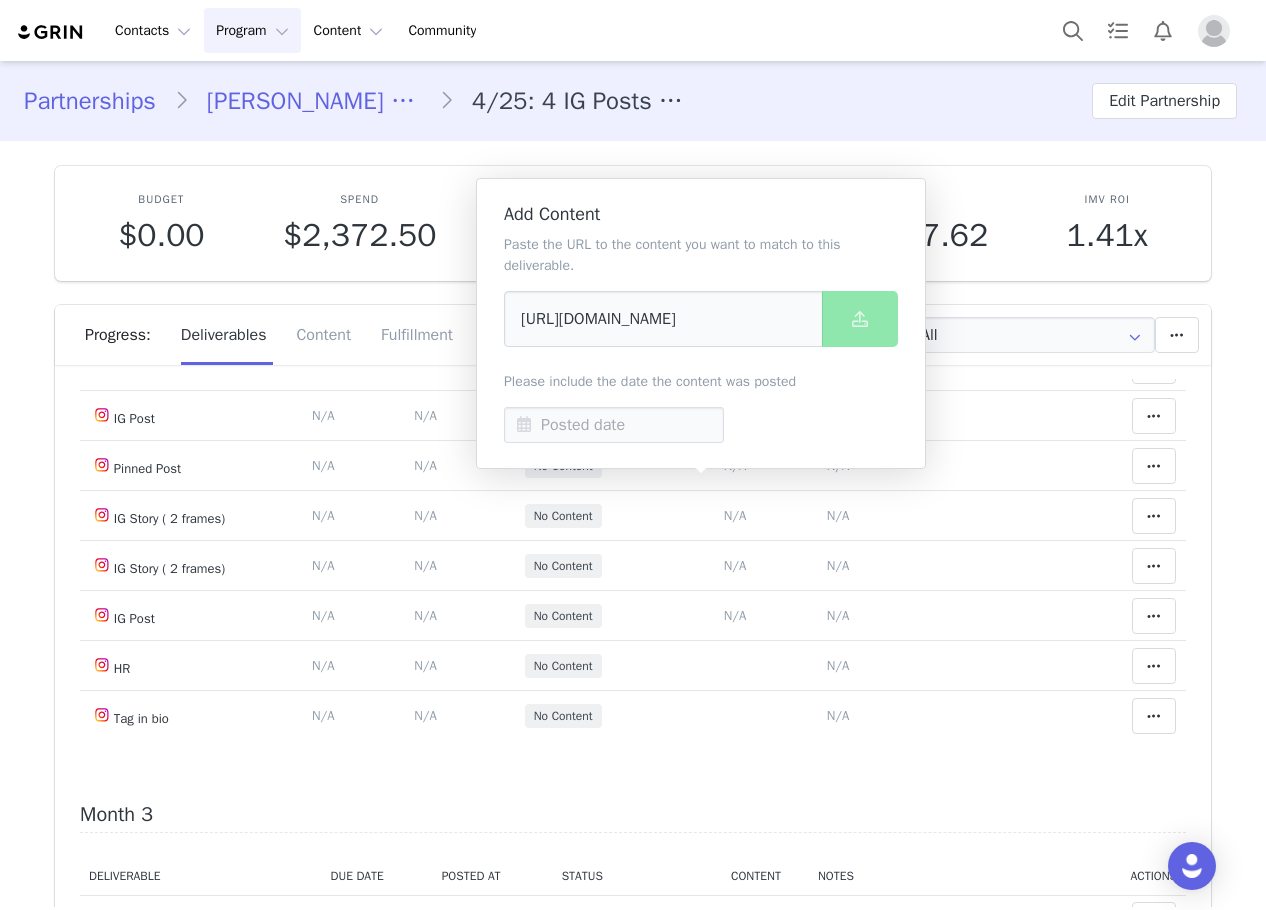 click on "Budget $0.00 Spend $2,372.50 Revenue $0.00 Revenue ROI 0x IMV $3,347.62 IMV ROI 1.41x Progress: Deliverables Content Fulfillment Revenue Link Traffic All Add a new deliverable  What type of deliverable?   HR   IG Post   Pinned Post   IG Story ( 2 frames)   Tag in bio   Where should it be added?  Throughout Partnership  Month 1   Month 2   Month 3   Month 4   Month 5   Month 6   Throughout Partnership   Save  Cancel  Add Deliverable  Reset Content Do you want to reorder all of the content for this this partnership?  Yes, reset content   Cancel   Reset Content   Allow Content Past End Date   Fetch Recent Content   Month 1  Deliverable Due Date Posted At Status Content Notes Actions  IG Post Deliverable Due Date Set the date you expect this content to go live.  Save  Cancel N/A  May 5, 2025   Accepted  View Content Notes  Save  Cancel https://www.instagram.com/p/DJSTITtPZfB/?img_index=1  Clear Status   Reason for declining this deliverable   Decline   Mark as Declined   Unlink Content  Move Content  Move  Cancel" at bounding box center (633, 560) 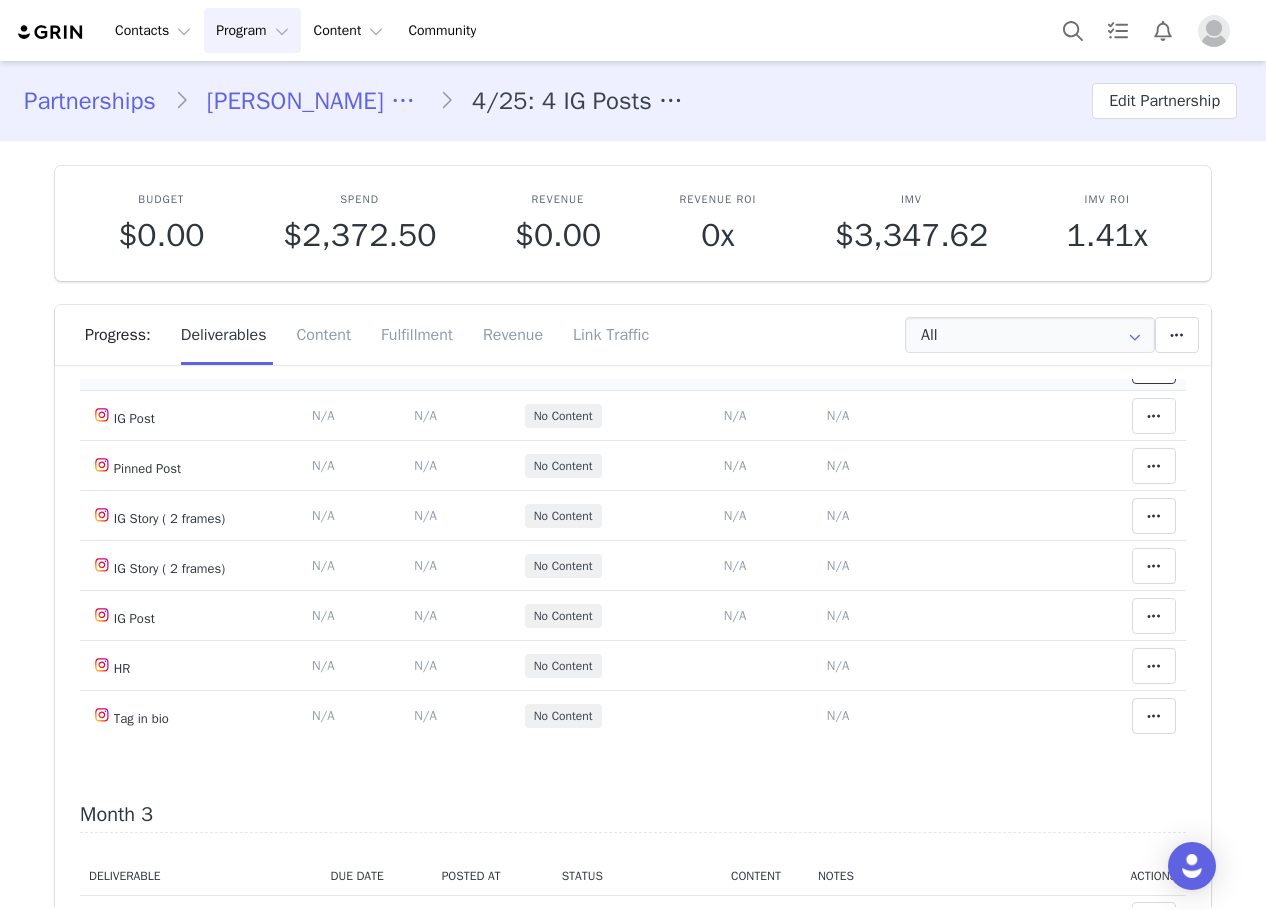 click at bounding box center (1154, 366) 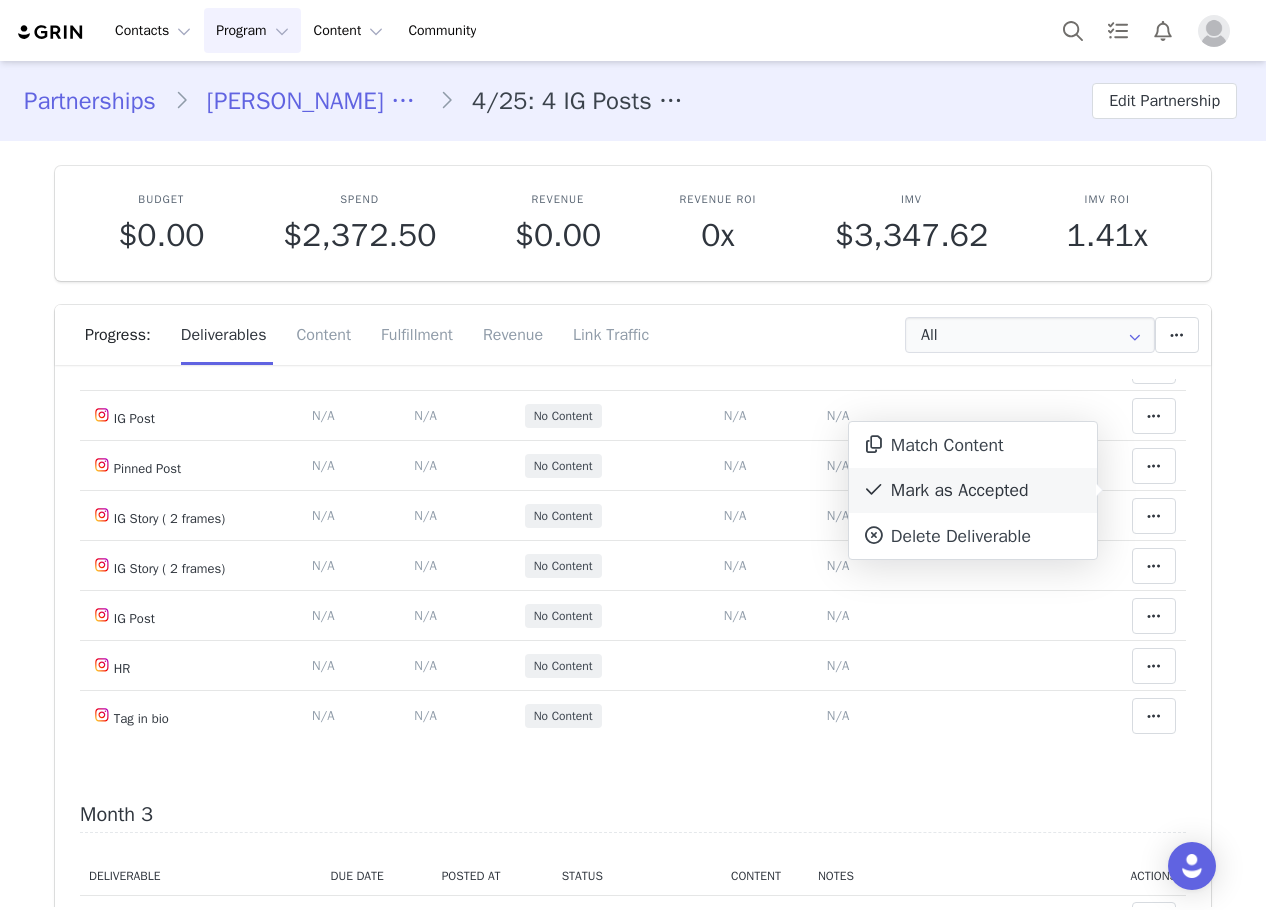 click on "Mark as Accepted" at bounding box center [973, 491] 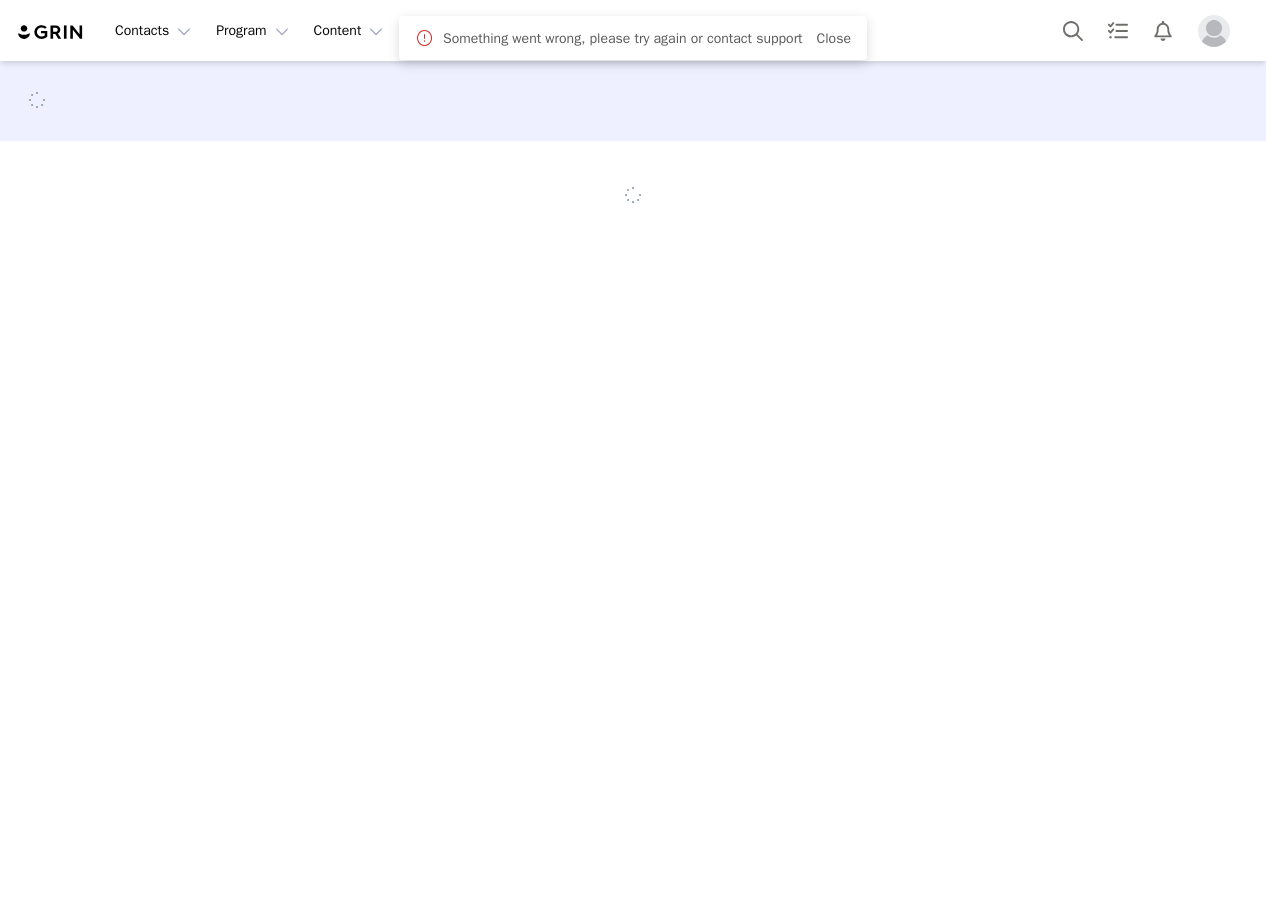 scroll, scrollTop: 0, scrollLeft: 0, axis: both 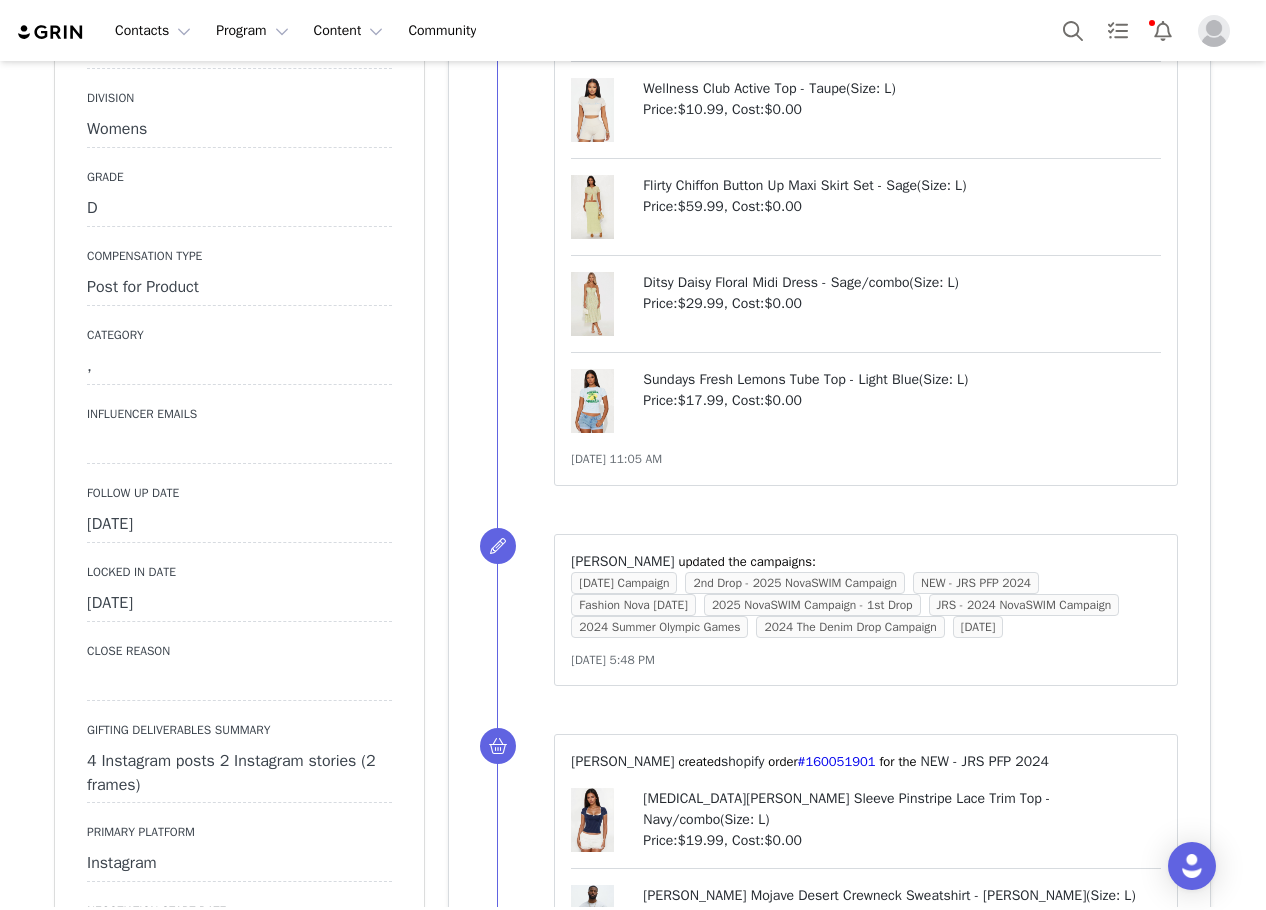 click on "[DATE]" at bounding box center (239, 525) 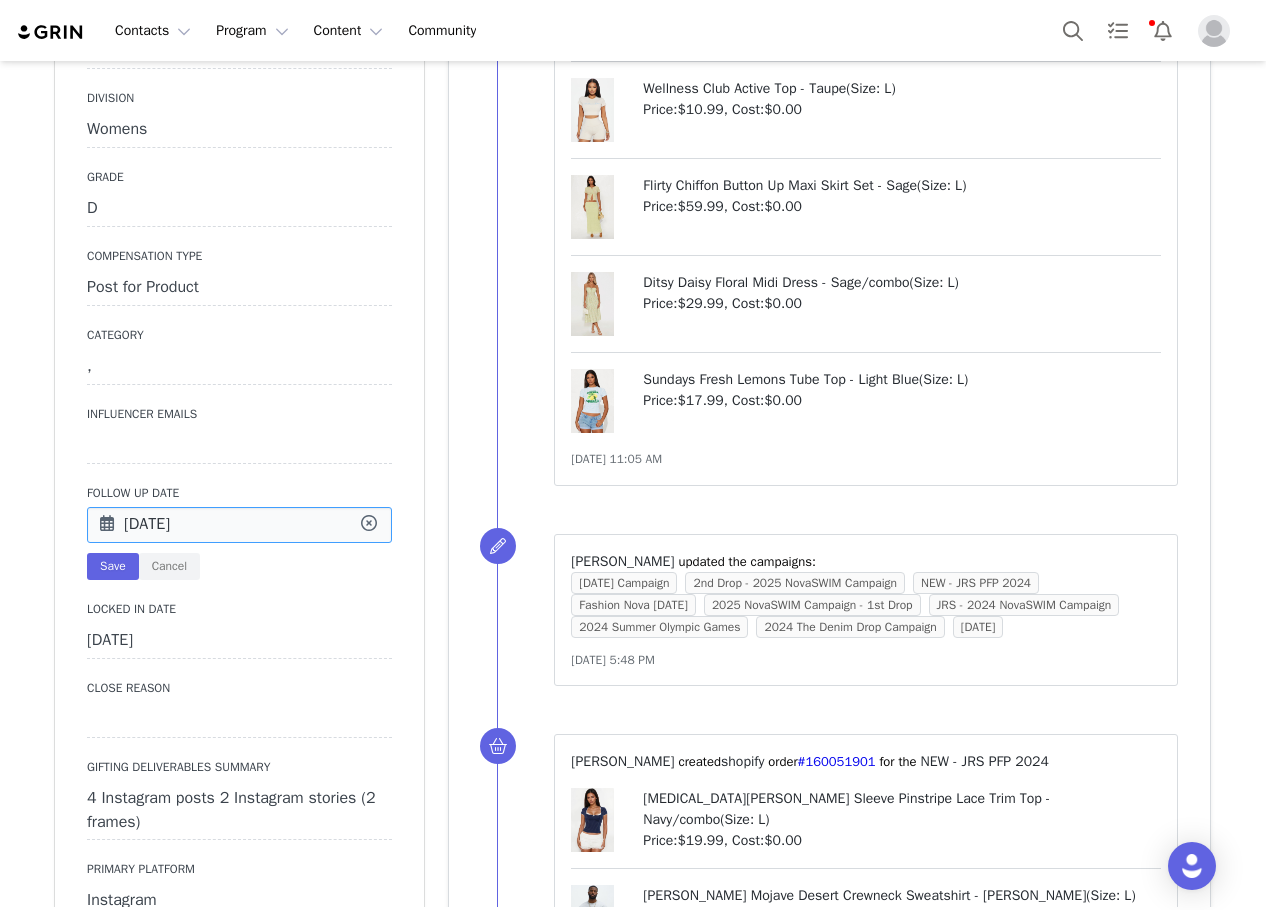 click on "[DATE]" at bounding box center (239, 525) 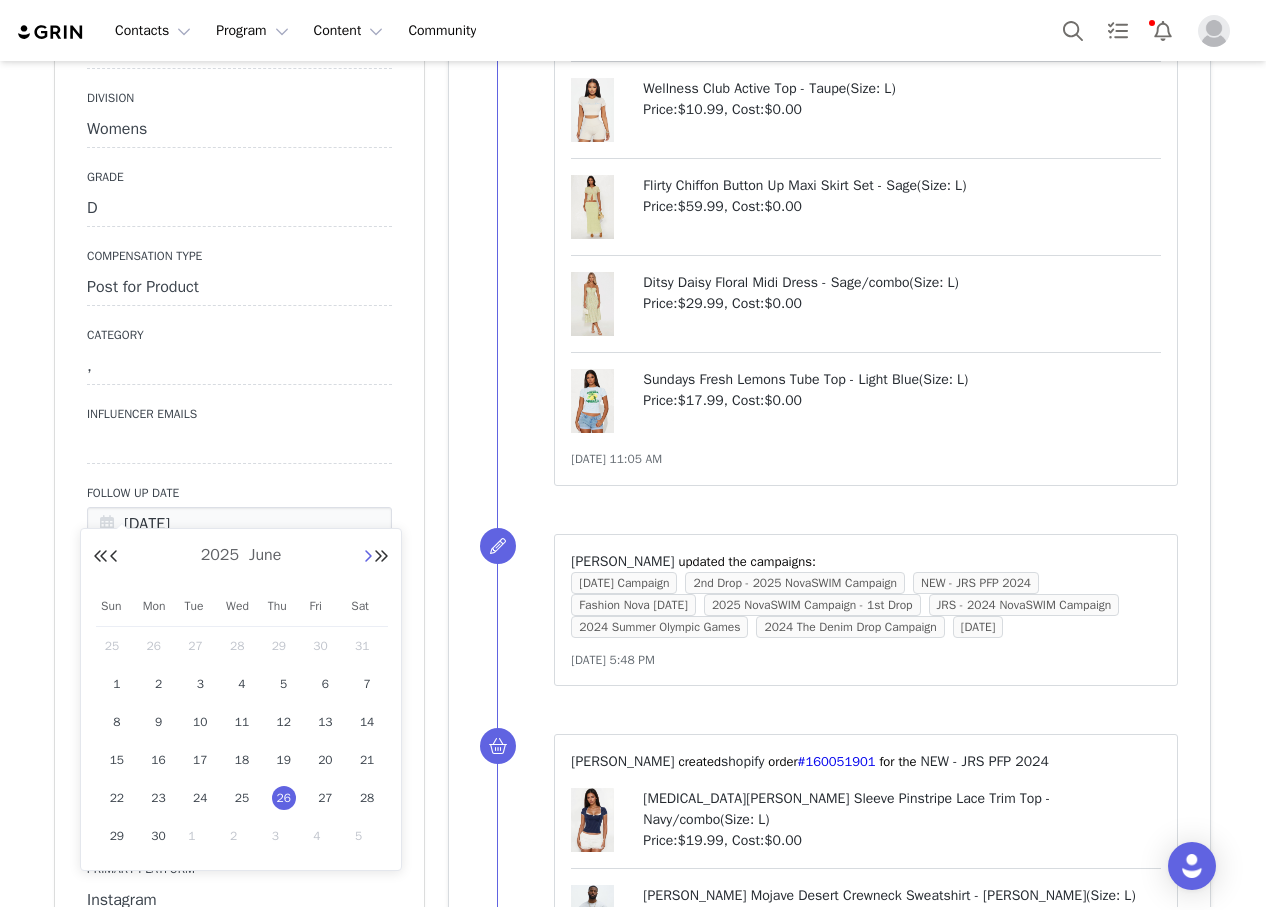 click at bounding box center [368, 557] 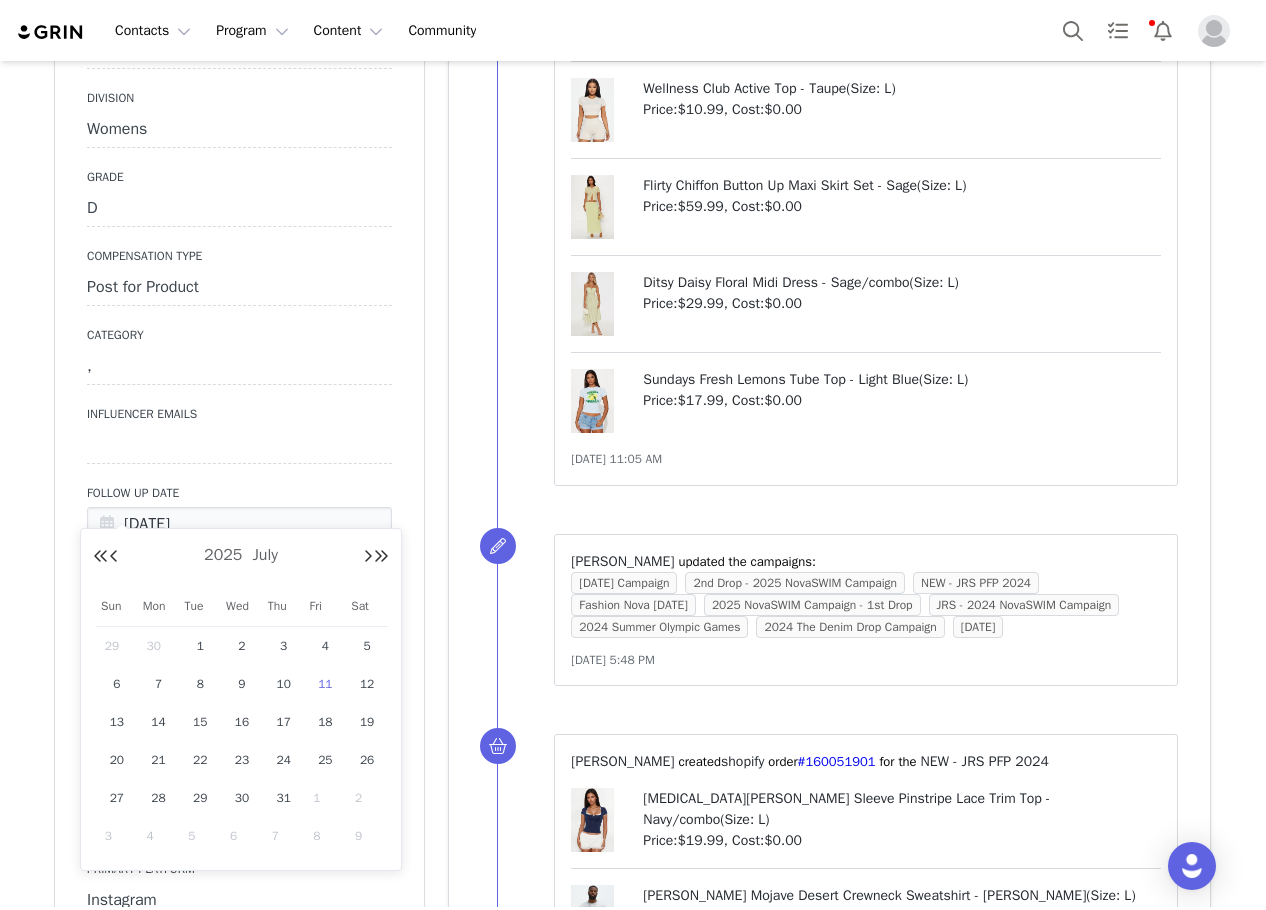 click on "11" at bounding box center [325, 684] 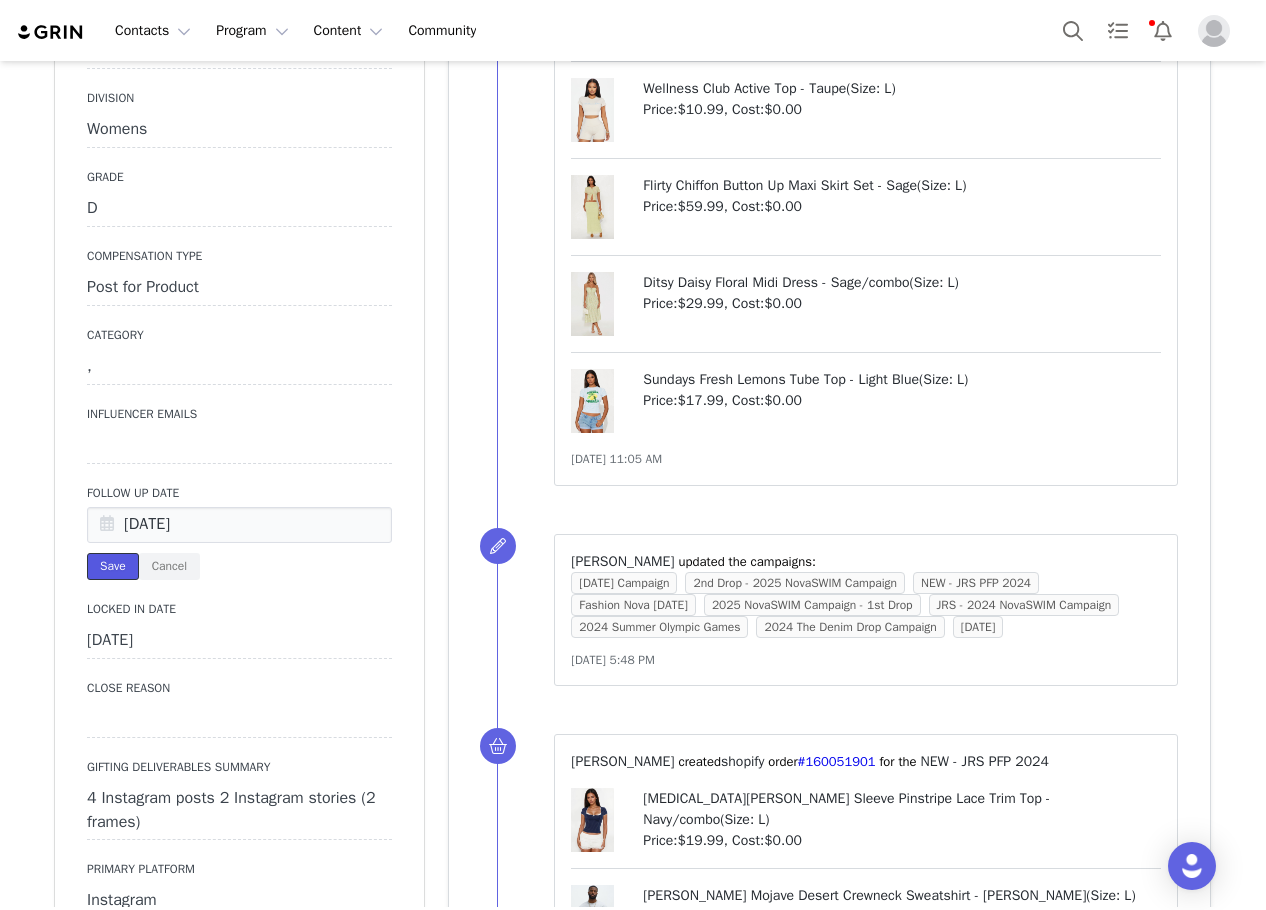 click on "Save" at bounding box center (113, 566) 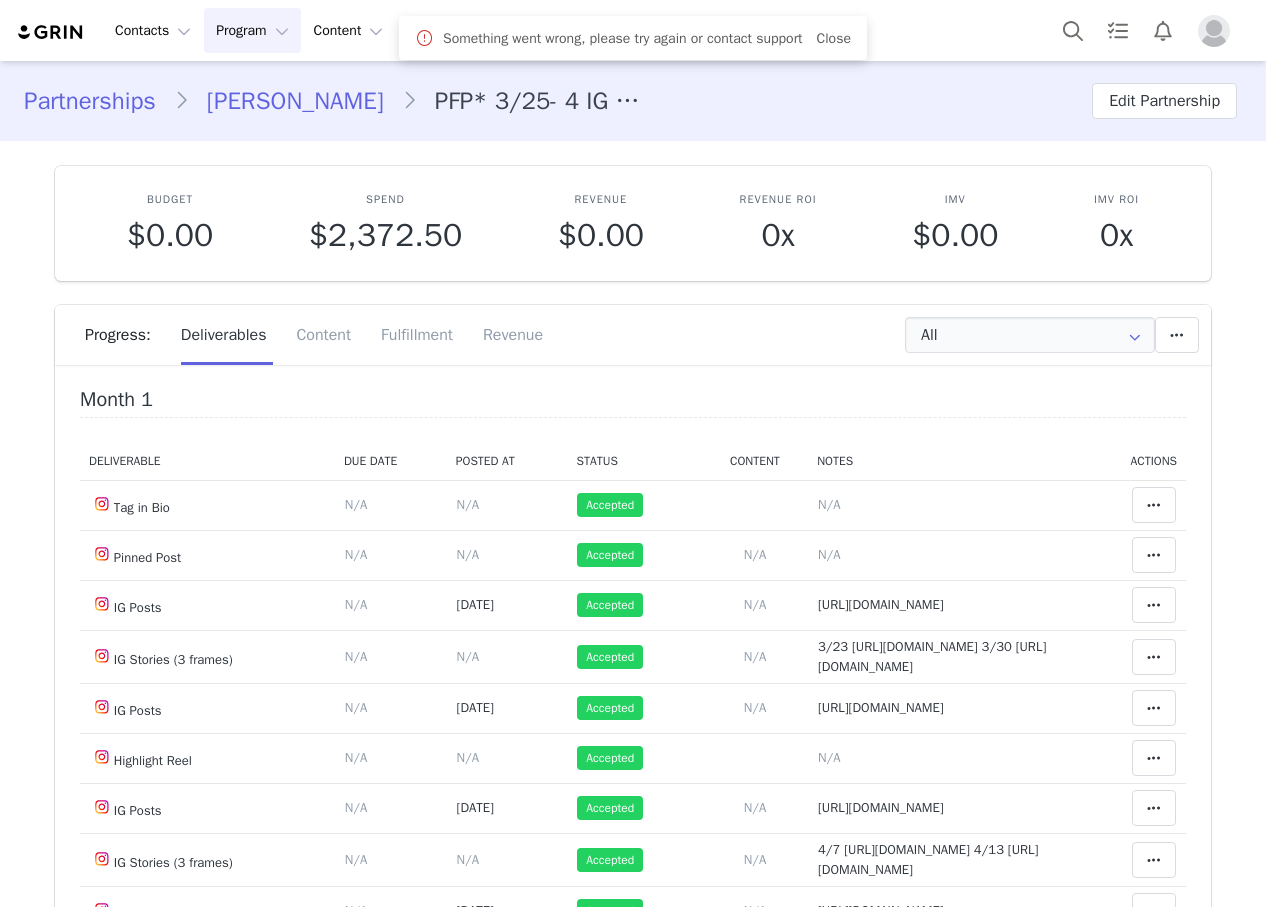 scroll, scrollTop: 0, scrollLeft: 0, axis: both 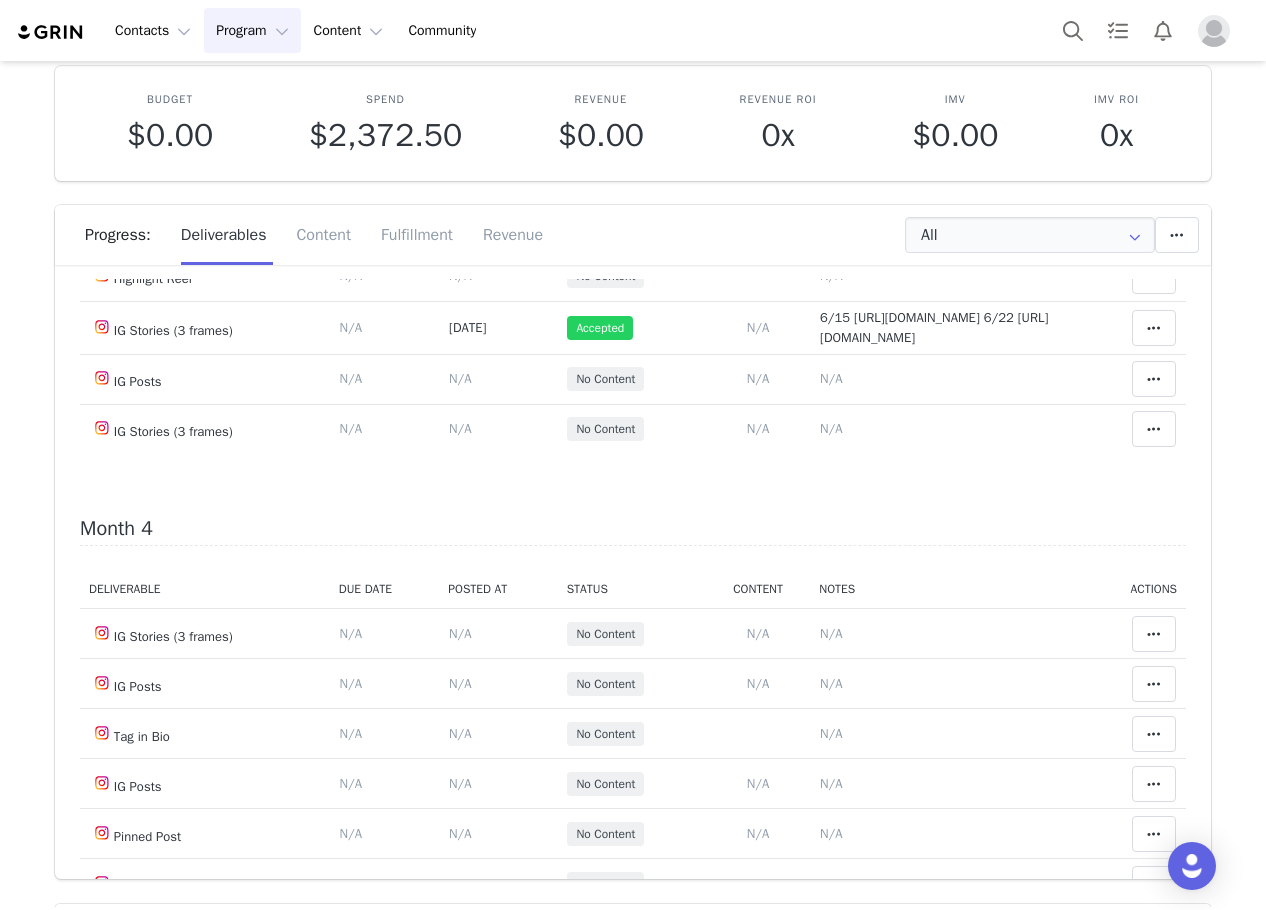 click on "[URL][DOMAIN_NAME]" at bounding box center [883, 25] 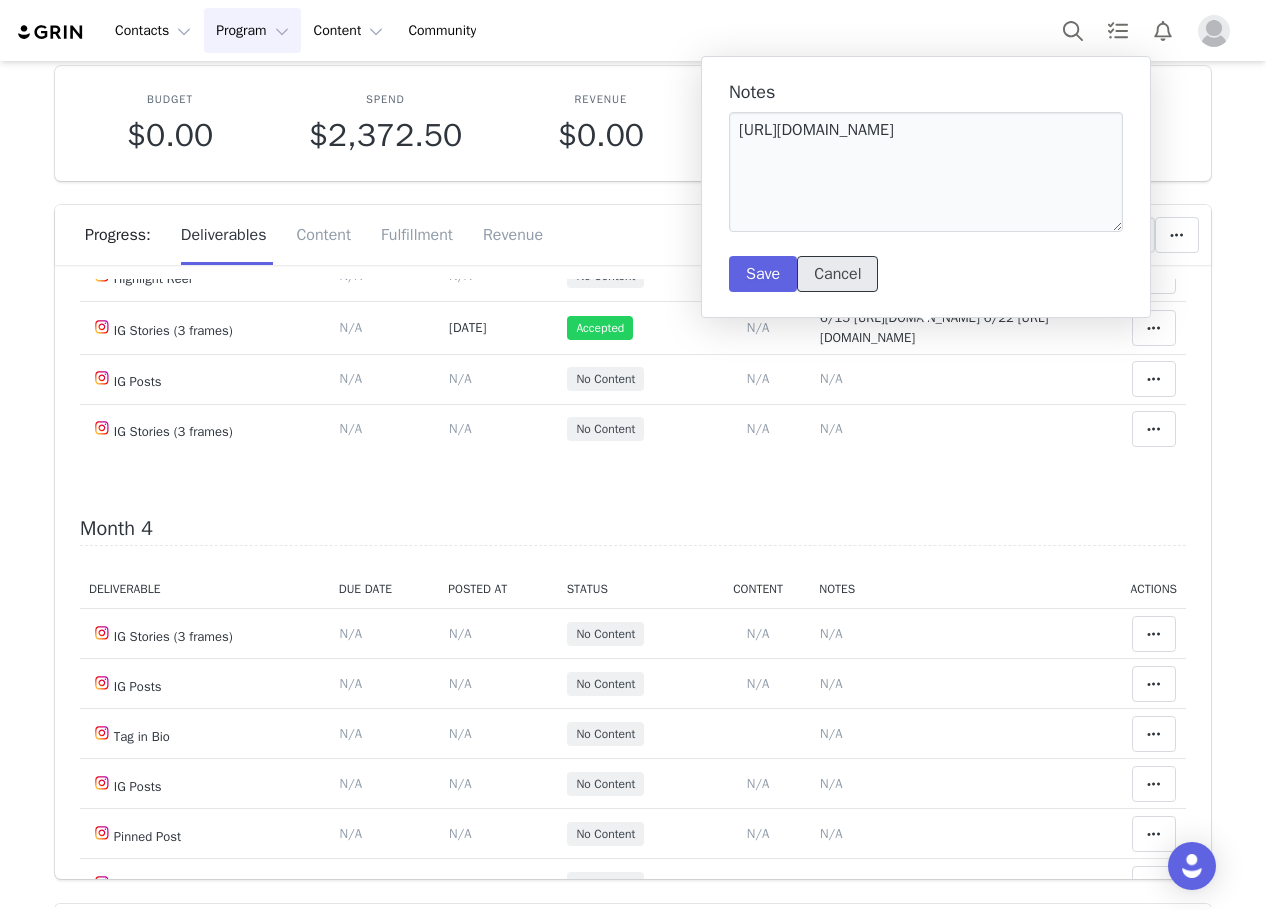 click on "Cancel" at bounding box center [837, 274] 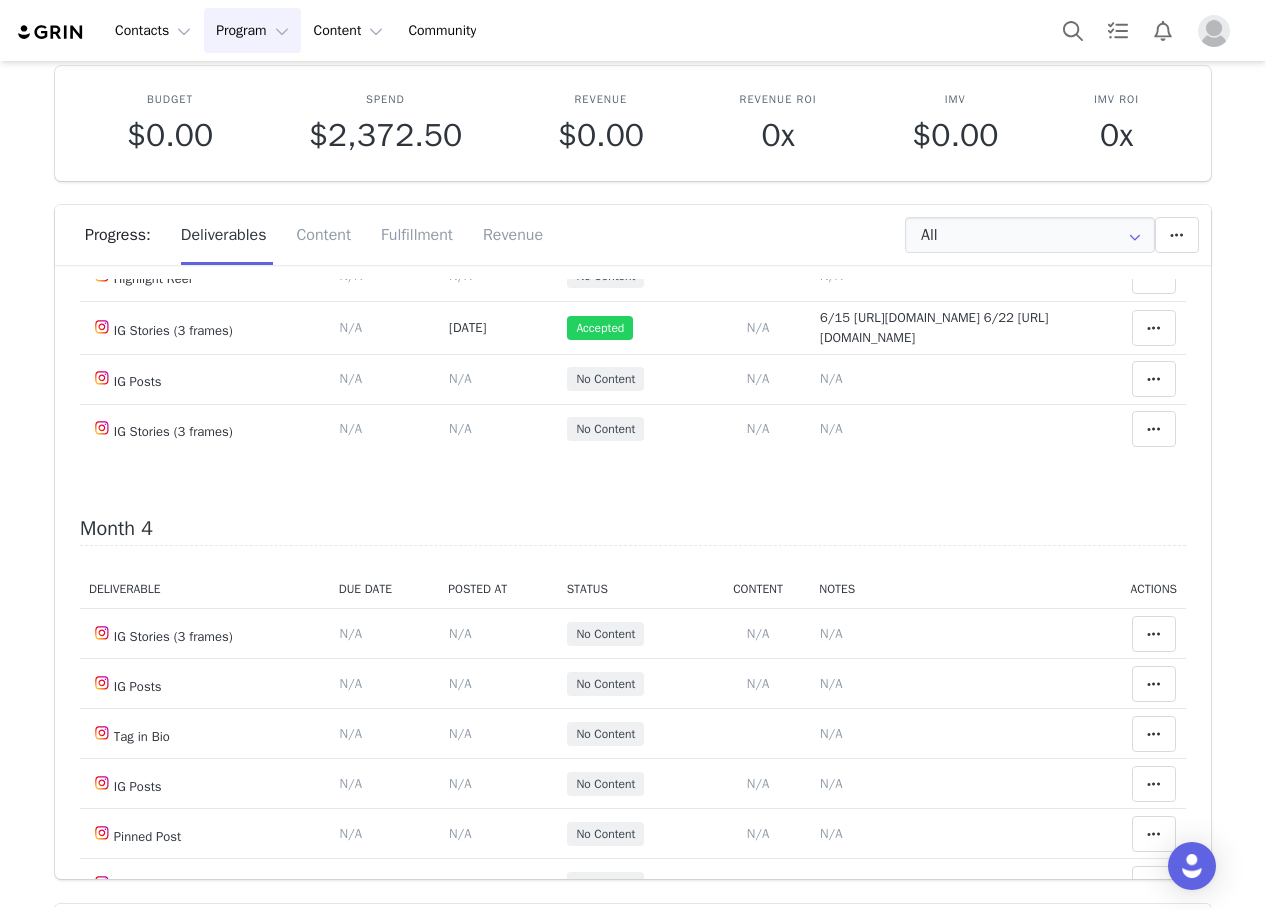 click on "[URL][DOMAIN_NAME]" at bounding box center [883, 25] 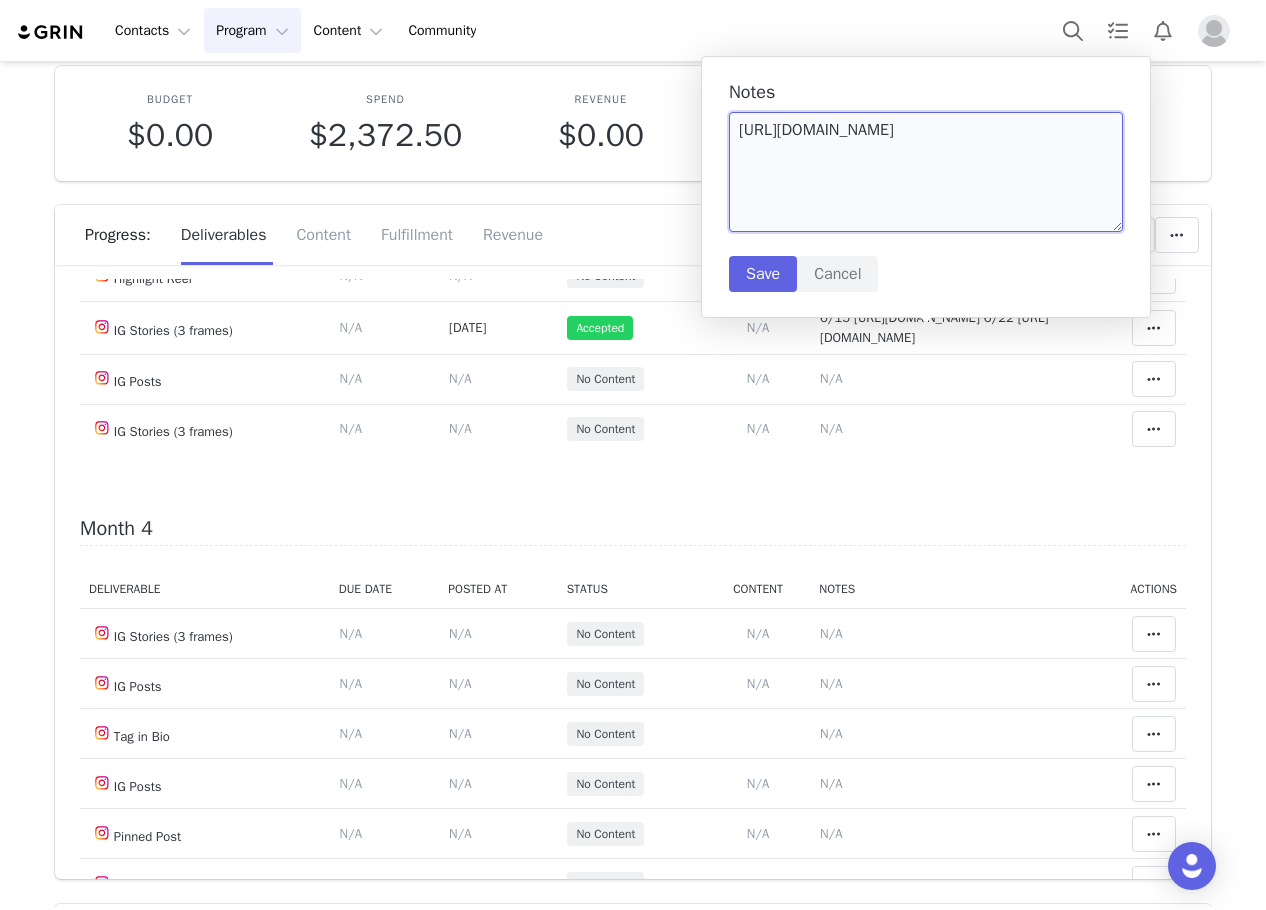 click on "[URL][DOMAIN_NAME]" at bounding box center (926, 172) 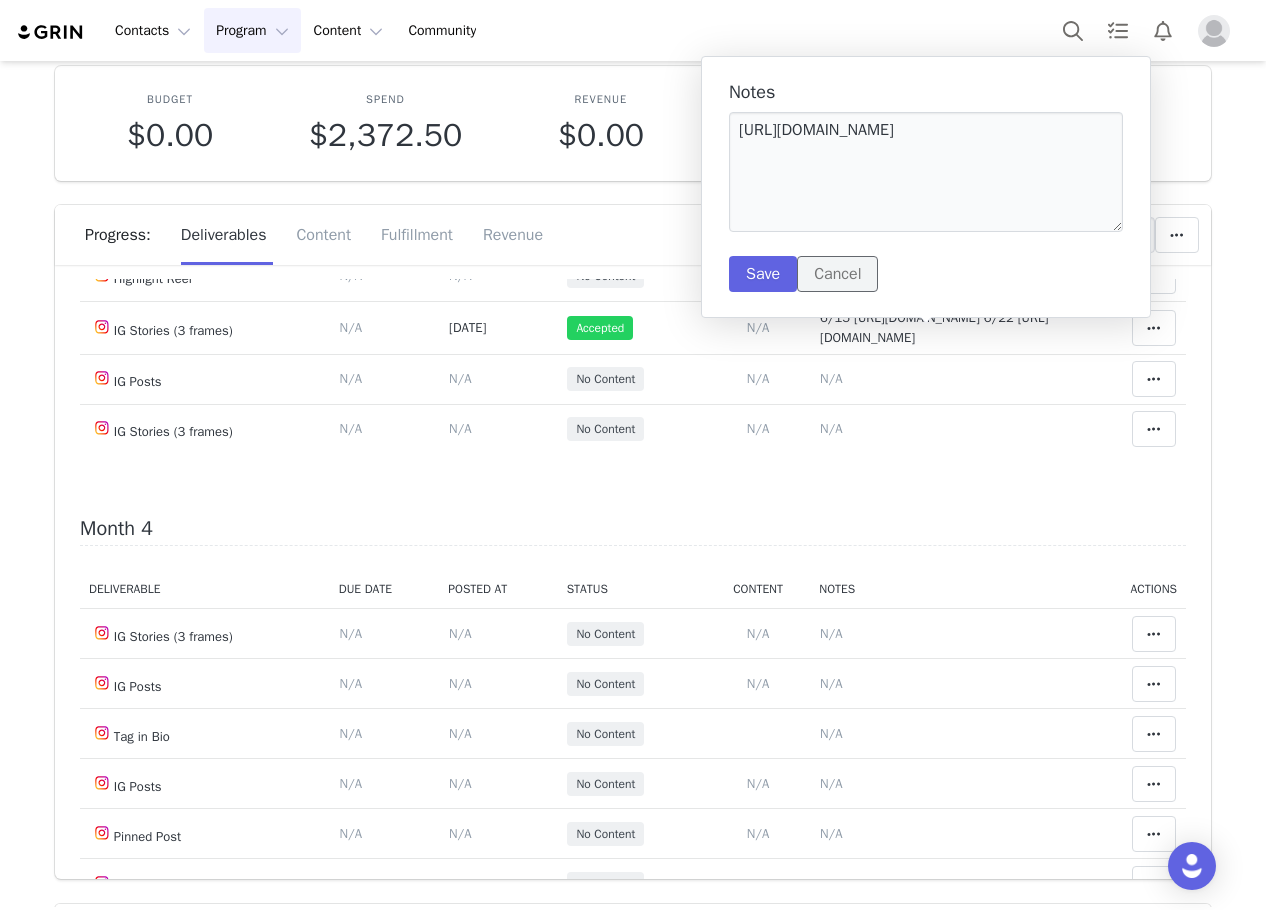 drag, startPoint x: 857, startPoint y: 276, endPoint x: 1221, endPoint y: 107, distance: 401.31906 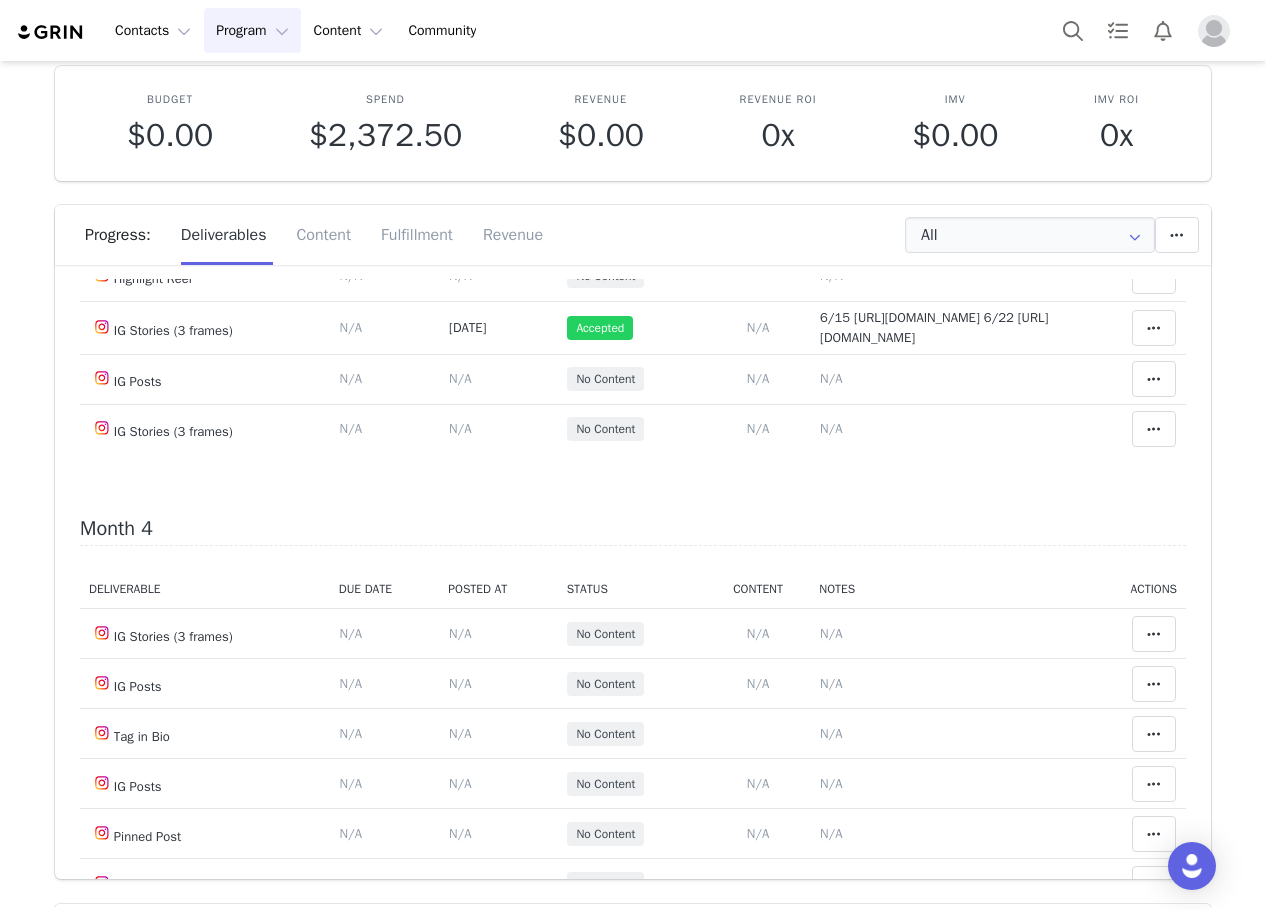 click on "N/A" at bounding box center (831, 75) 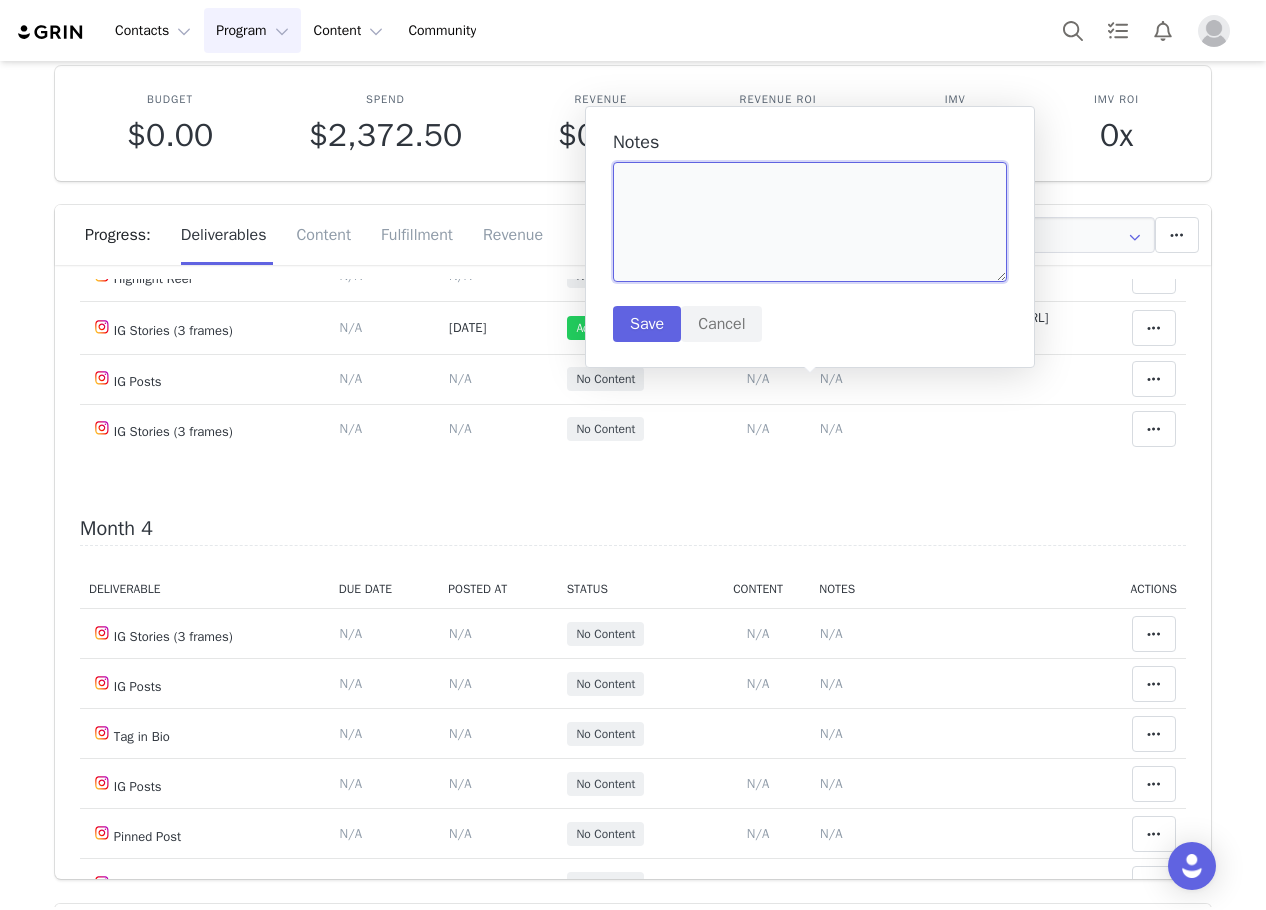 paste on "[URL][DOMAIN_NAME]" 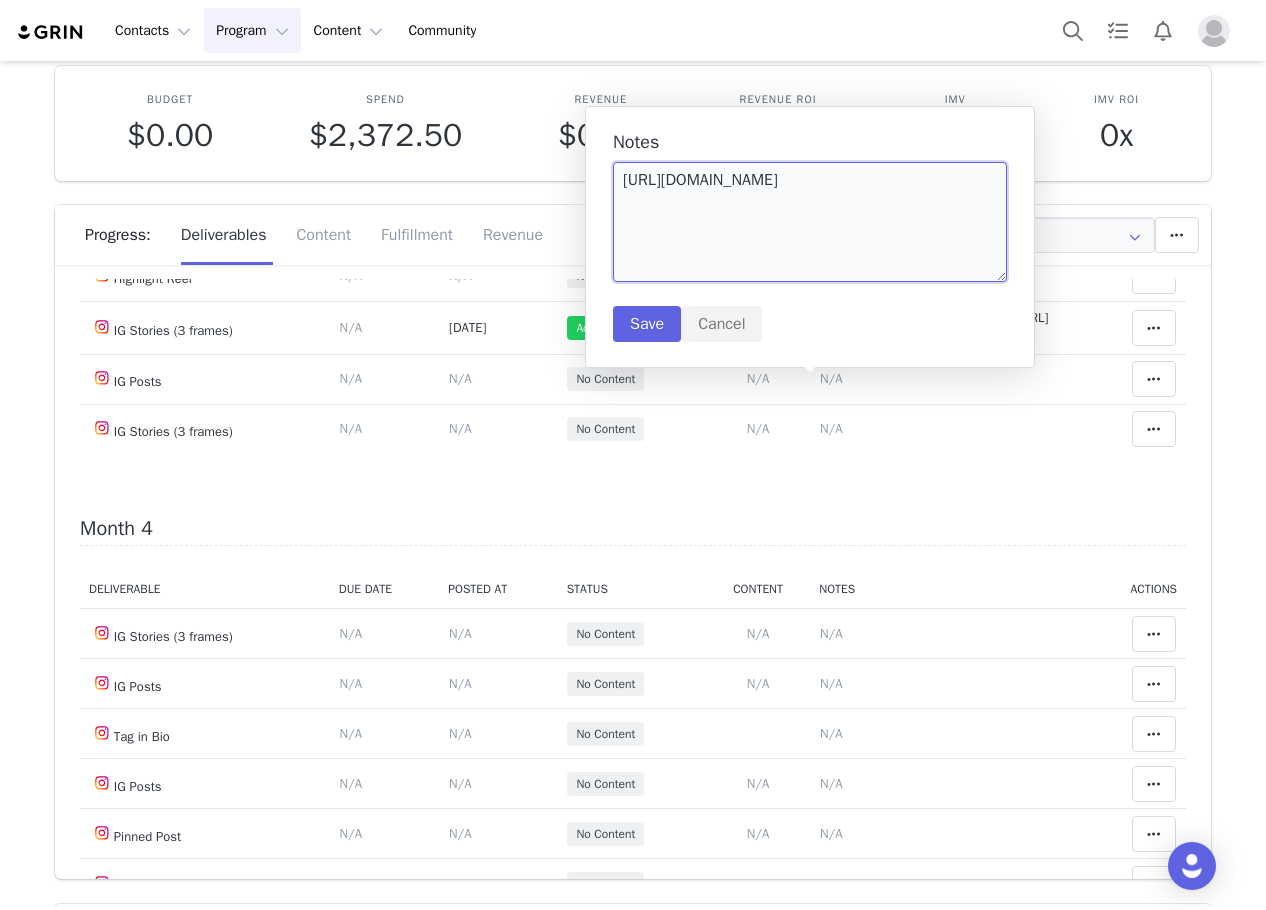 type on "[URL][DOMAIN_NAME]" 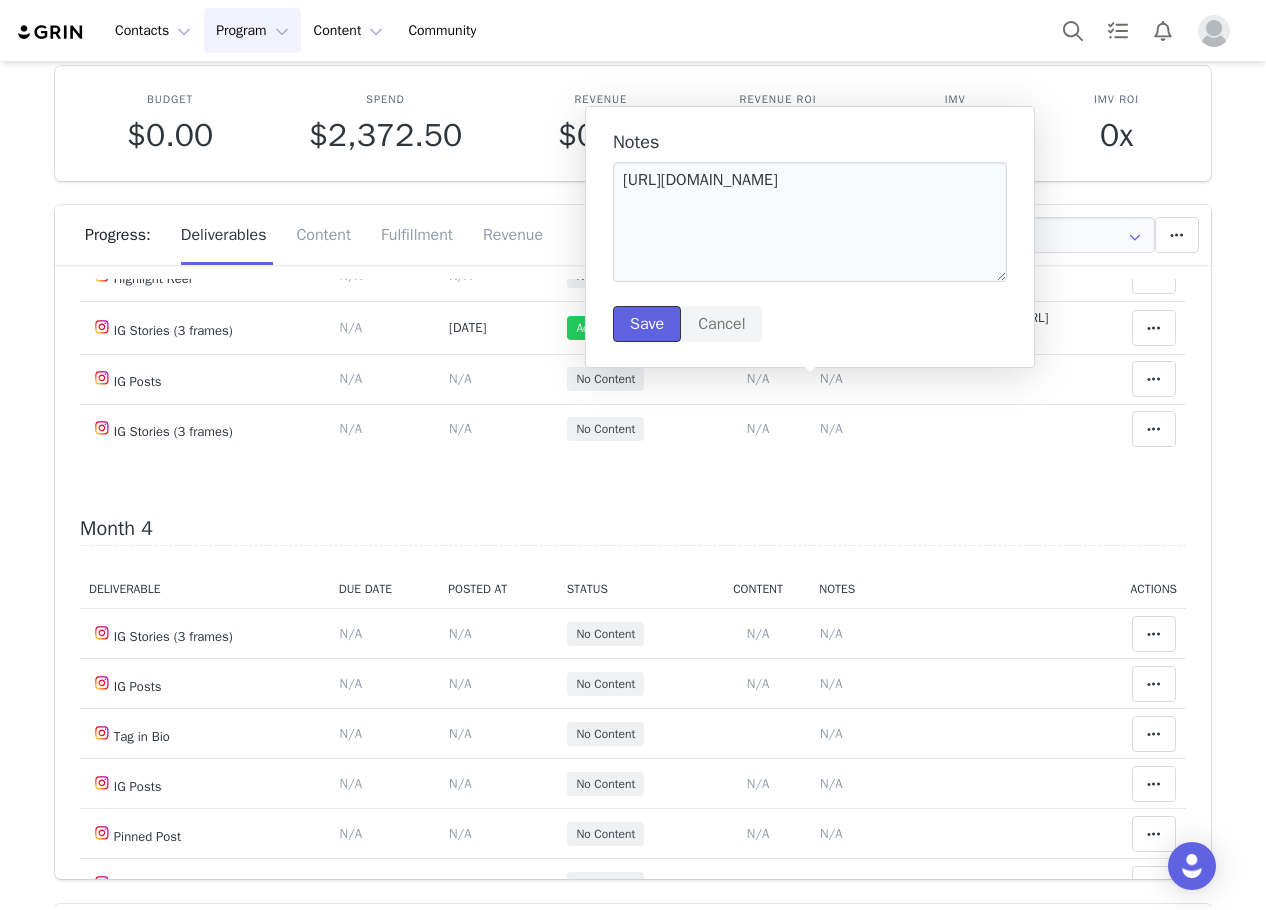 click on "Save" at bounding box center [647, 324] 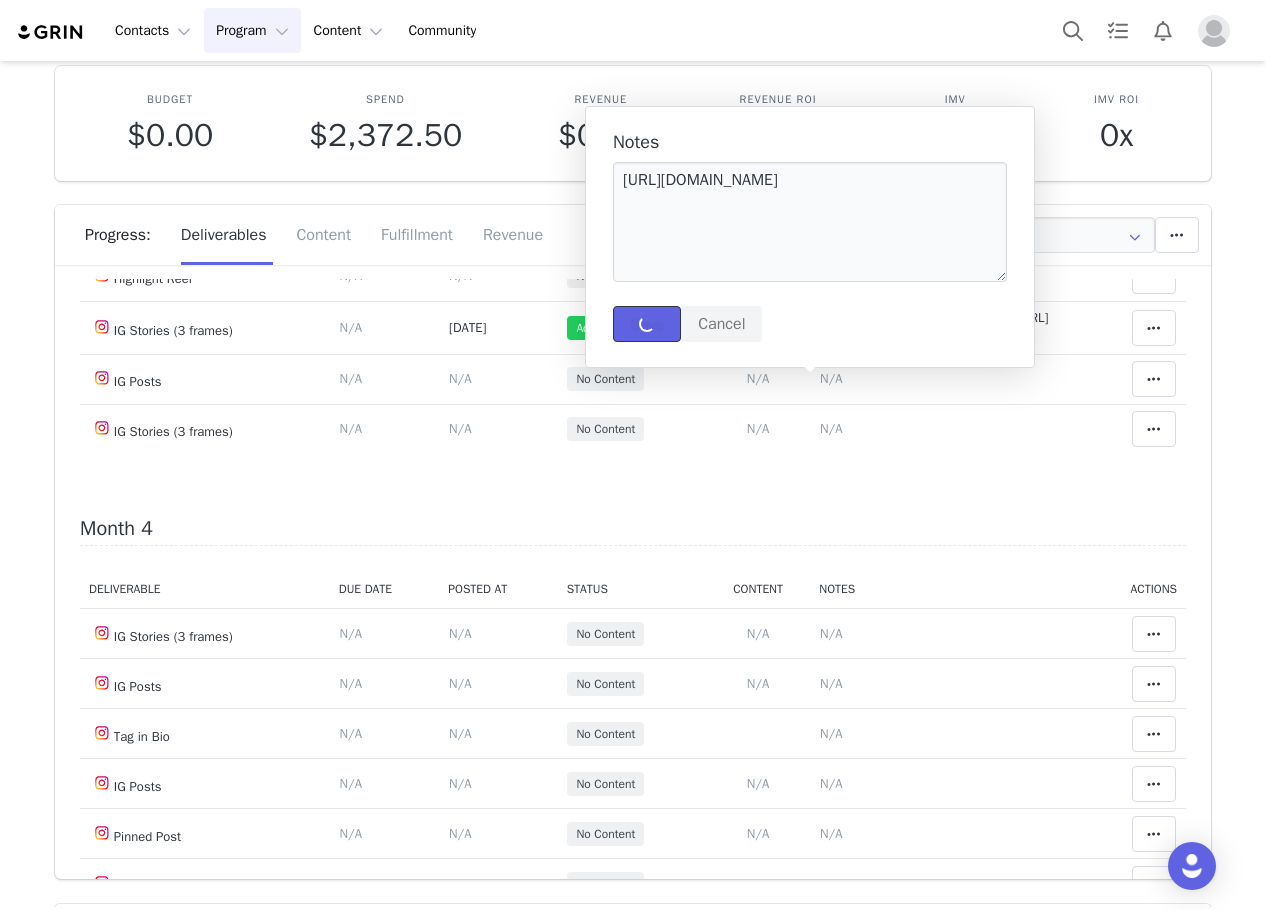 type 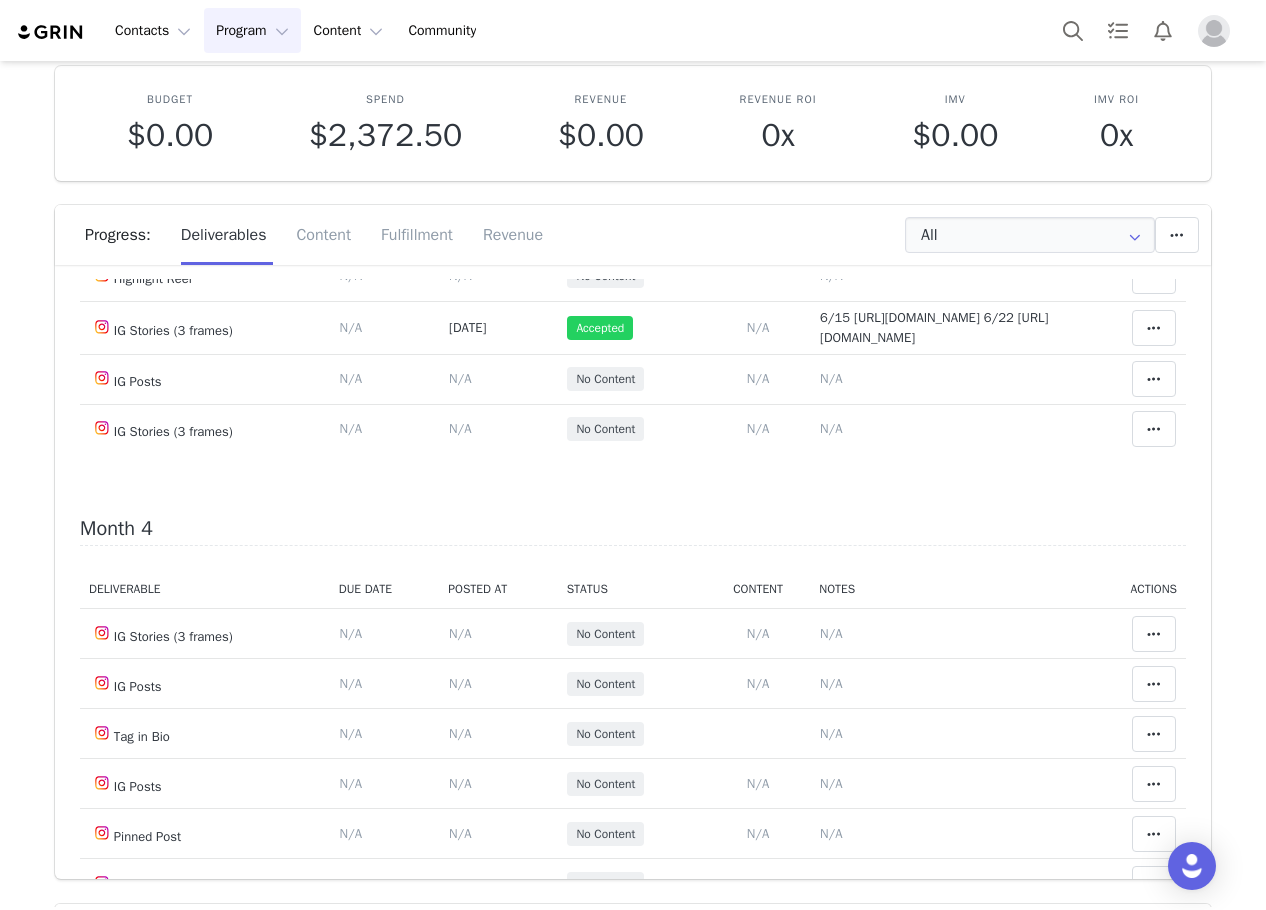 click on "N/A" at bounding box center (460, 75) 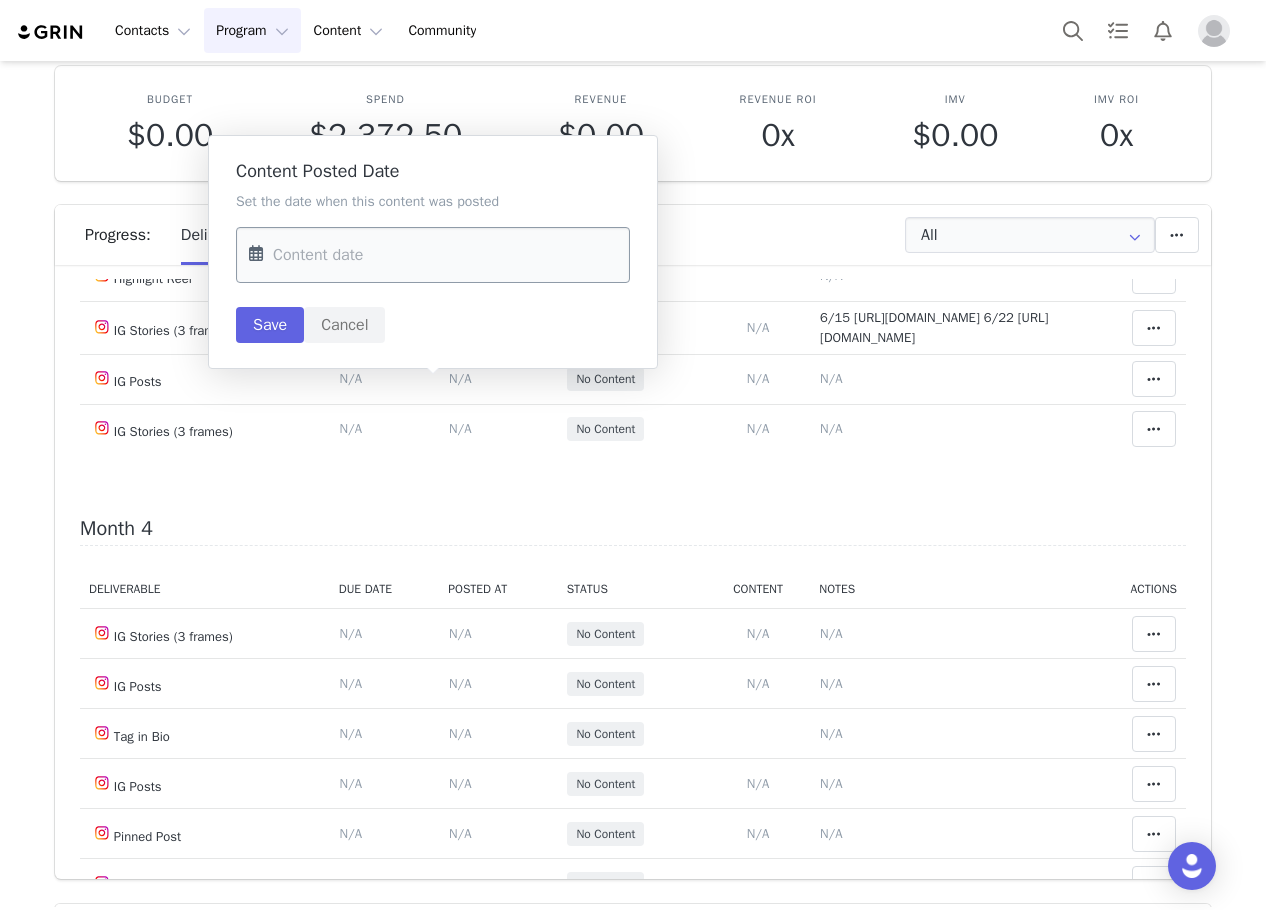 click at bounding box center [433, 255] 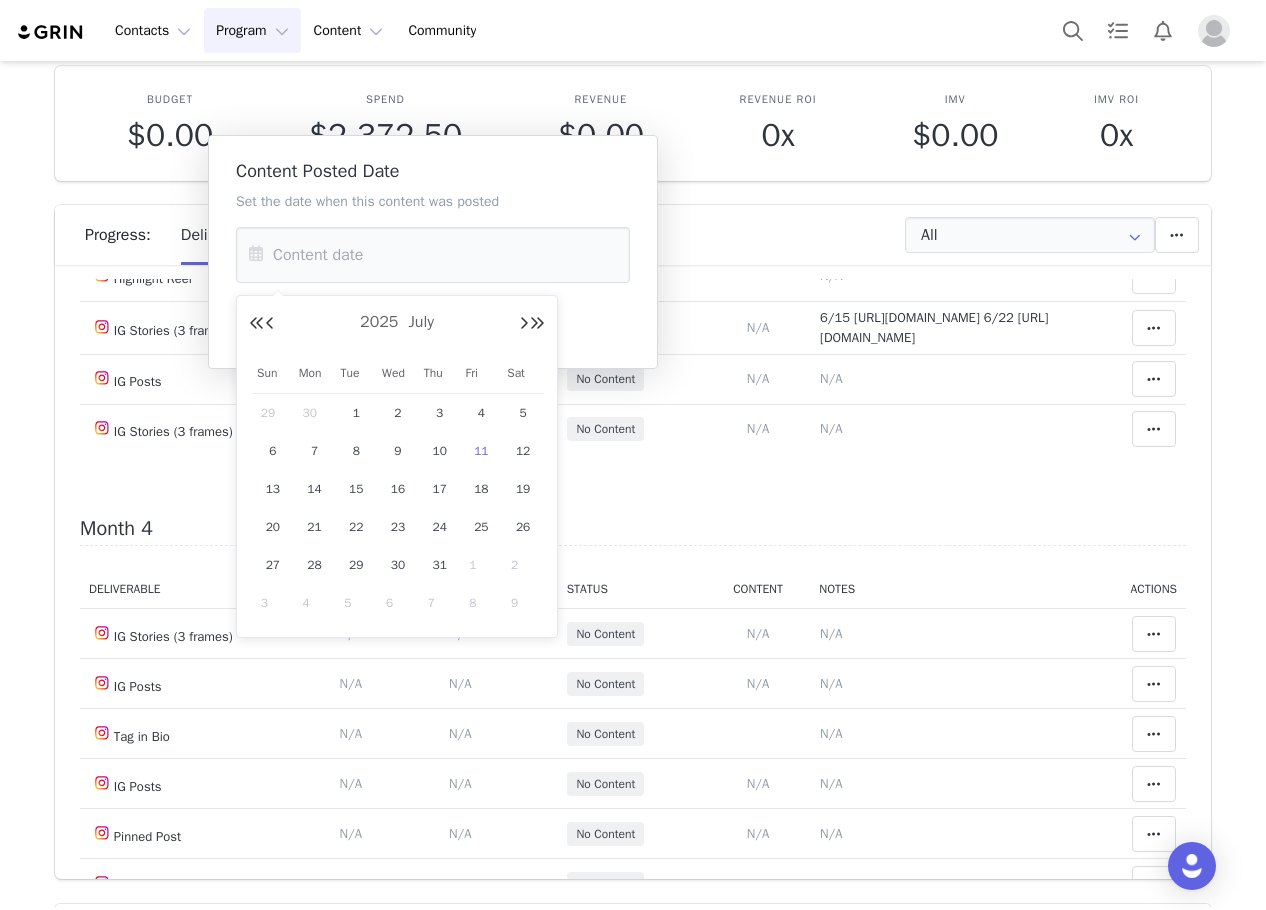 click on "29" at bounding box center (273, 413) 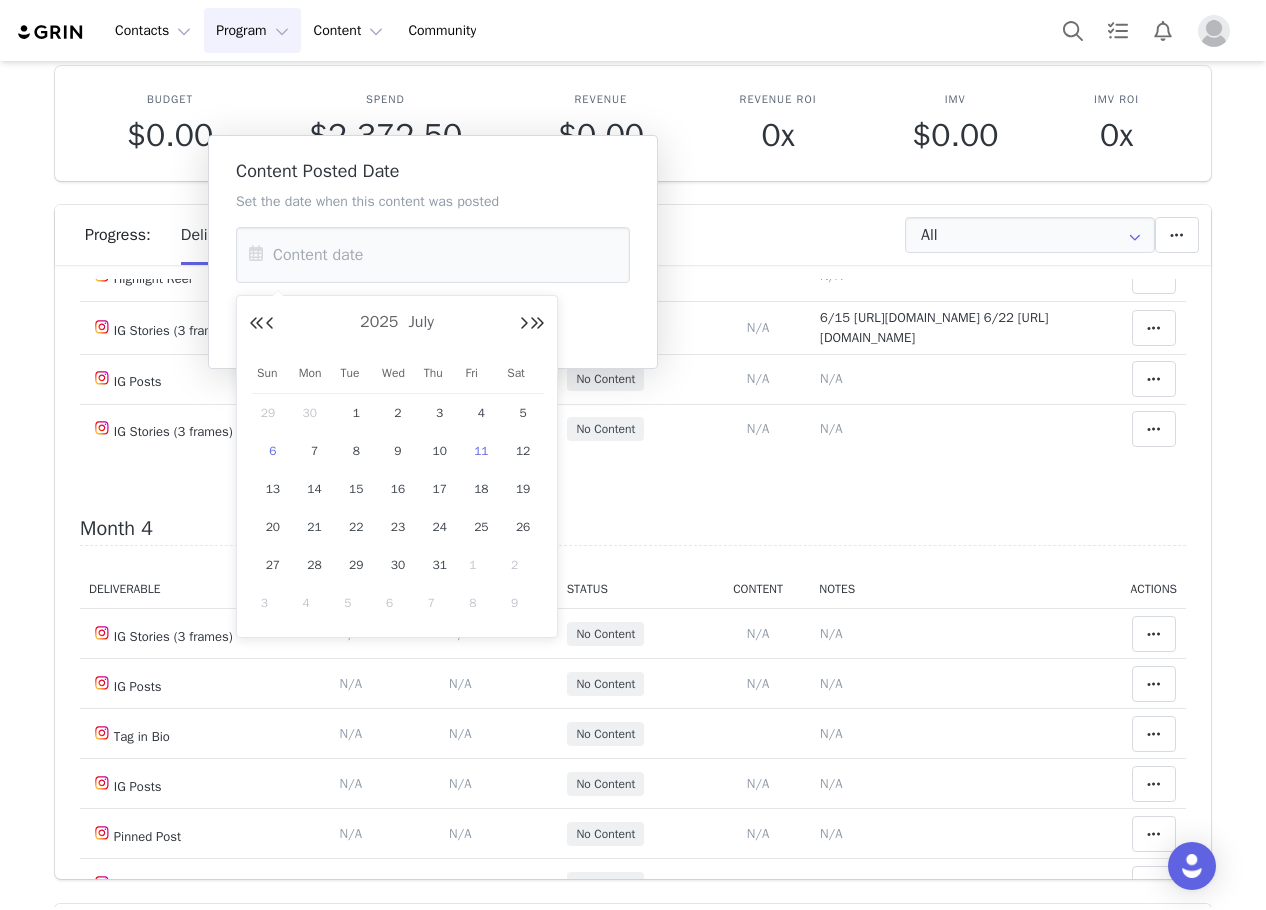type on "Jun 29 2025" 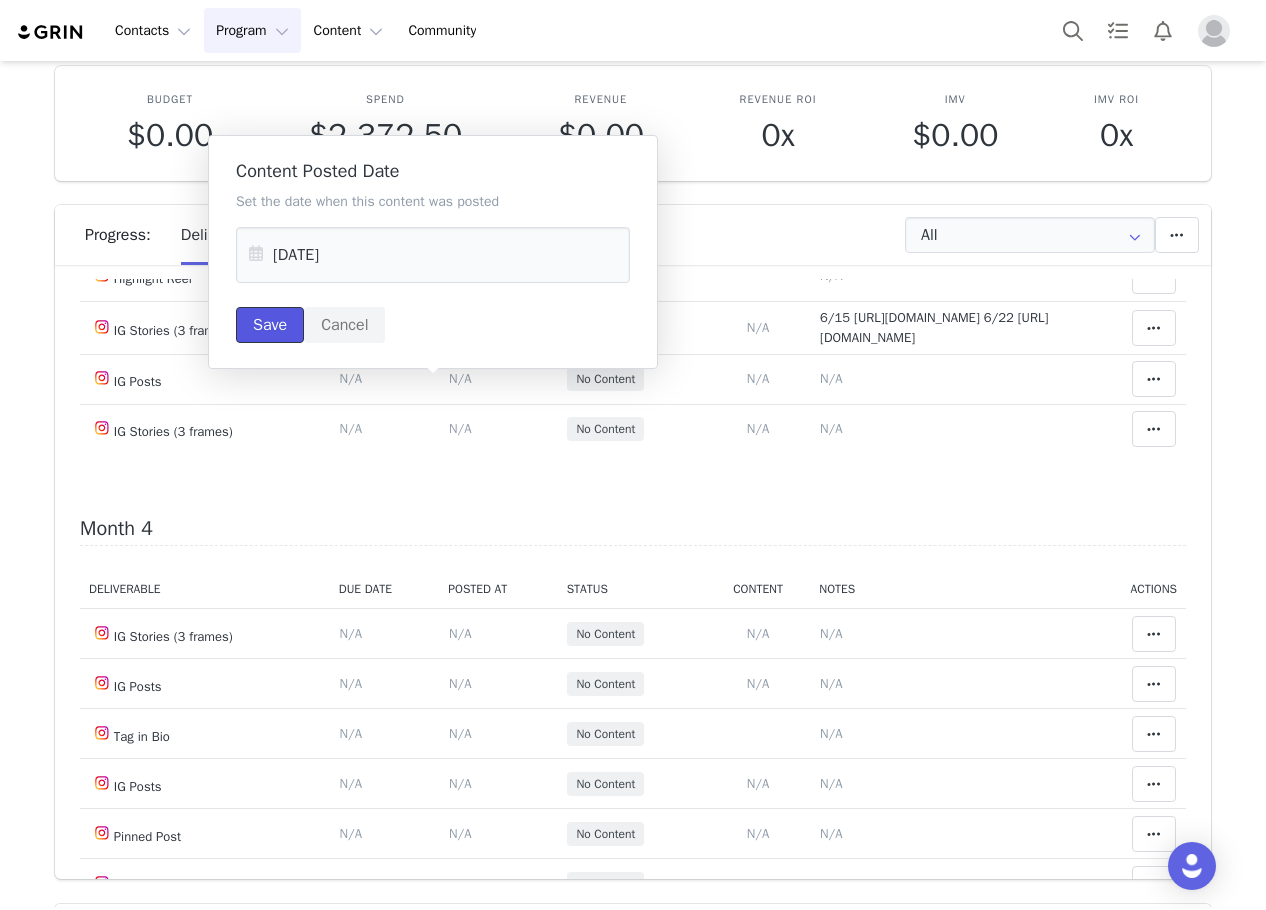 click on "Save" at bounding box center (270, 325) 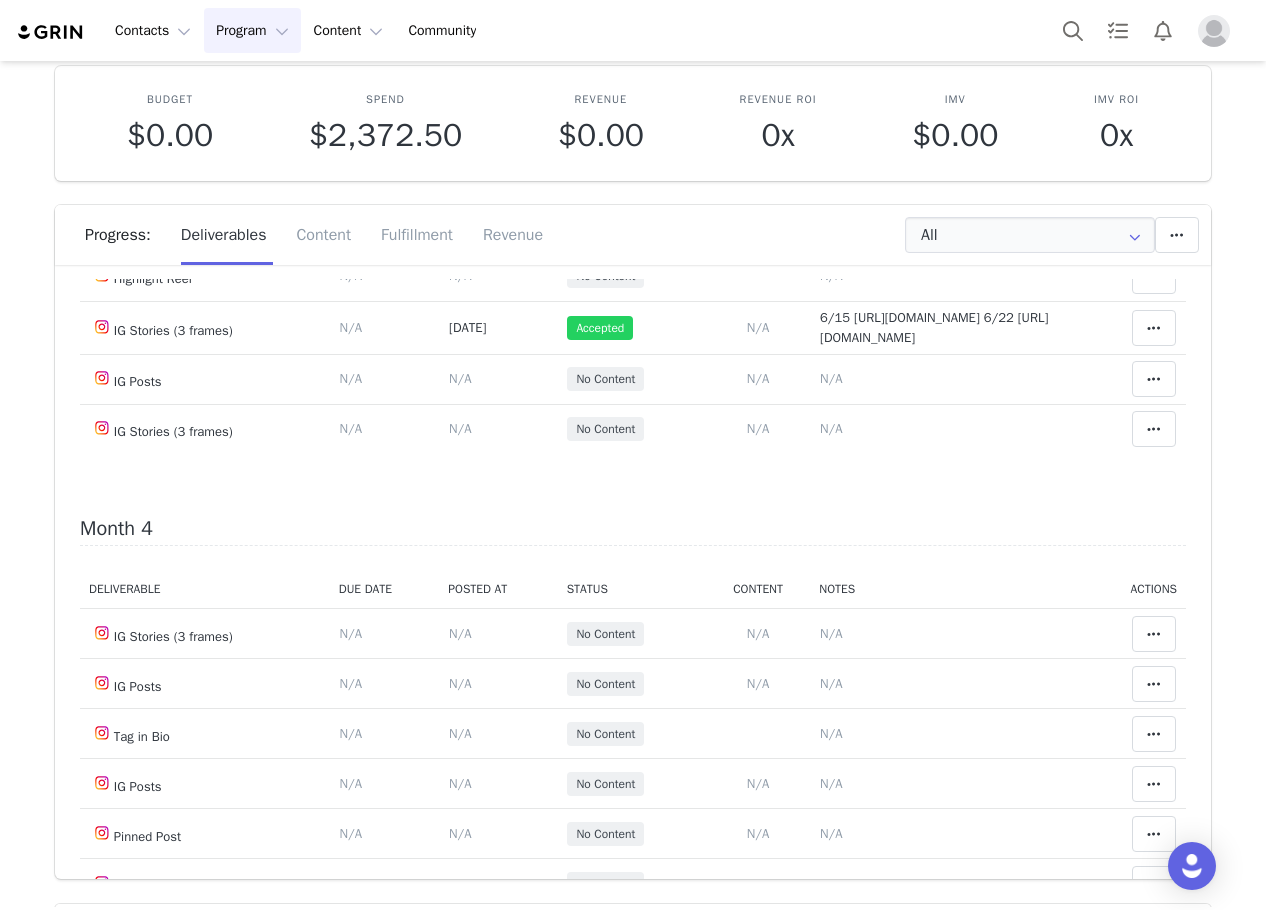 click at bounding box center [1154, 76] 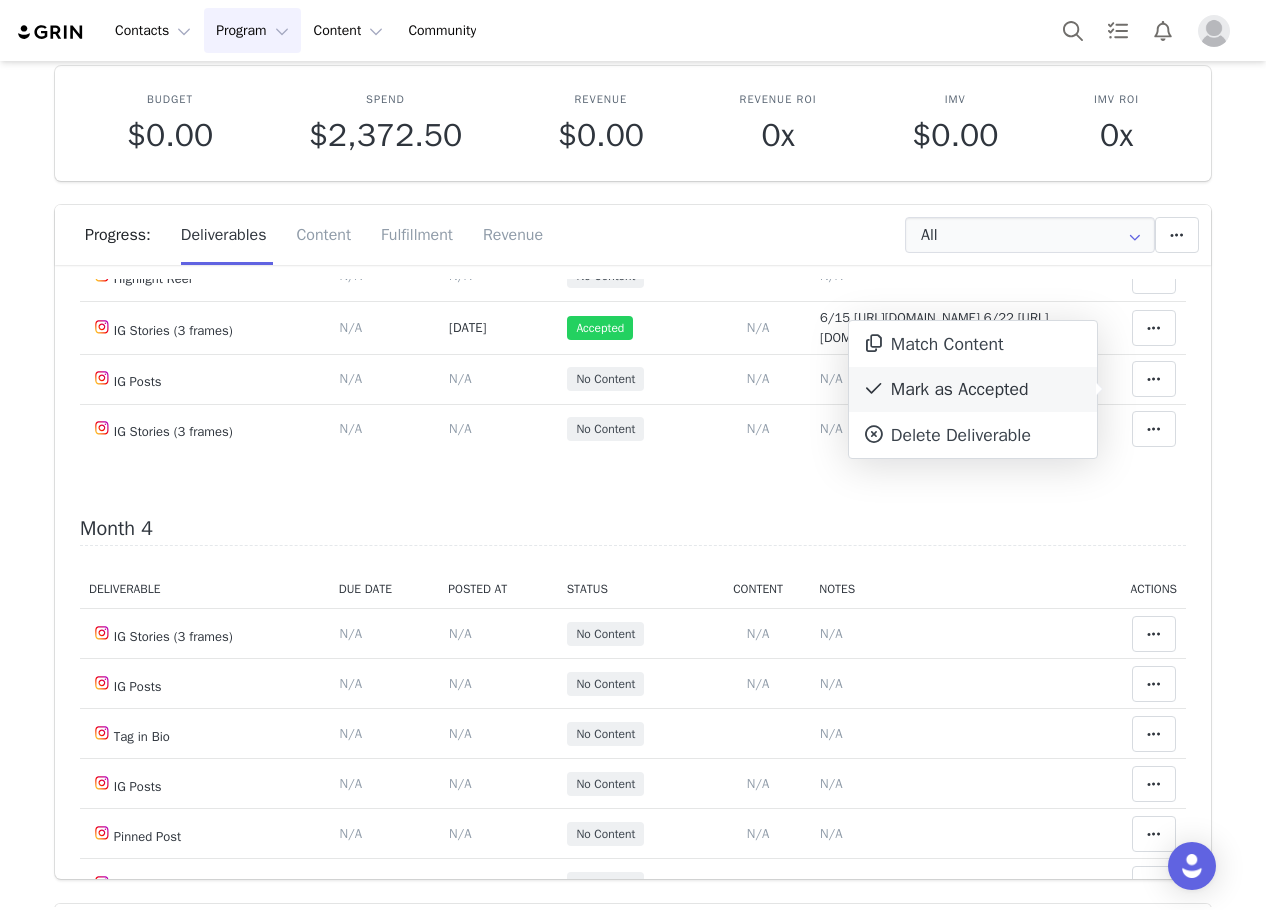 click on "Mark as Accepted" at bounding box center (973, 390) 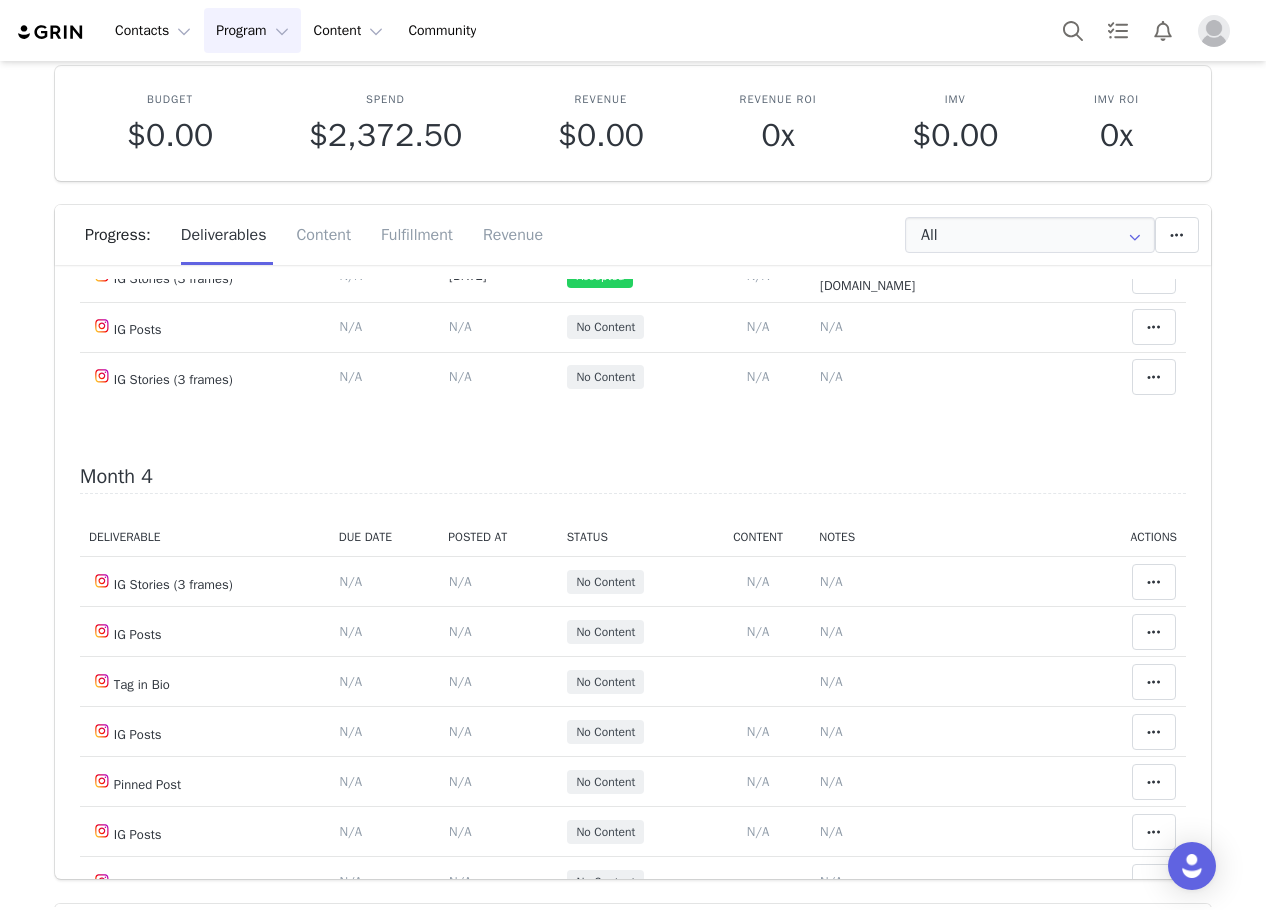 scroll, scrollTop: 1700, scrollLeft: 0, axis: vertical 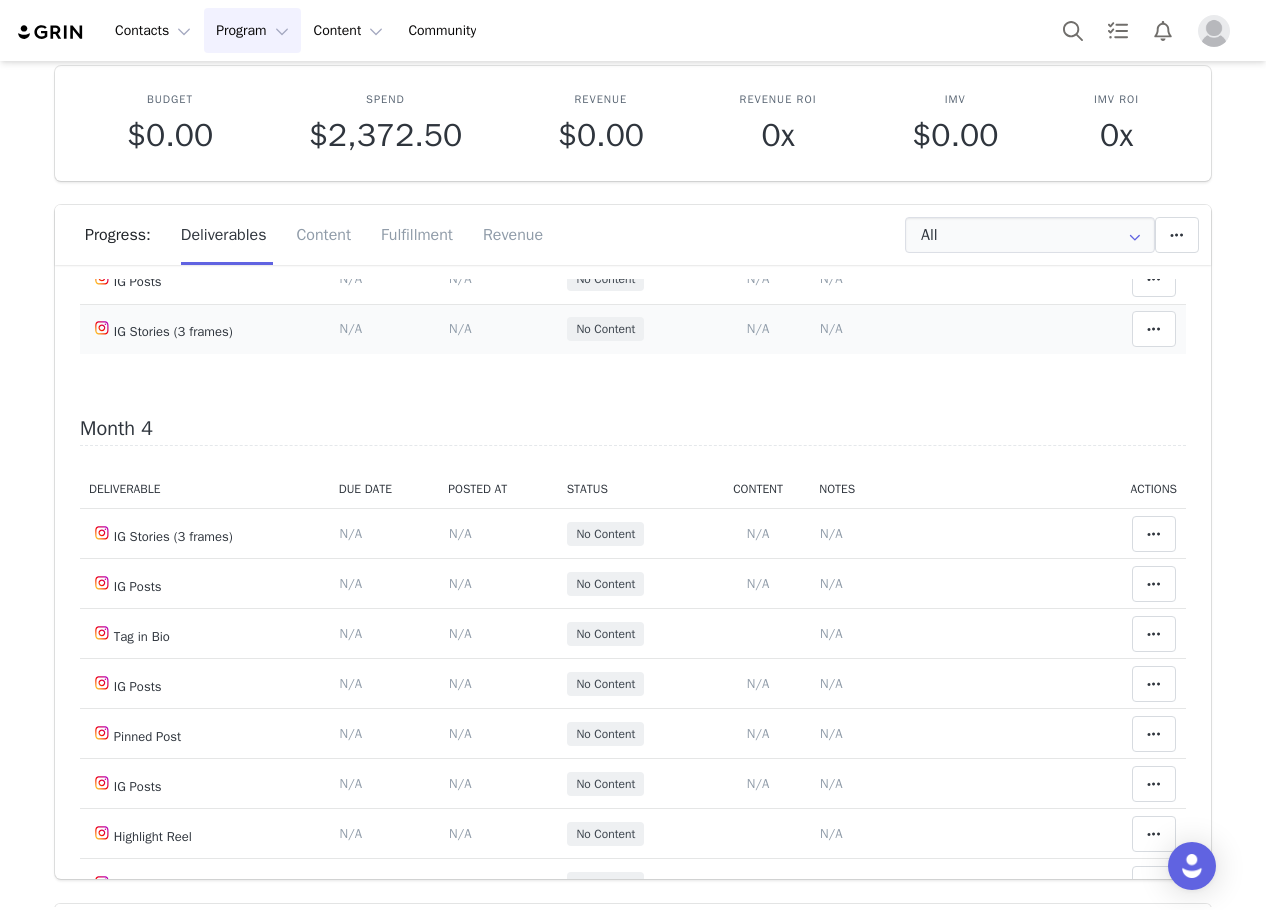 click on "N/A" at bounding box center (831, 328) 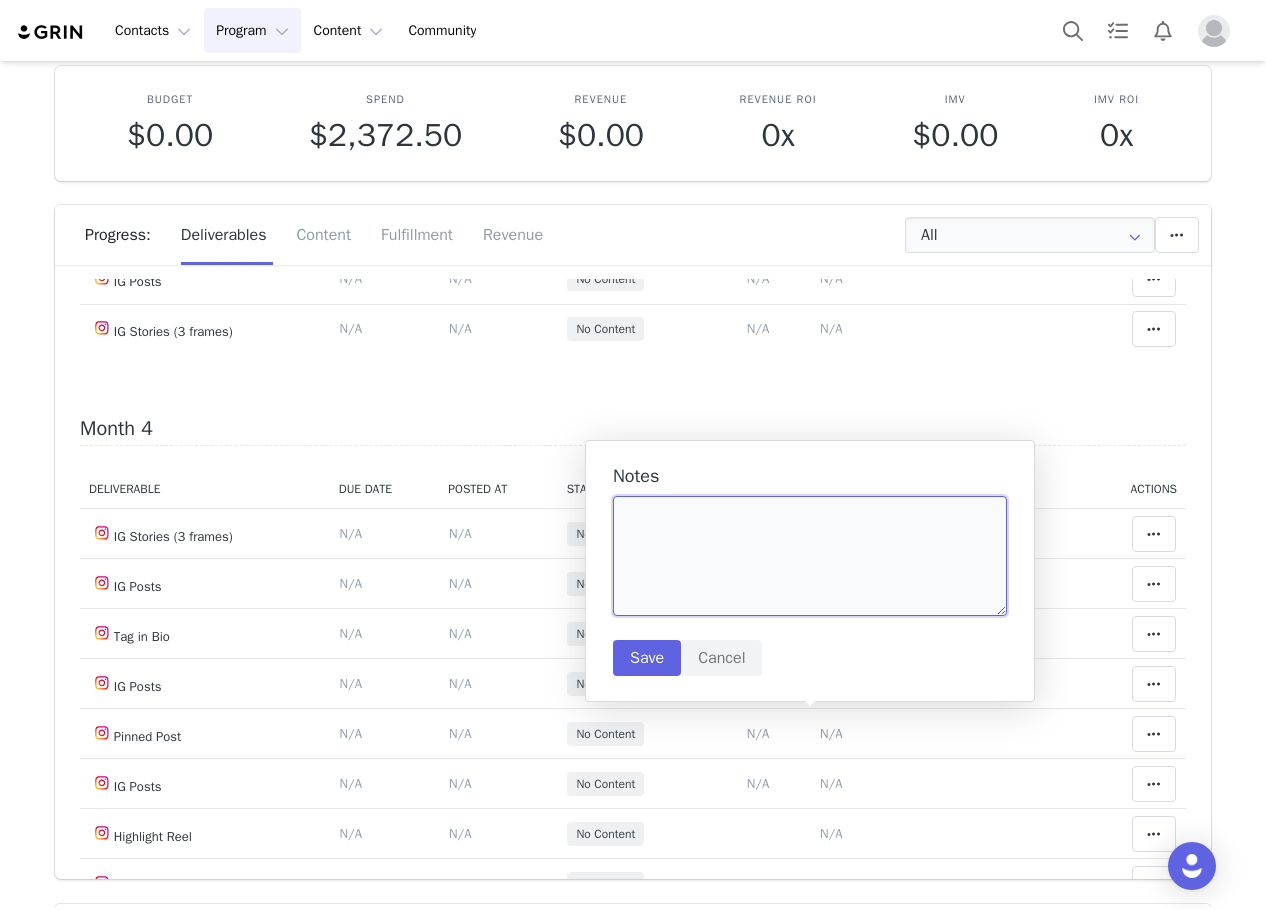 click at bounding box center [810, 556] 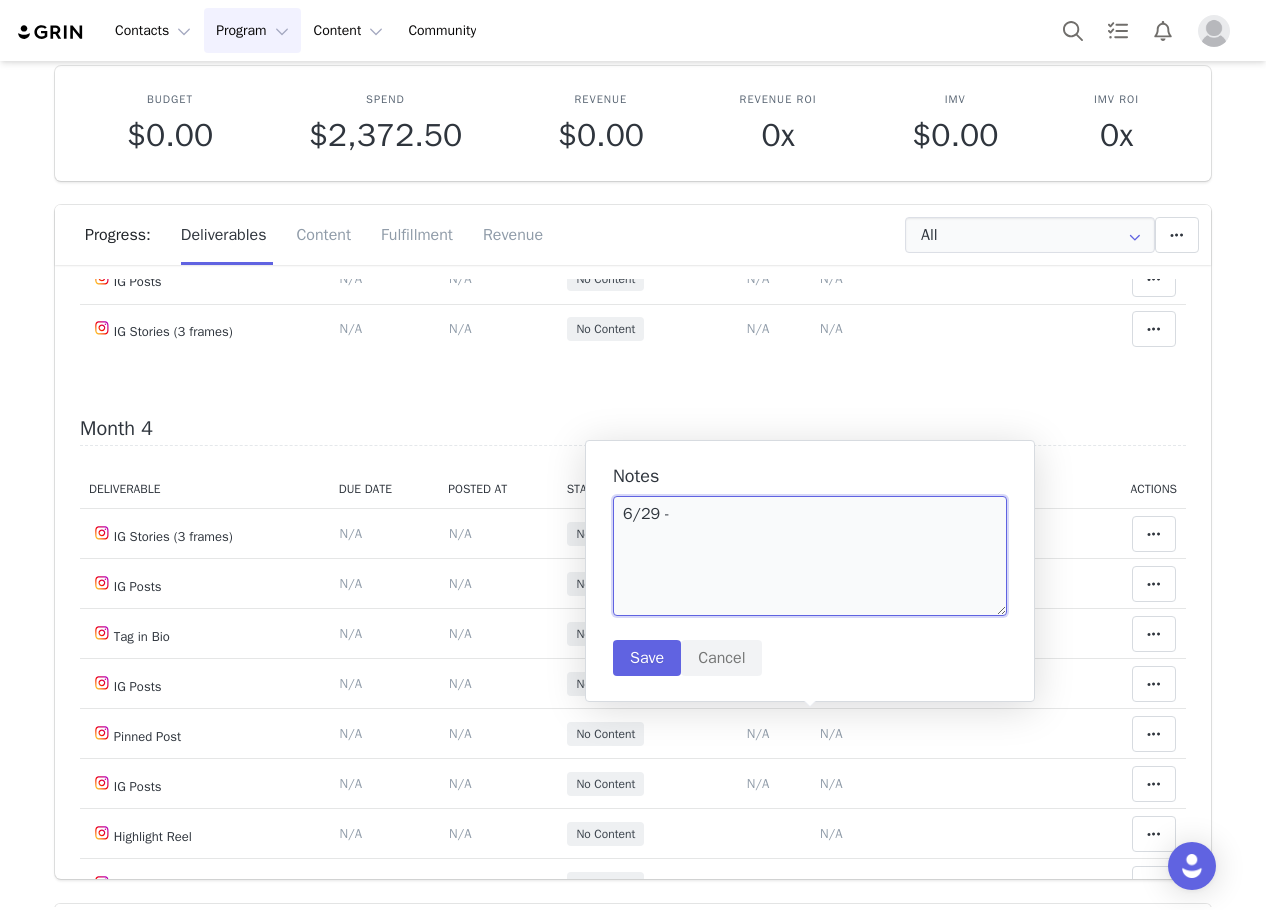 paste on "https://static-resources.creatoriq.com/instagram-stories/videos/3665714260801146639.mp4" 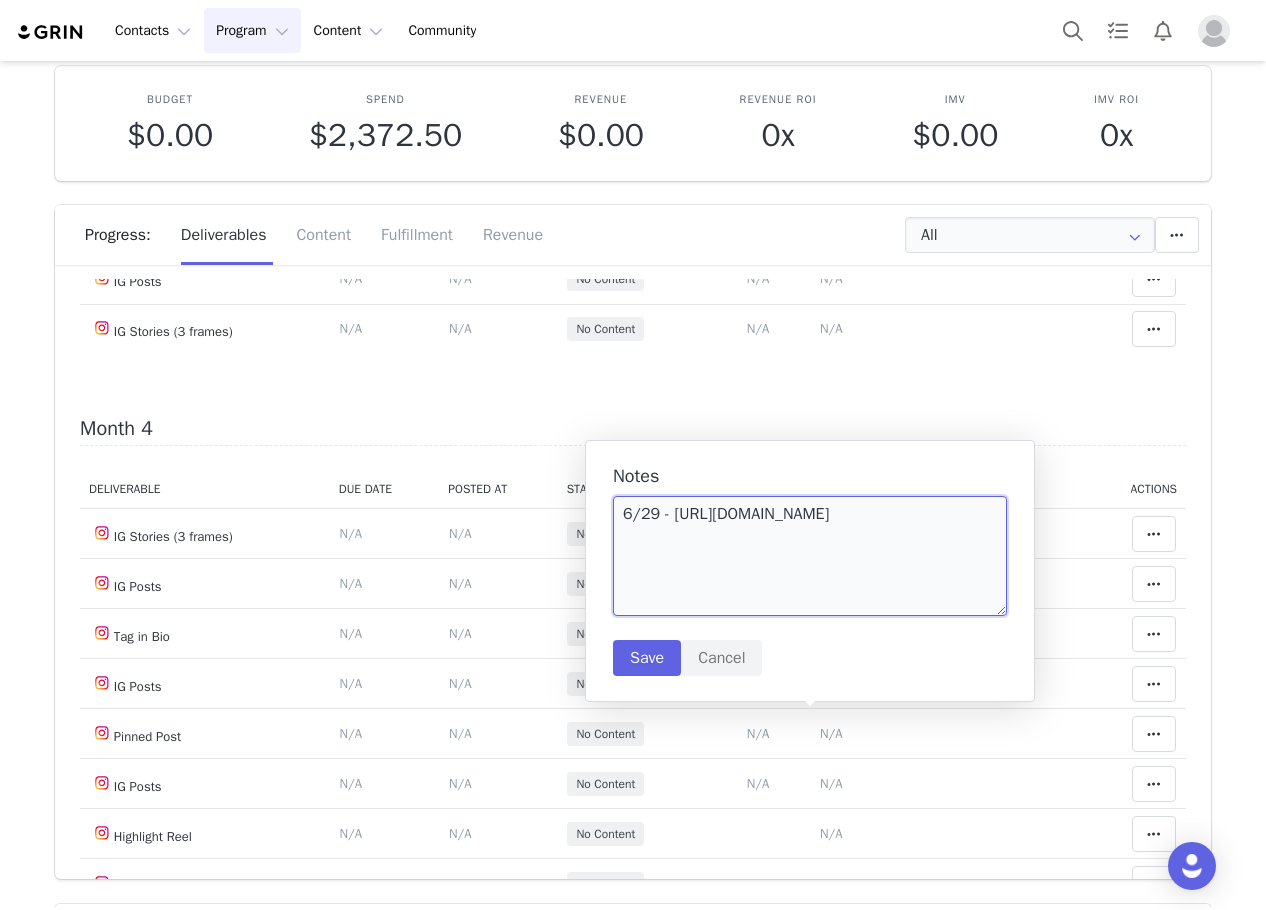 scroll, scrollTop: 6, scrollLeft: 0, axis: vertical 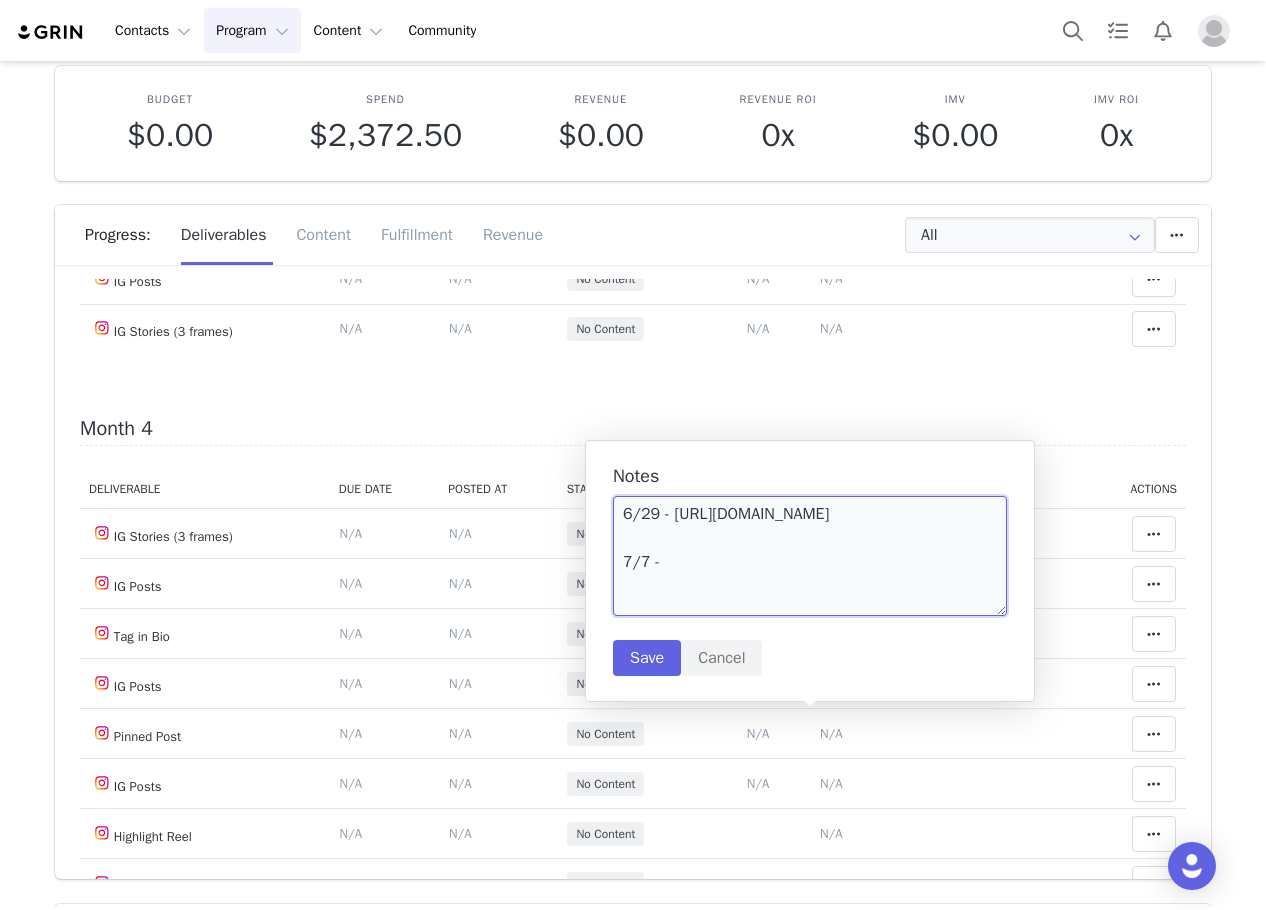 click on "6/29 - https://static-resources.creatoriq.com/instagram-stories/videos/3665714260801146639.mp4
7/7 -" at bounding box center (810, 556) 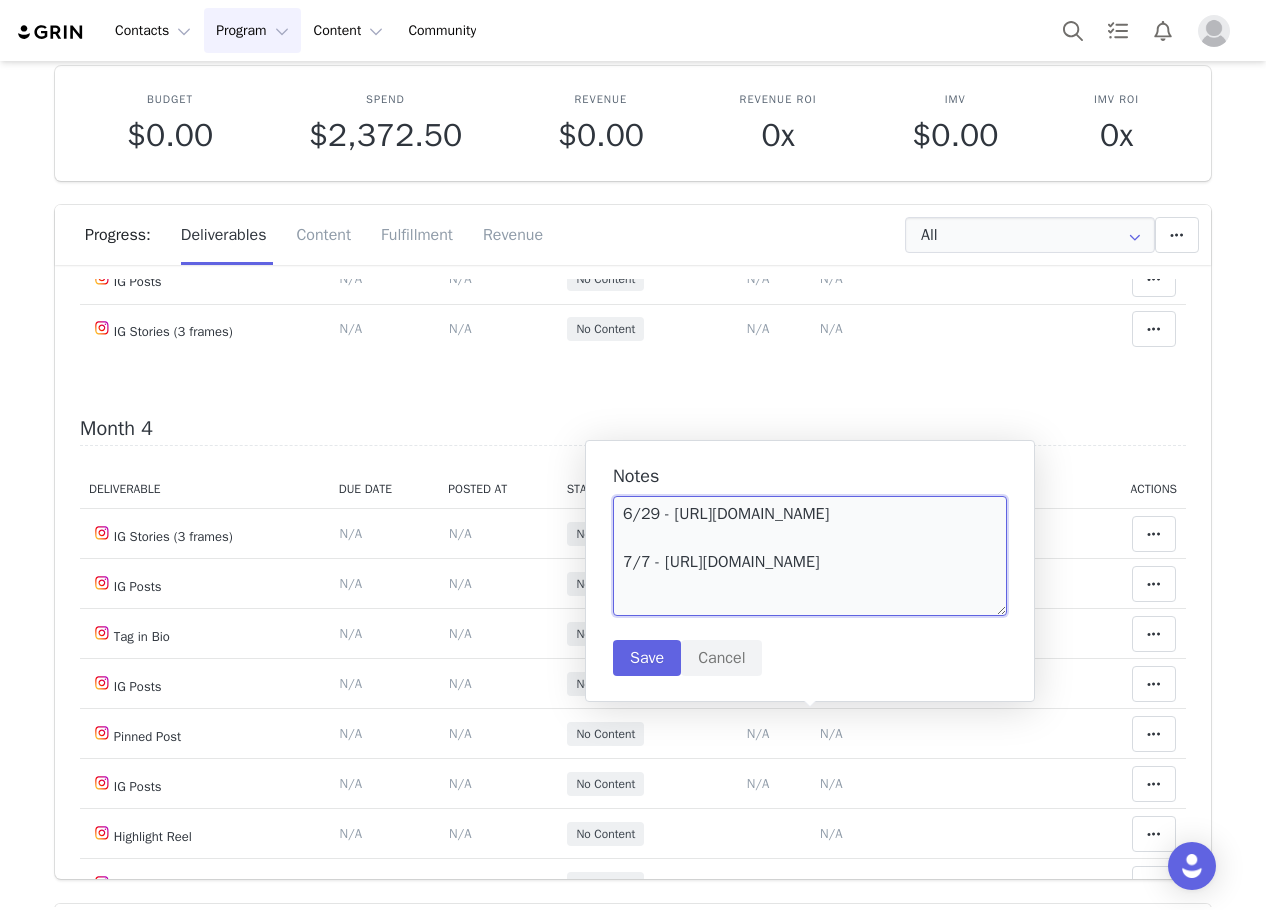 scroll, scrollTop: 54, scrollLeft: 0, axis: vertical 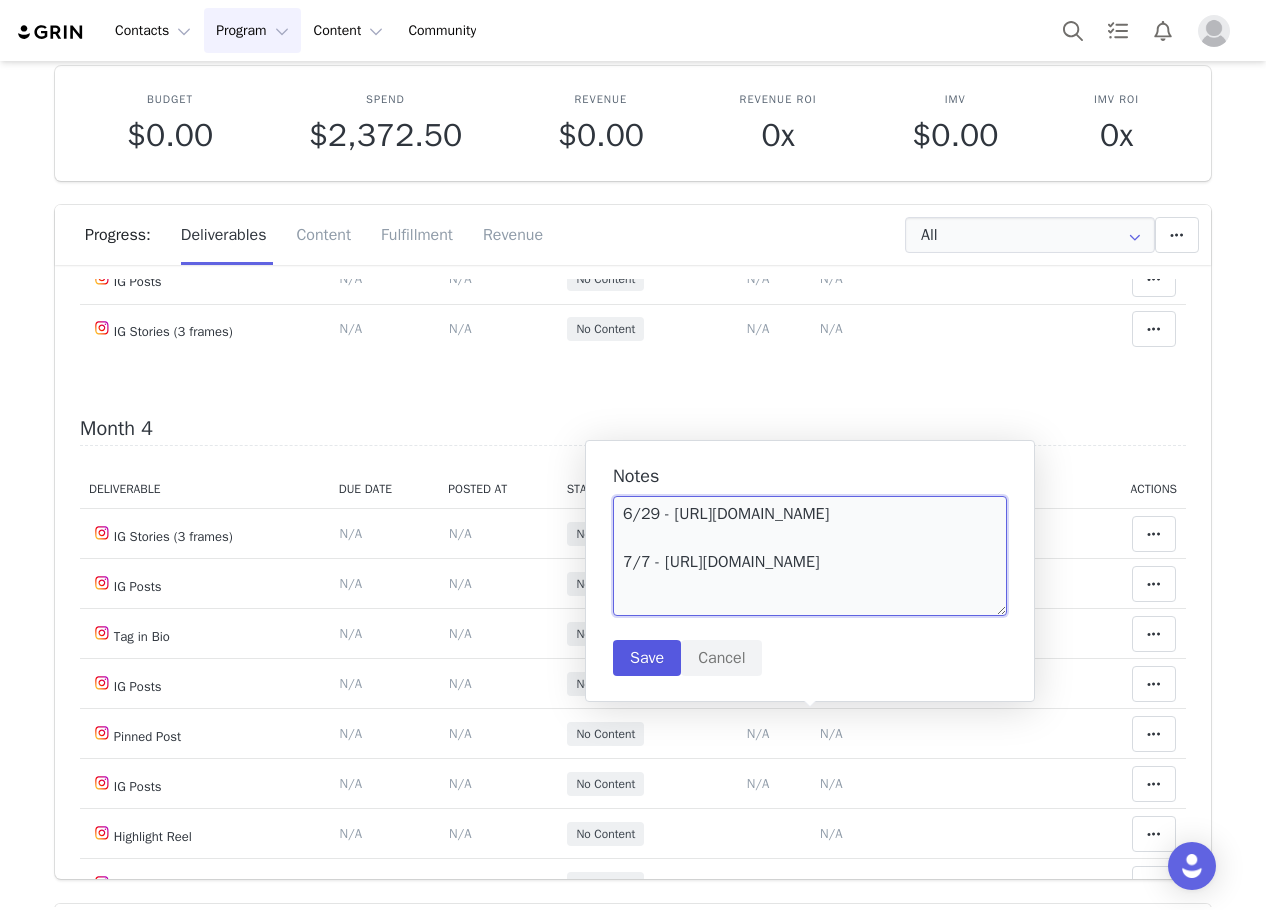 type on "6/29 - https://static-resources.creatoriq.com/instagram-stories/videos/3665714260801146639.mp4
7/7 - https://static-resources.creatoriq.com/instagram-stories/videos/3671533251012354560.mp4" 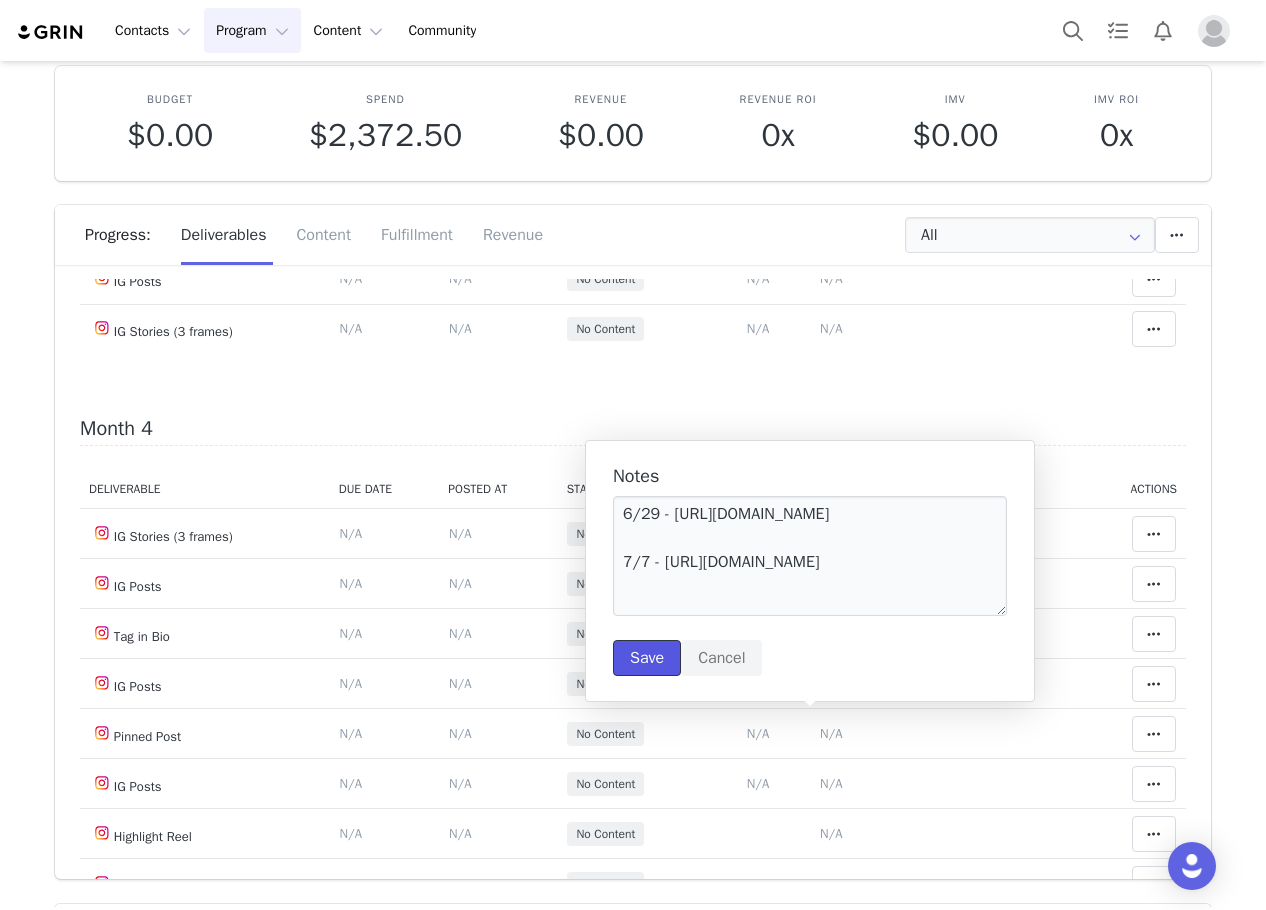 click on "Save" at bounding box center (647, 658) 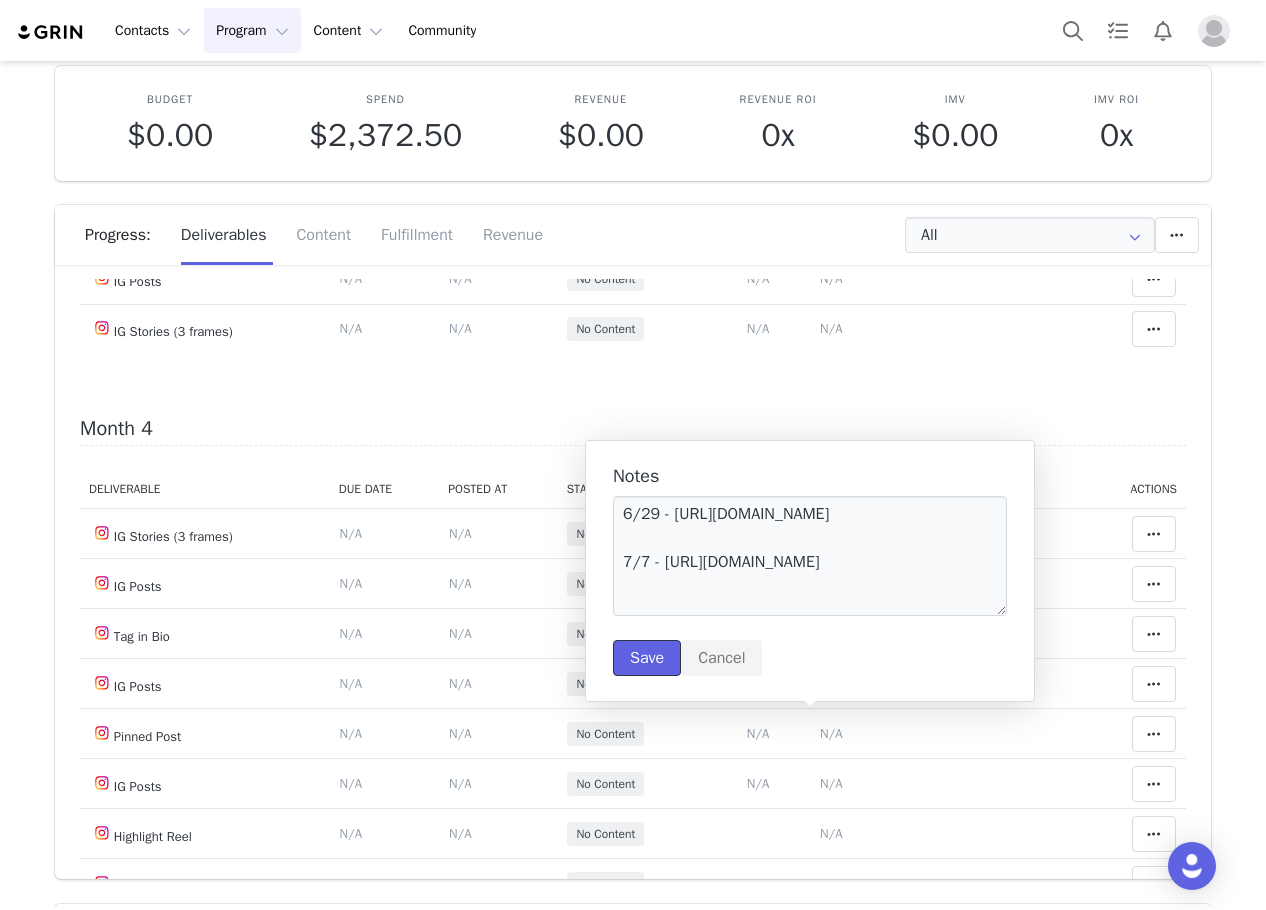 type 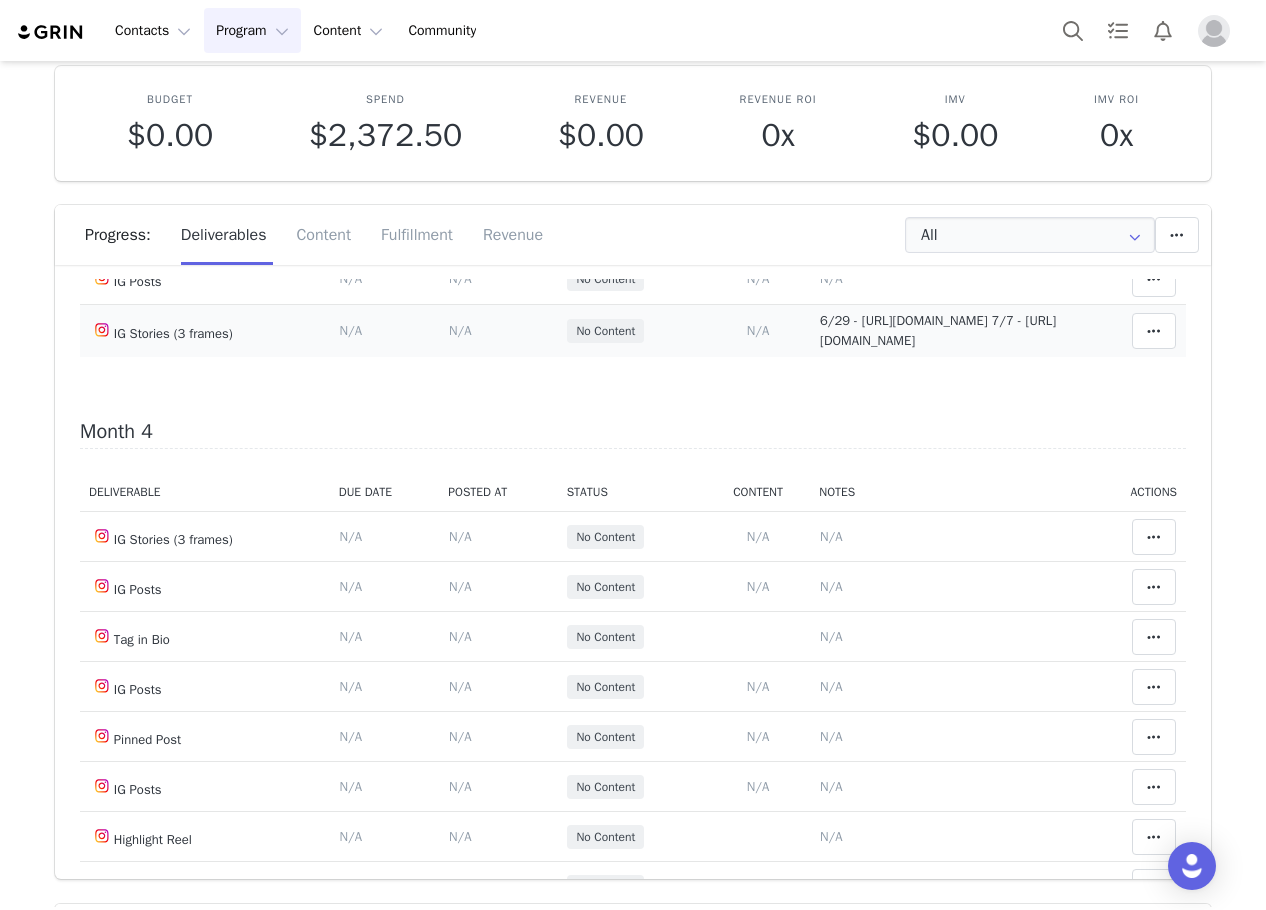 scroll, scrollTop: 0, scrollLeft: 0, axis: both 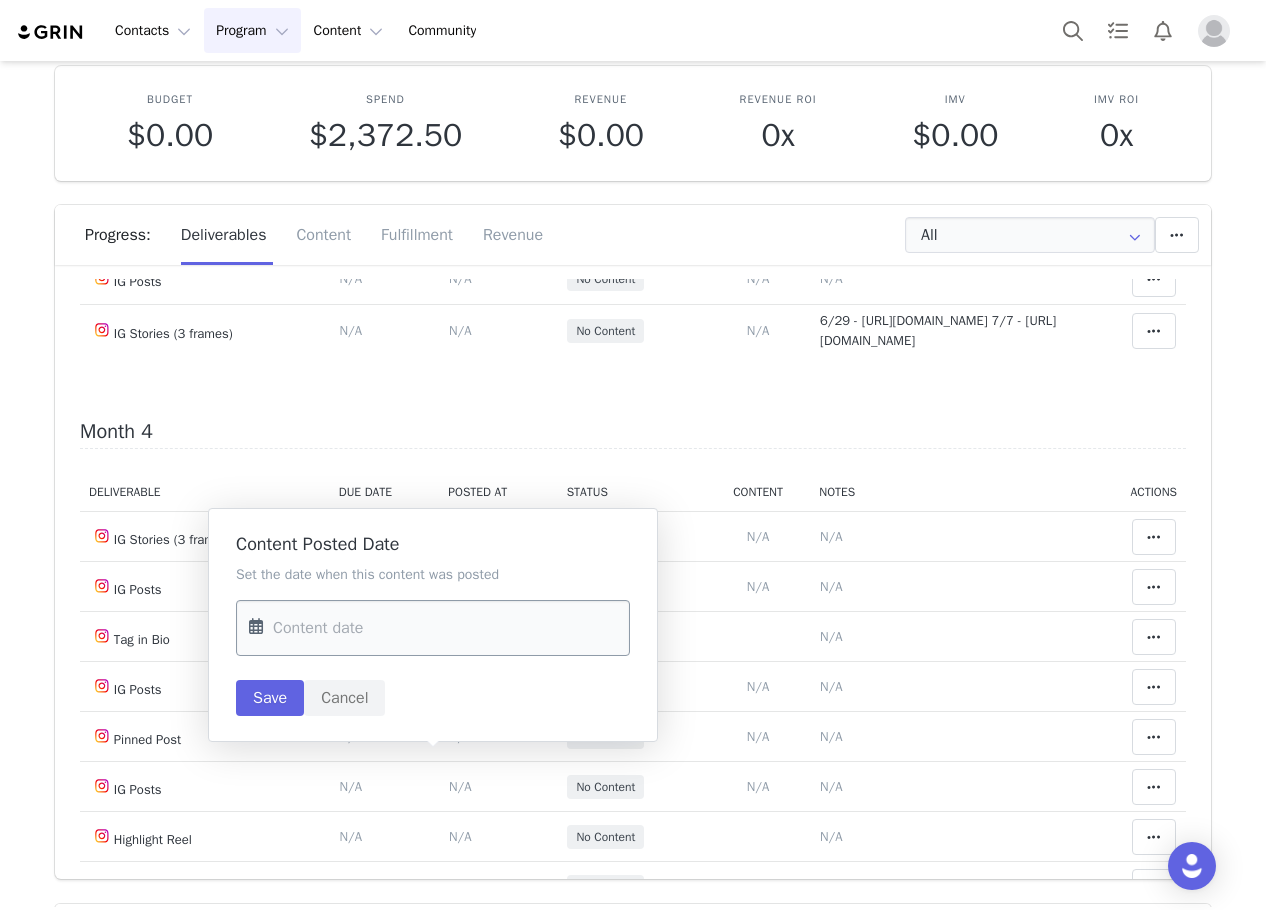 click at bounding box center [433, 628] 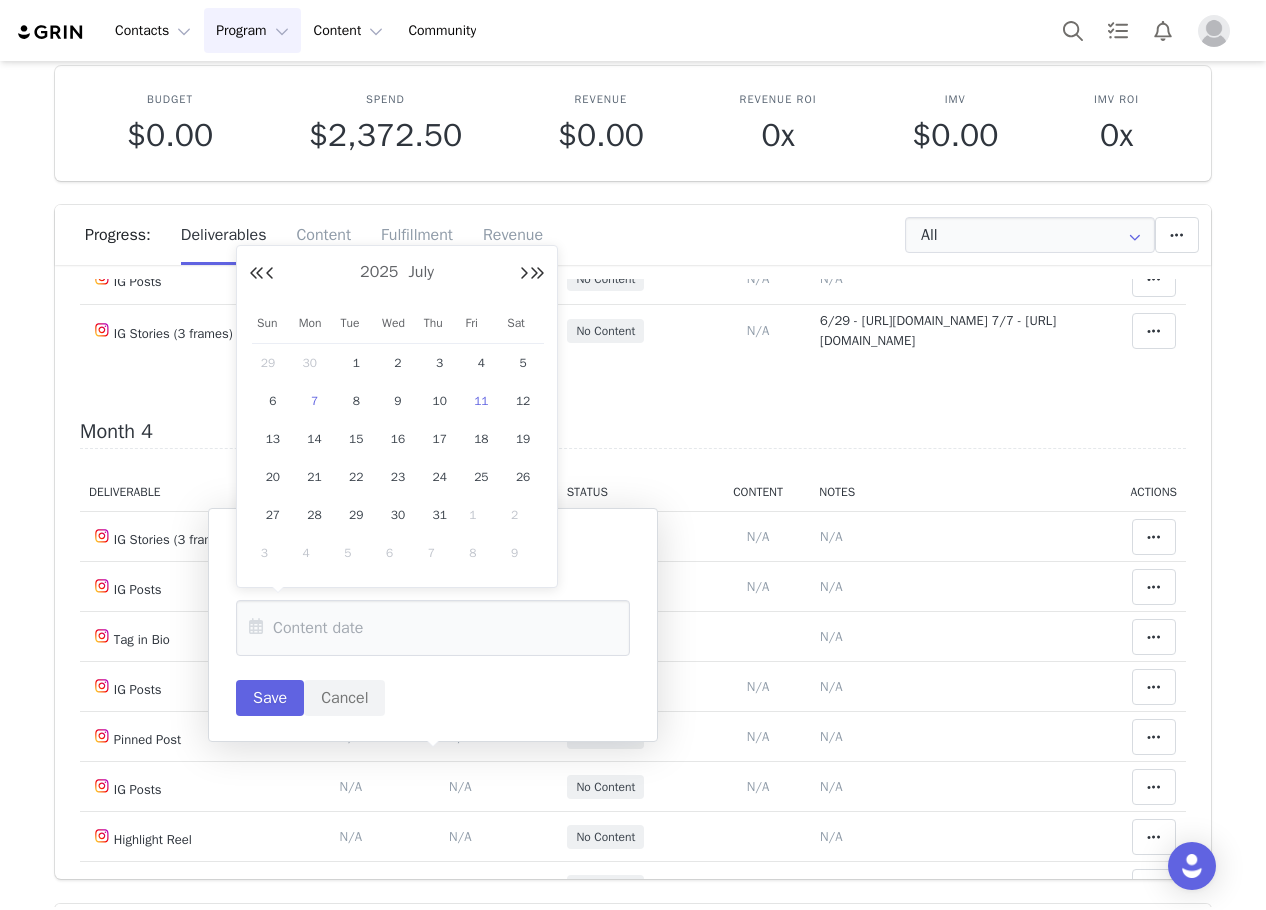 click on "7" at bounding box center (315, 401) 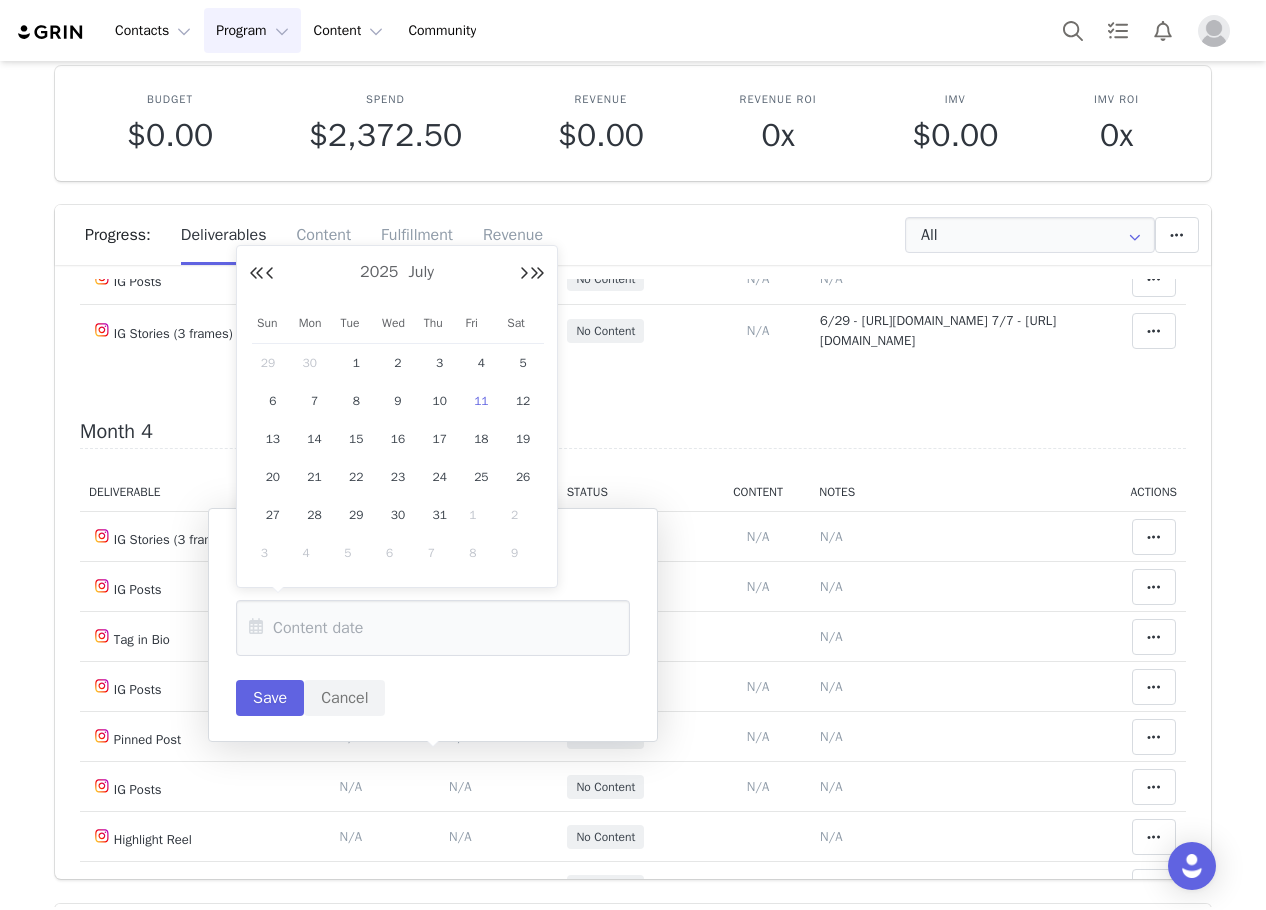 type on "Jul 07 2025" 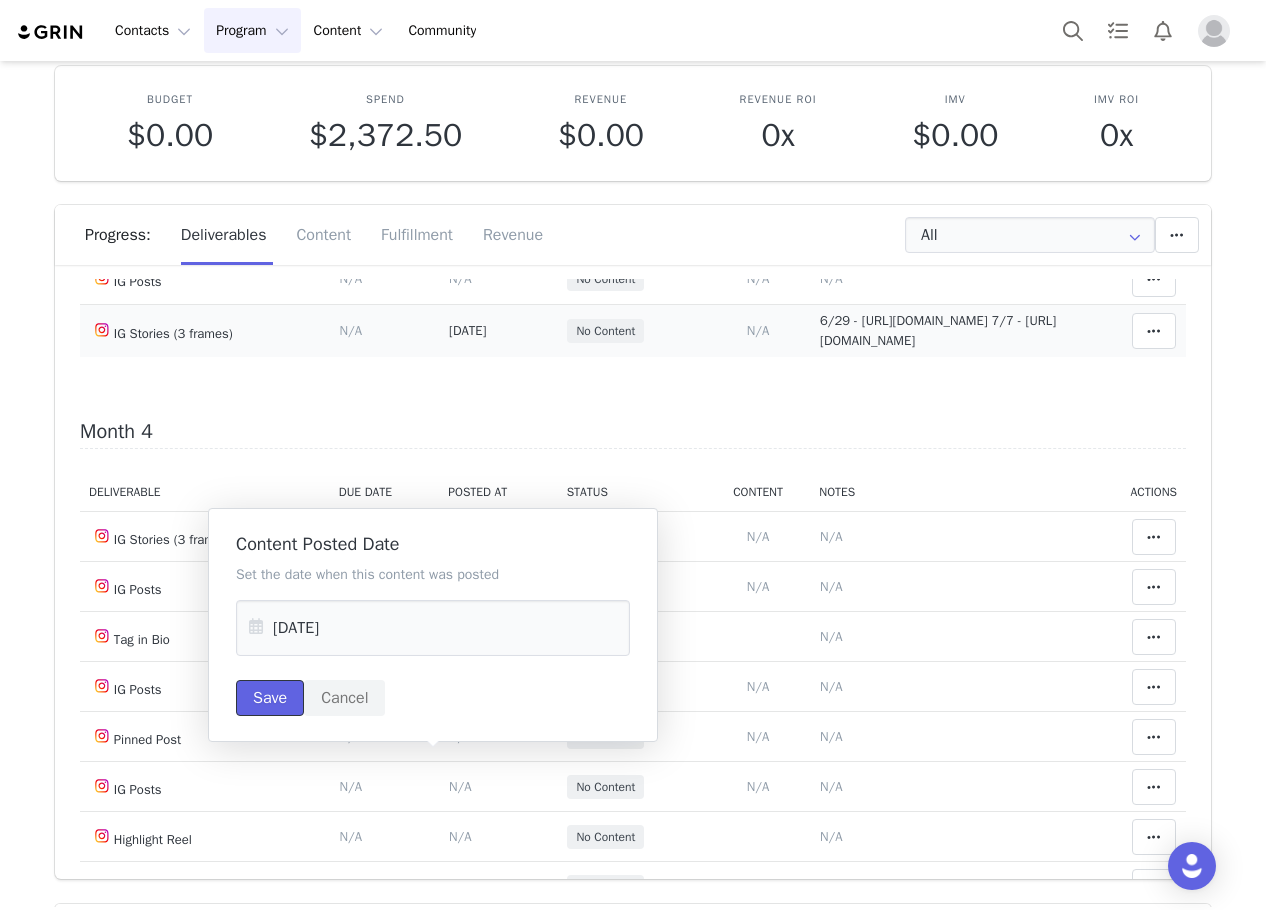 drag, startPoint x: 270, startPoint y: 699, endPoint x: 1025, endPoint y: 789, distance: 760.34534 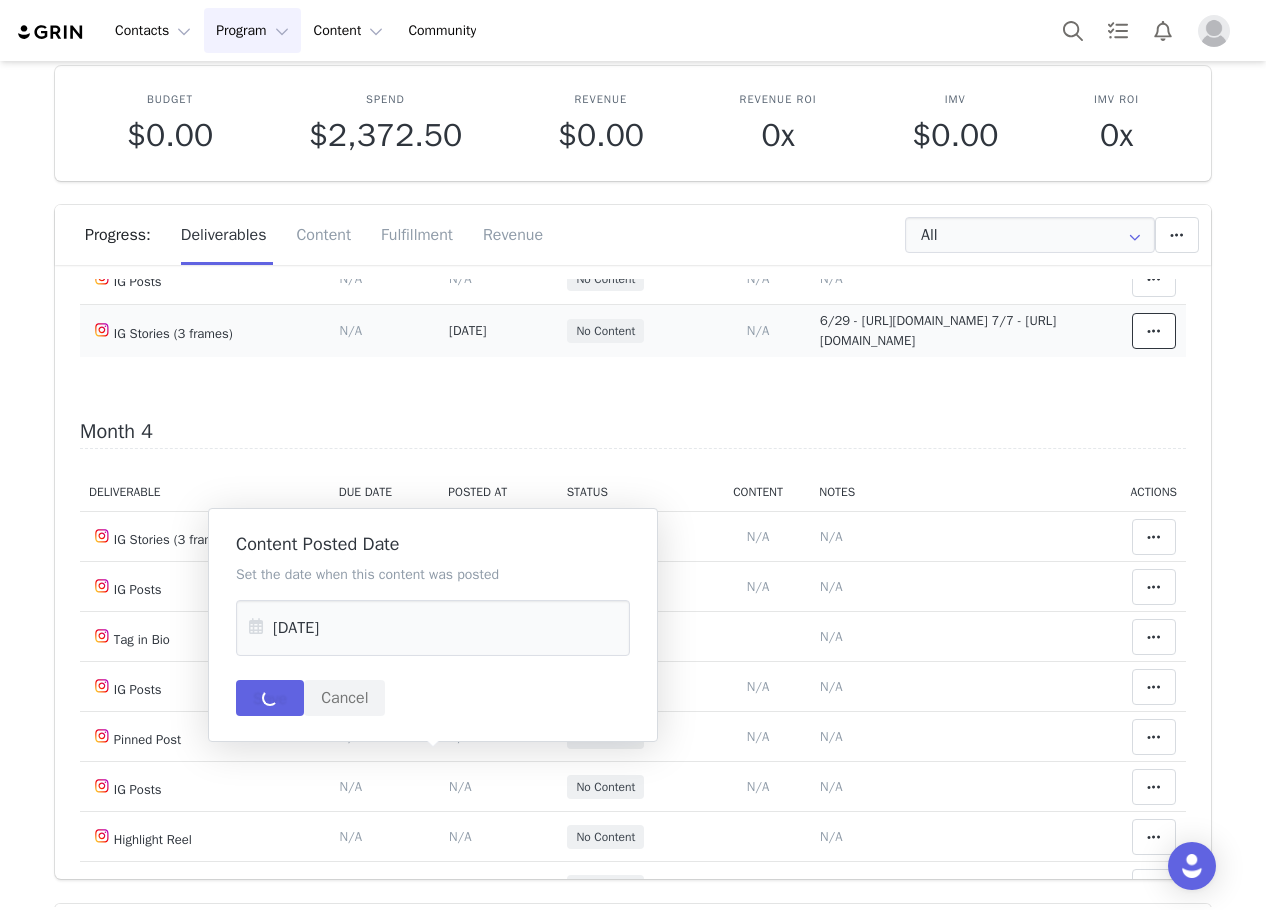 click at bounding box center [1154, 331] 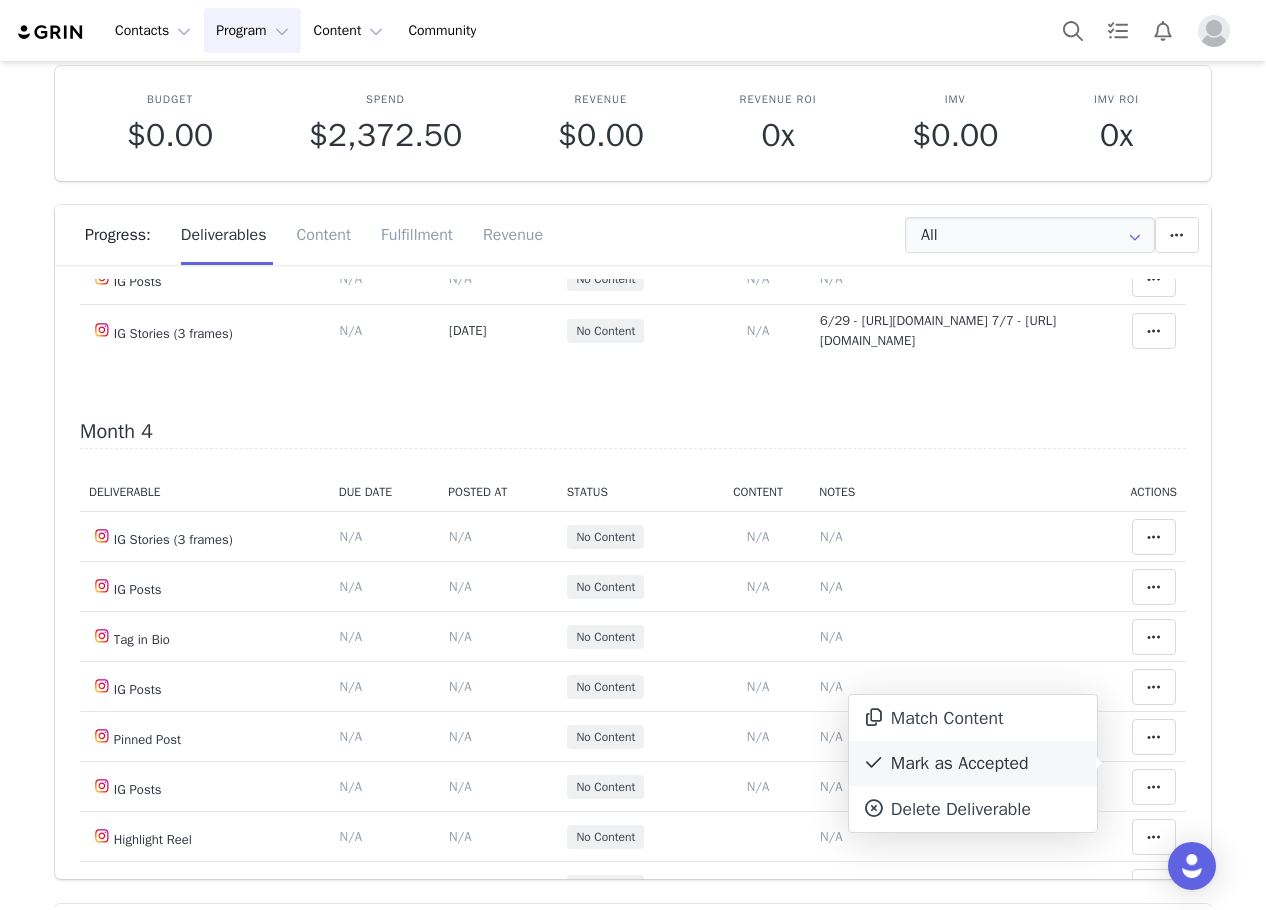 click on "Mark as Accepted" at bounding box center (973, 764) 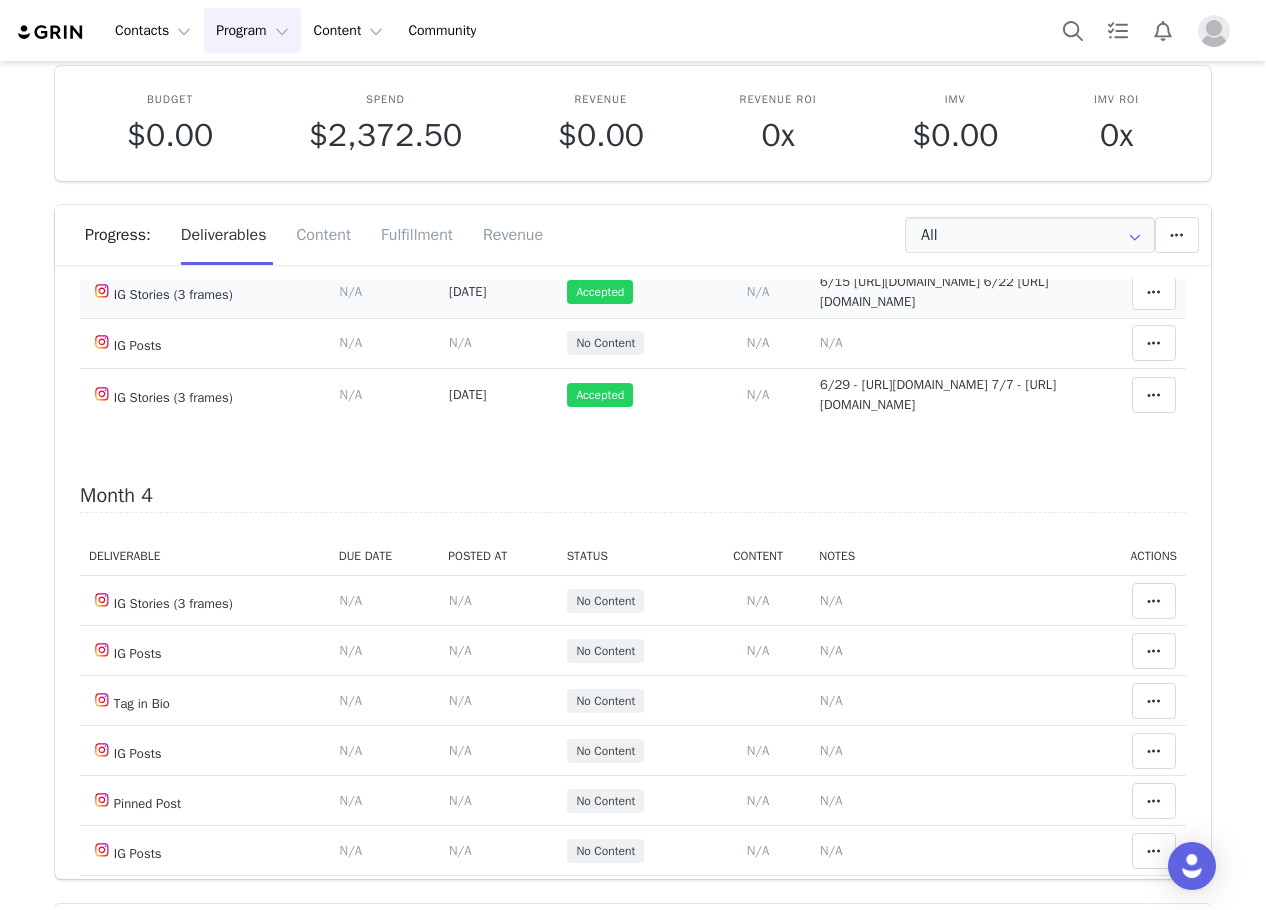 scroll, scrollTop: 1600, scrollLeft: 0, axis: vertical 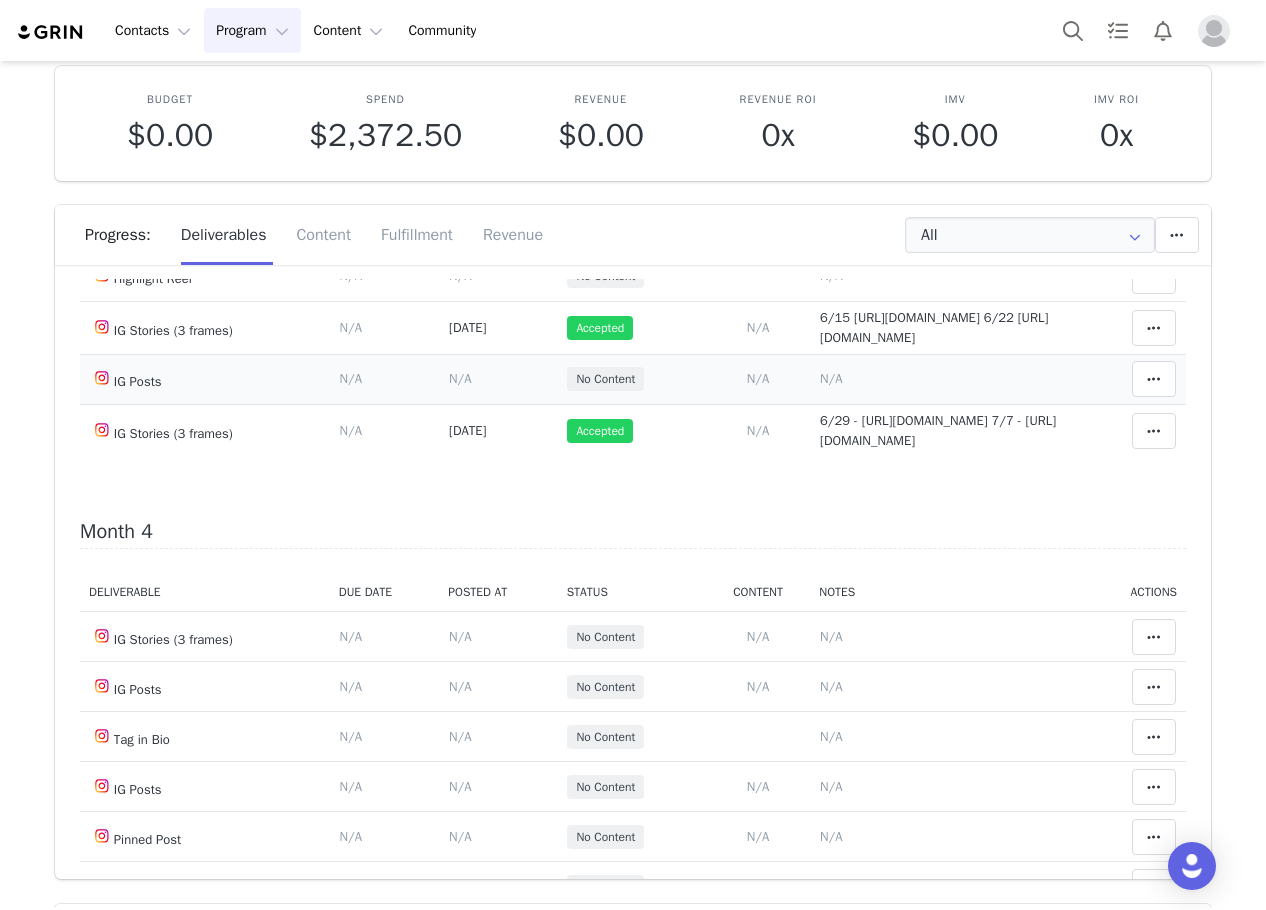 click on "N/A" at bounding box center (831, 378) 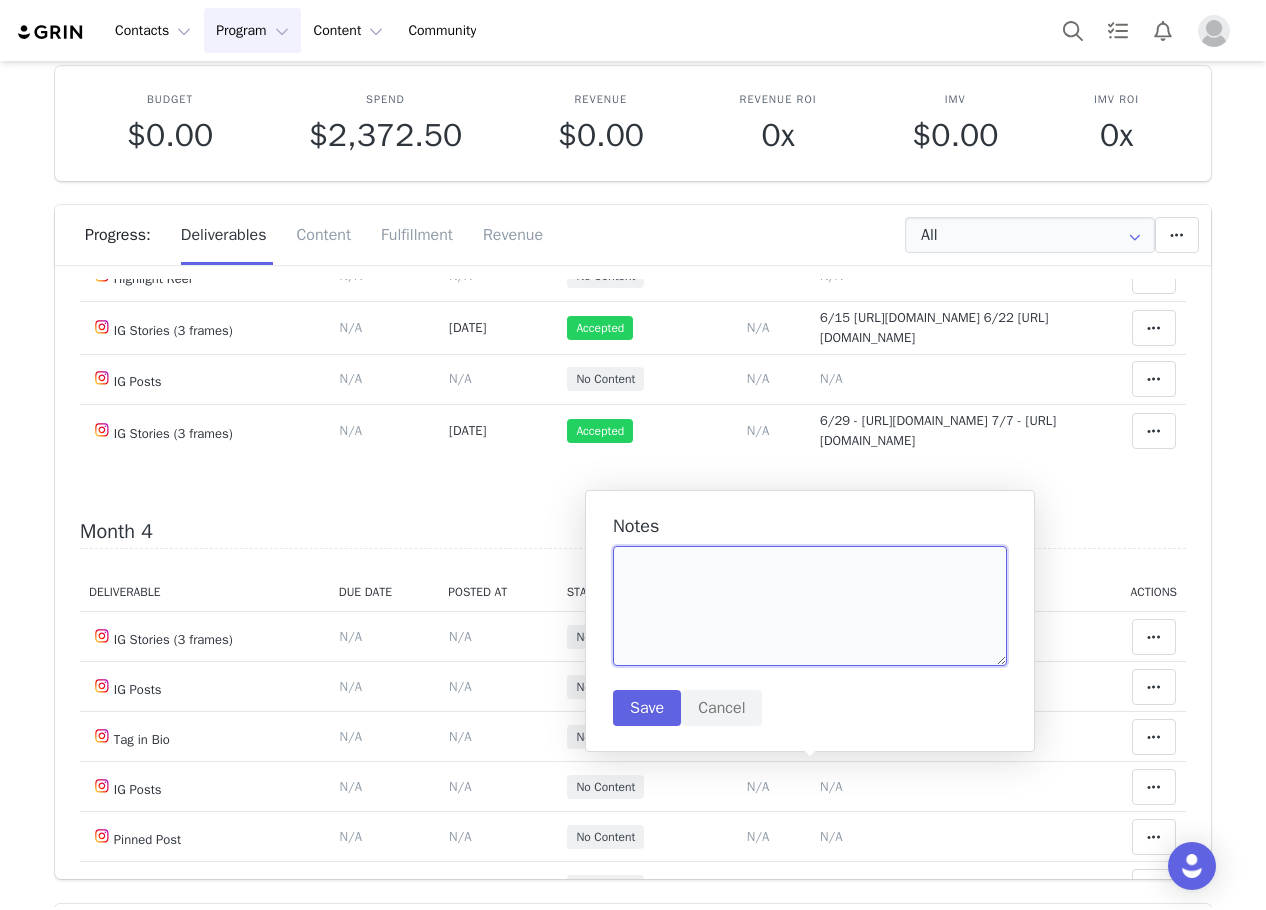click at bounding box center (810, 606) 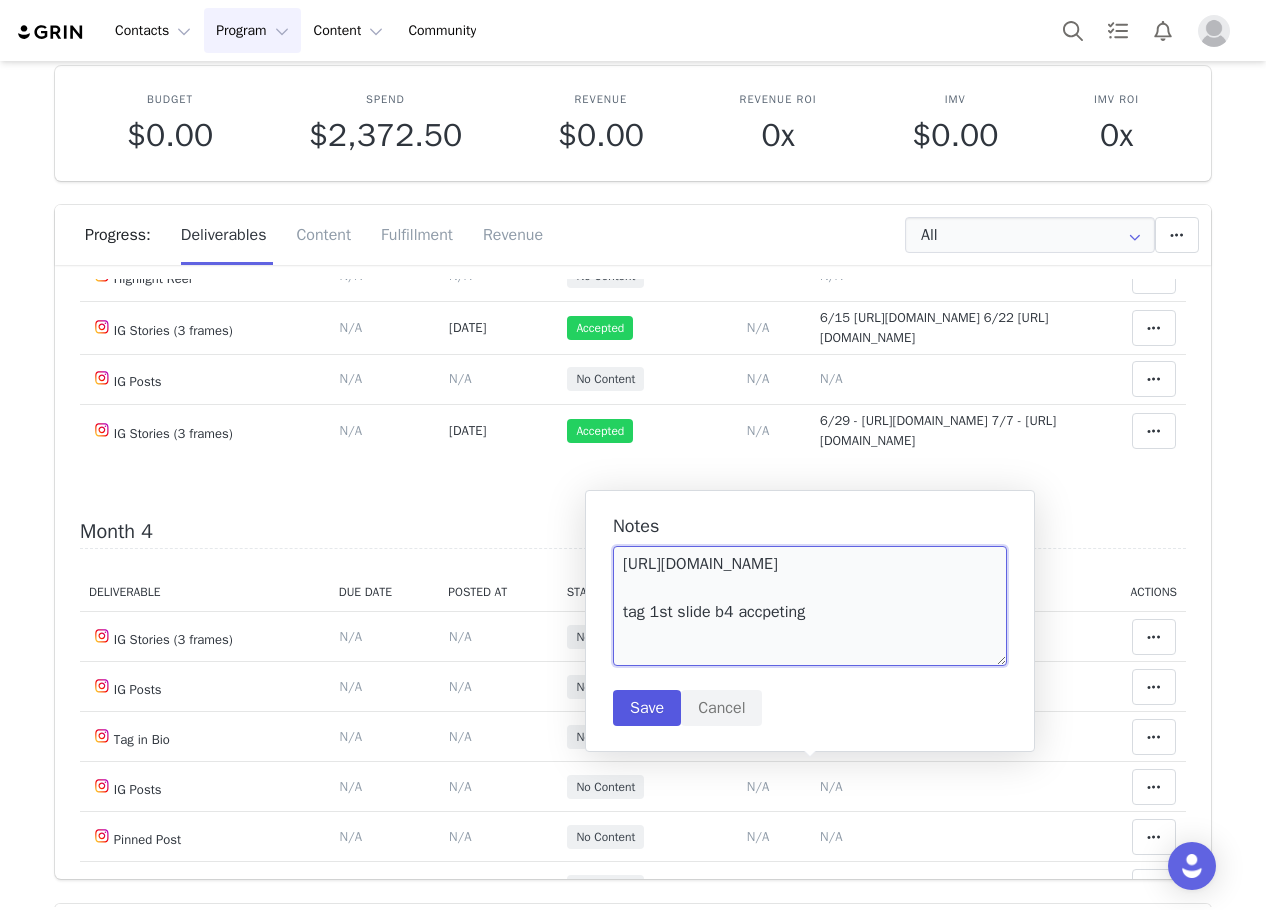 type on "https://www.instagram.com/p/DLxIA10oi3h/?img_index=1
tag 1st slide b4 accpeting" 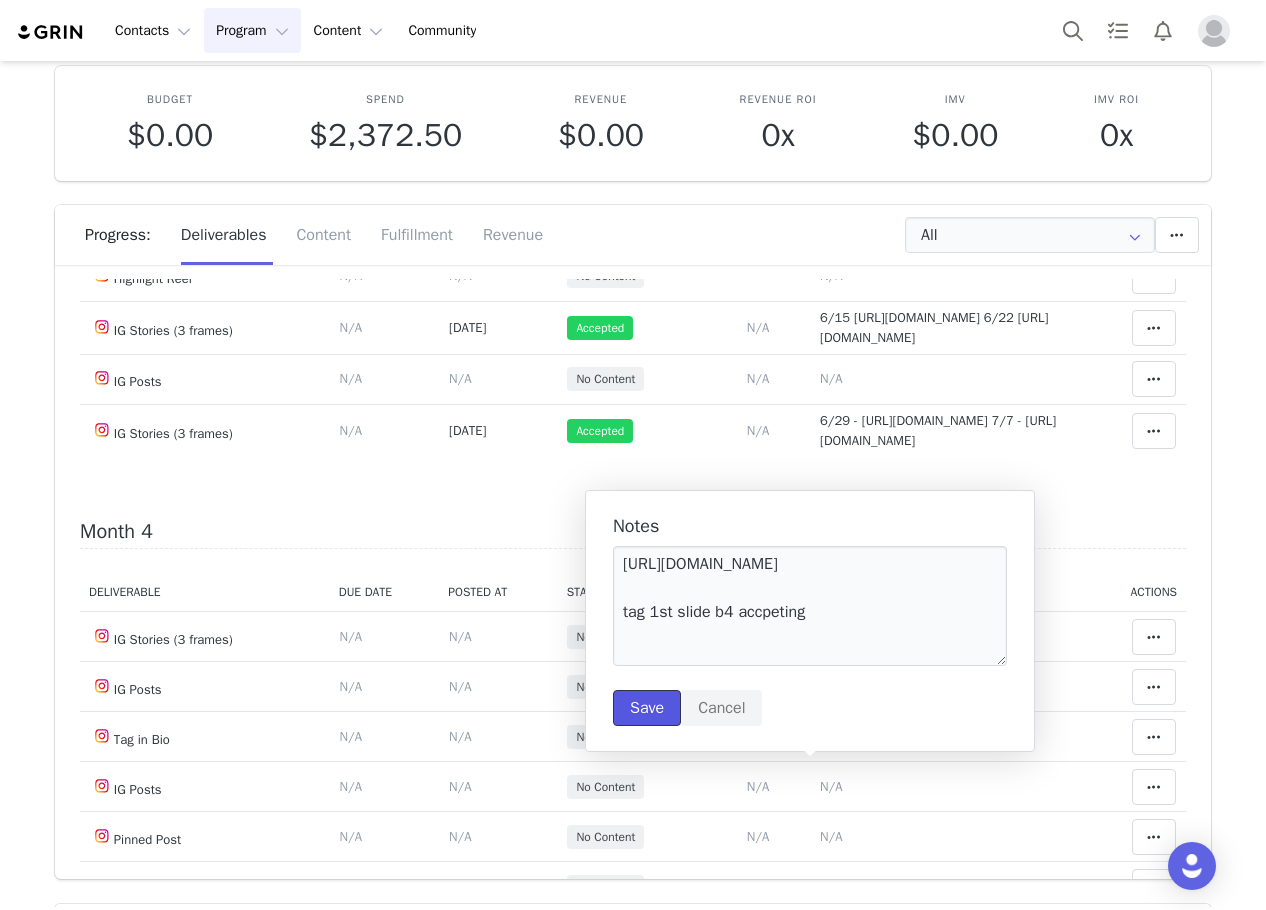 click on "Save" at bounding box center (647, 708) 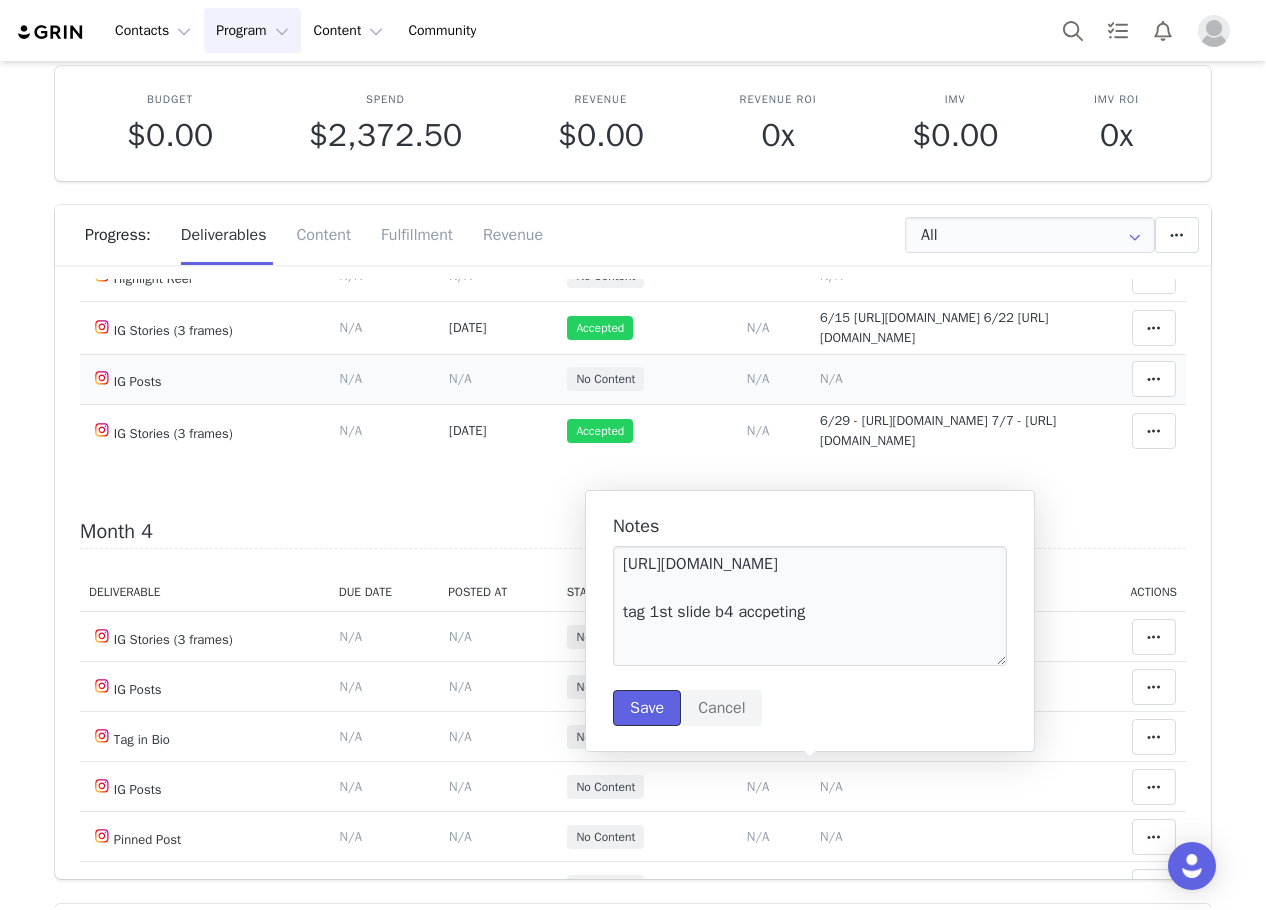 type 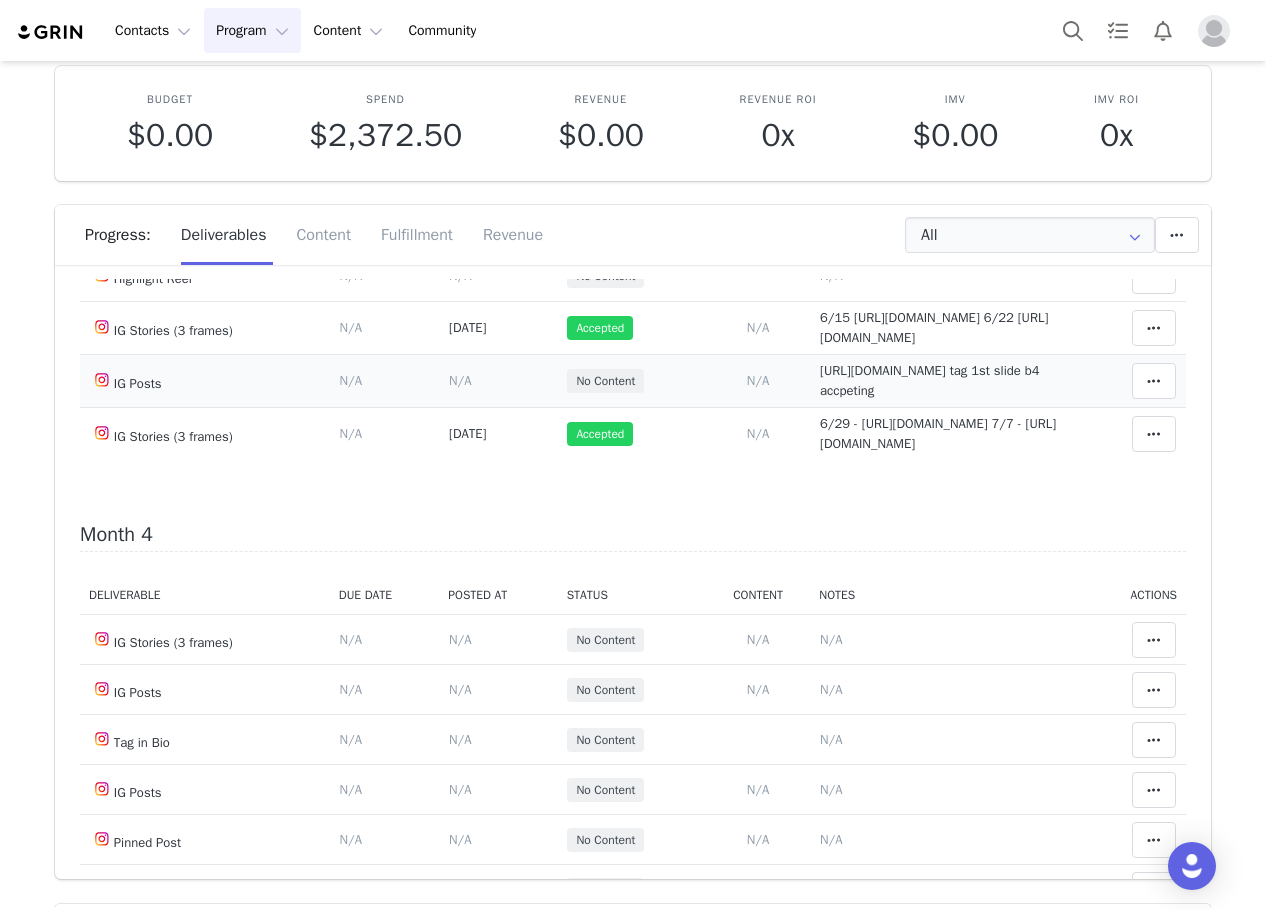 click on "N/A" at bounding box center (460, 380) 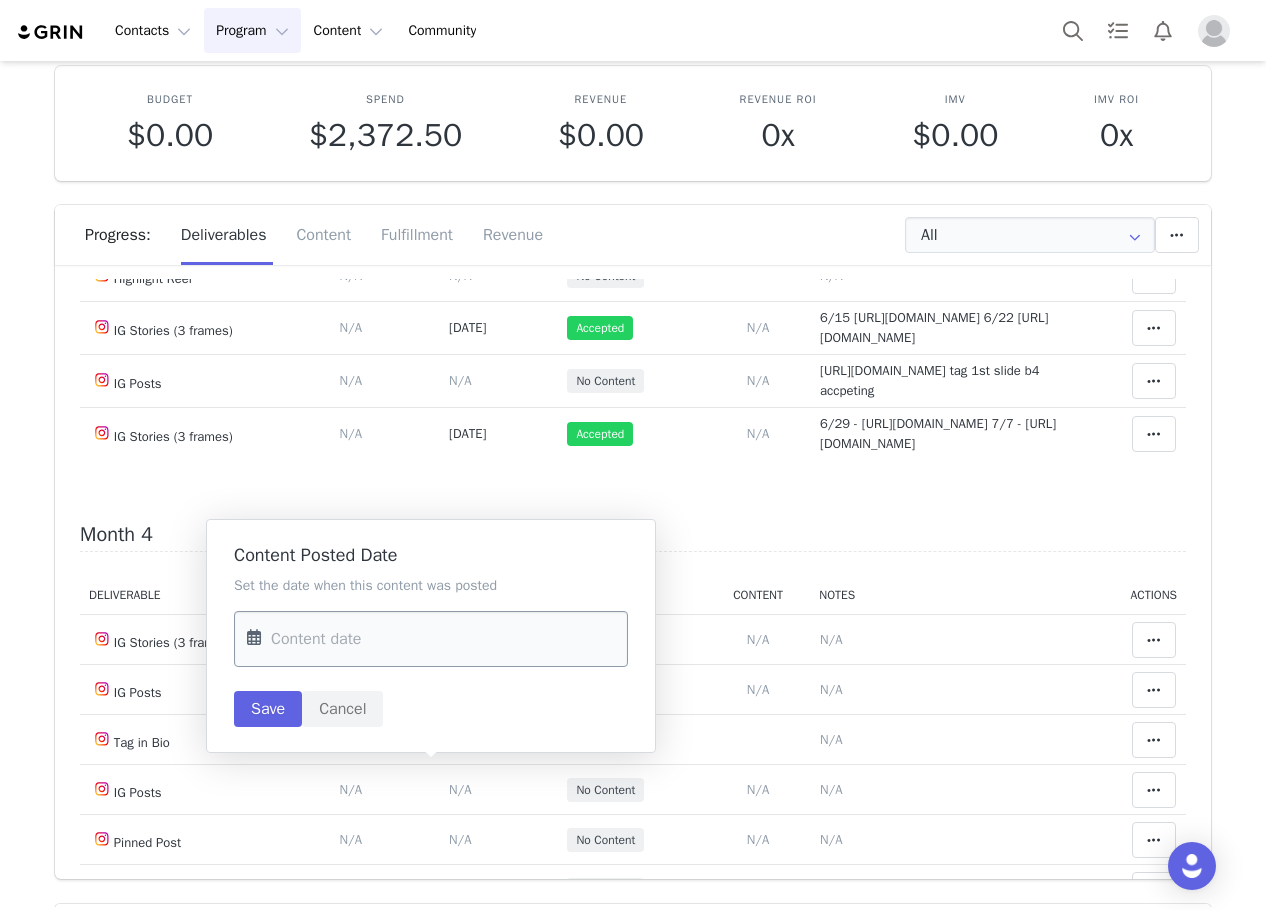 click at bounding box center [431, 639] 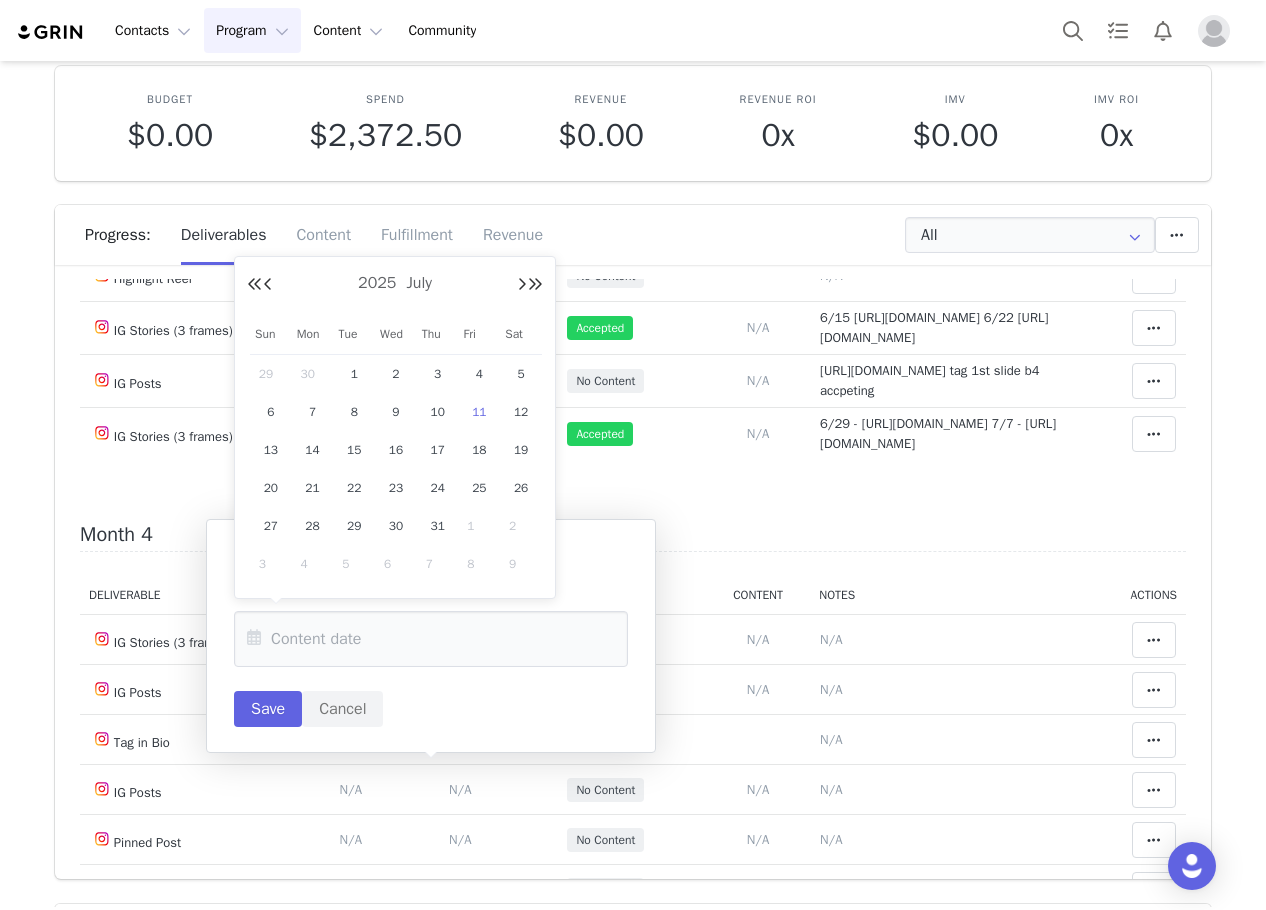 drag, startPoint x: 276, startPoint y: 405, endPoint x: 279, endPoint y: 440, distance: 35.128338 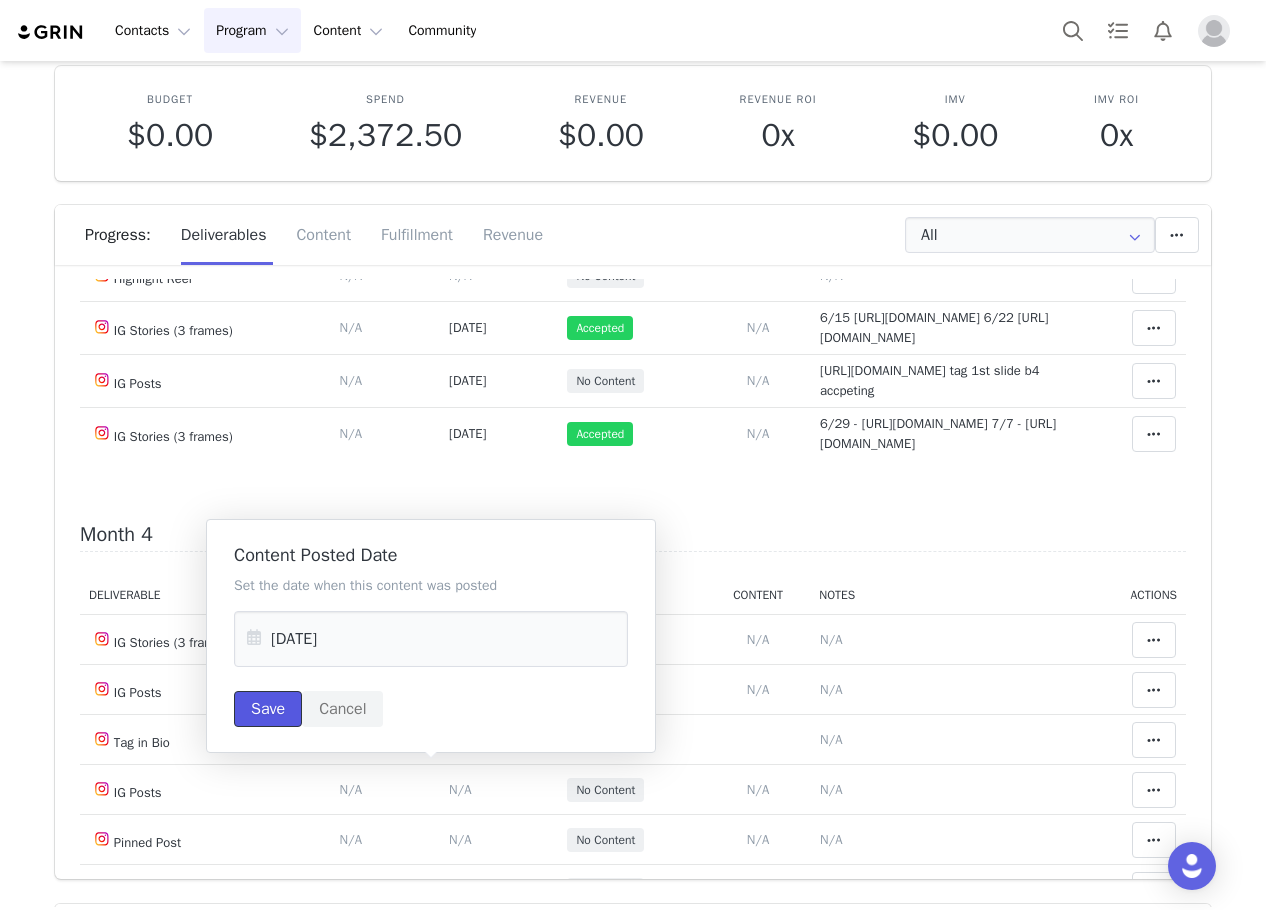 click on "Save" at bounding box center (268, 709) 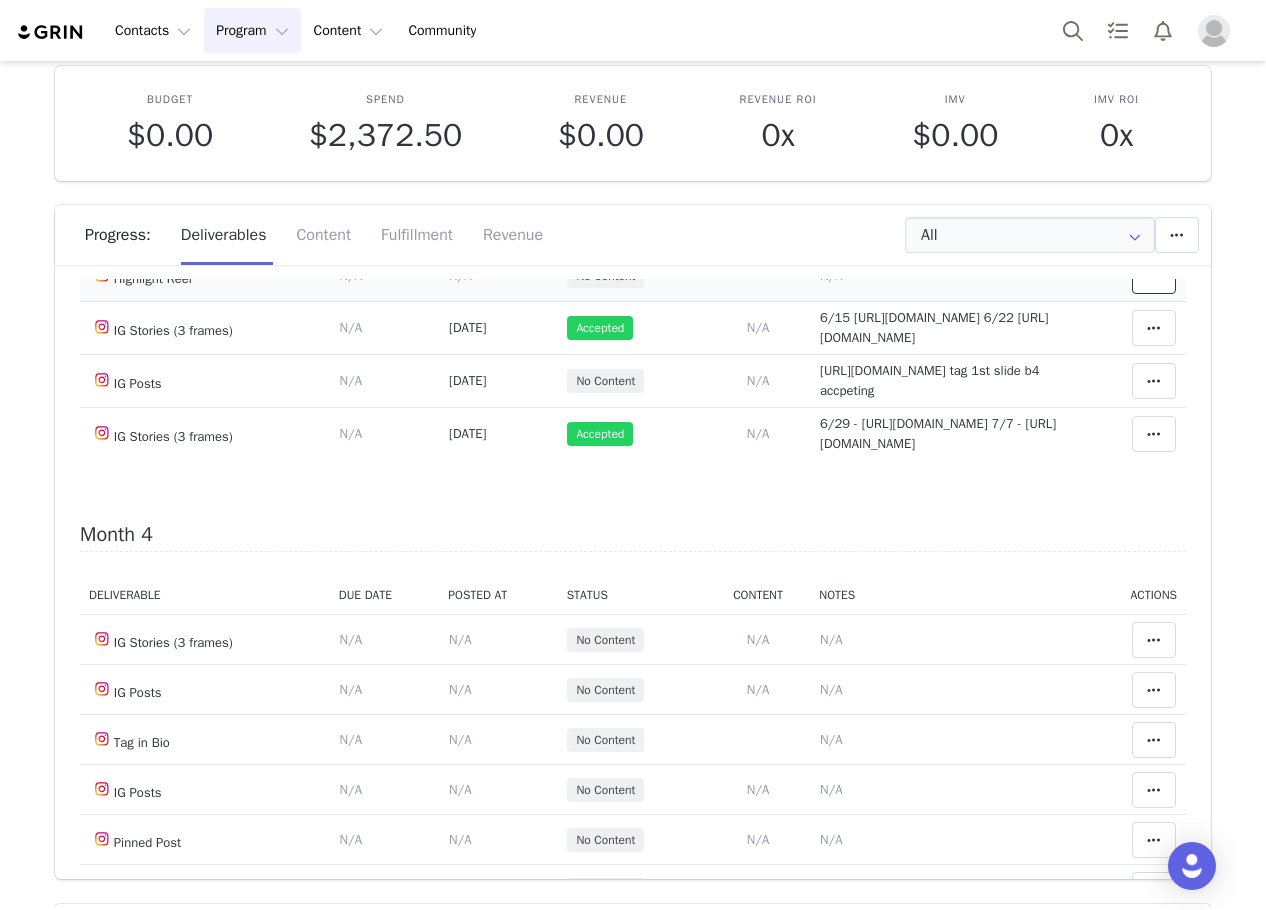 click at bounding box center [1154, 276] 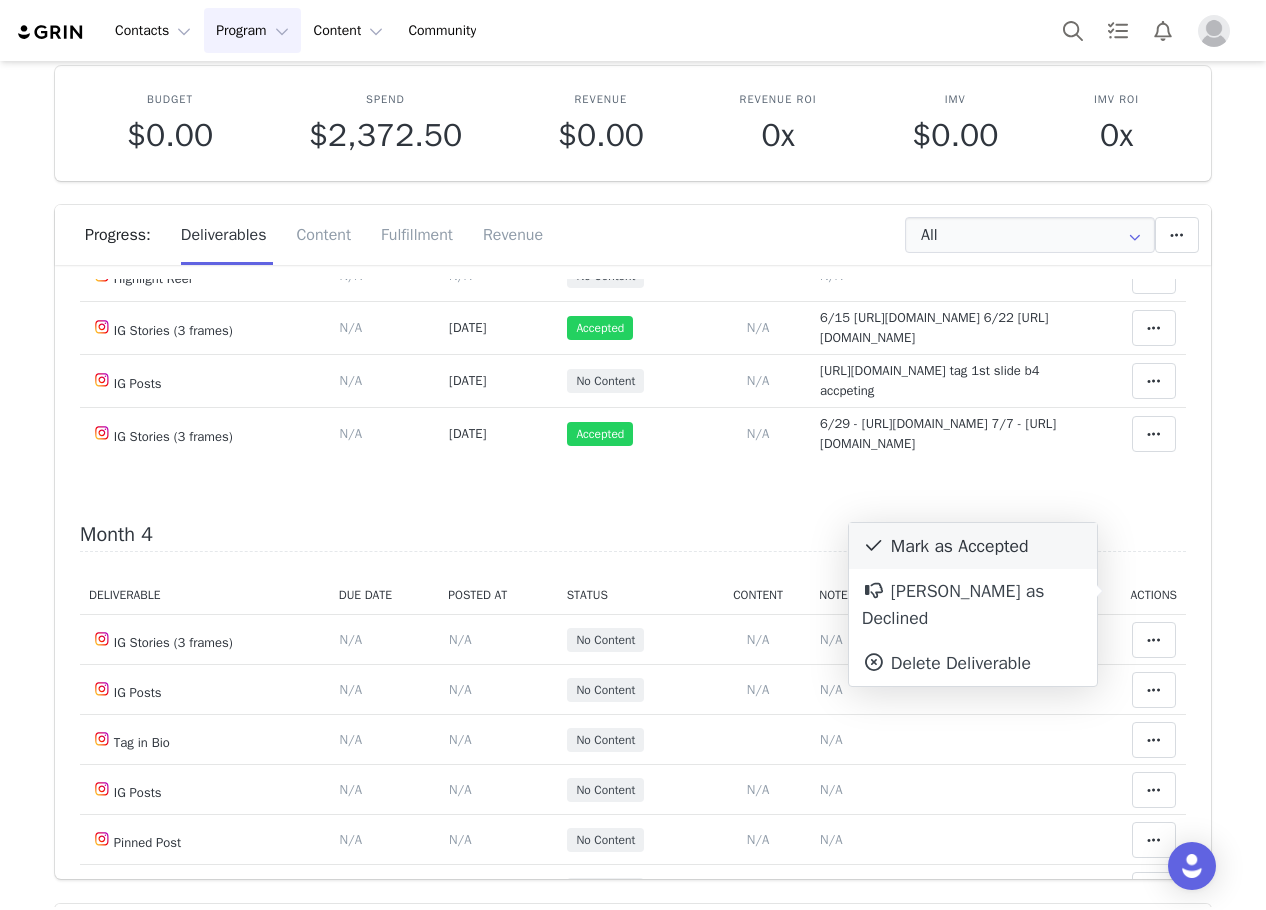 click on "Mark as Accepted" at bounding box center (973, 546) 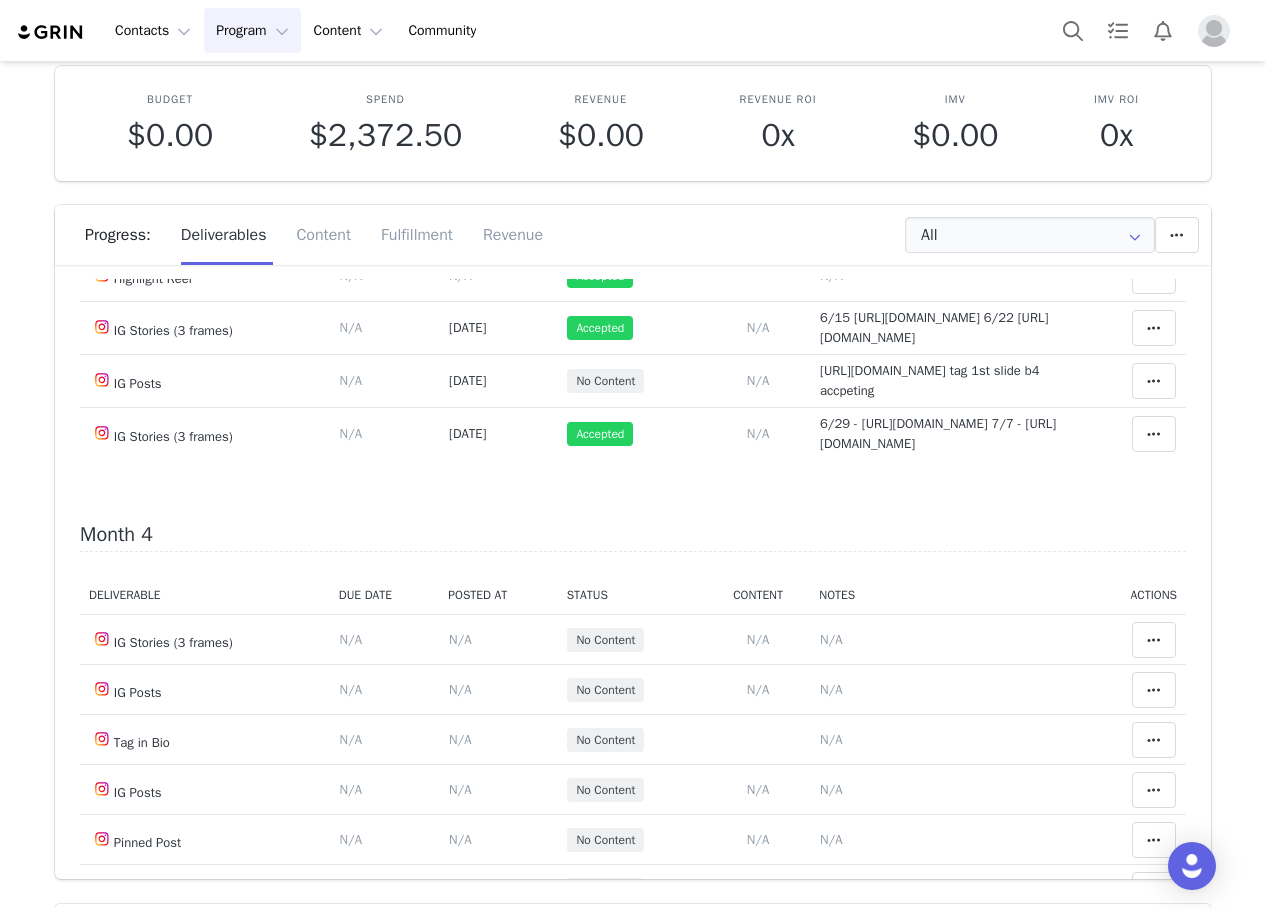 click at bounding box center (1154, 226) 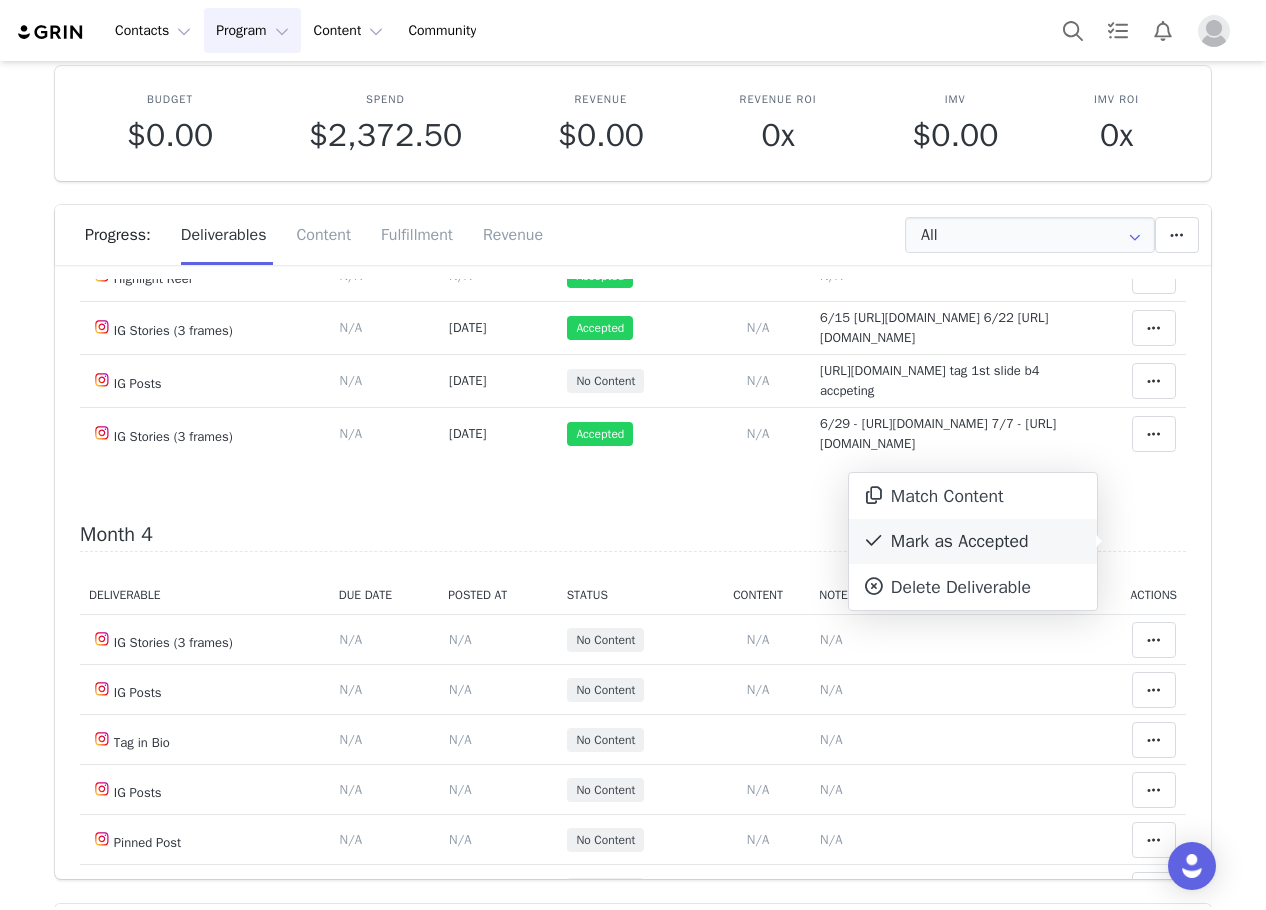 click on "Mark as Accepted" at bounding box center (973, 542) 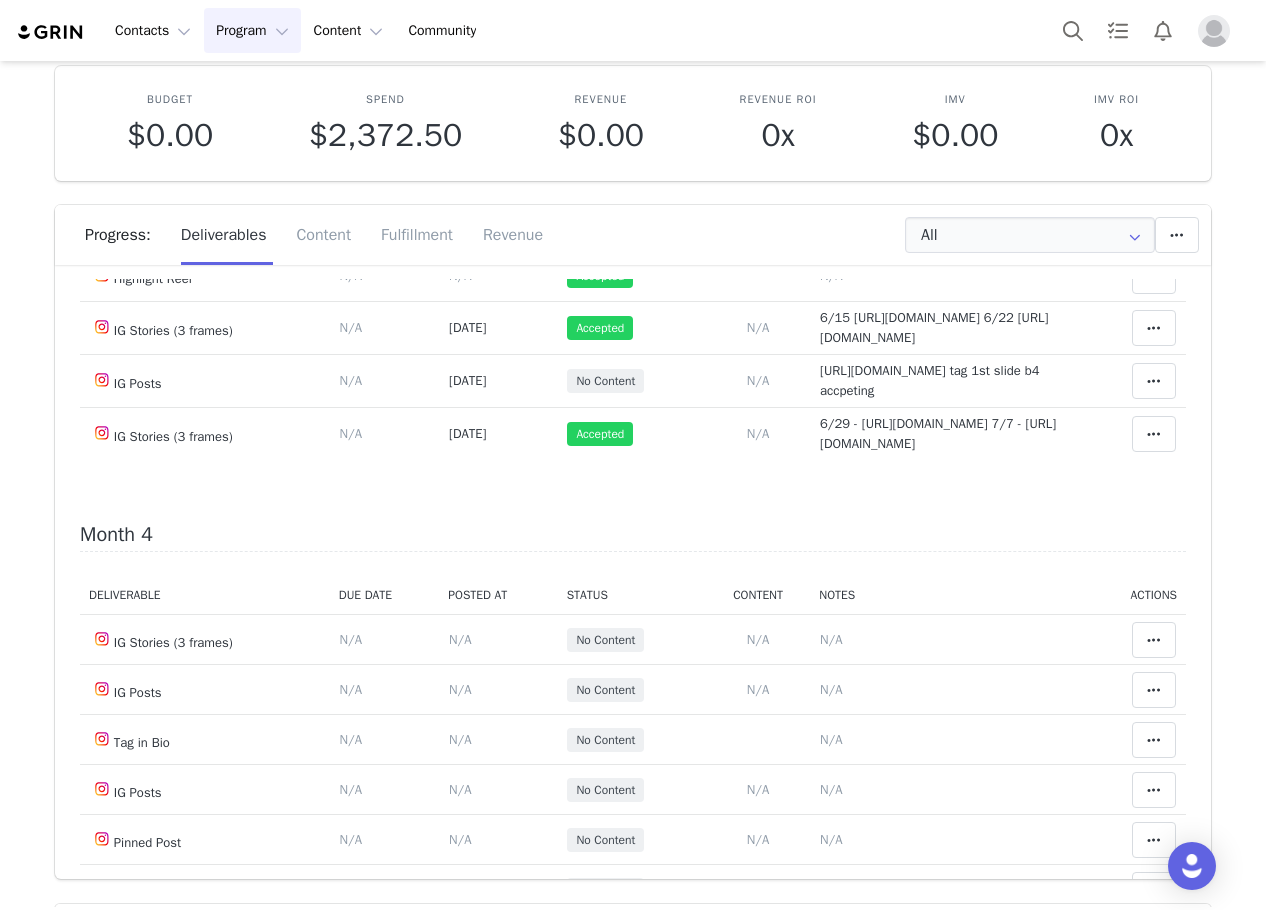 click at bounding box center [1154, 126] 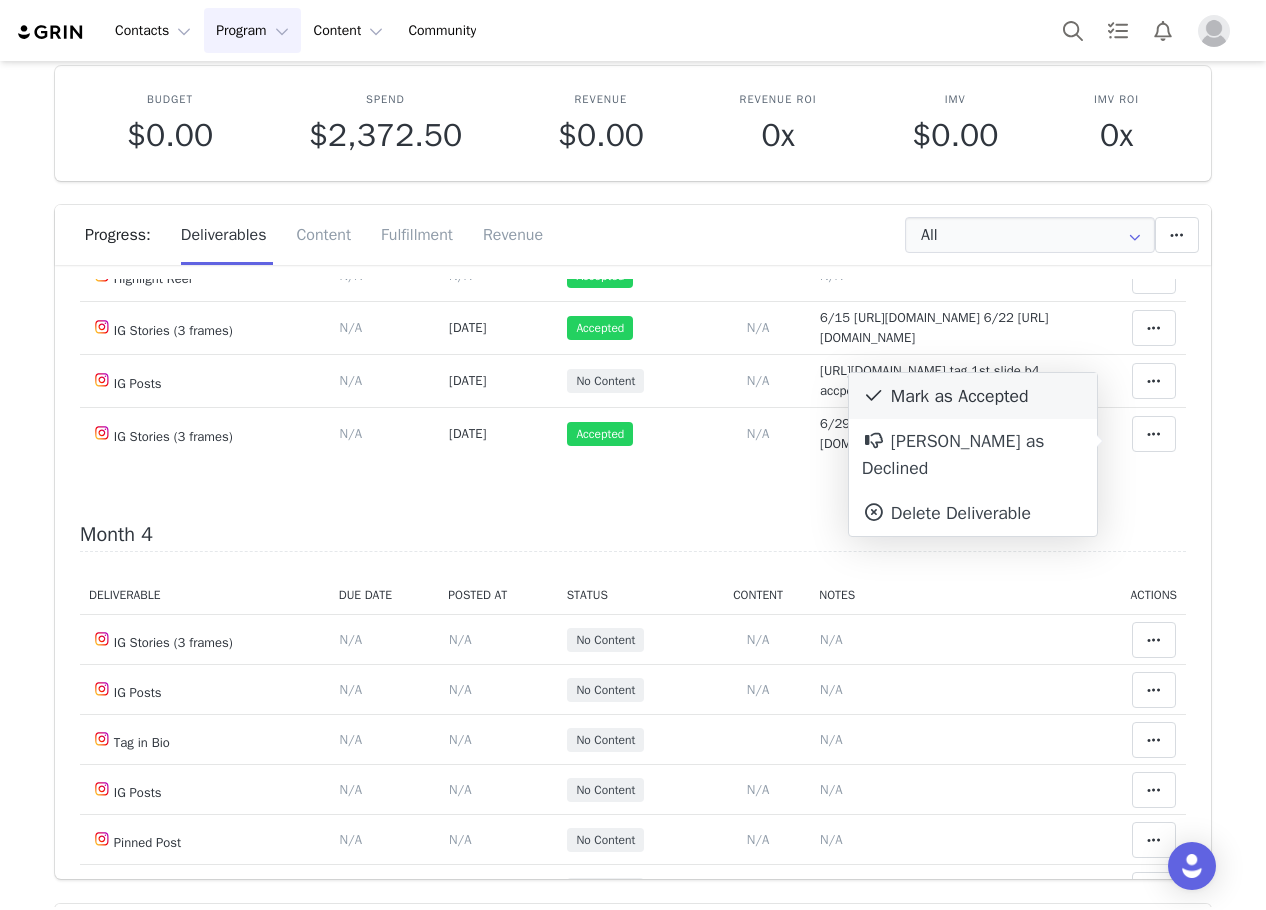 click on "Mark as Accepted" at bounding box center [973, 396] 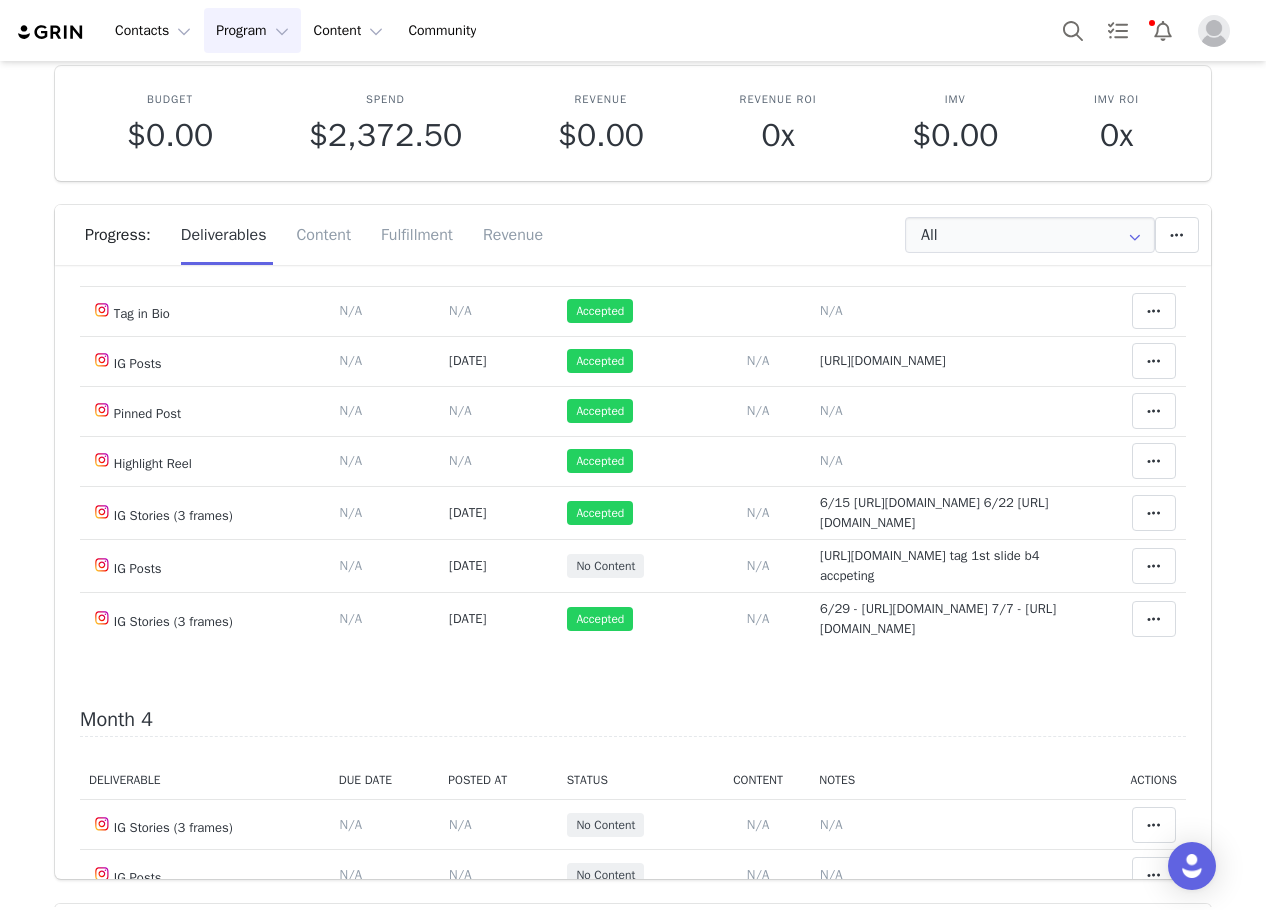 scroll, scrollTop: 1300, scrollLeft: 0, axis: vertical 